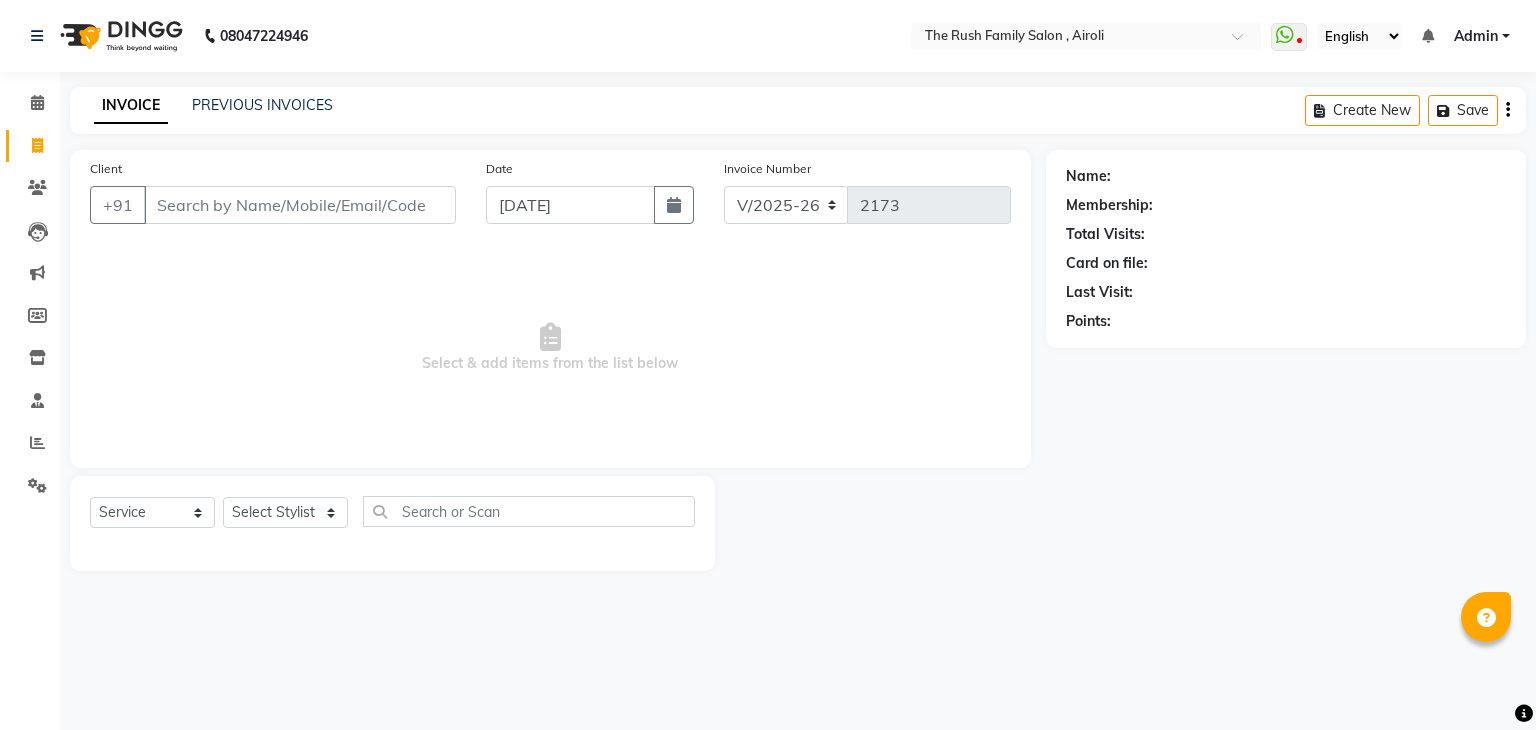 select on "5419" 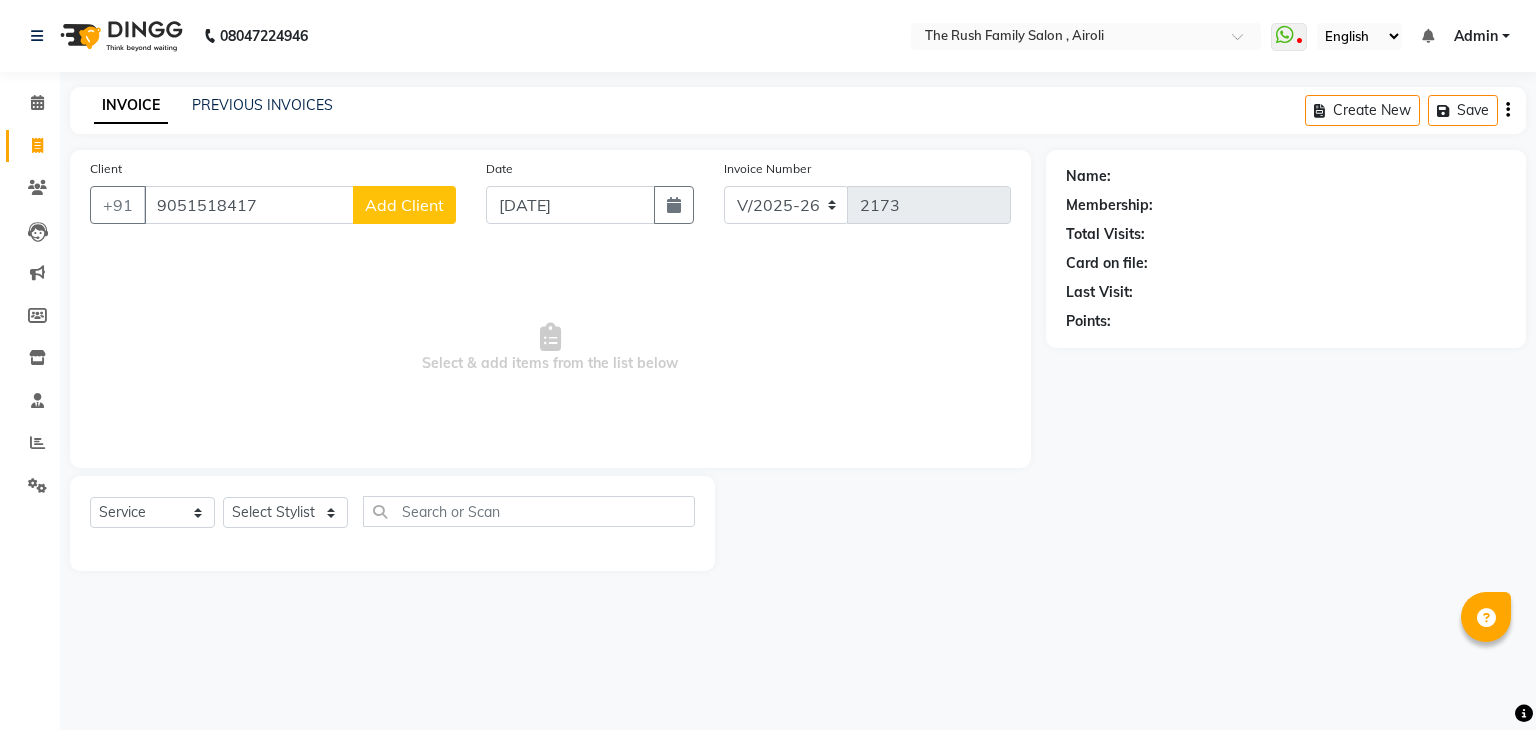 type on "9051518417" 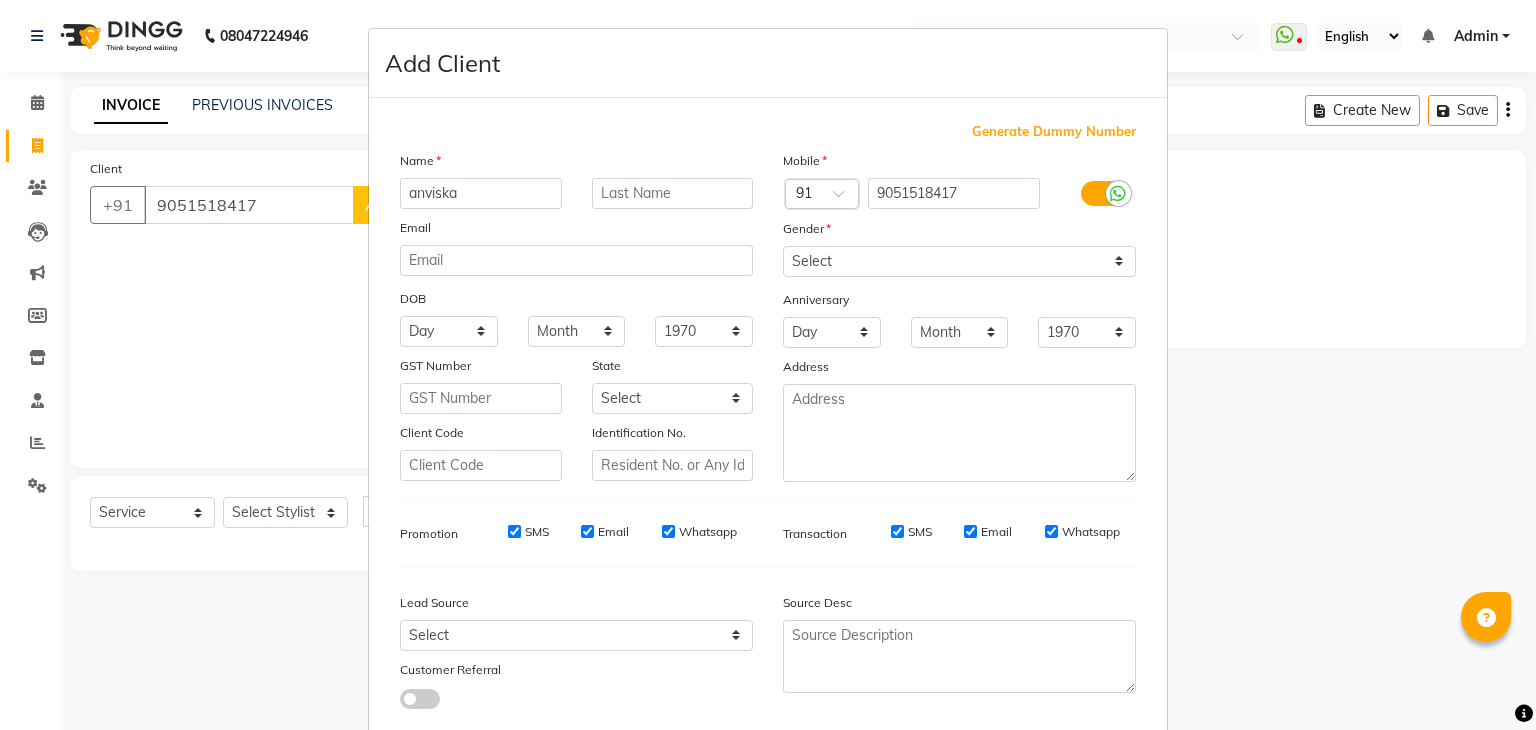 type on "anviska" 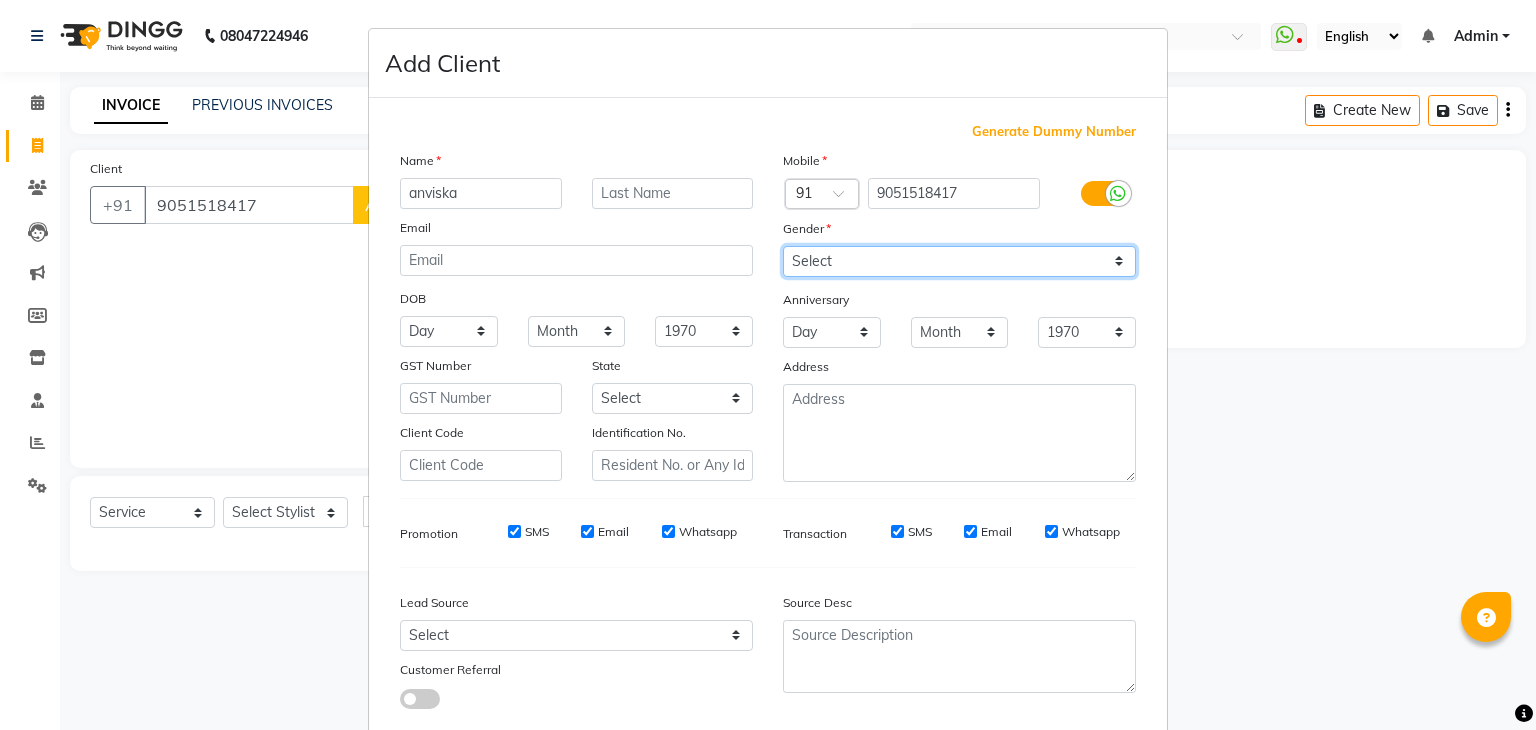 click on "Select Male Female Other Prefer Not To Say" at bounding box center (959, 261) 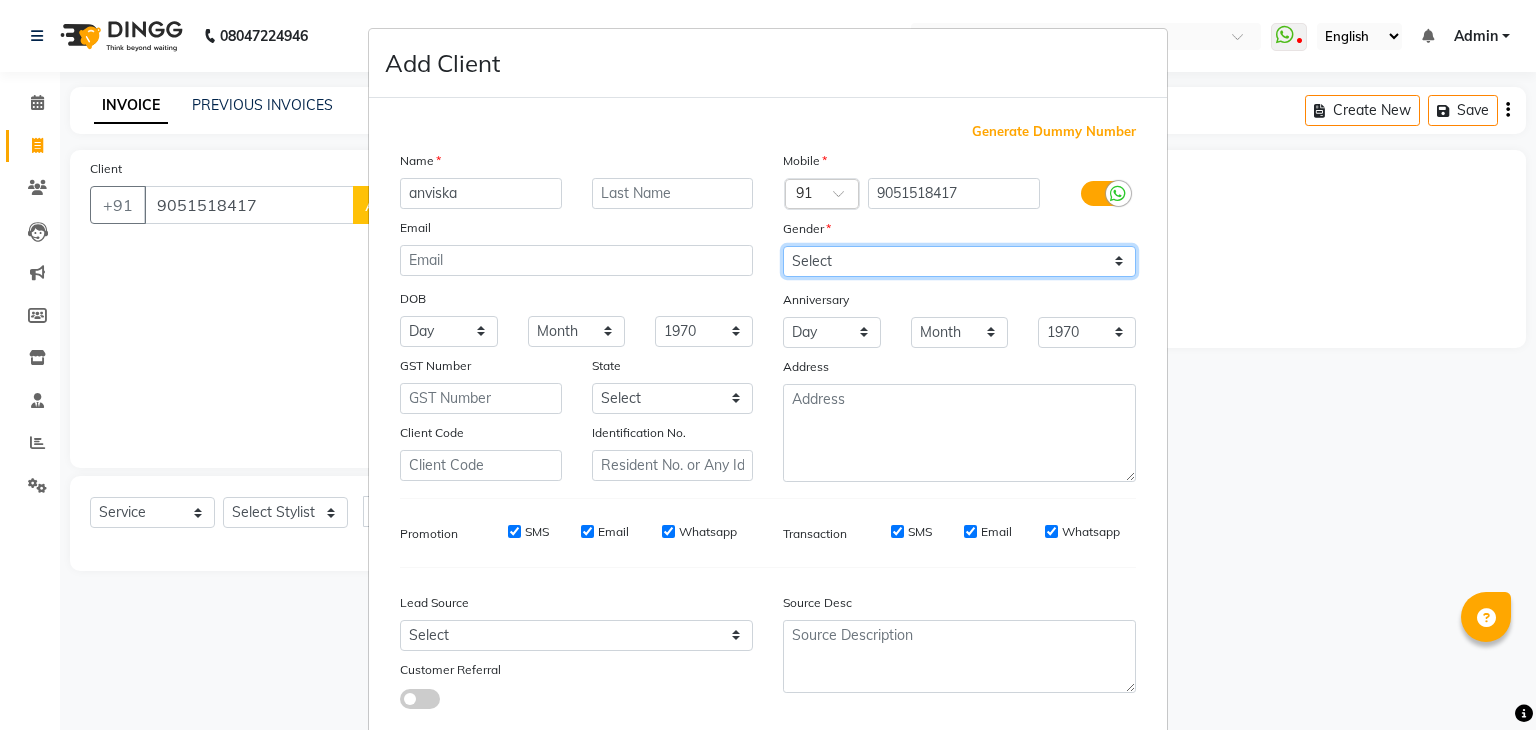 select on "female" 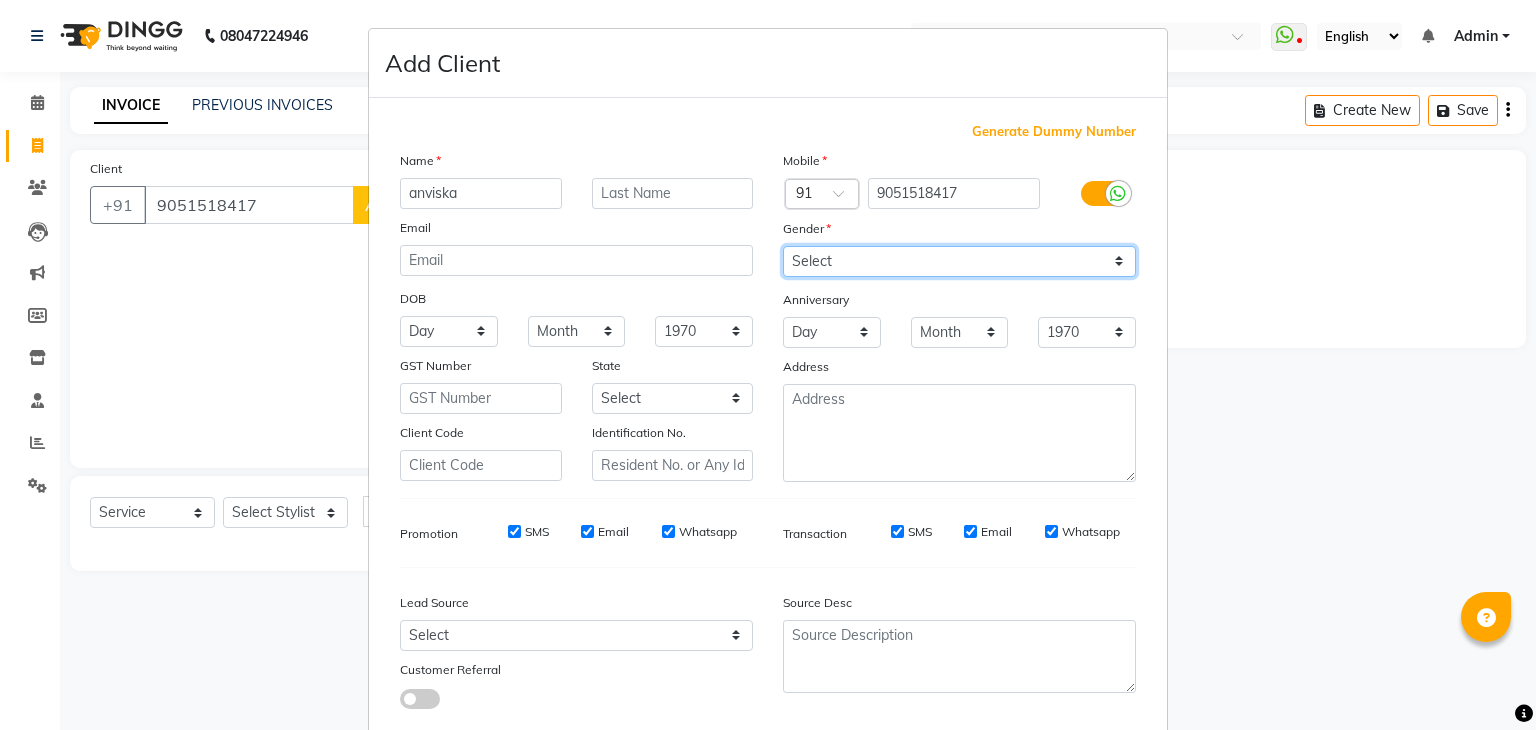 click on "Select Male Female Other Prefer Not To Say" at bounding box center (959, 261) 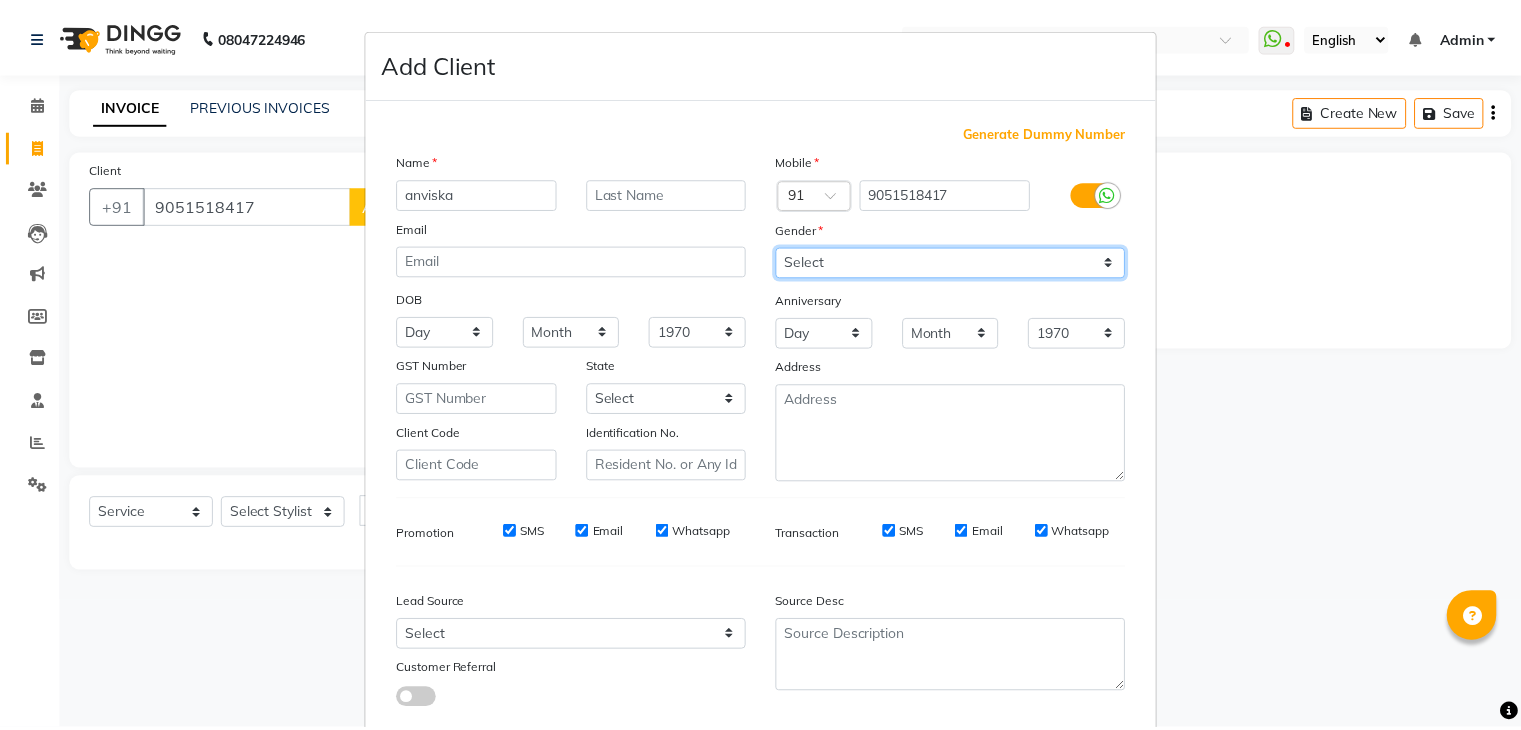 scroll, scrollTop: 127, scrollLeft: 0, axis: vertical 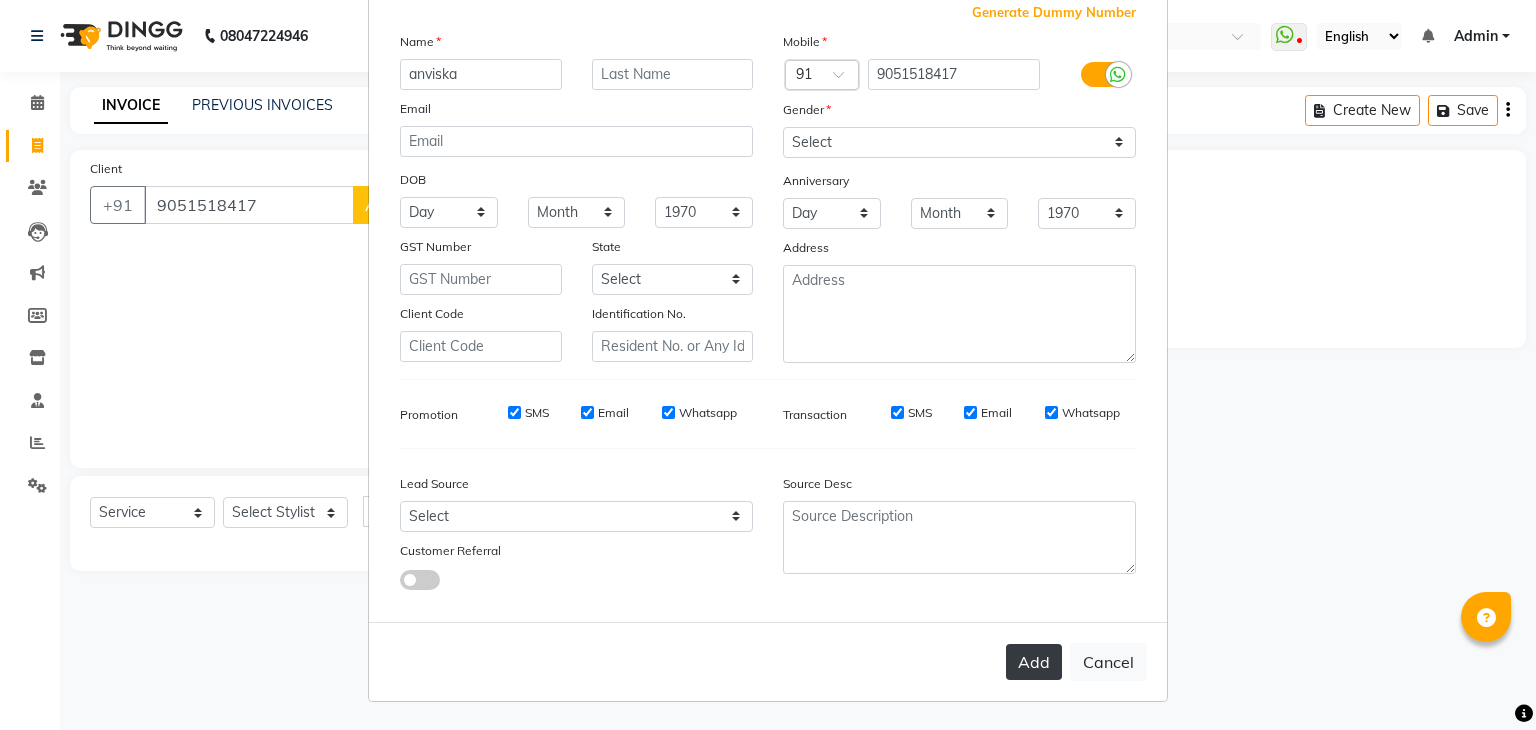 click on "Add" at bounding box center (1034, 662) 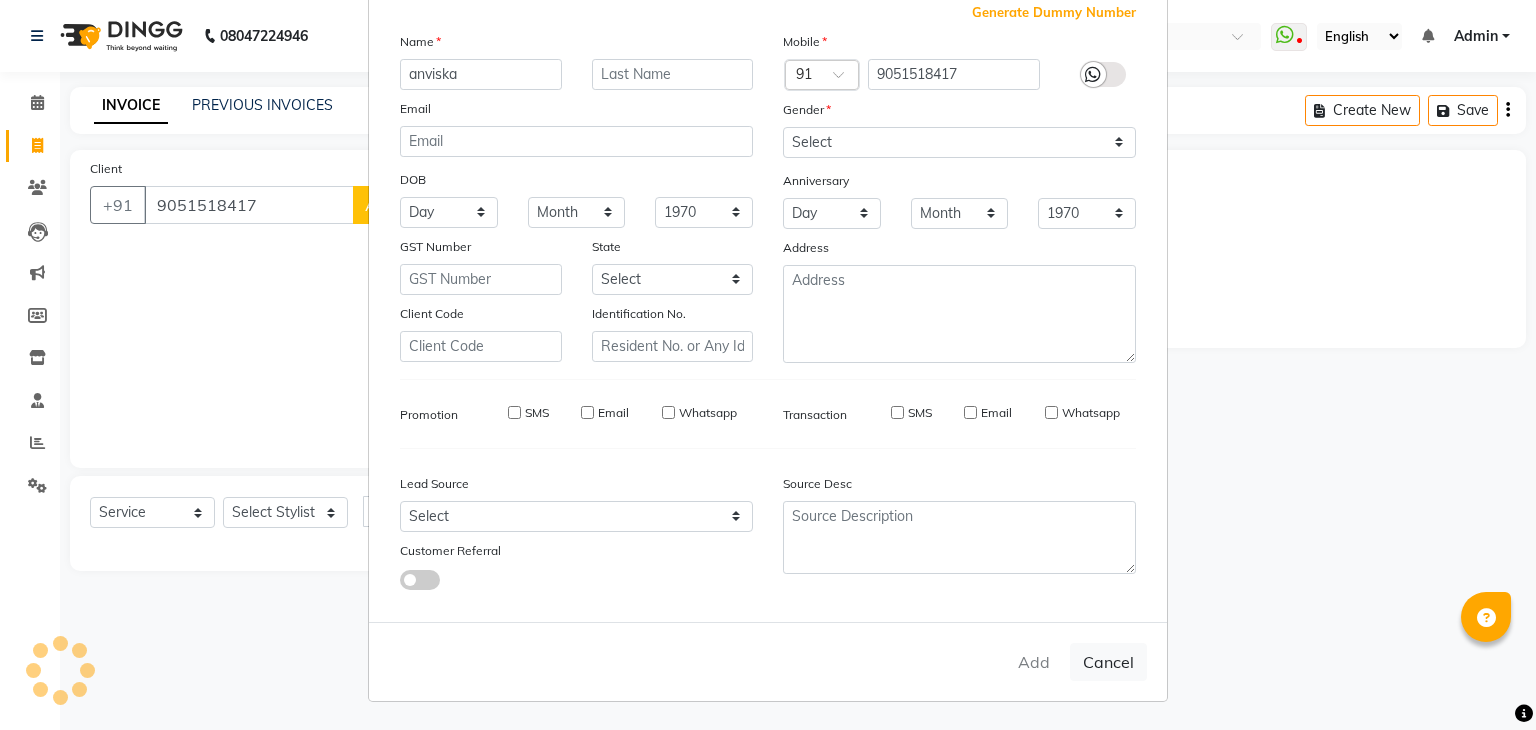 type 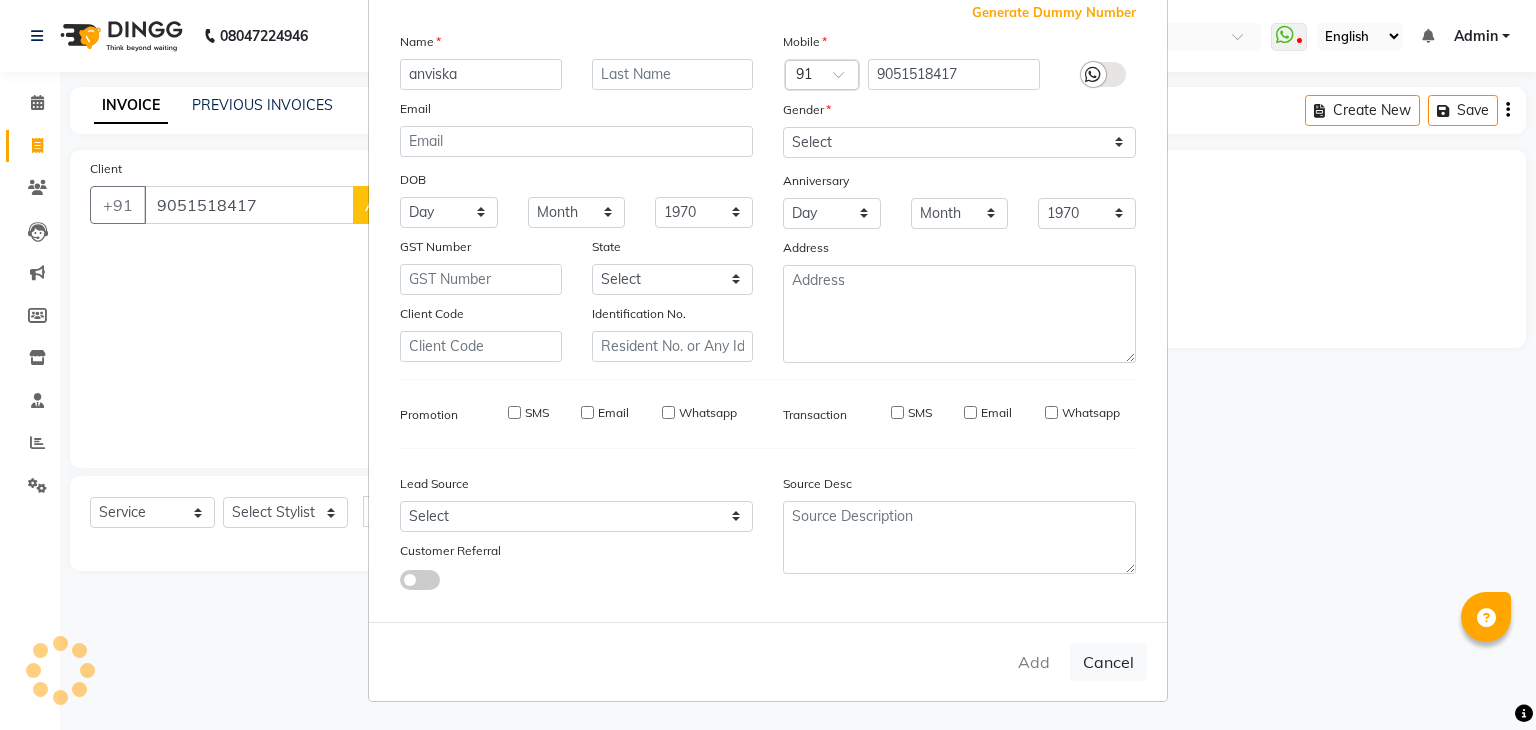 select 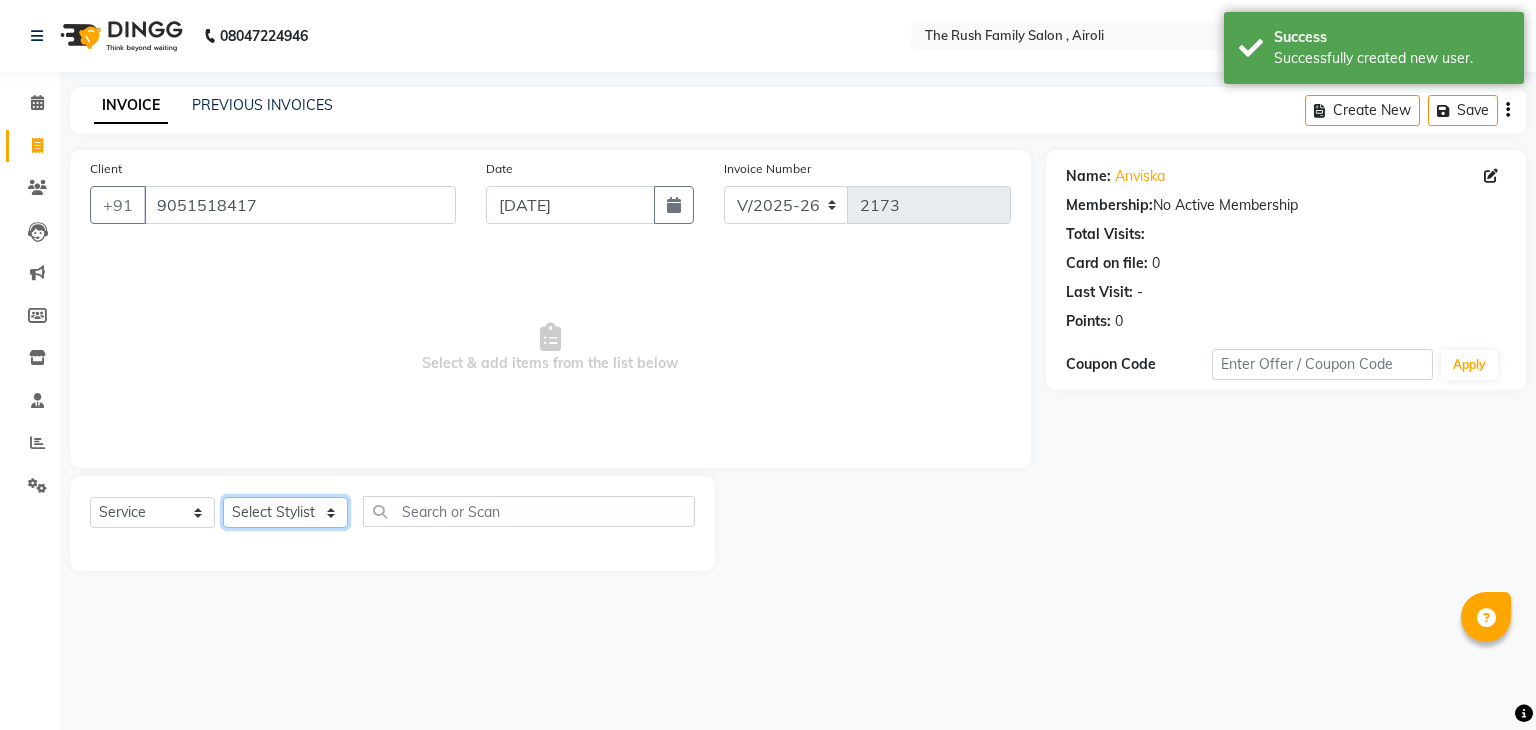 click on "Select Stylist [PERSON_NAME] Guddi [PERSON_NAME]   [PERSON_NAME] [PERSON_NAME]" 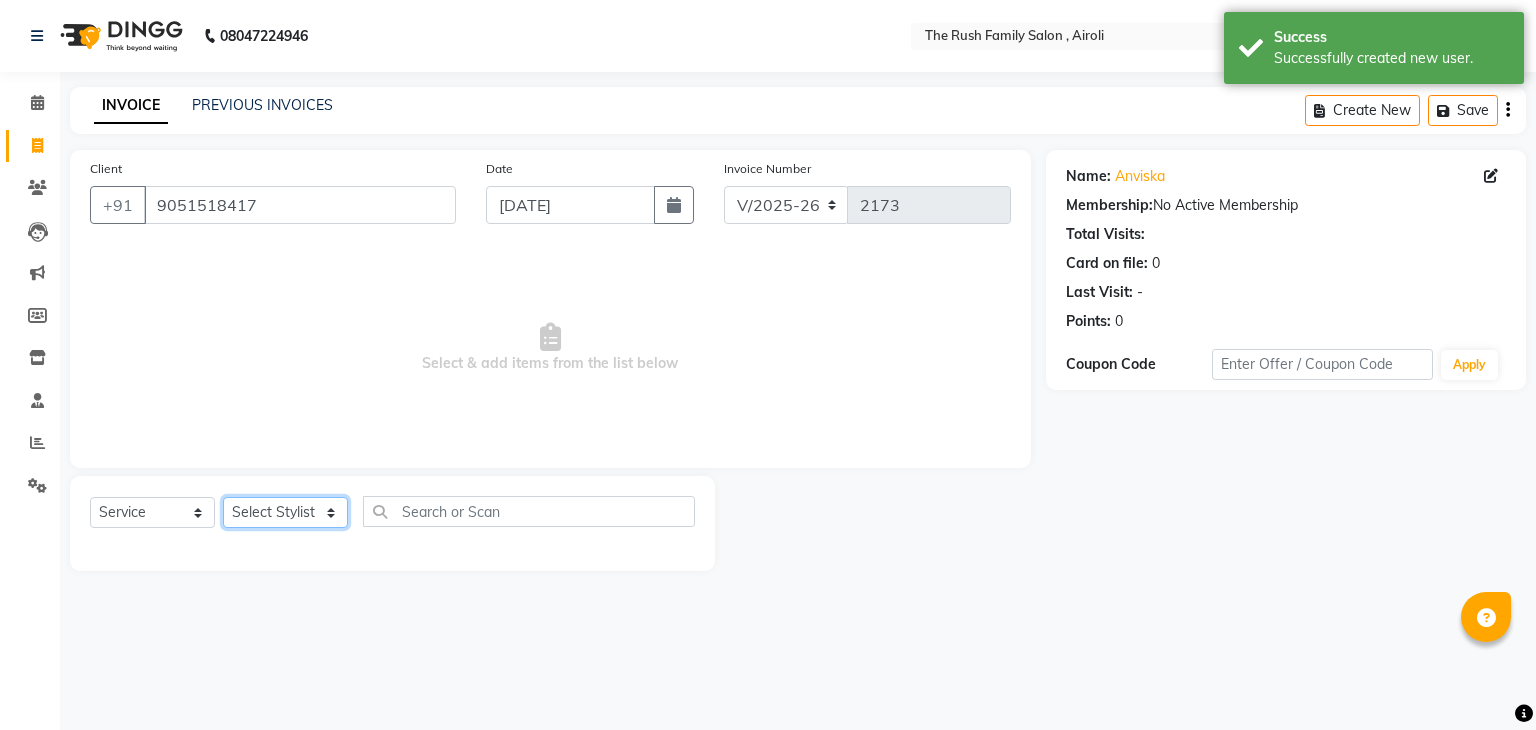 select on "60158" 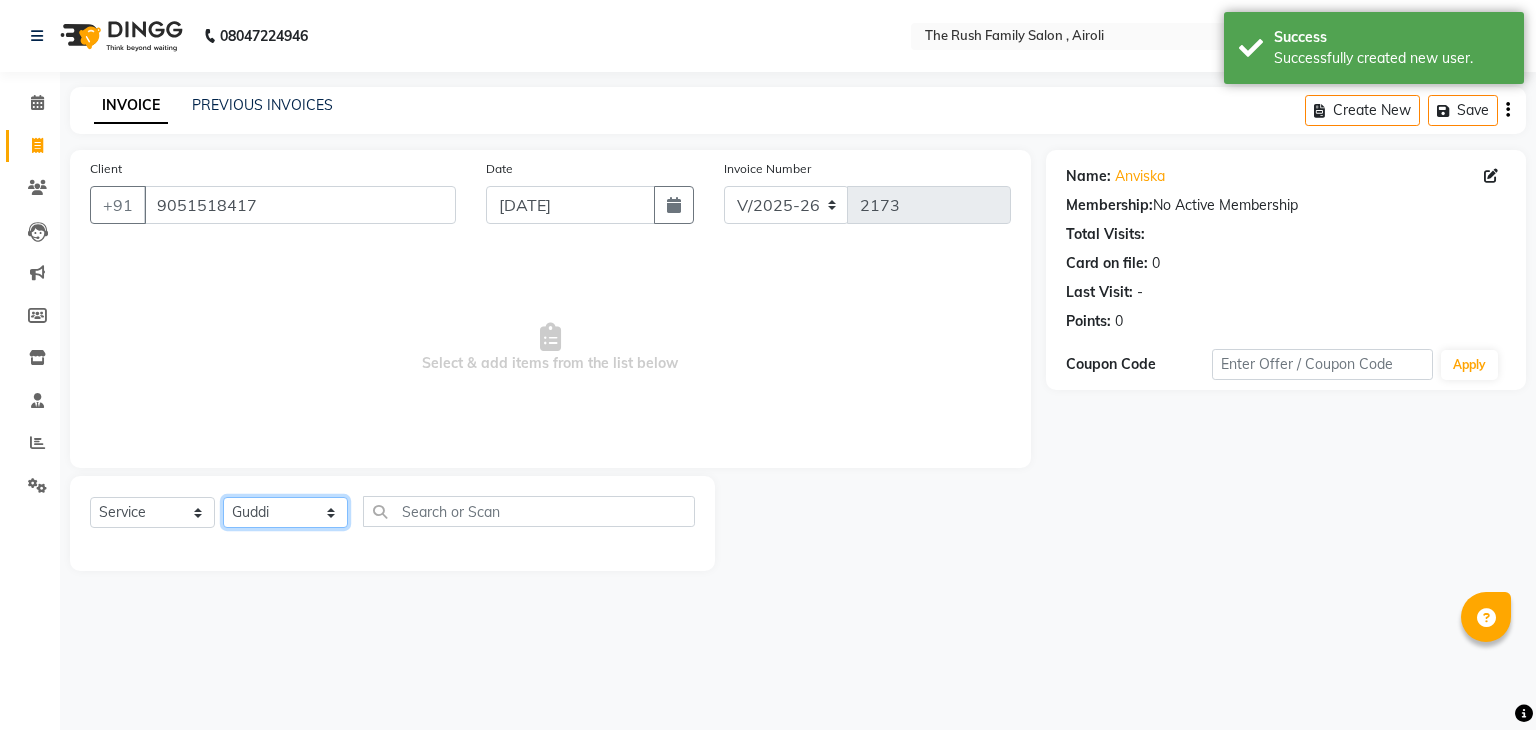 click on "Select Stylist [PERSON_NAME] Guddi [PERSON_NAME]   [PERSON_NAME] [PERSON_NAME]" 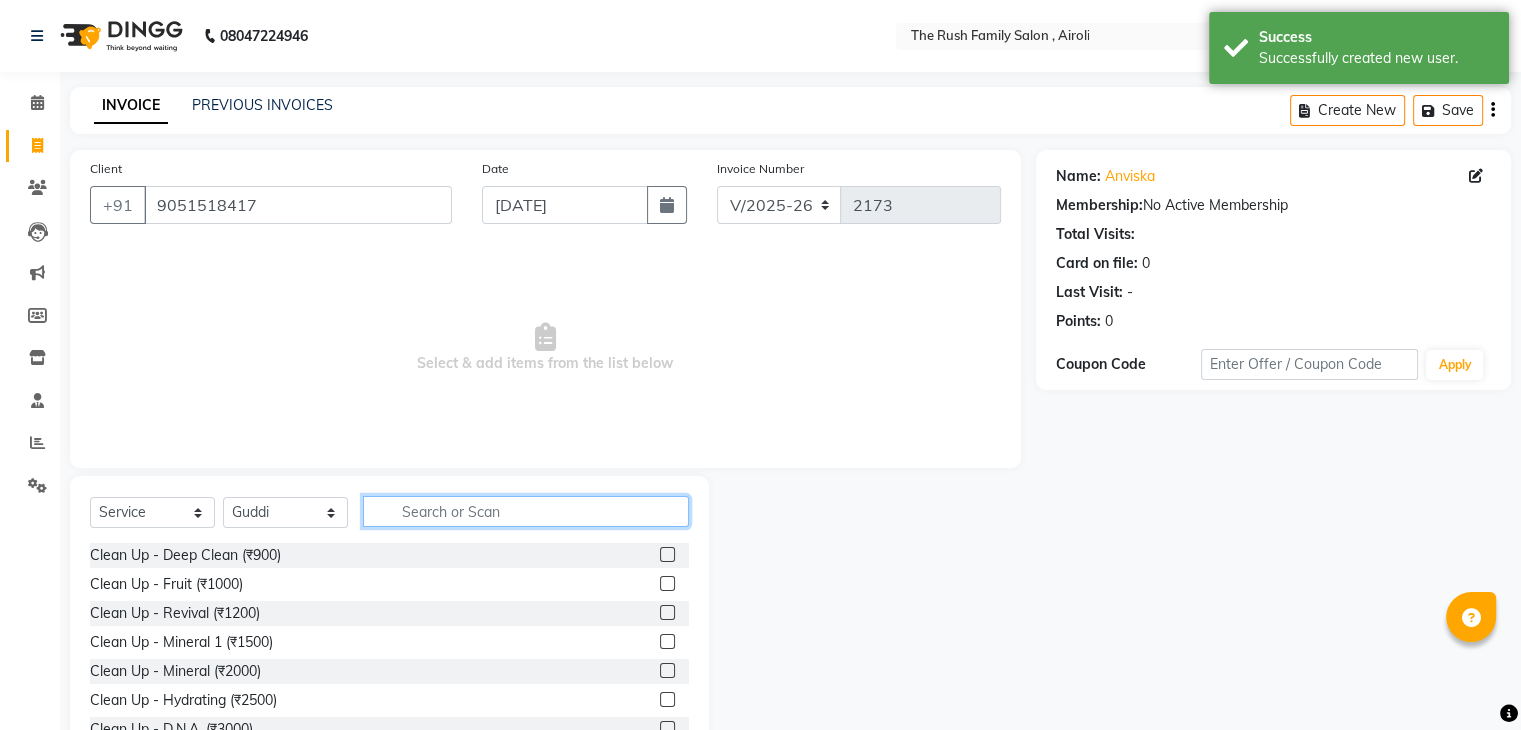 click 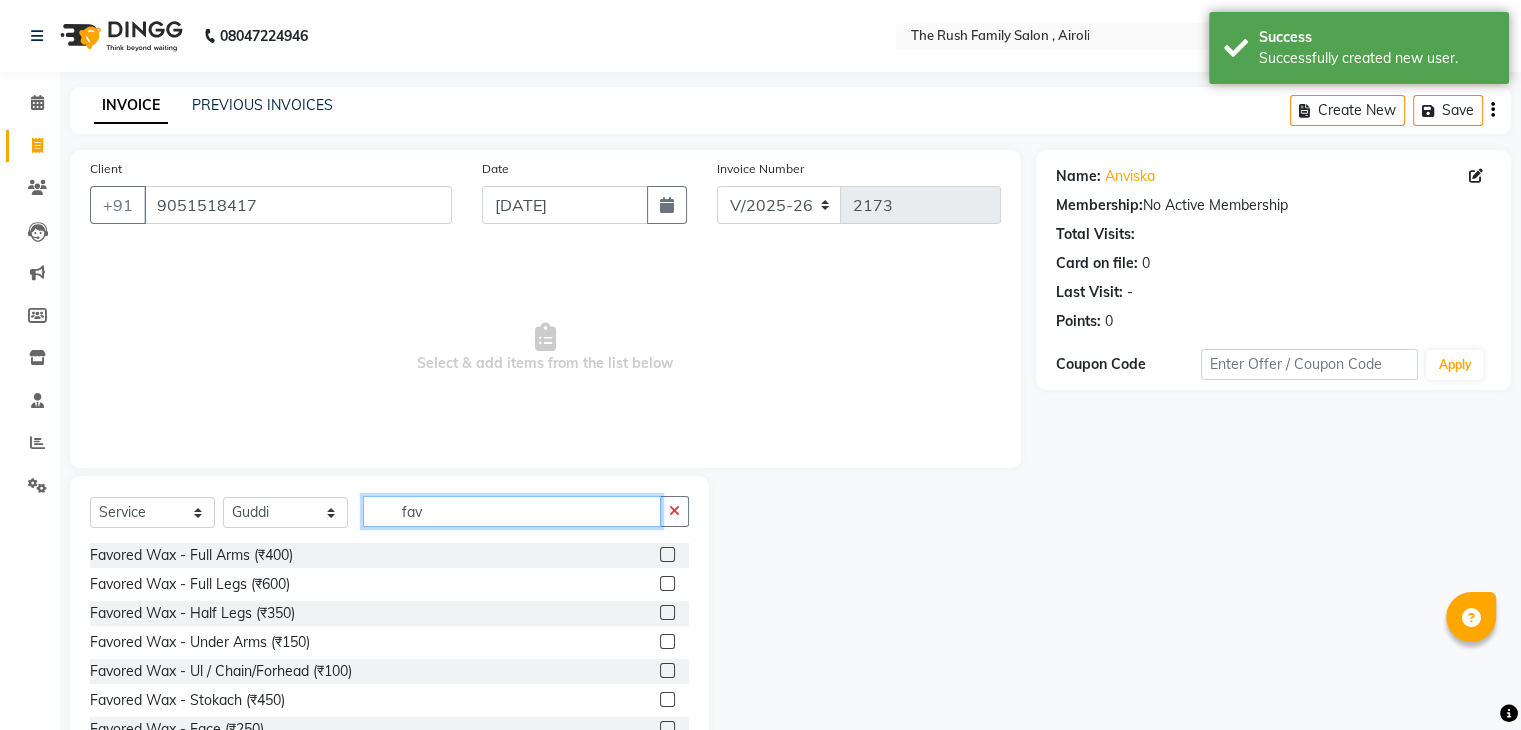 type on "fav" 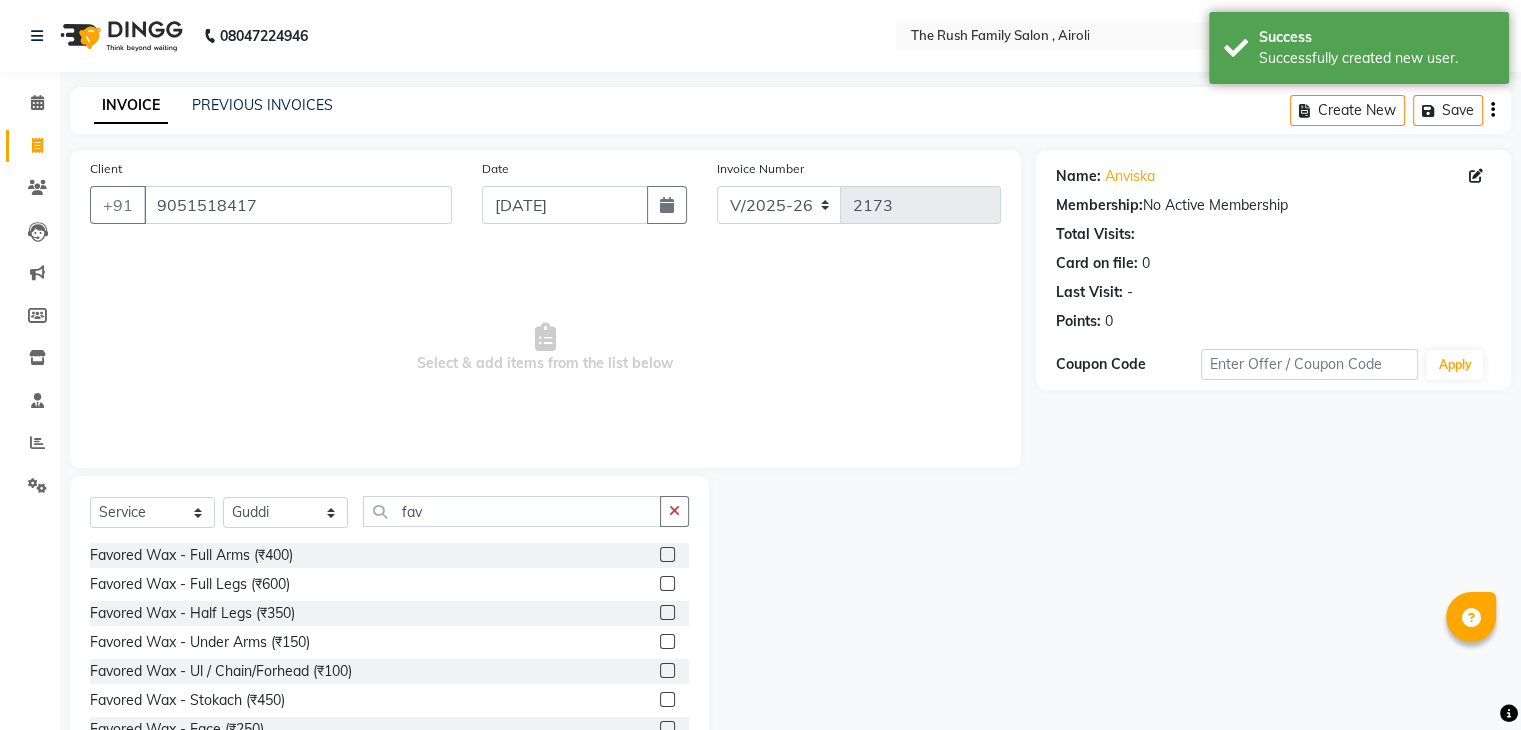 click 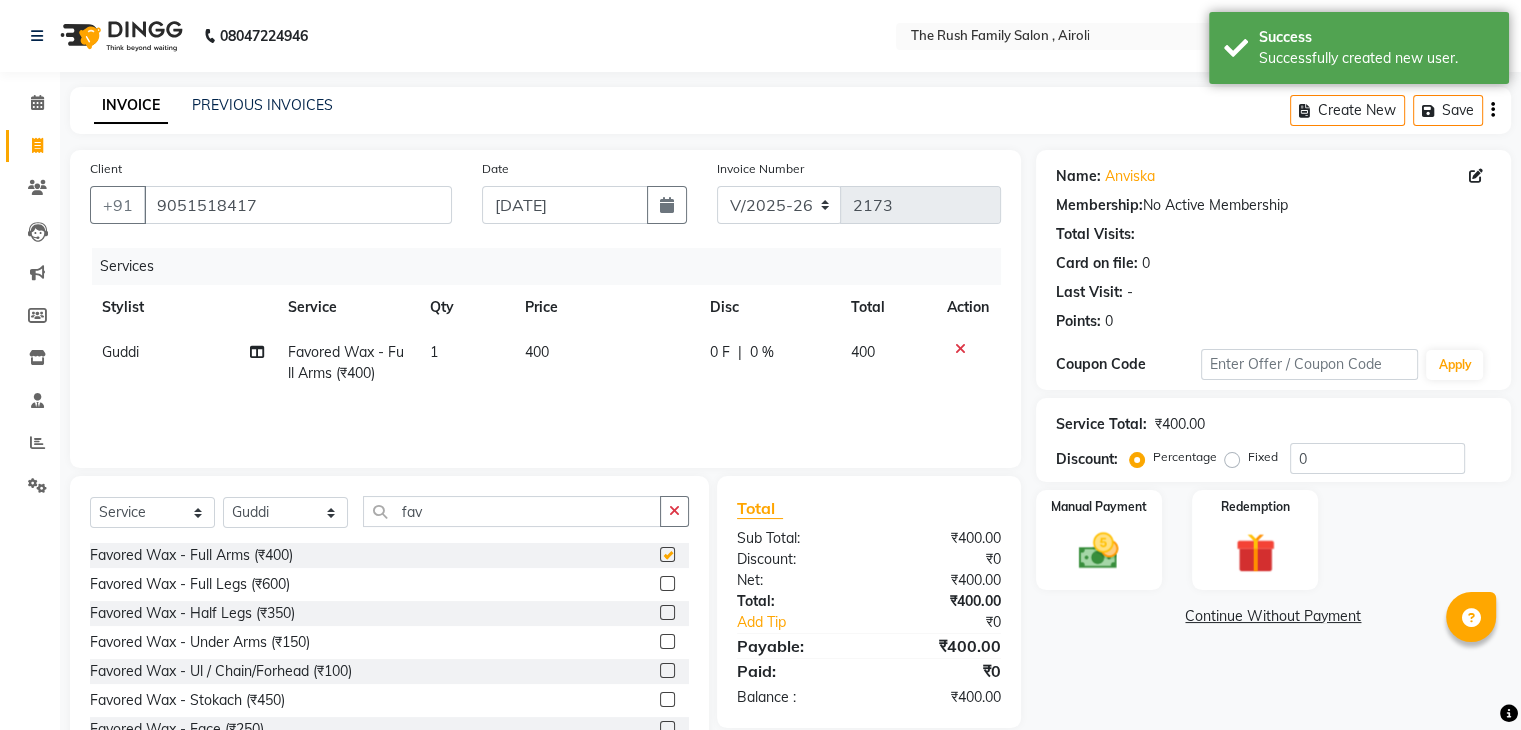 checkbox on "false" 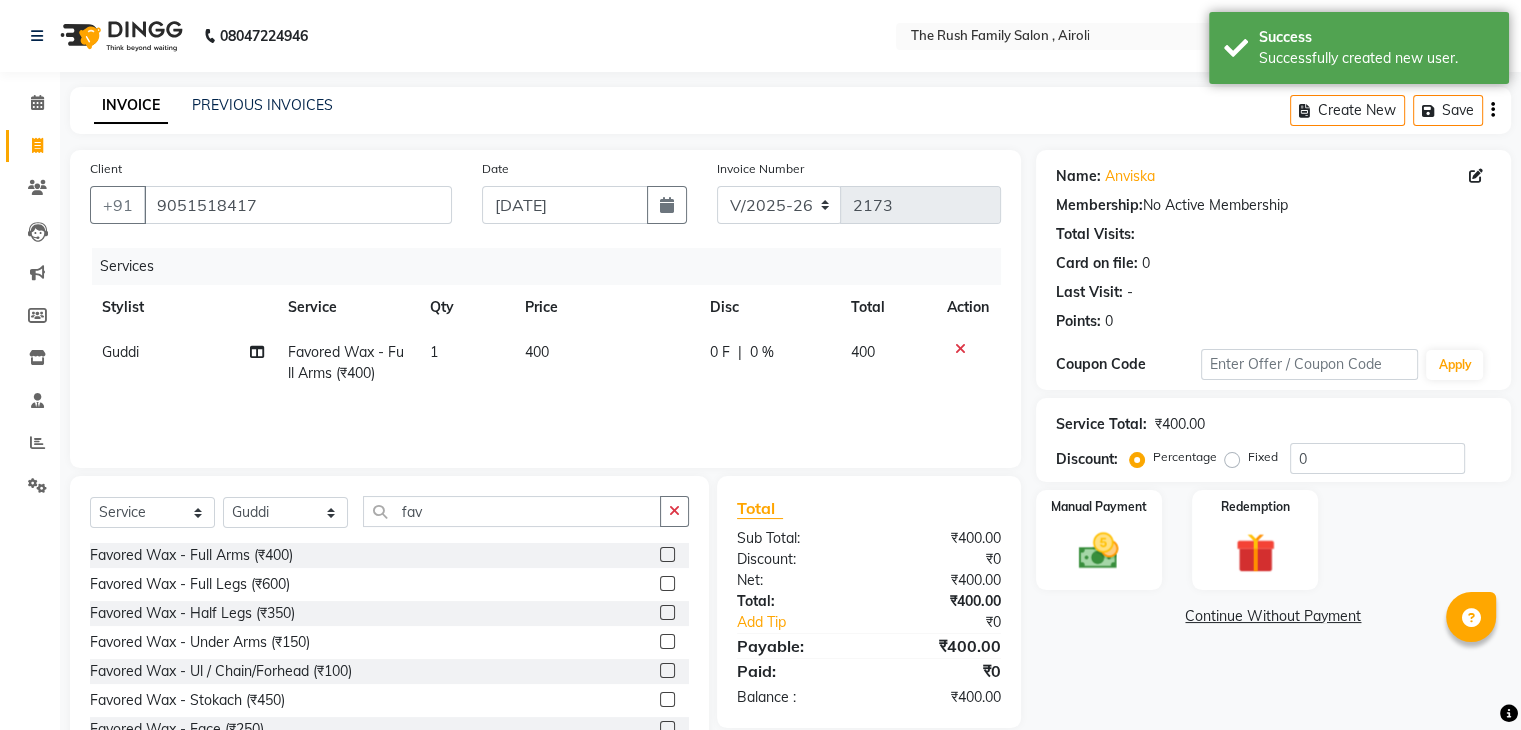 click 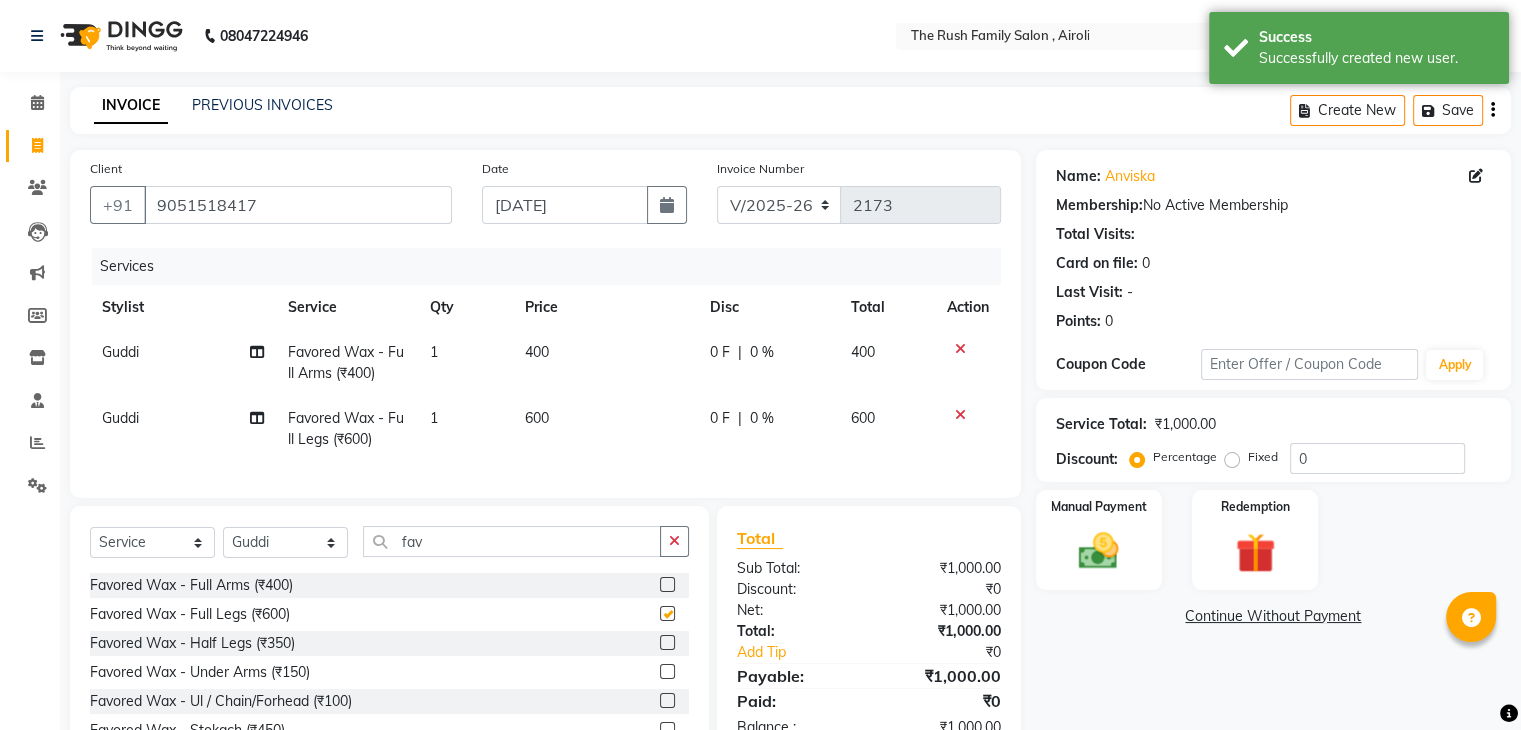 checkbox on "false" 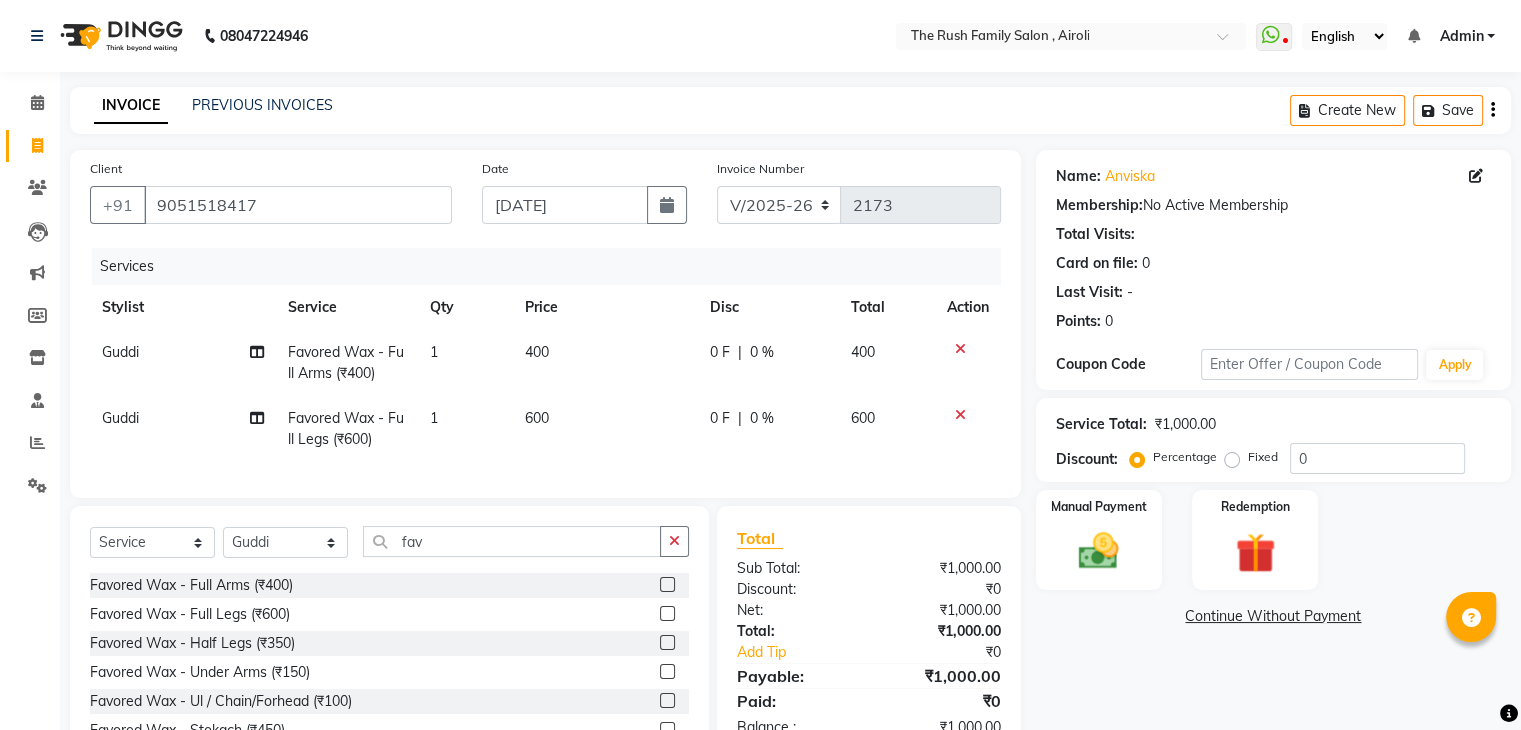 click 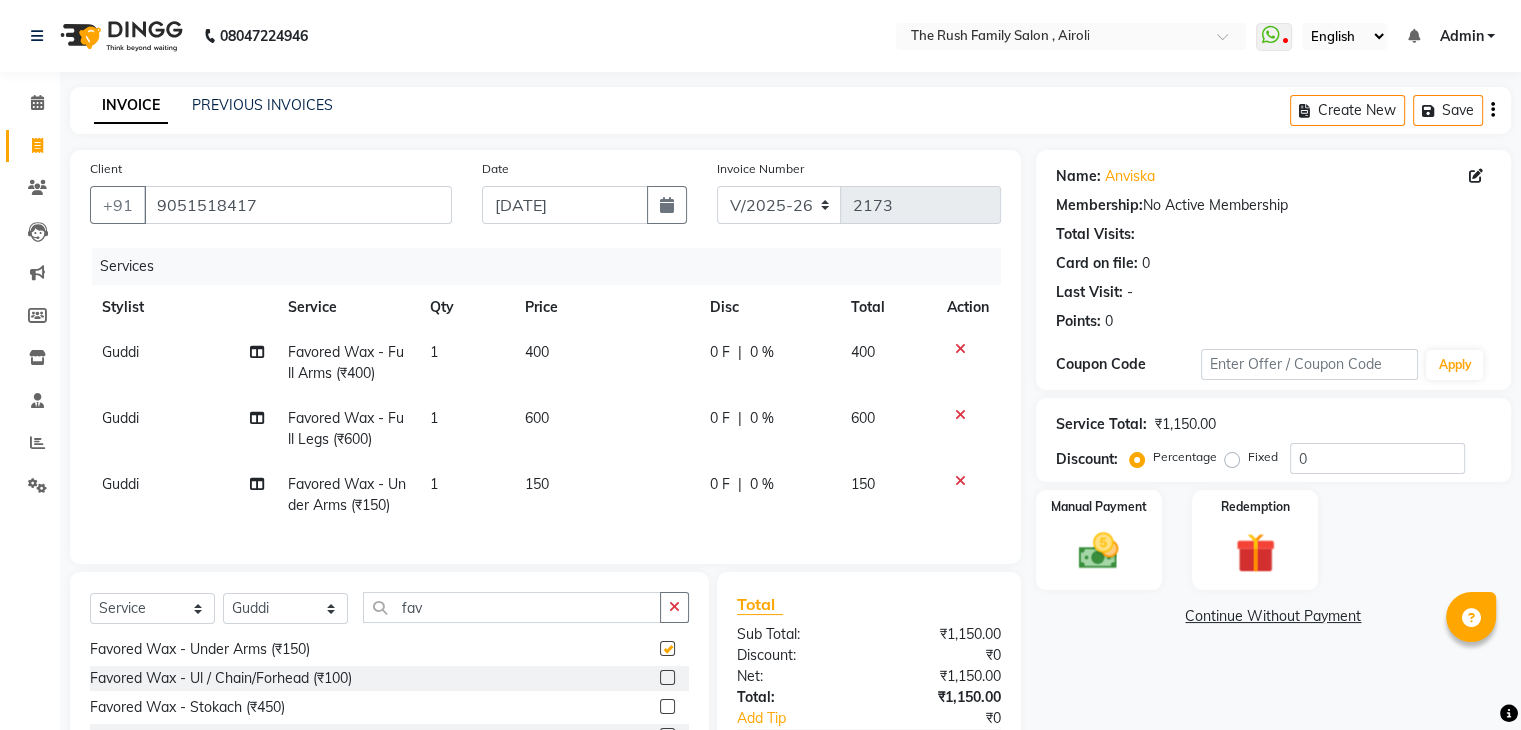 checkbox on "false" 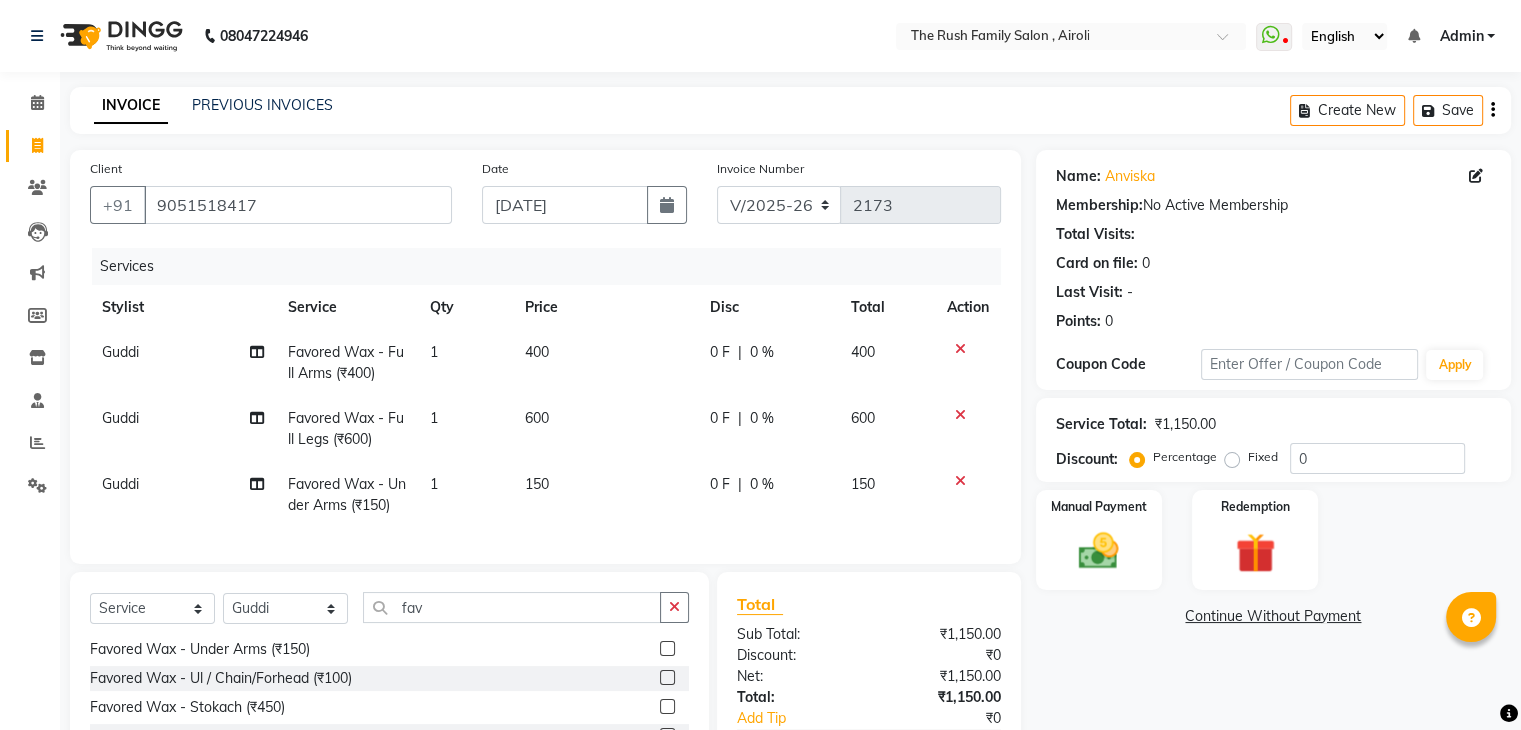 scroll, scrollTop: 88, scrollLeft: 0, axis: vertical 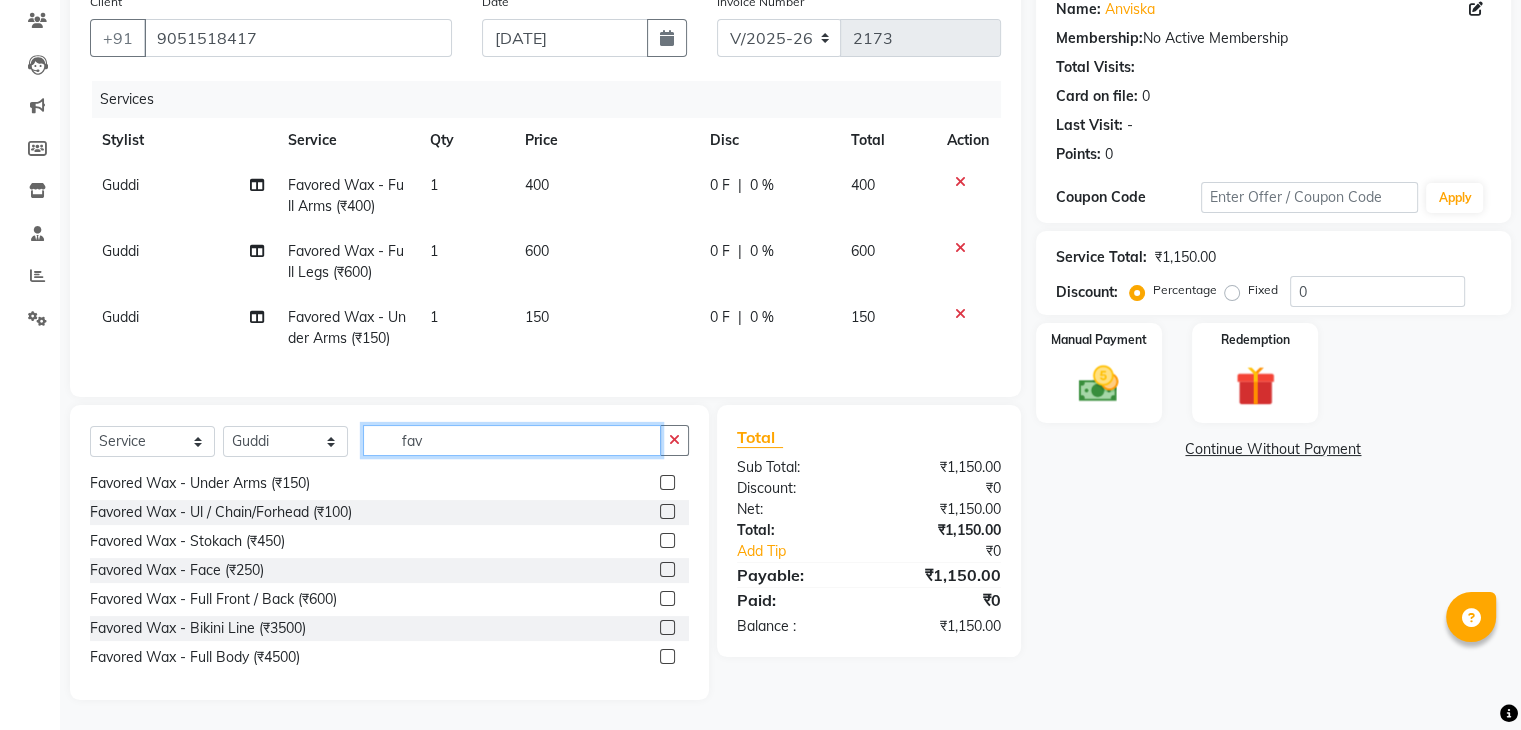 click on "fav" 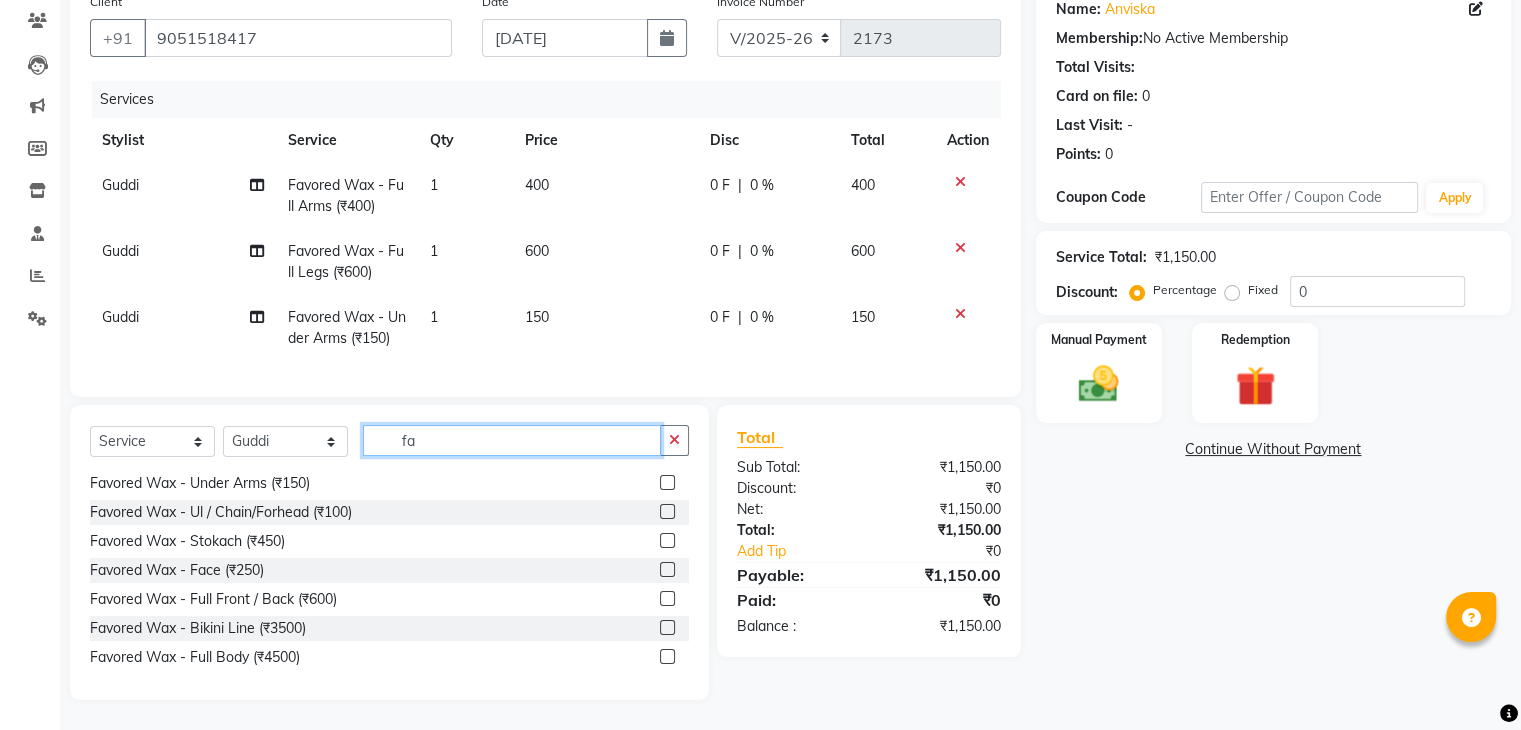 type on "f" 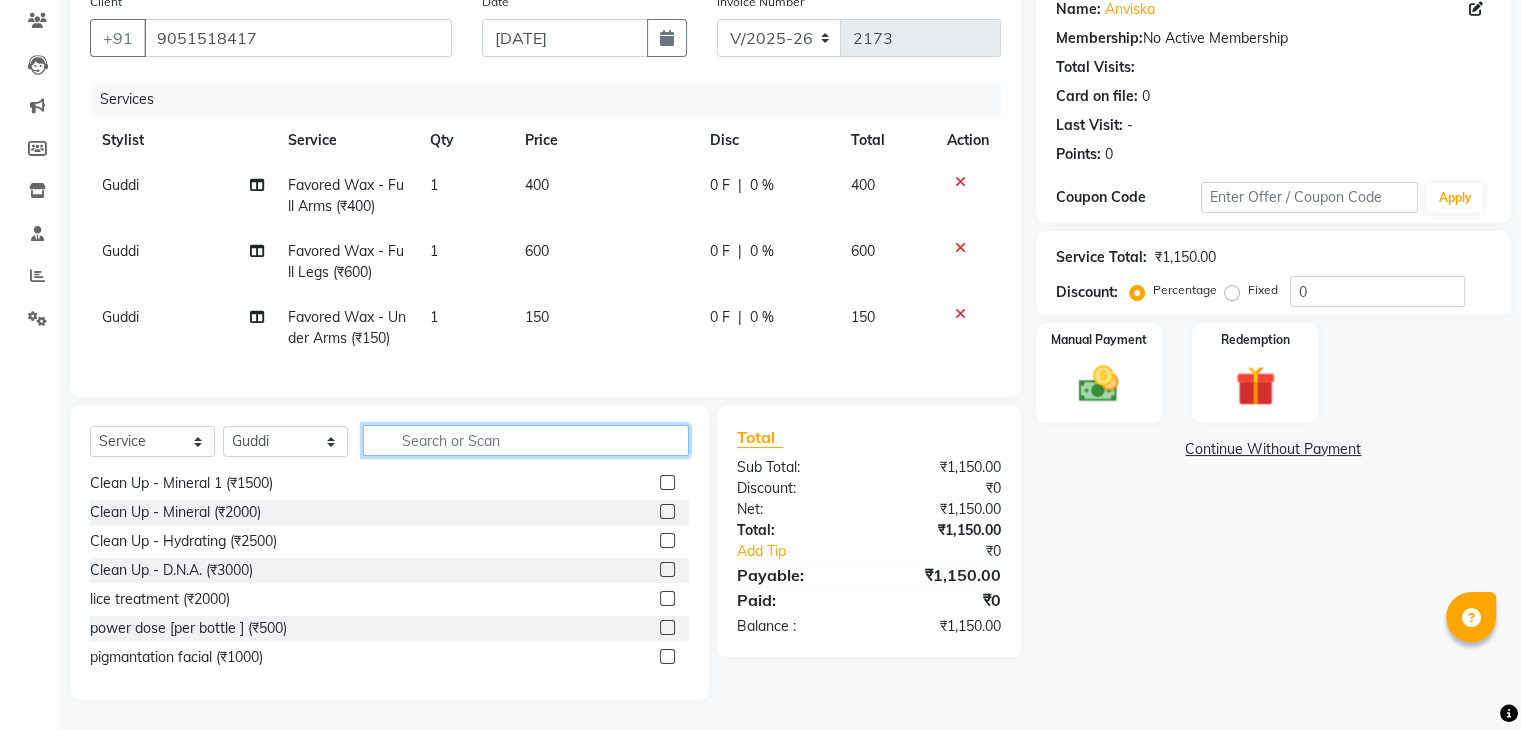 click 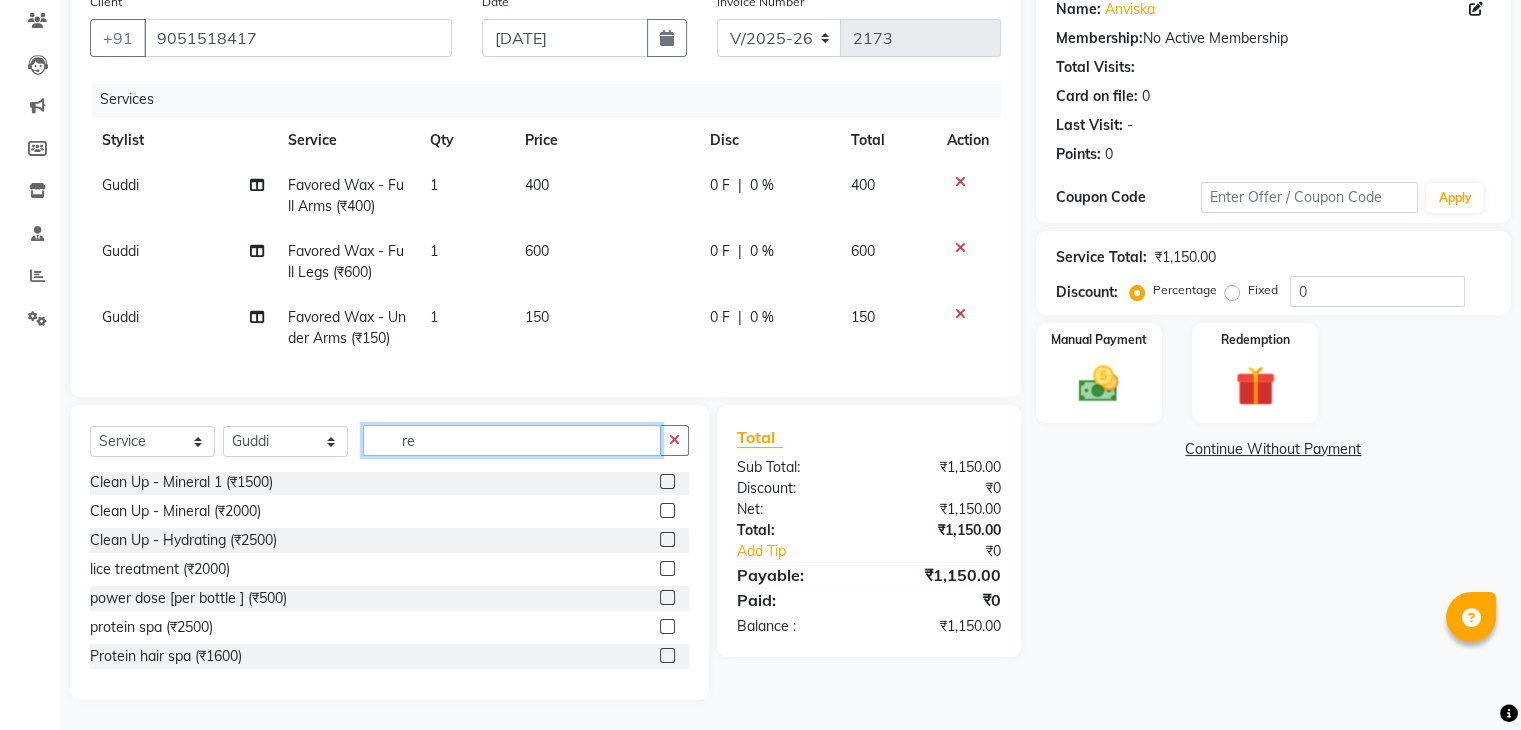 scroll, scrollTop: 0, scrollLeft: 0, axis: both 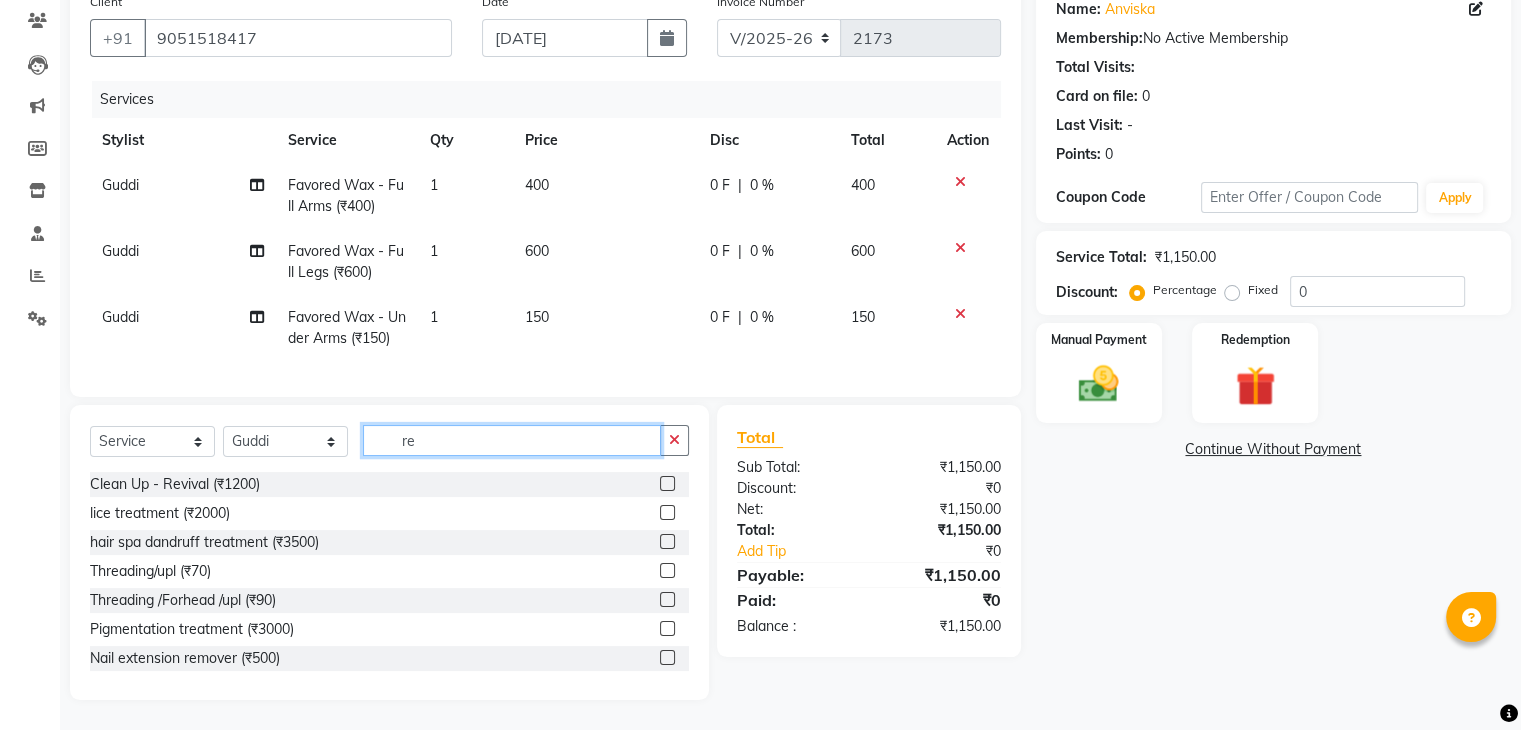 type on "re" 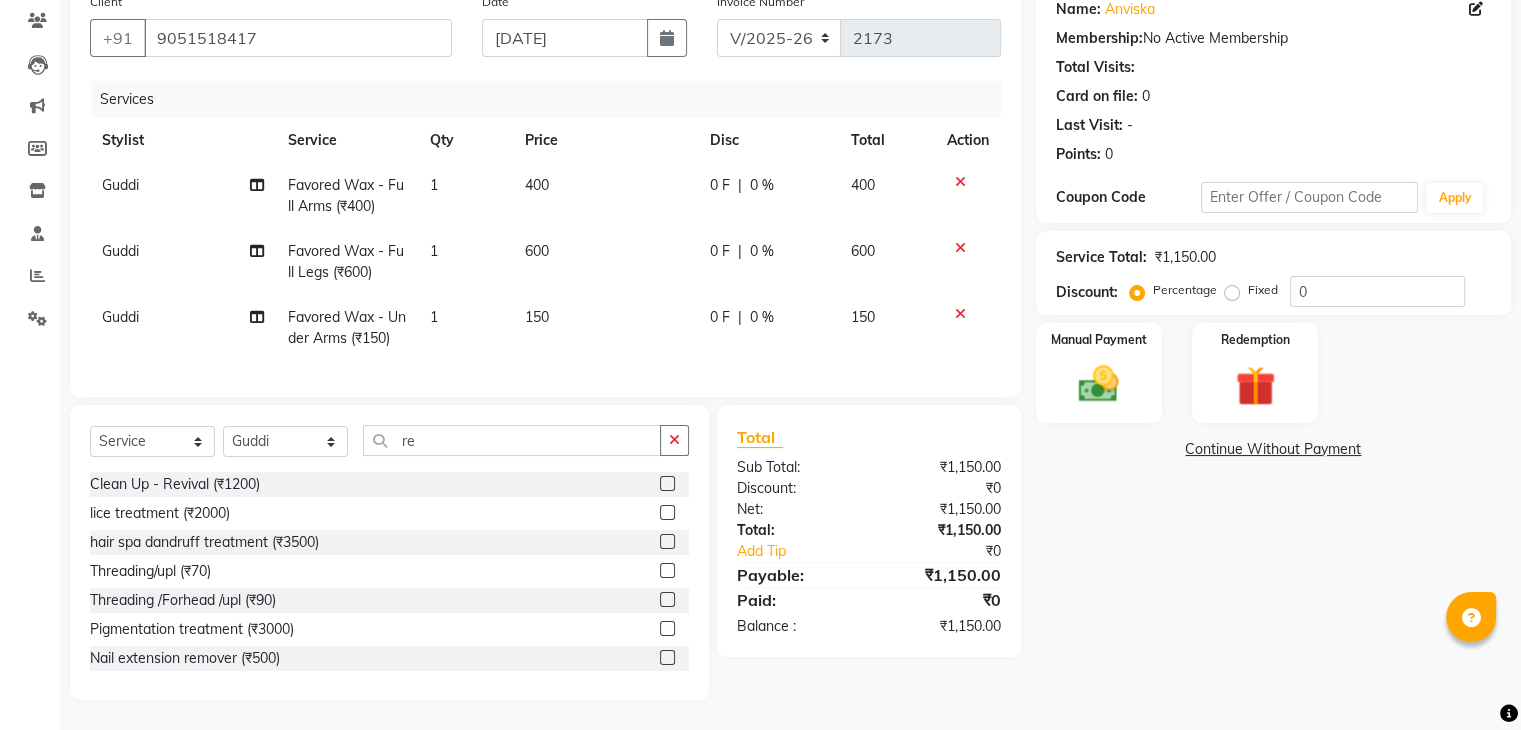click 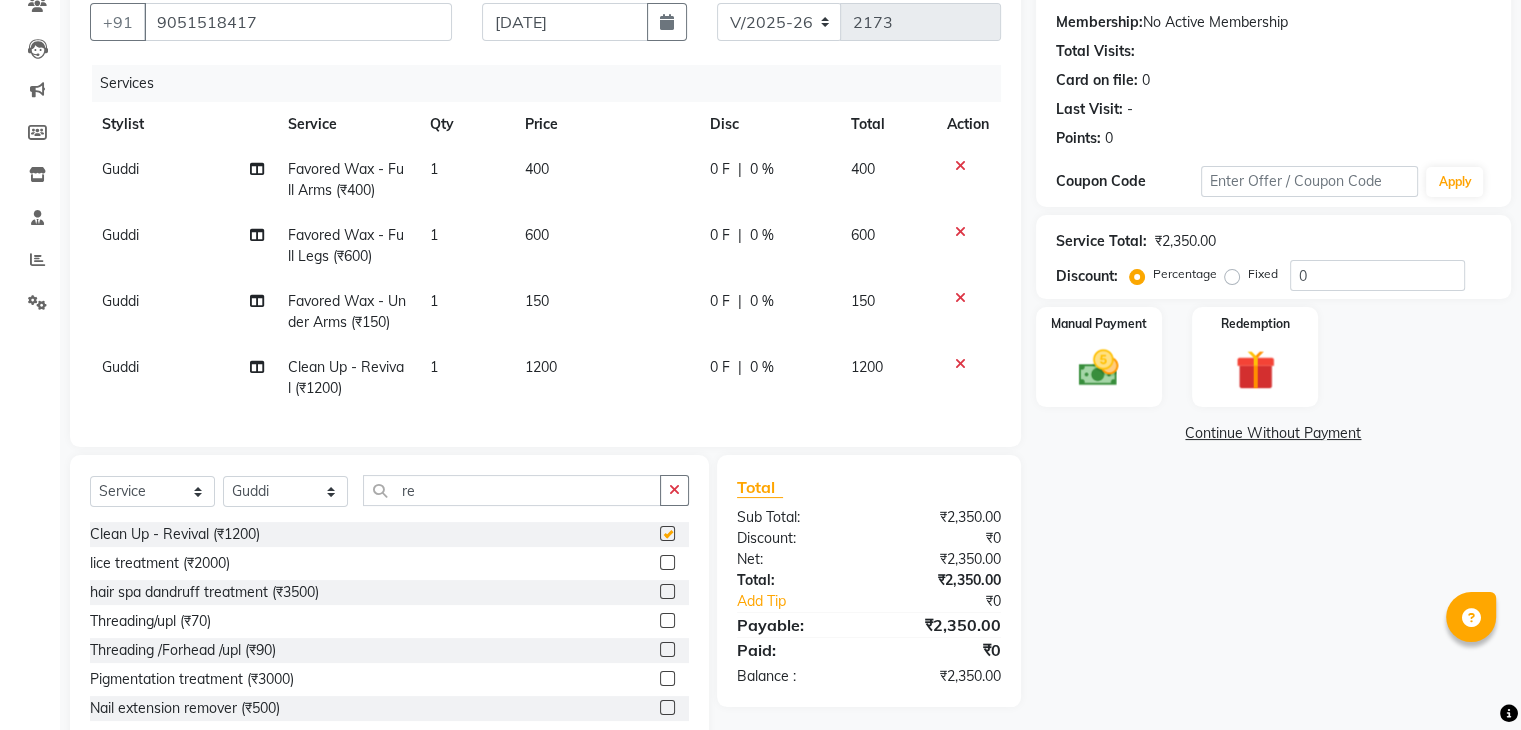 checkbox on "false" 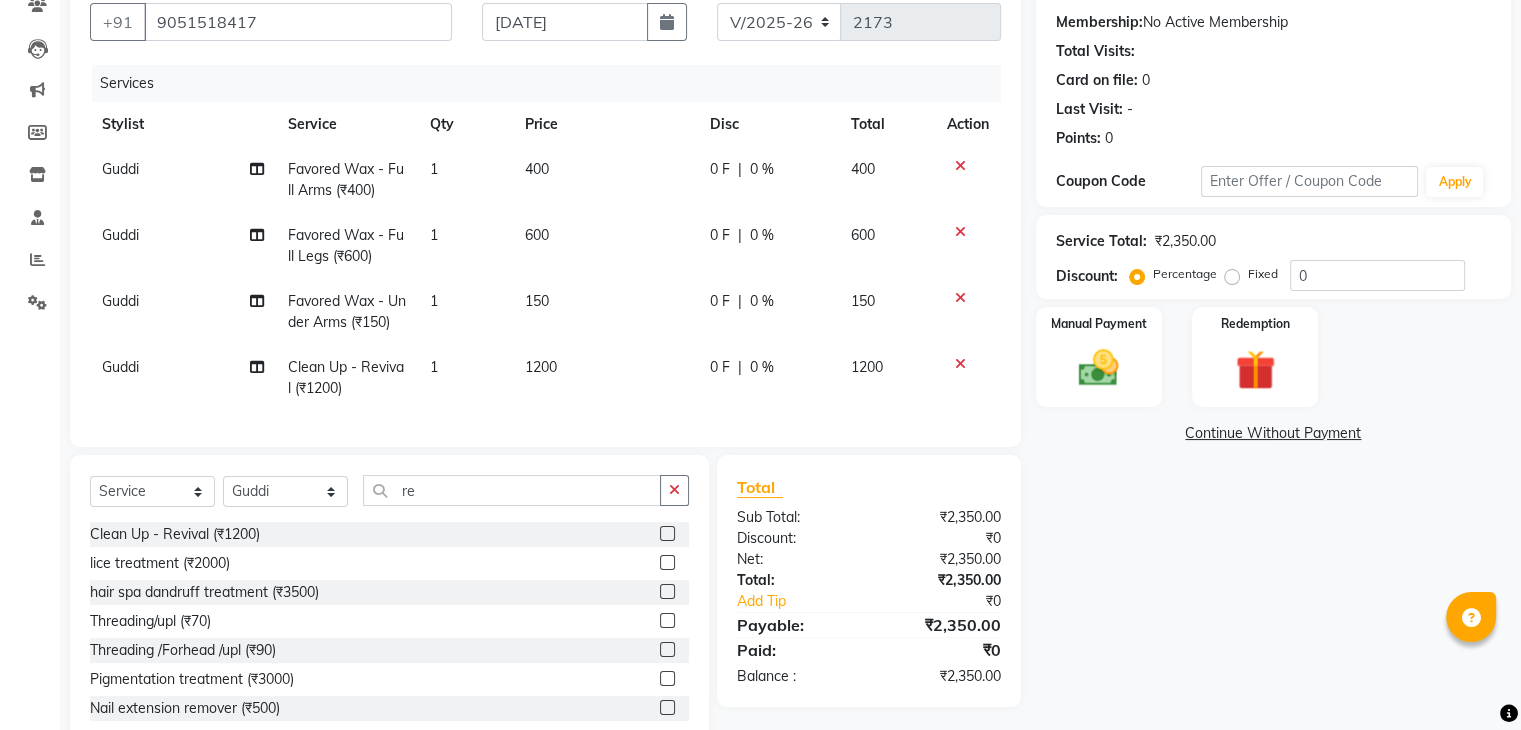 click on "0 F | 0 %" 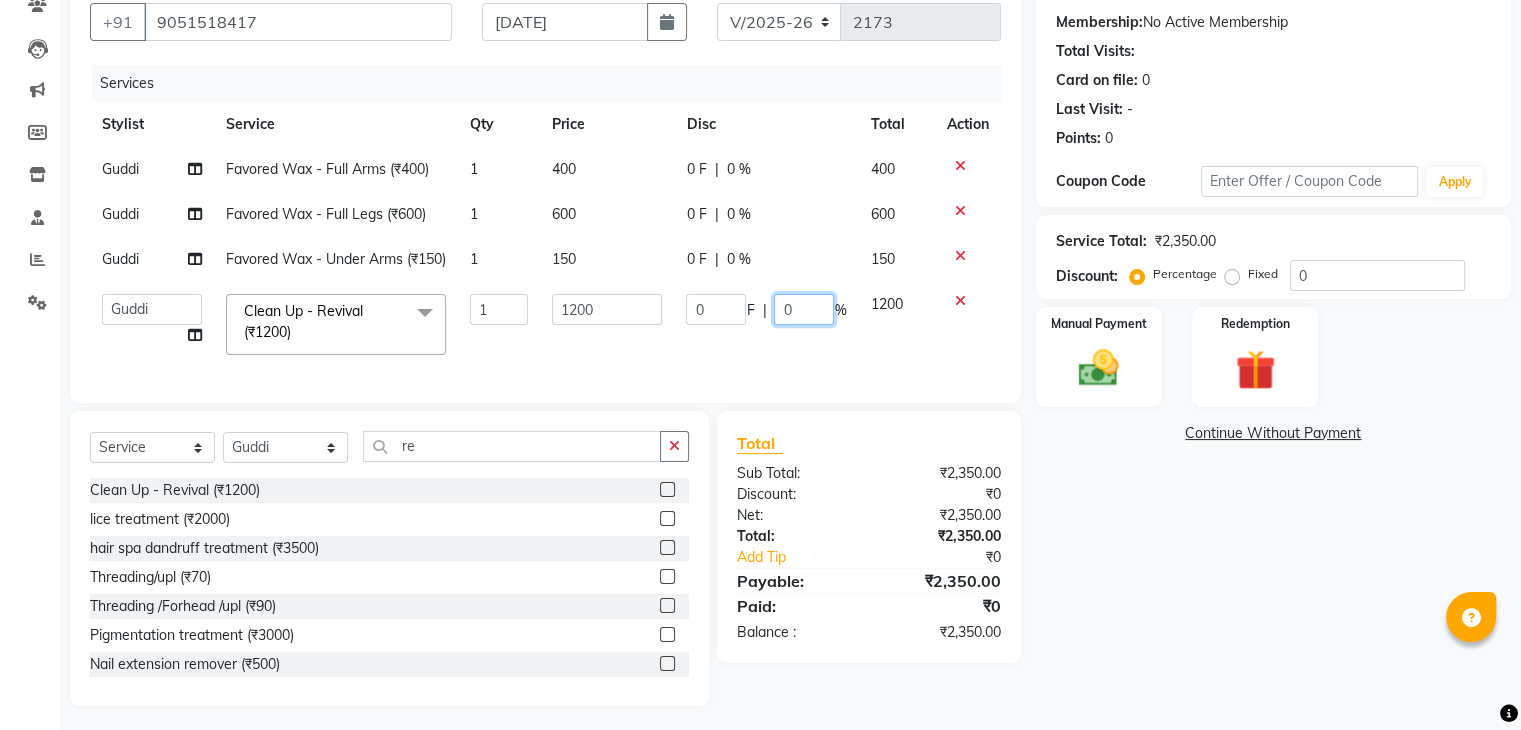 click on "0" 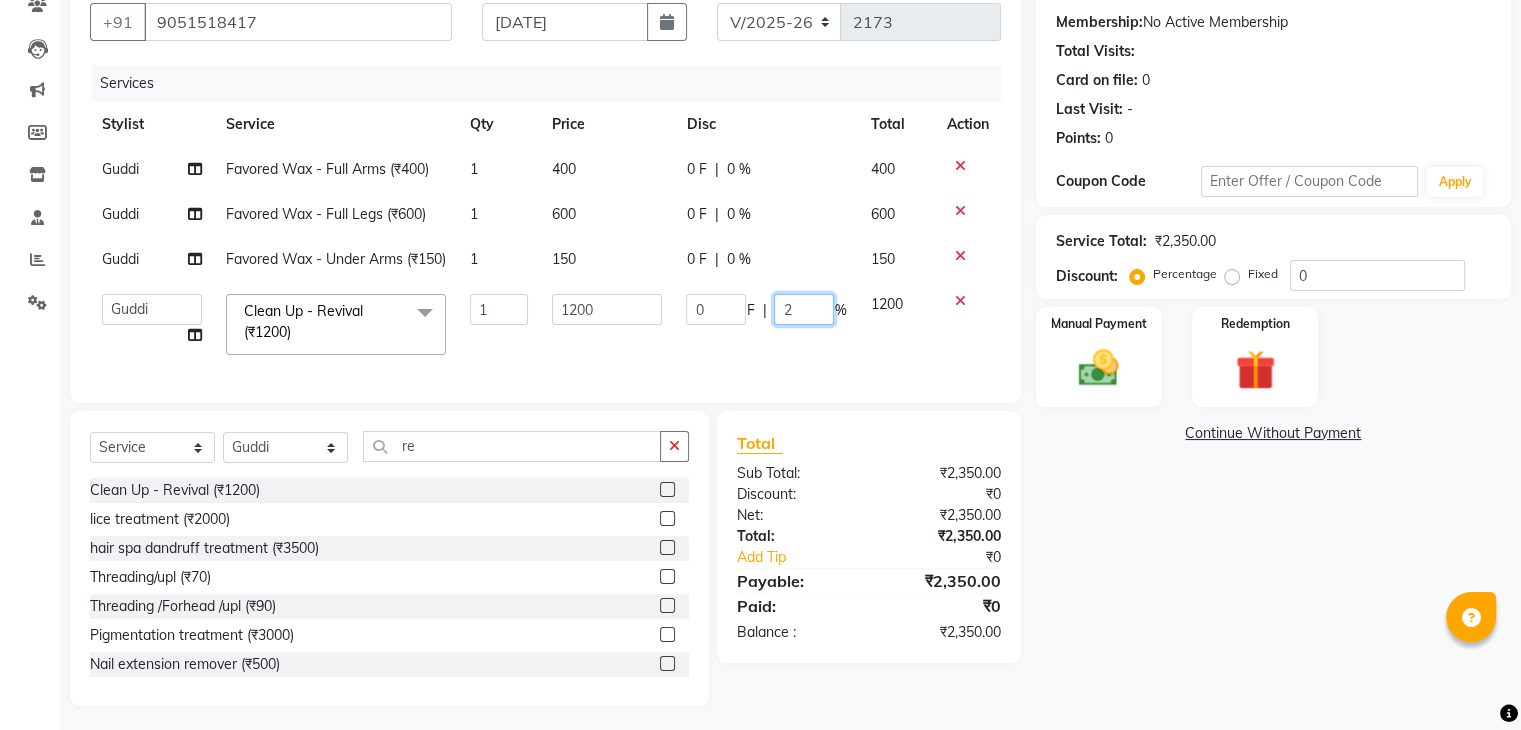 type on "20" 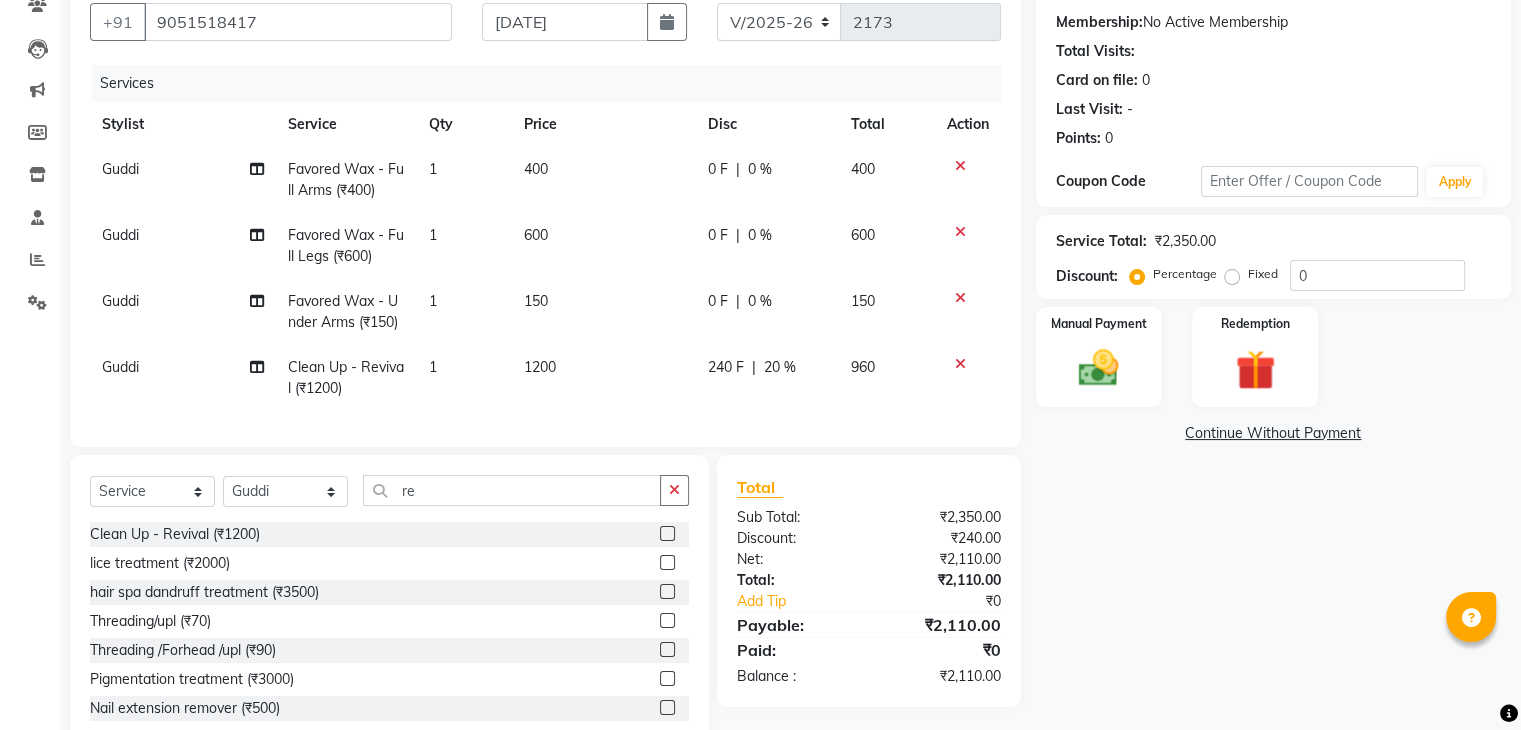 click on "240 F | 20 %" 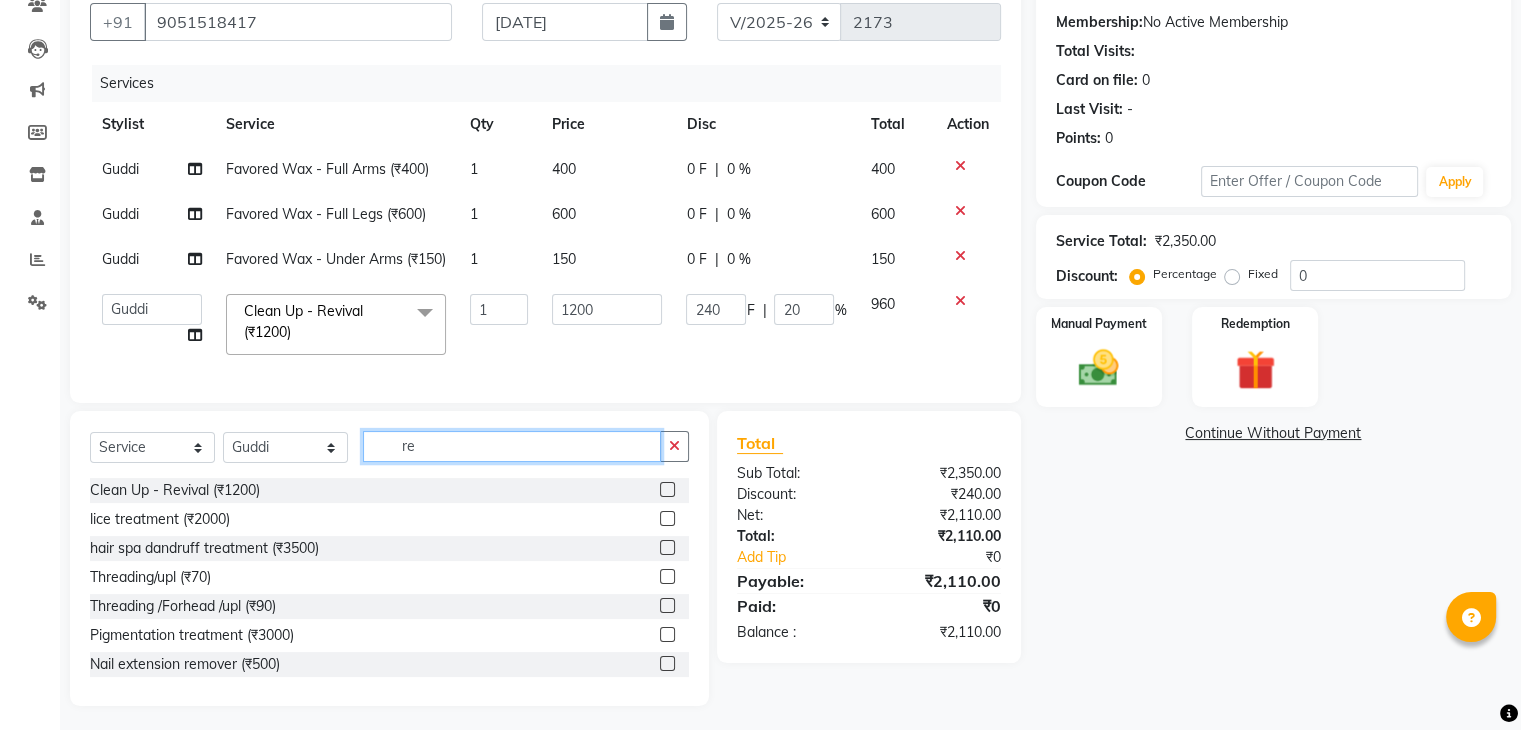 click on "re" 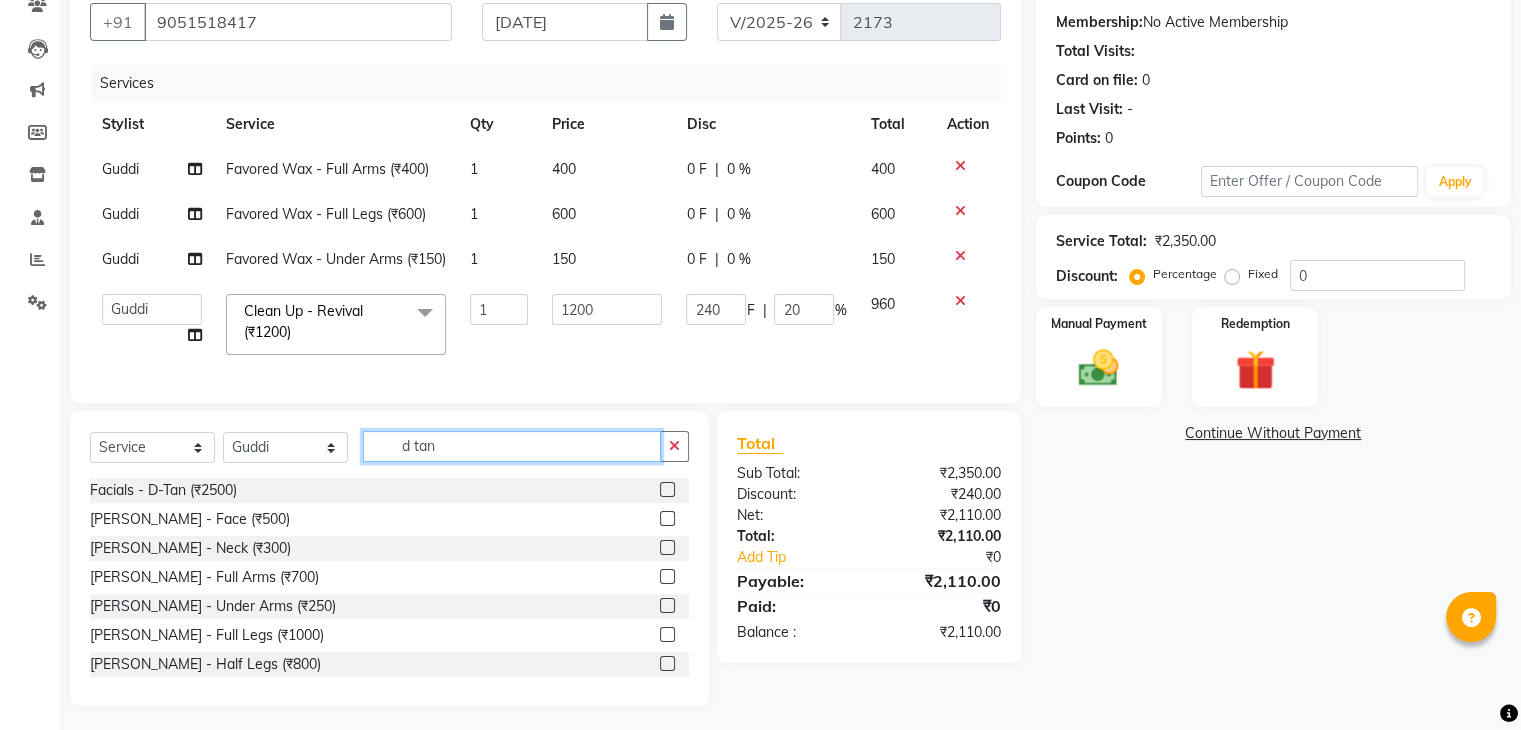 type on "d tan" 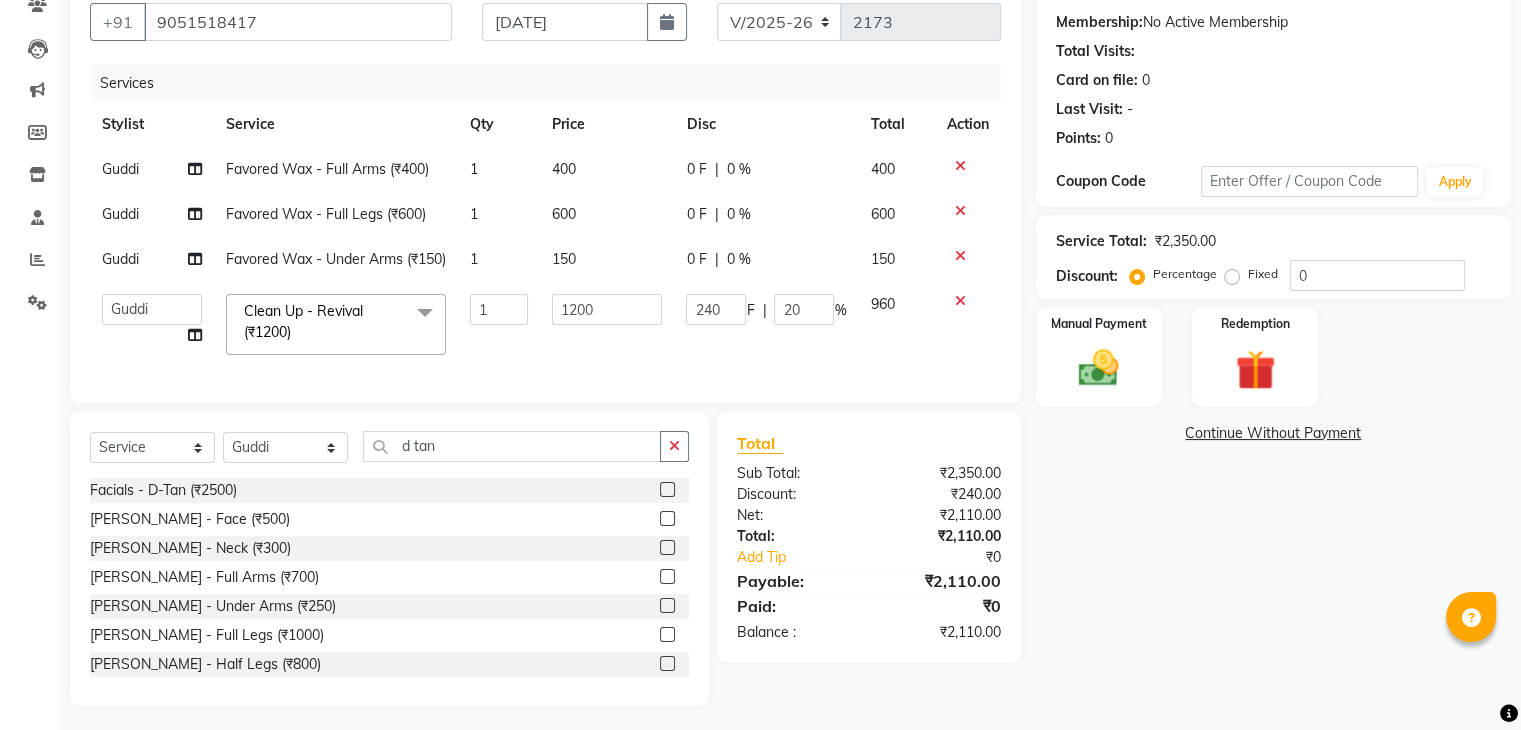 click 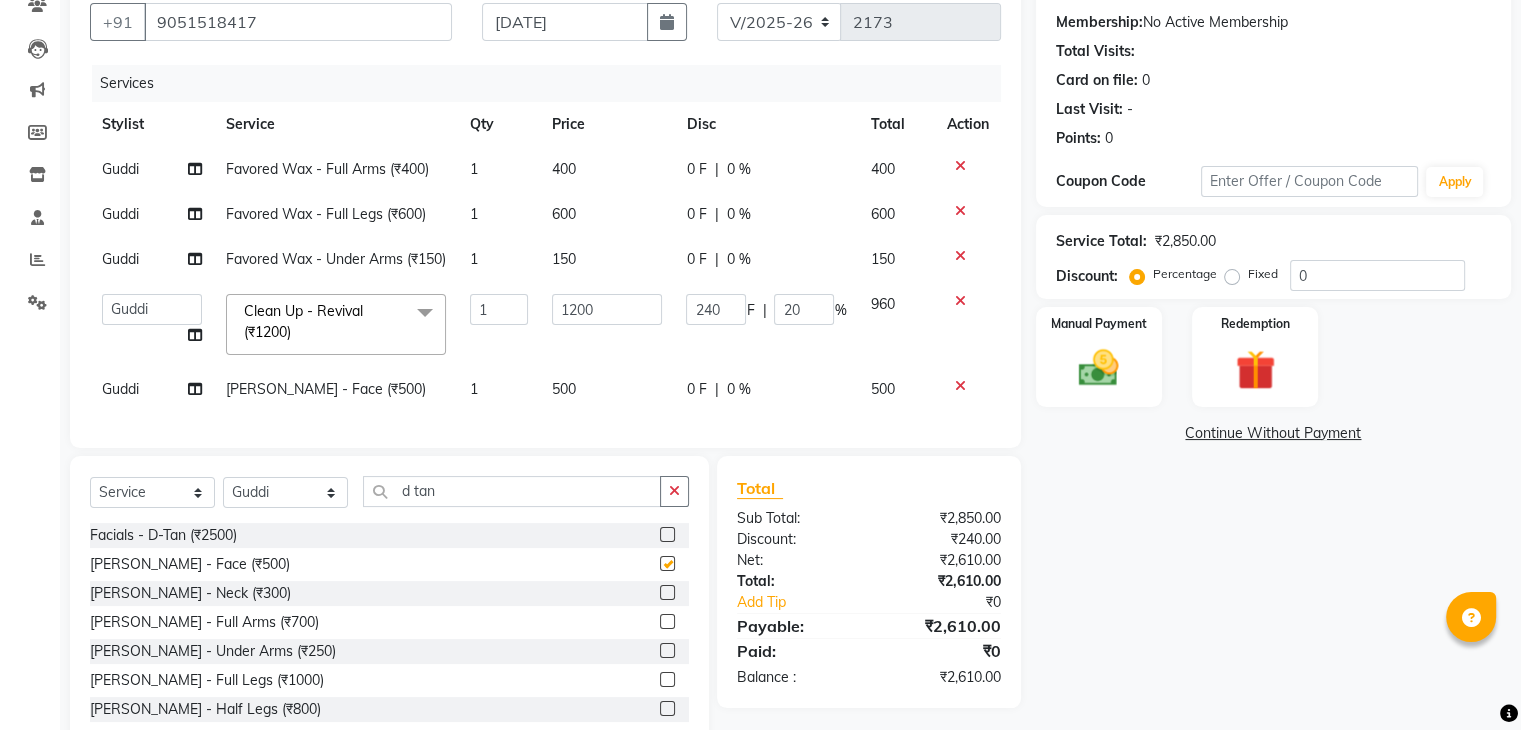checkbox on "false" 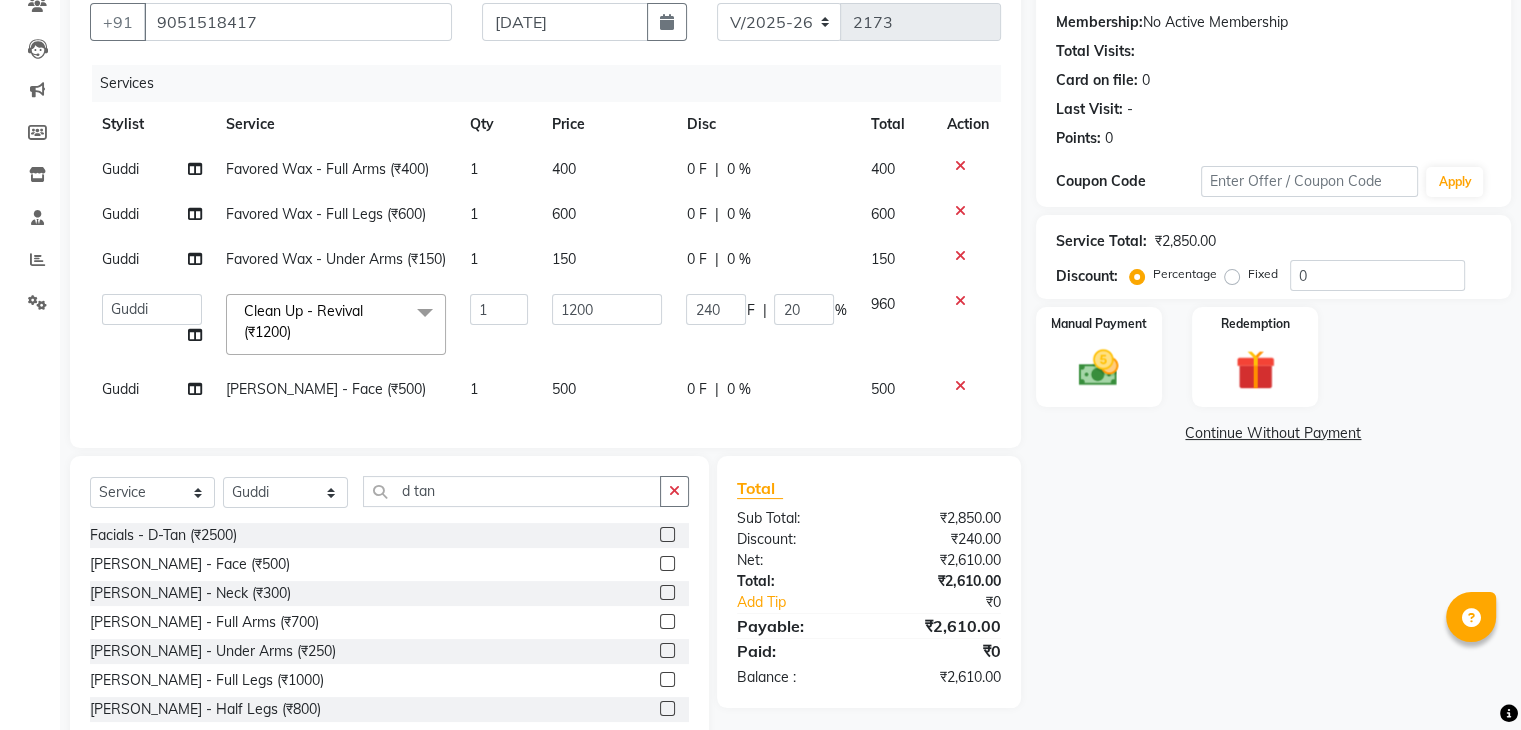 click on "0 F | 0 %" 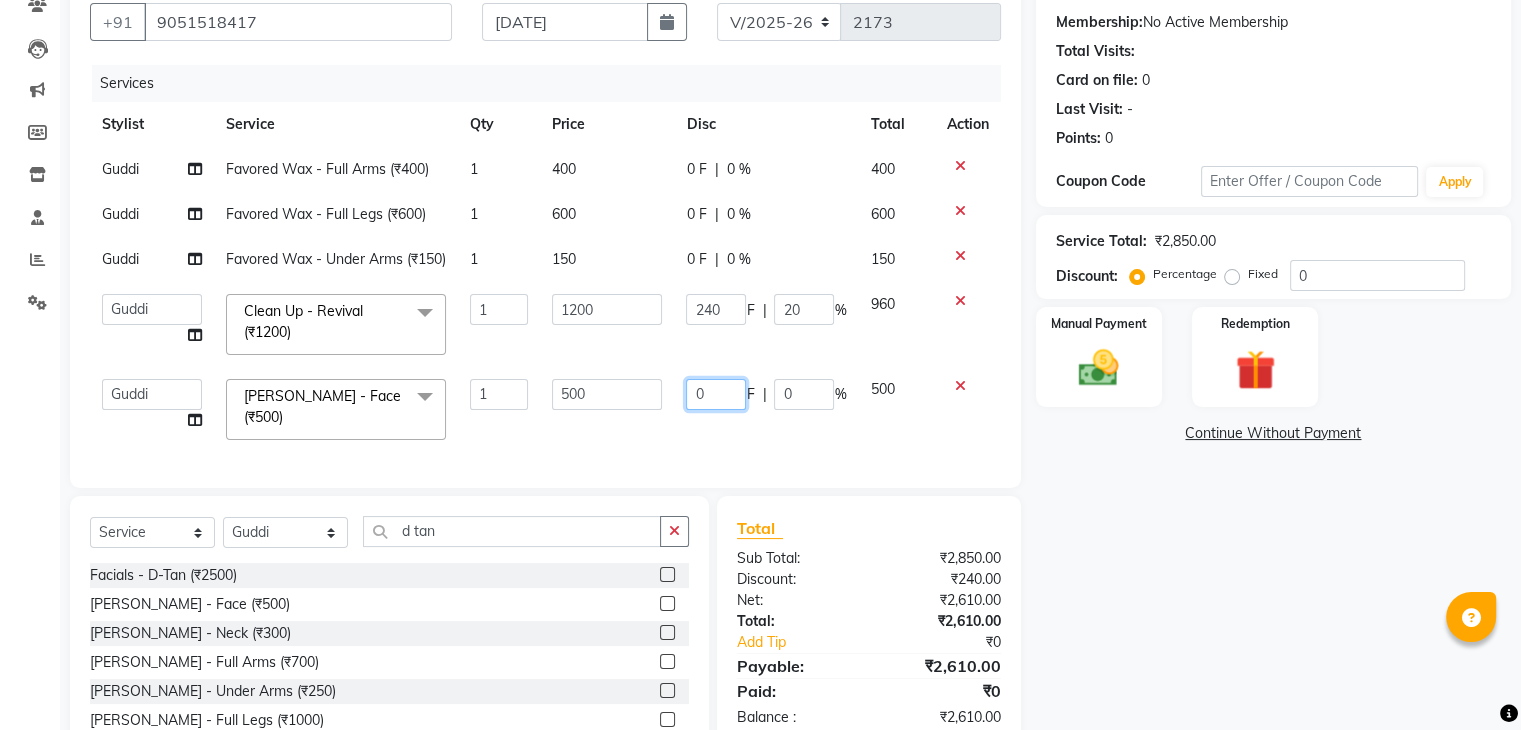 click on "0" 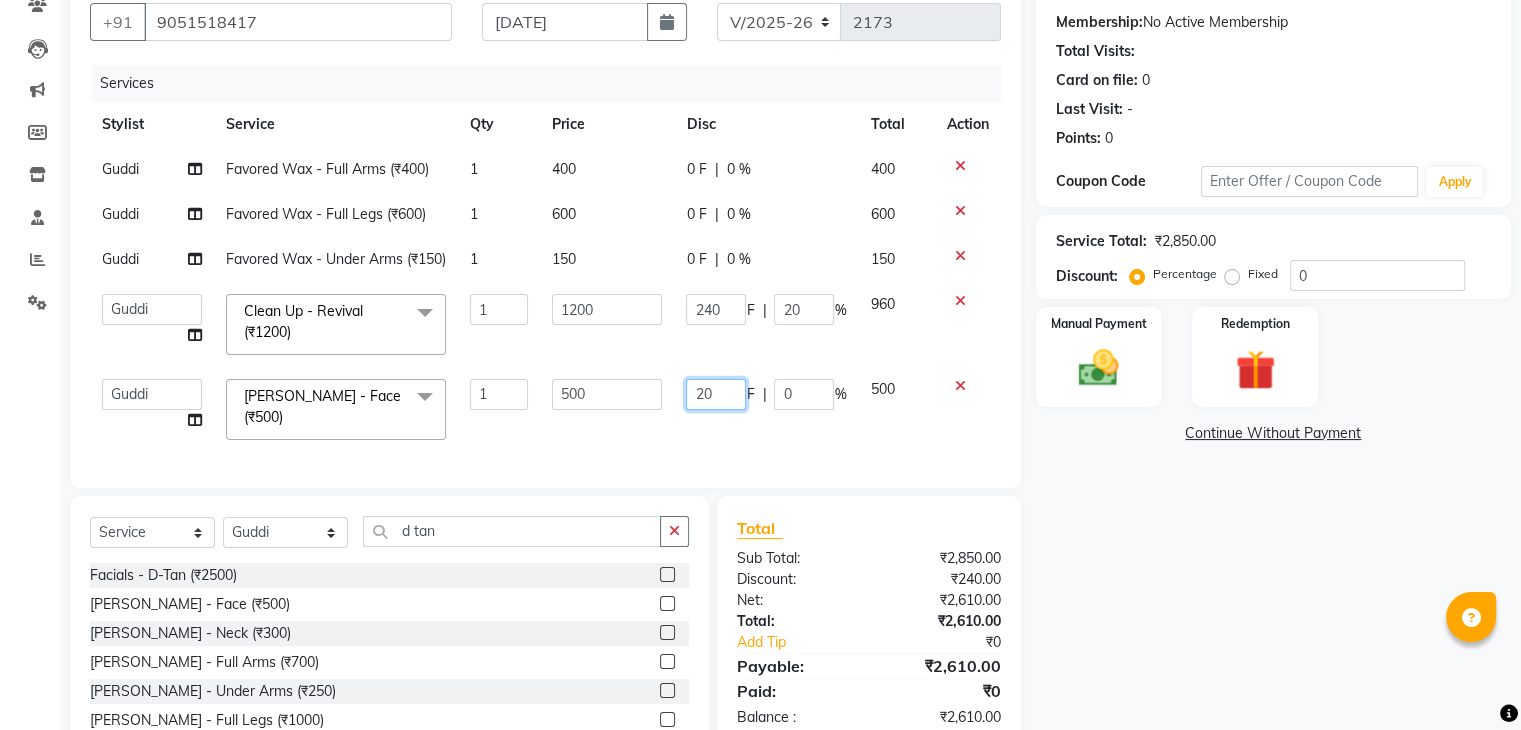 type on "200" 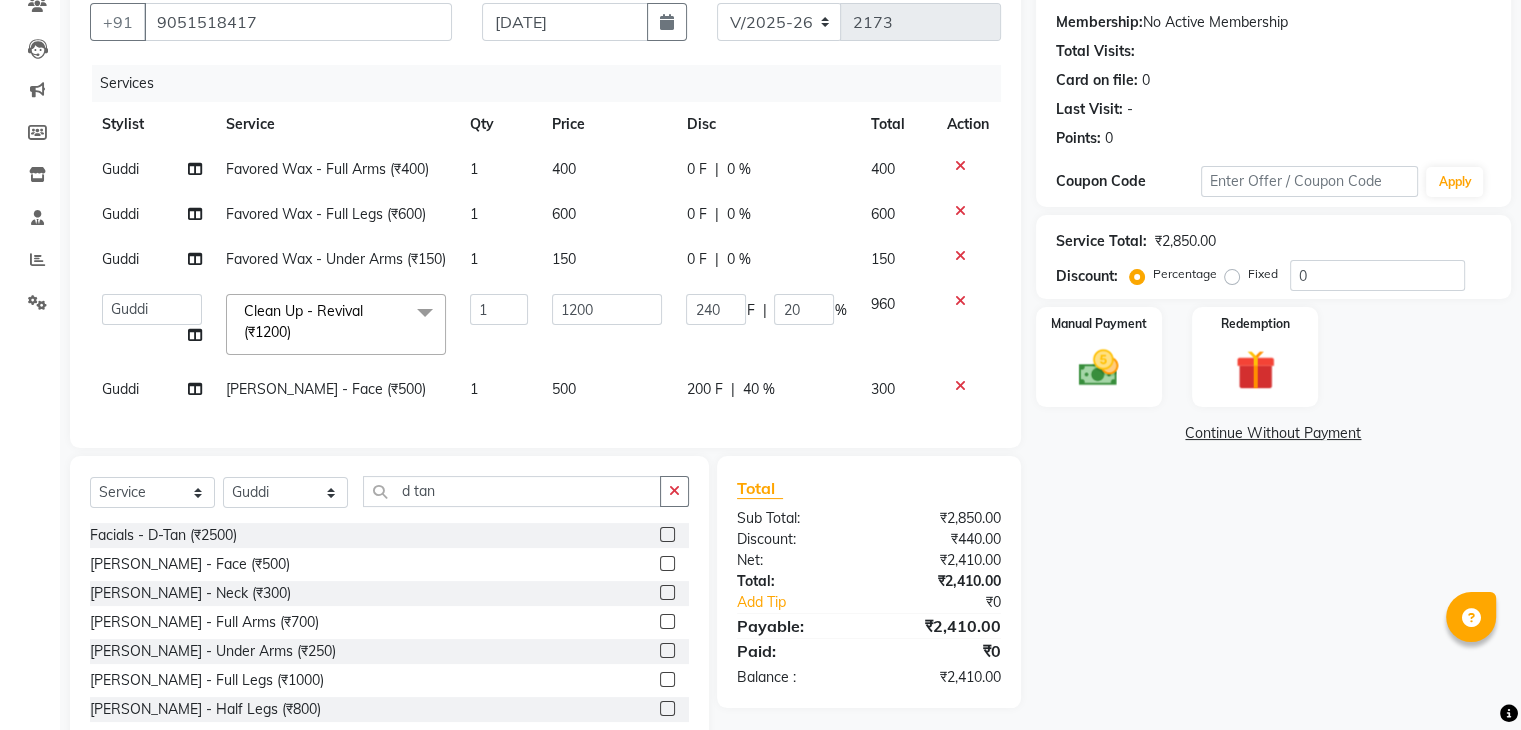 click on "Services Stylist Service Qty Price Disc Total Action Guddi Favored Wax - Full Arms (₹400) 1 400 0 F | 0 % 400 Guddi Favored Wax - Full Legs (₹600) 1 600 0 F | 0 % 600 Guddi Favored Wax - Under Arms (₹150) 1 150 0 F | 0 % 150  Ajaz   Danish   Guddi   Jayesh    mumtaz     nishu   Riya      Rush   Swati  Clean Up - Revival (₹1200)  x Clean Up - Deep Clean (₹900) Clean Up - Fruit (₹1000) Clean Up - Revival (₹1200) Clean Up - Mineral 1 (₹1500) Clean Up - Mineral (₹2000) Clean Up - Hydrating (₹2500) Clean Up - D.N.A. (₹3000) lice treatment (₹2000) power dose [per bottle ] (₹500) pigmantation facial (₹1000) protein spa (₹2500) Bota smooth (₹8000) Bota smooth  (₹10000) bota smooth (₹6500) Protein hair spa (₹1600) nanoplatia (₹2500) Hair protein spa (₹2000) Protein spaa (₹3500) Foot spa (₹800) Protein spa (₹3000) Nose pill off (₹250) hair spa dandruff treatment (₹3500) Threading/upl (₹70) Threading /Forhead /upl (₹90) Botosmooth (₹7000) Hydra  facial (₹7000)" 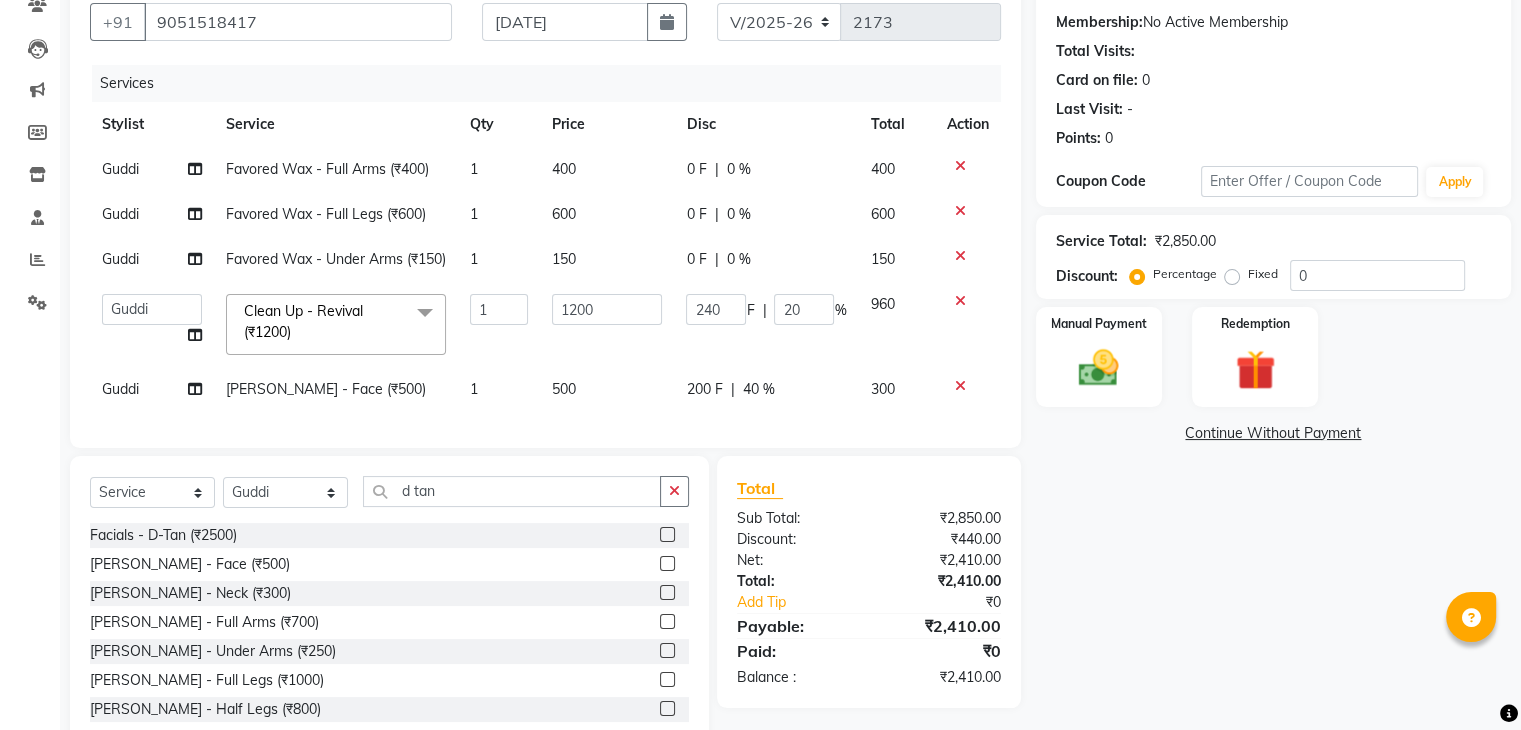 scroll, scrollTop: 271, scrollLeft: 0, axis: vertical 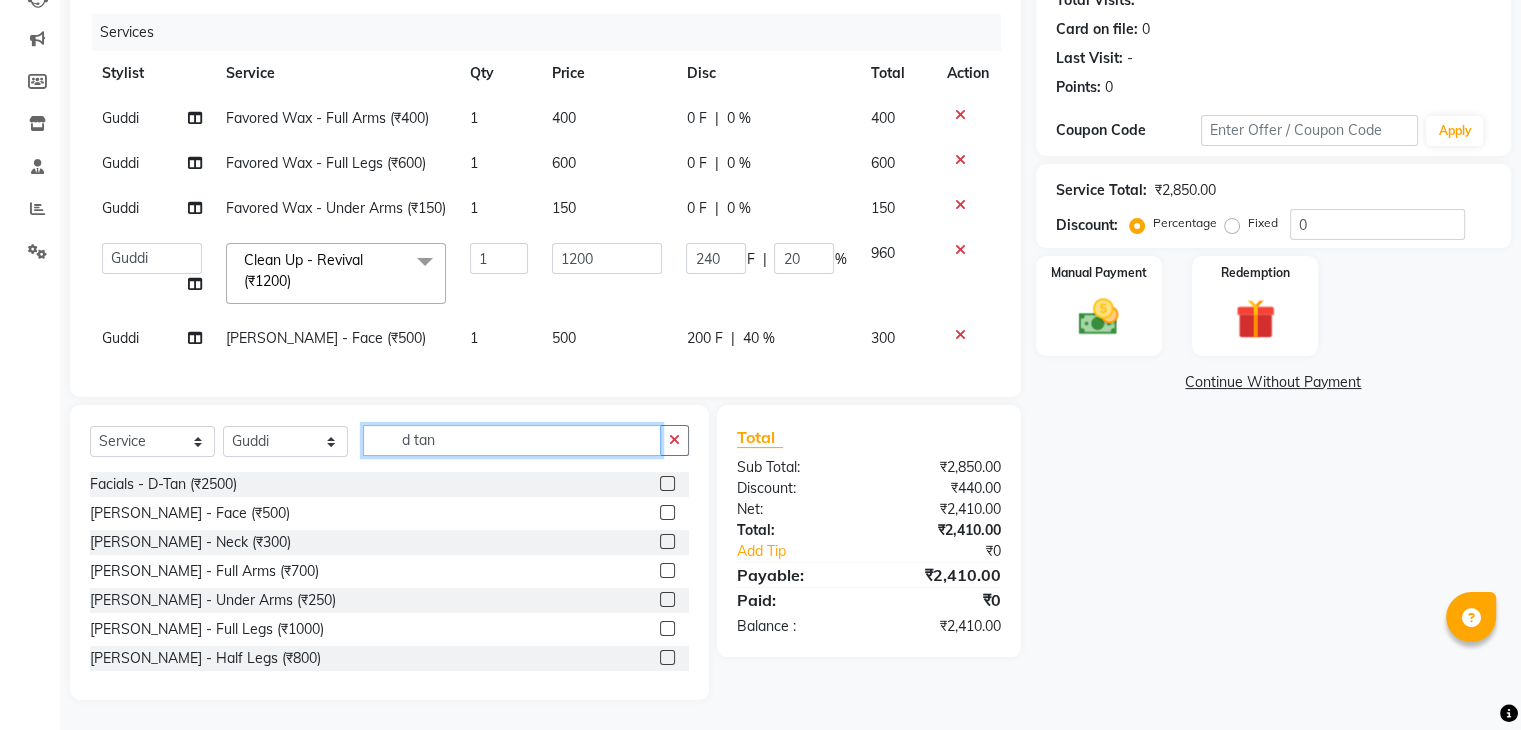 click on "d tan" 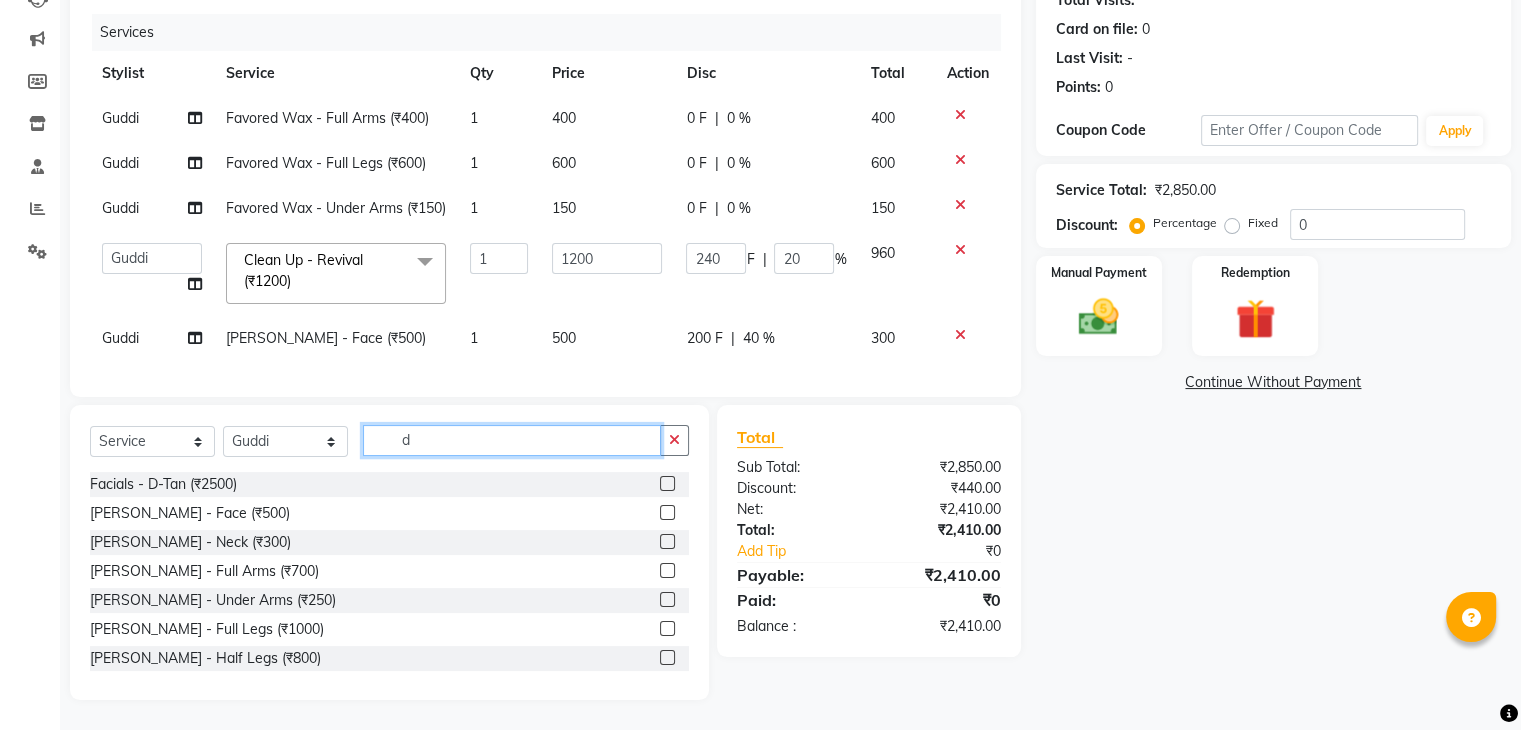 type on "d" 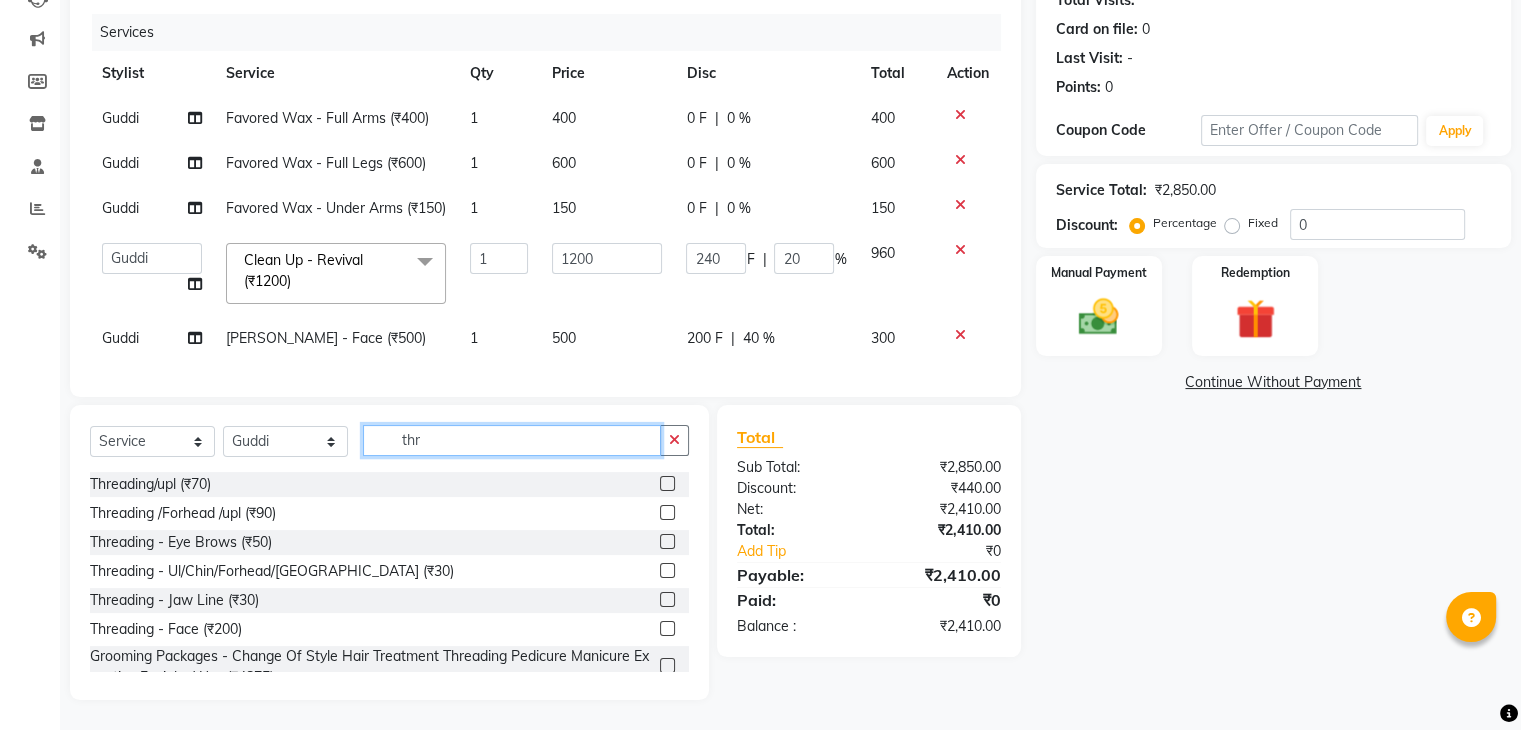 type on "thr" 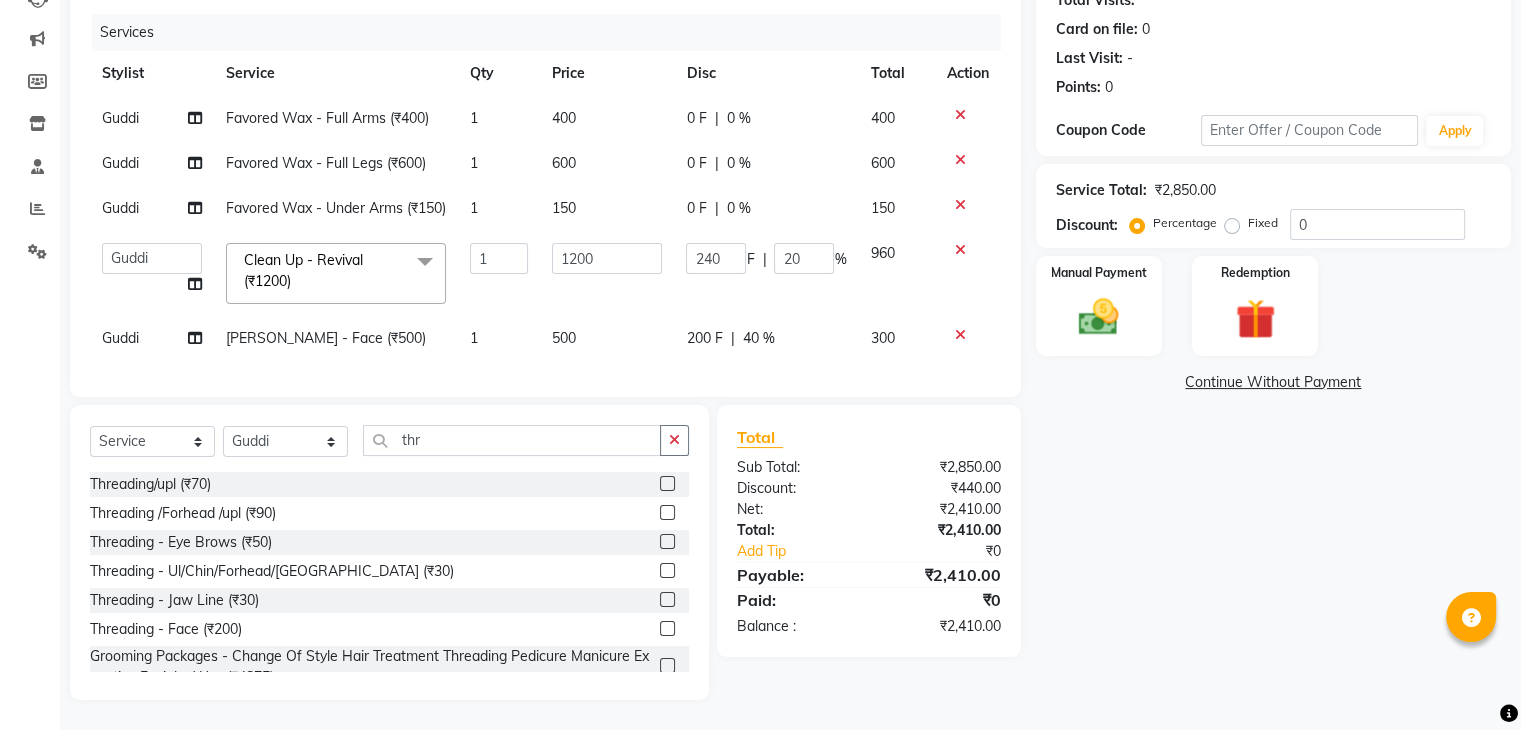 click 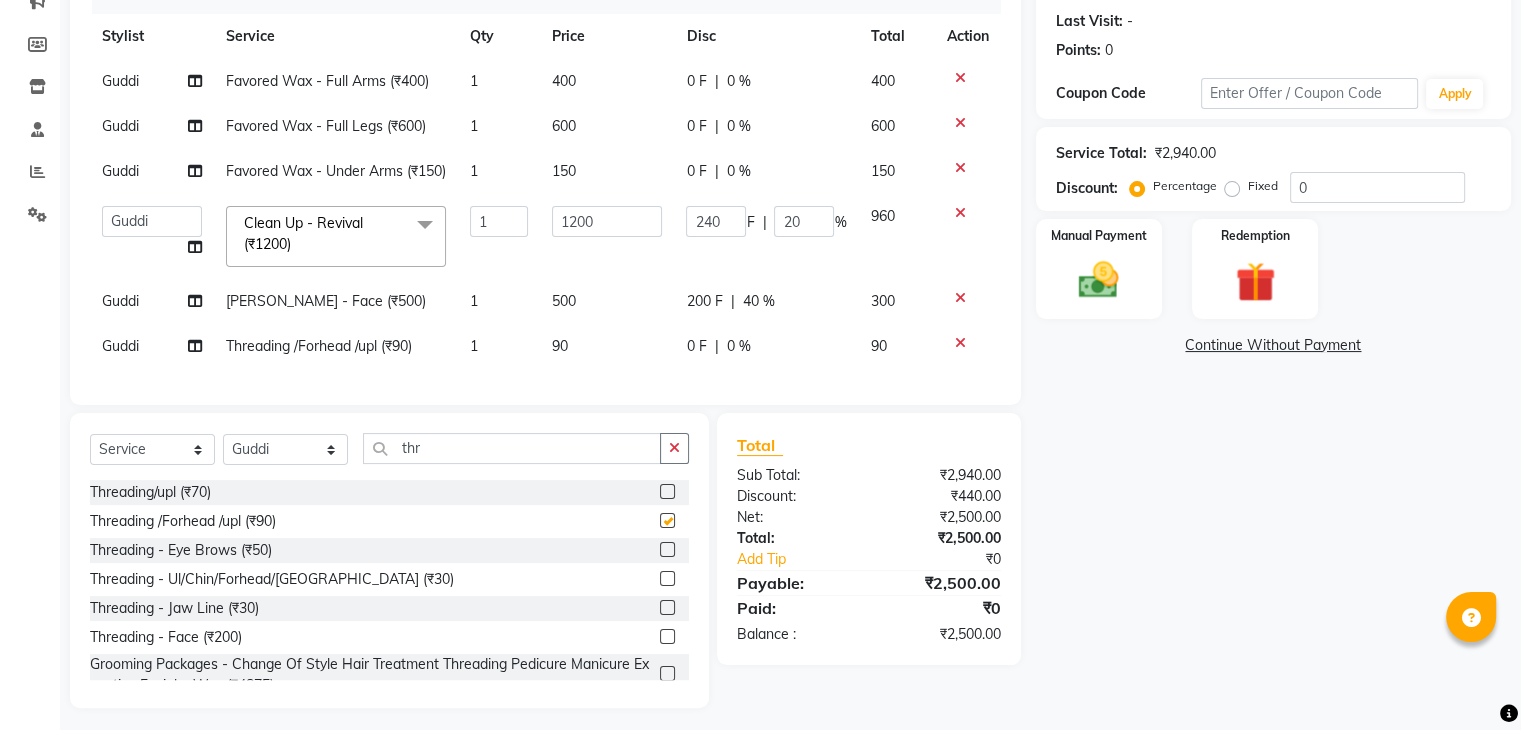 checkbox on "false" 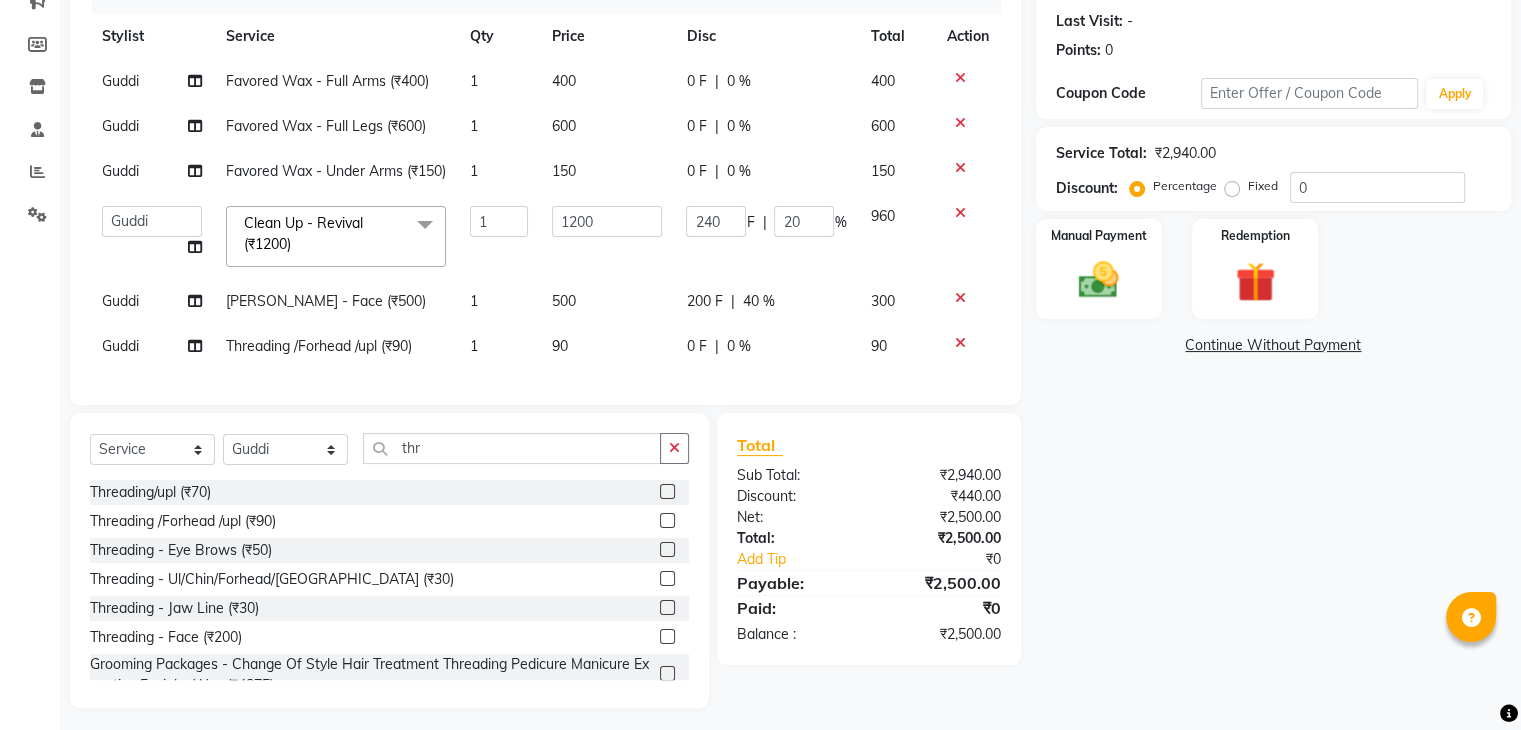 click on "Guddi" 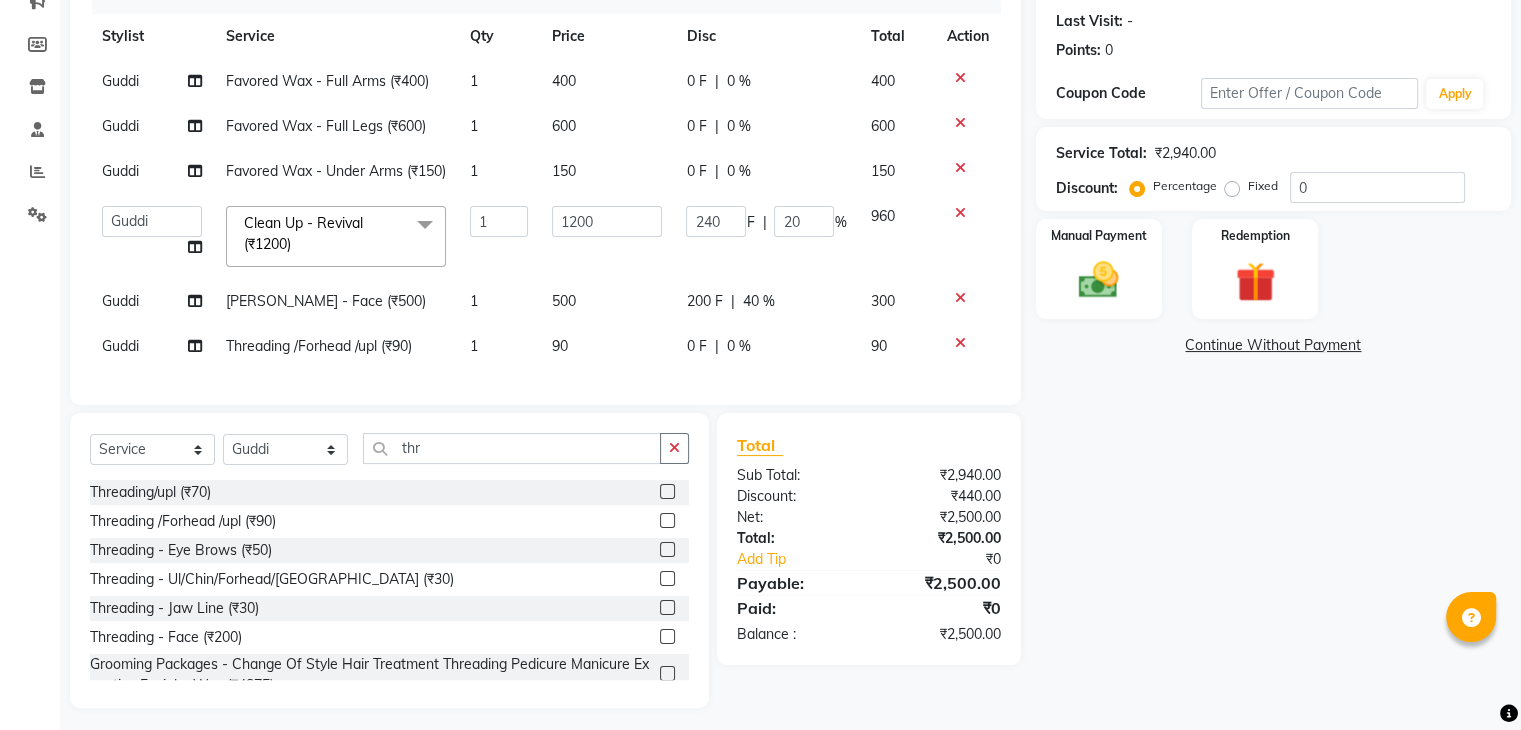 select on "60158" 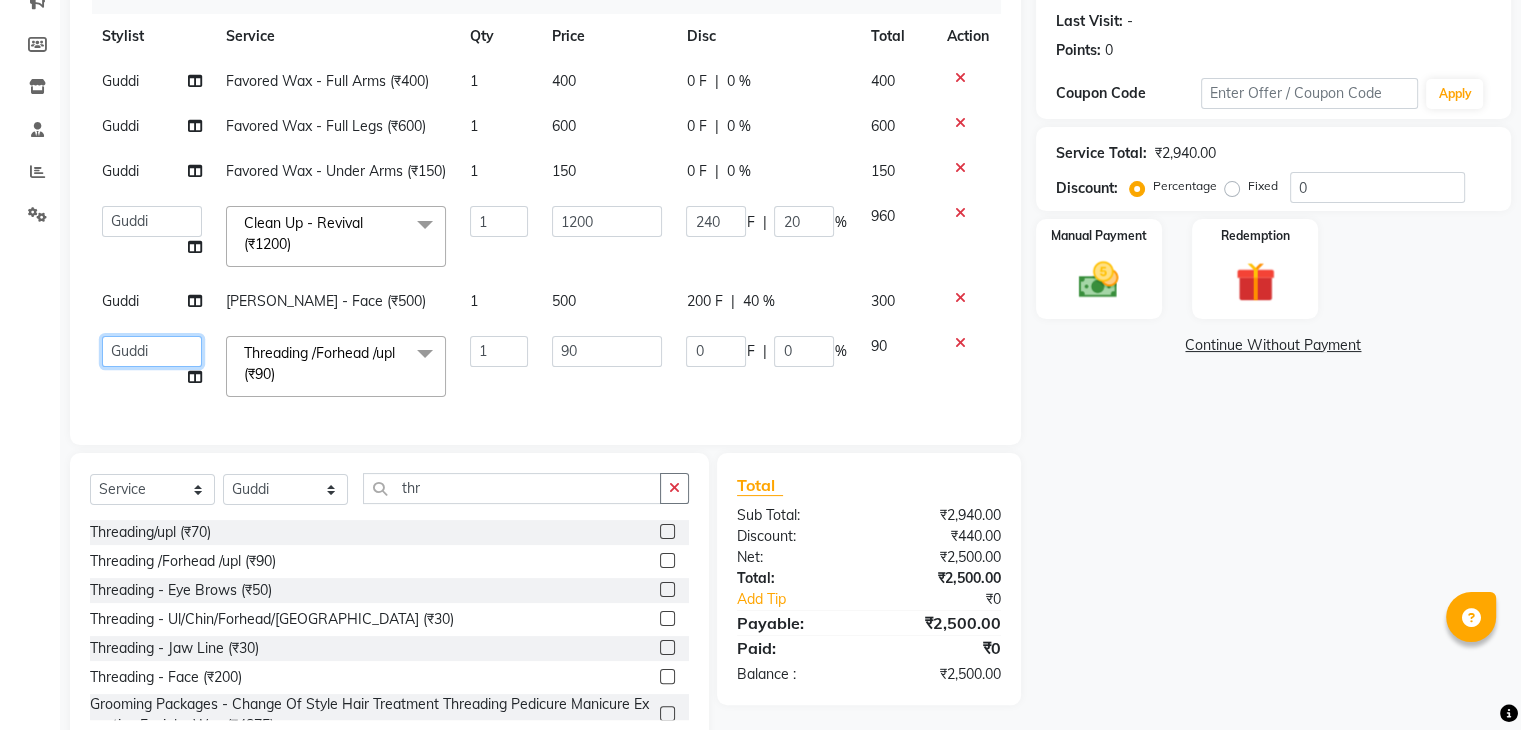 click on "Ajaz   Danish   Guddi   Jayesh    mumtaz     nishu   Riya      Rush   Swati" 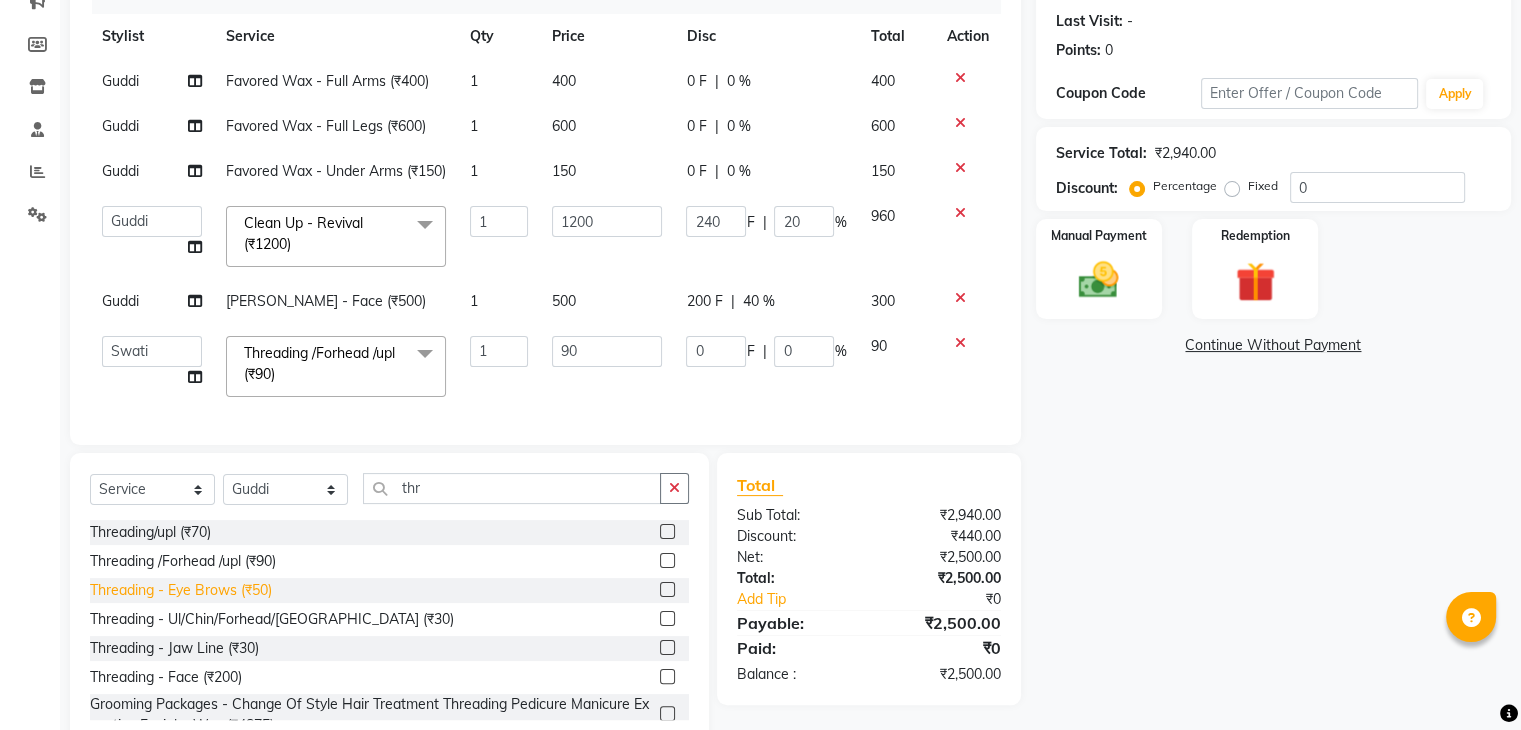 select on "77430" 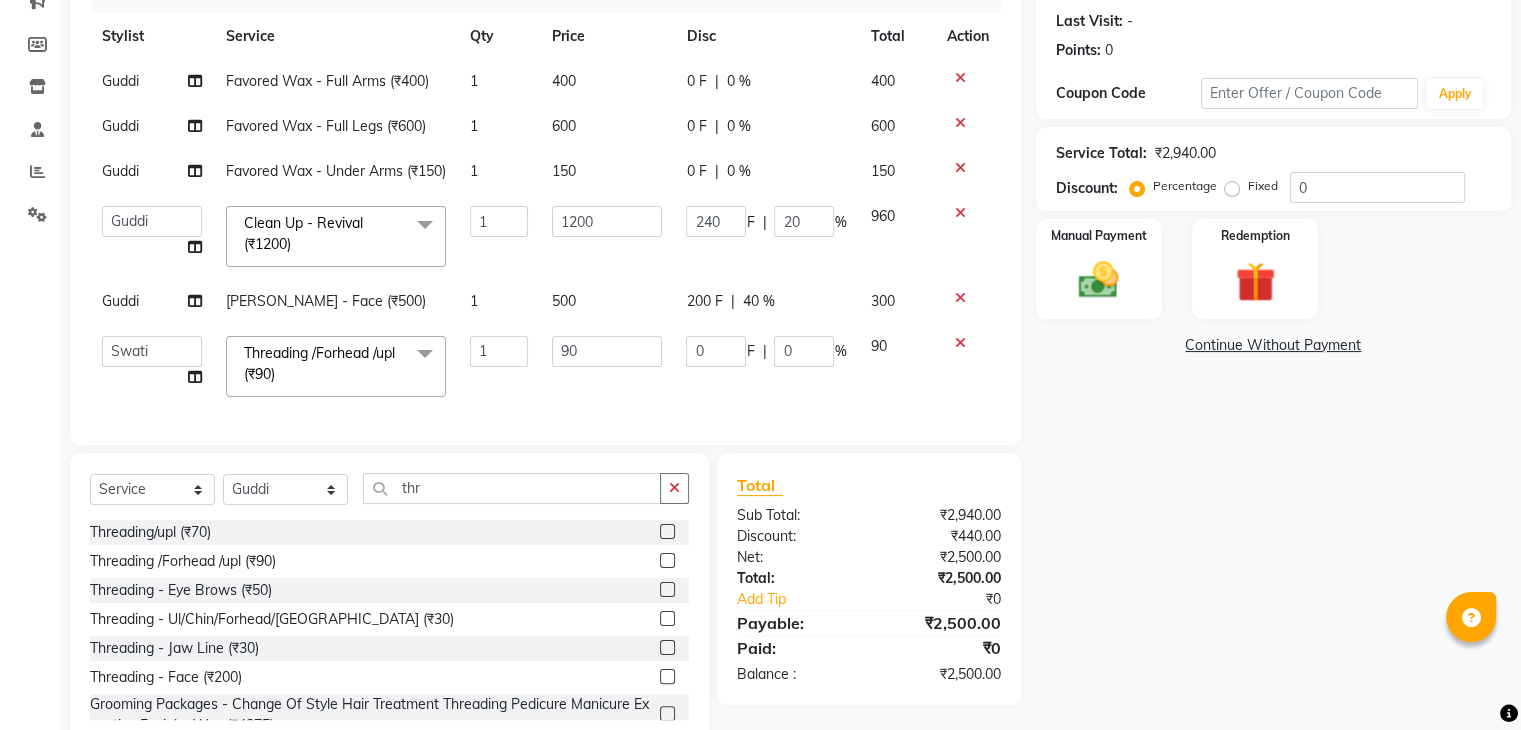 scroll, scrollTop: 355, scrollLeft: 0, axis: vertical 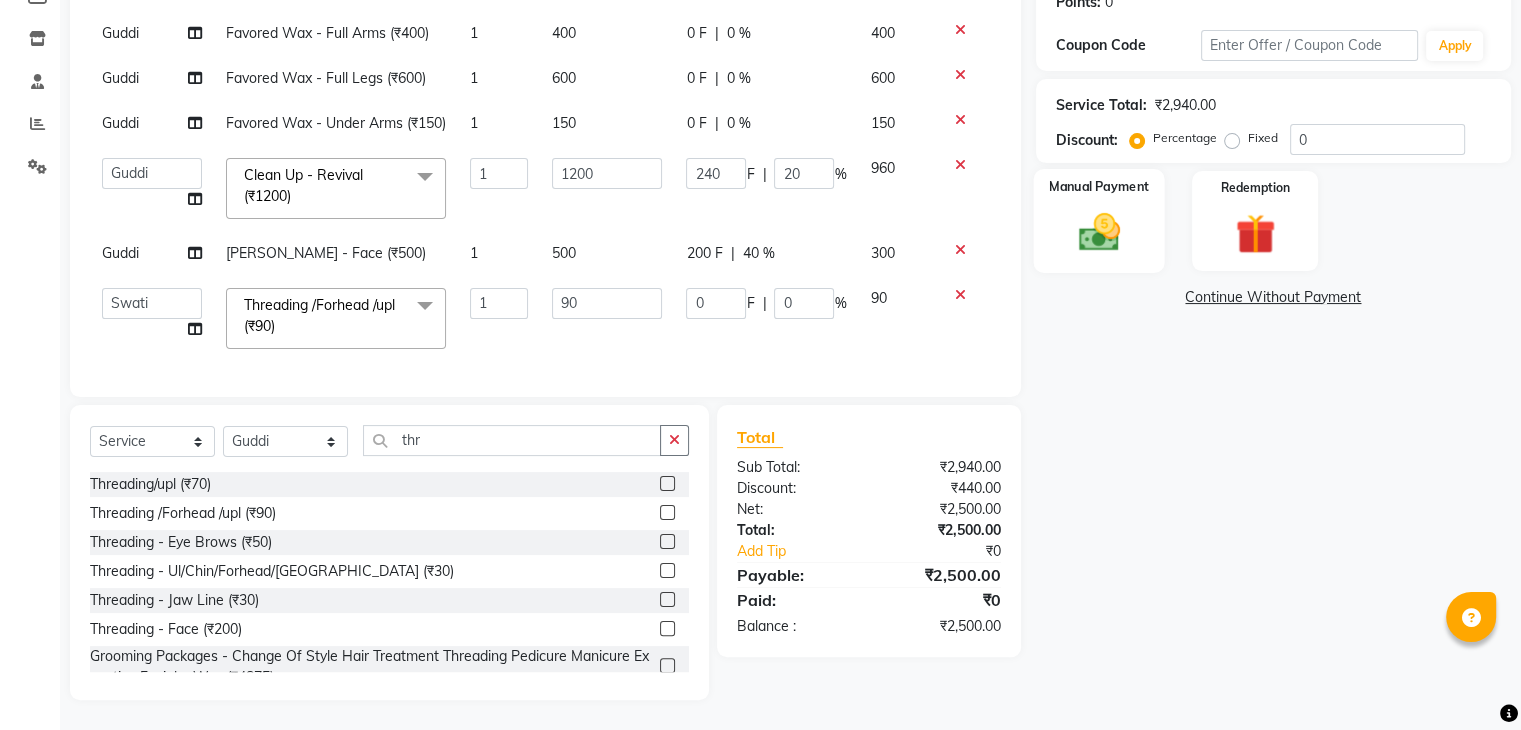 click on "Manual Payment" 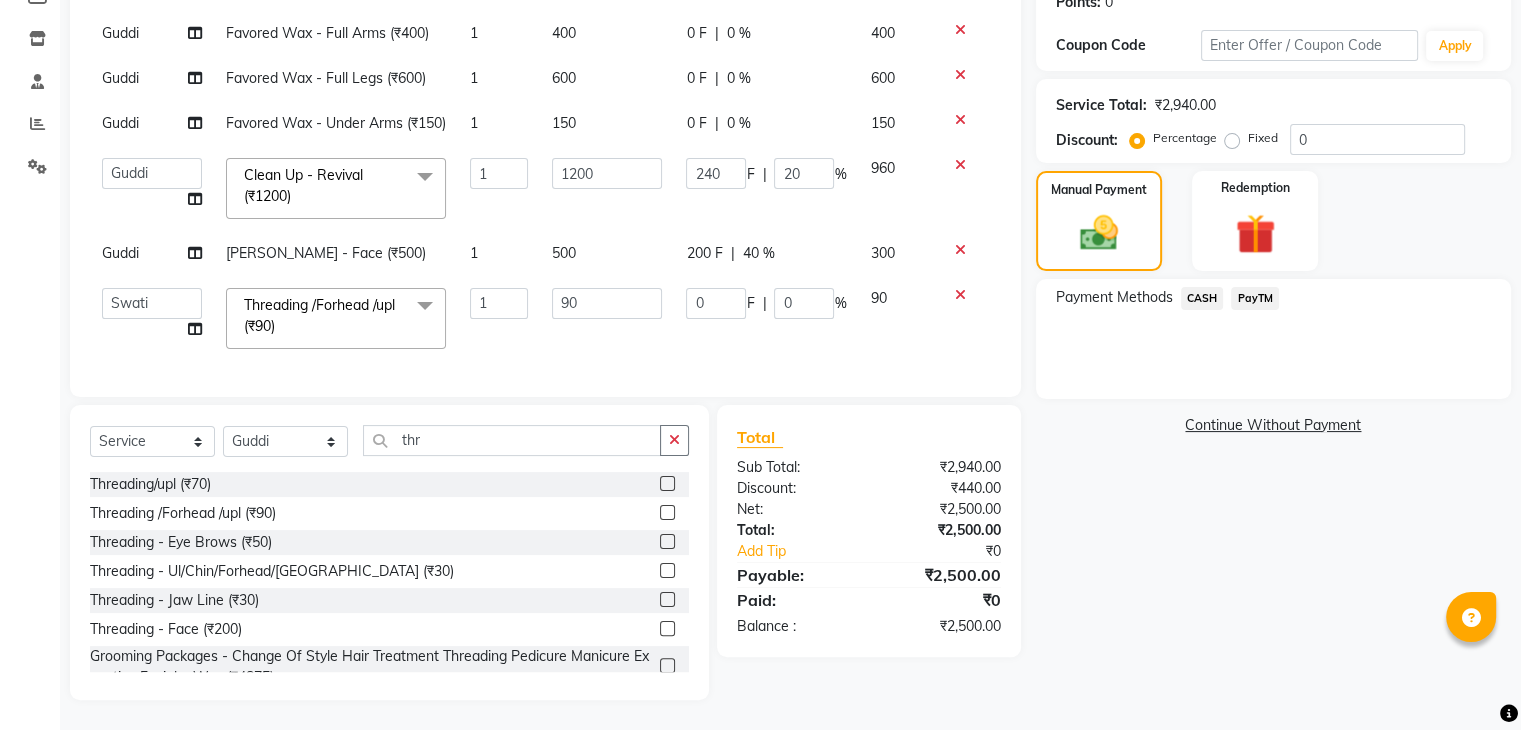 click on "PayTM" 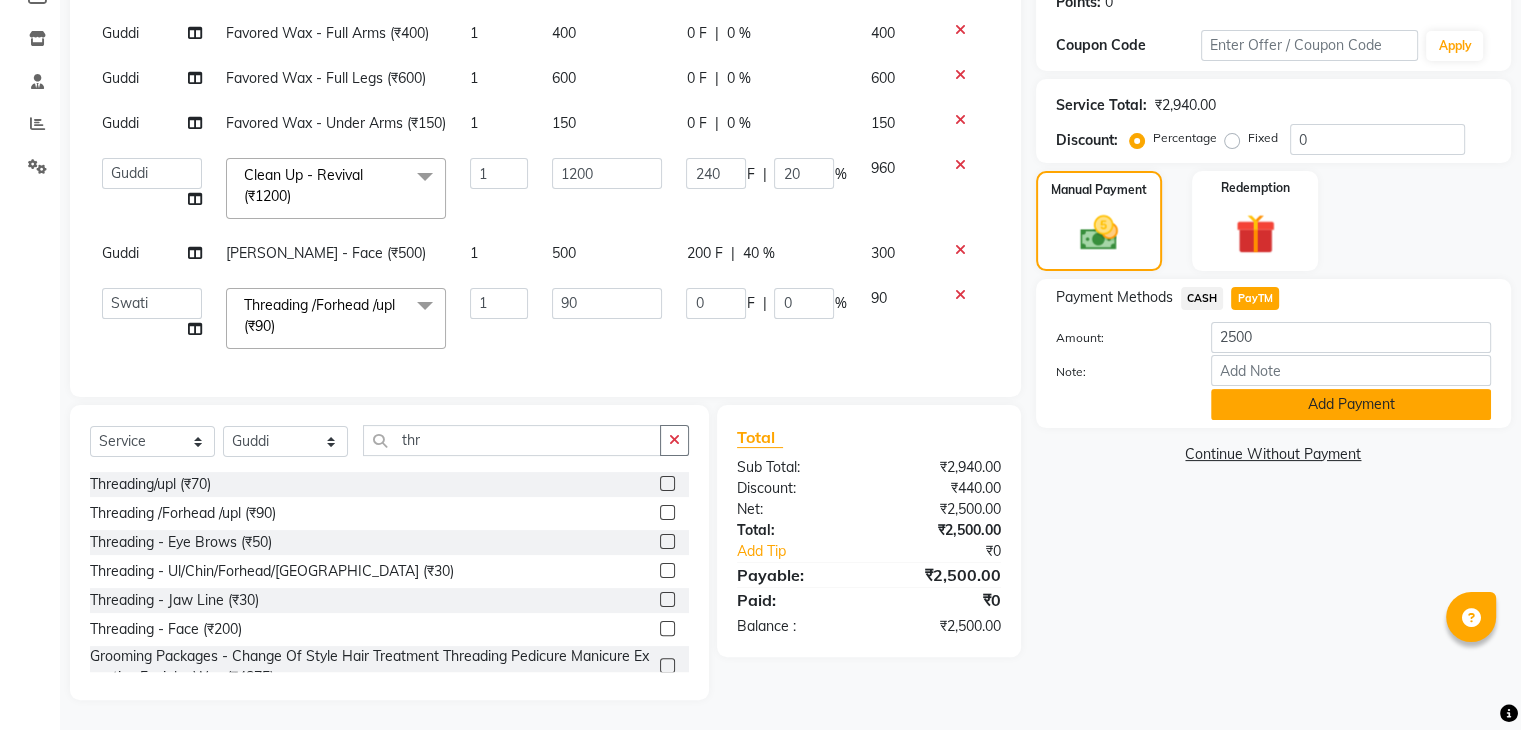 click on "Add Payment" 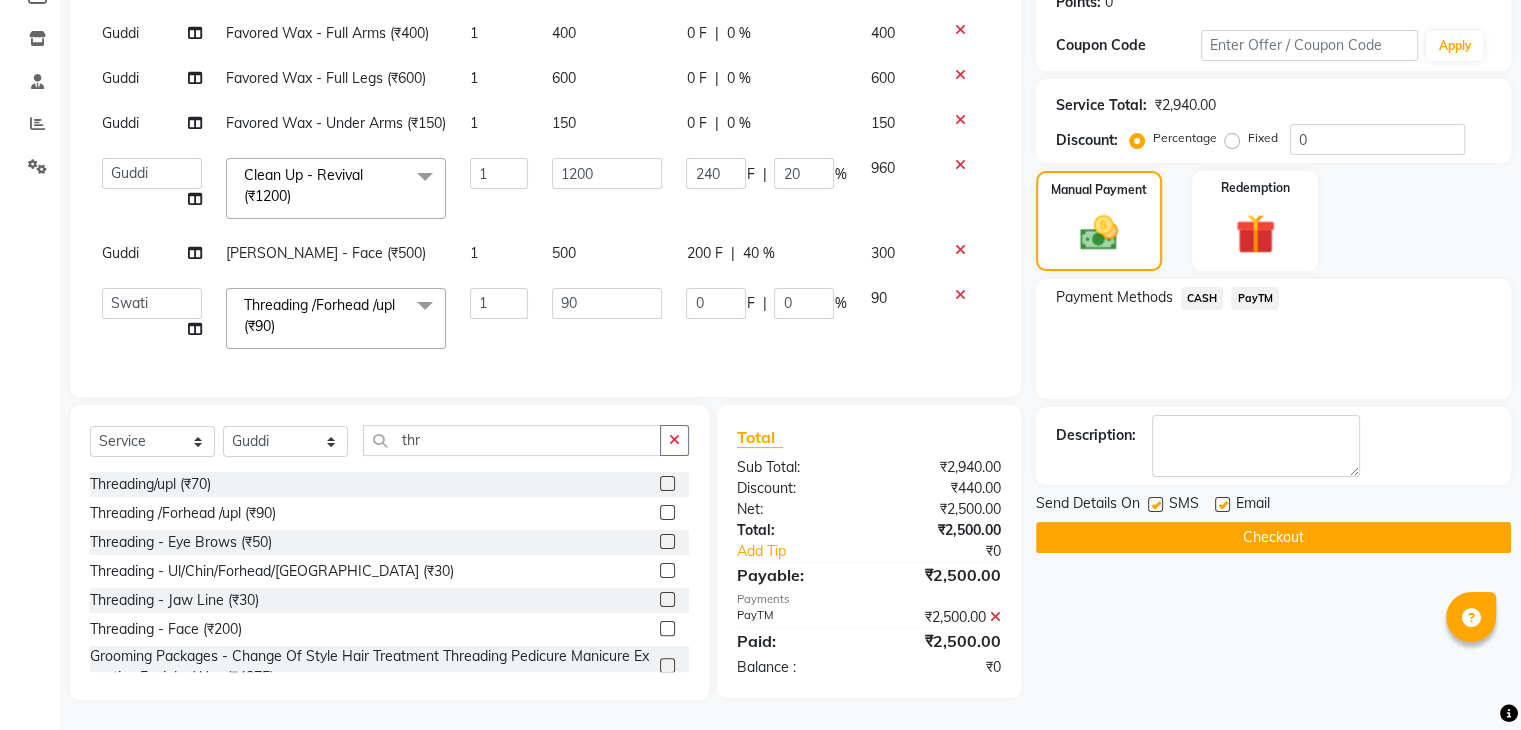 click 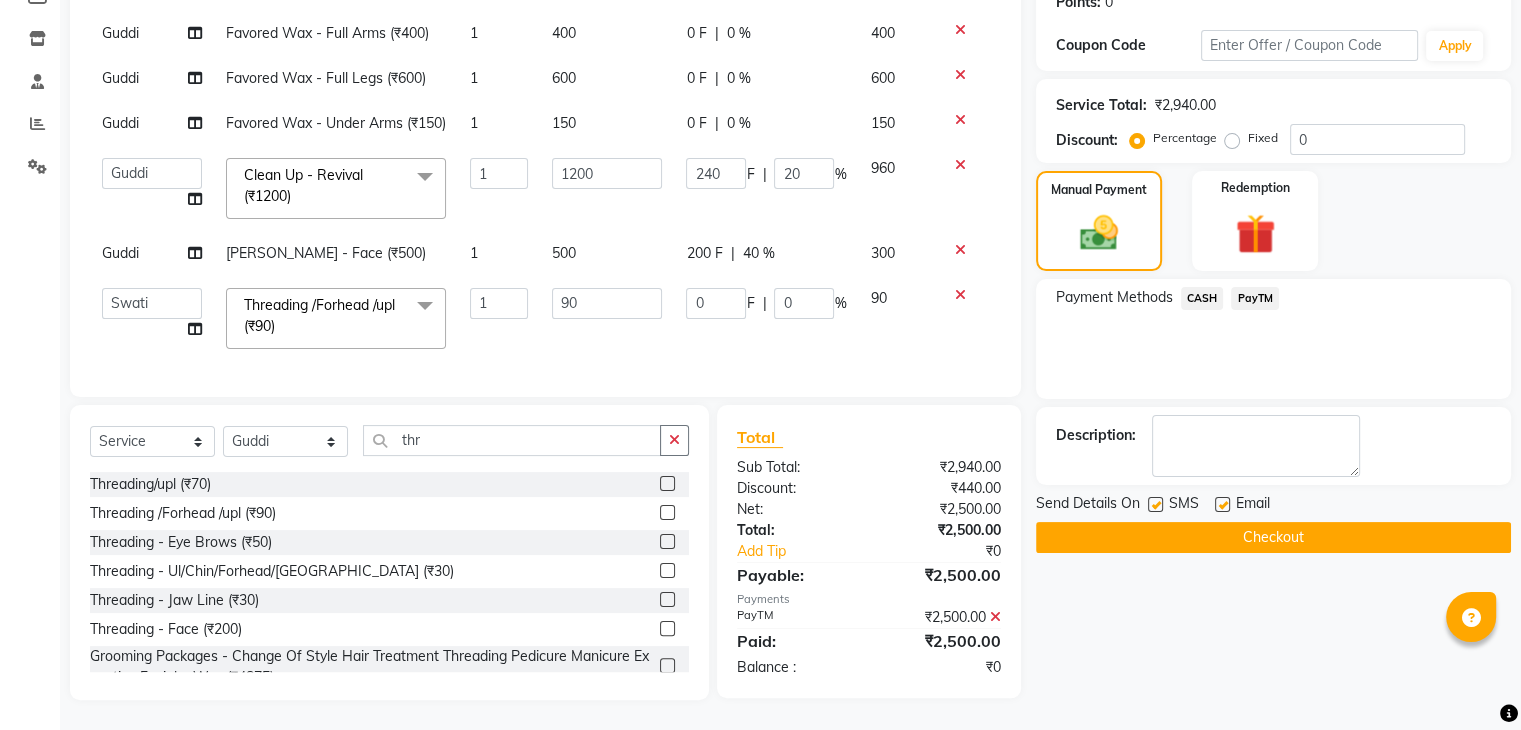 click at bounding box center (1154, 505) 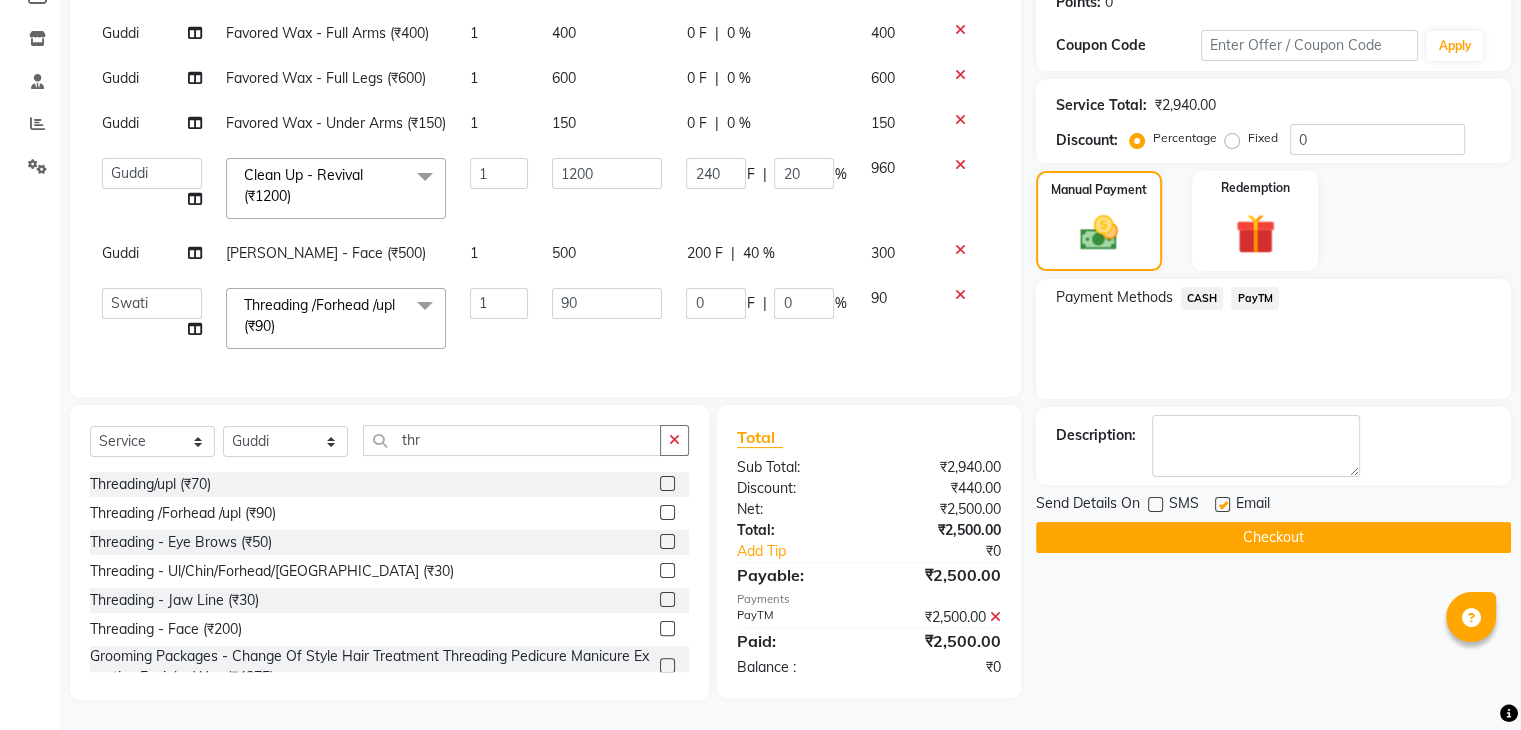click 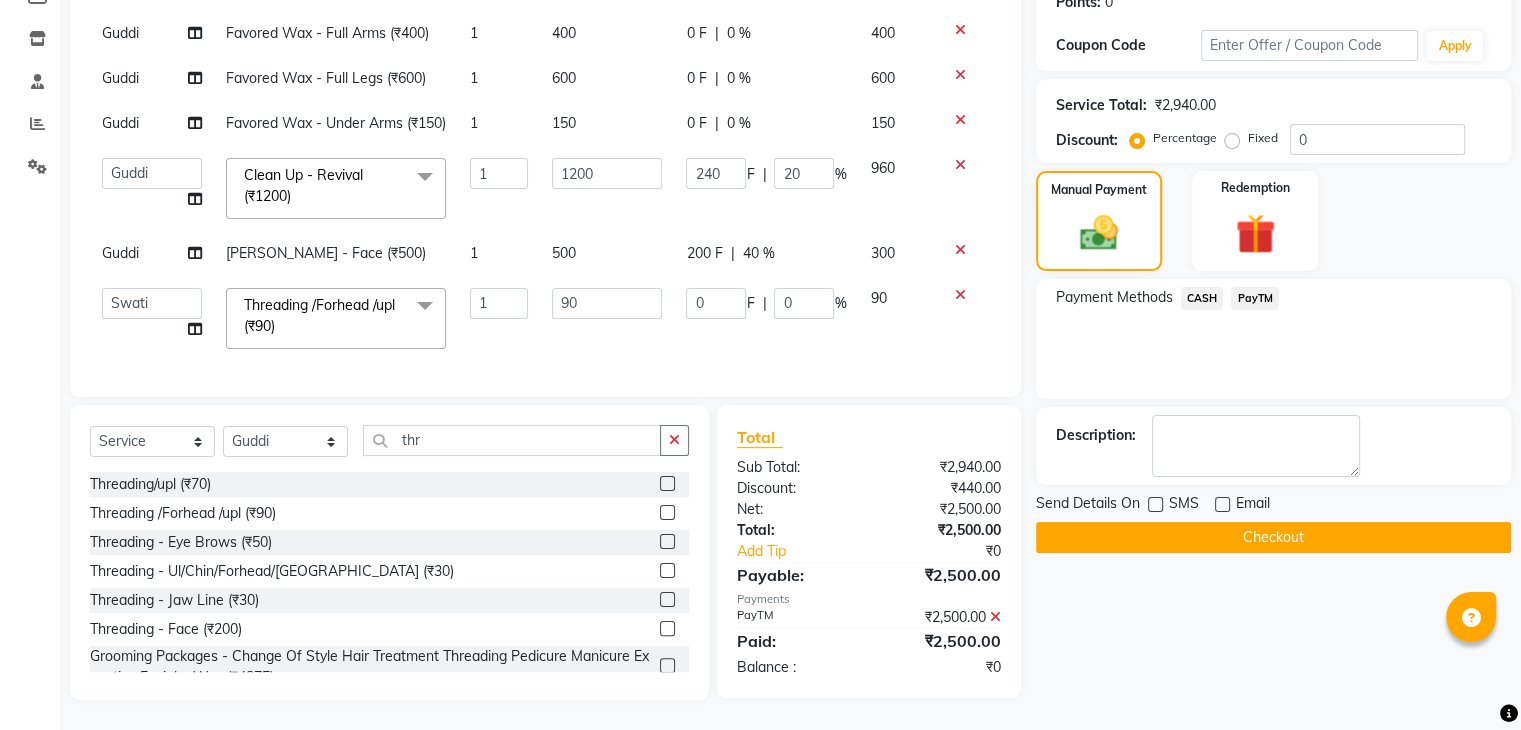 click on "Checkout" 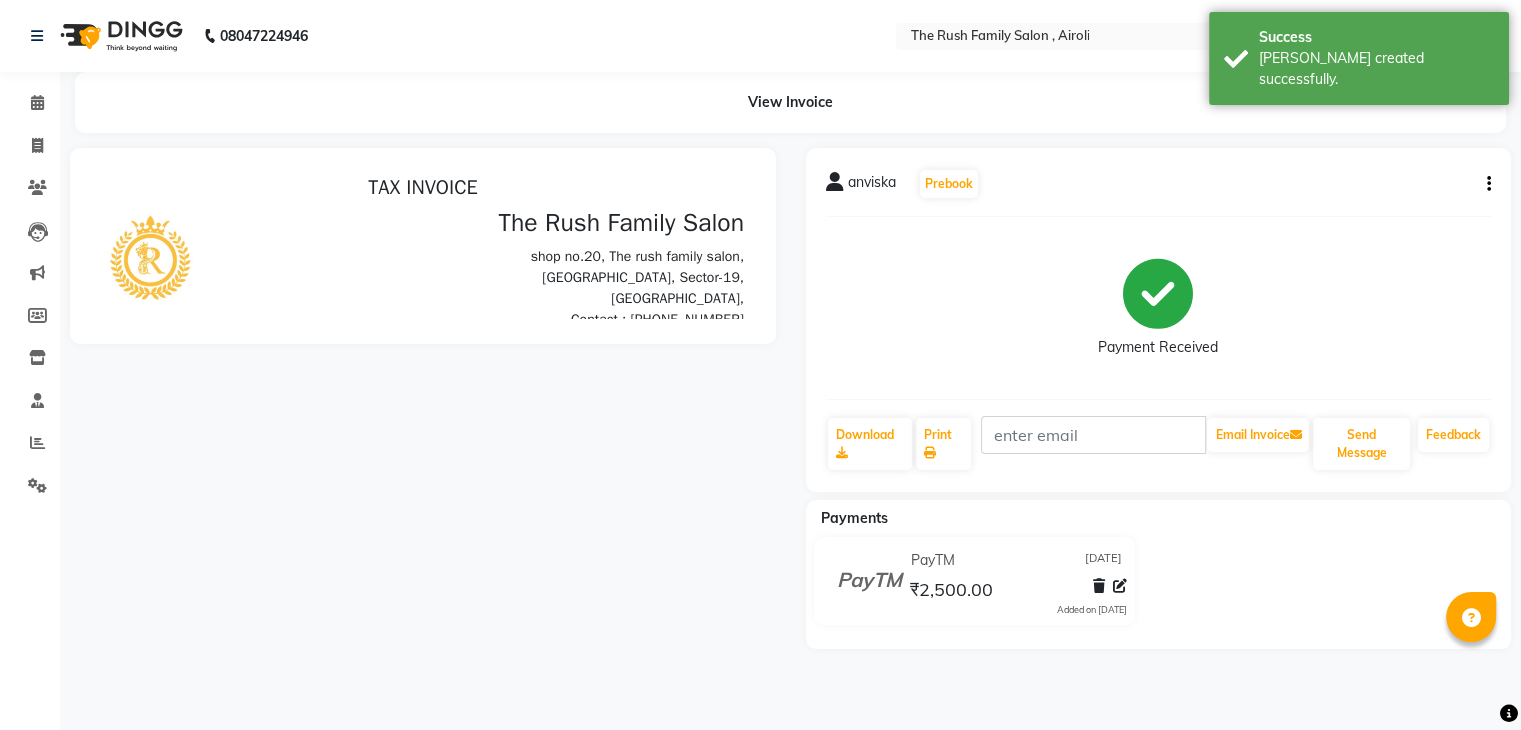 scroll, scrollTop: 0, scrollLeft: 0, axis: both 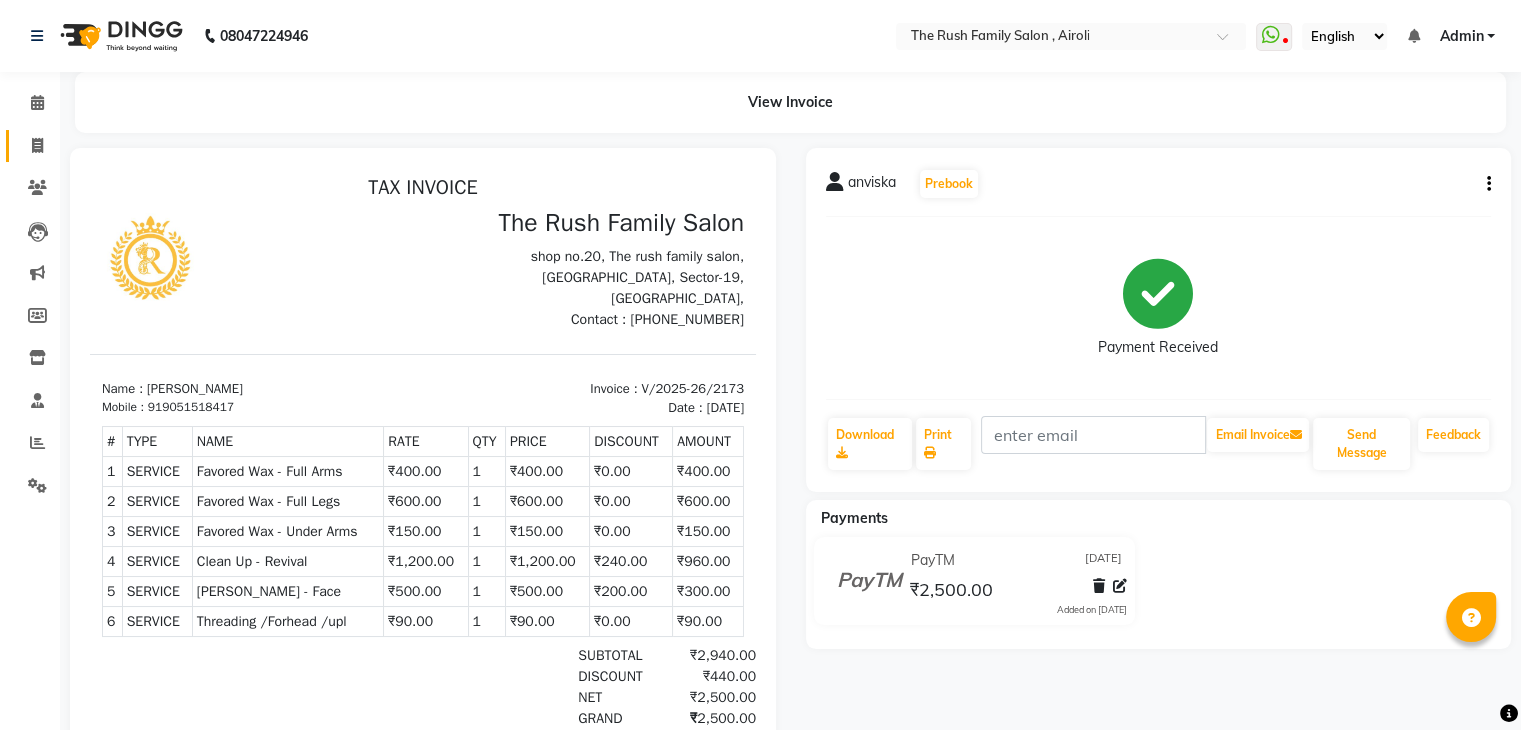 click on "Invoice" 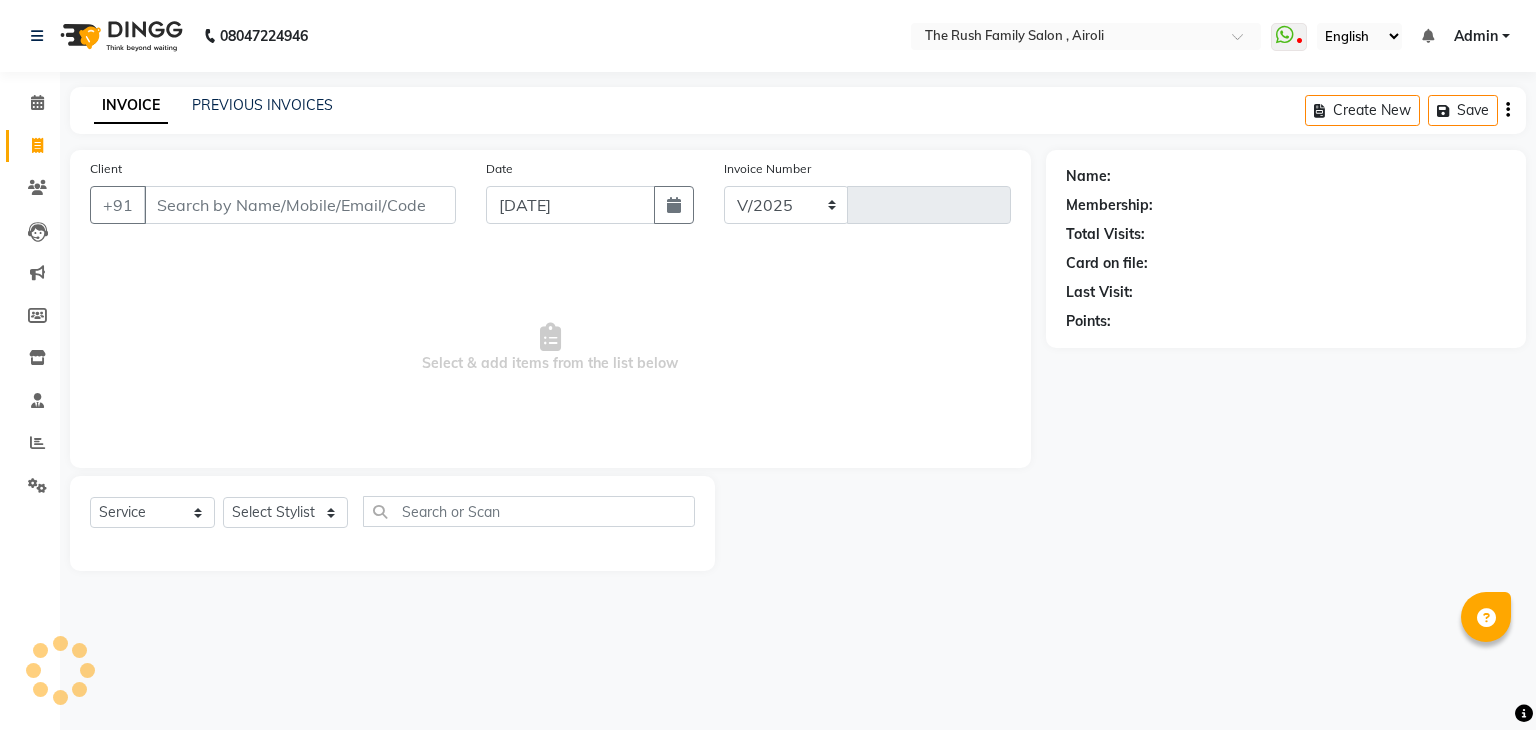 select on "5419" 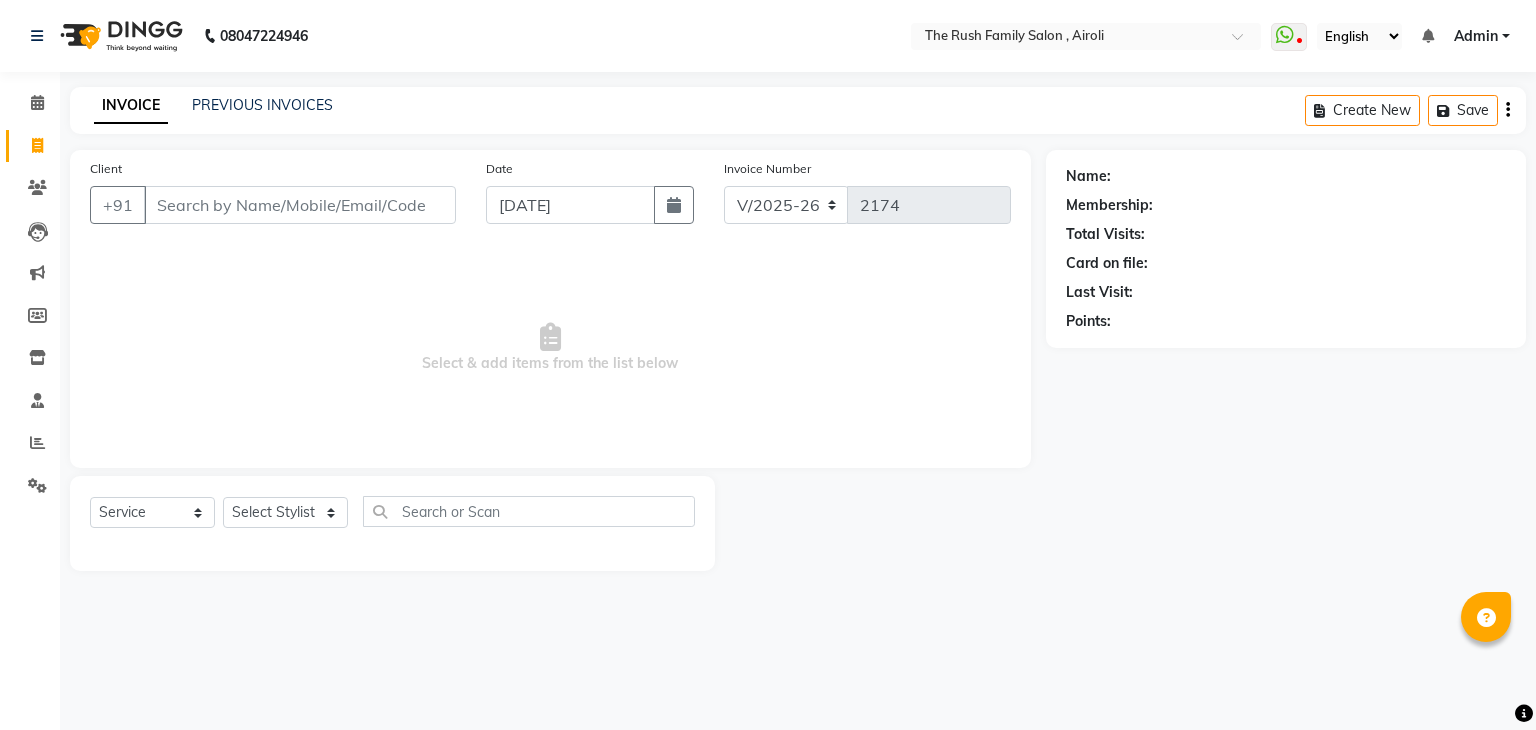 click on "Client" at bounding box center (300, 205) 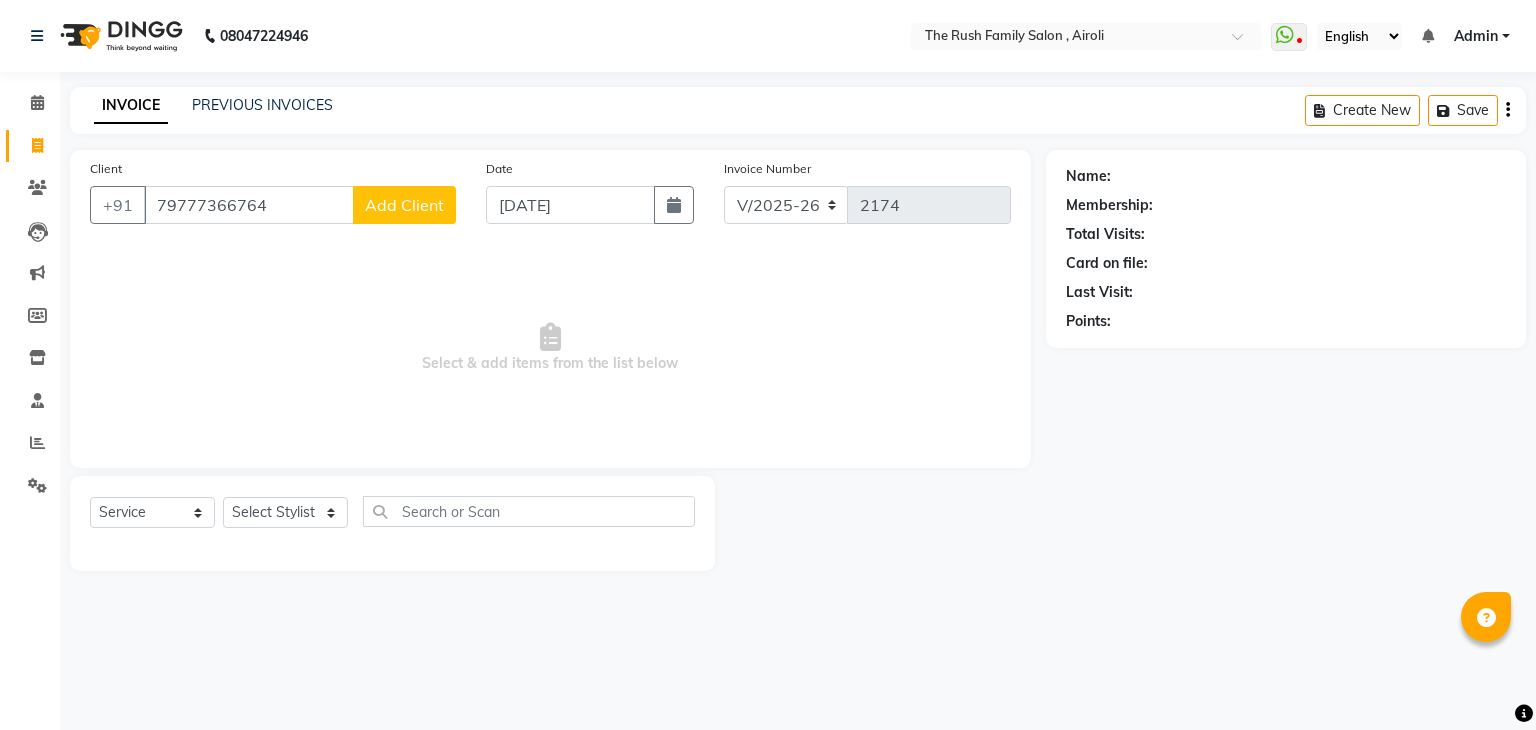 click on "79777366764" at bounding box center [249, 205] 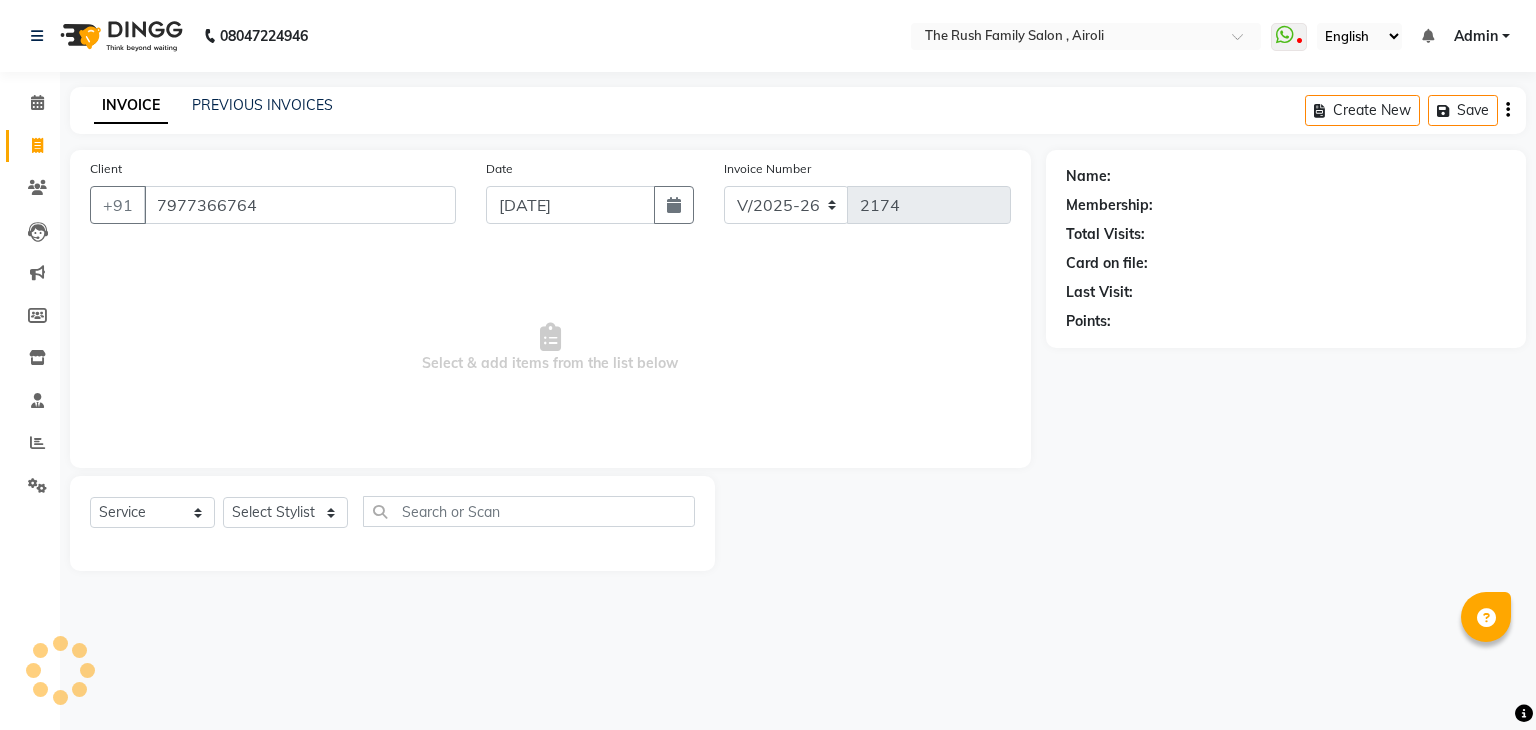 type on "7977366764" 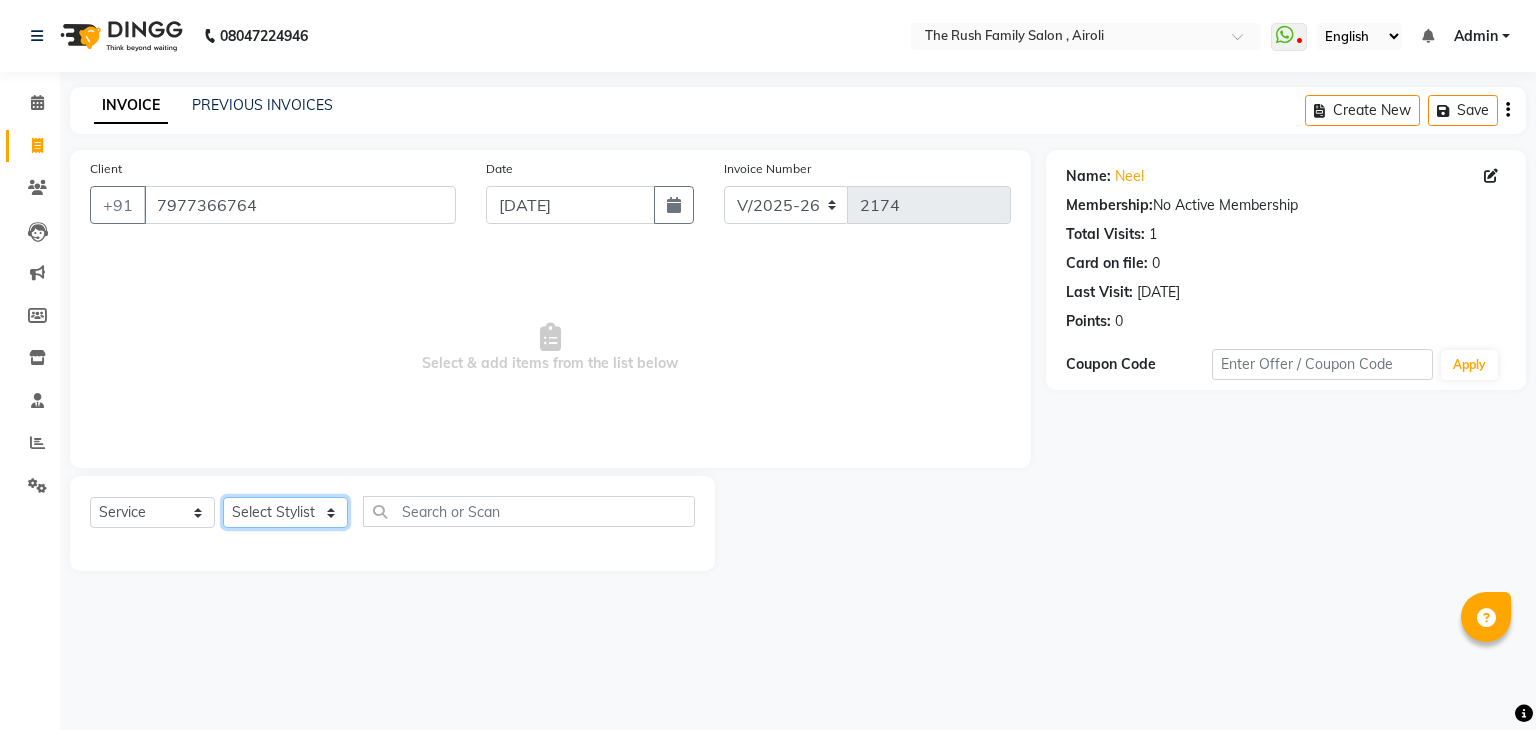 click on "Select Stylist [PERSON_NAME] Guddi [PERSON_NAME]   [PERSON_NAME] [PERSON_NAME]" 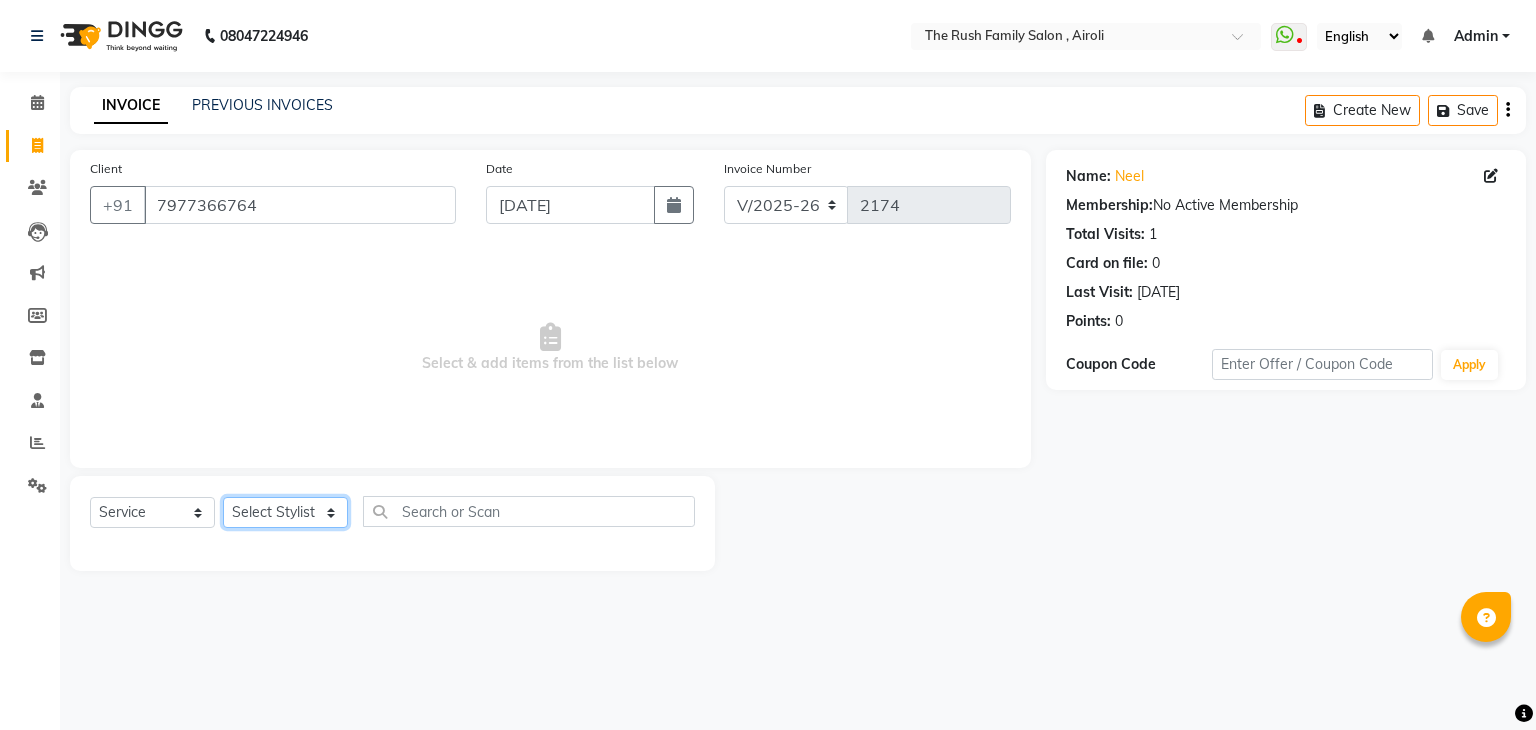 select on "65380" 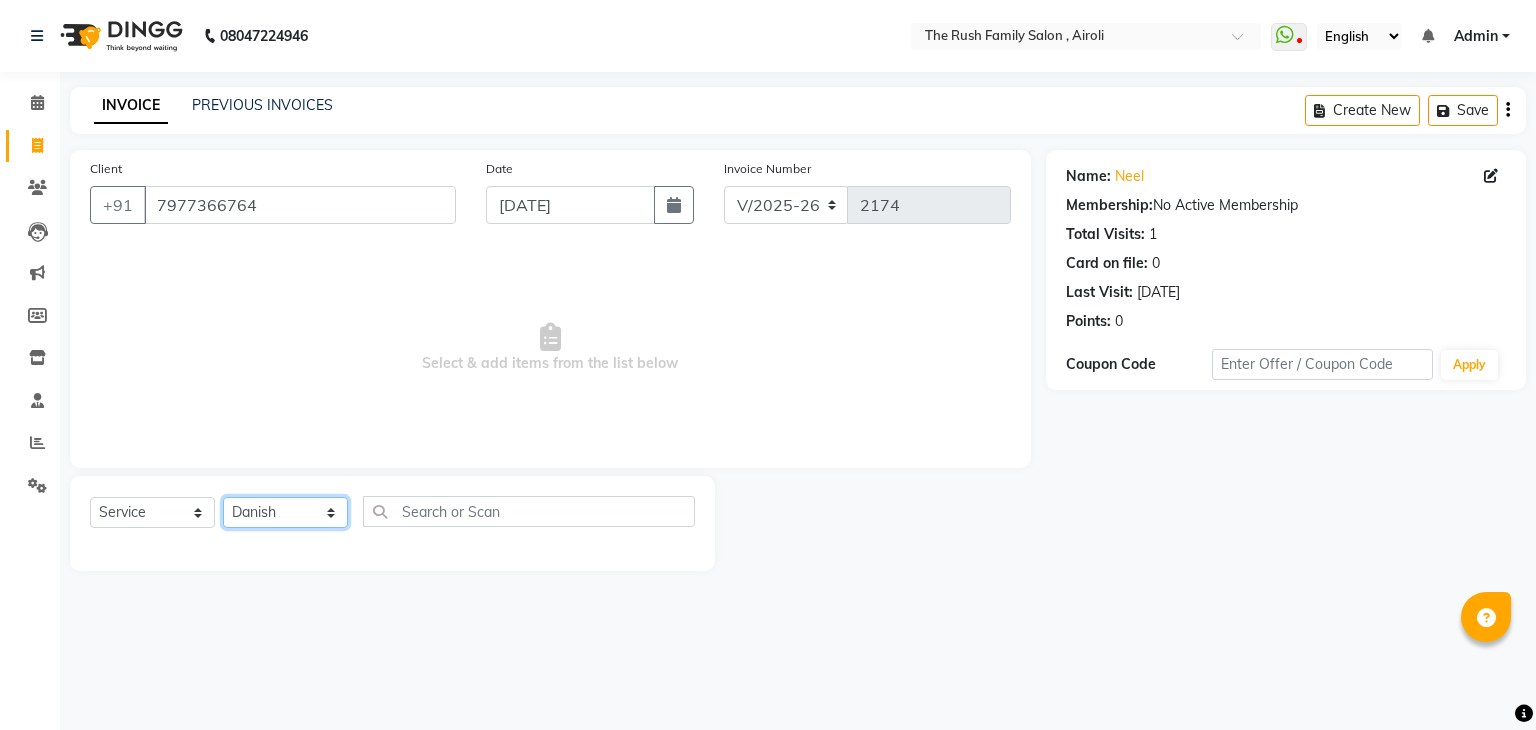 click on "Select Stylist [PERSON_NAME] Guddi [PERSON_NAME]   [PERSON_NAME] [PERSON_NAME]" 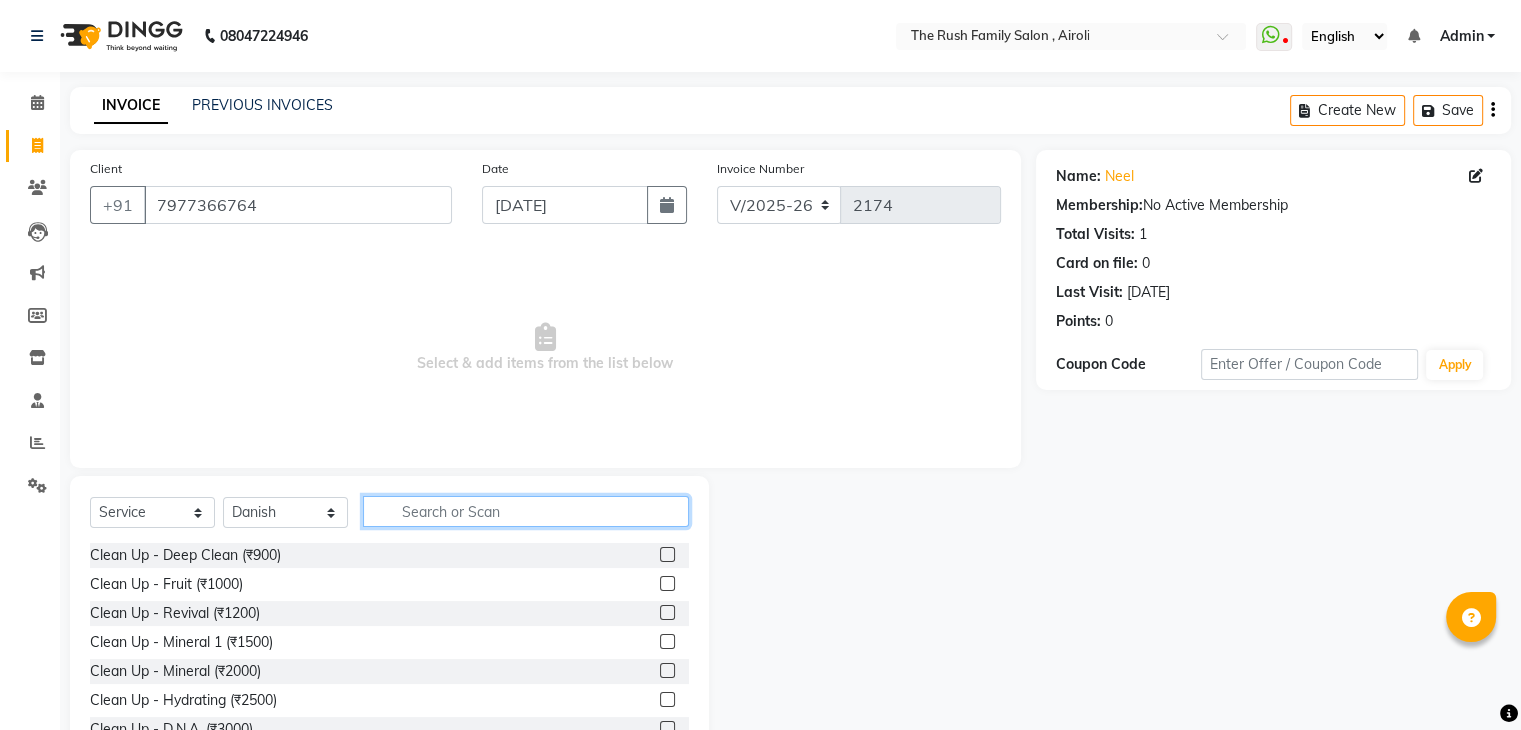 click 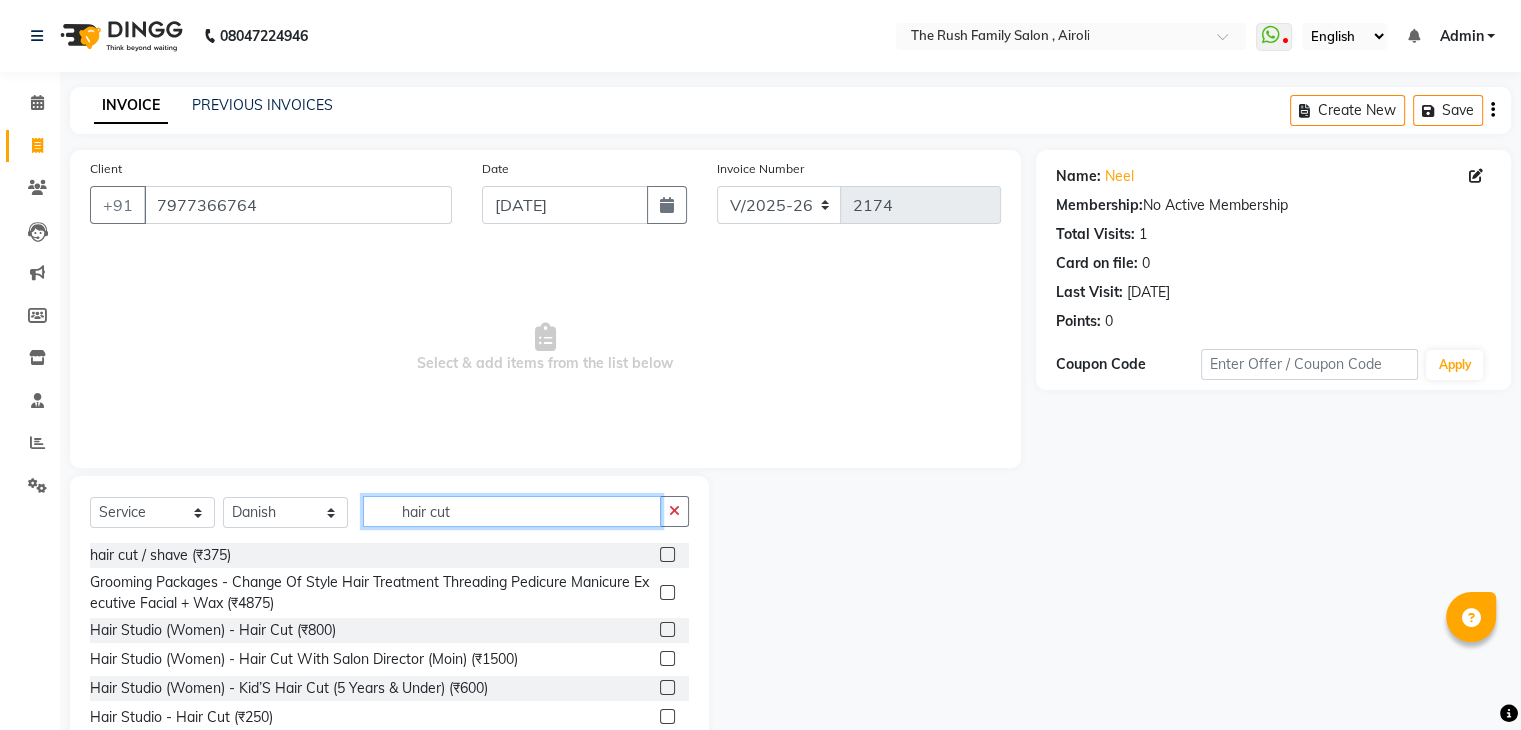 type on "hair cut" 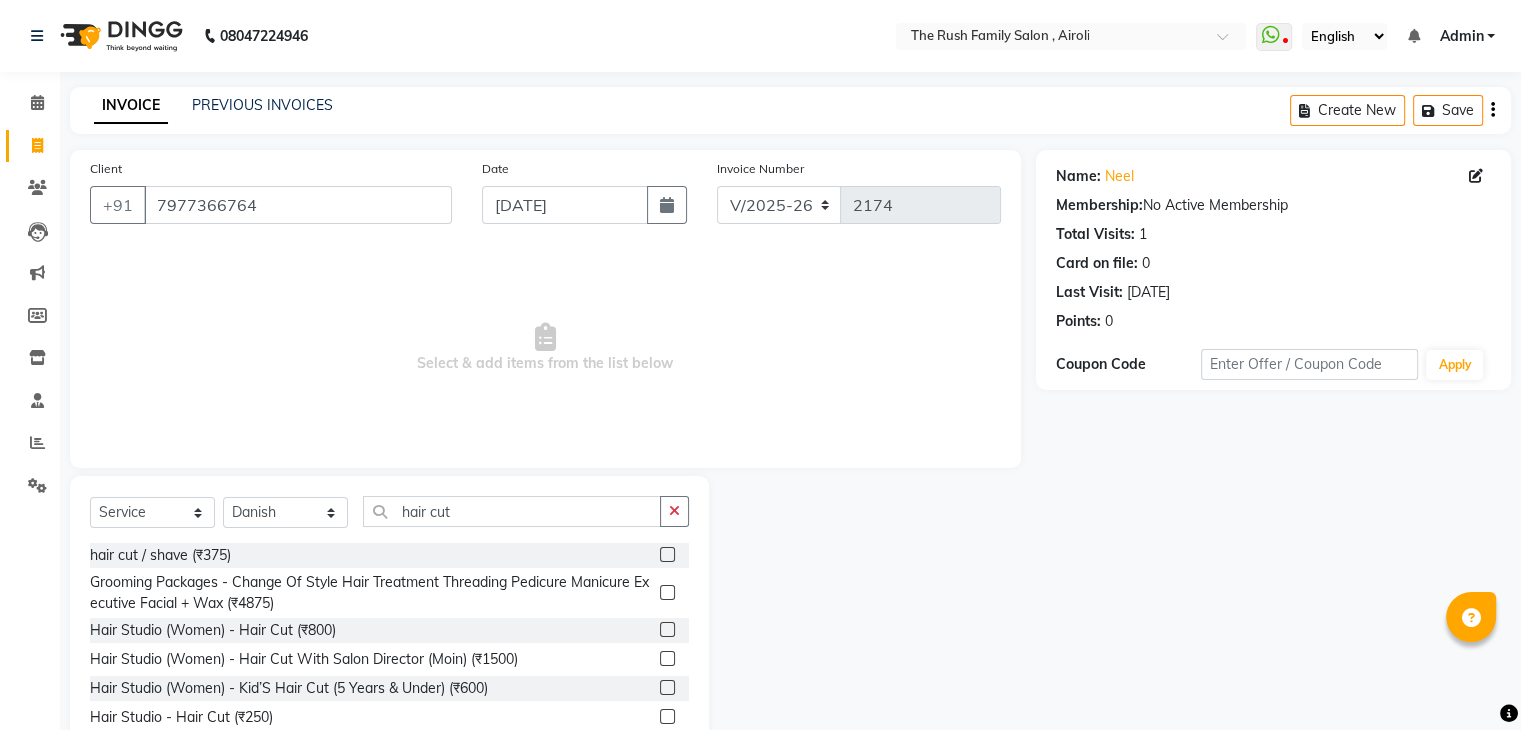 click 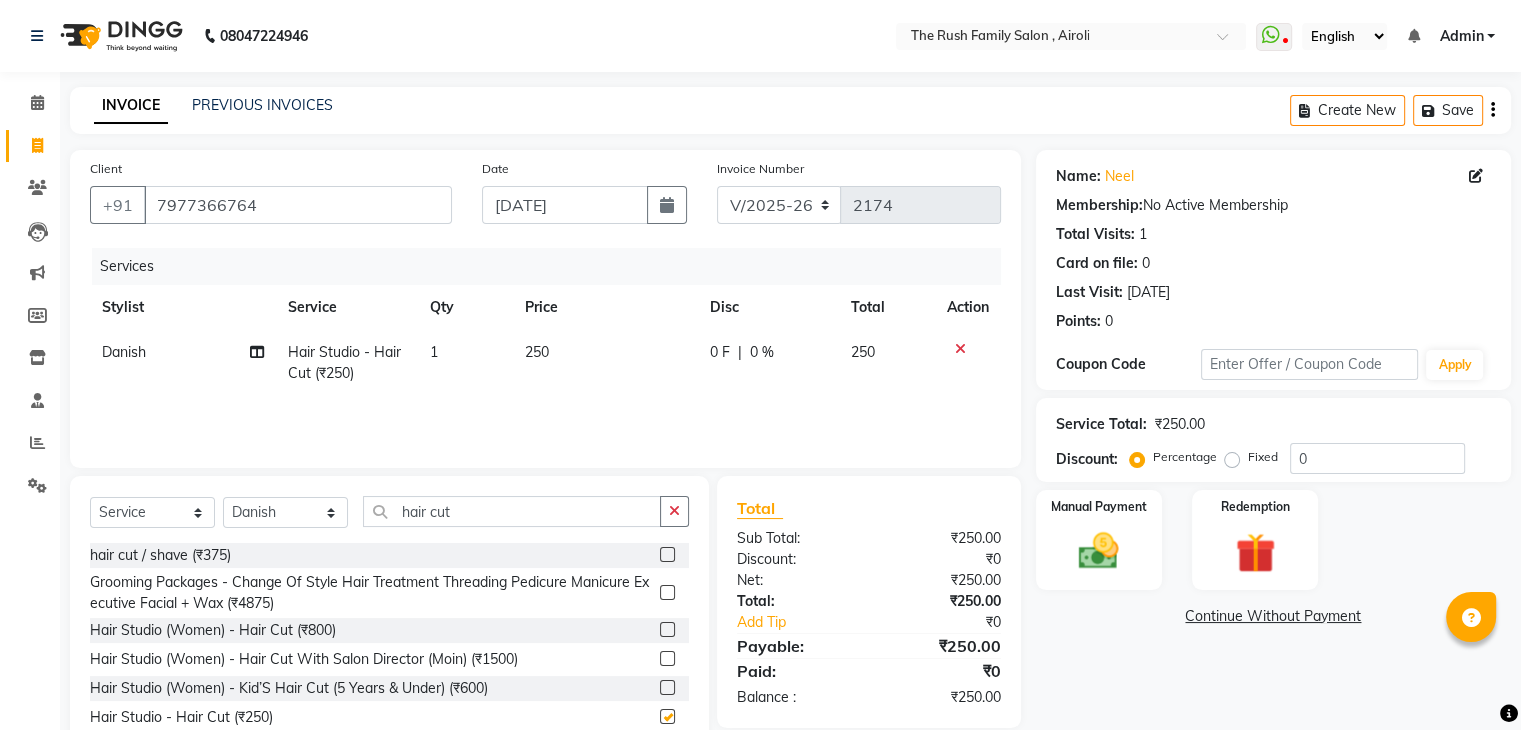 checkbox on "false" 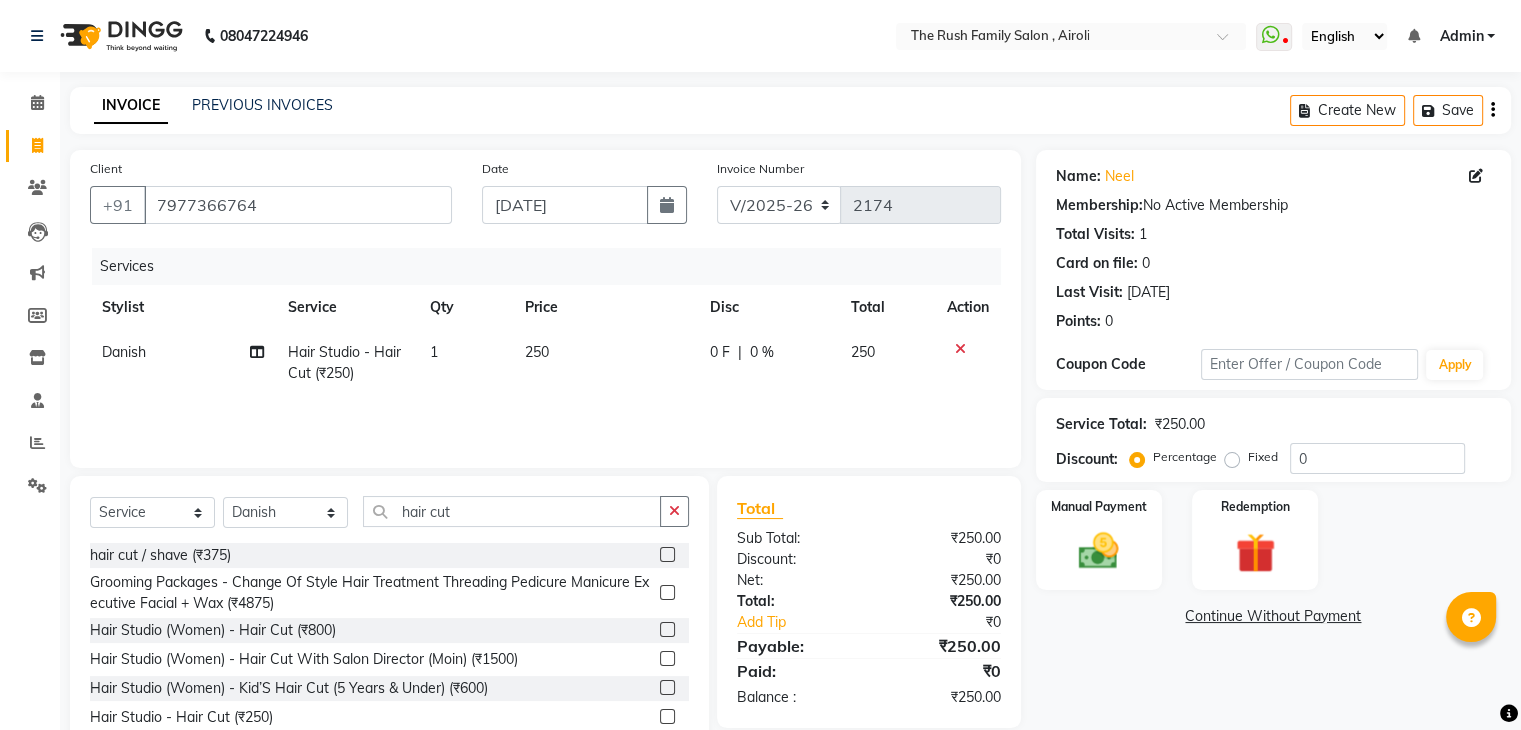 click on "0 %" 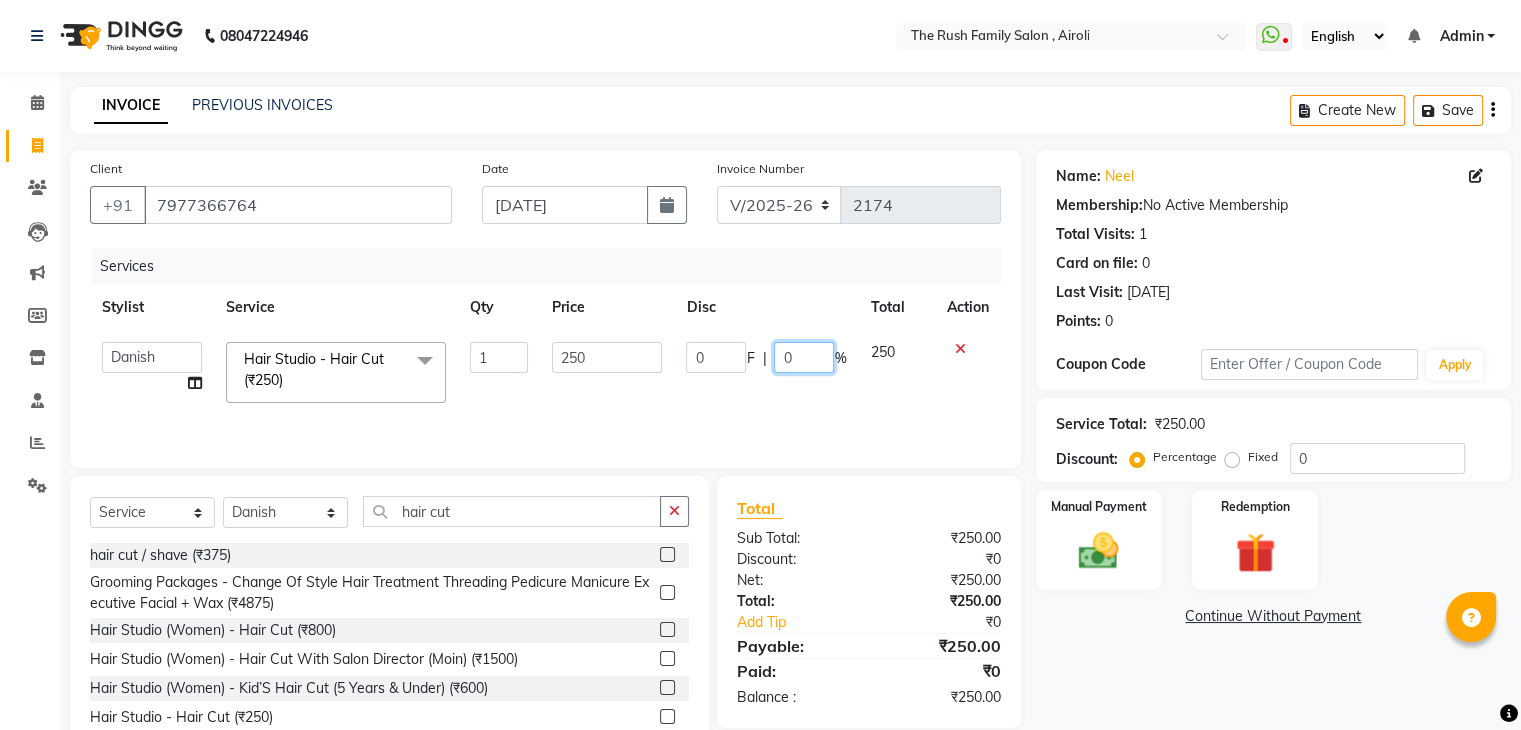 click on "0" 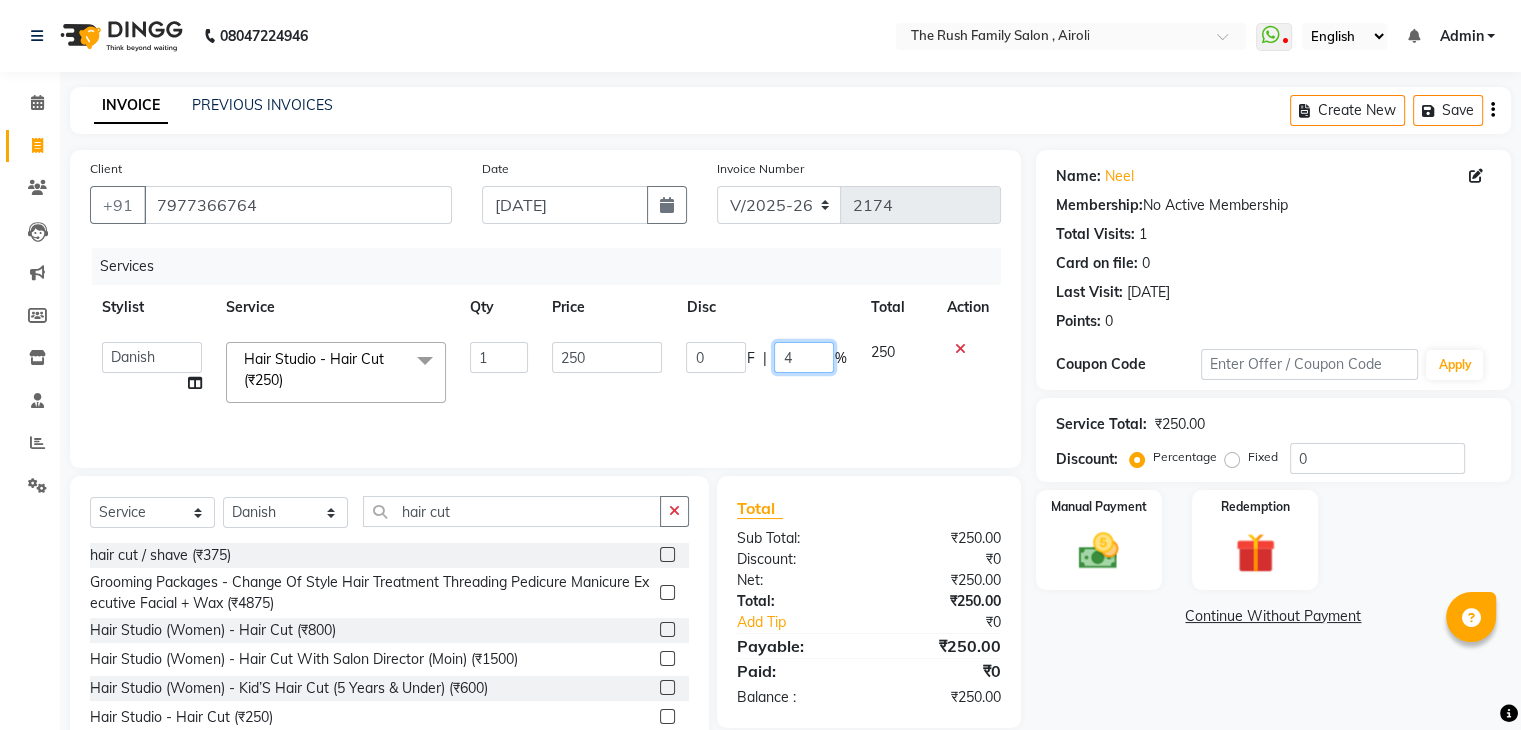type on "40" 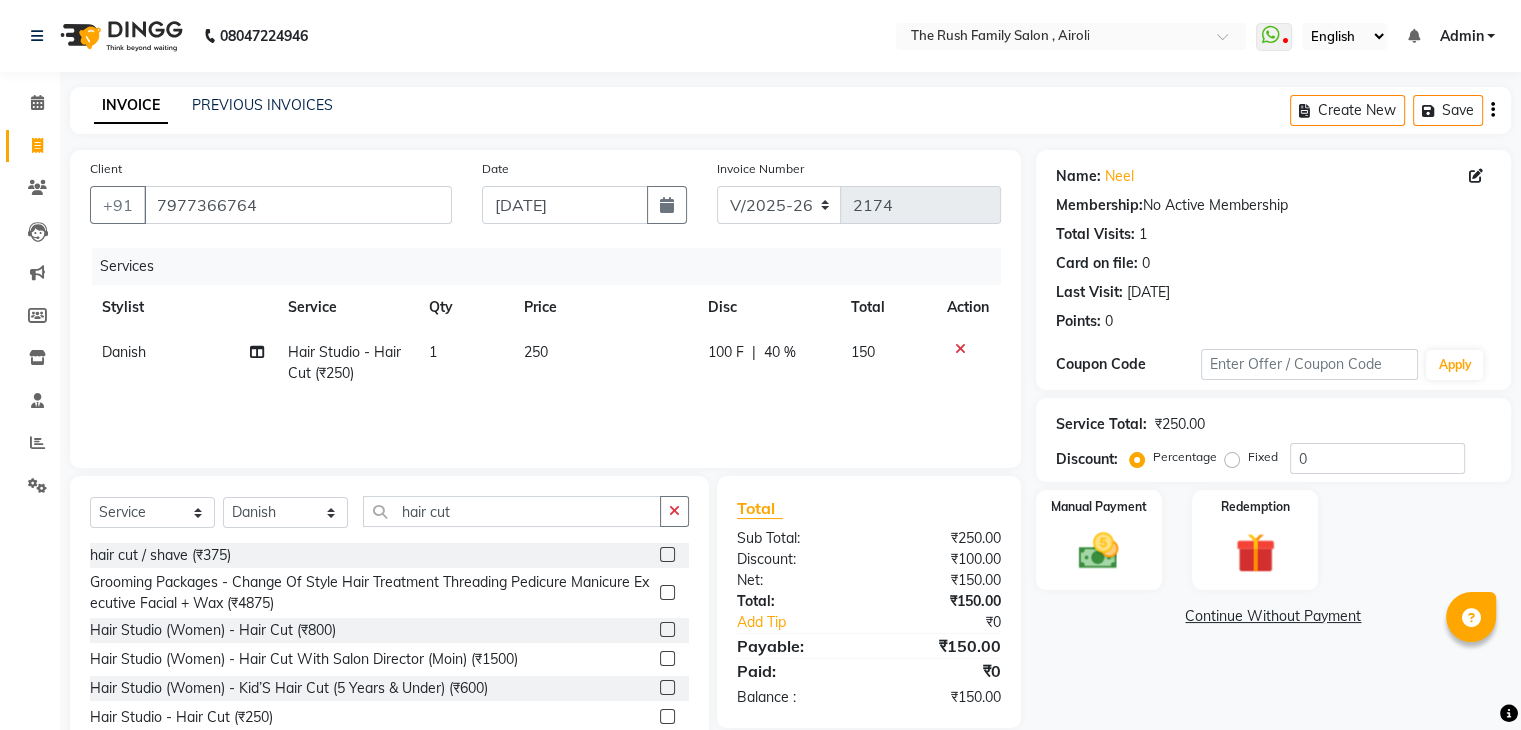 click on "150" 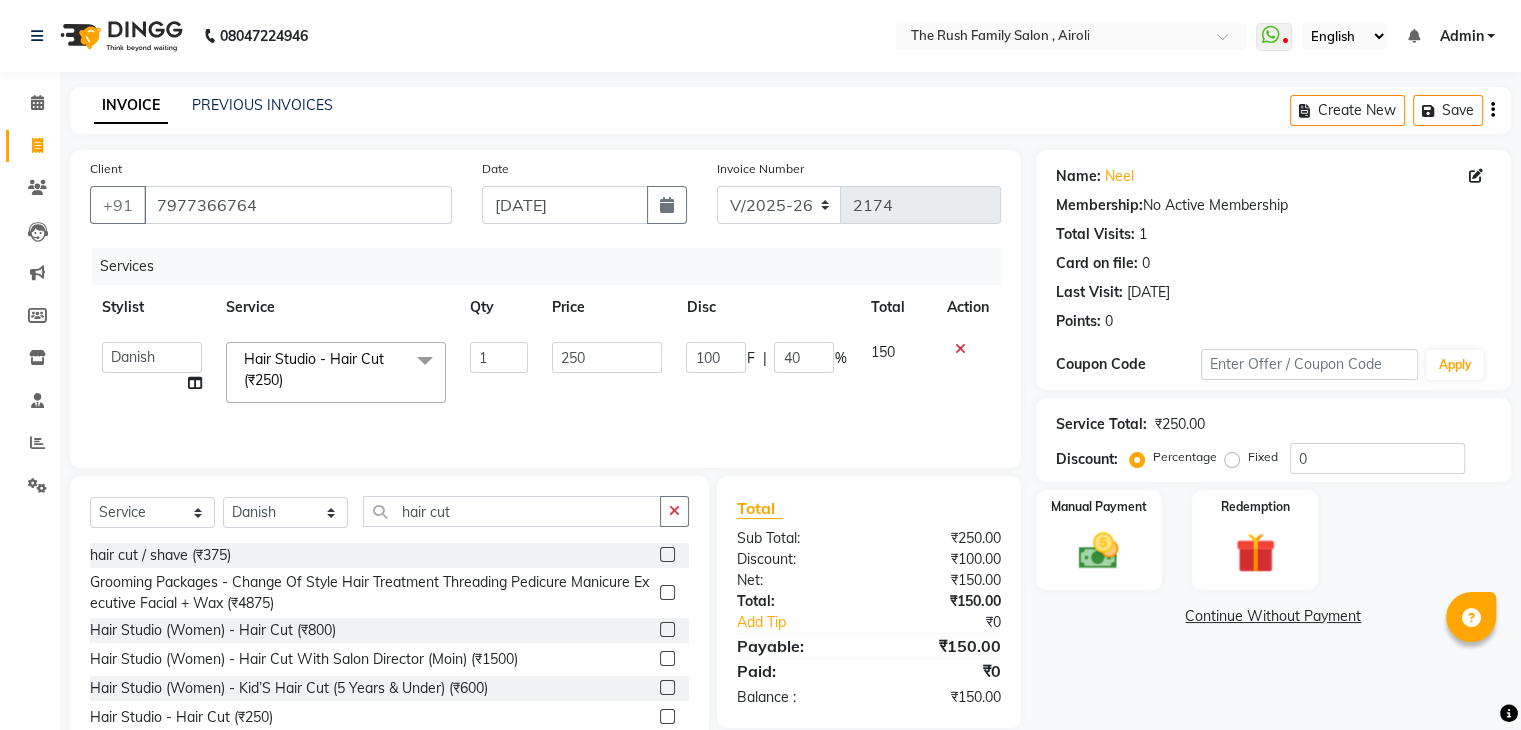 click on "150" 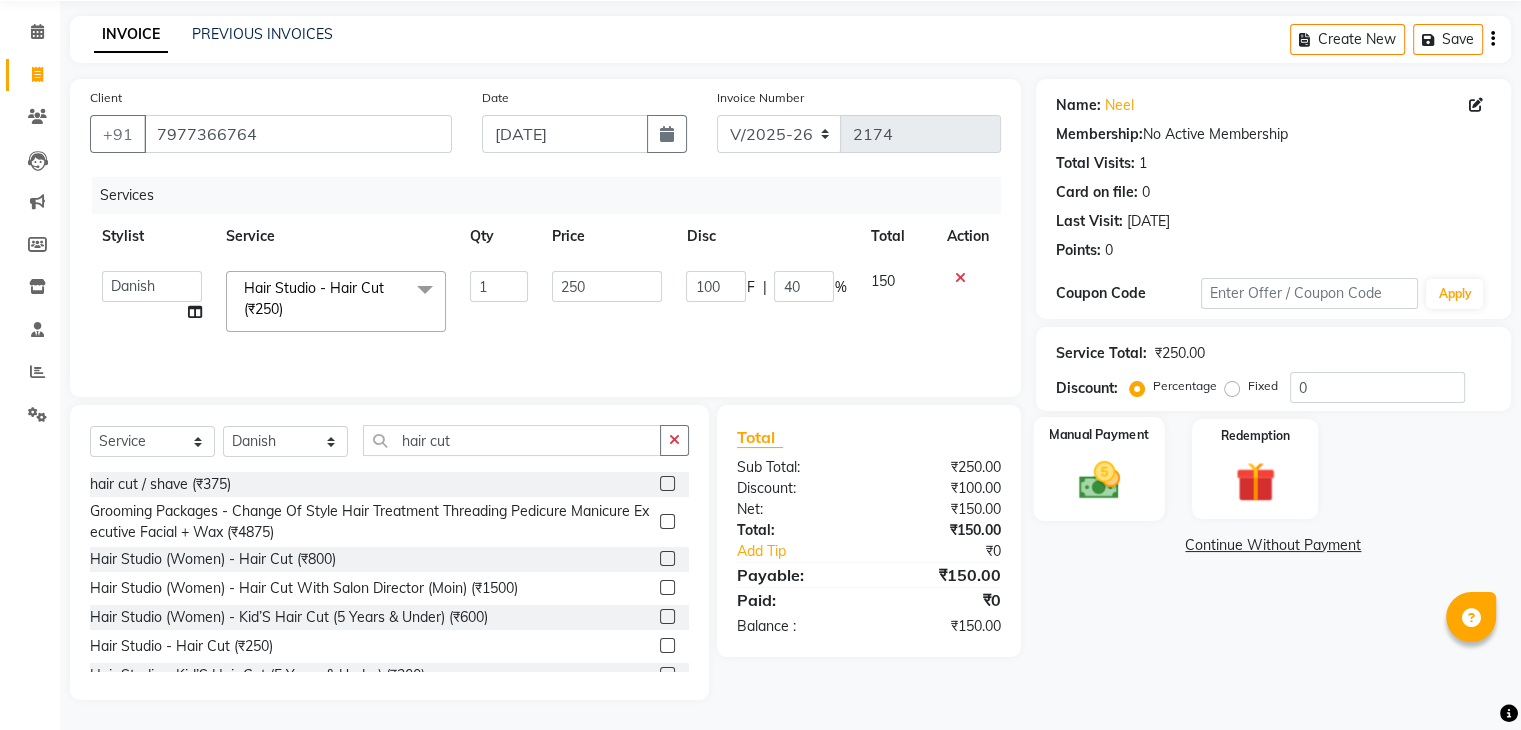 click 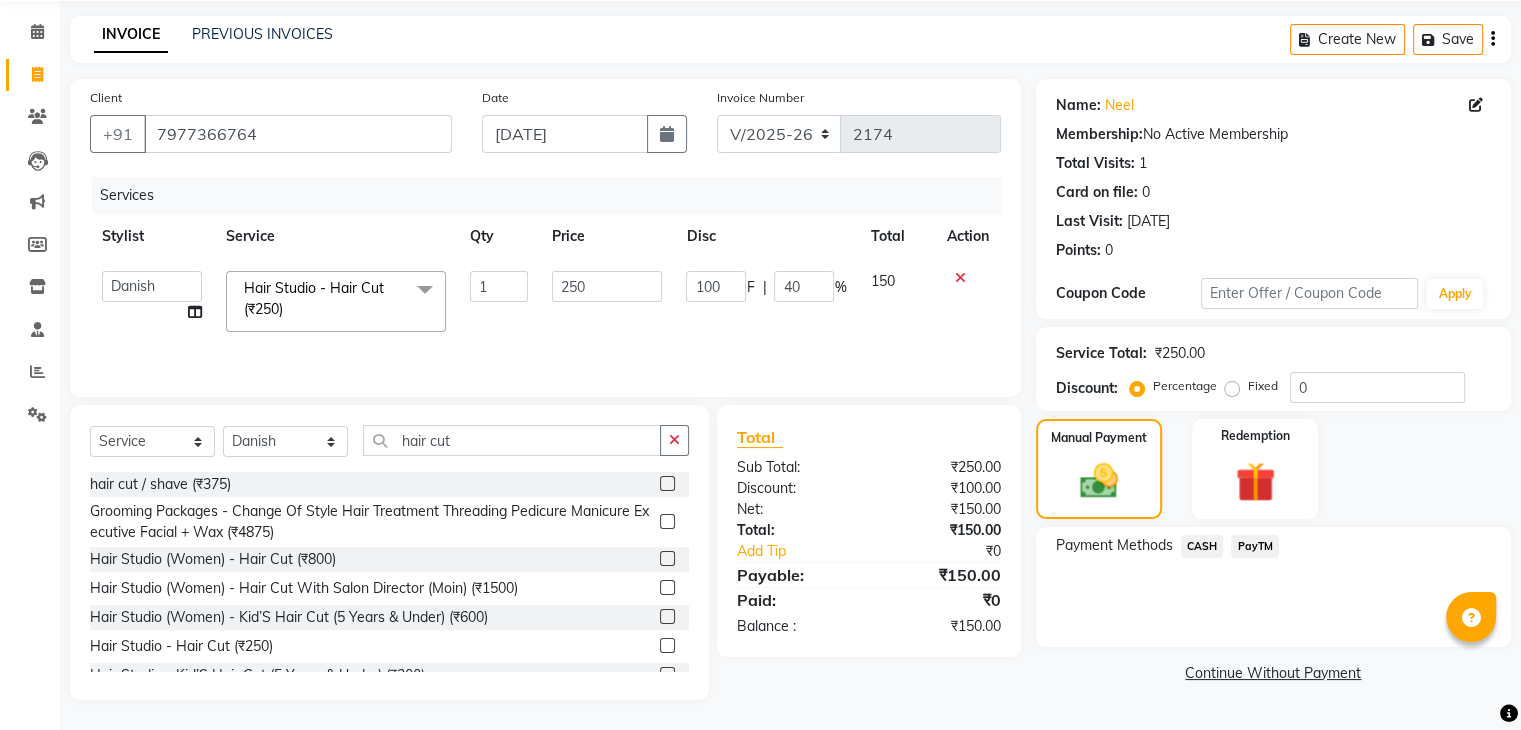 click on "CASH" 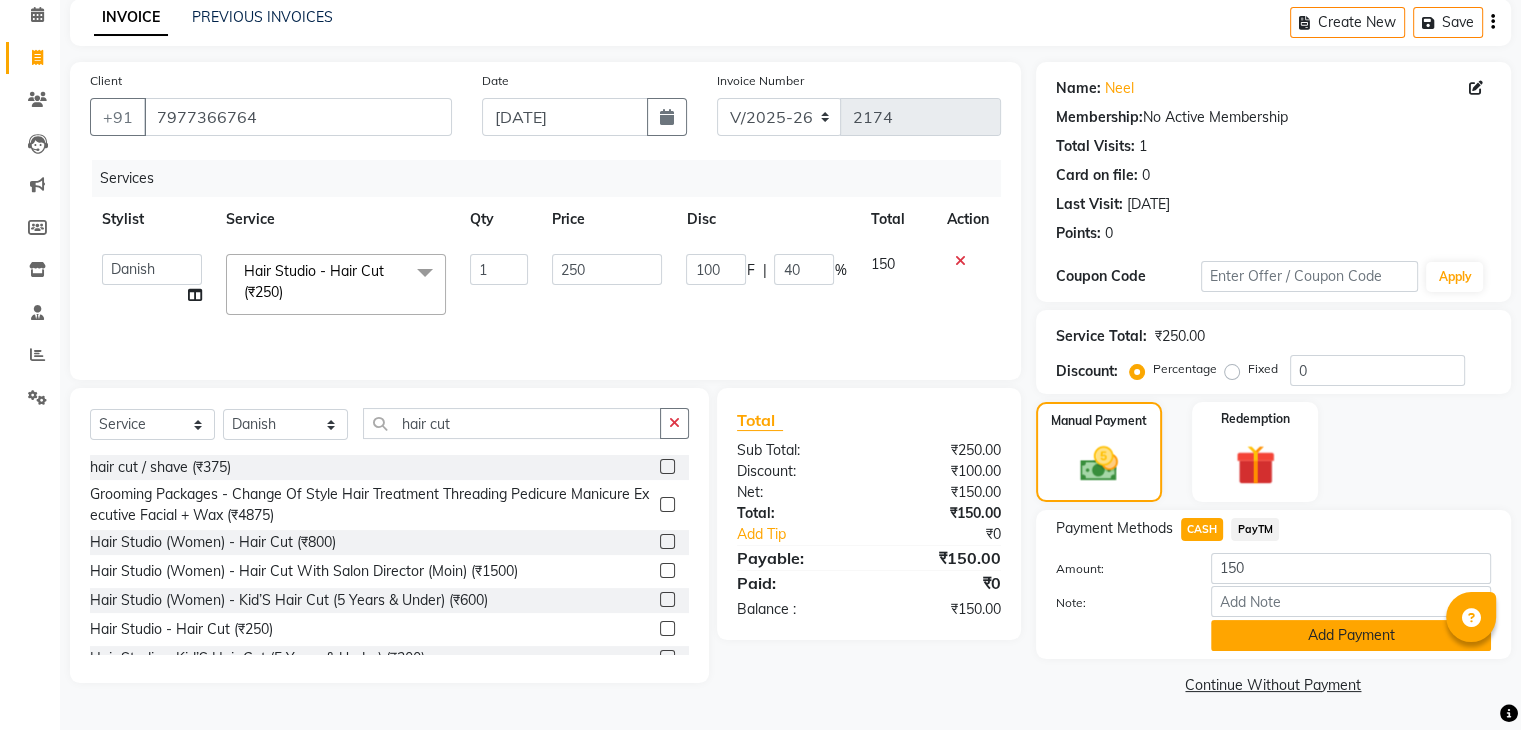 click on "Add Payment" 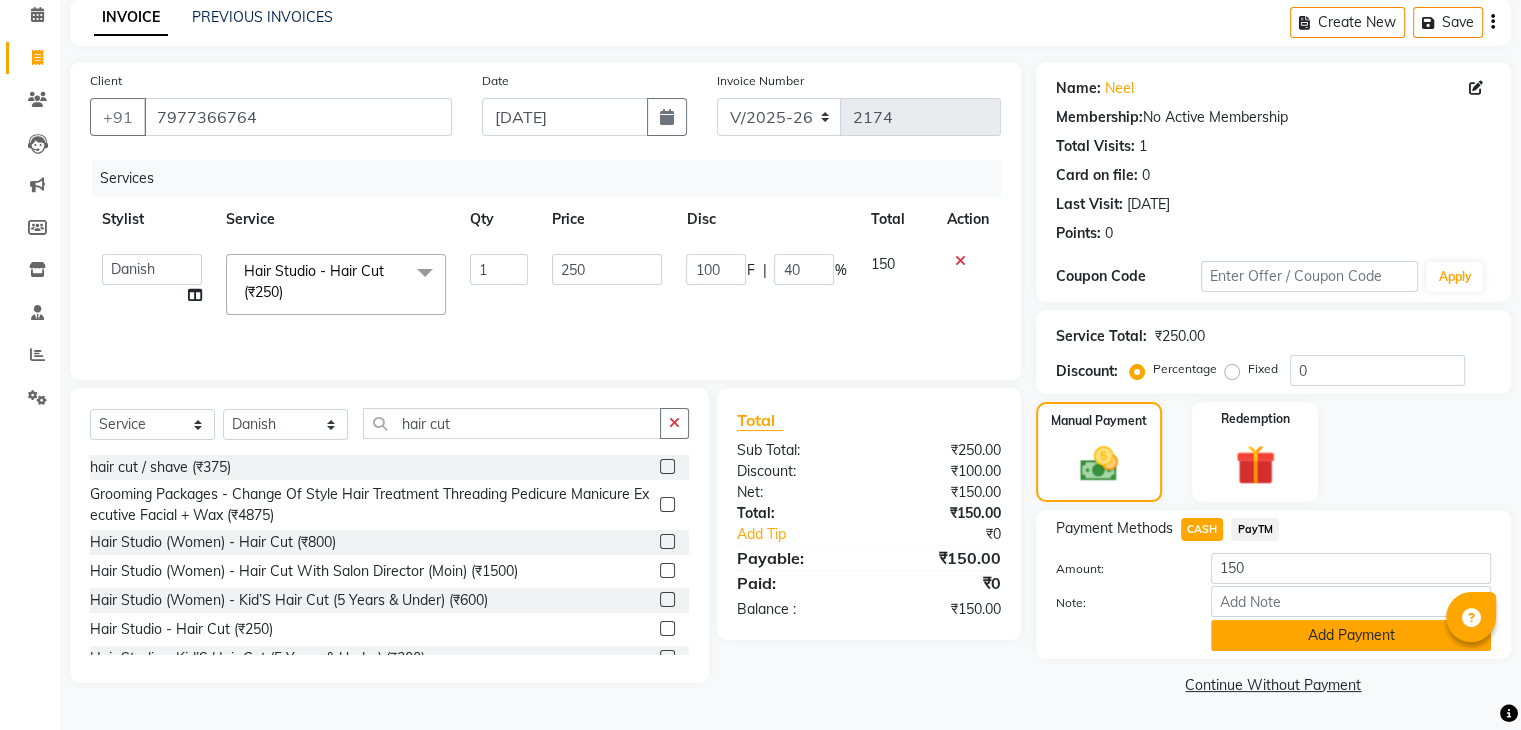 scroll, scrollTop: 171, scrollLeft: 0, axis: vertical 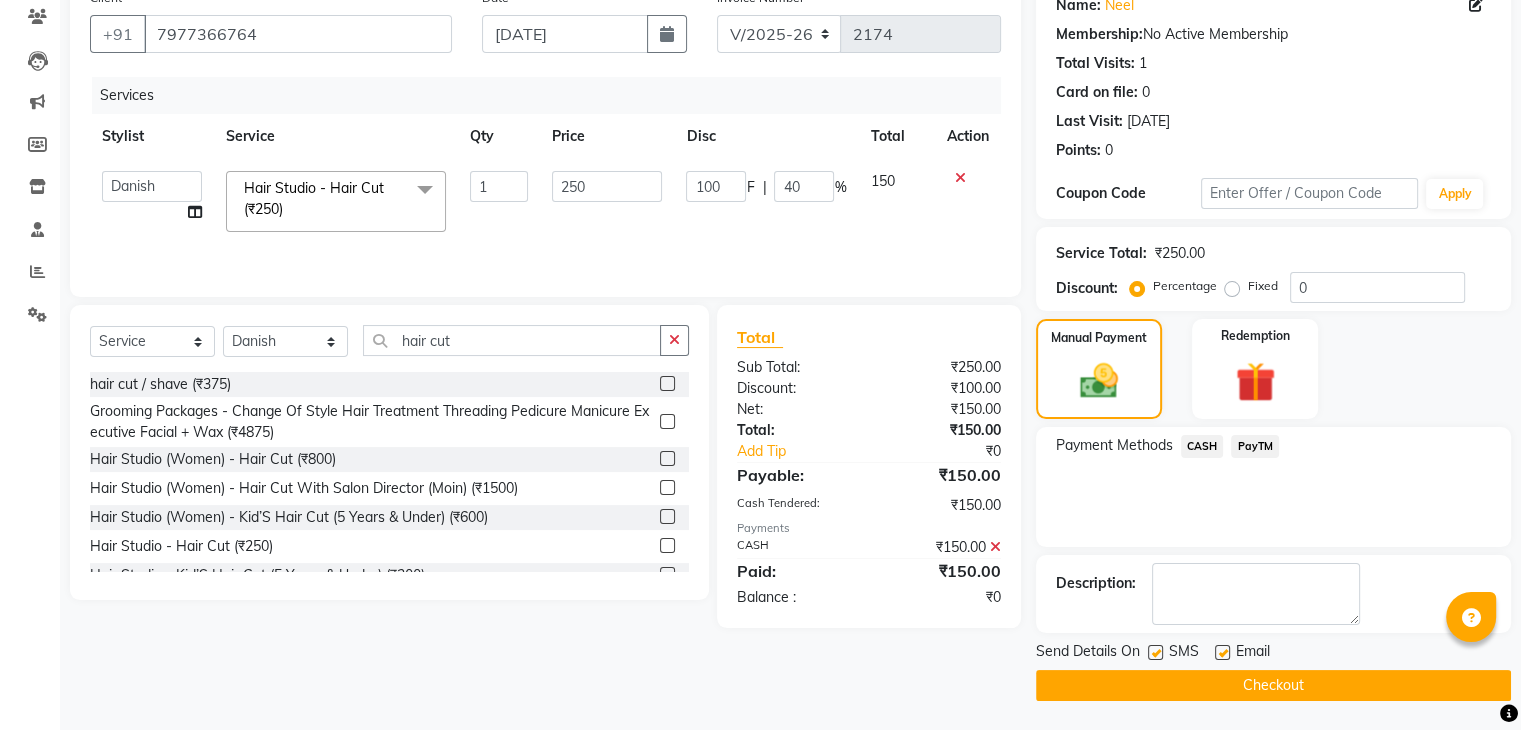 click on "Checkout" 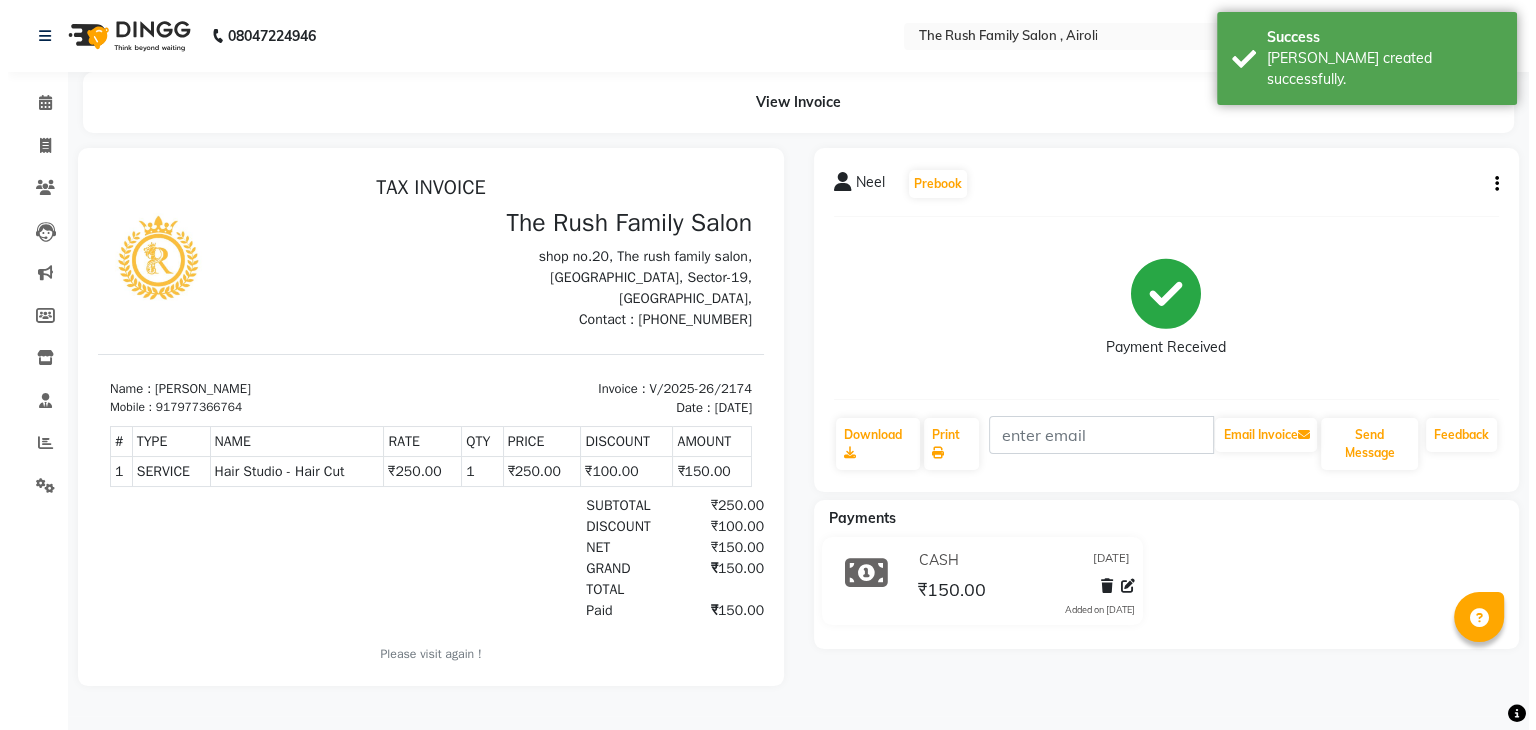 scroll, scrollTop: 0, scrollLeft: 0, axis: both 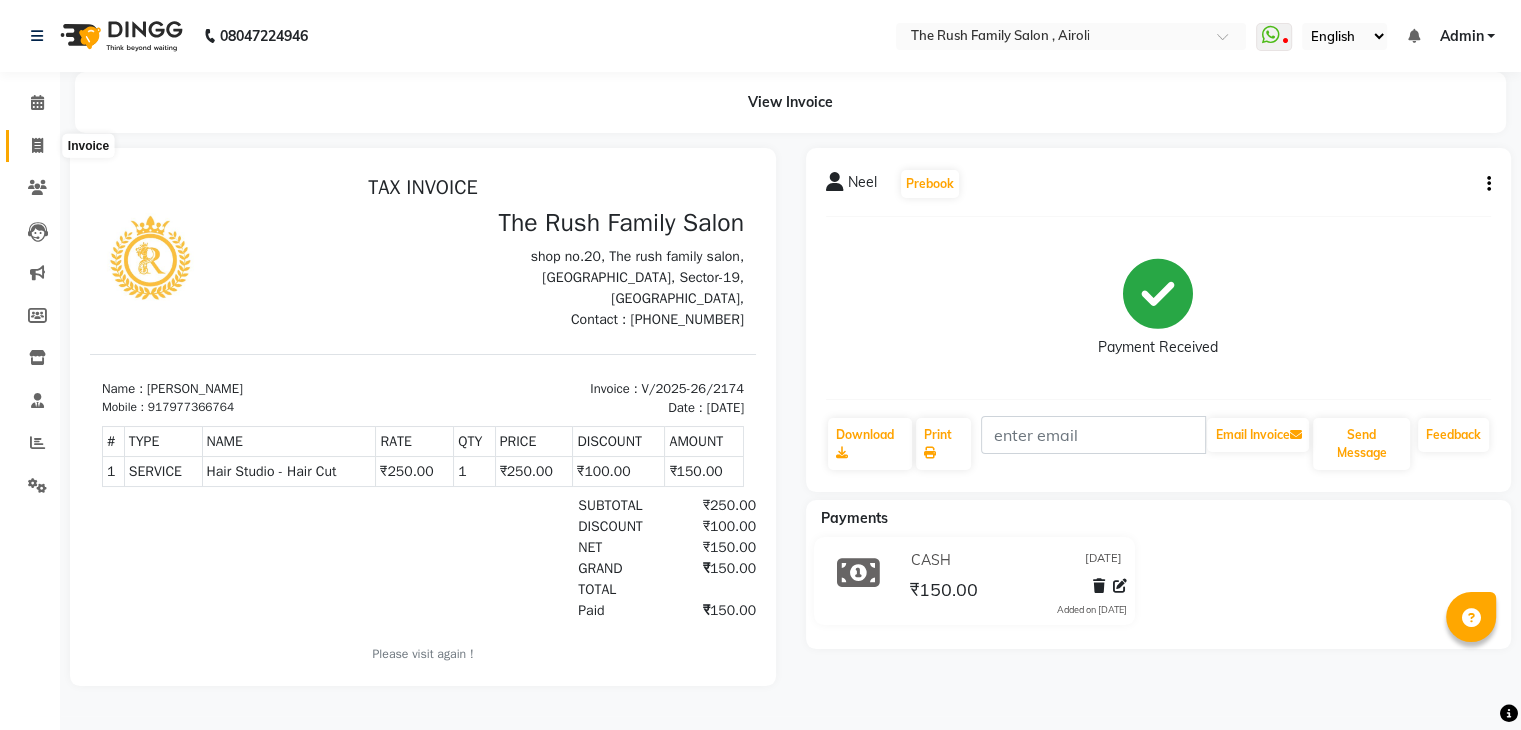 click 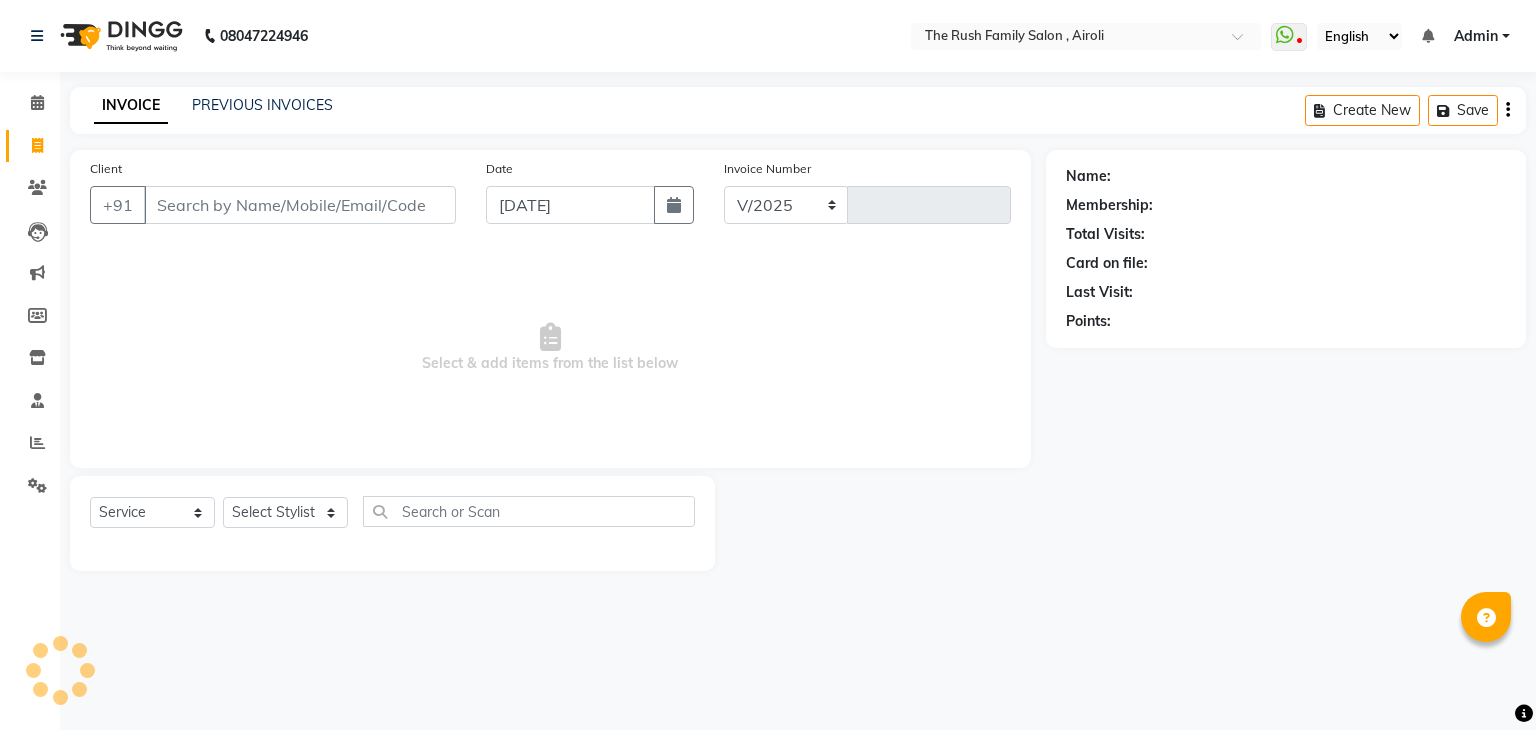 select on "5419" 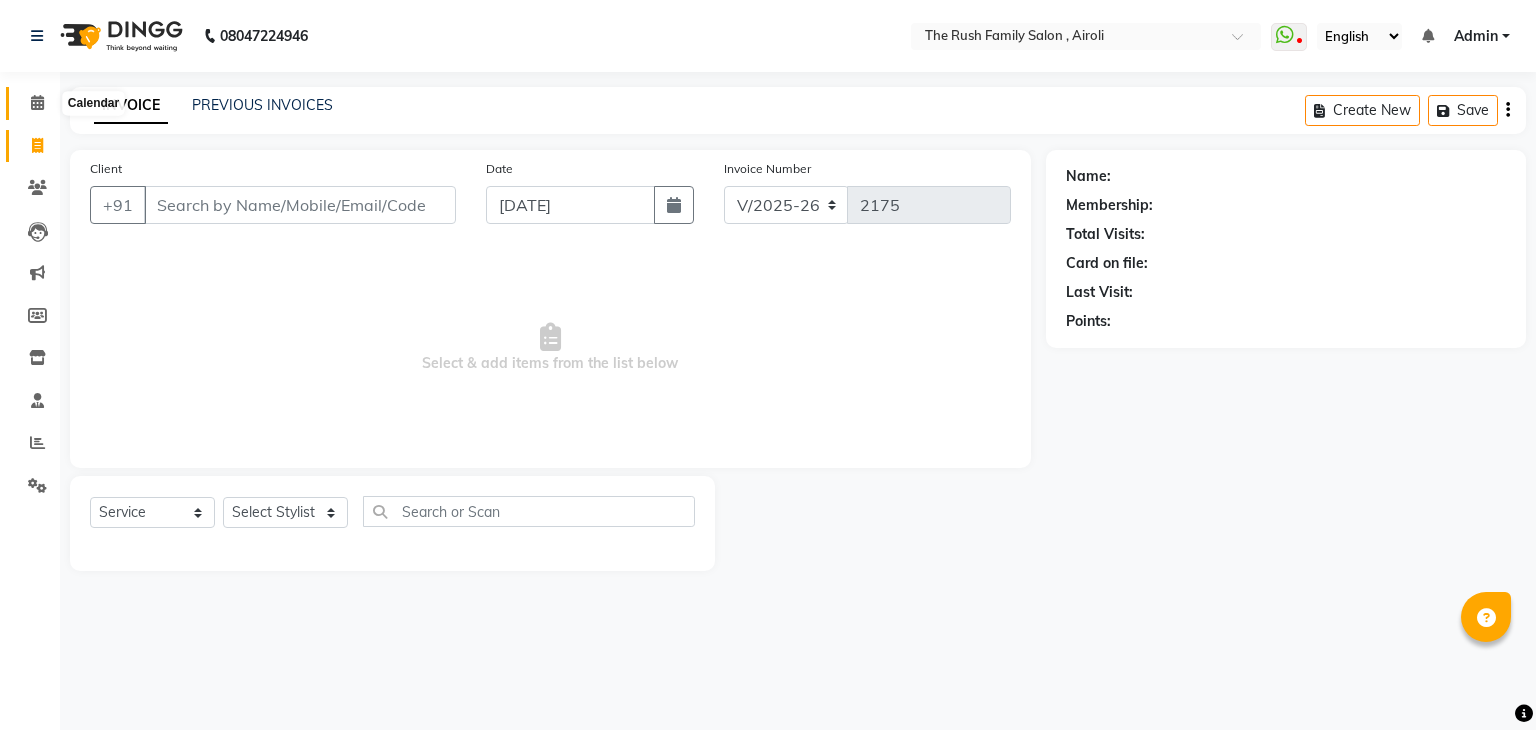 click 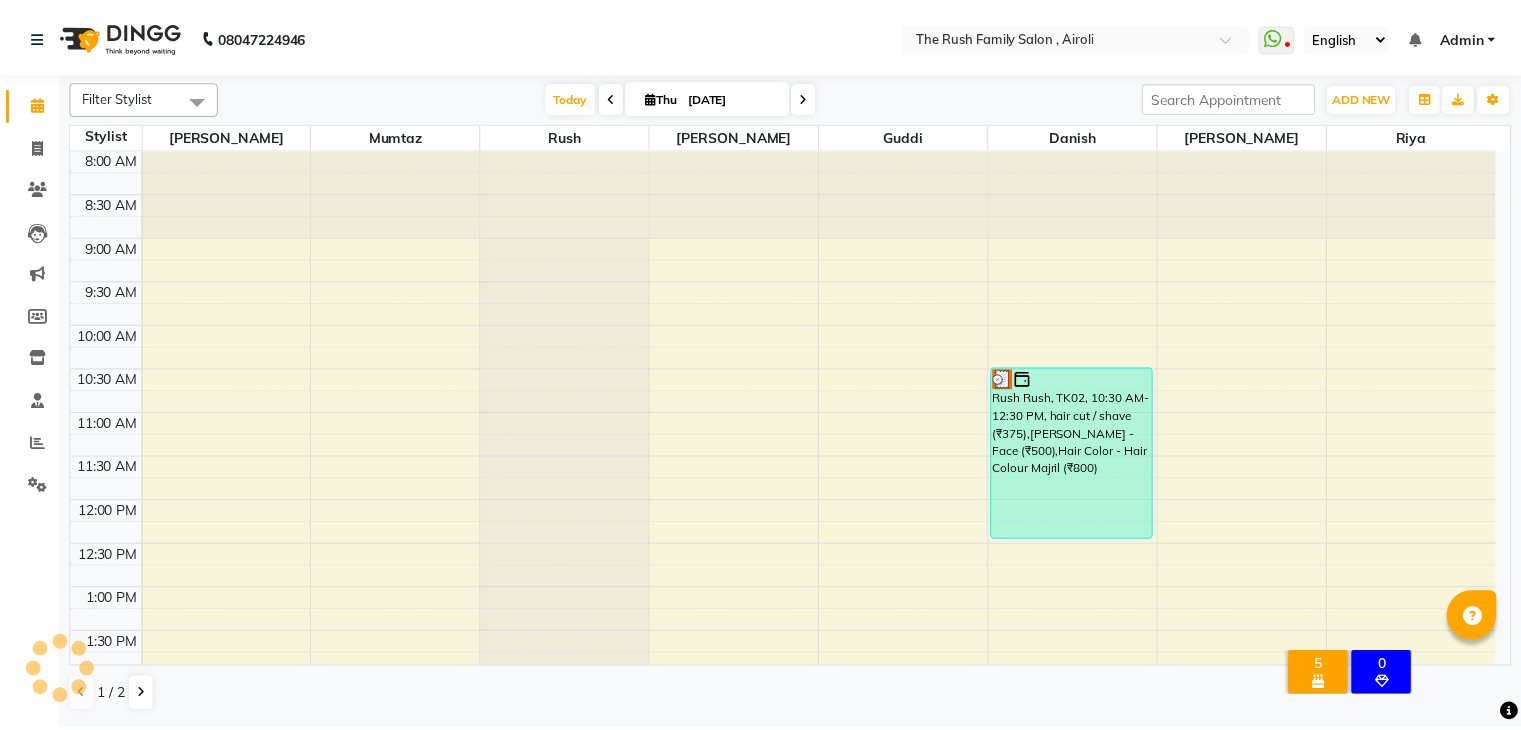 scroll, scrollTop: 788, scrollLeft: 0, axis: vertical 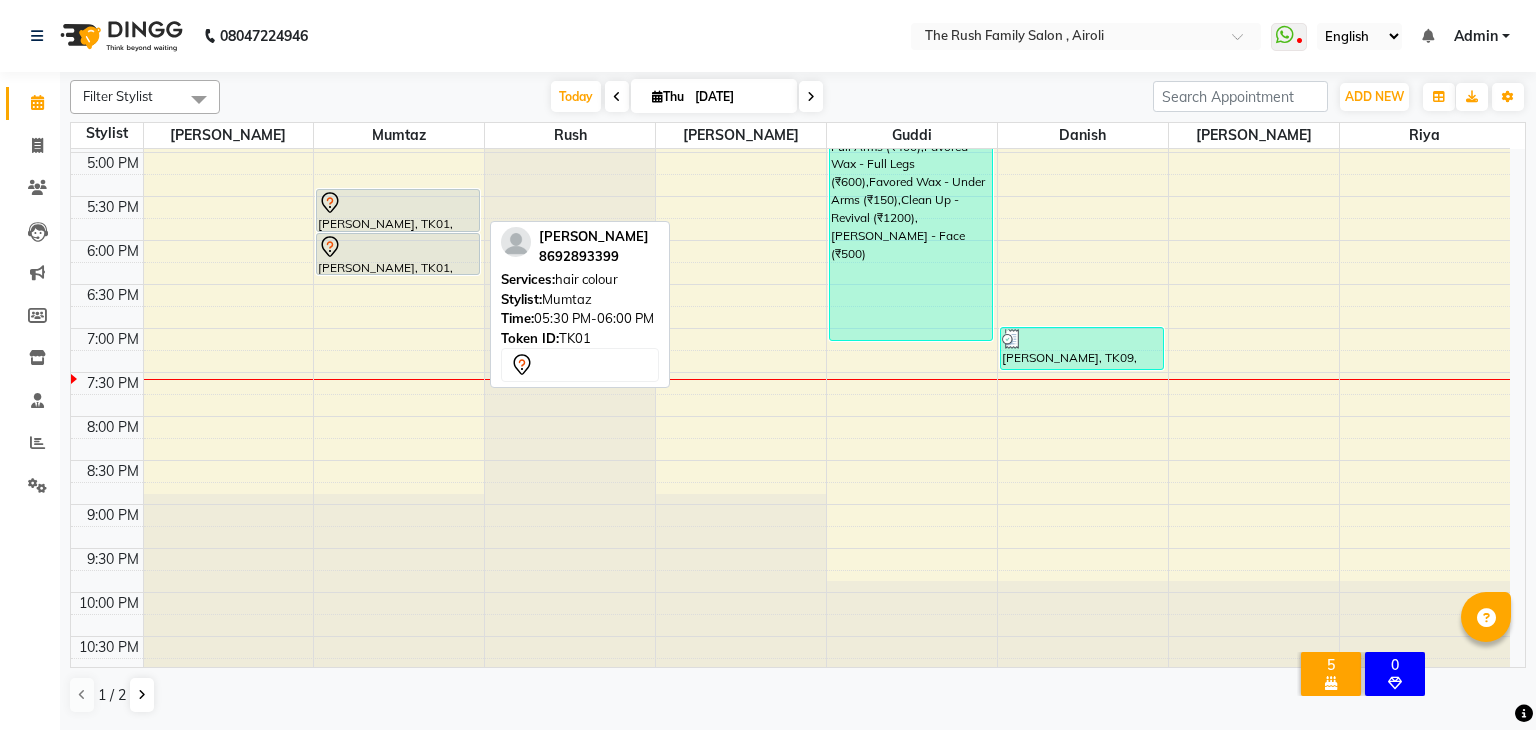 click at bounding box center (398, 231) 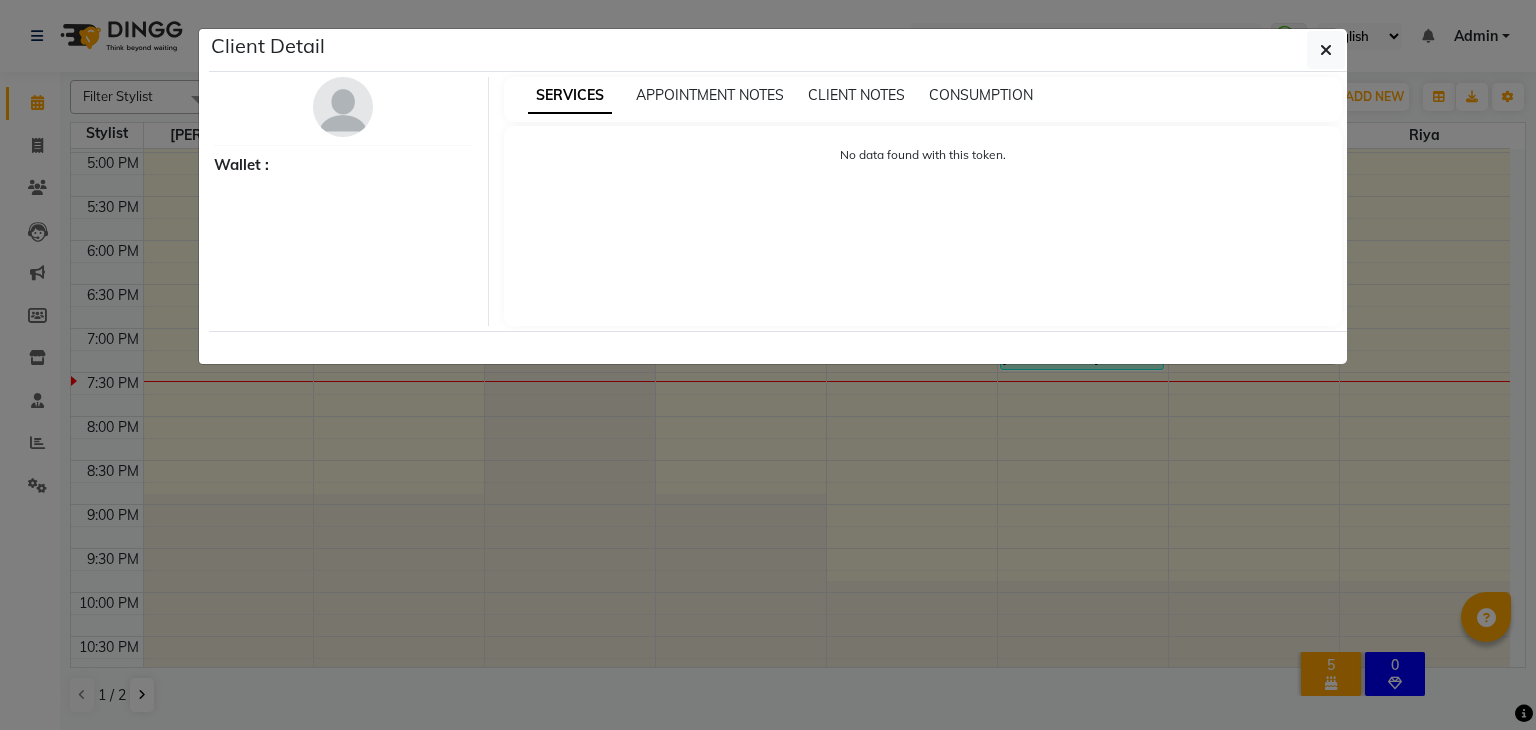select on "7" 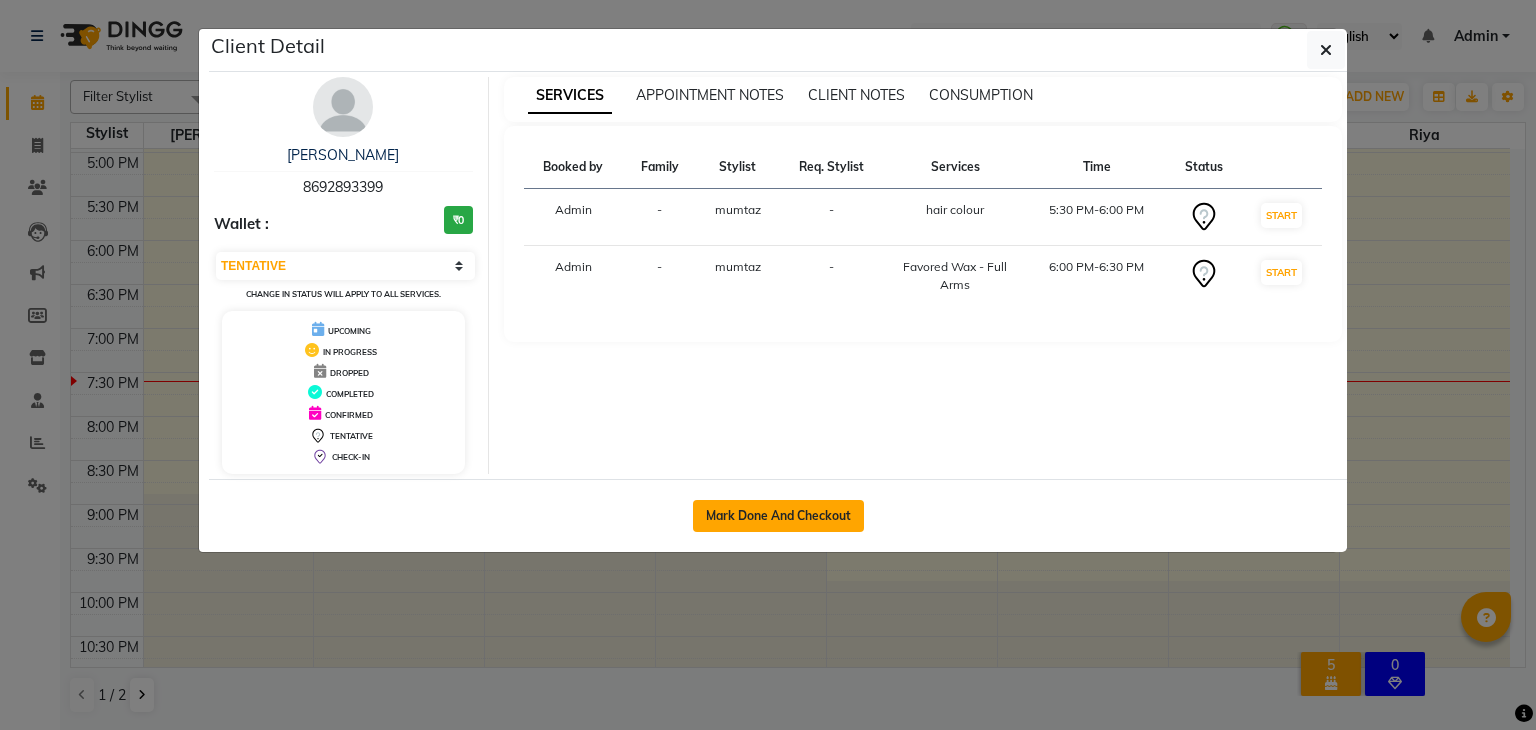 click on "Mark Done And Checkout" 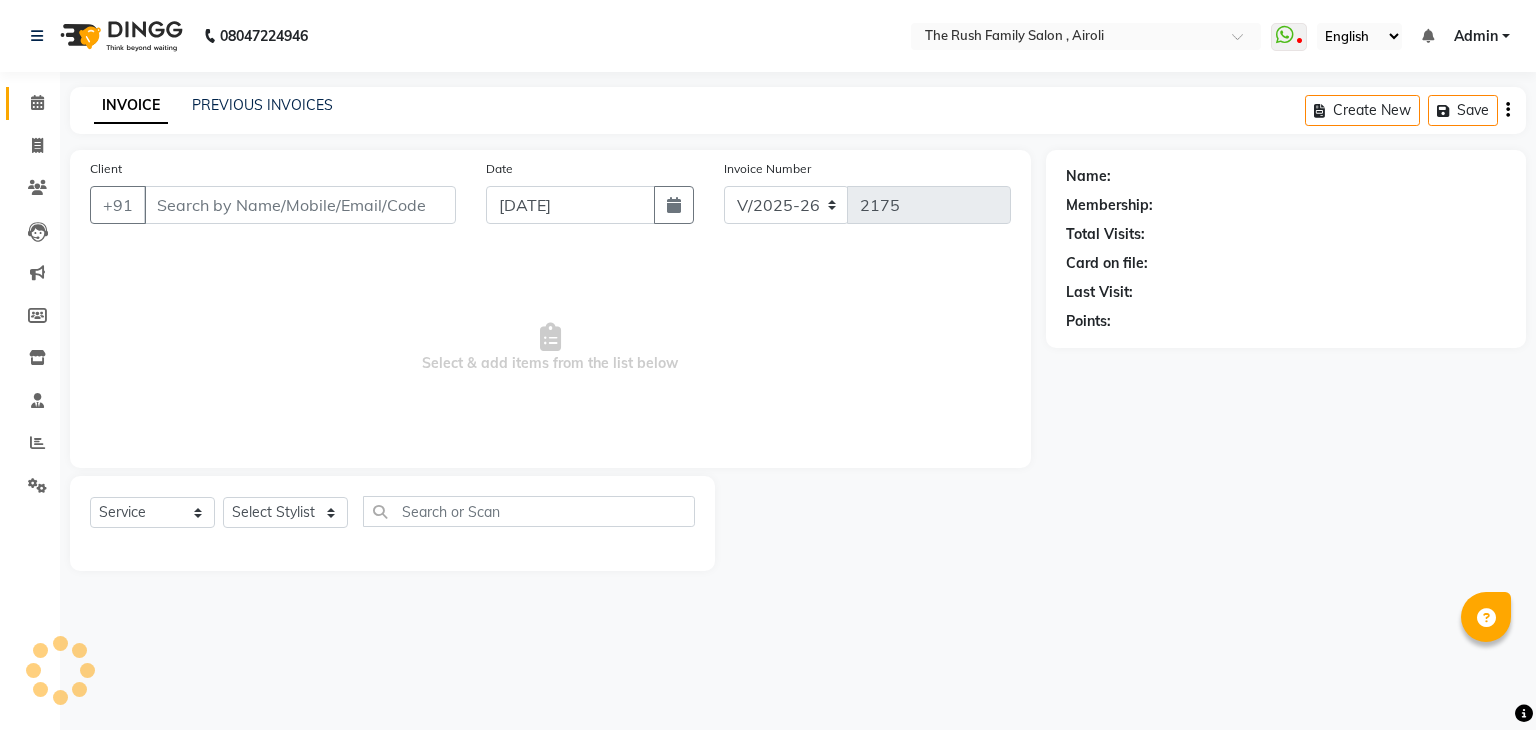 type on "8692893399" 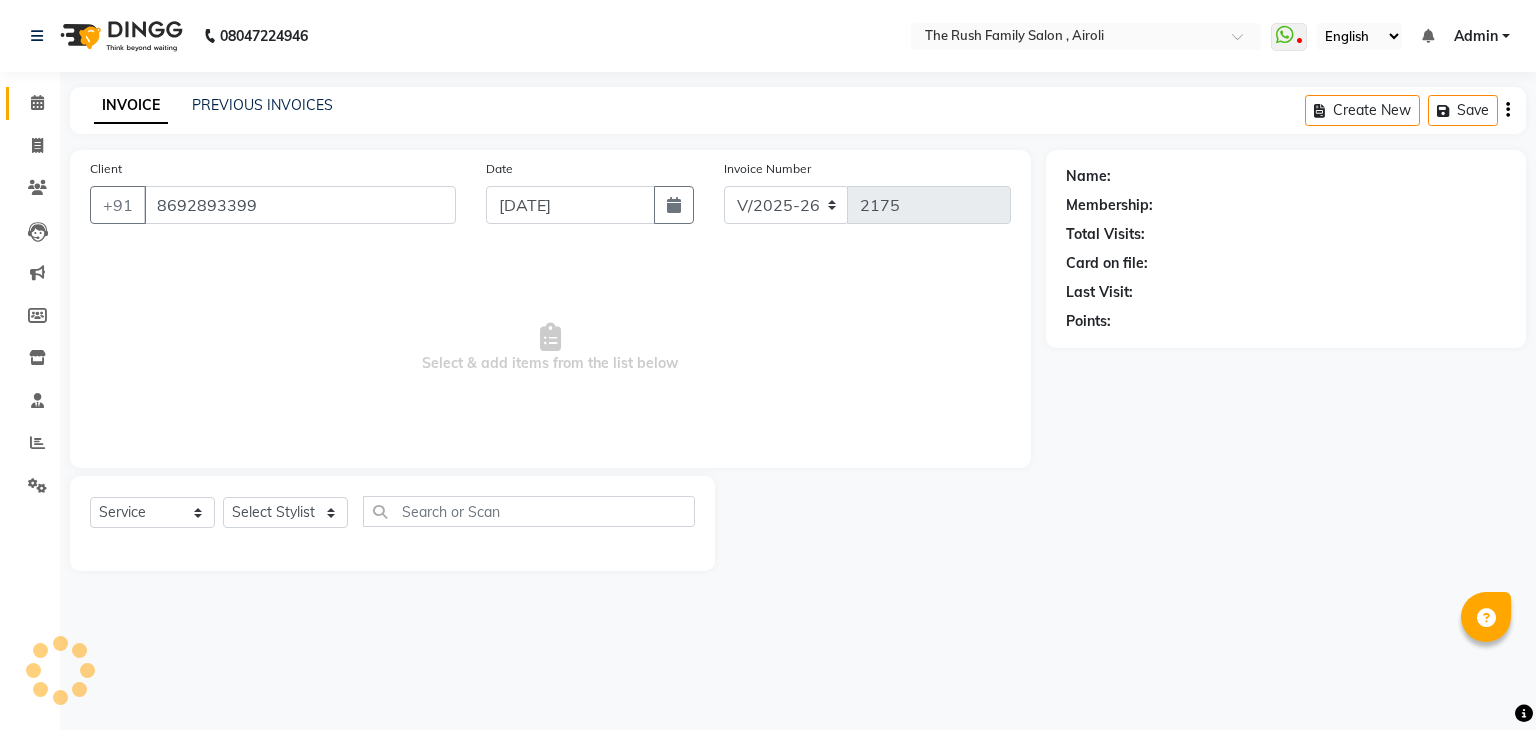 select on "42200" 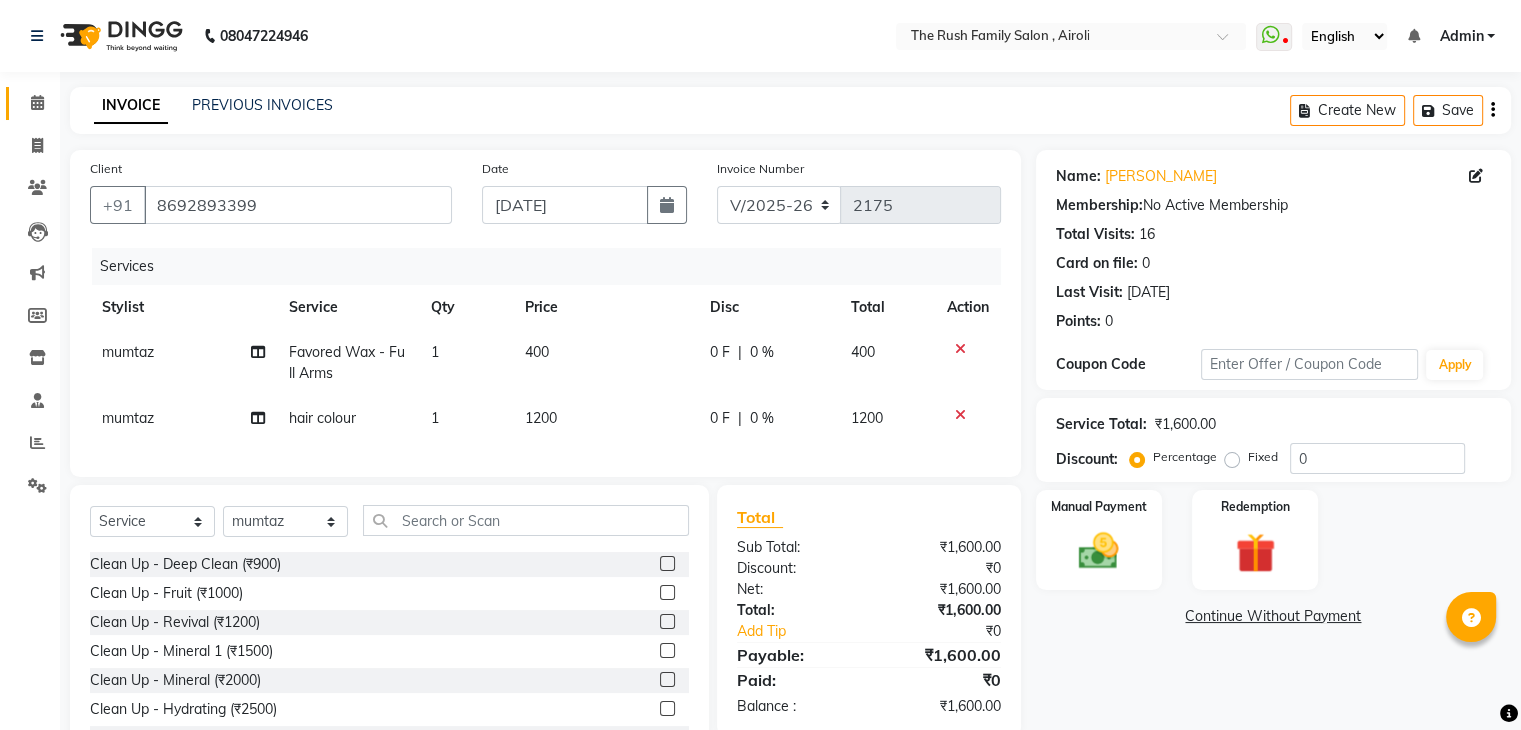 scroll, scrollTop: 96, scrollLeft: 0, axis: vertical 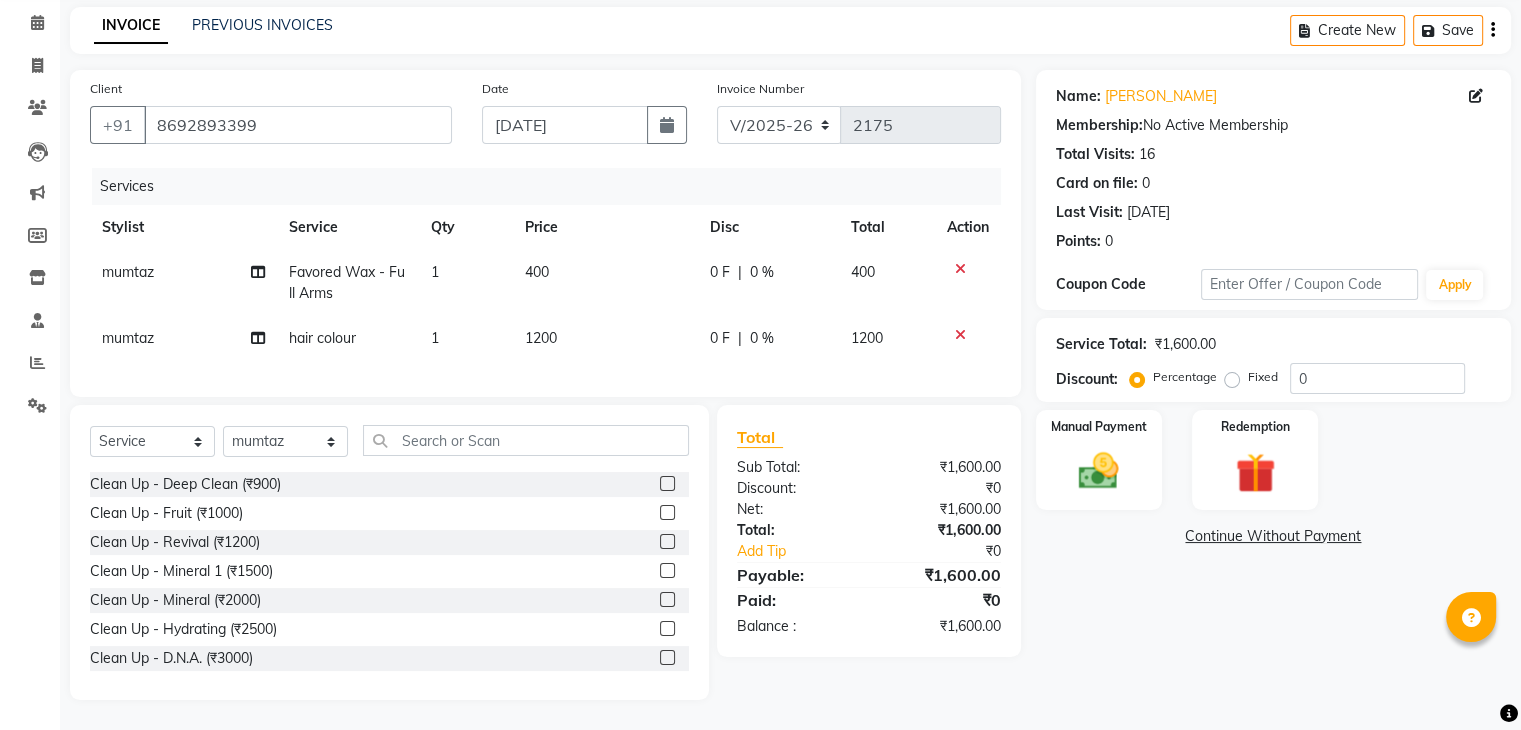 click 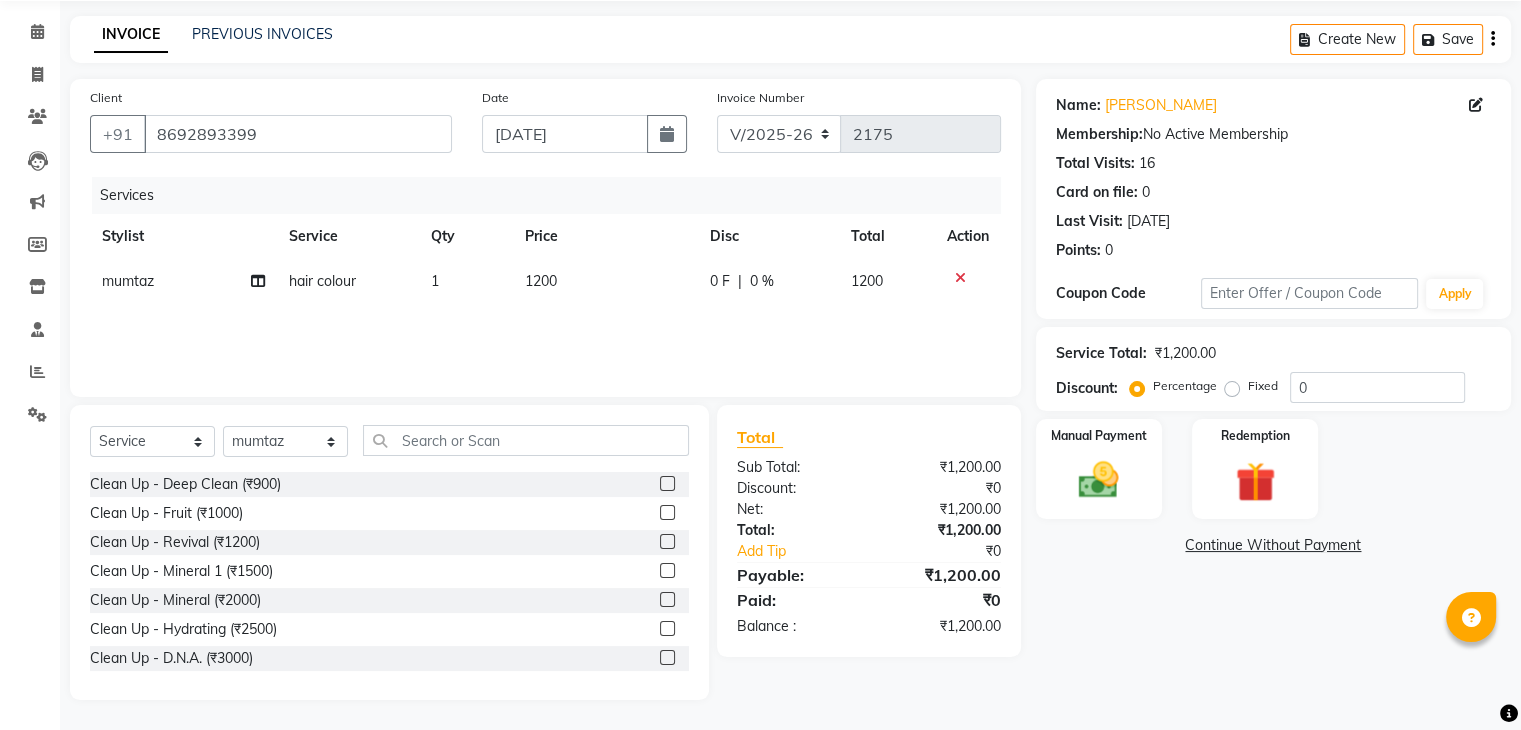 click on "1200" 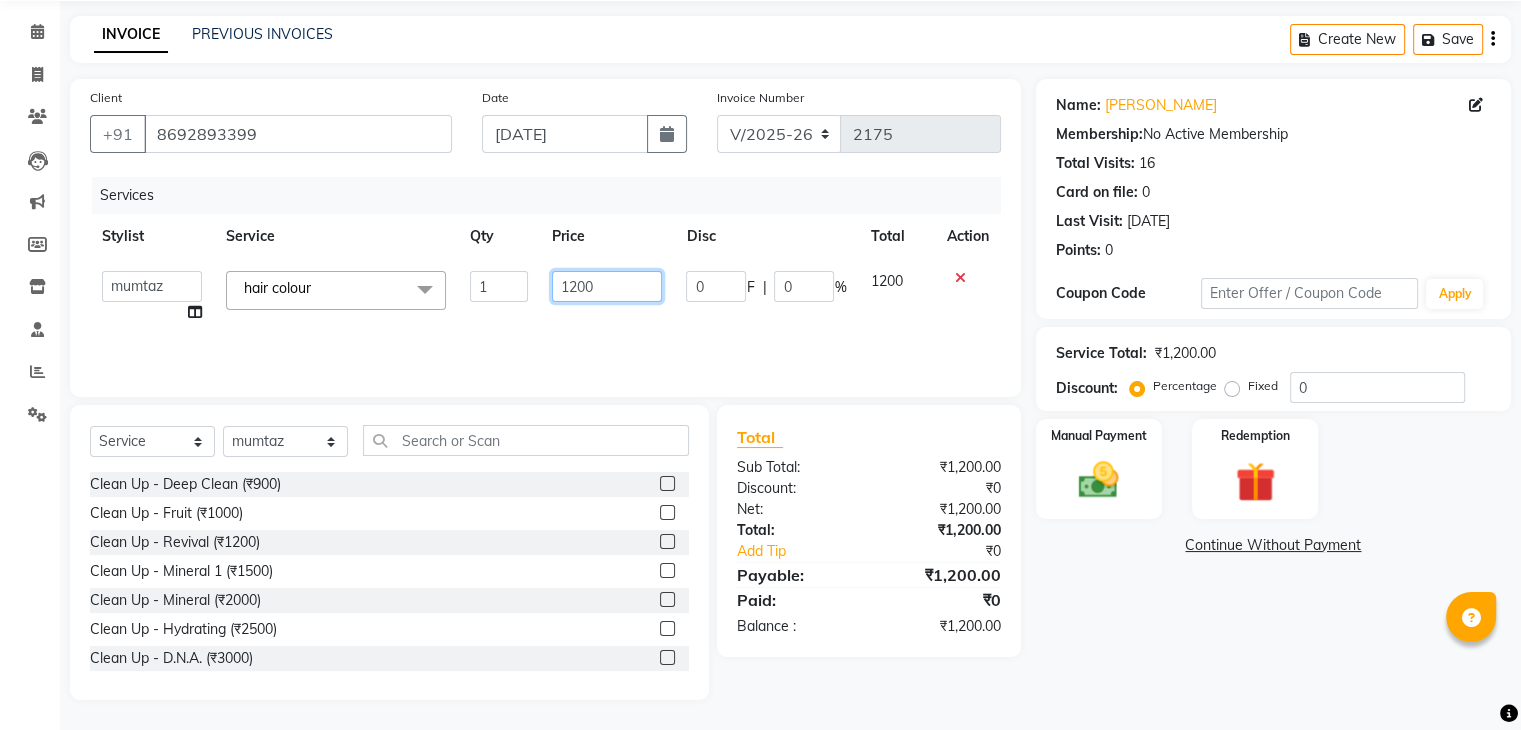 click on "1200" 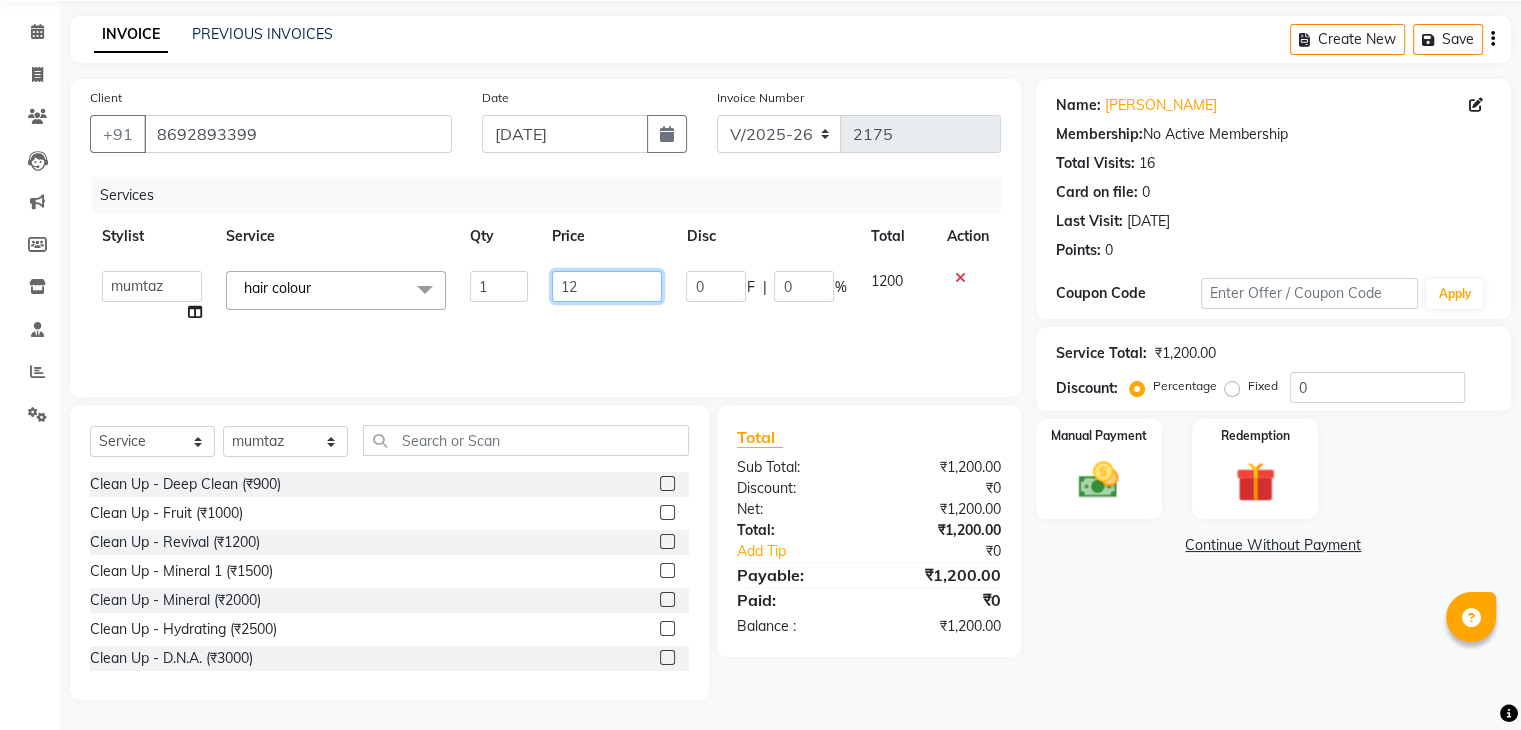 type on "1" 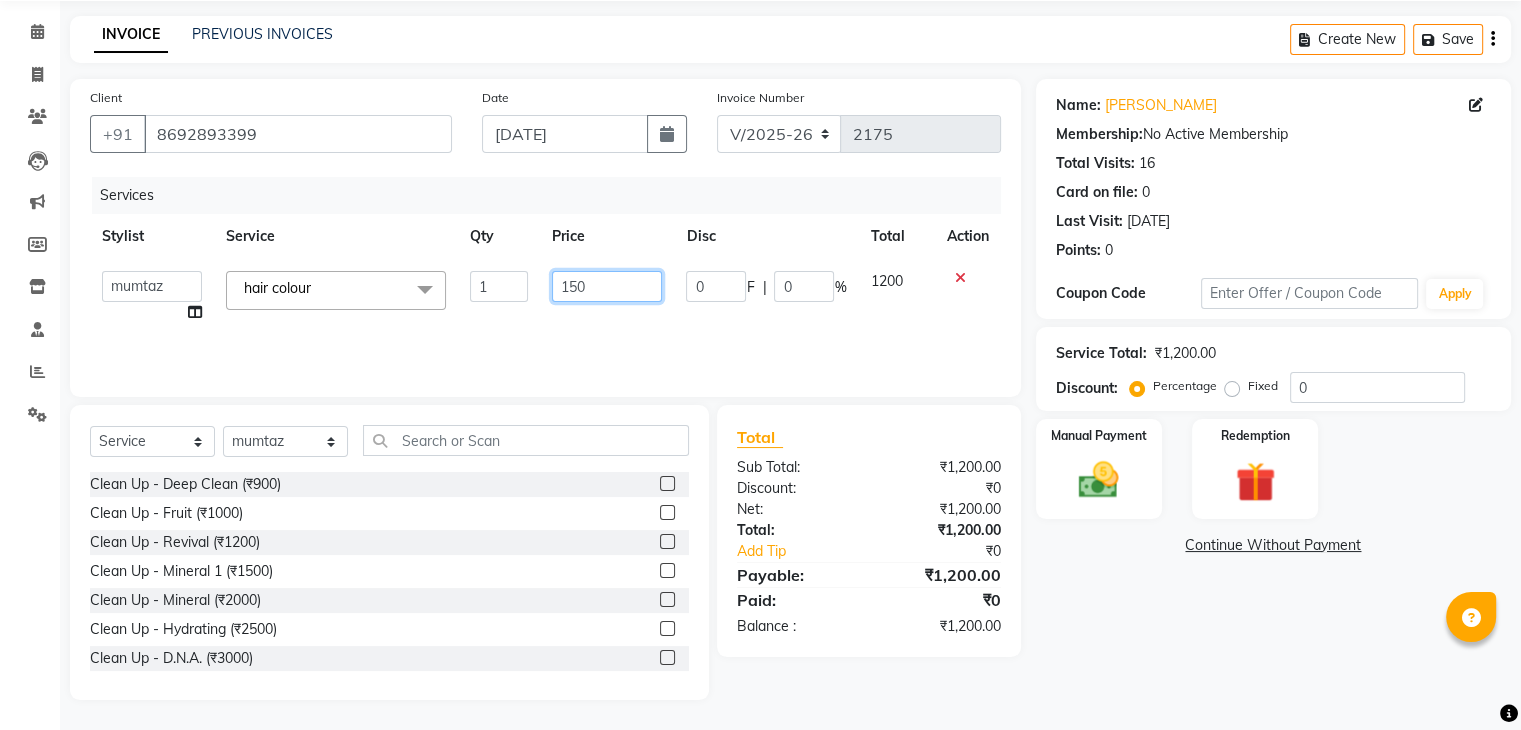type on "1500" 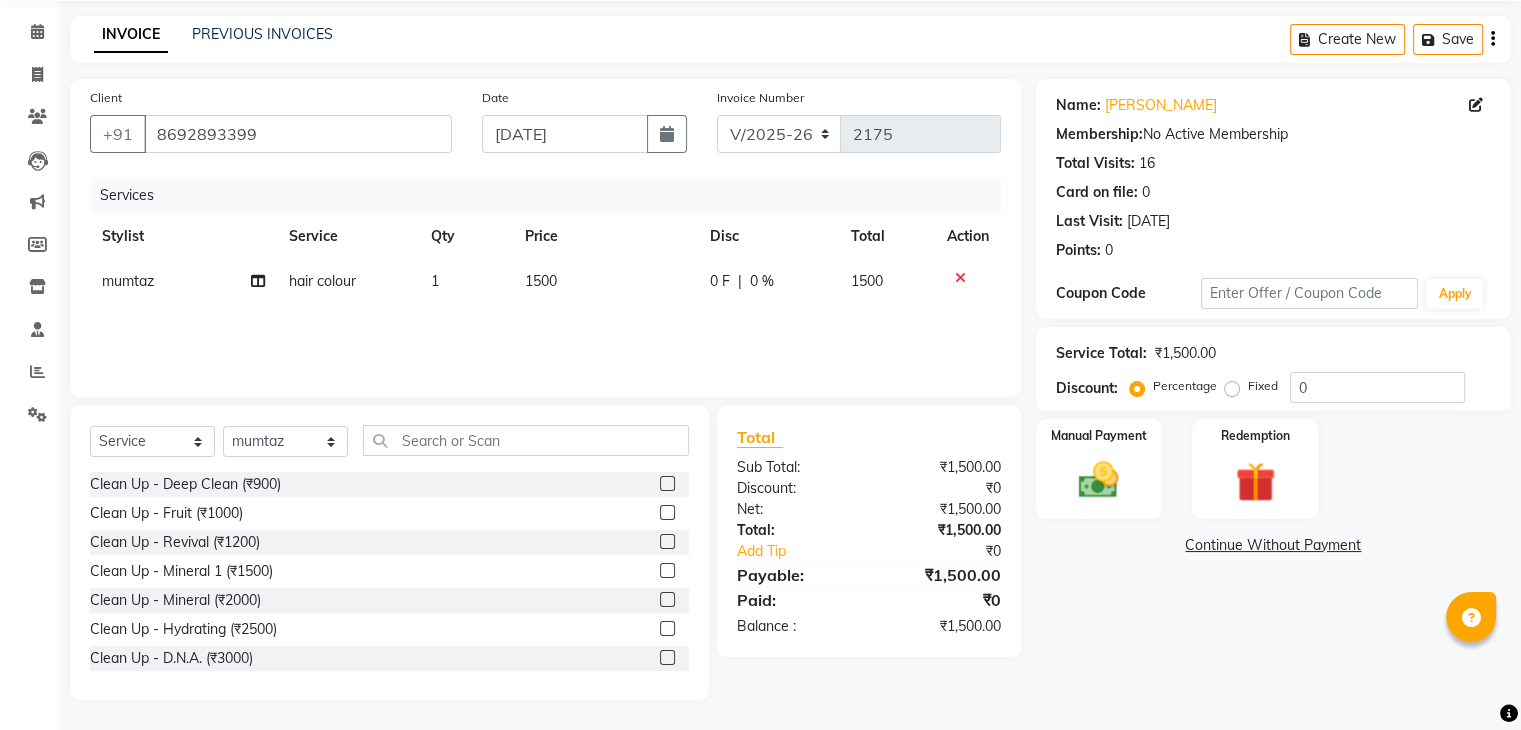 click on "Services Stylist Service Qty Price Disc Total Action  mumtaz hair colour 1 1500 0 F | 0 % 1500" 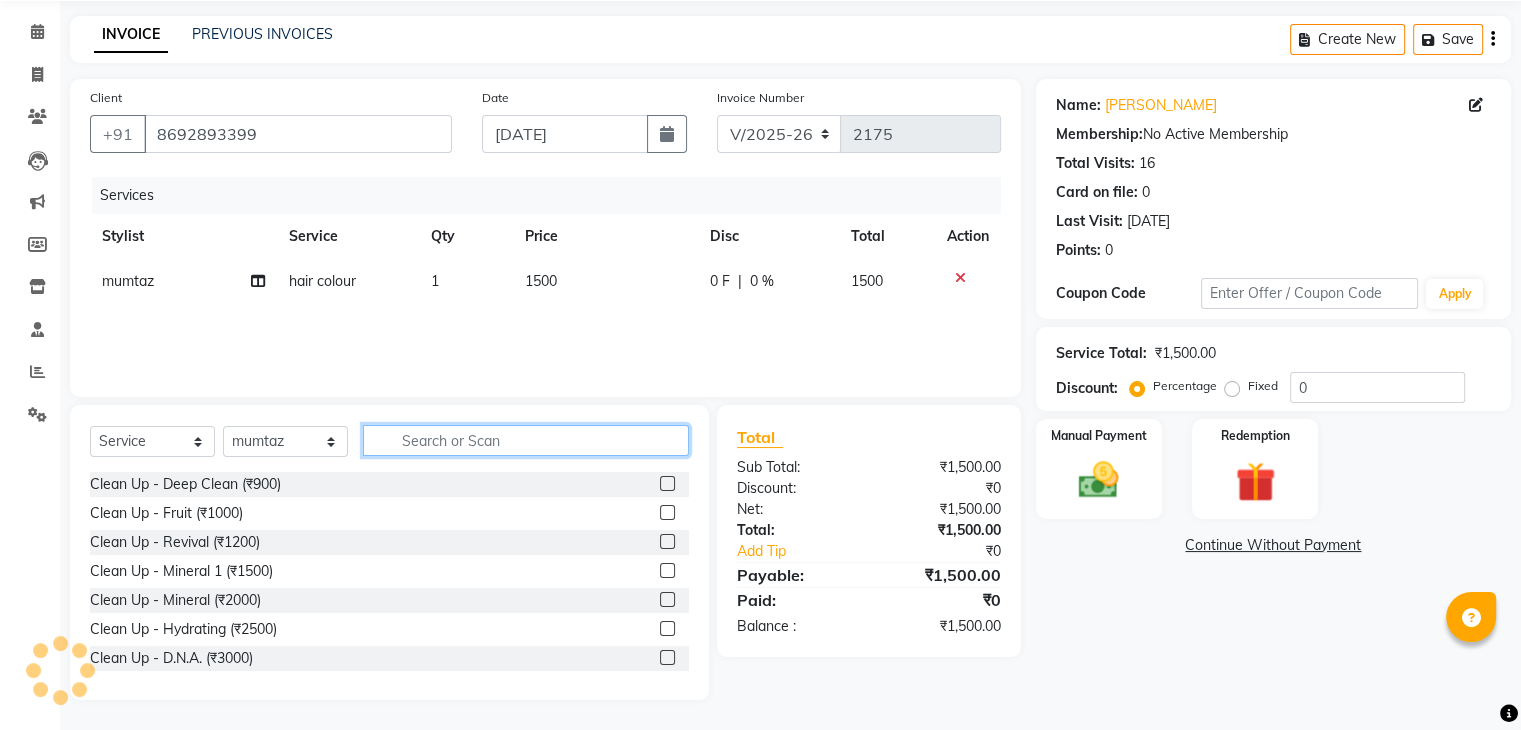 click 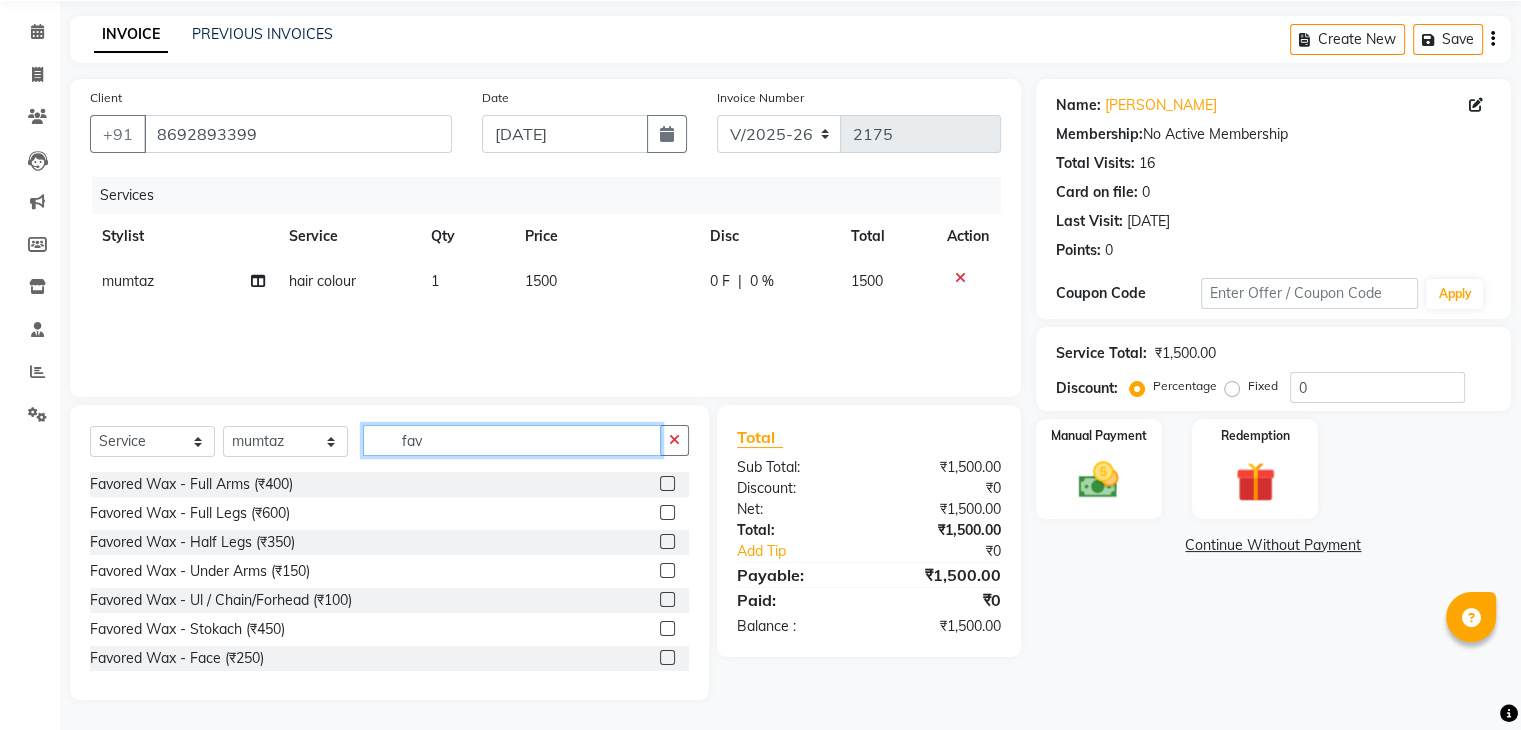 type on "fav" 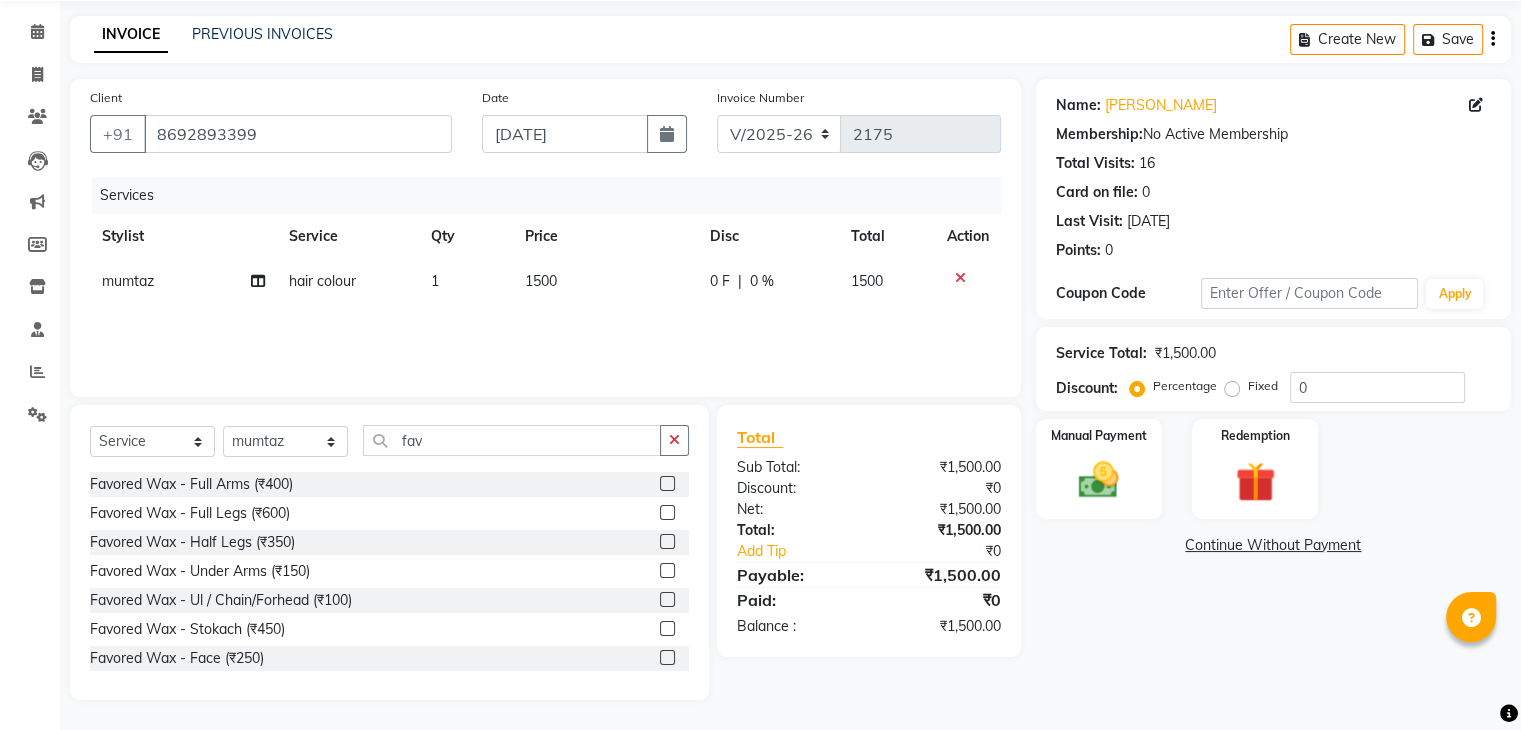 click 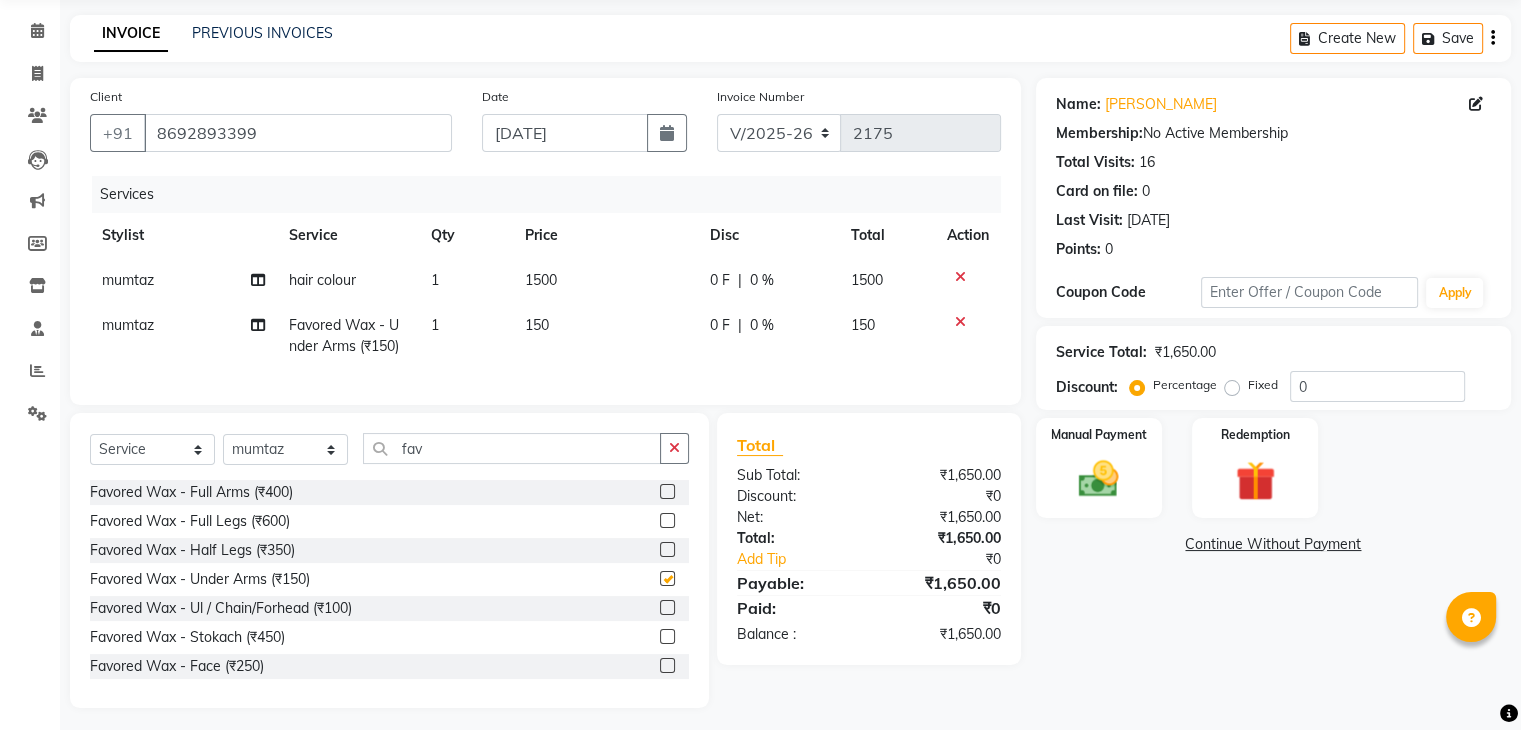 scroll, scrollTop: 90, scrollLeft: 0, axis: vertical 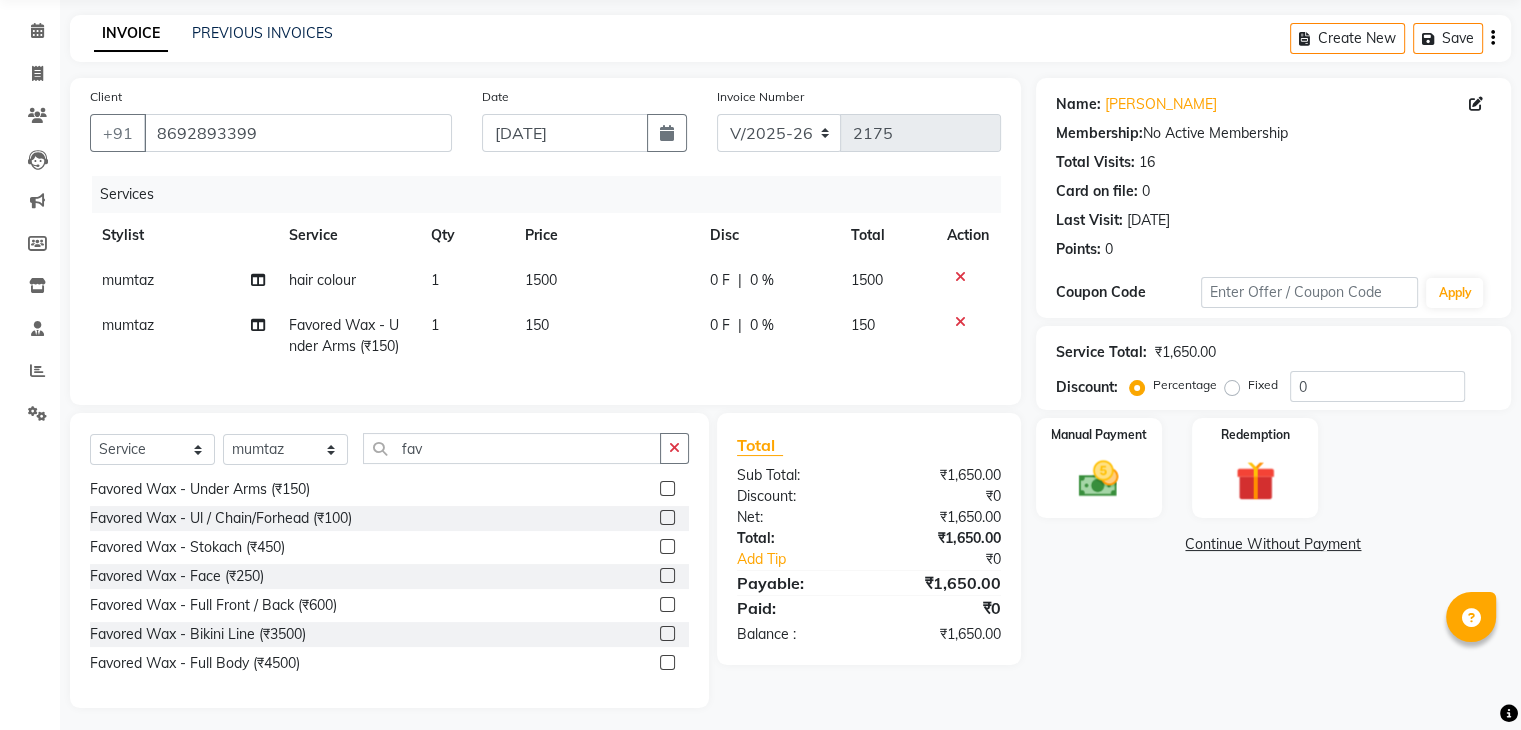 checkbox on "false" 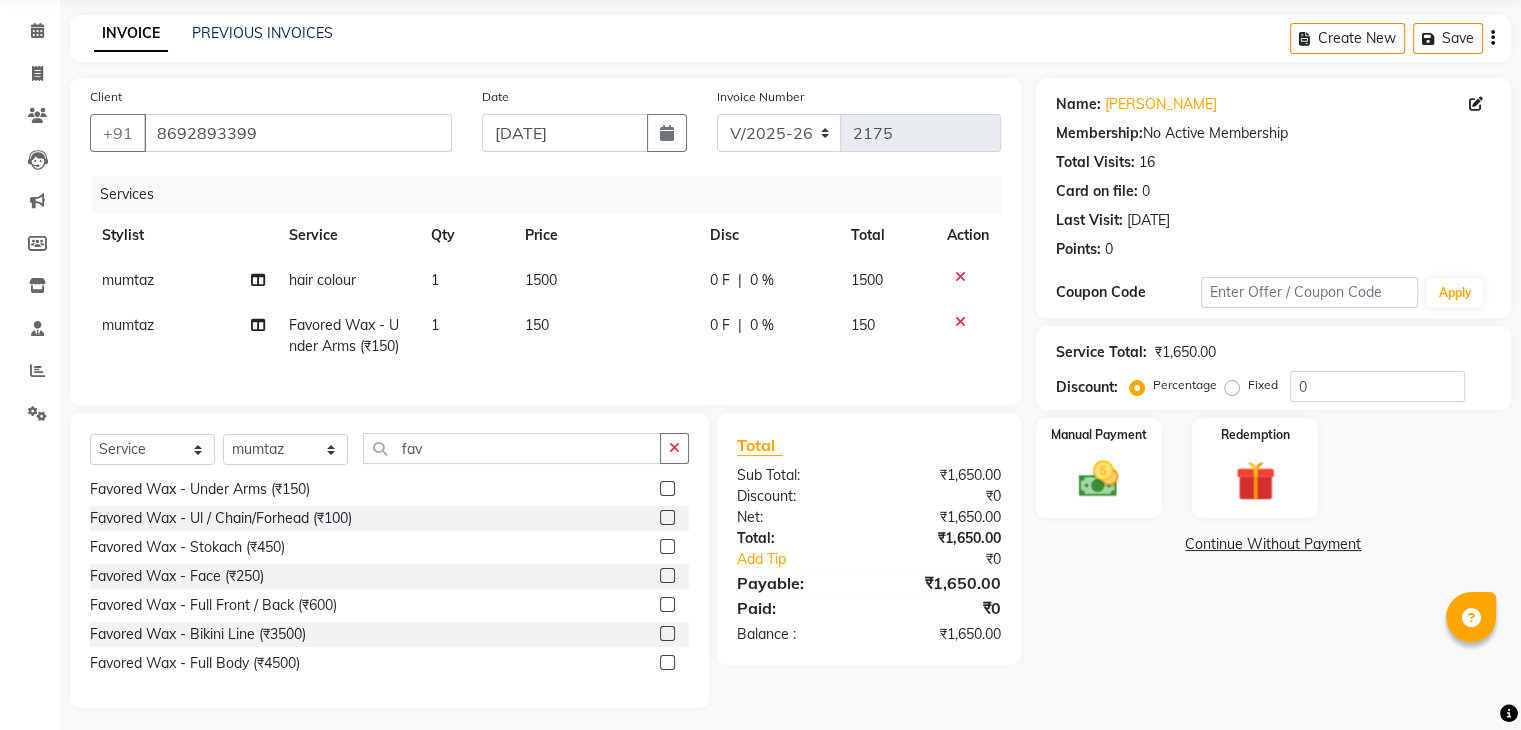 click on "mumtaz" 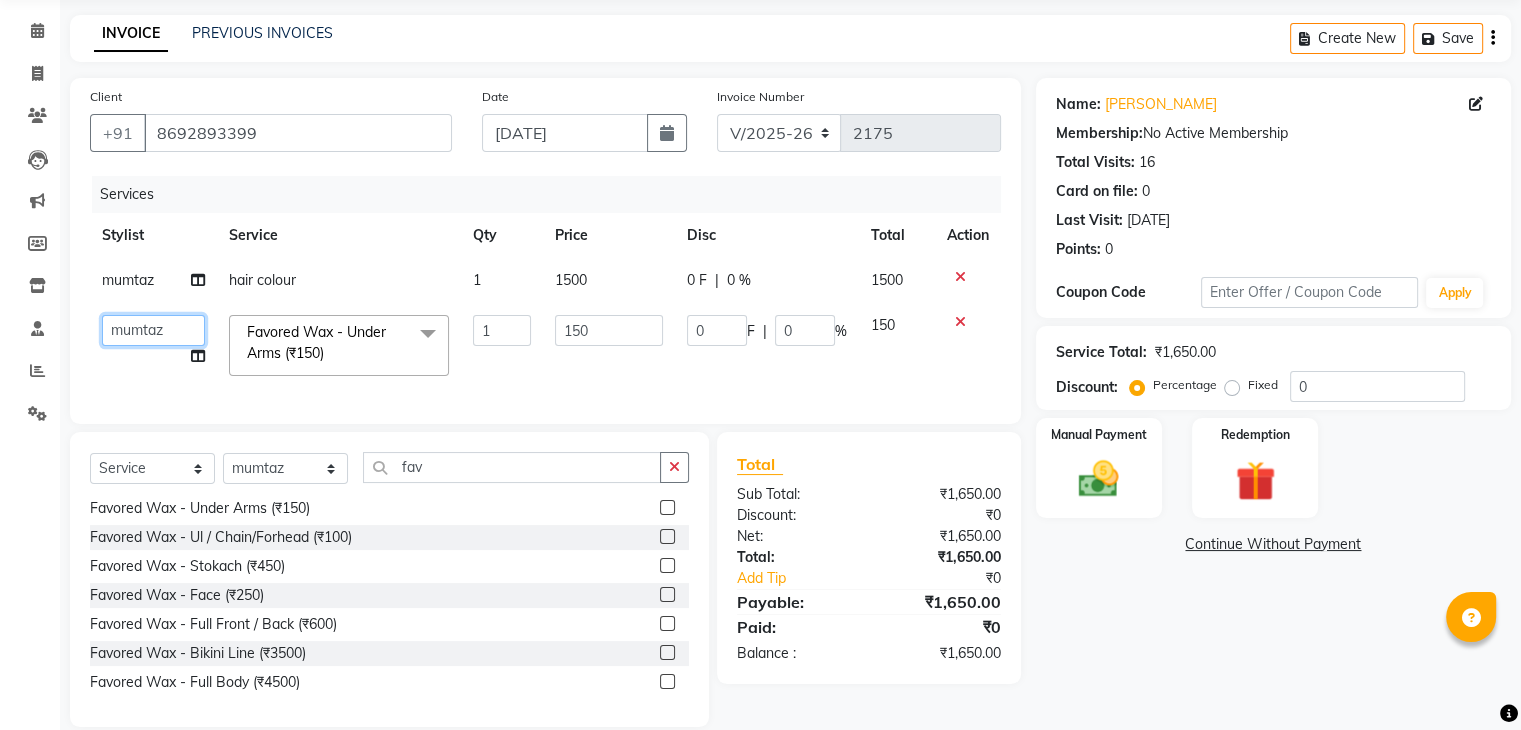 click on "Ajaz   Danish   Guddi   Jayesh    mumtaz     nishu   Riya      Rush   Swati" 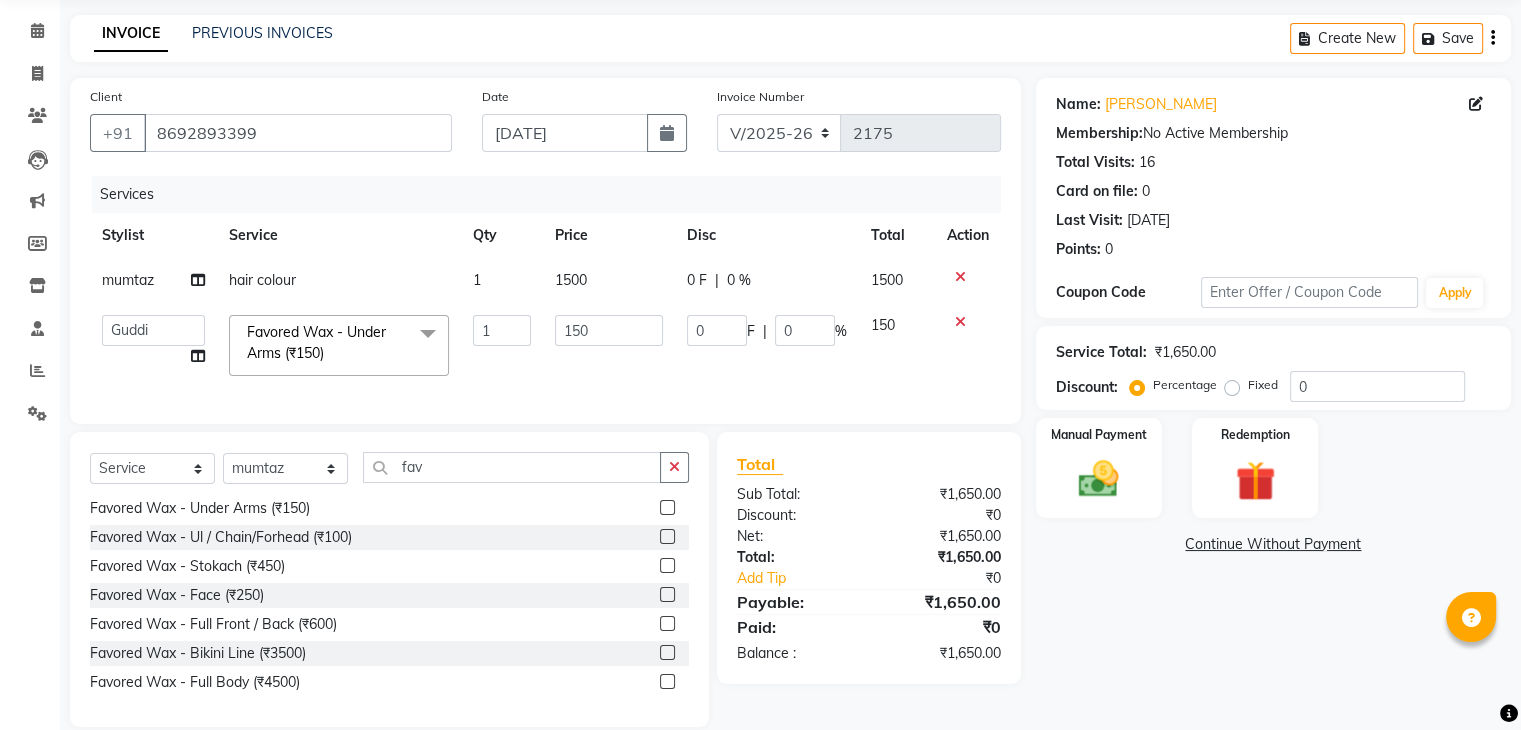select on "60158" 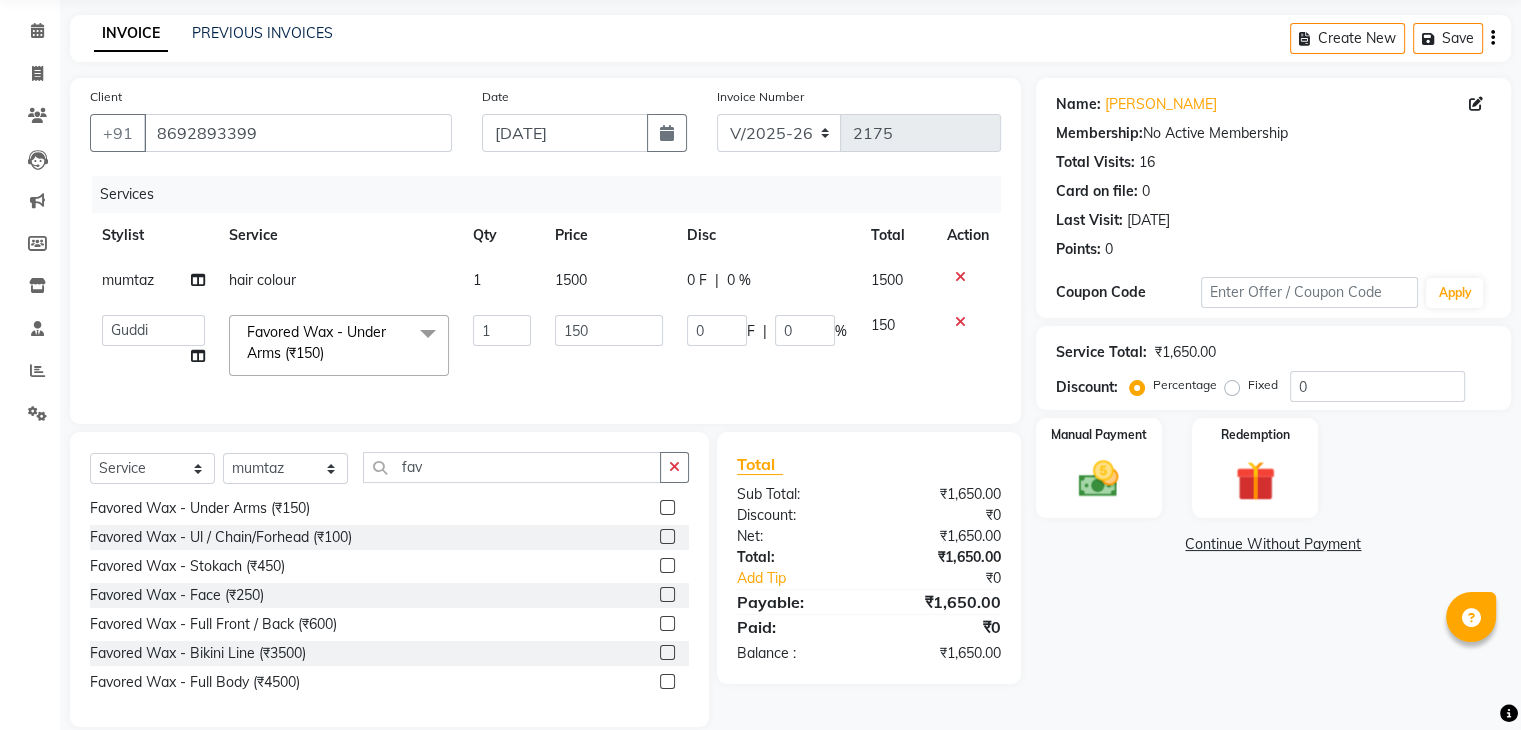 scroll, scrollTop: 115, scrollLeft: 0, axis: vertical 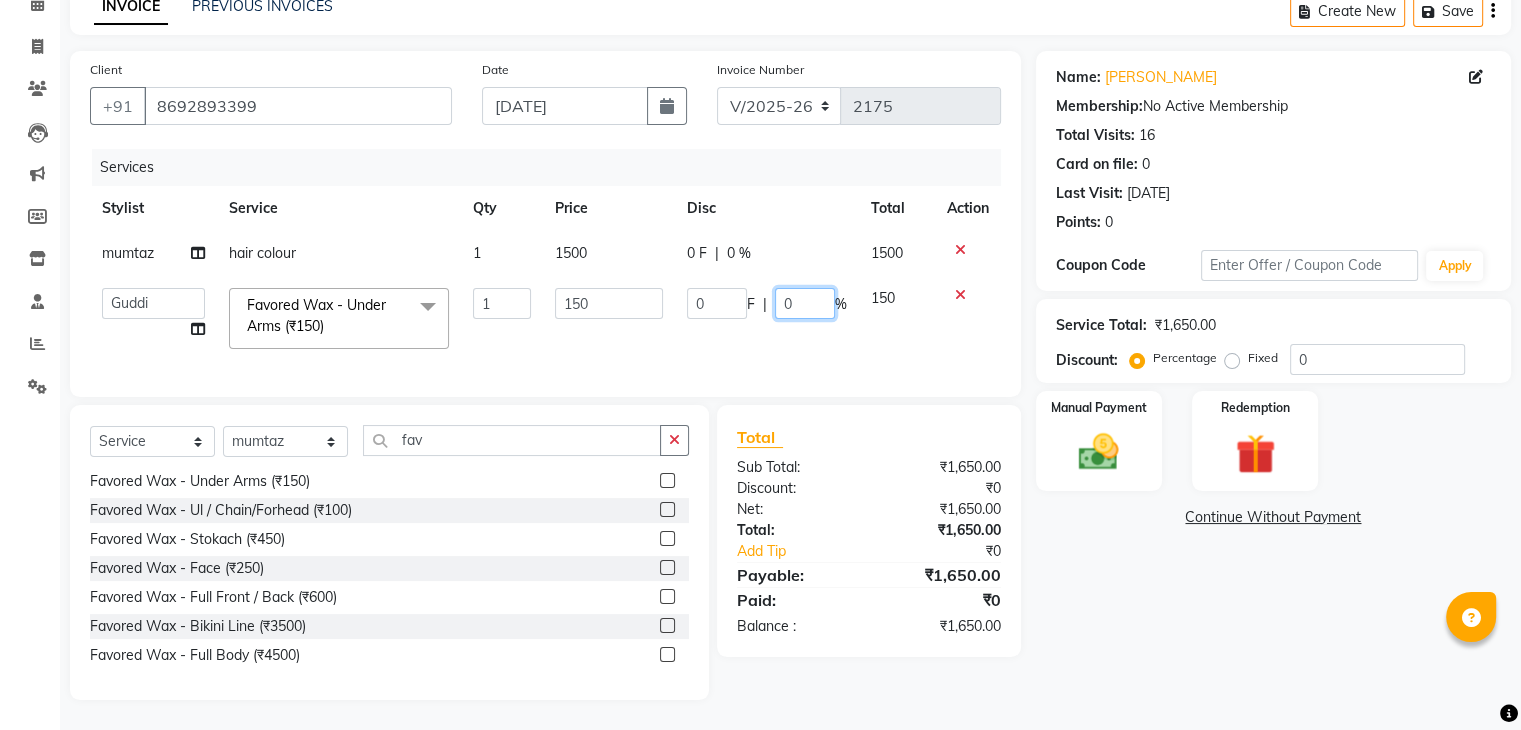 click on "0" 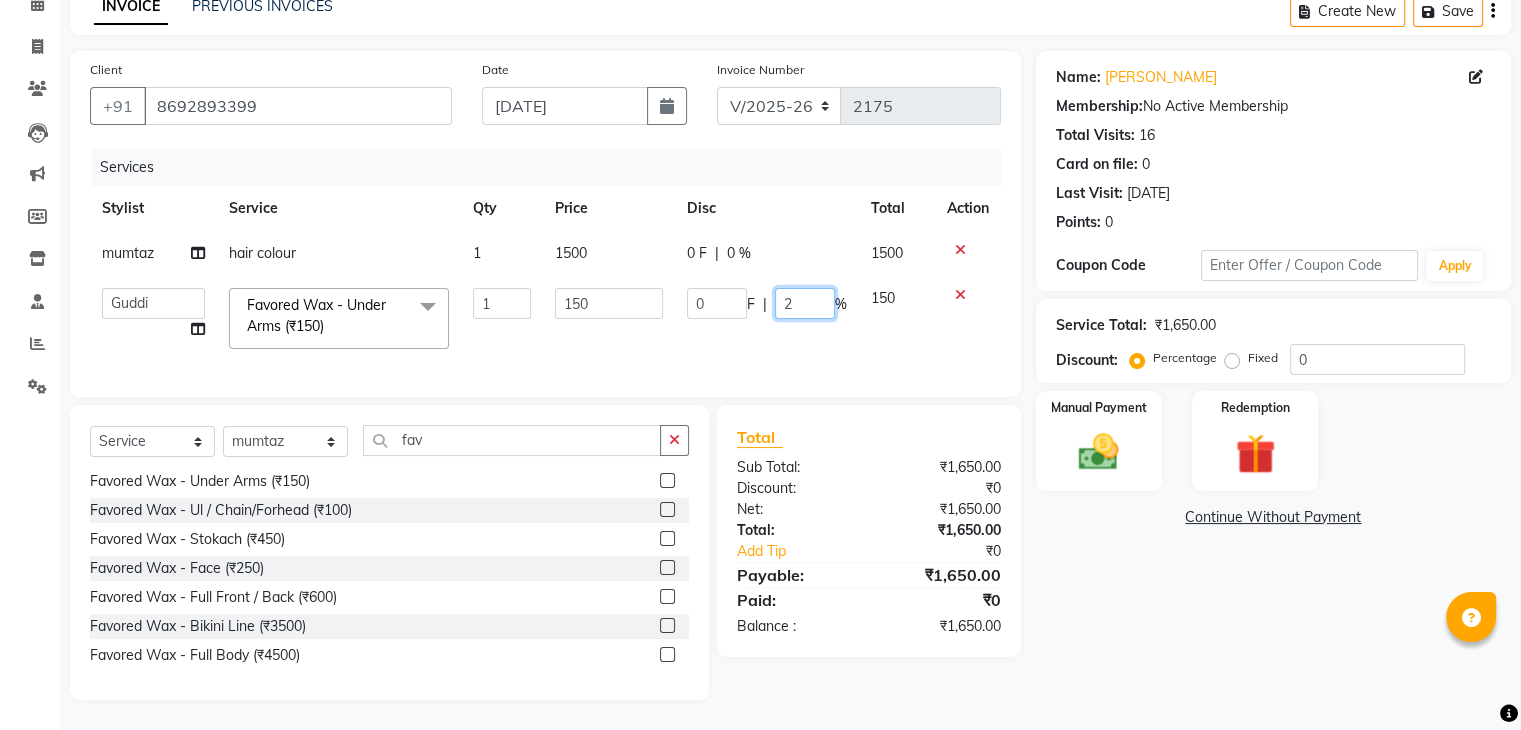 type on "20" 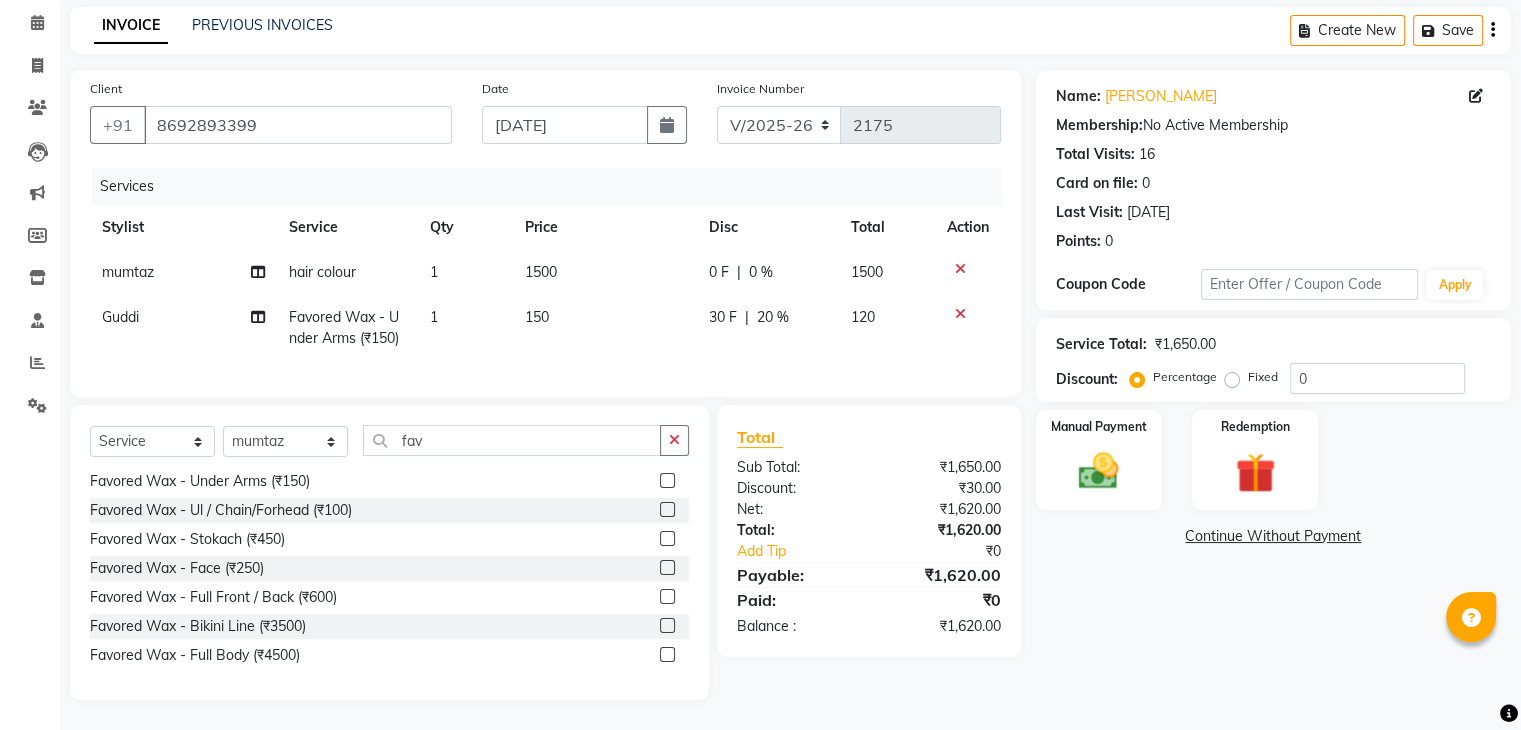 click on "120" 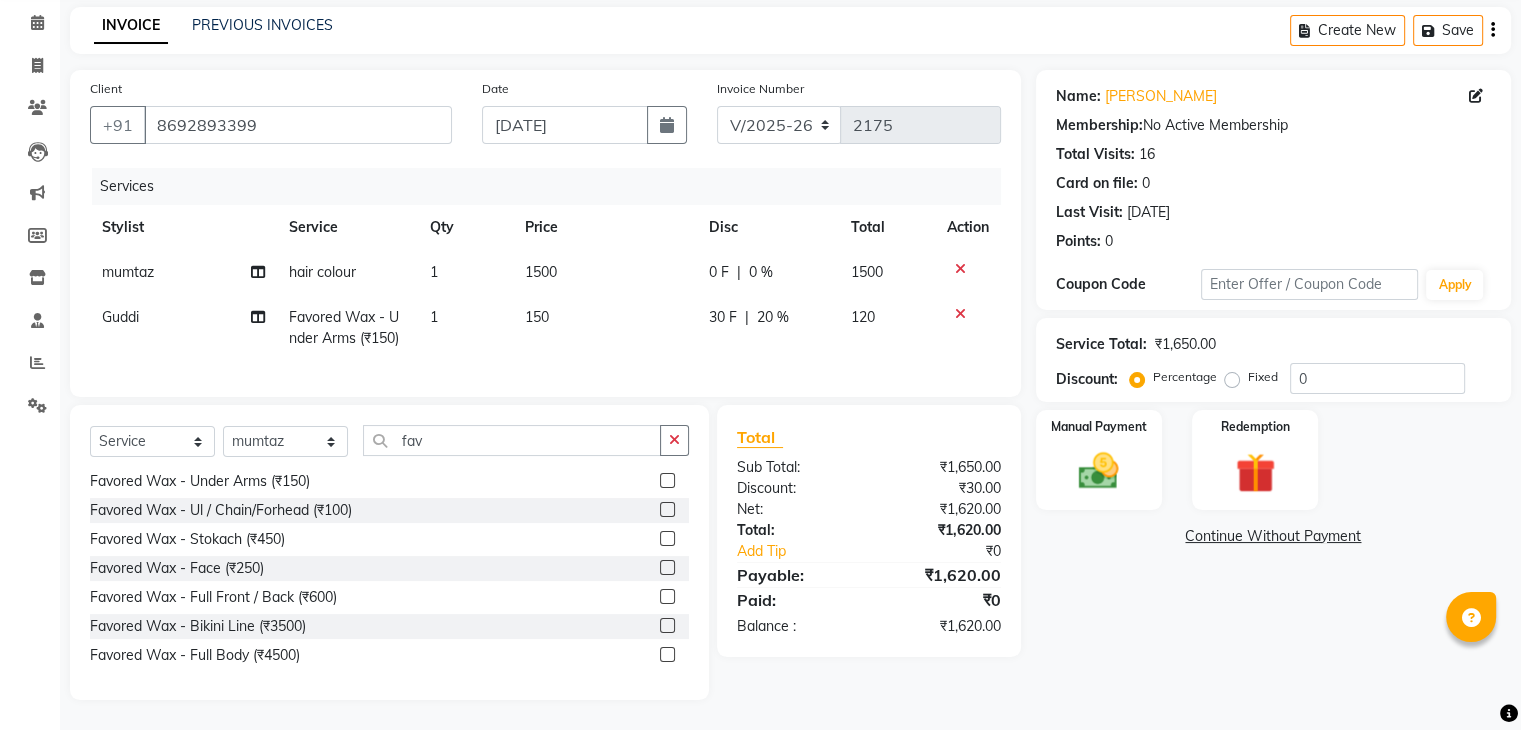 select on "60158" 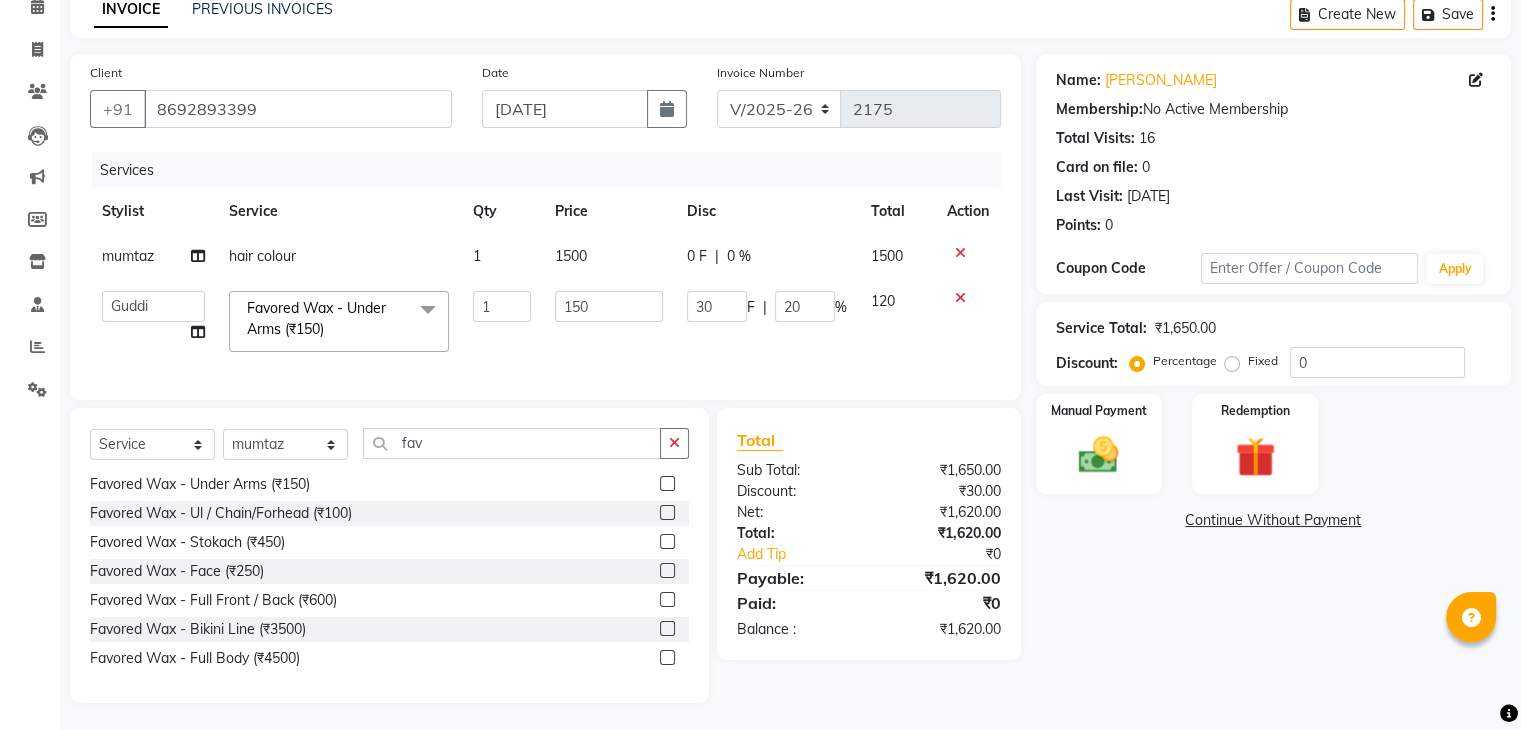 scroll, scrollTop: 115, scrollLeft: 0, axis: vertical 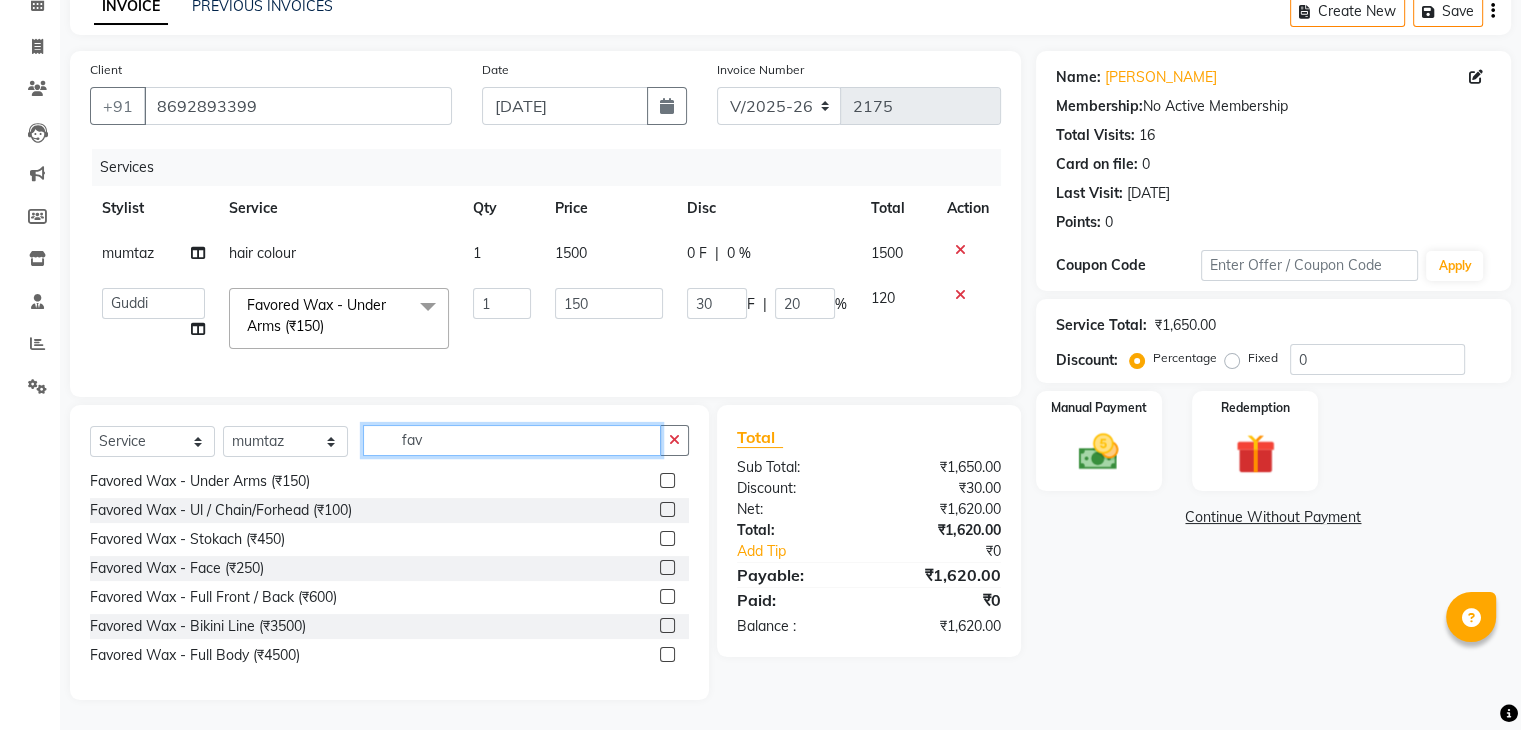 click on "fav" 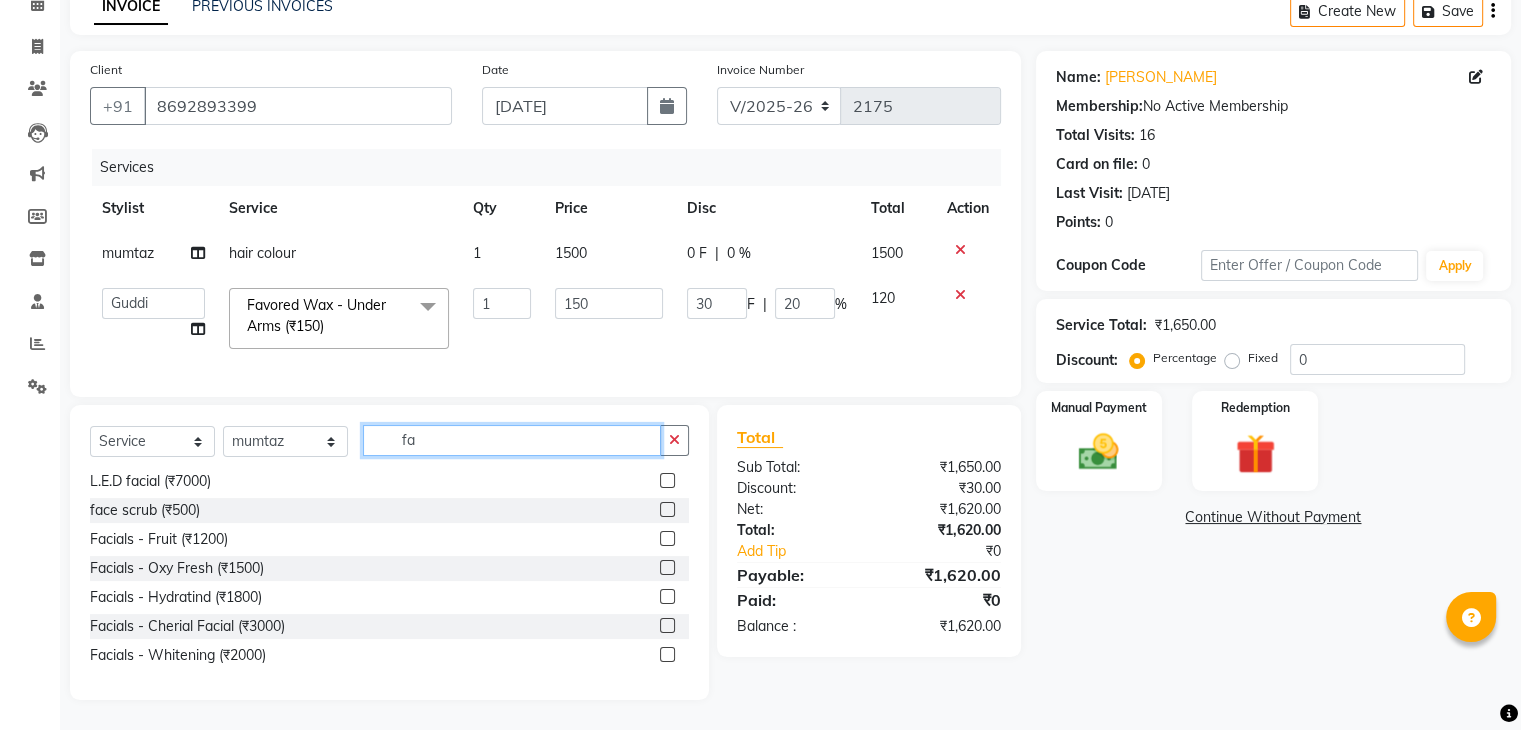 type on "f" 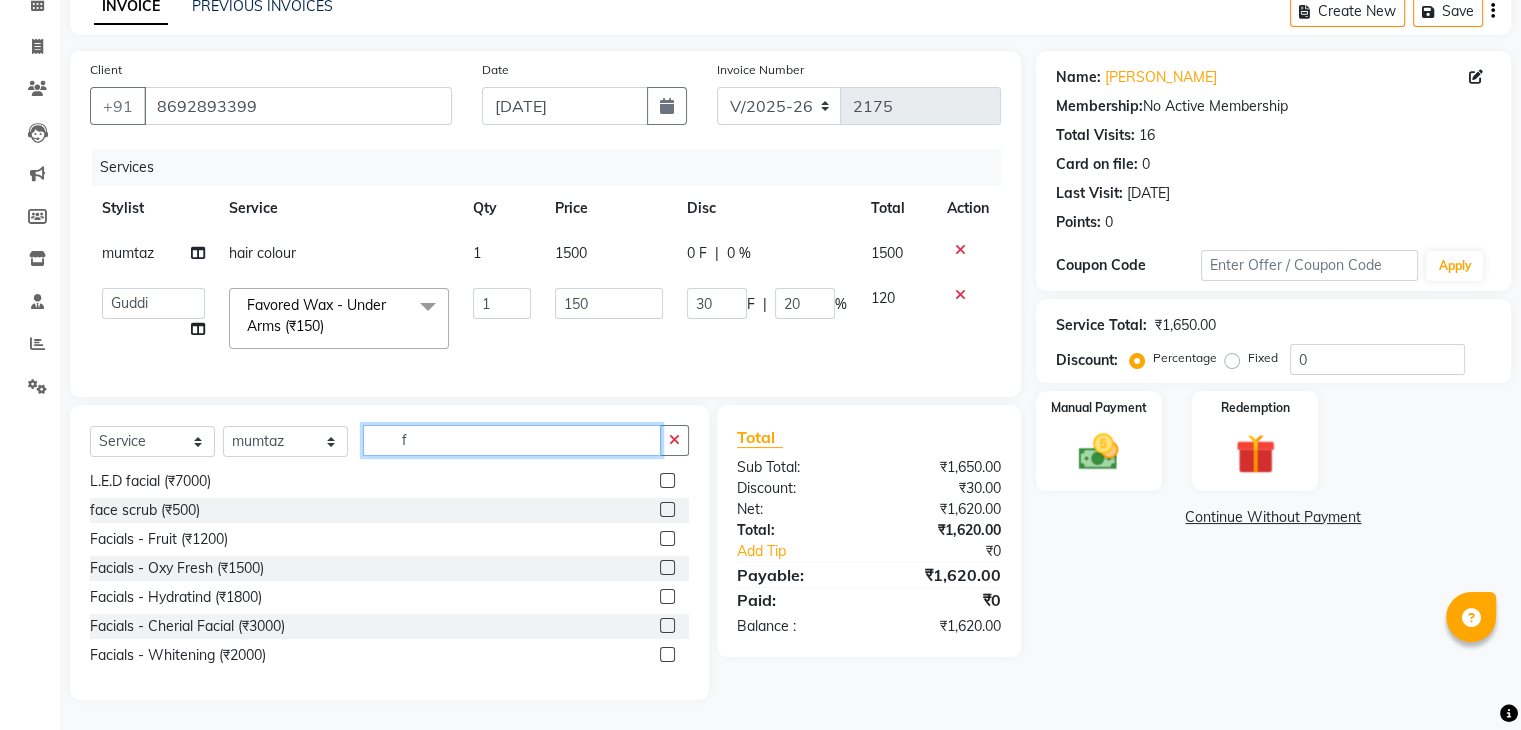 scroll, scrollTop: 873, scrollLeft: 0, axis: vertical 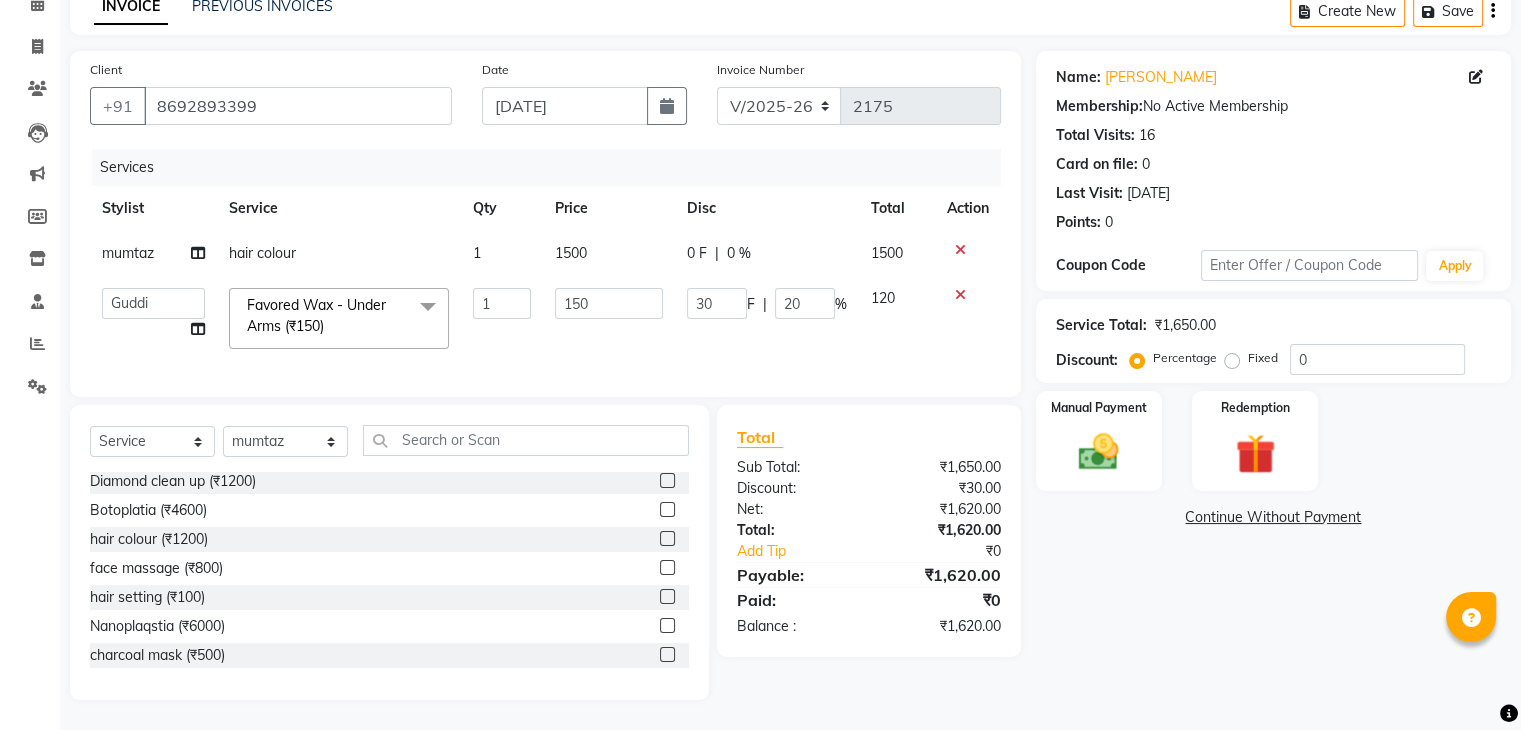 click 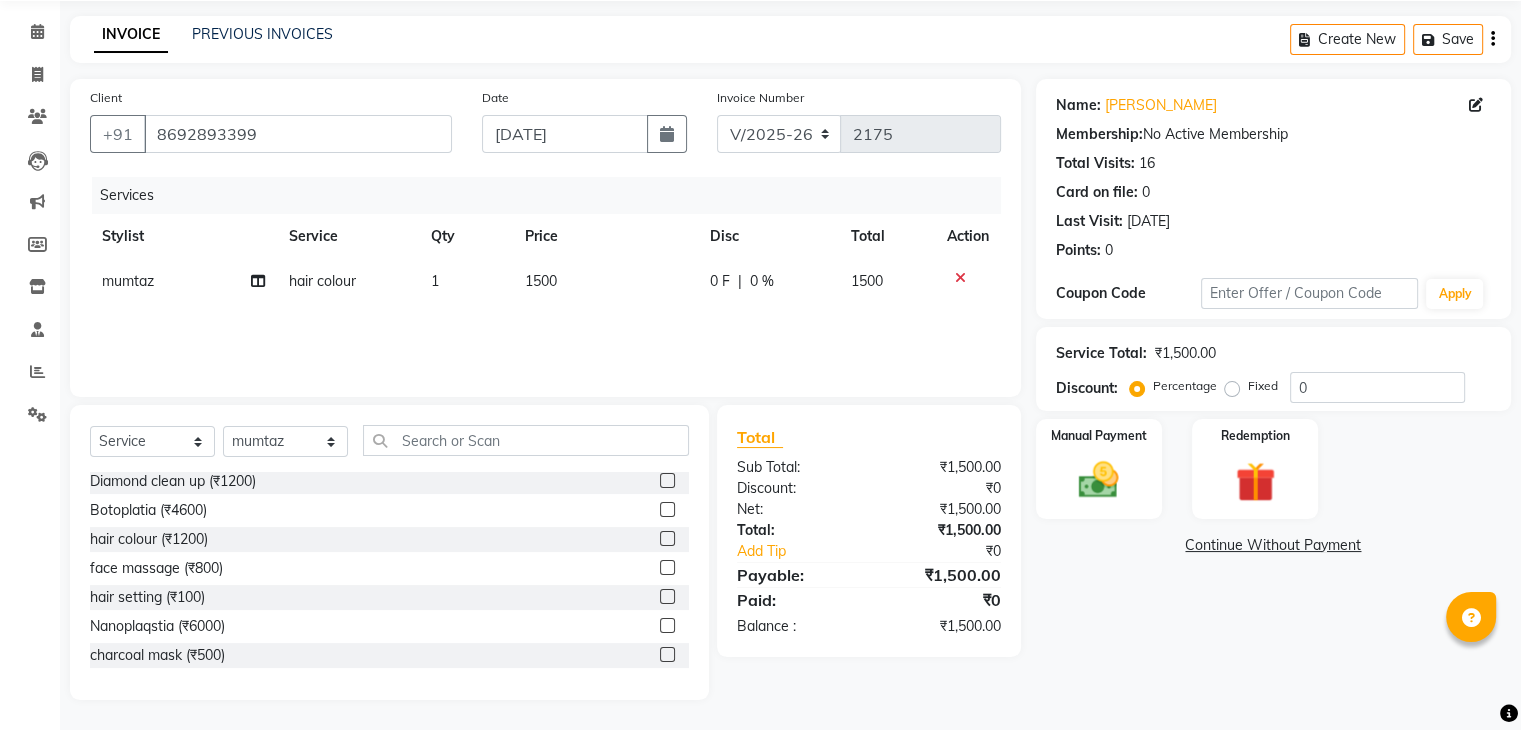 scroll, scrollTop: 72, scrollLeft: 0, axis: vertical 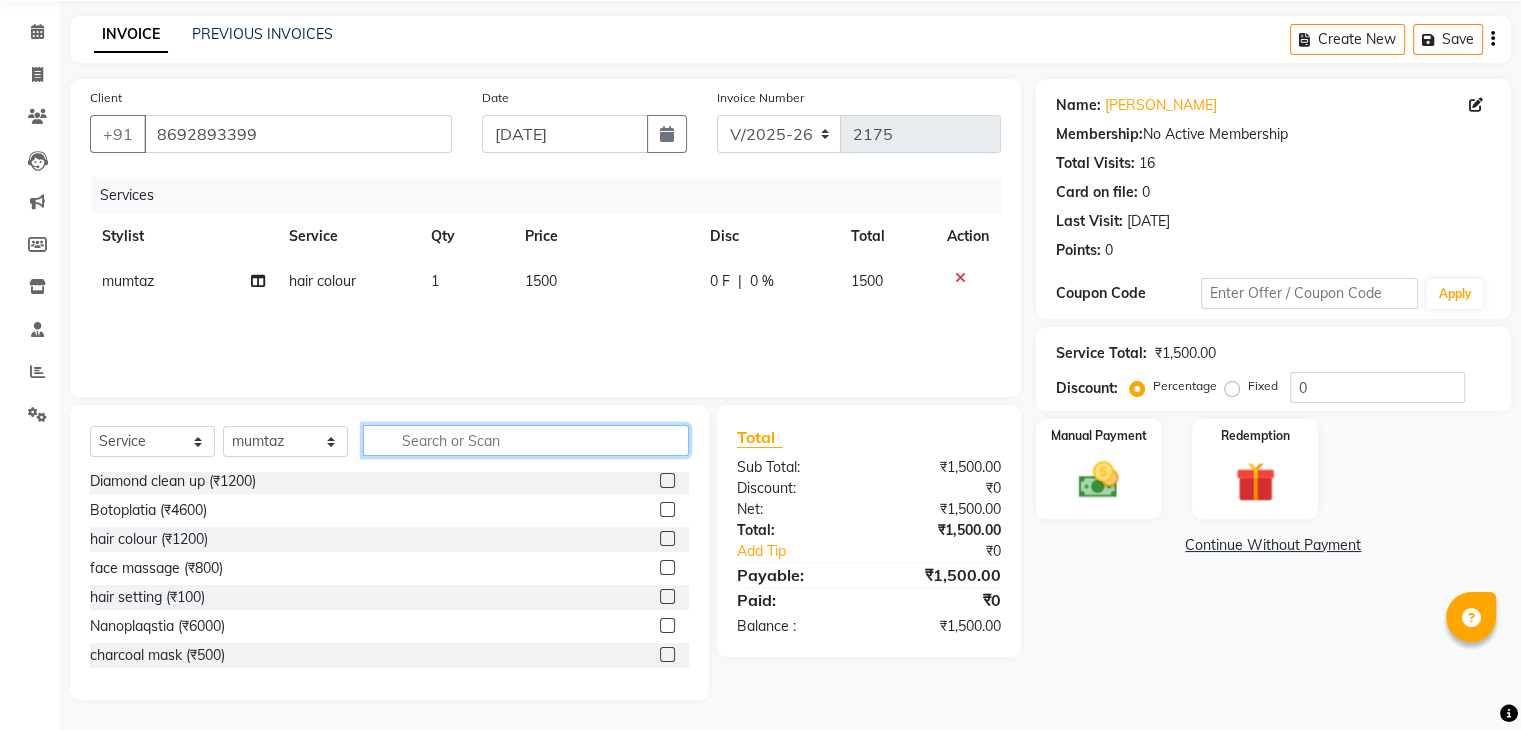 click 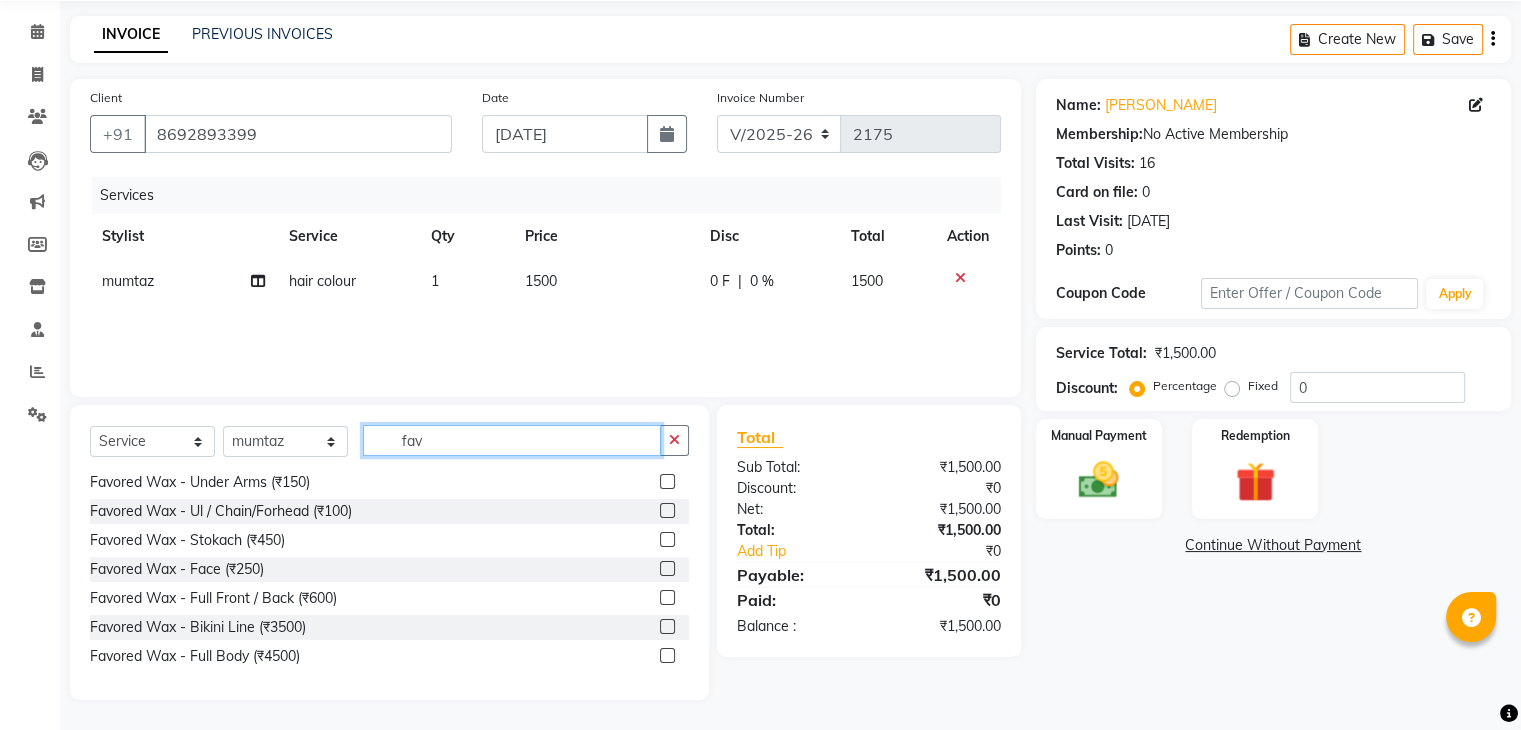 scroll, scrollTop: 0, scrollLeft: 0, axis: both 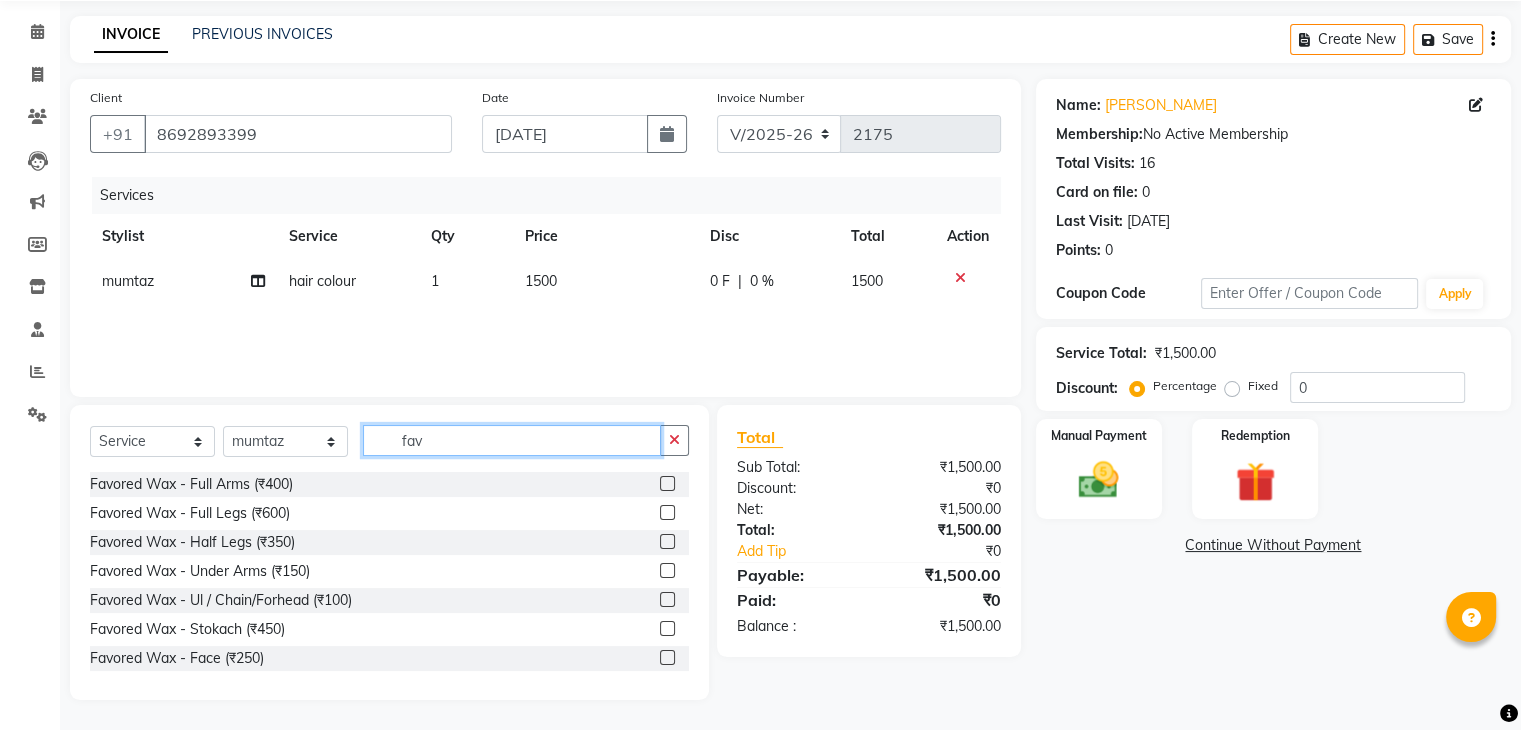 type on "fav" 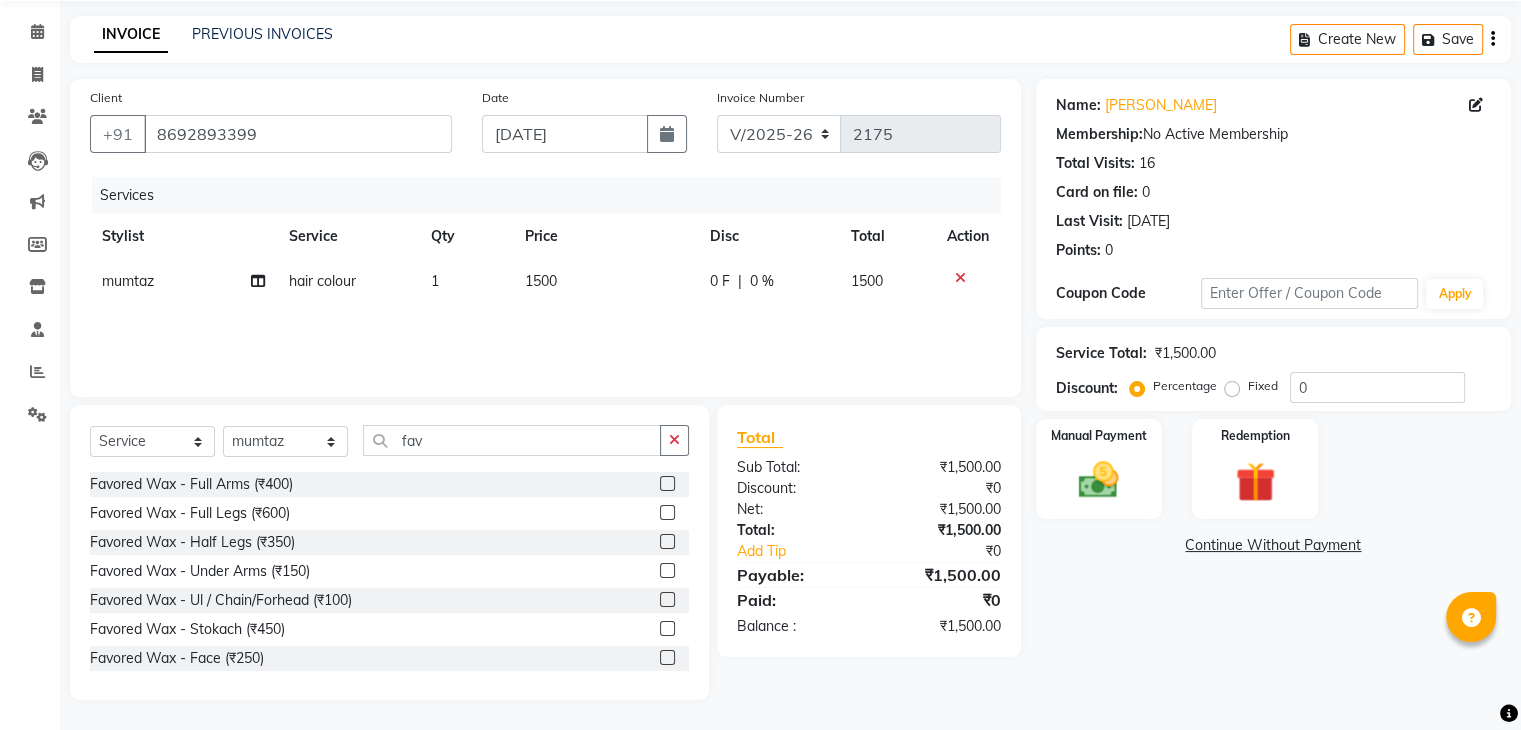 click 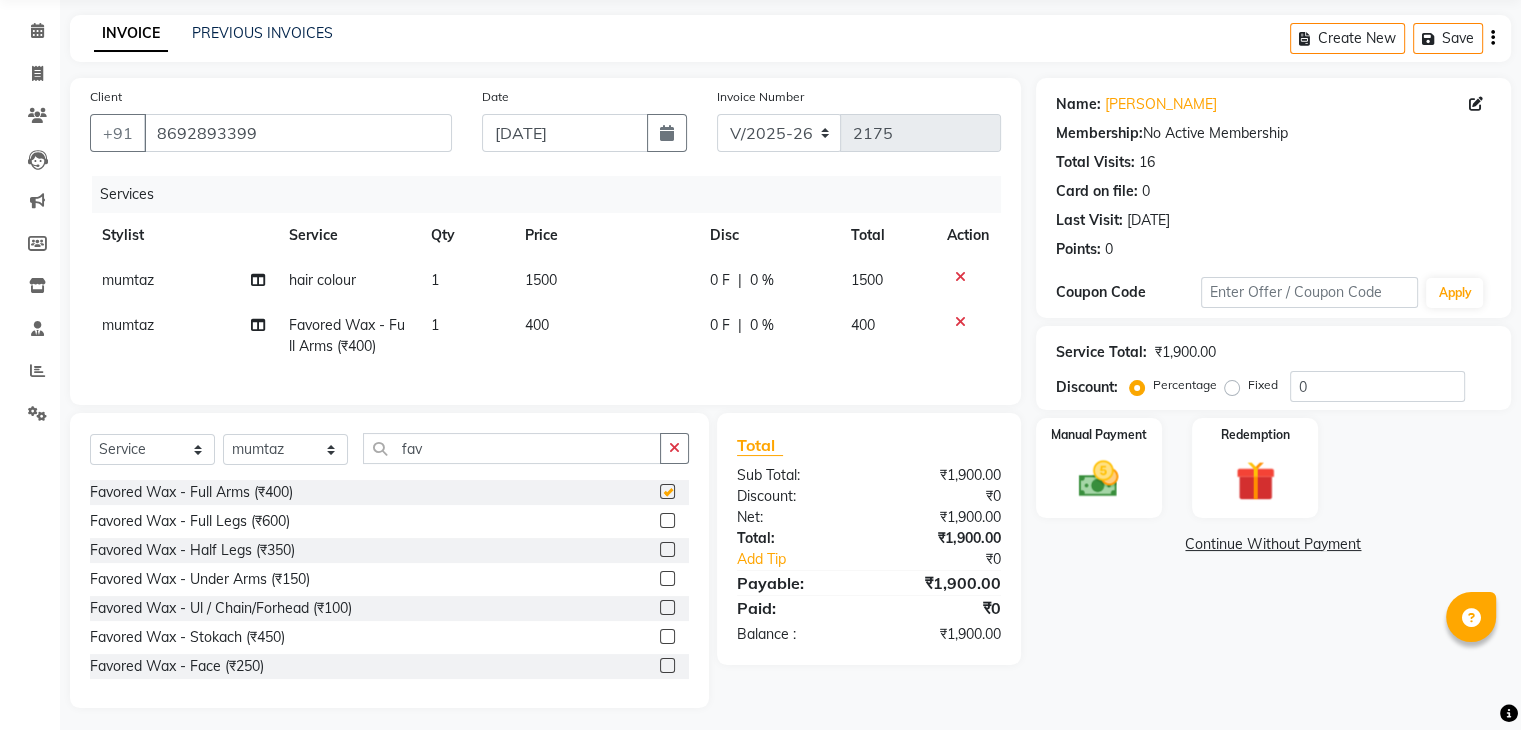 checkbox on "false" 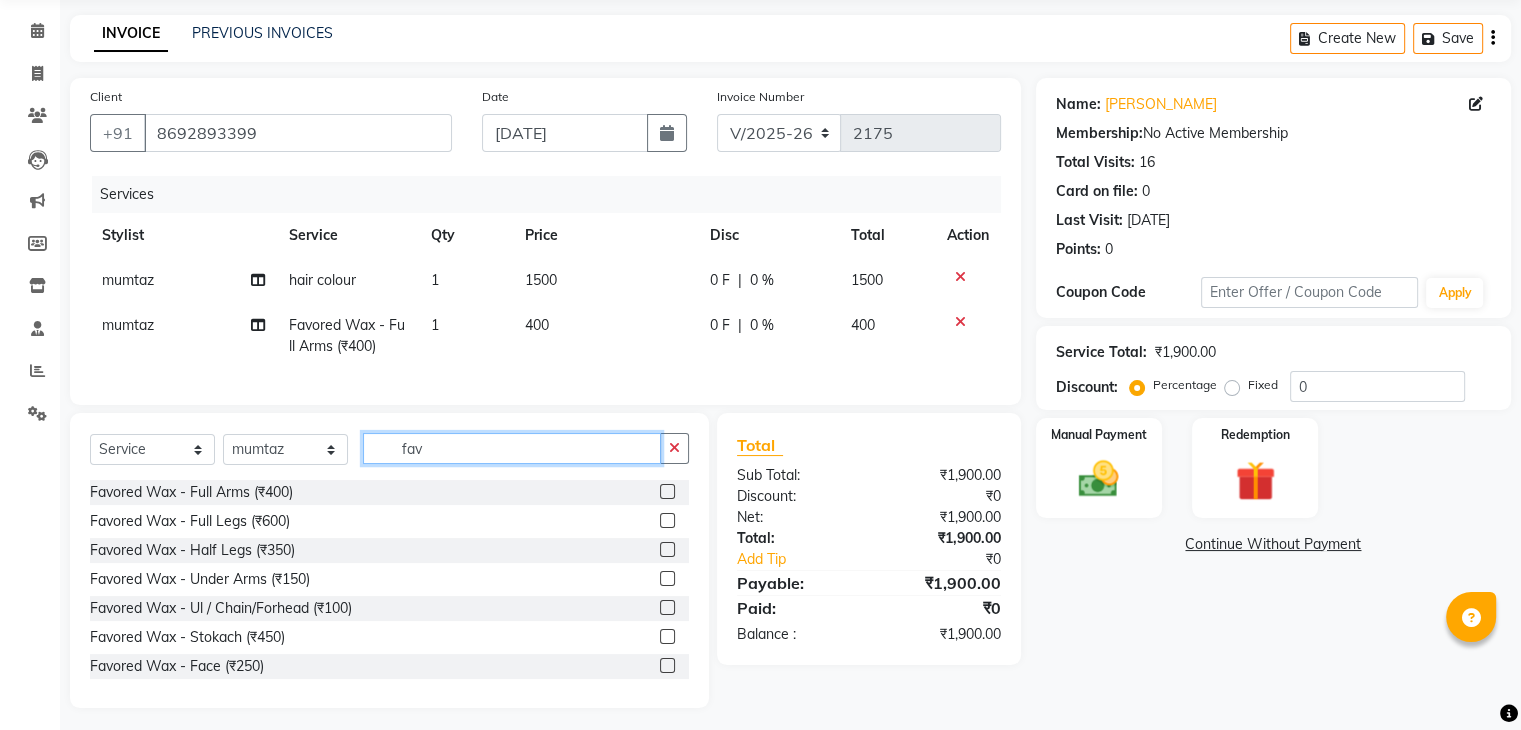click on "fav" 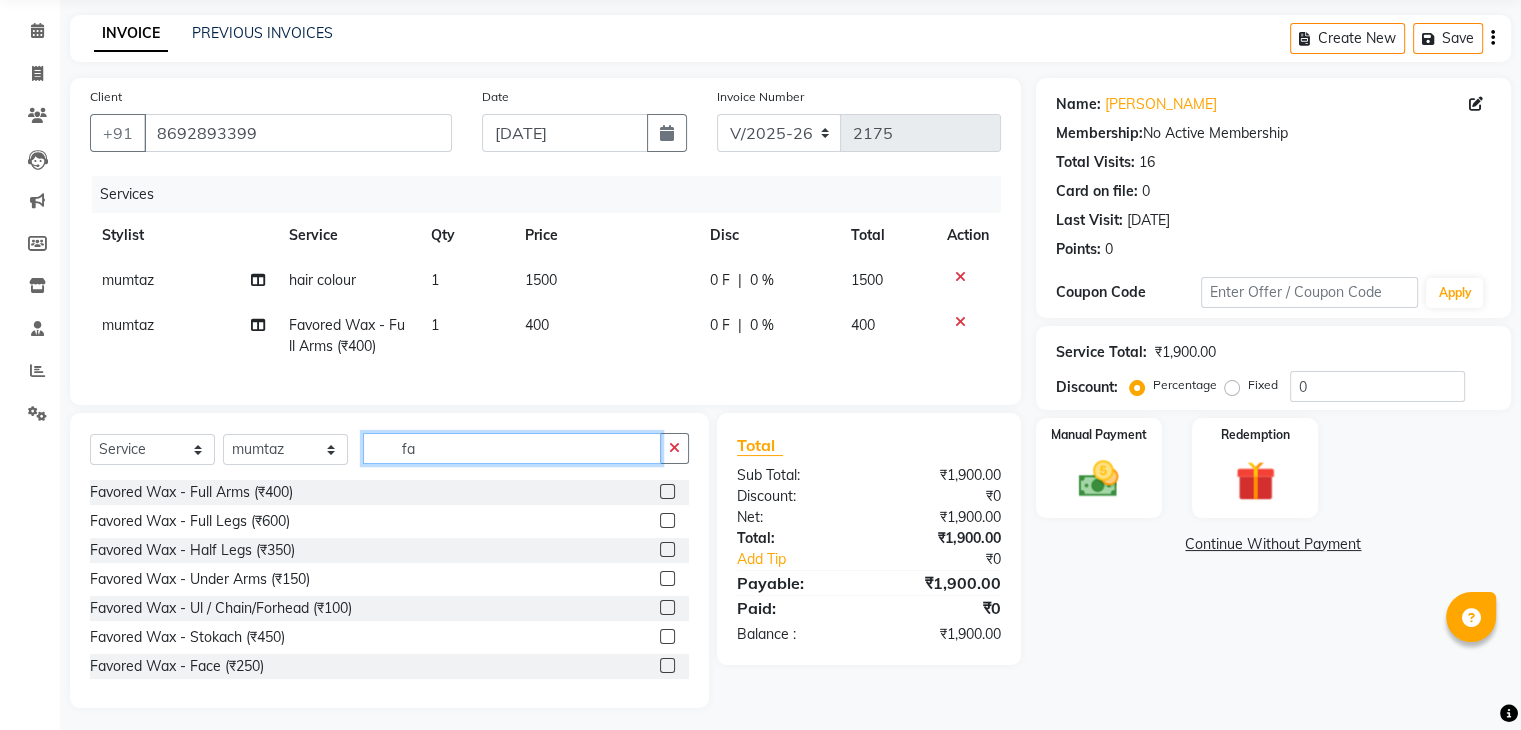 type on "f" 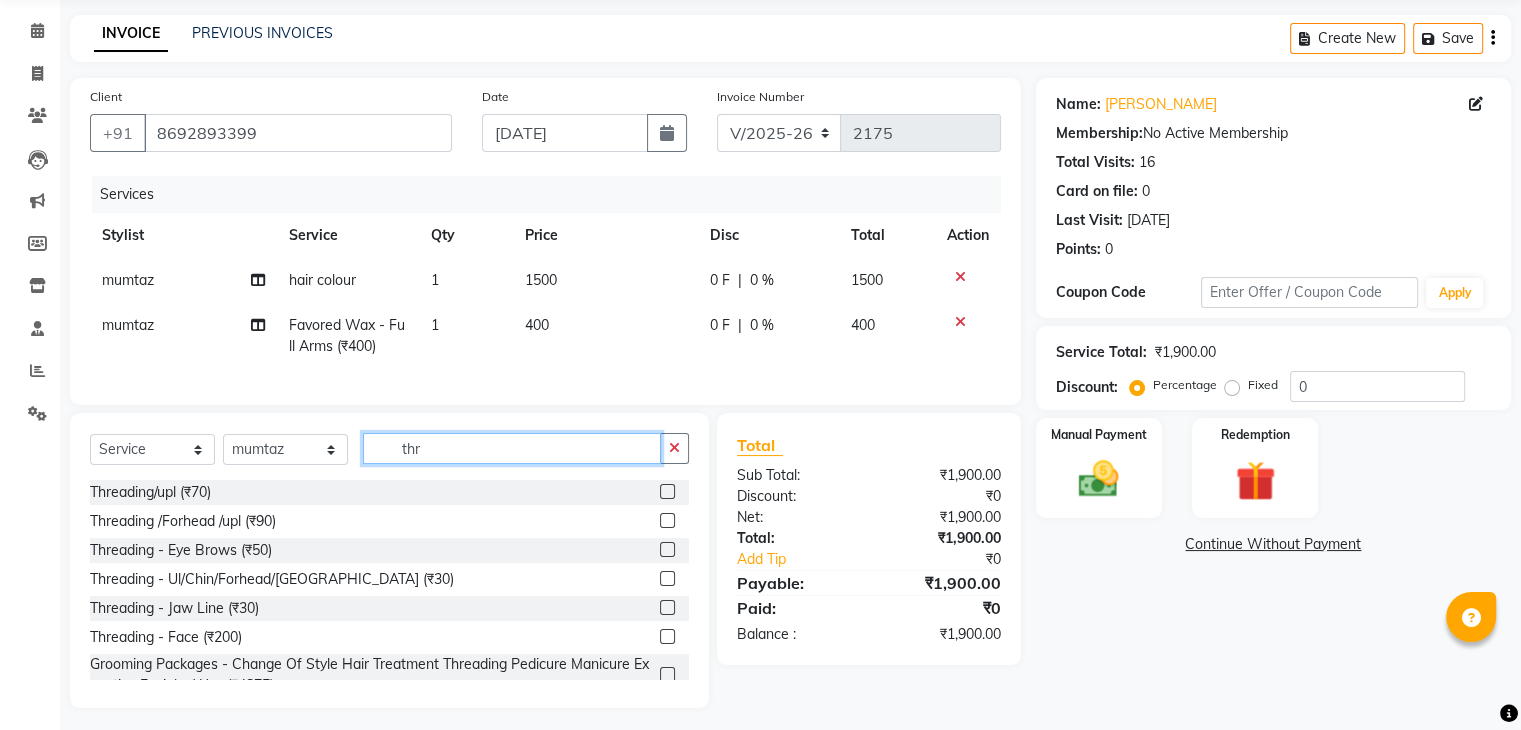 type on "thr" 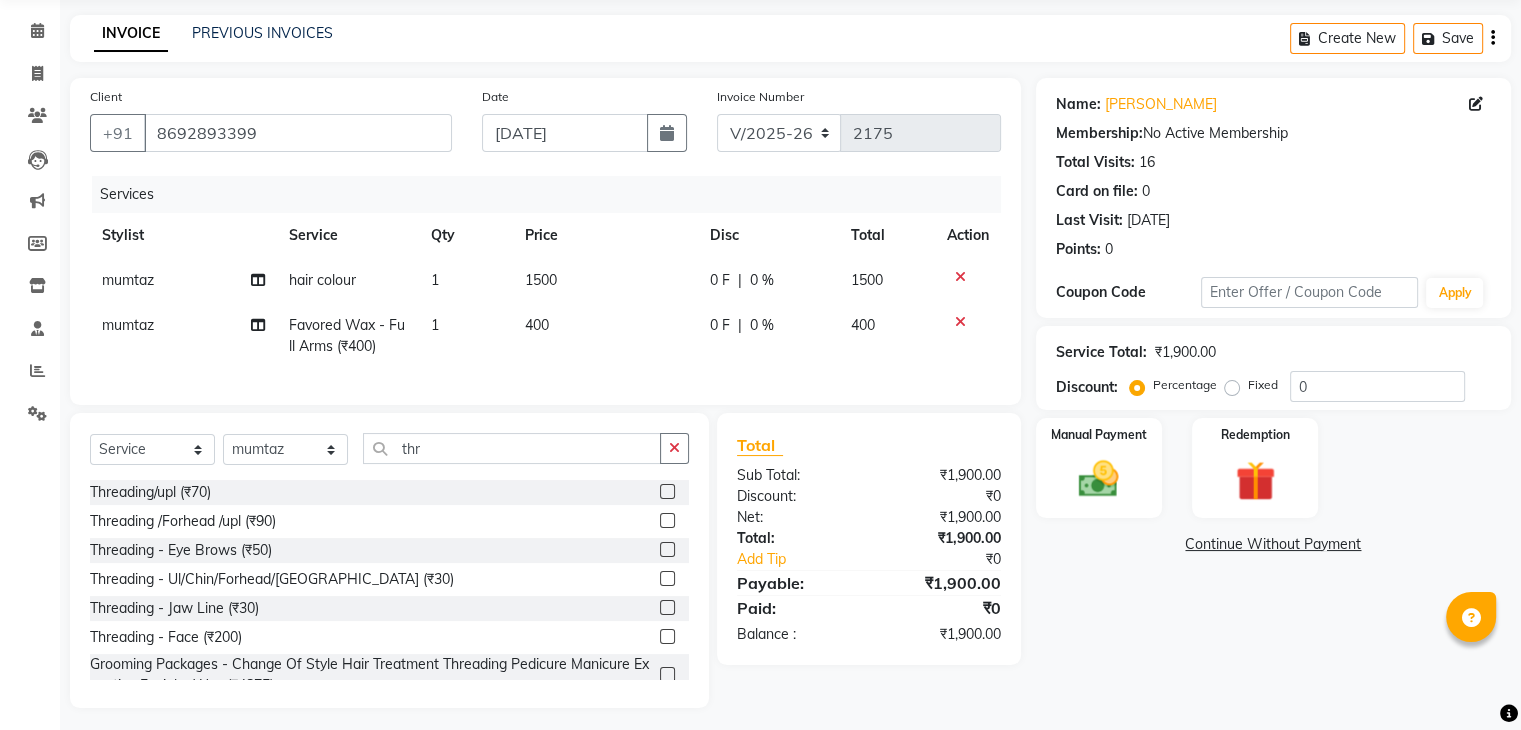 click 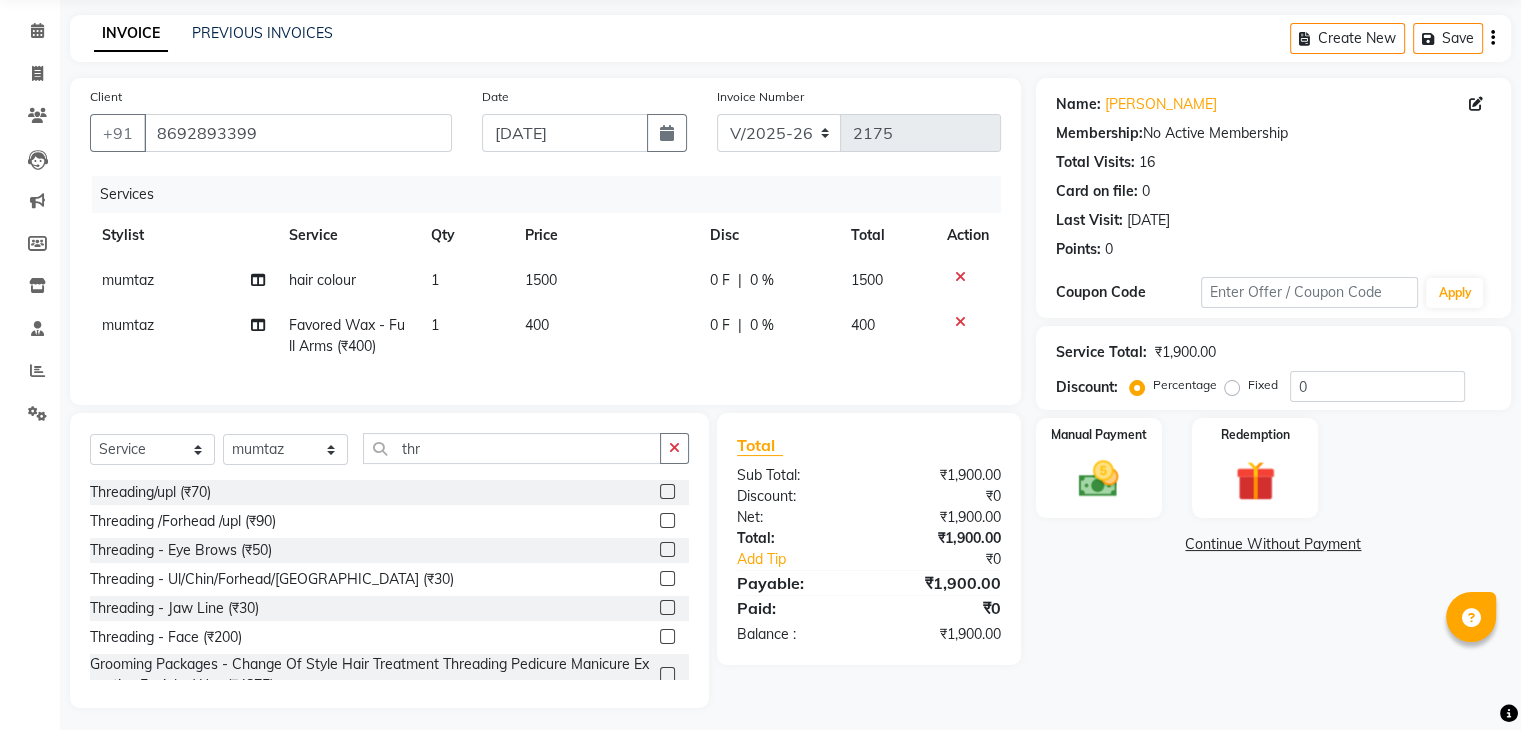 click at bounding box center (666, 492) 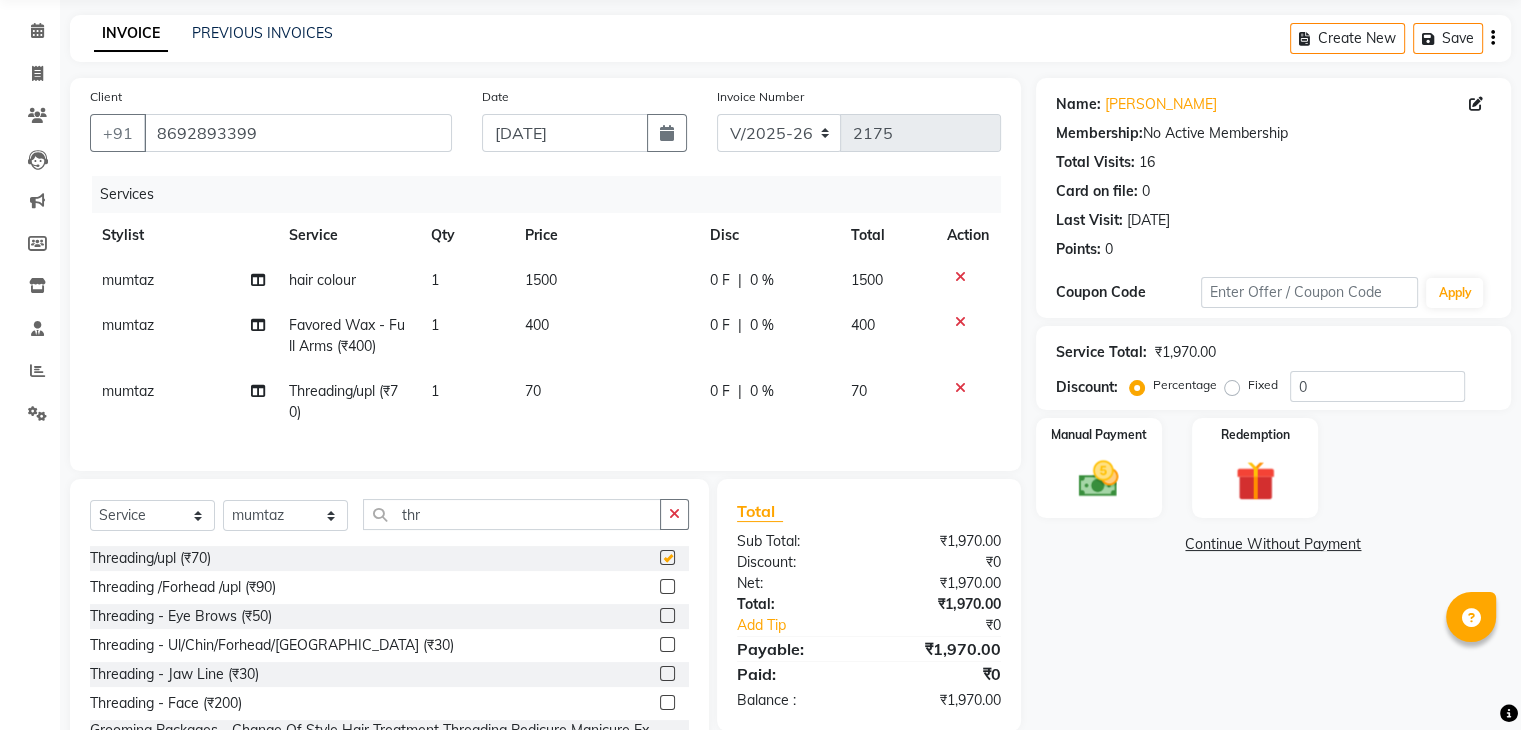 checkbox on "false" 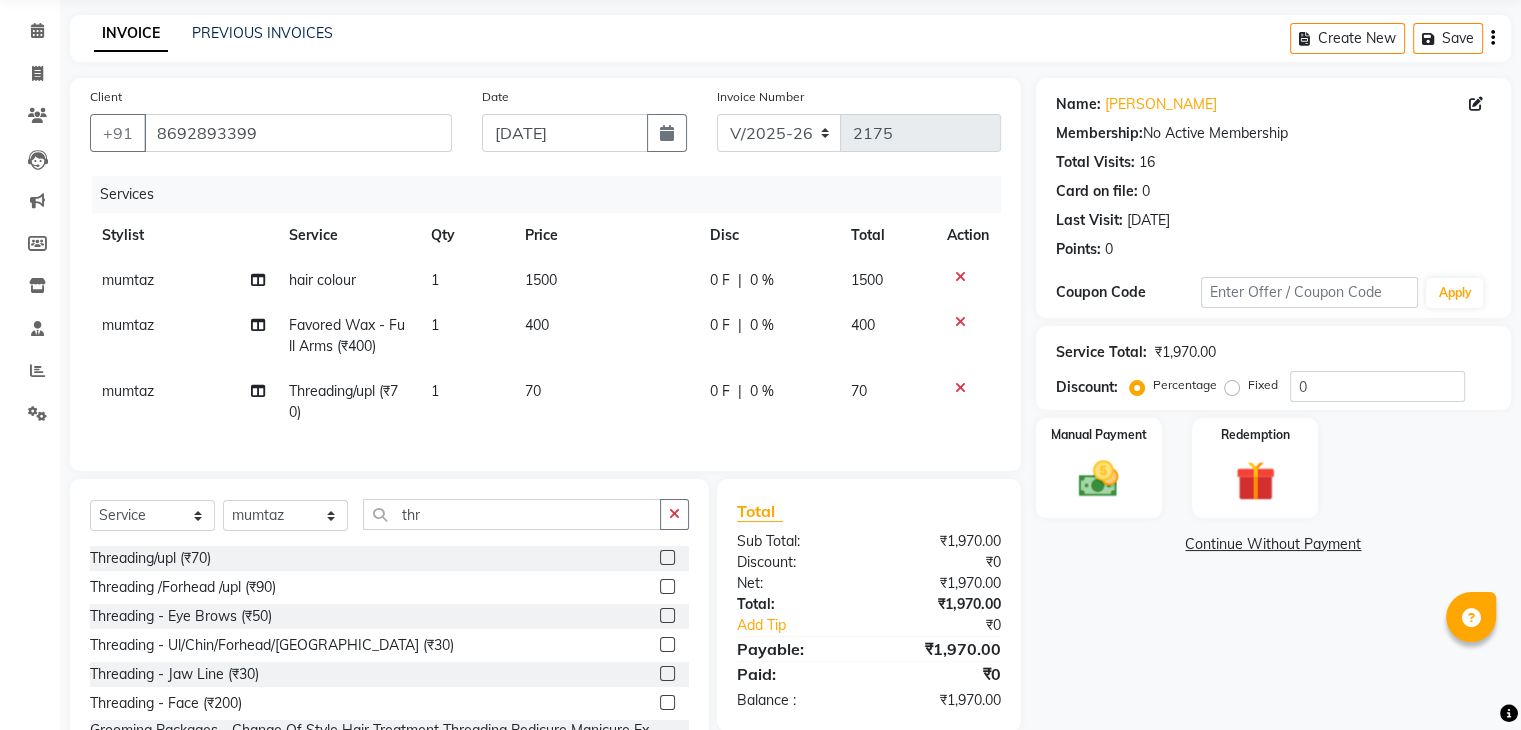 click on "mumtaz" 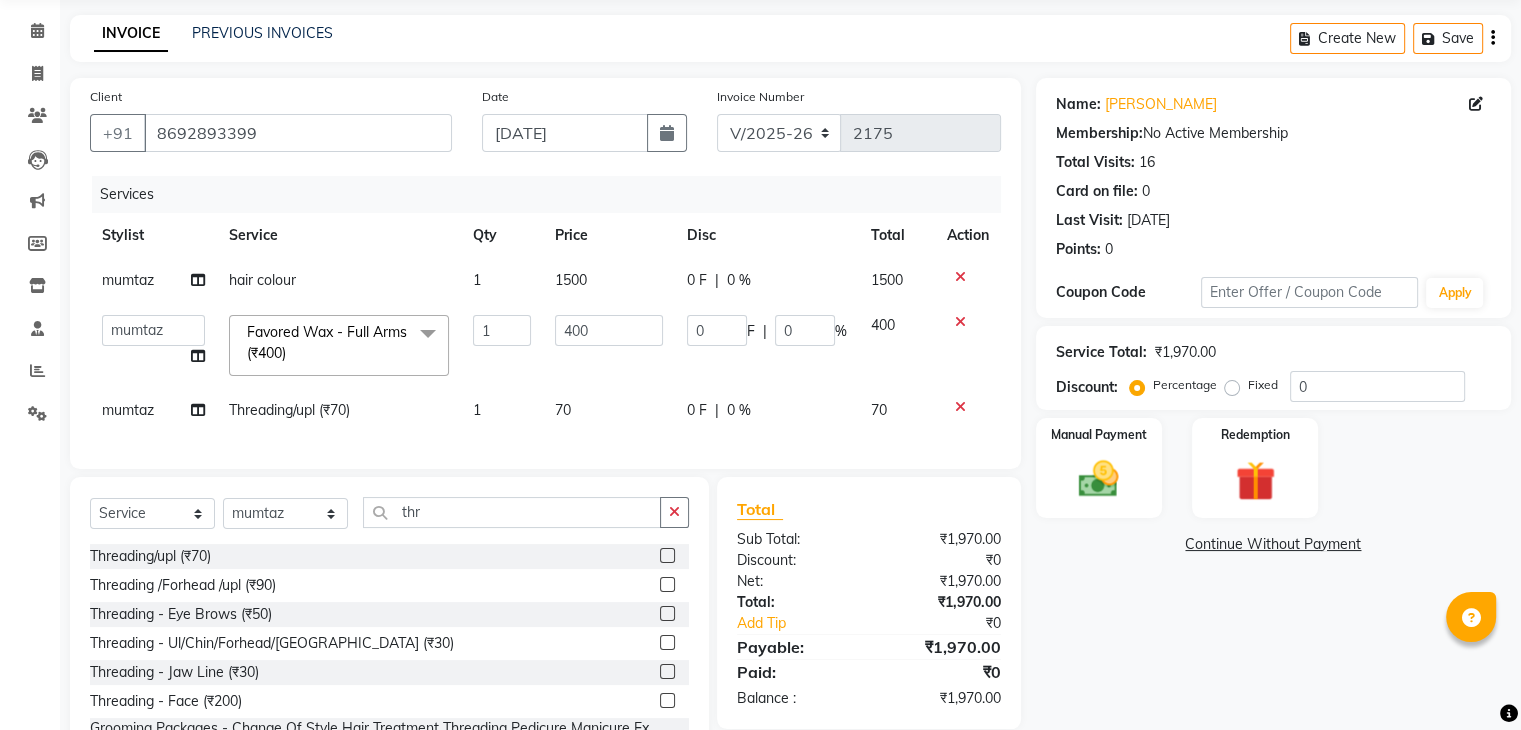 click on "Ajaz   Danish   Guddi   Jayesh    mumtaz     nishu   Riya      Rush   Swati" 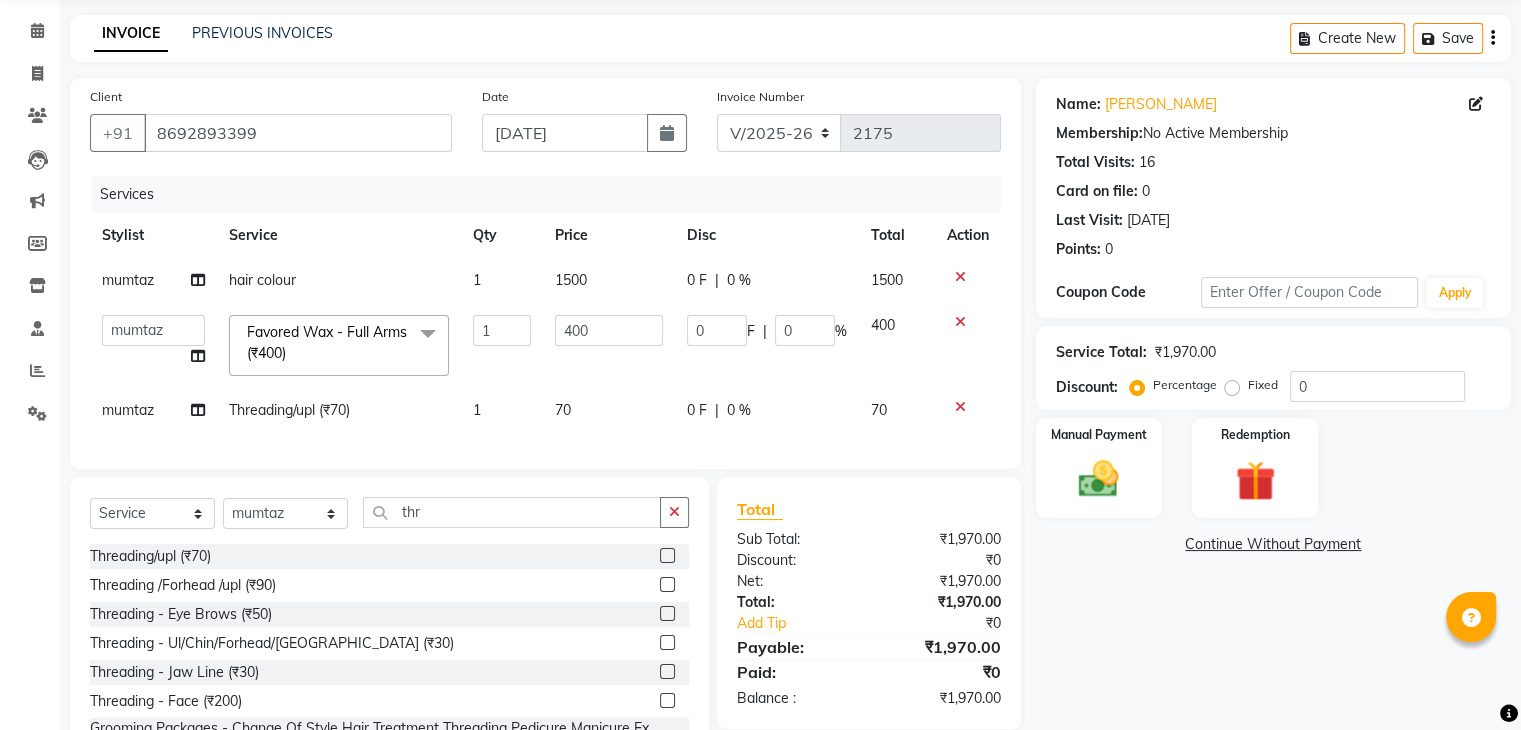 click on "Ajaz   Danish   Guddi   Jayesh    mumtaz     nishu   Riya      Rush   Swati" 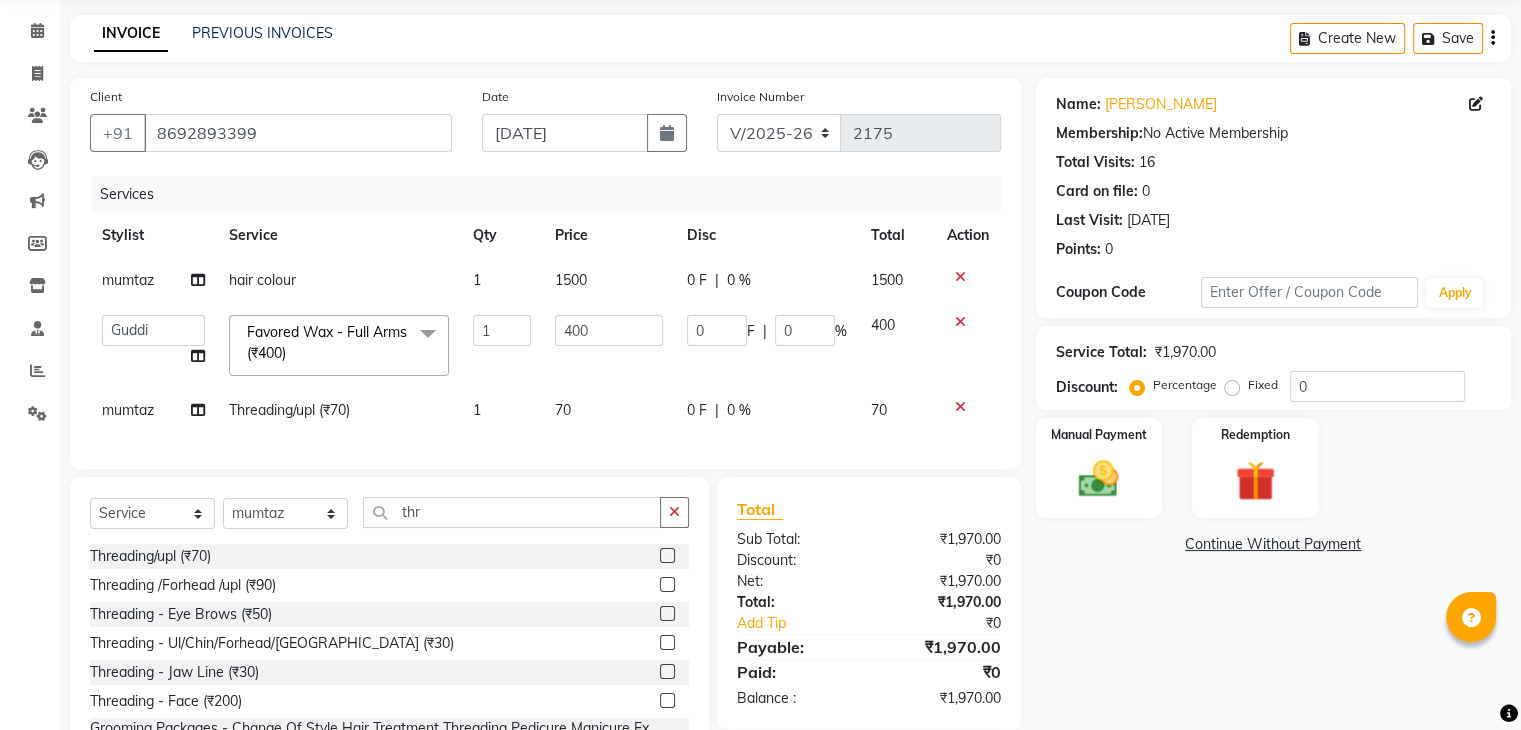 select on "60158" 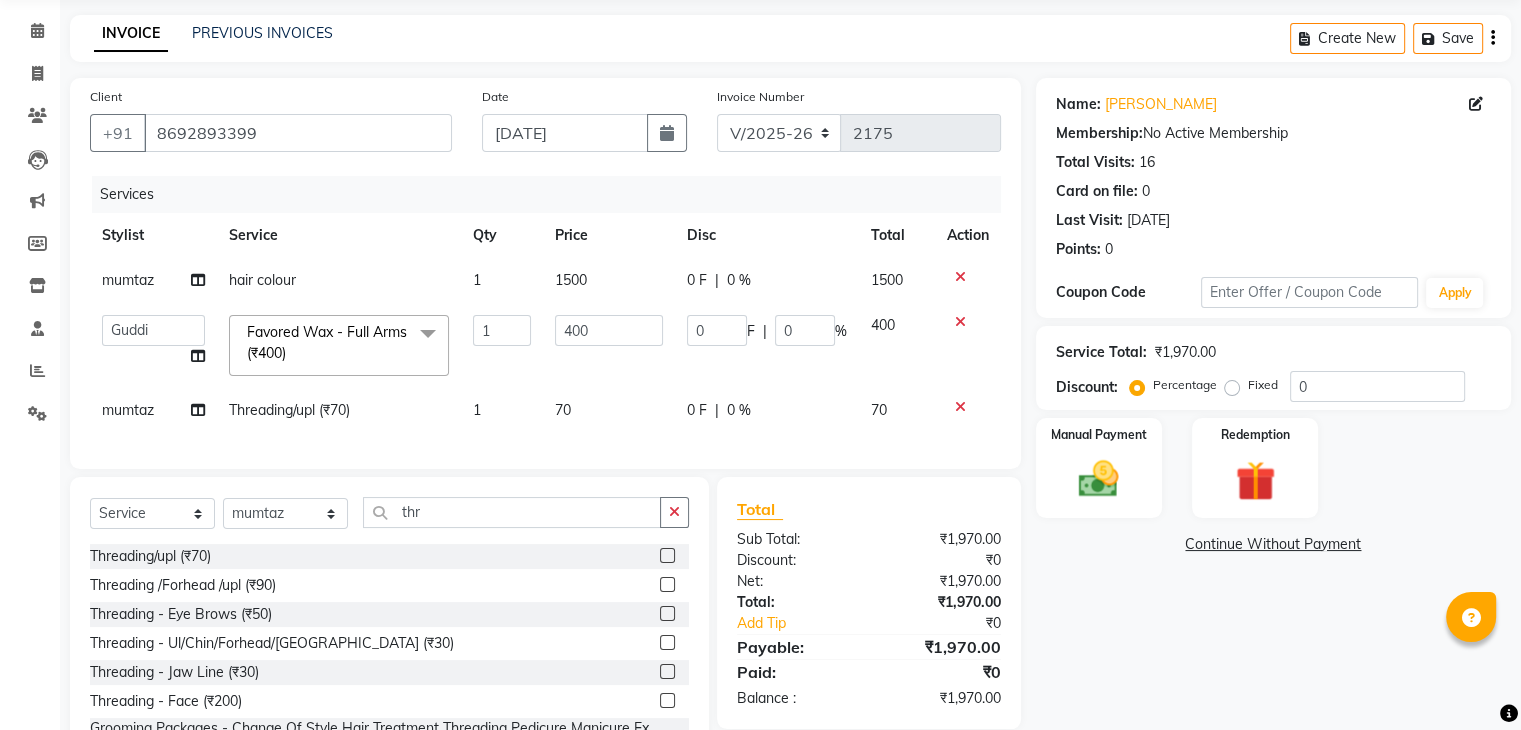 scroll, scrollTop: 160, scrollLeft: 0, axis: vertical 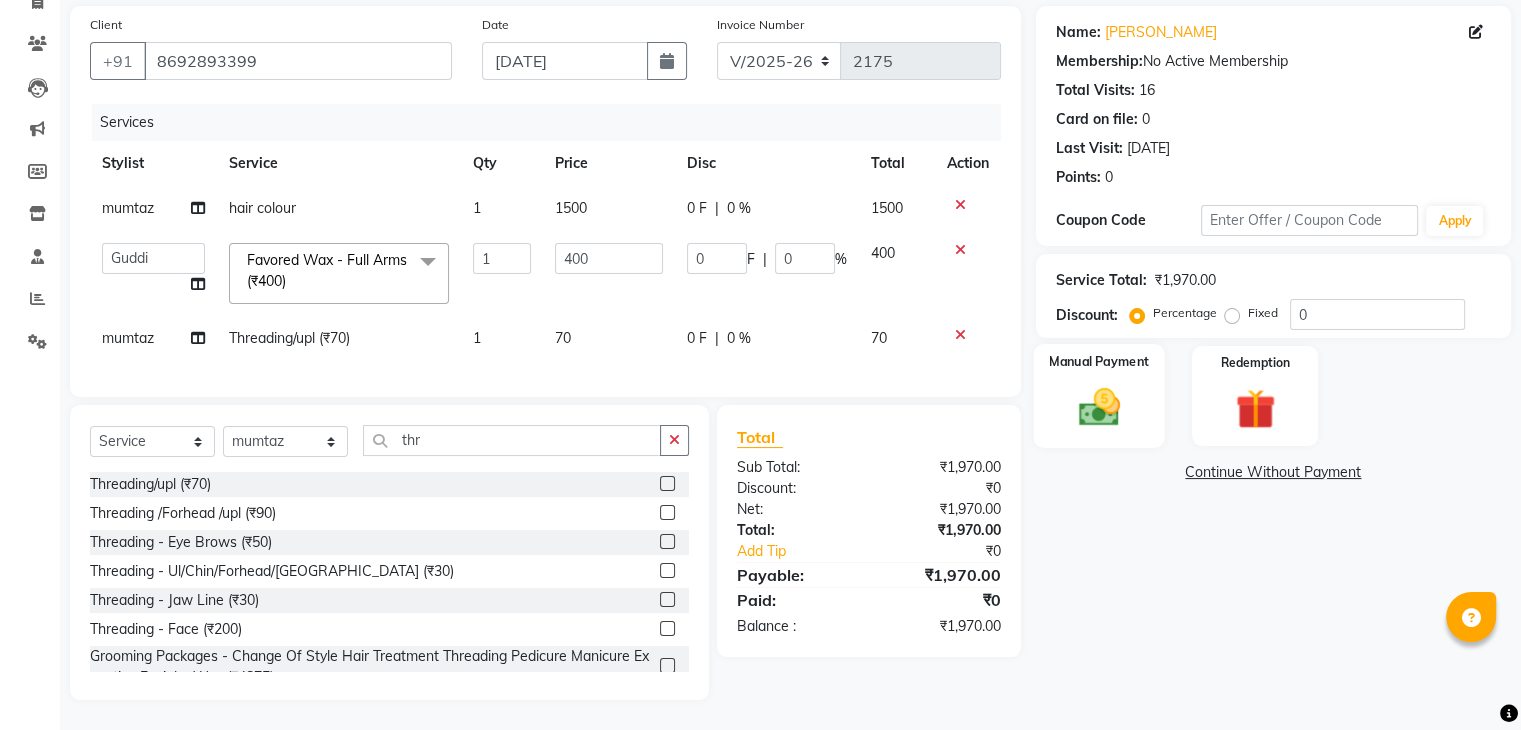 click 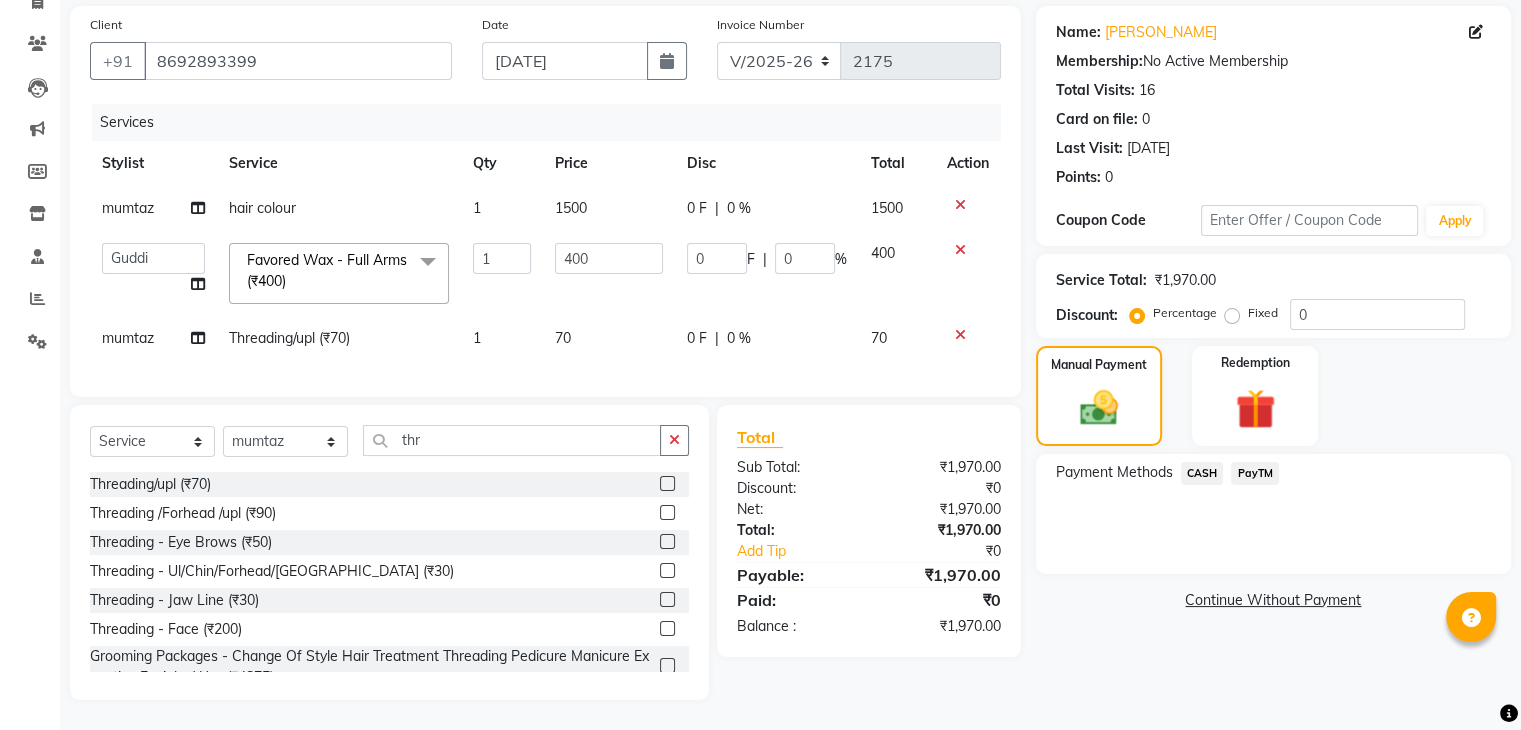 click on "PayTM" 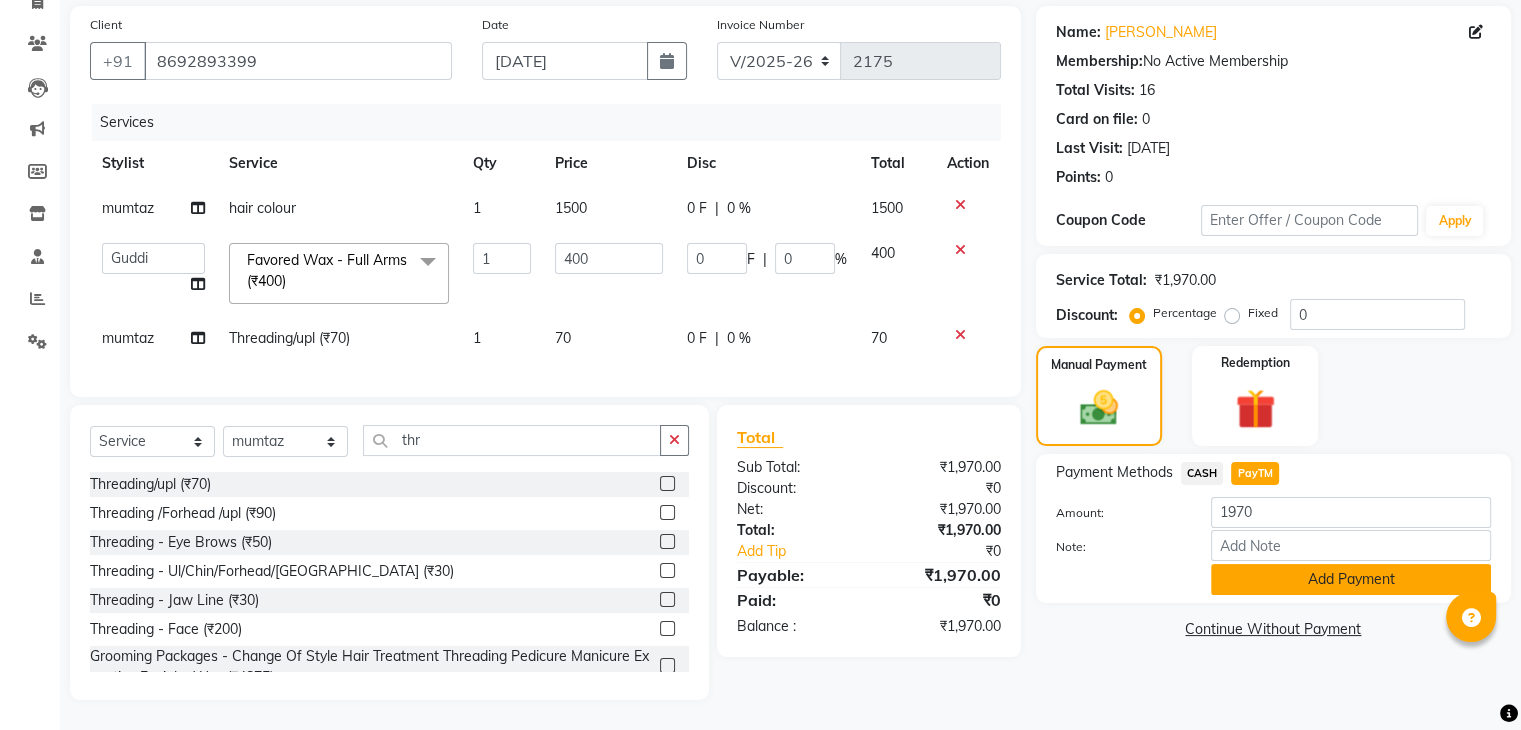 click on "Add Payment" 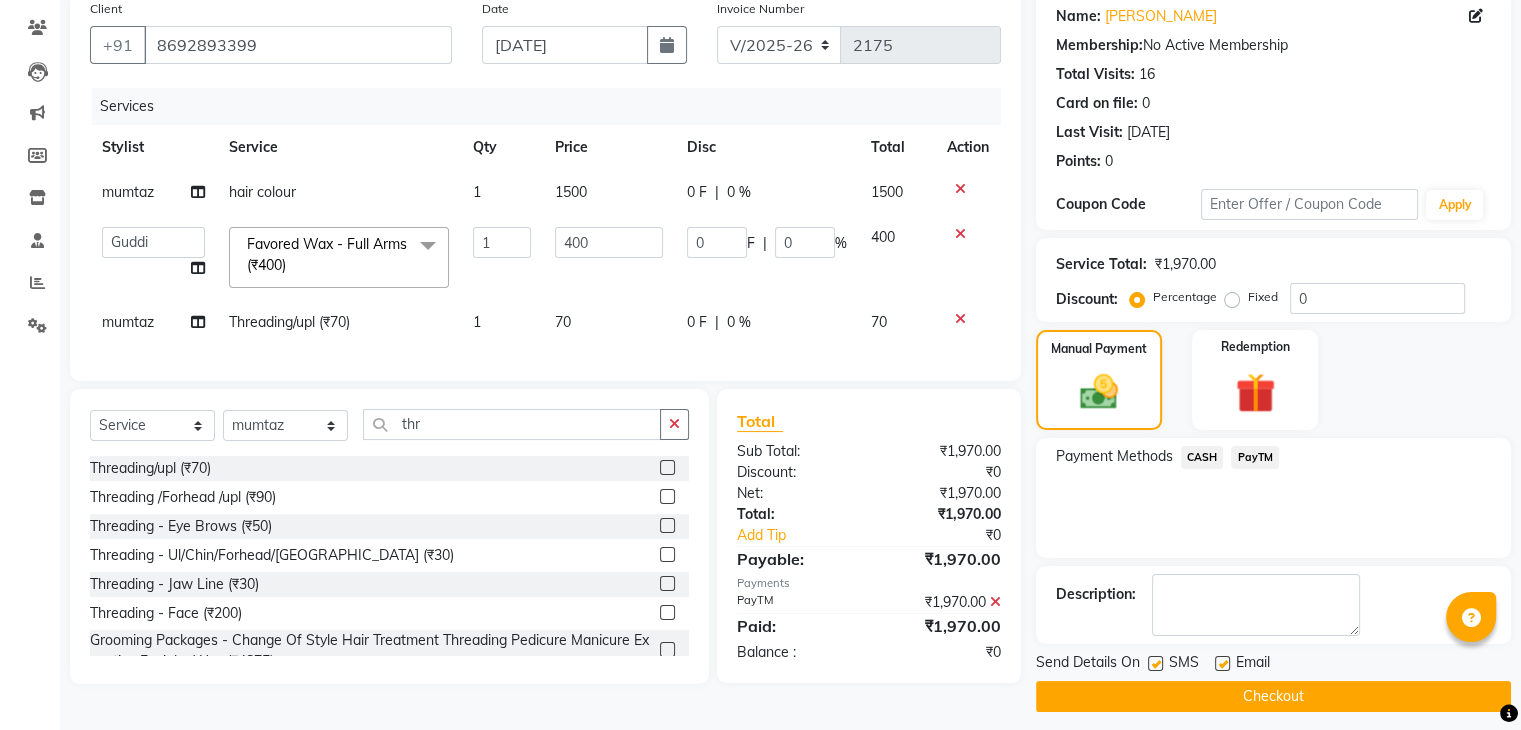 scroll, scrollTop: 171, scrollLeft: 0, axis: vertical 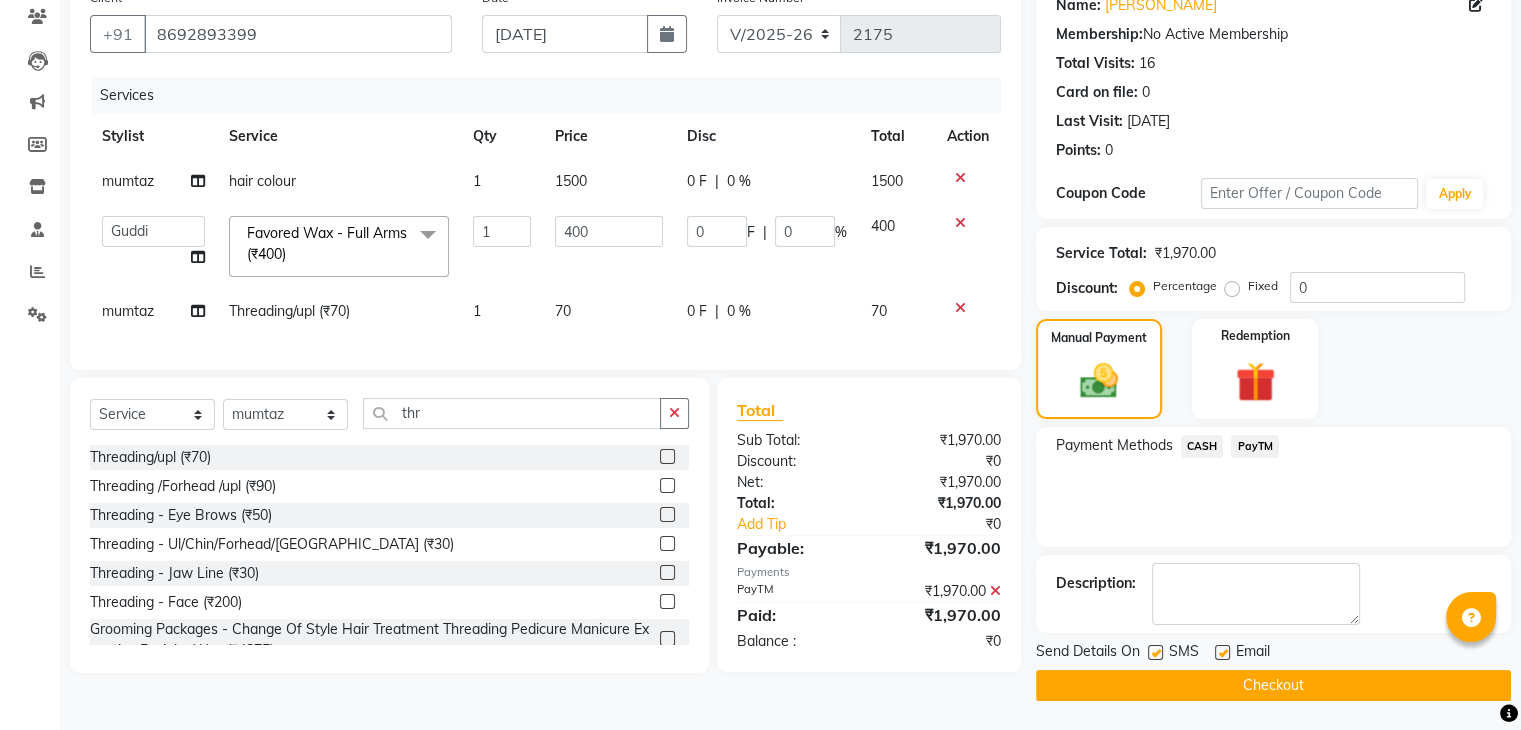 click 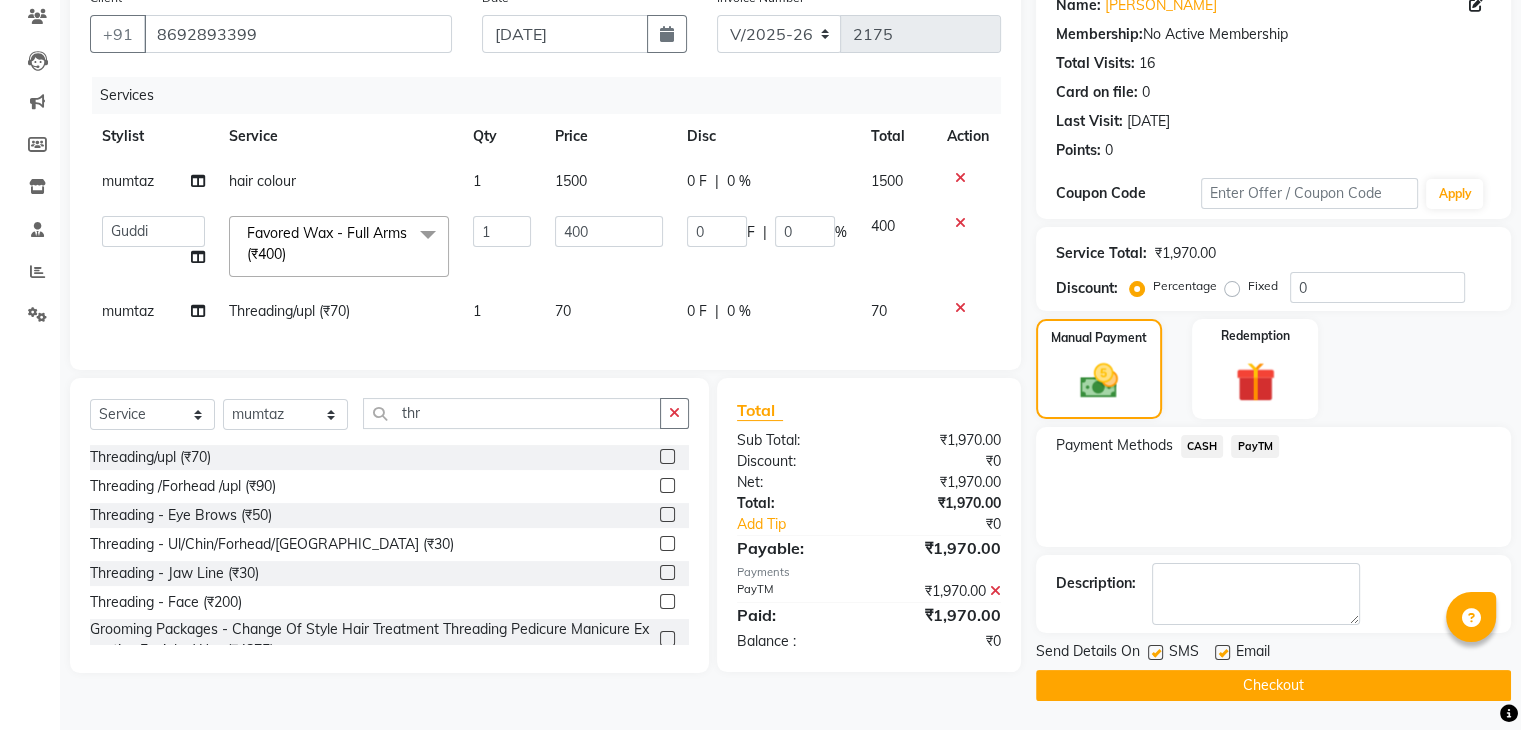 click at bounding box center (1154, 653) 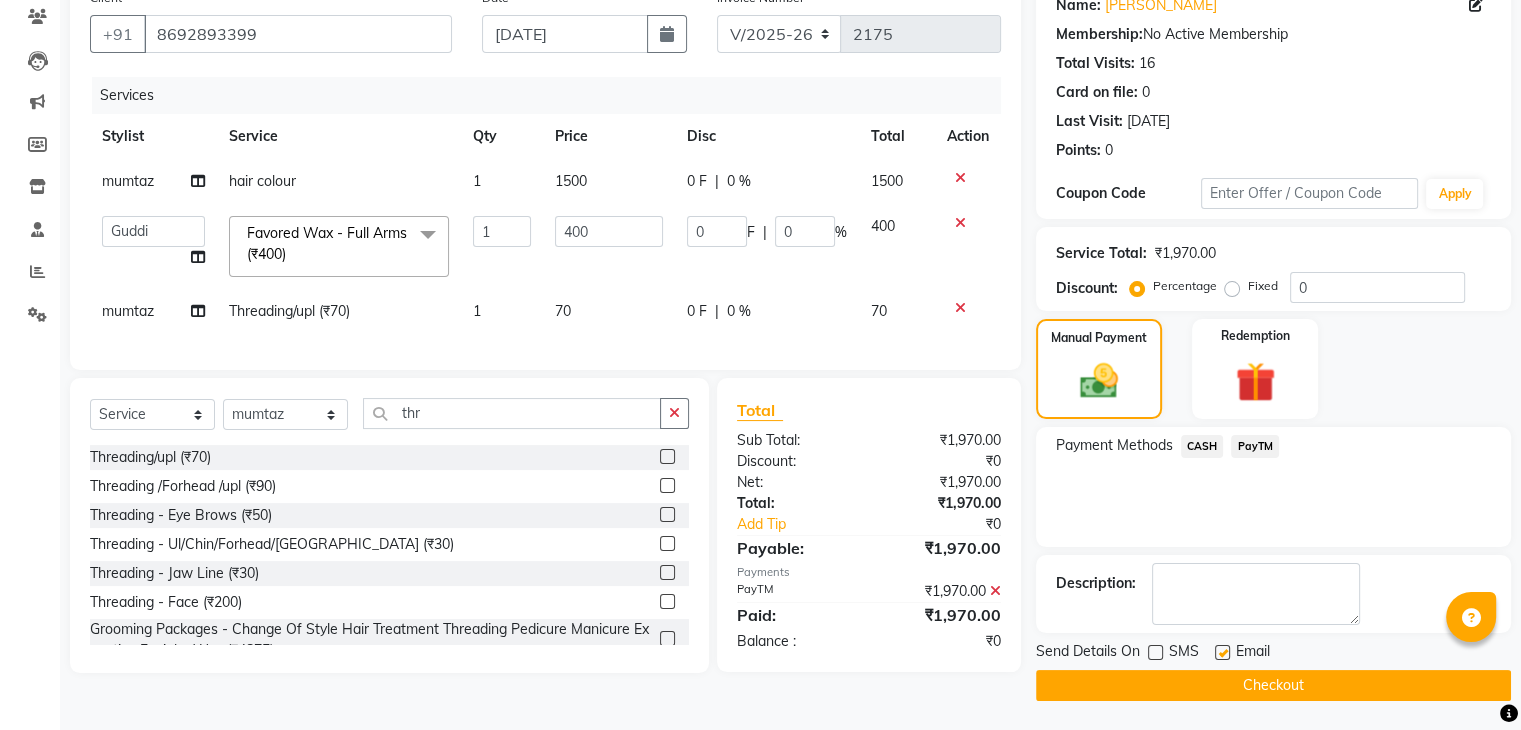 click 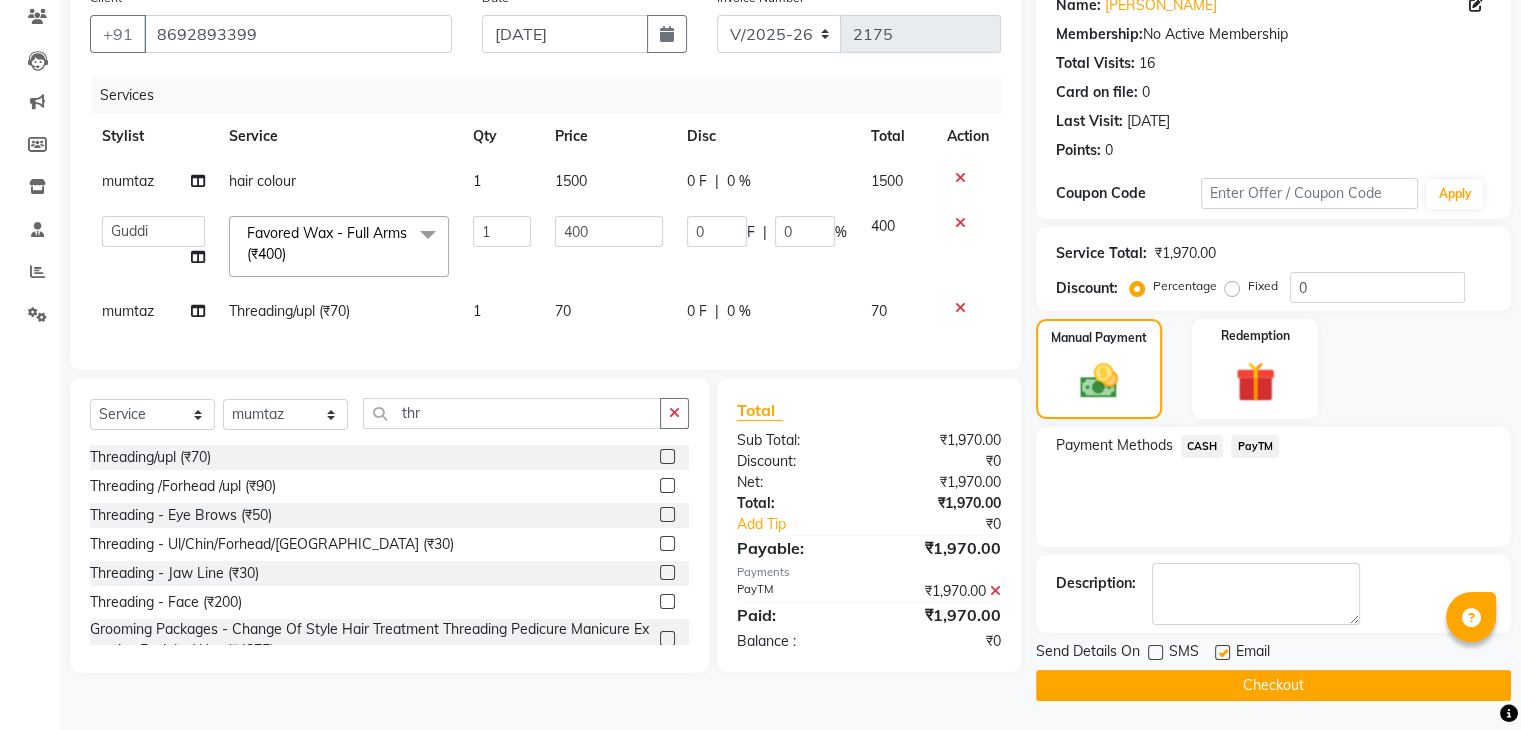 click at bounding box center (1221, 653) 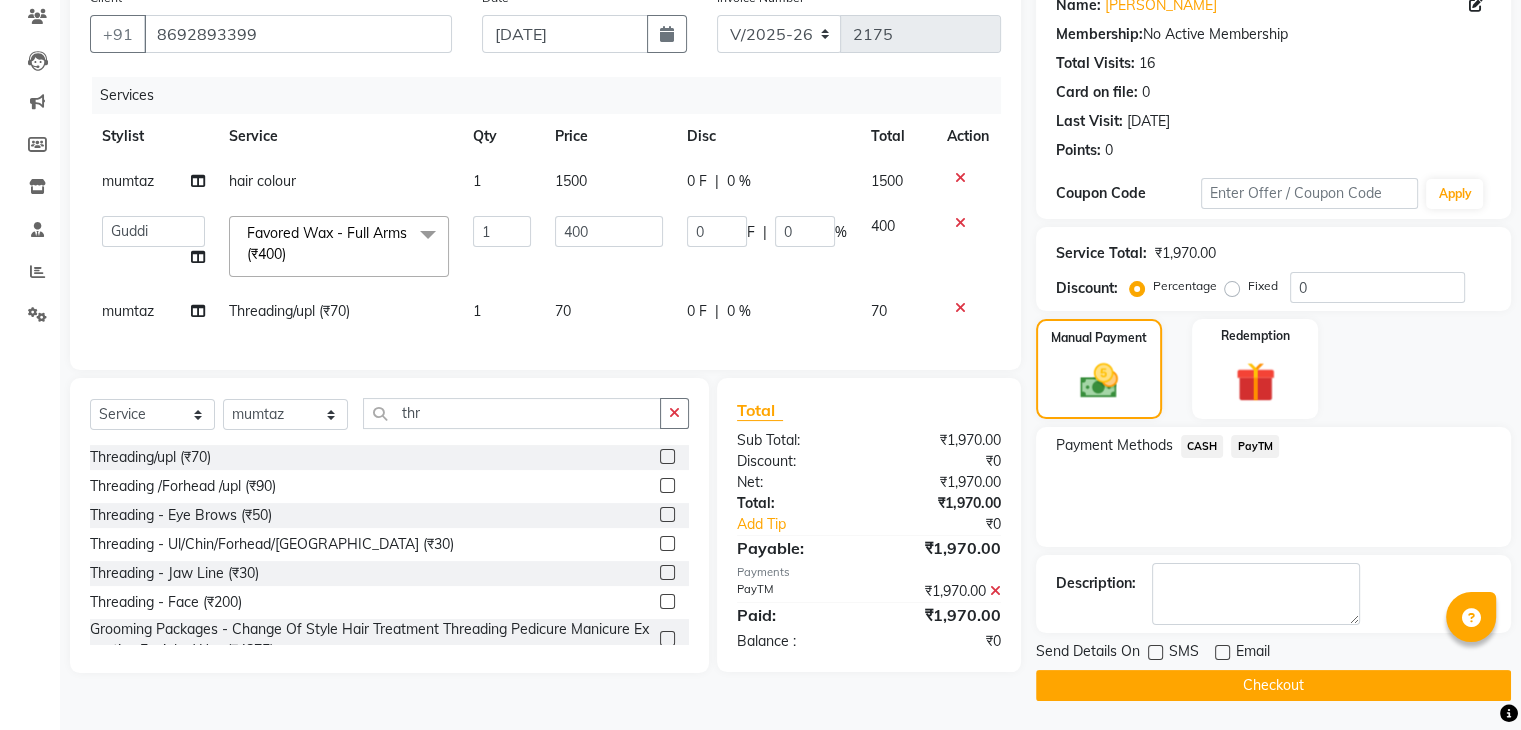 click on "Checkout" 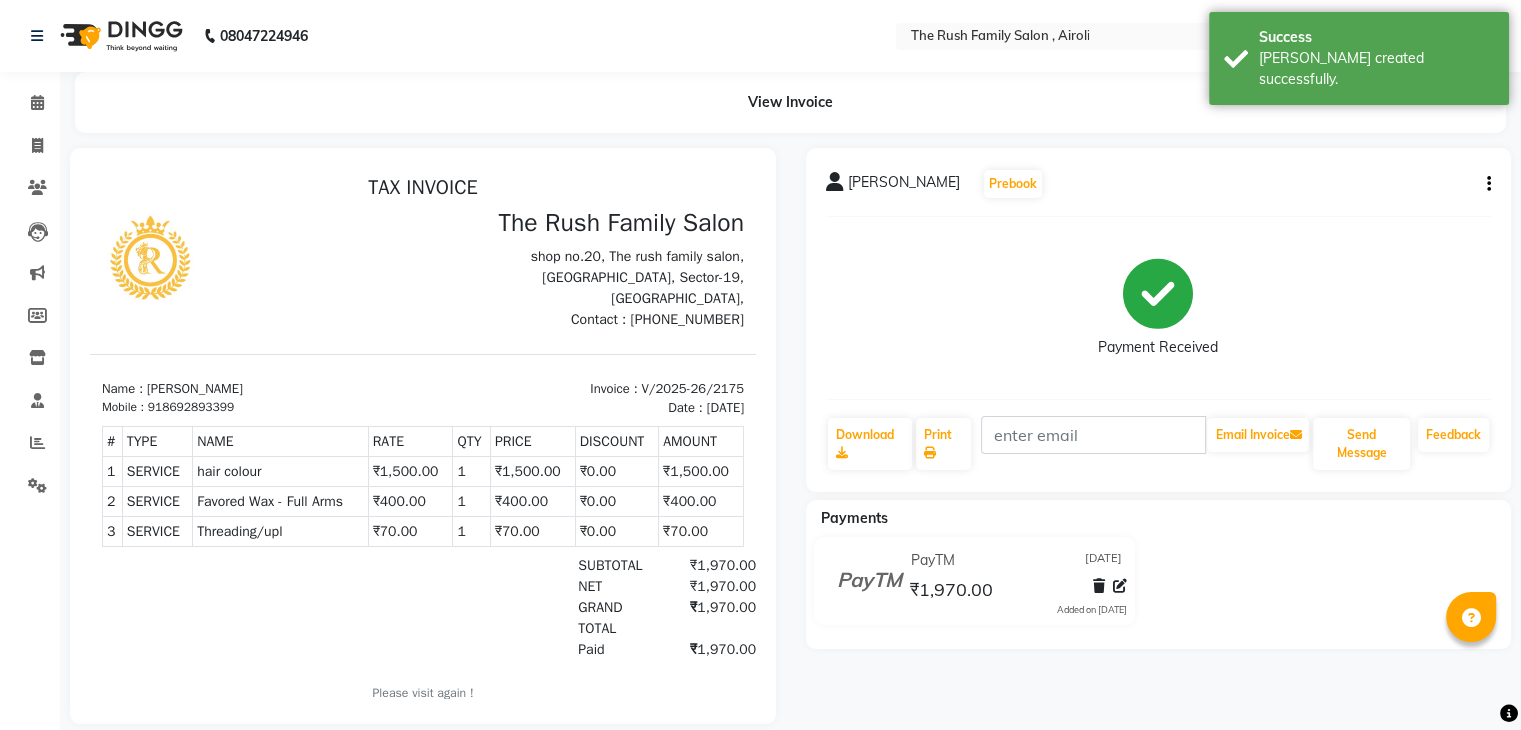 scroll, scrollTop: 0, scrollLeft: 0, axis: both 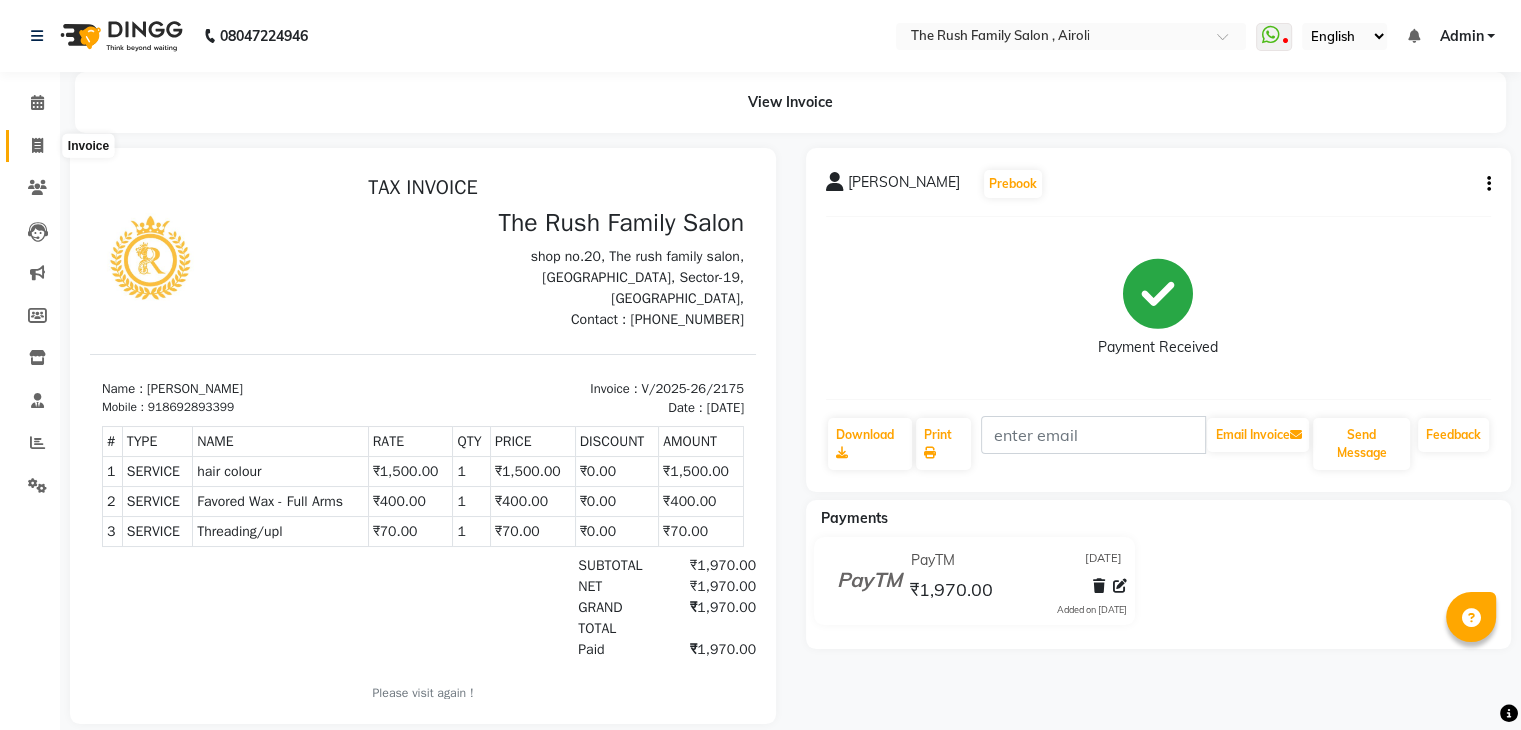 click 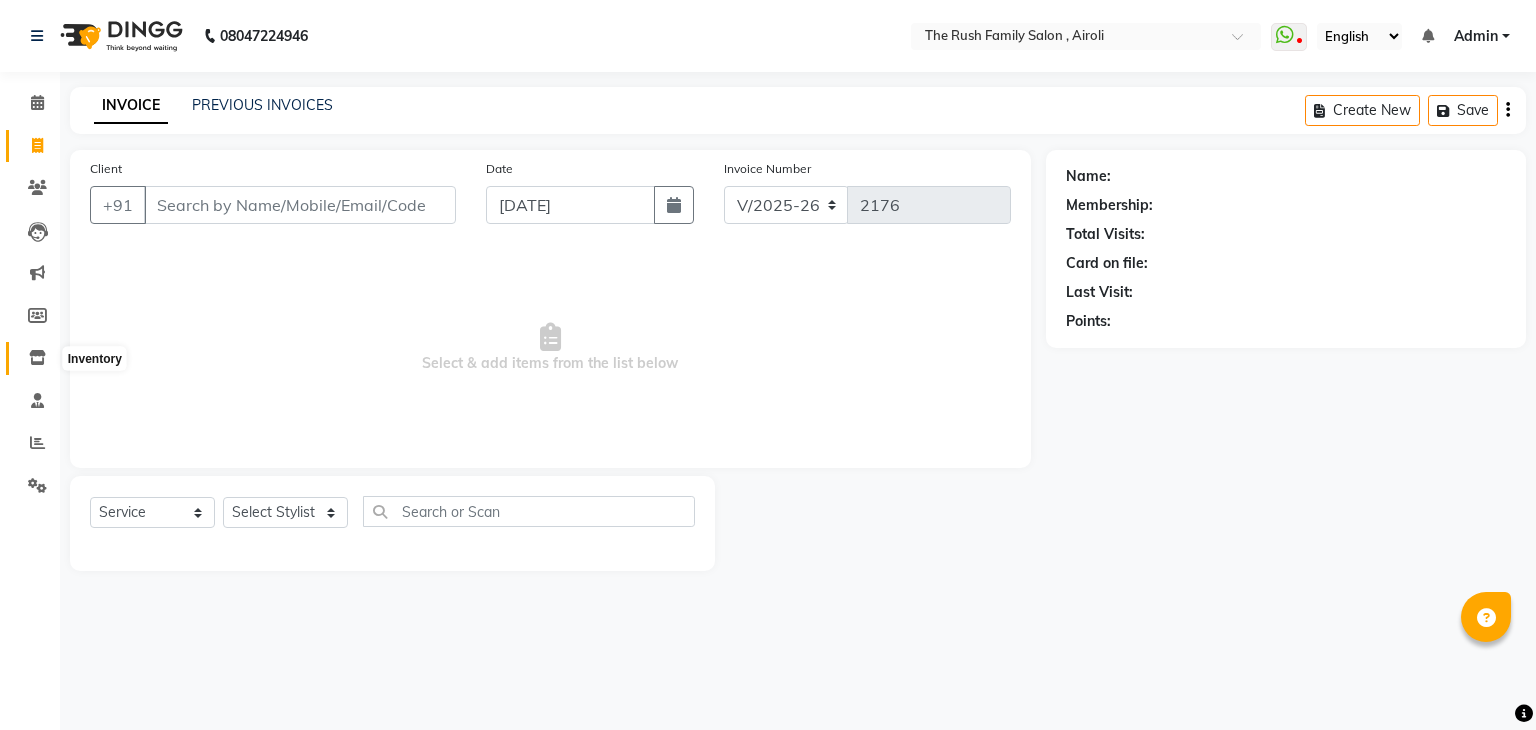 click 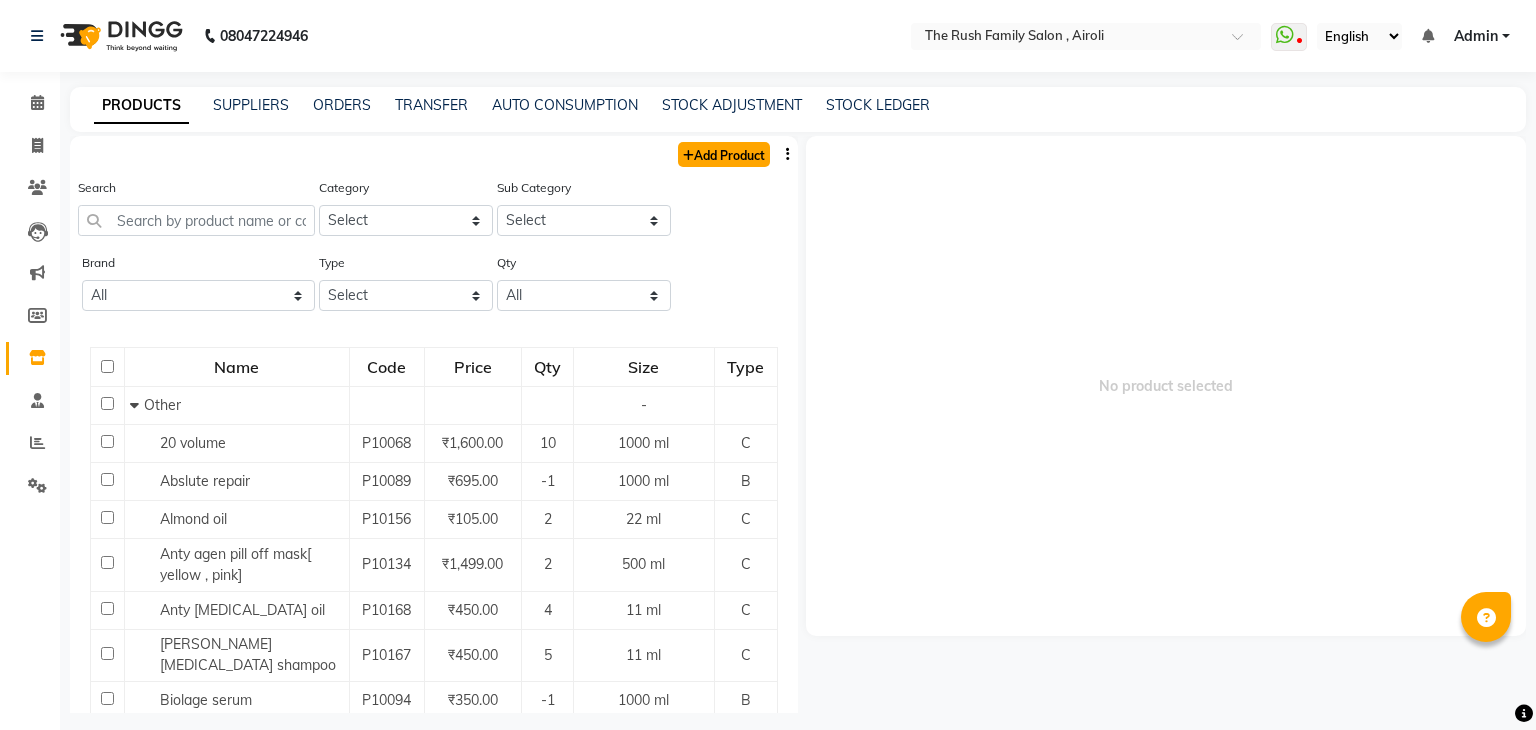 click on "Add Product" 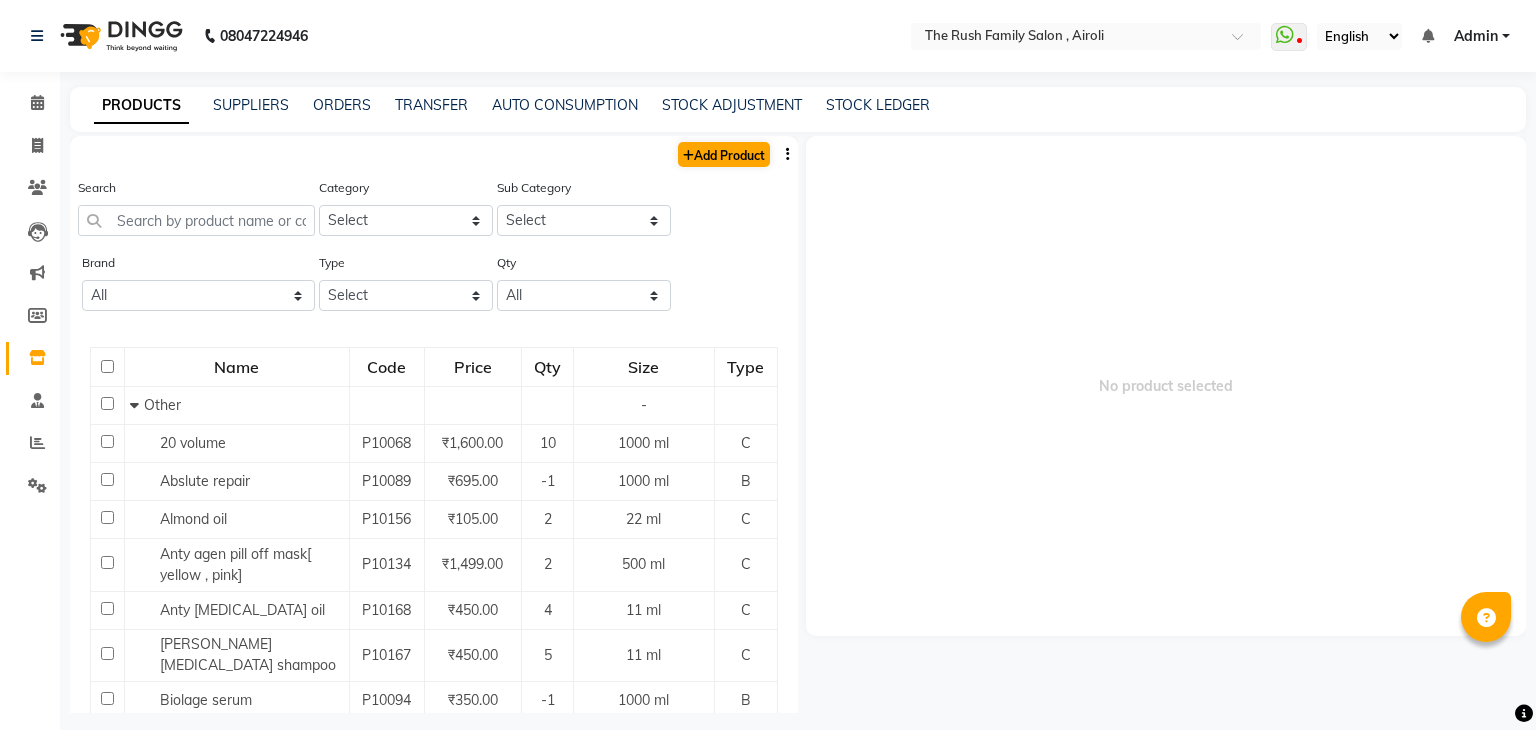 select on "true" 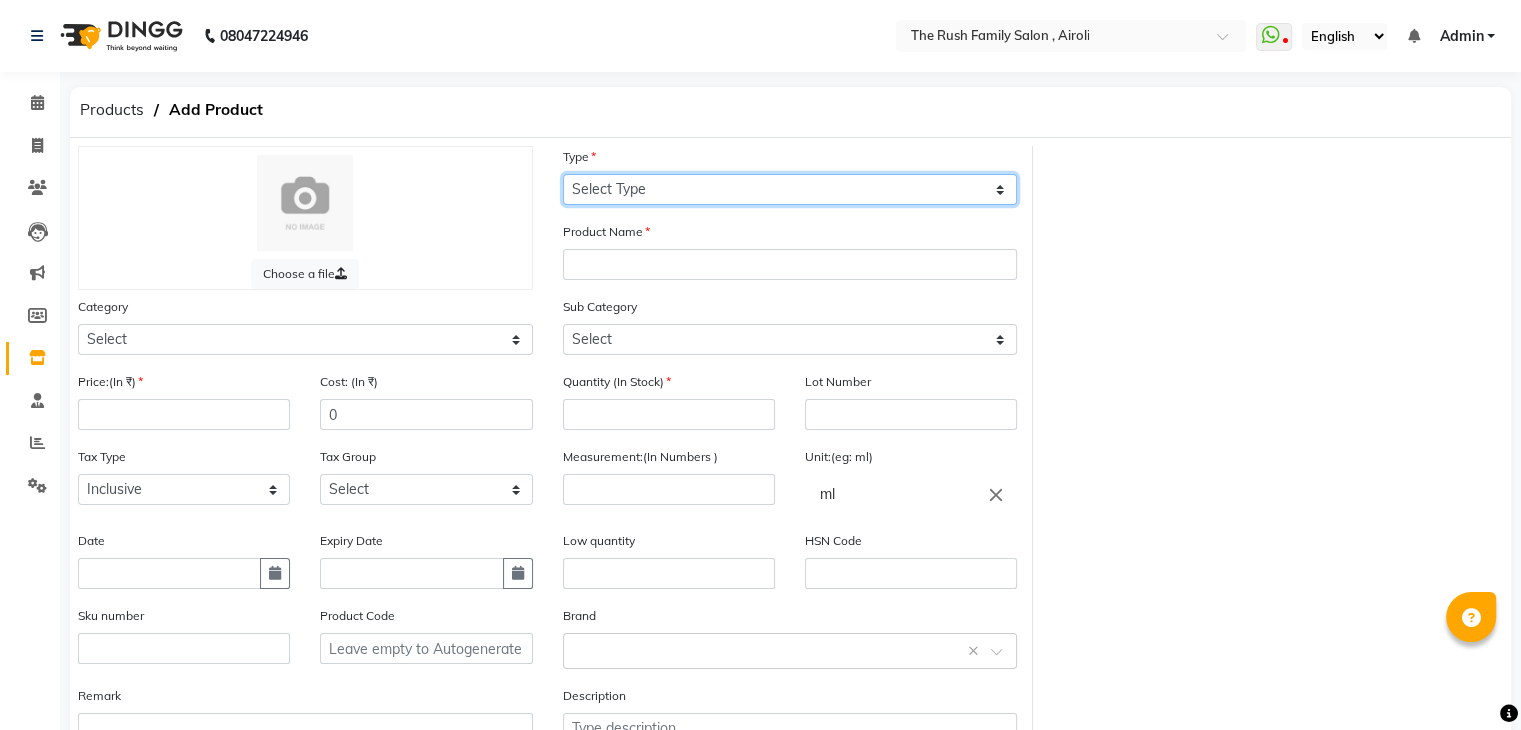 click on "Select Type Both Retail Consumable" 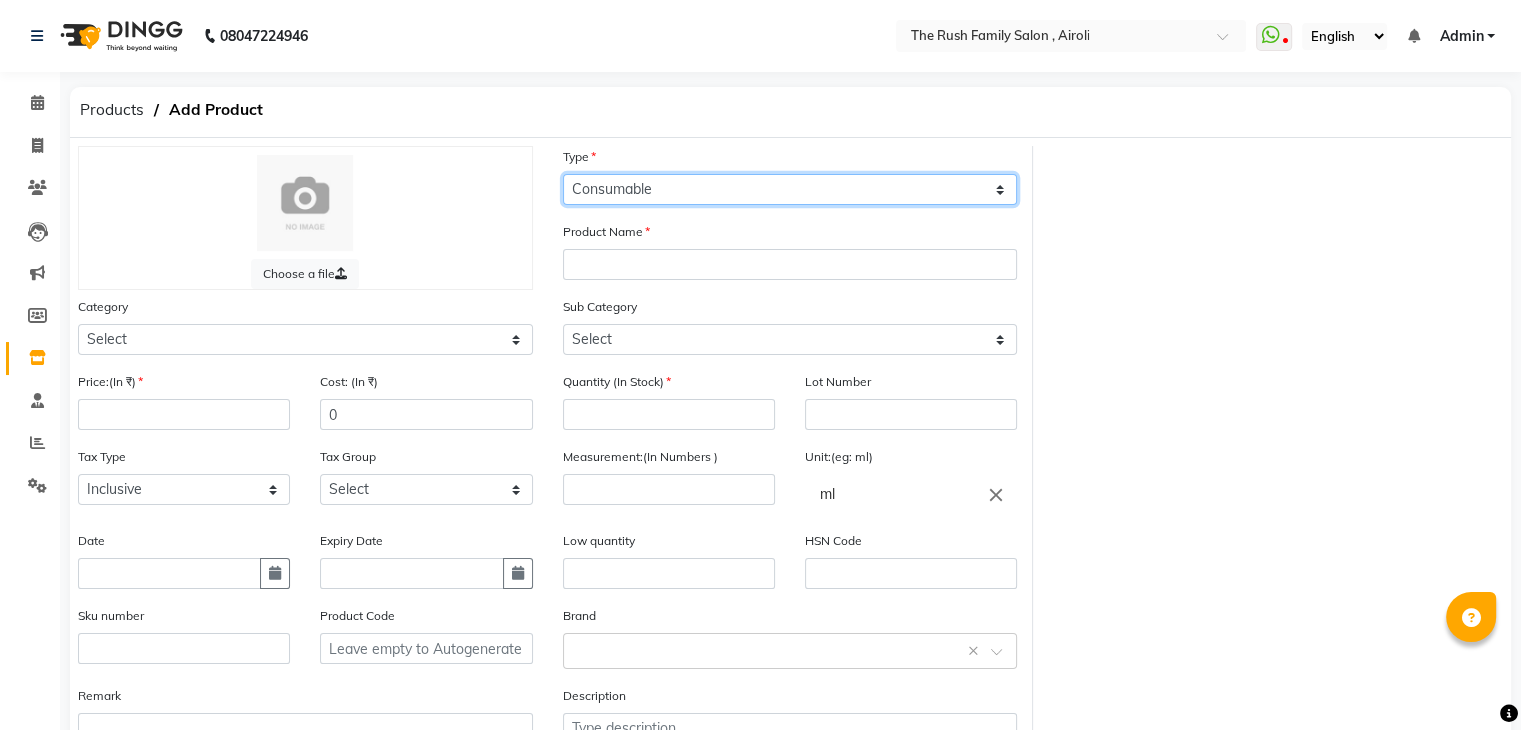 click on "Select Type Both Retail Consumable" 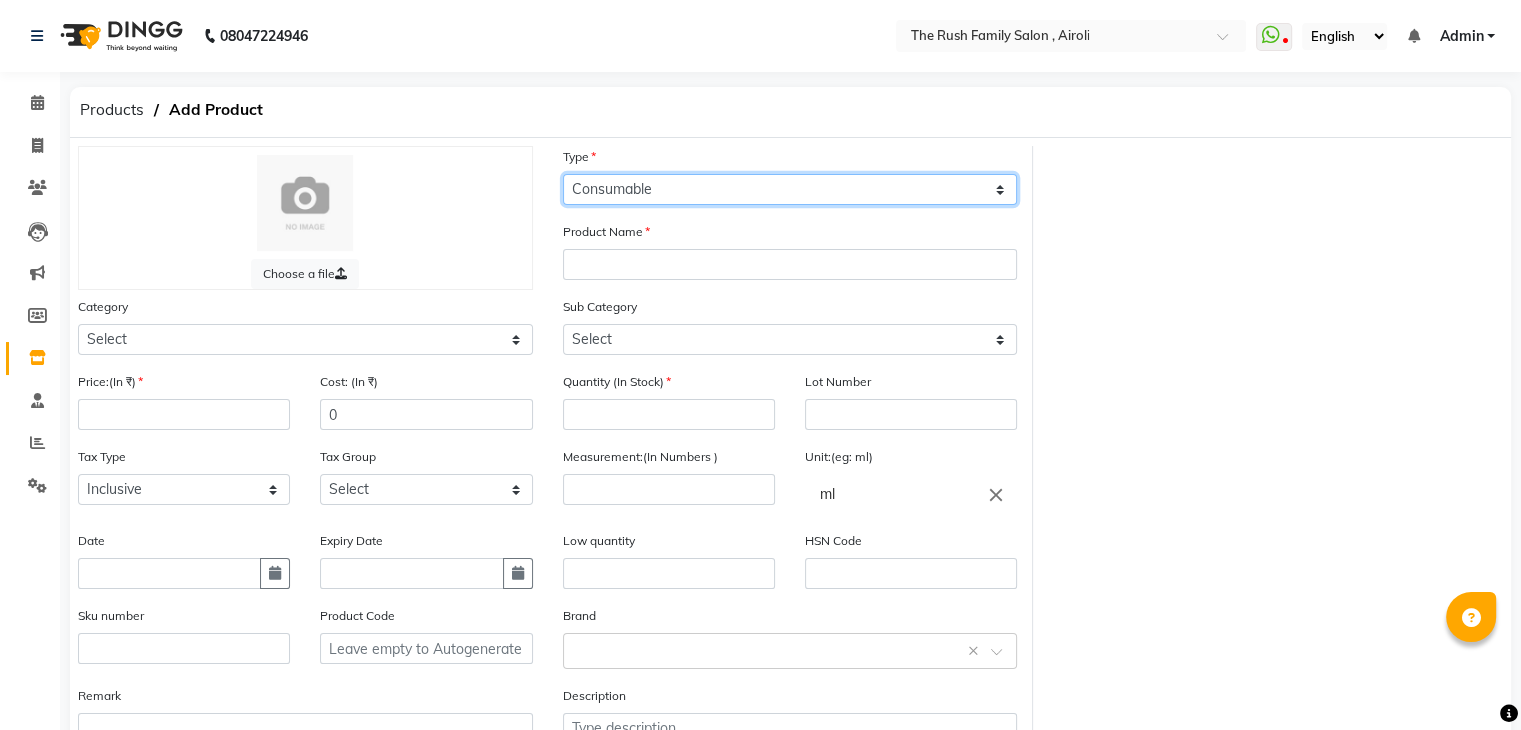 select on "B" 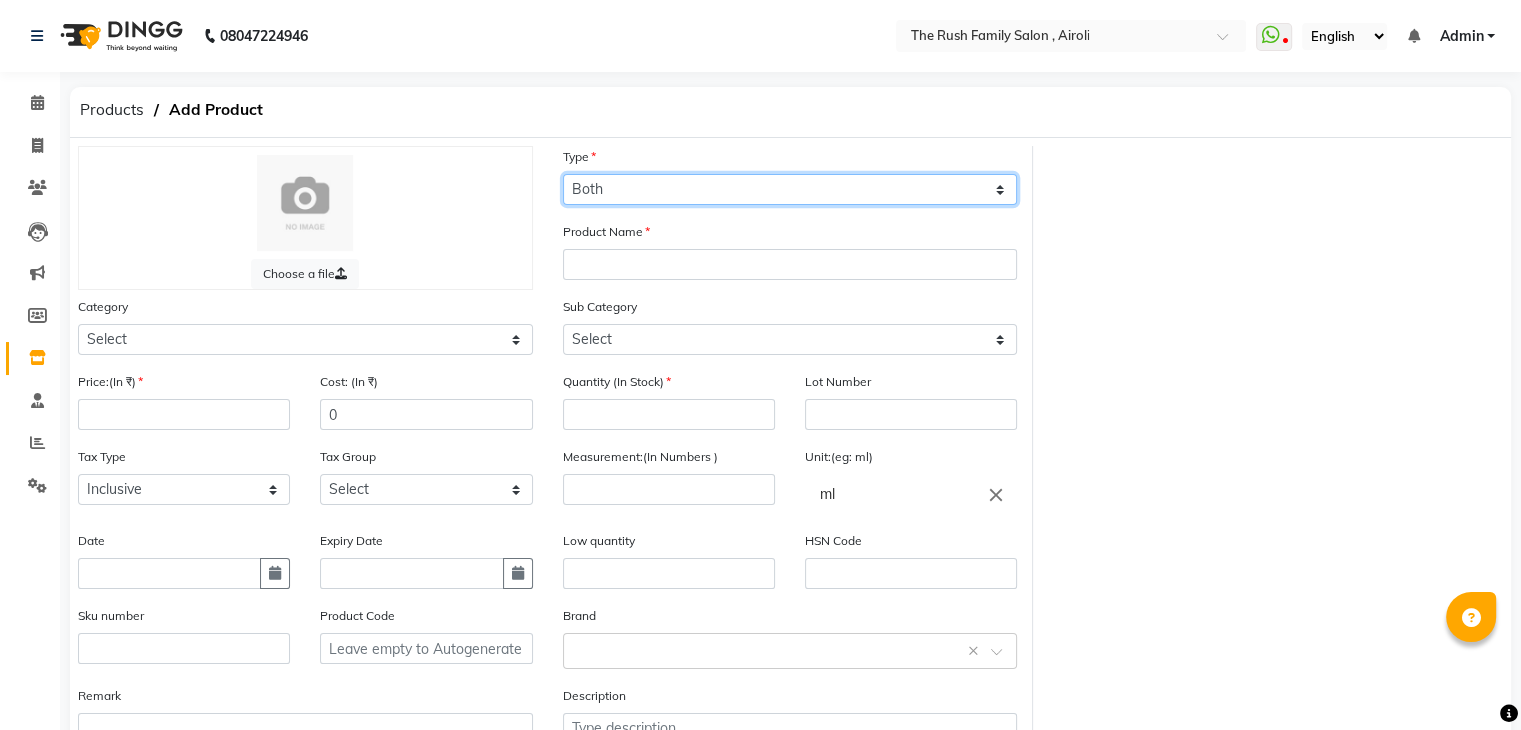 click on "Select Type Both Retail Consumable" 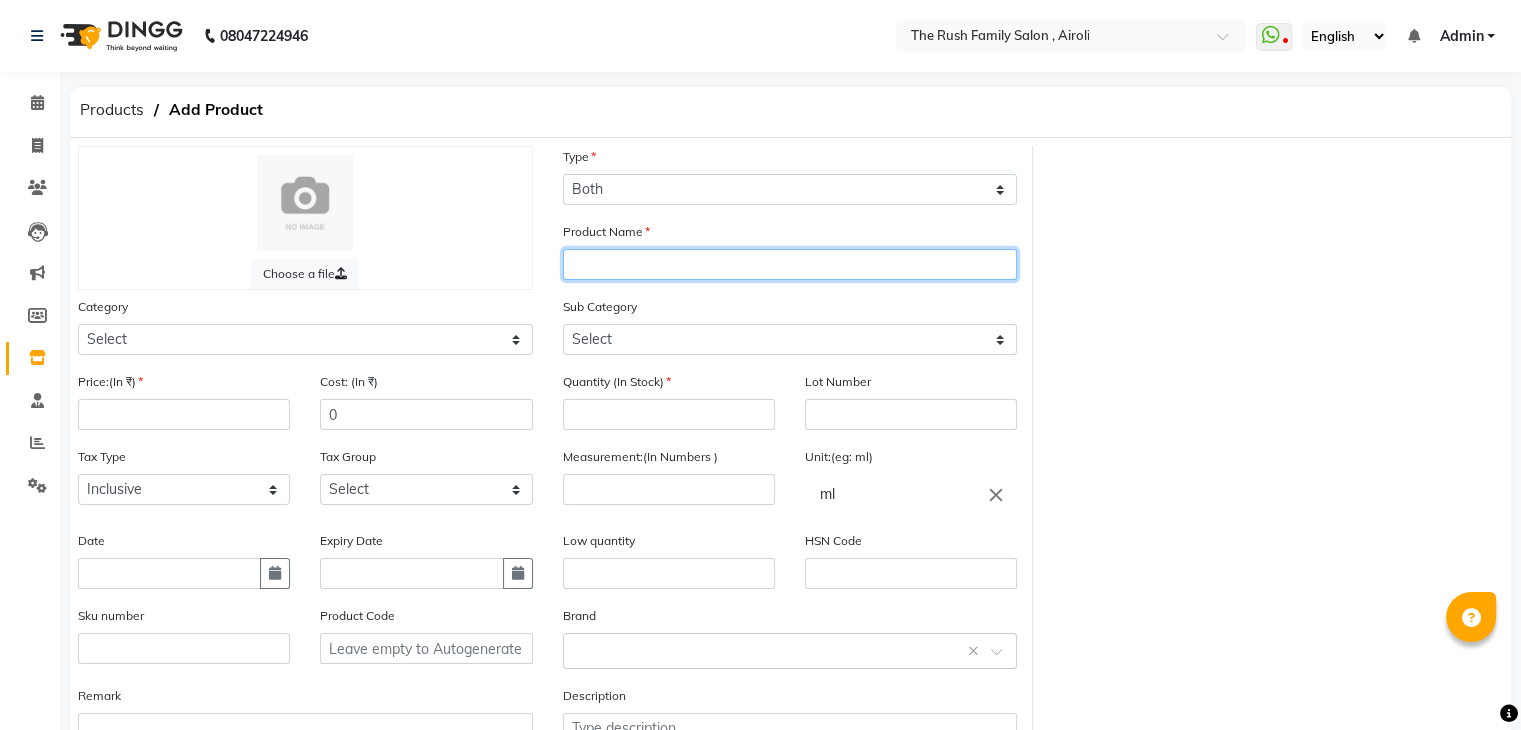 click 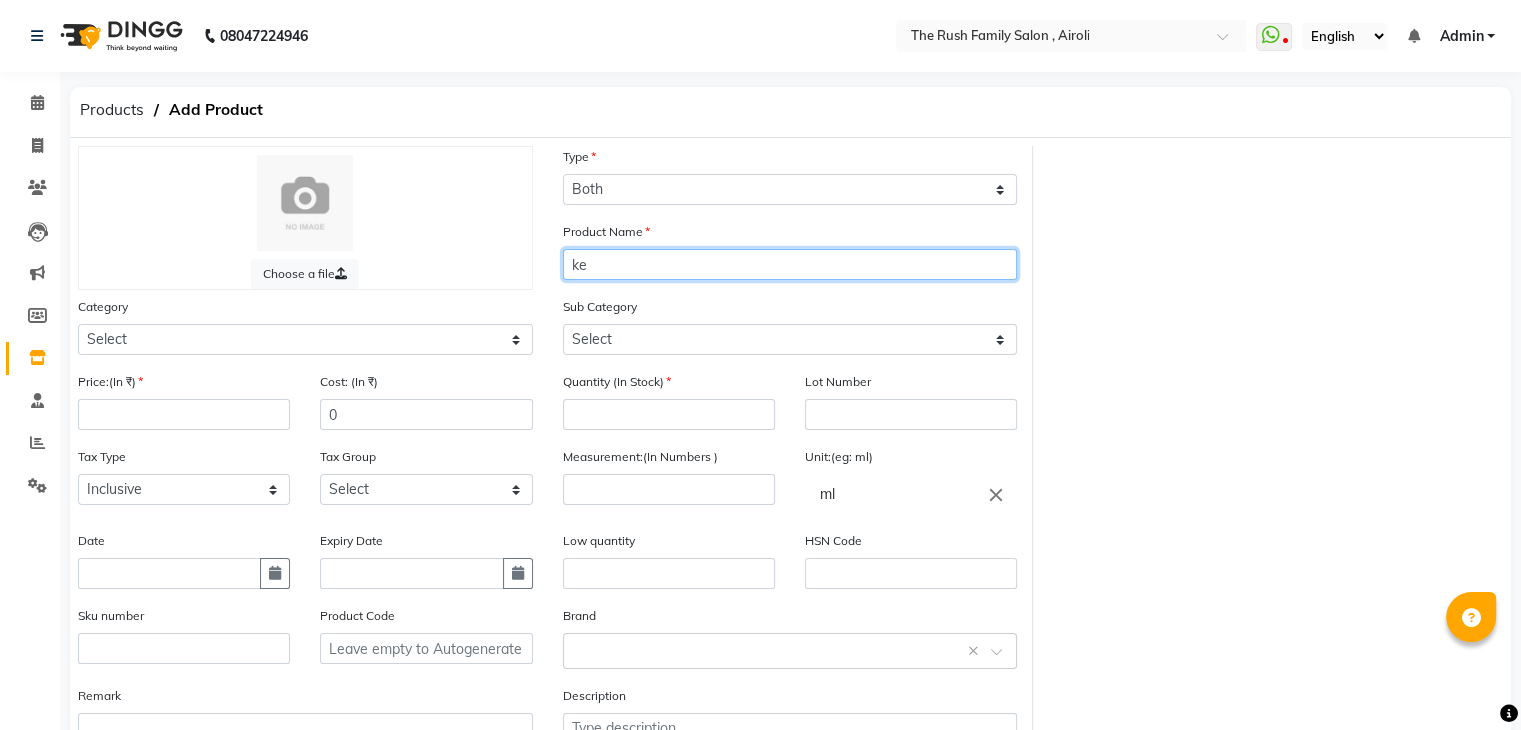 type on "k" 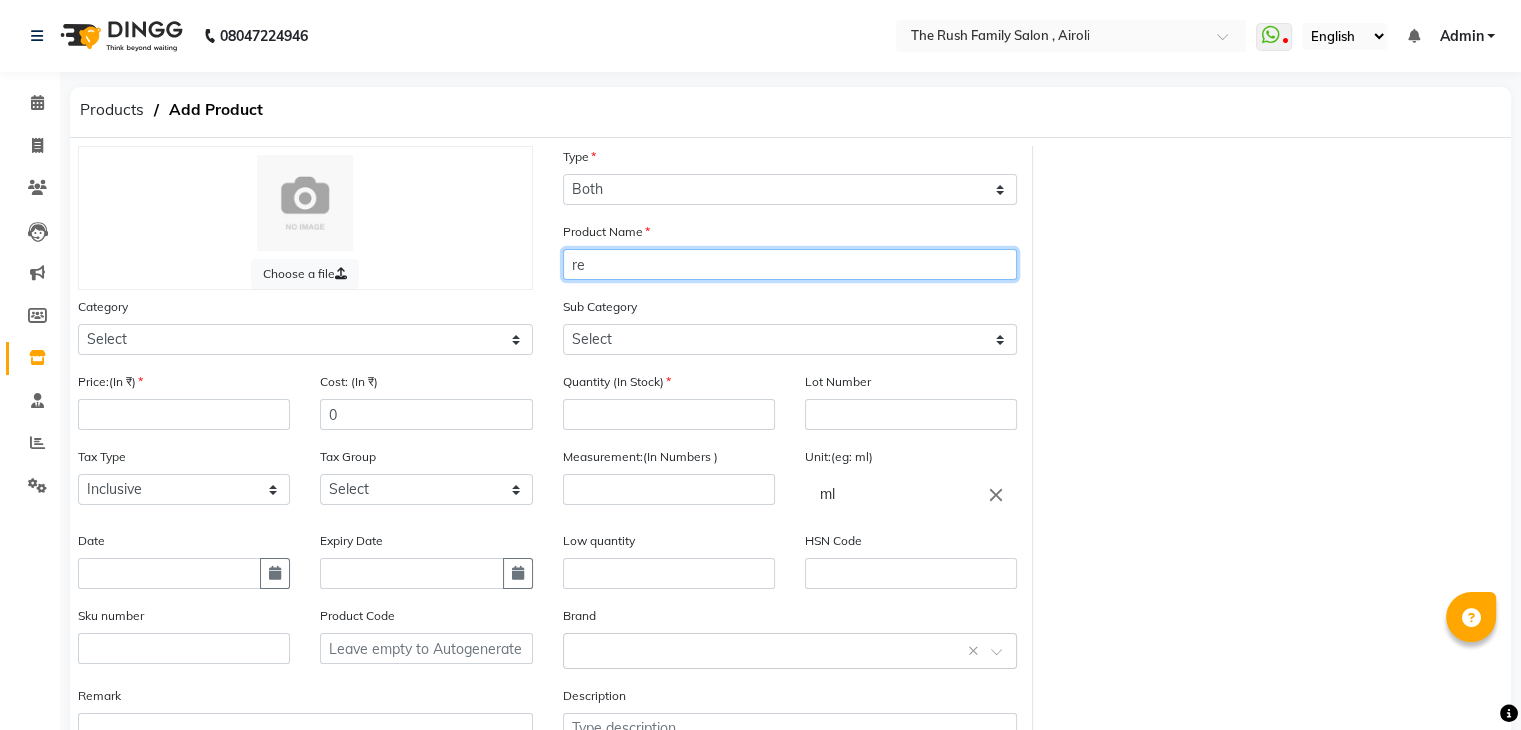 type on "r" 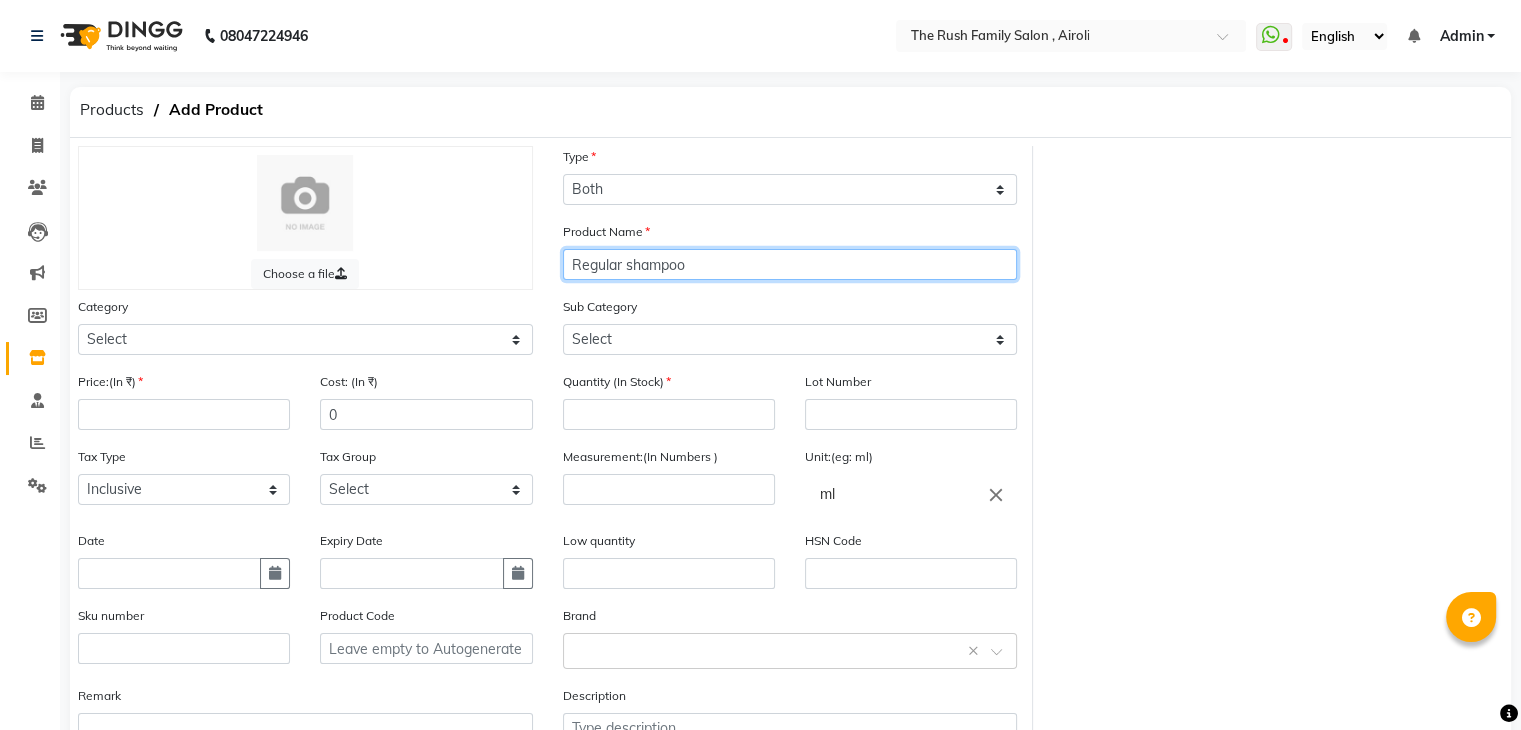 type on "Regular shampoo" 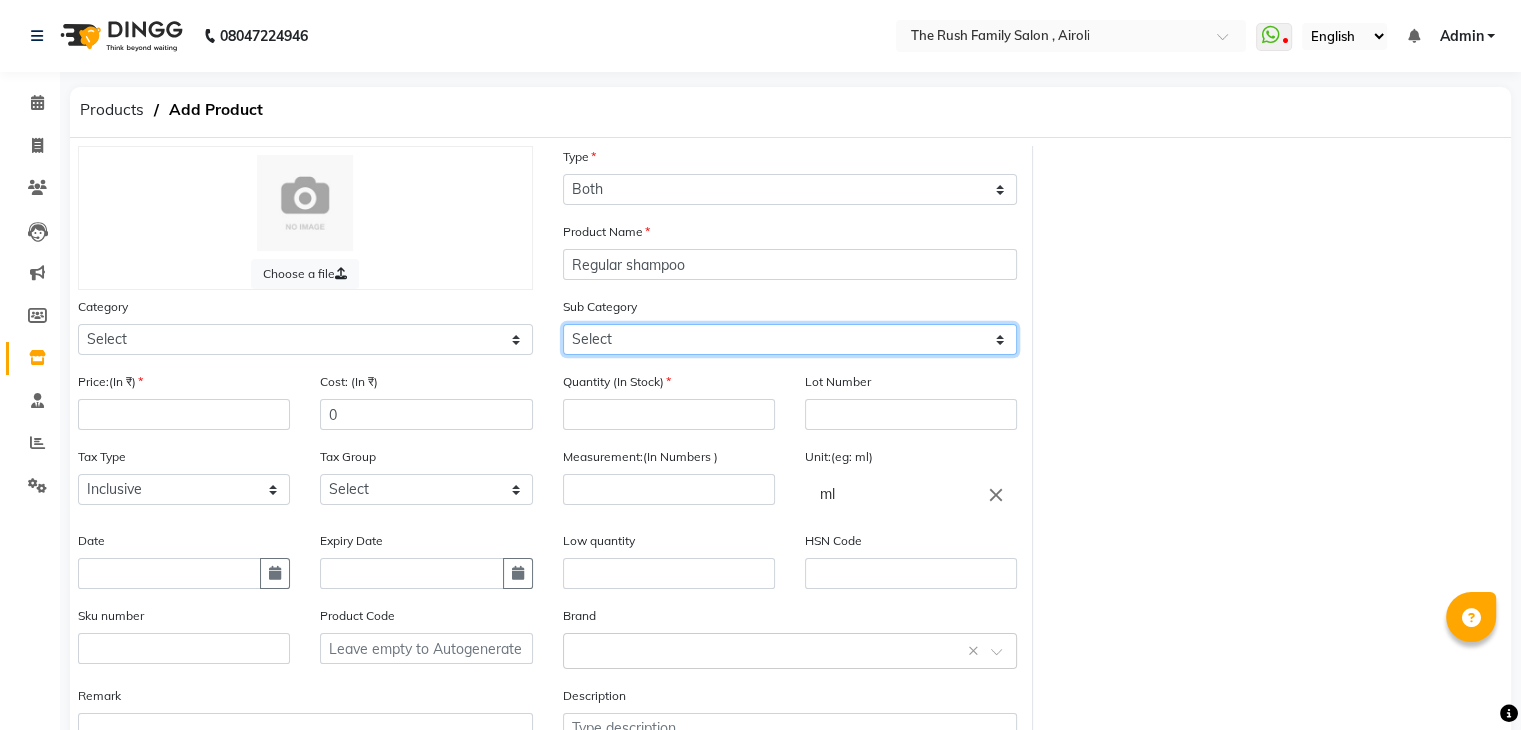 click on "Select" 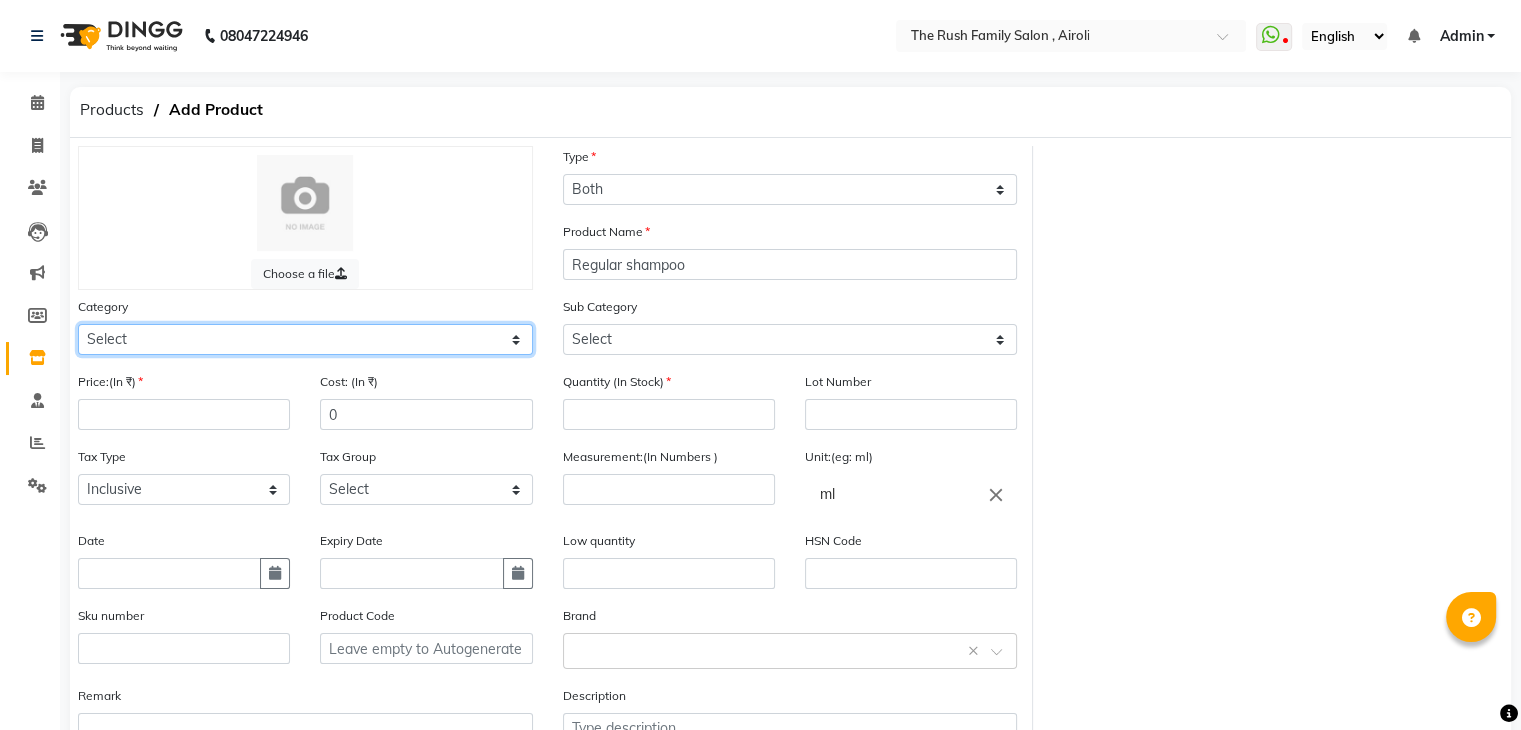 click on "Select Hair Skin Makeup Personal Care Appliances Beard Waxing Disposable Threading Hands and Feet Beauty Planet Botox Cadiveu Casmara Cheryls Loreal Olaplex hair  Other" 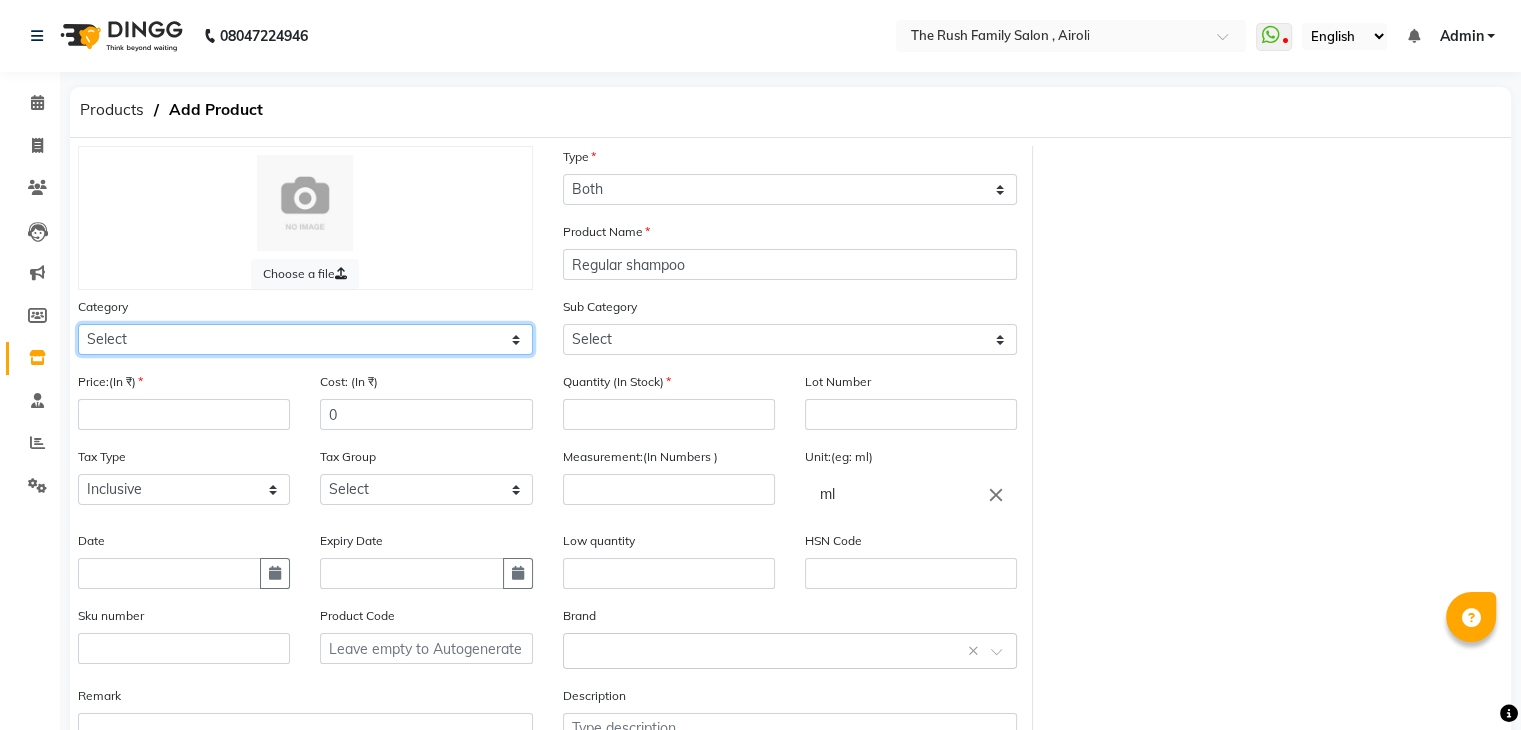 select on "812201100" 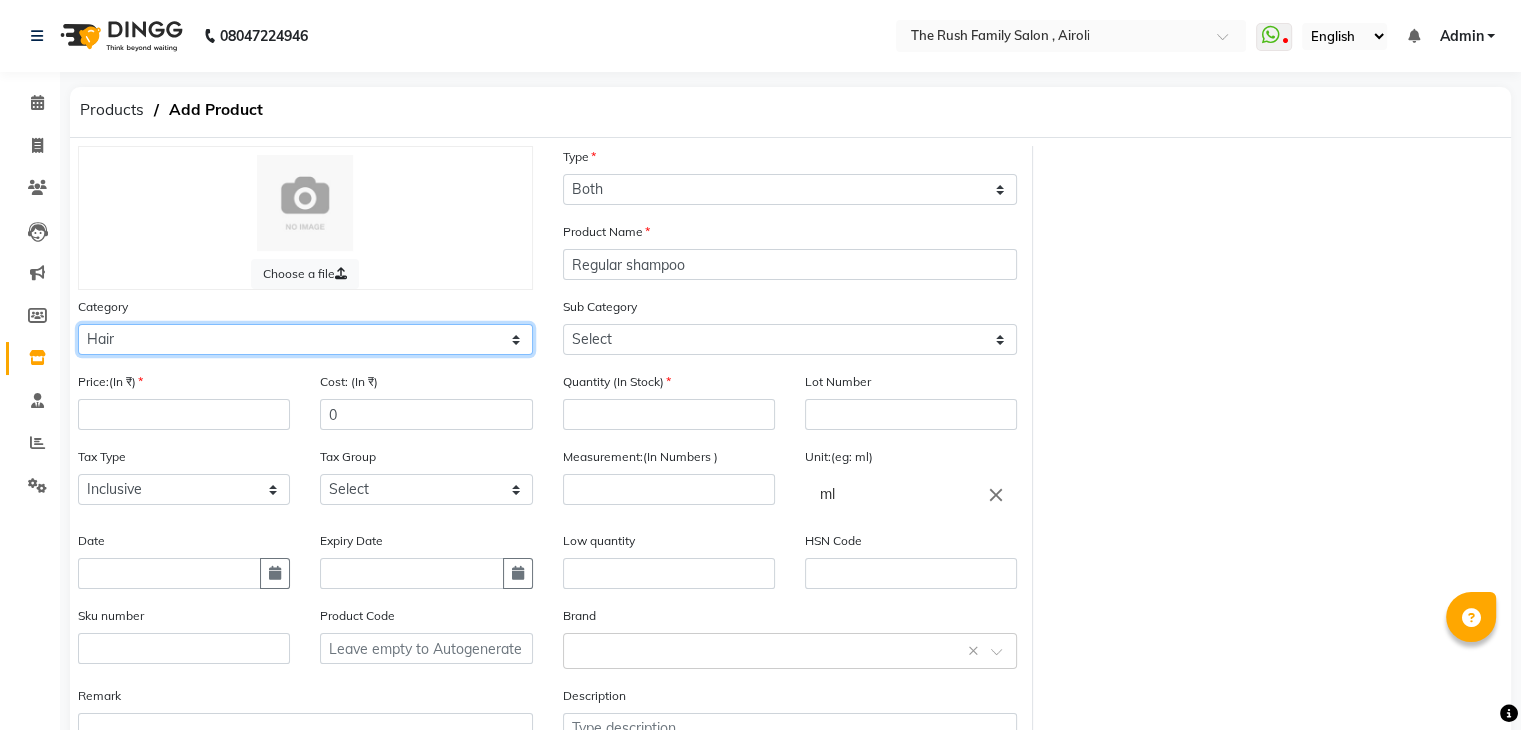 click on "Select Hair Skin Makeup Personal Care Appliances Beard Waxing Disposable Threading Hands and Feet Beauty Planet Botox Cadiveu Casmara Cheryls Loreal Olaplex hair  Other" 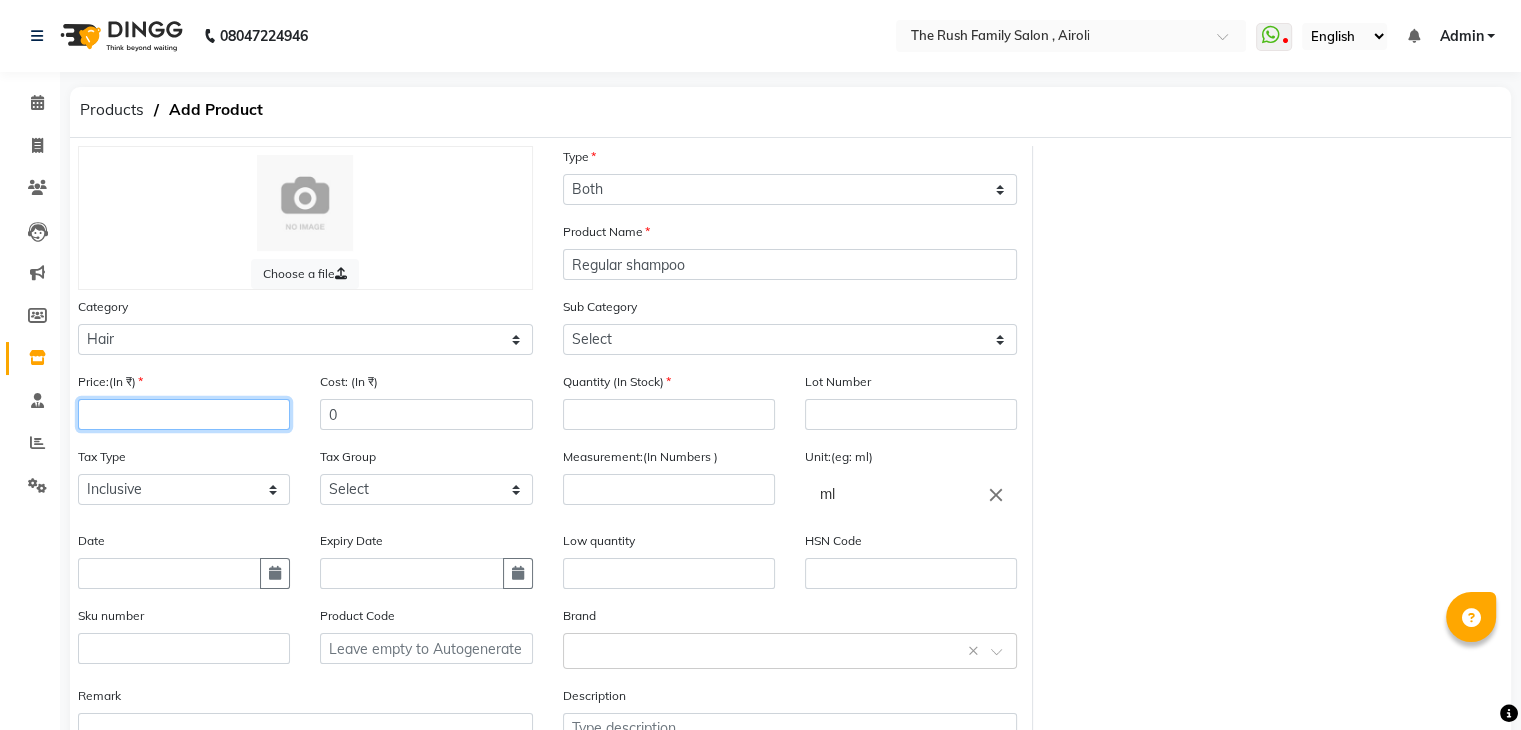 click 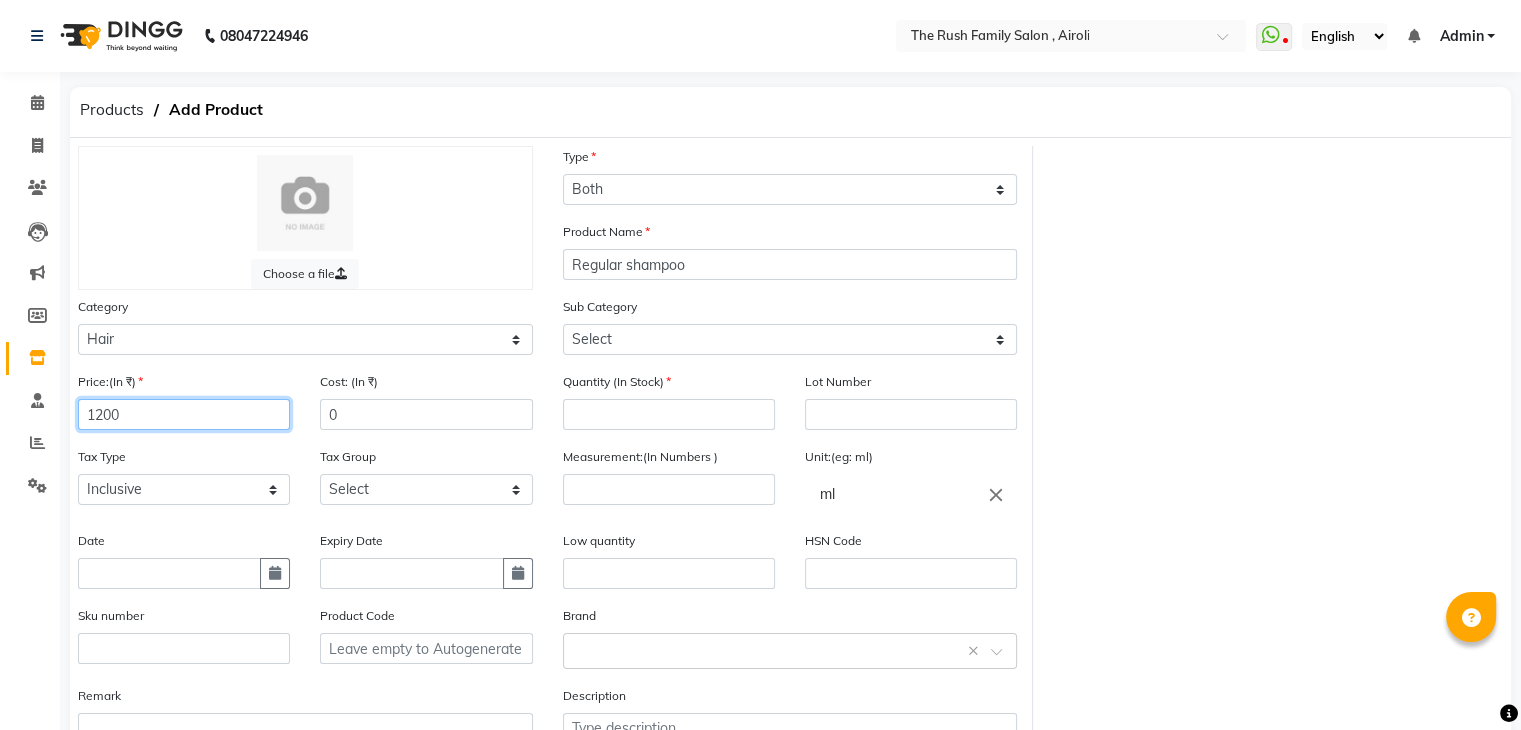 type on "1200" 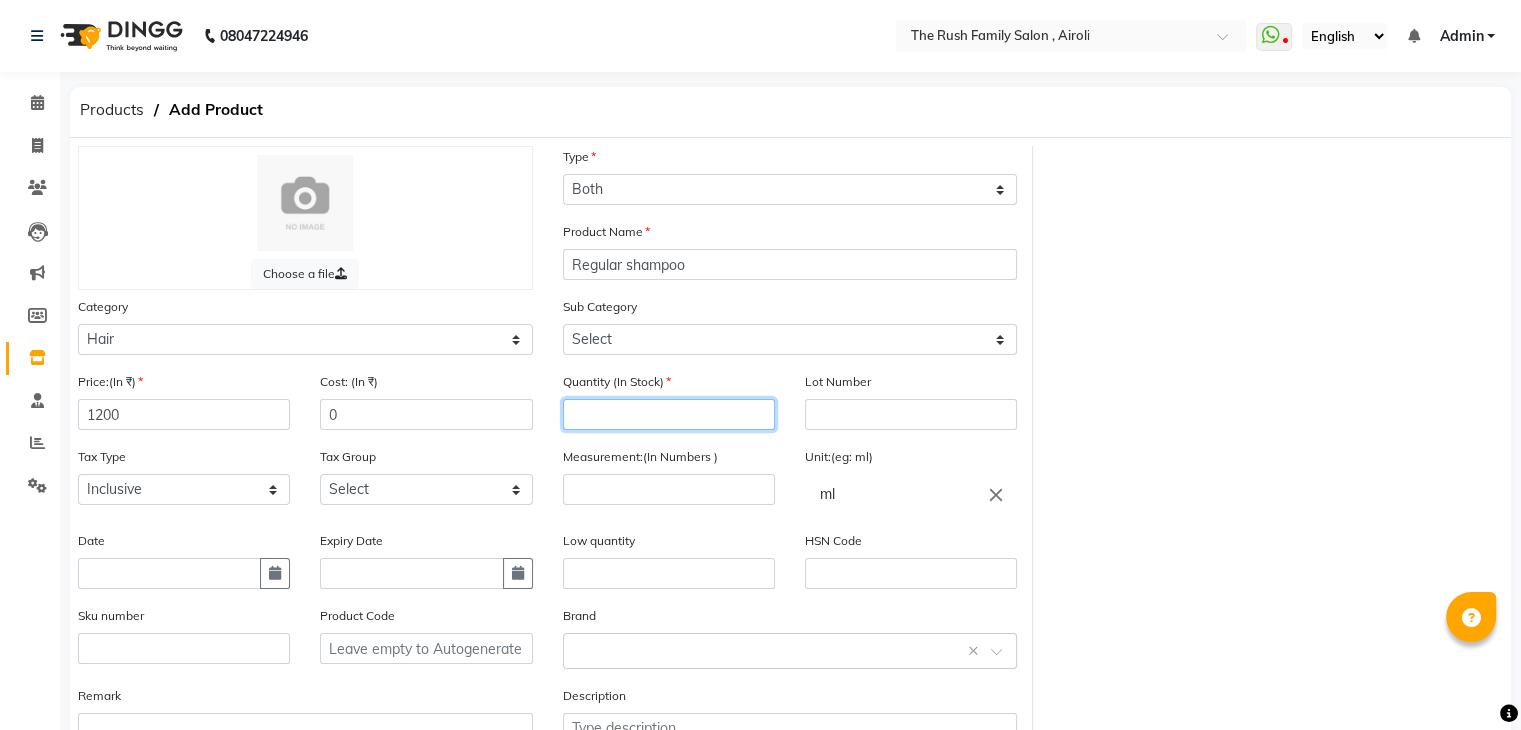 click 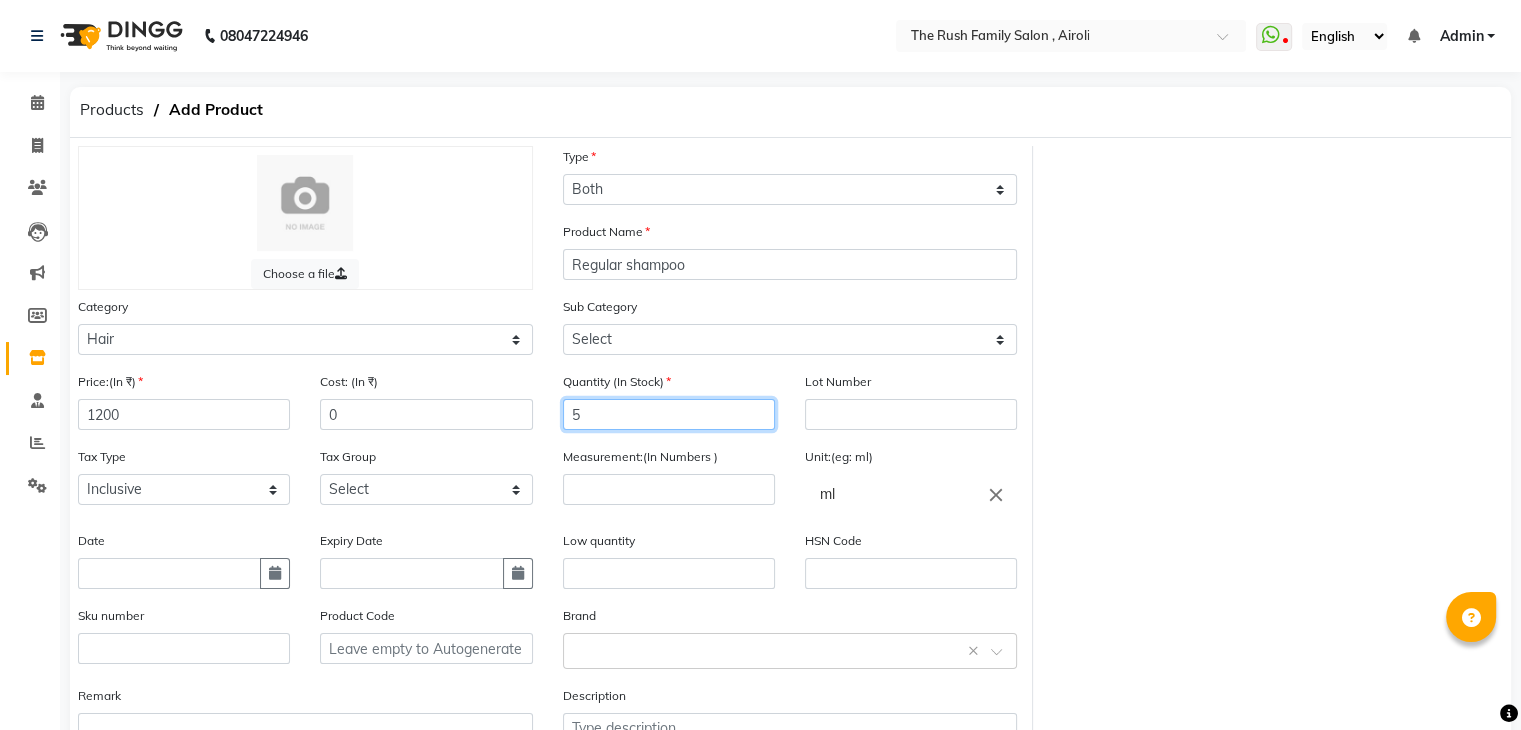 scroll, scrollTop: 156, scrollLeft: 0, axis: vertical 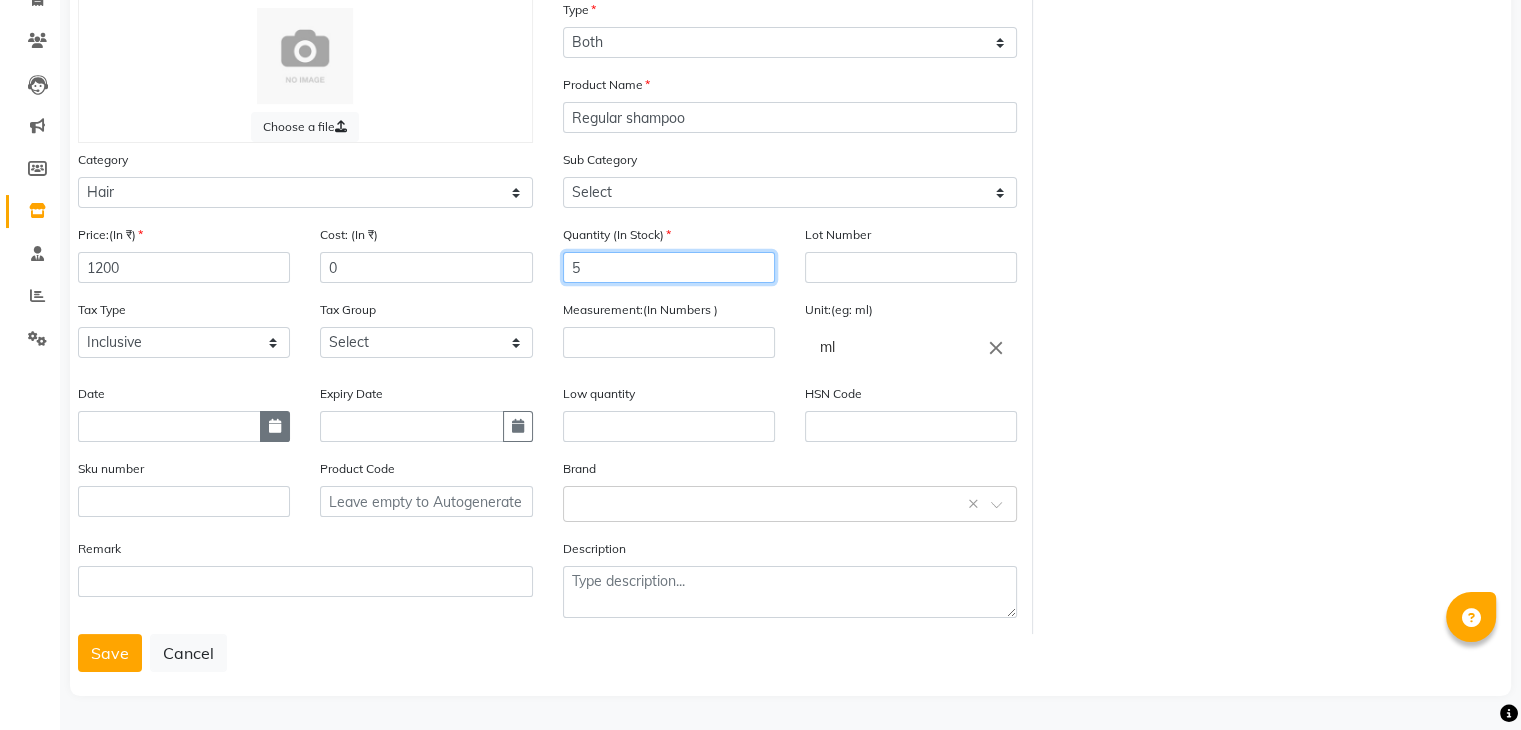 type on "5" 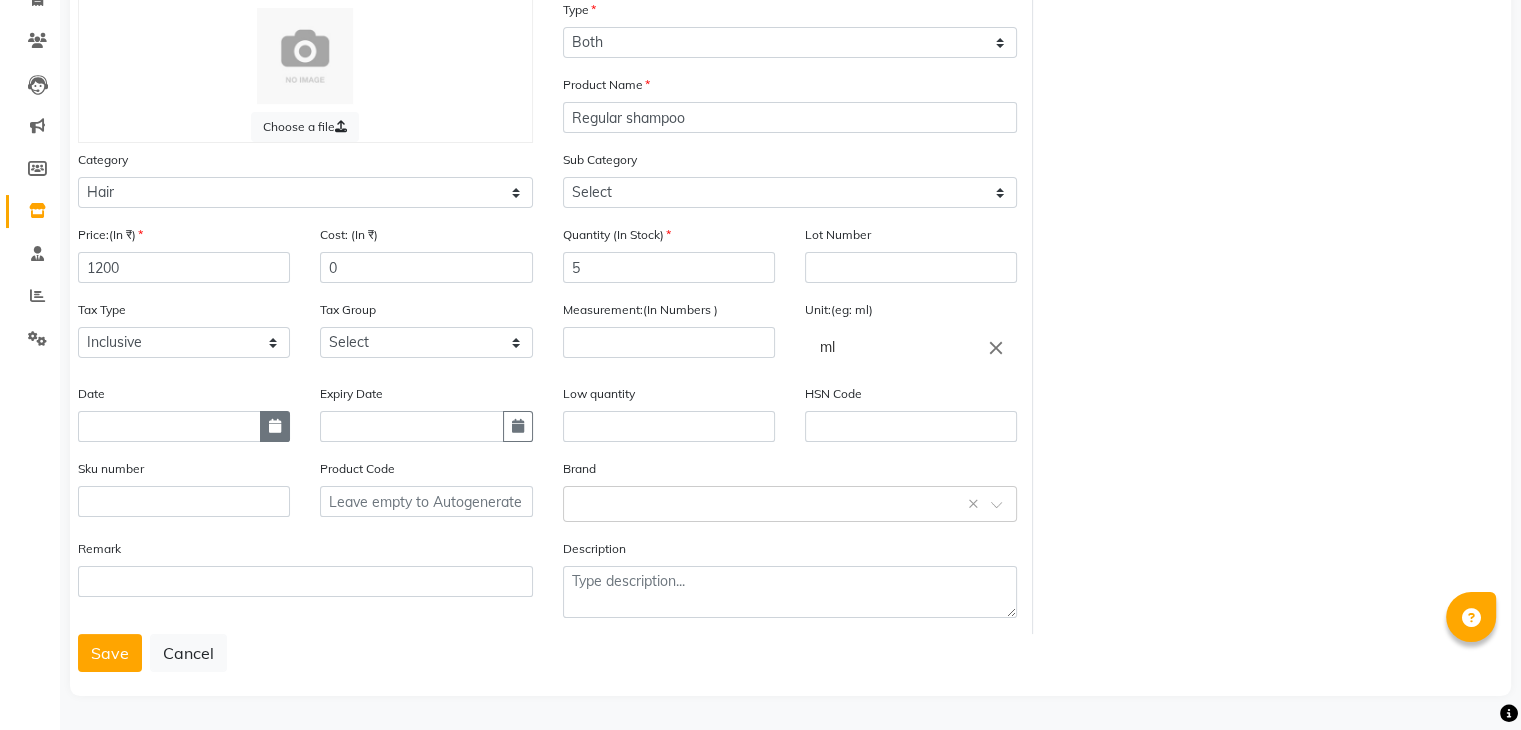 click 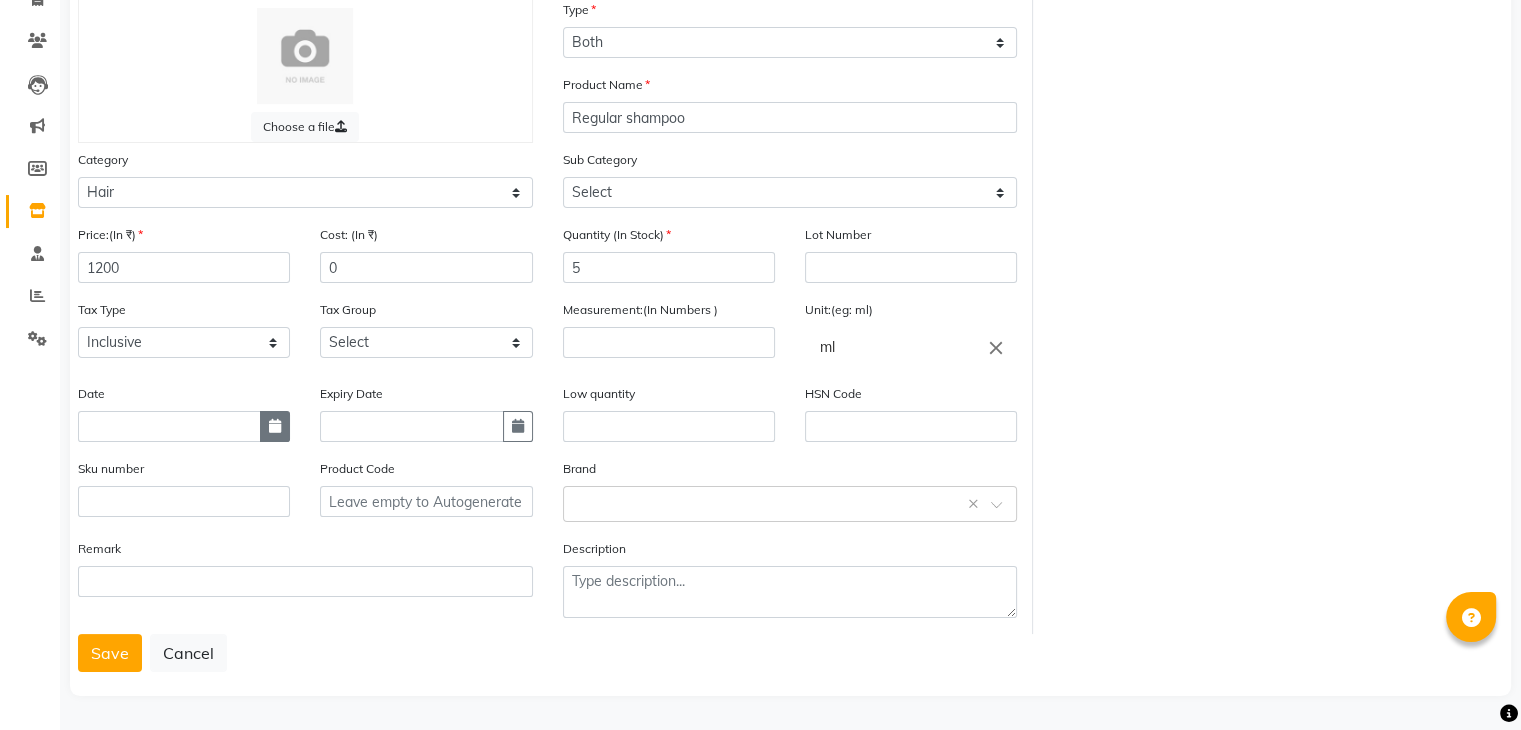 select on "7" 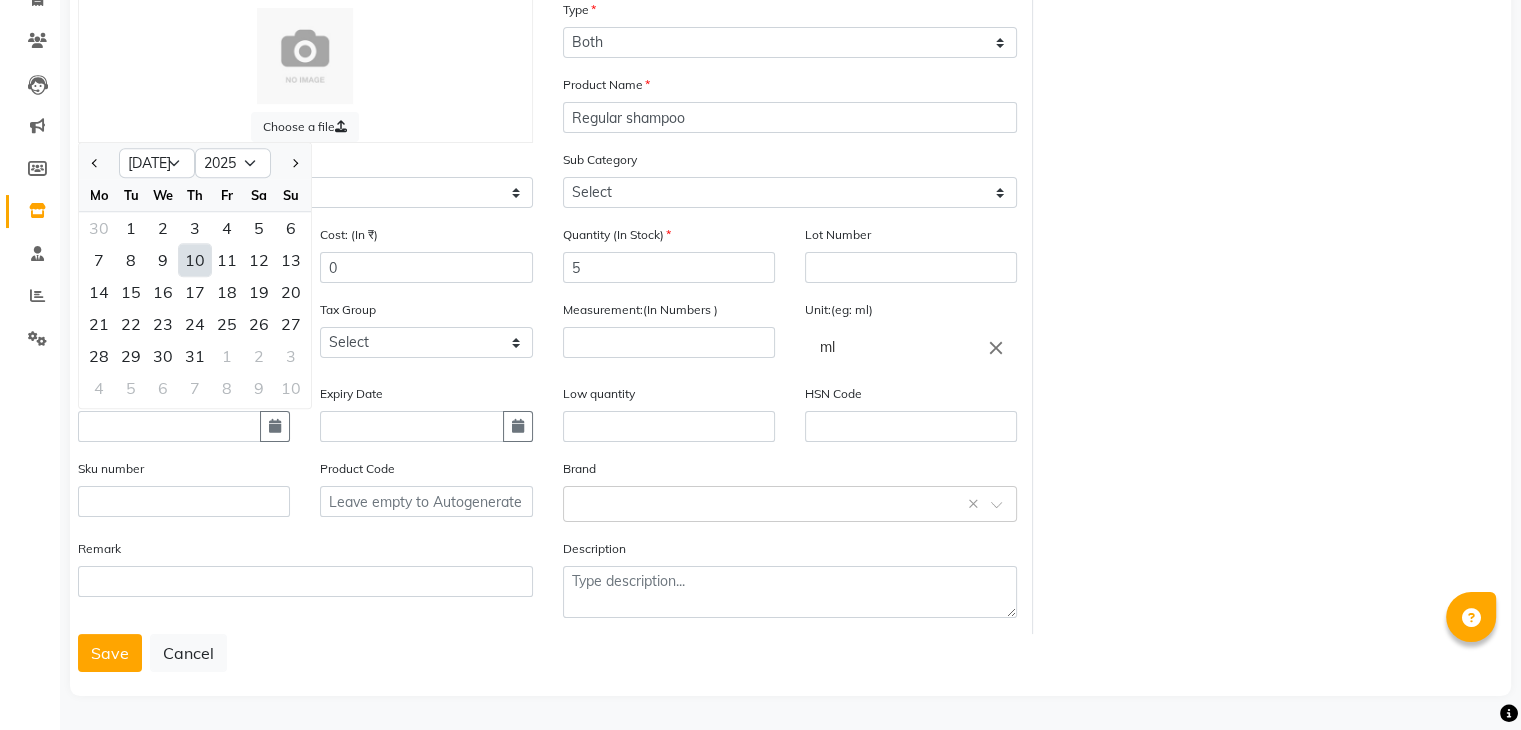 click on "10" 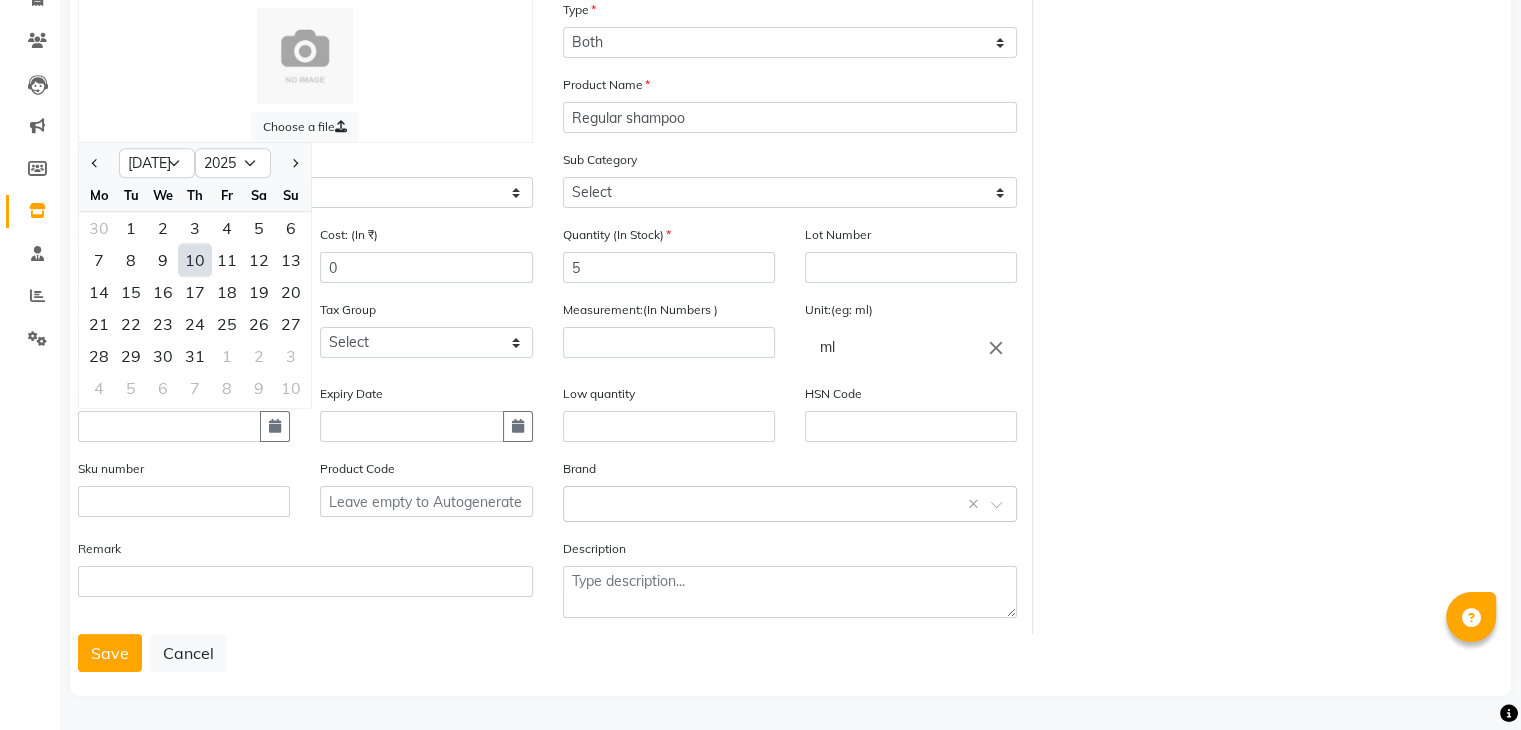 type on "[DATE]" 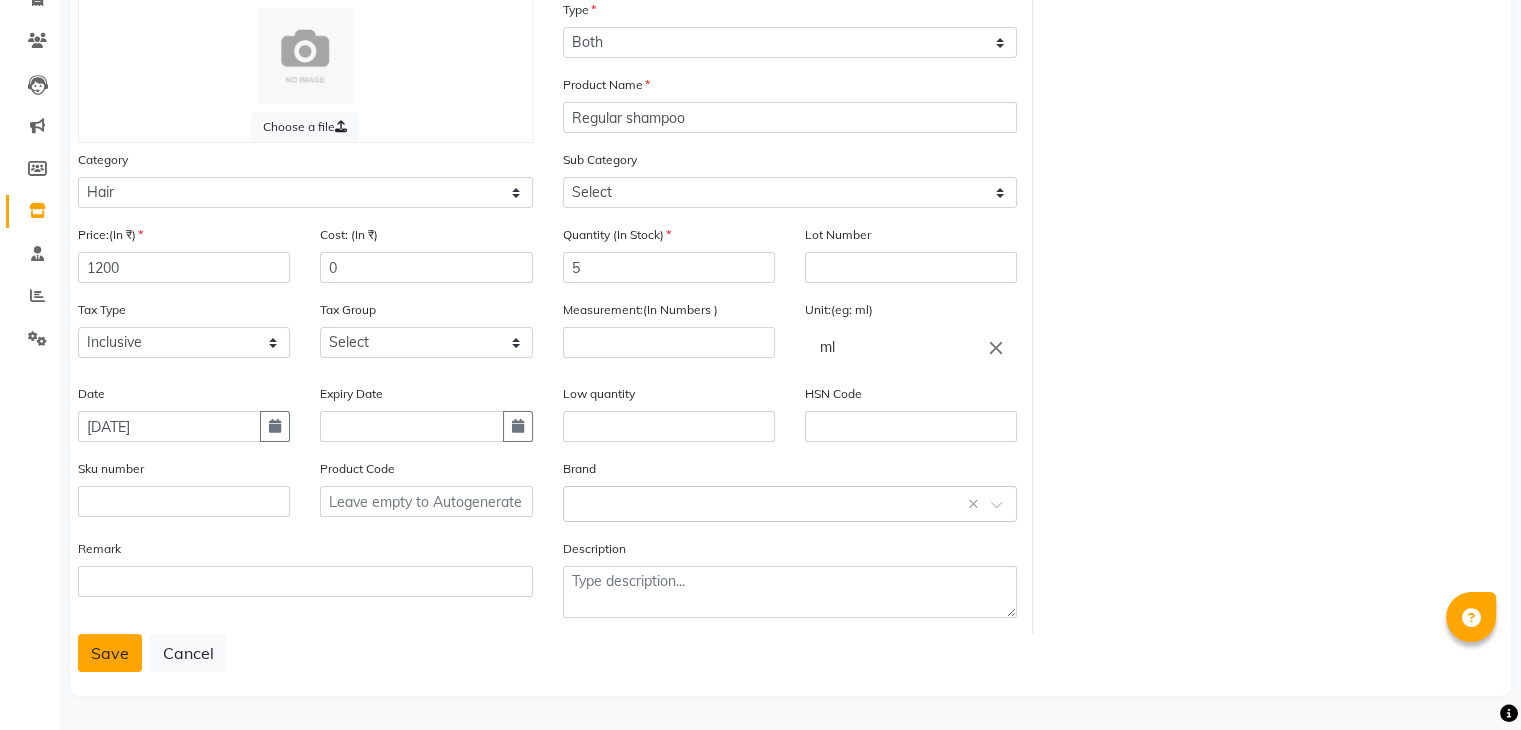 click on "Save" 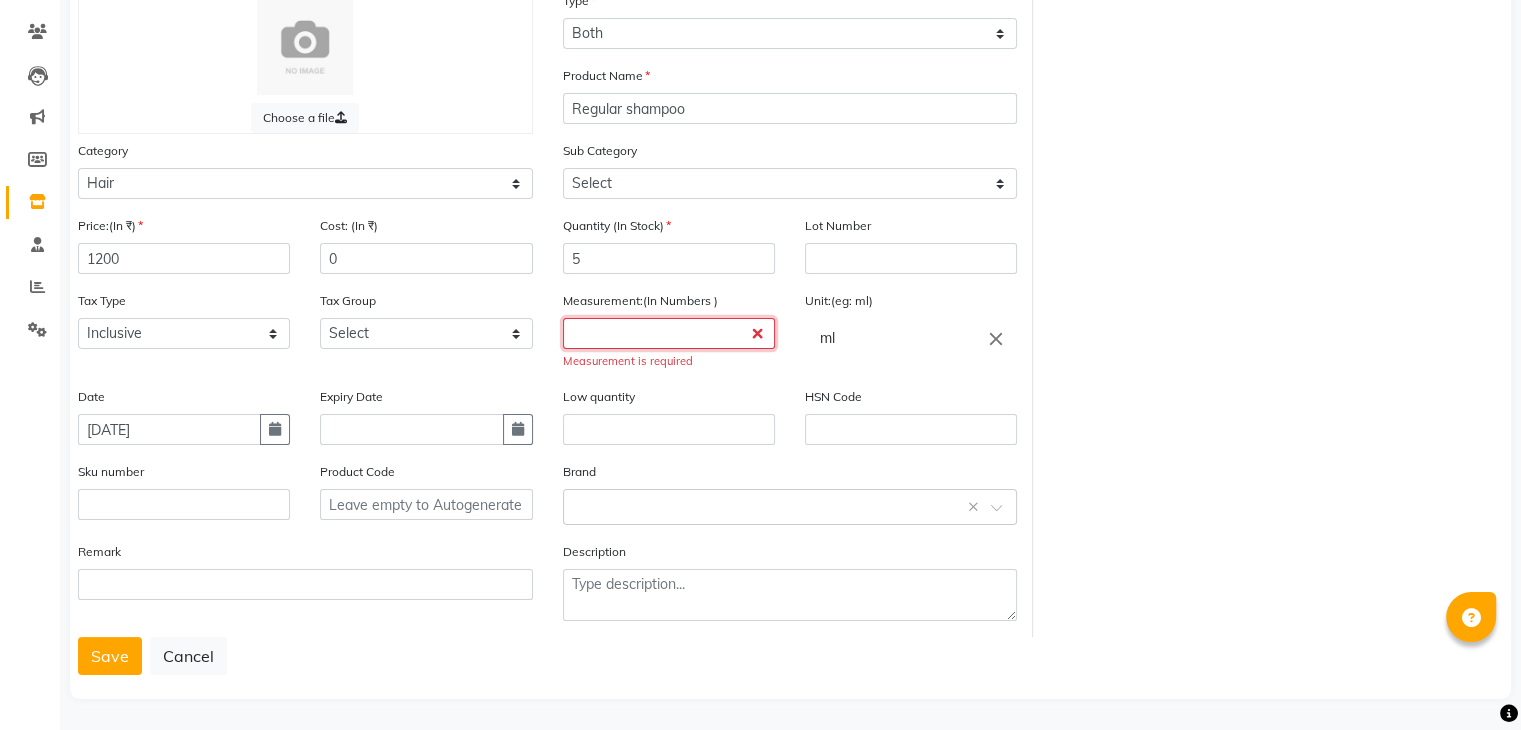 click 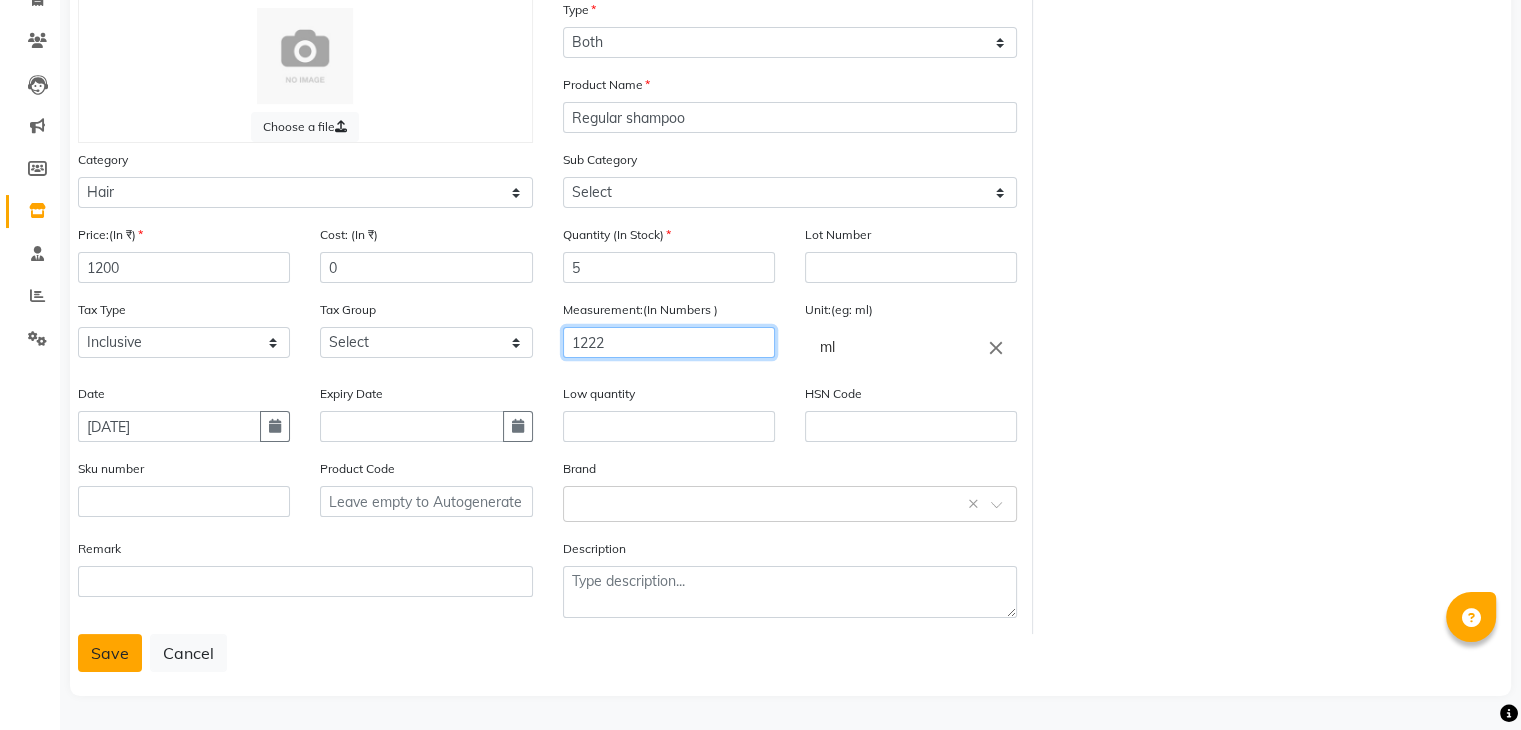 type on "1222" 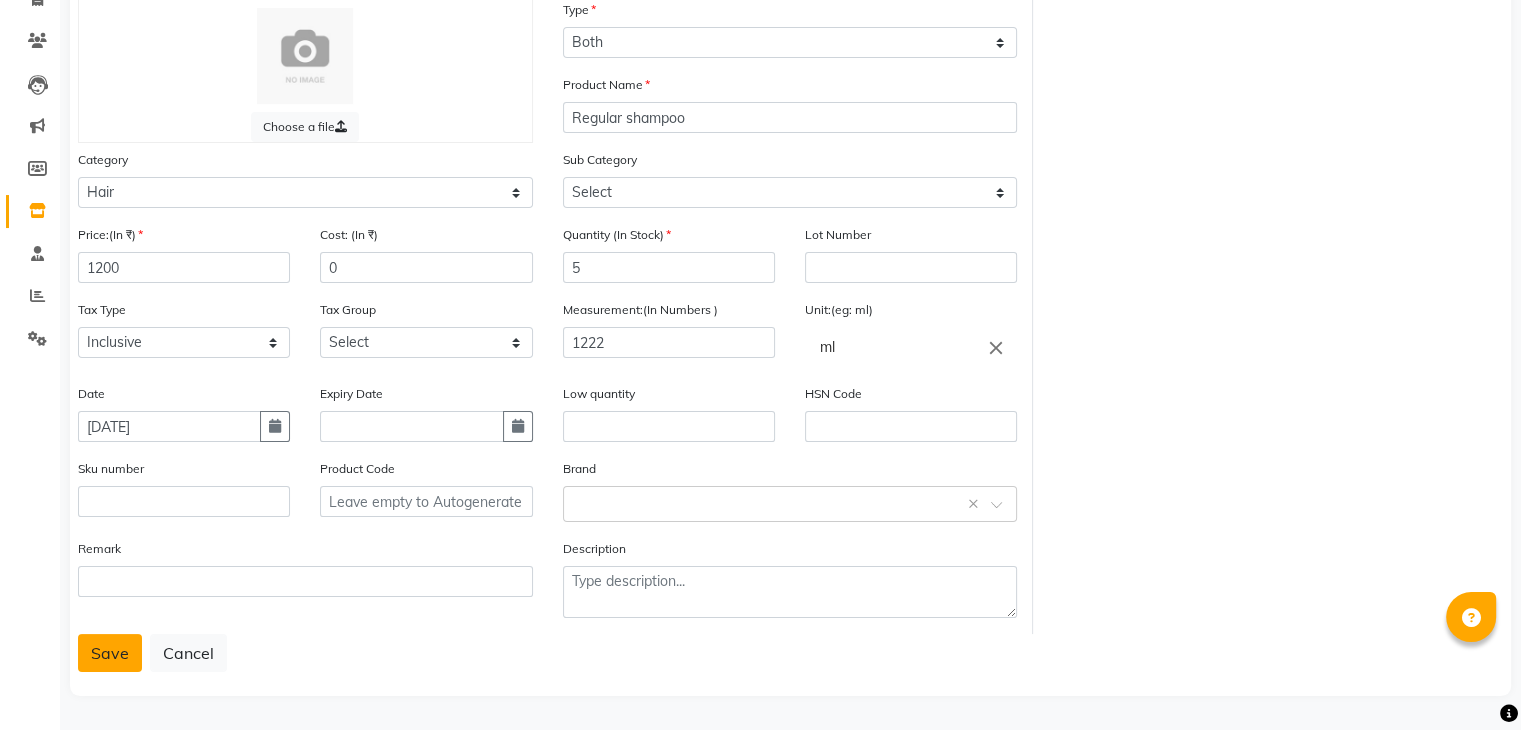click on "Save" 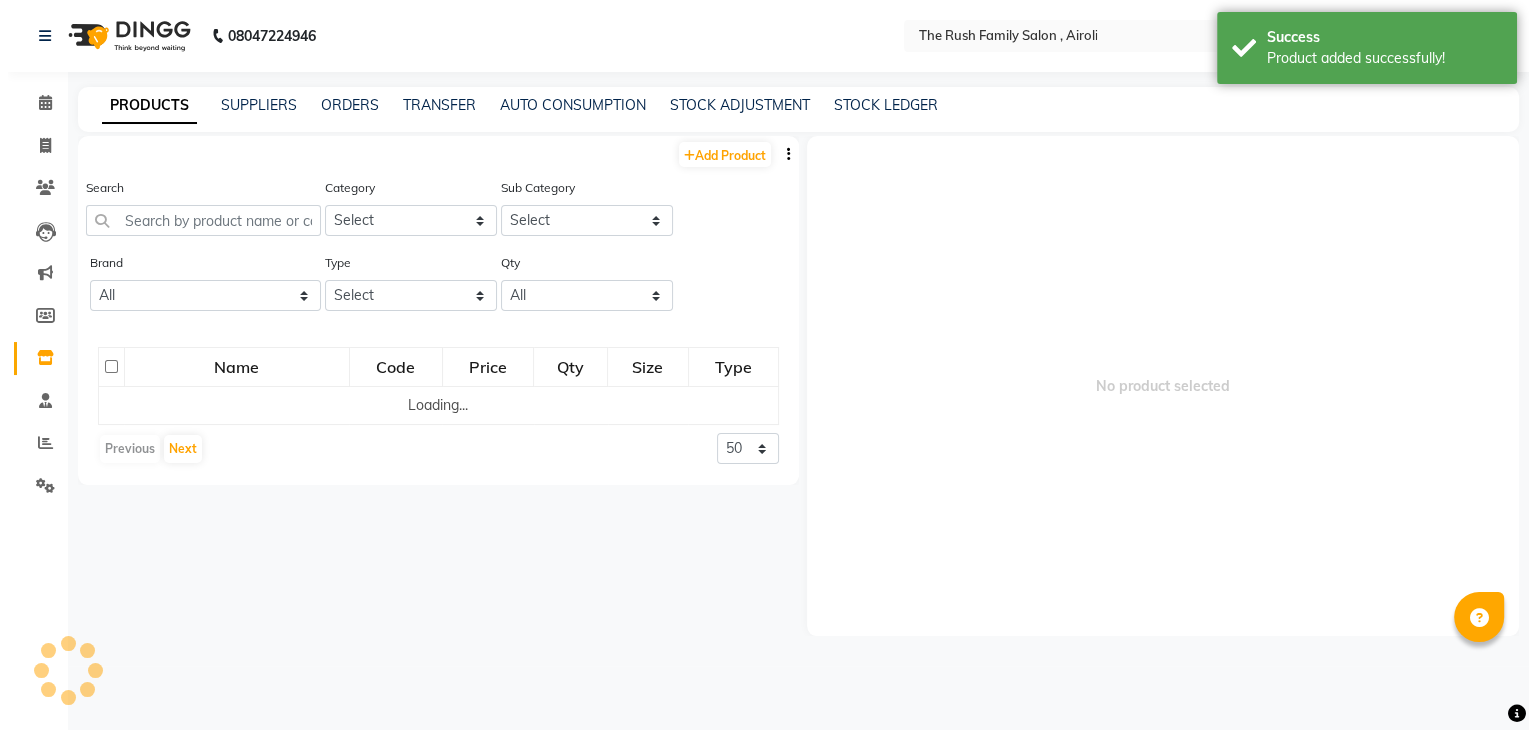 scroll, scrollTop: 0, scrollLeft: 0, axis: both 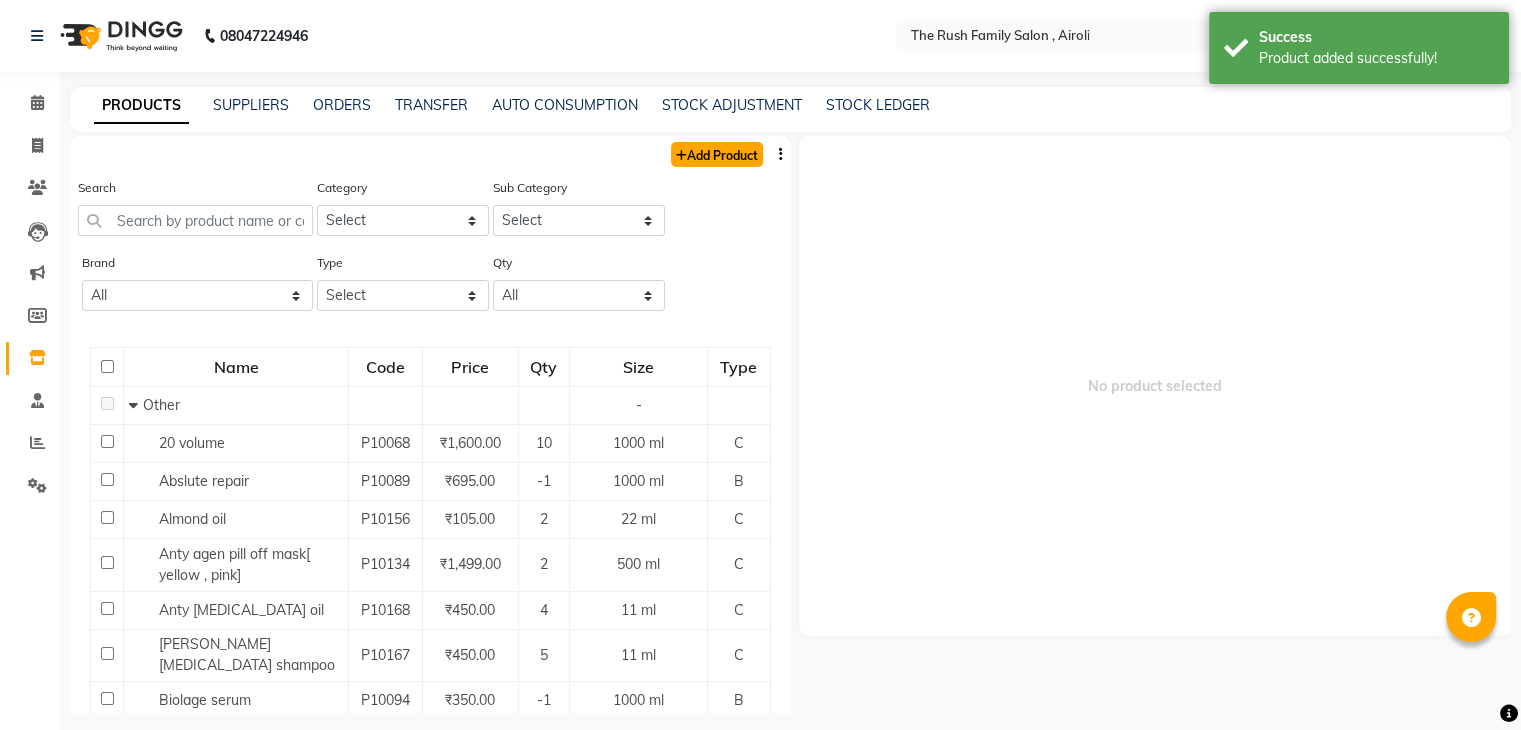 click on "Add Product" 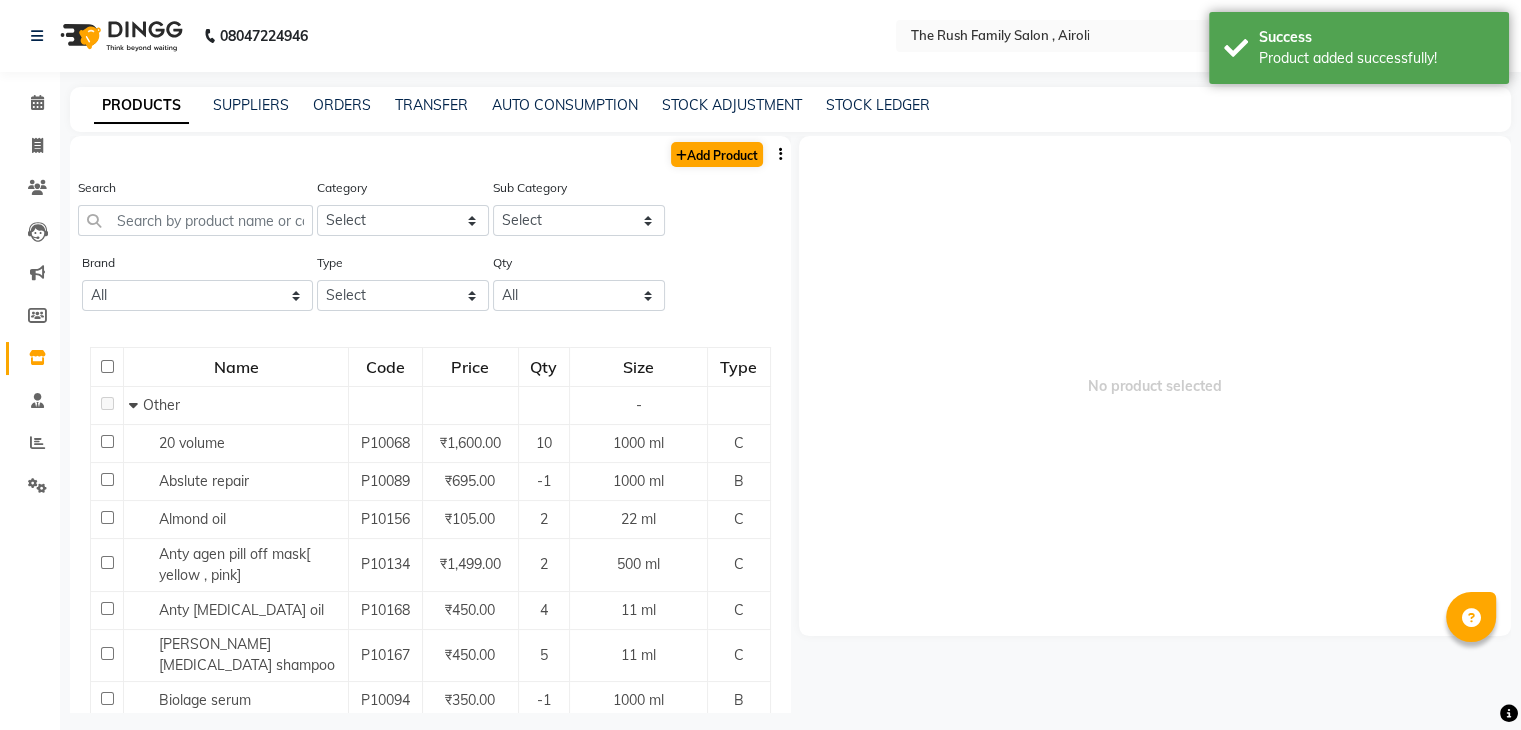select on "true" 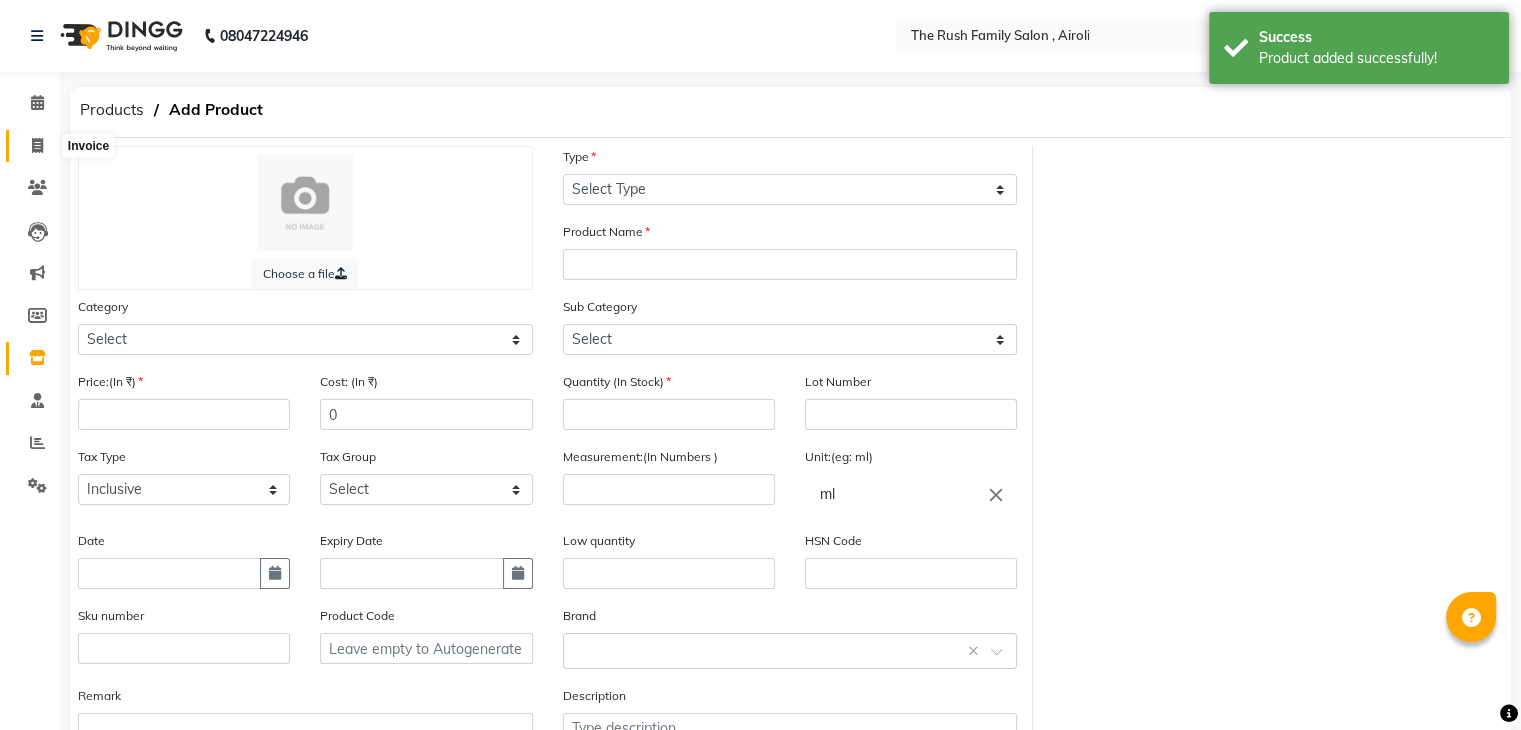 click 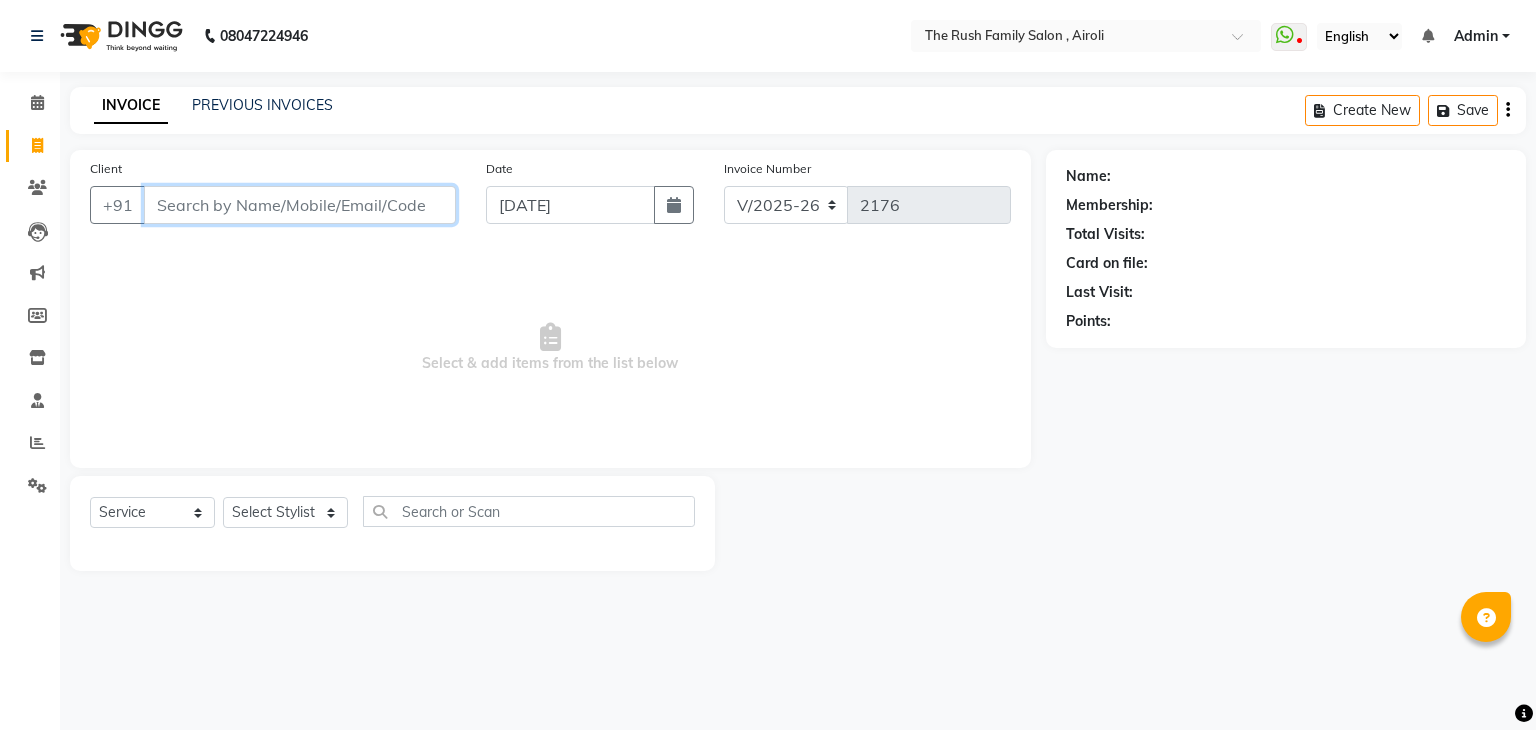 click on "Client" at bounding box center [300, 205] 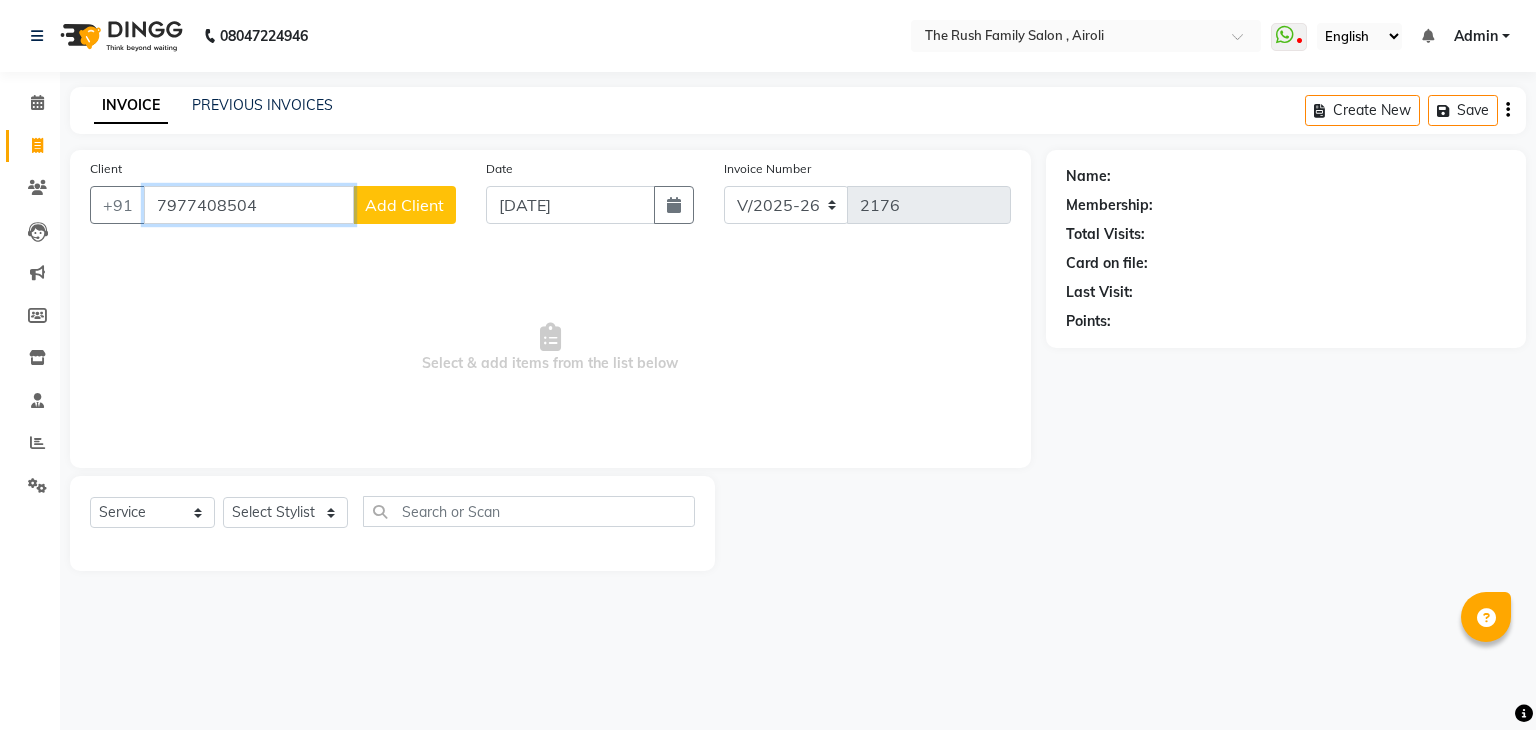 type on "7977408504" 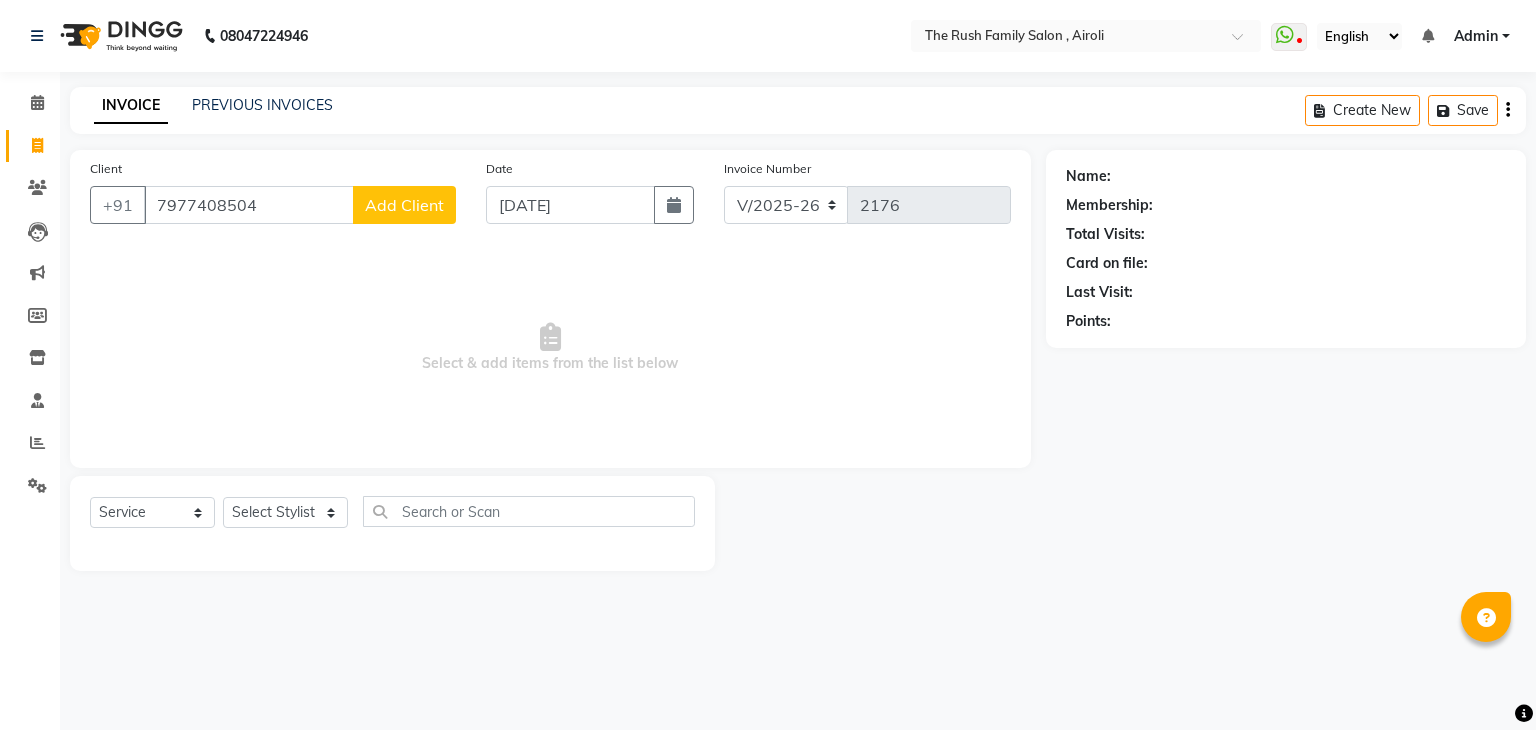 click on "Add Client" 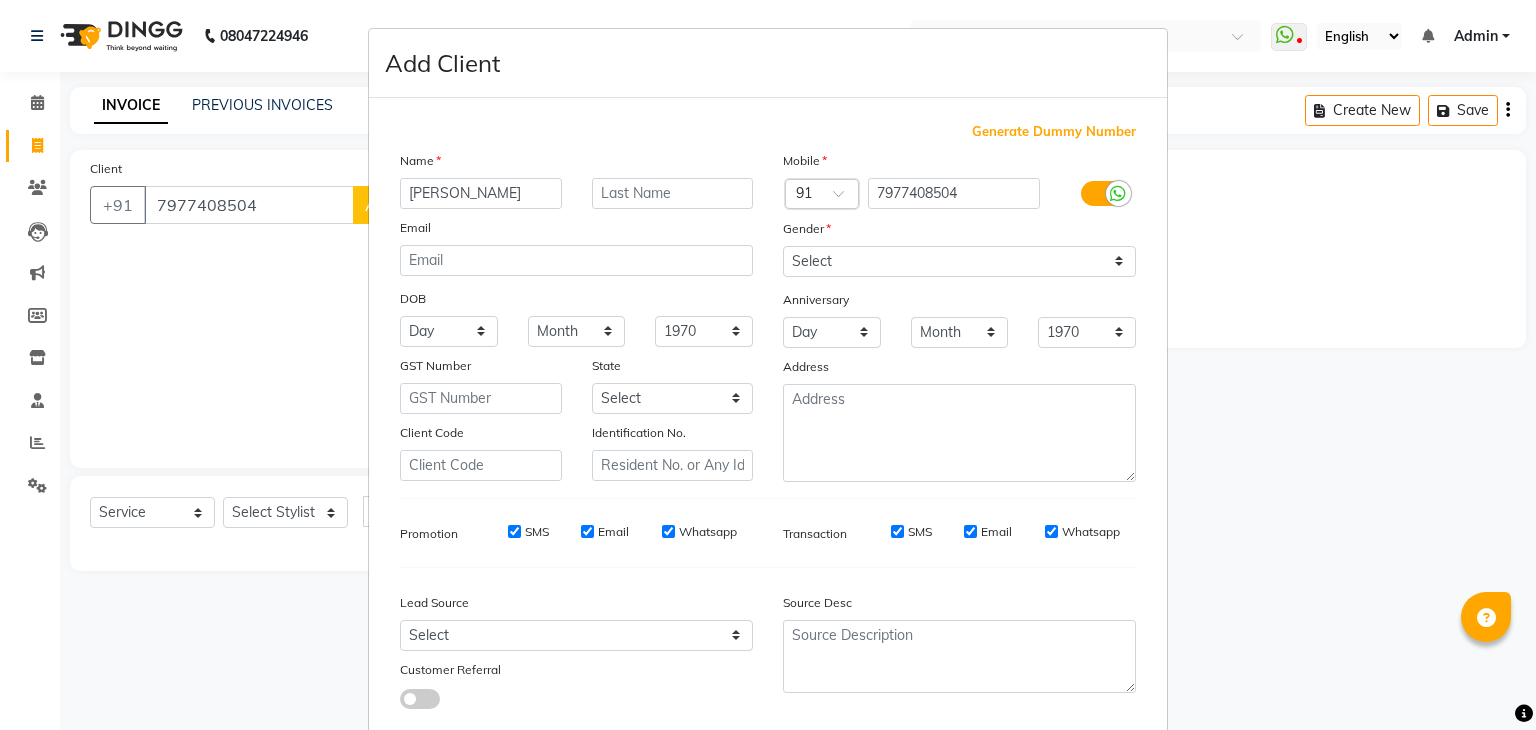 type on "[PERSON_NAME]" 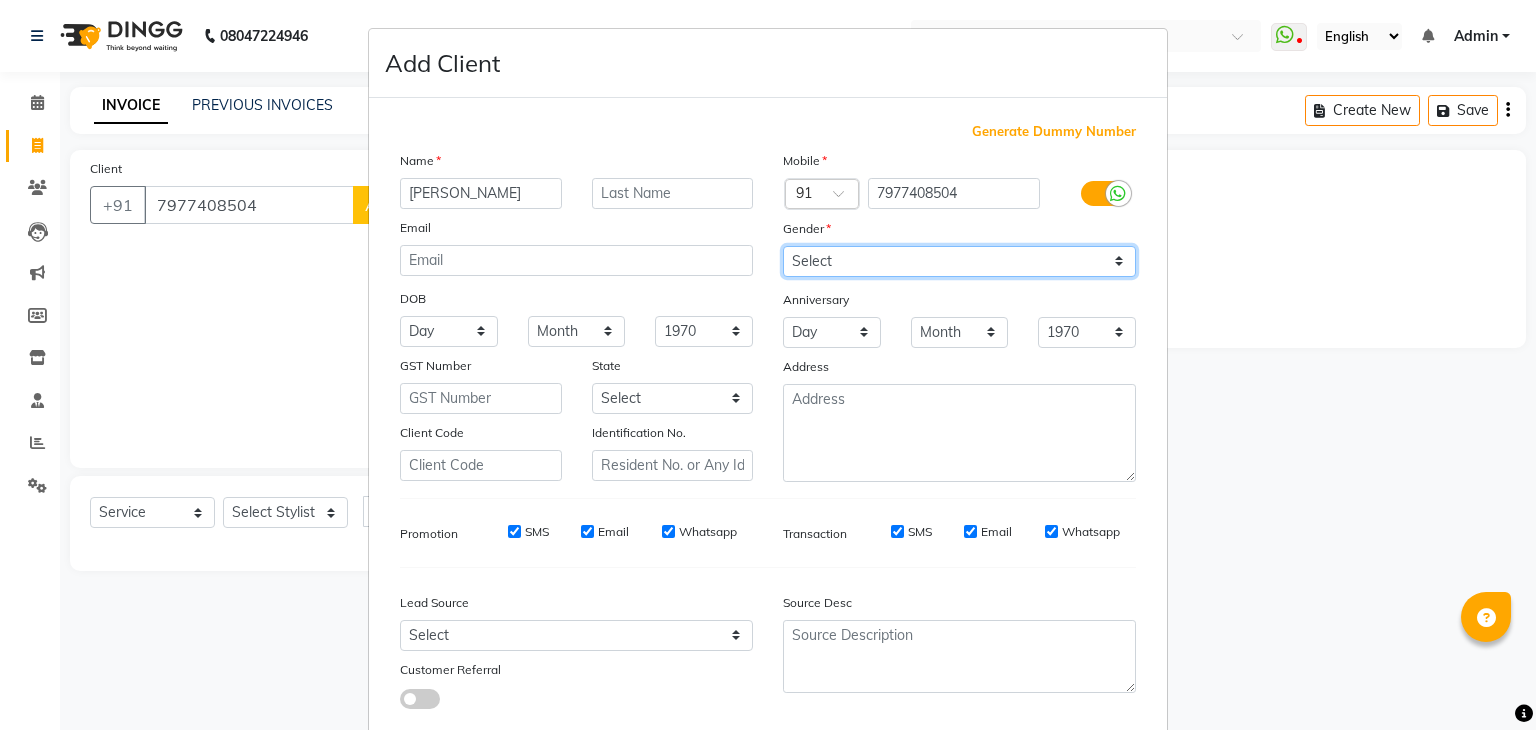 click on "Select Male Female Other Prefer Not To Say" at bounding box center (959, 261) 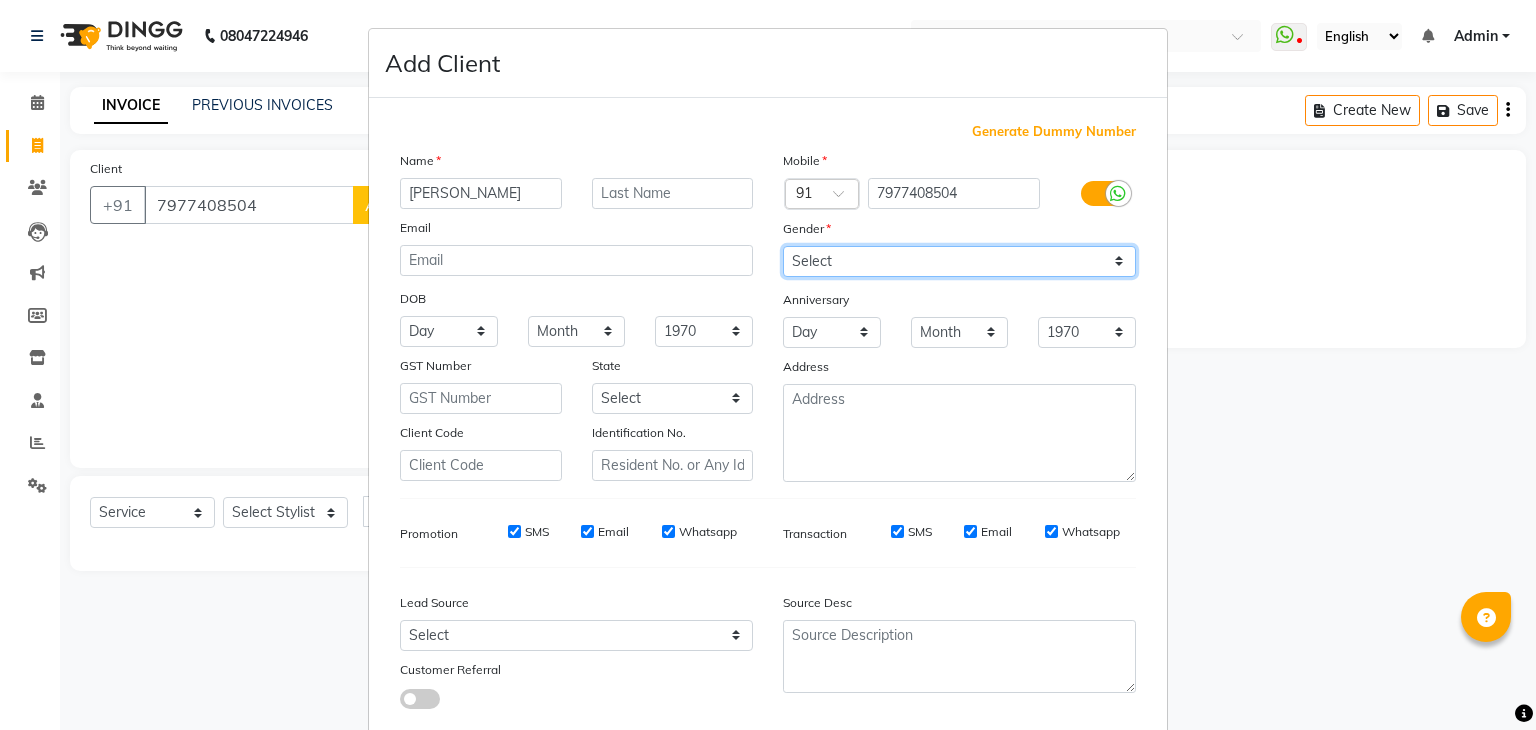 select on "female" 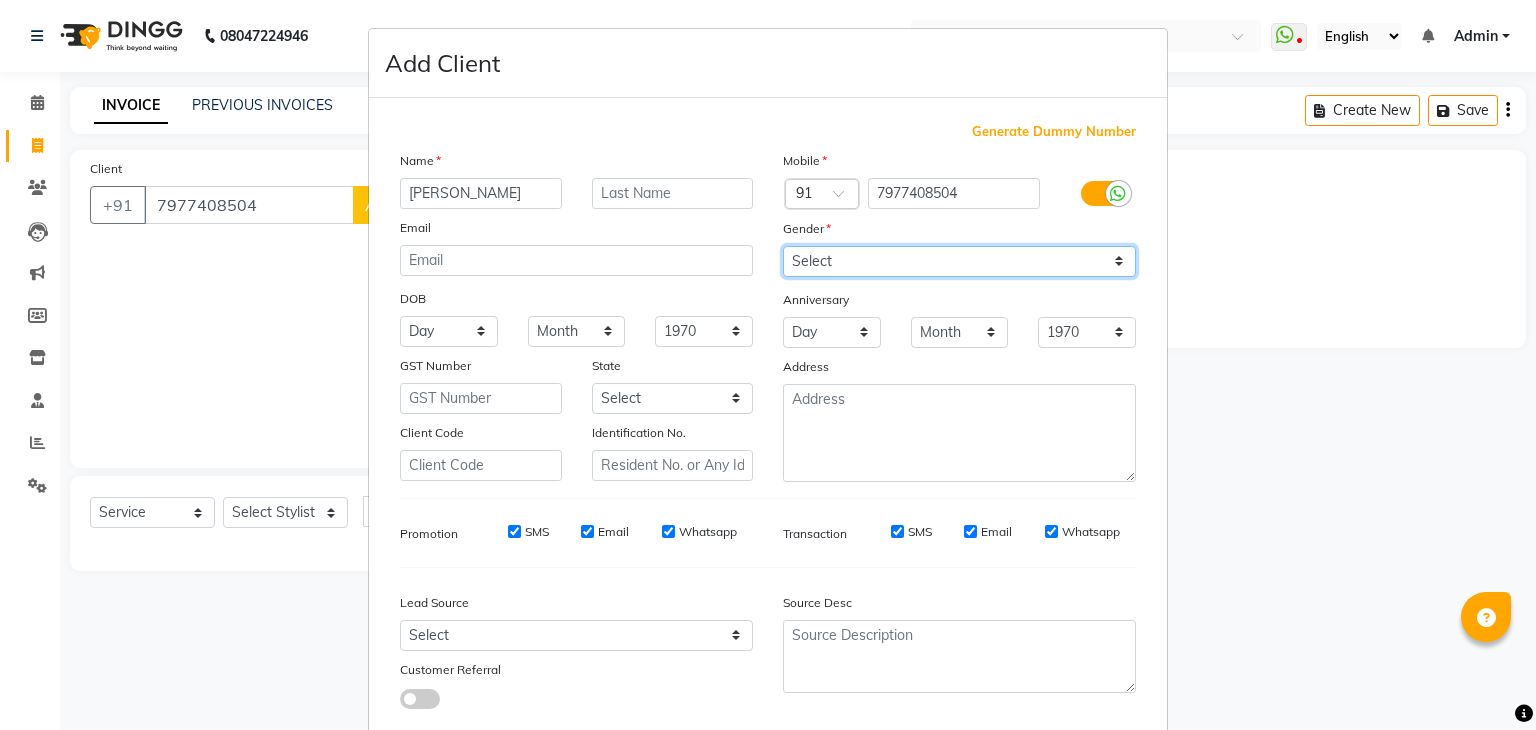 click on "Select Male Female Other Prefer Not To Say" at bounding box center (959, 261) 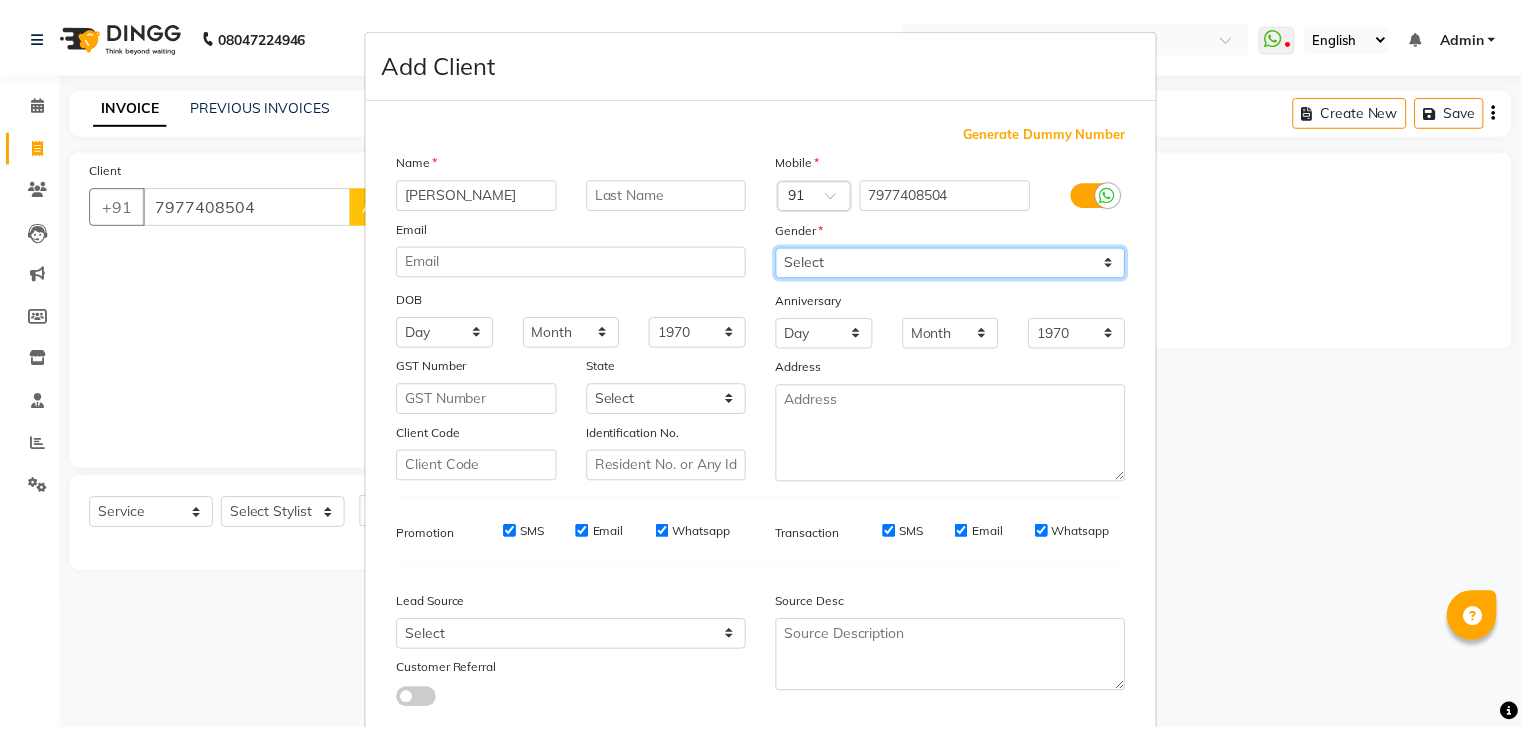 scroll, scrollTop: 127, scrollLeft: 0, axis: vertical 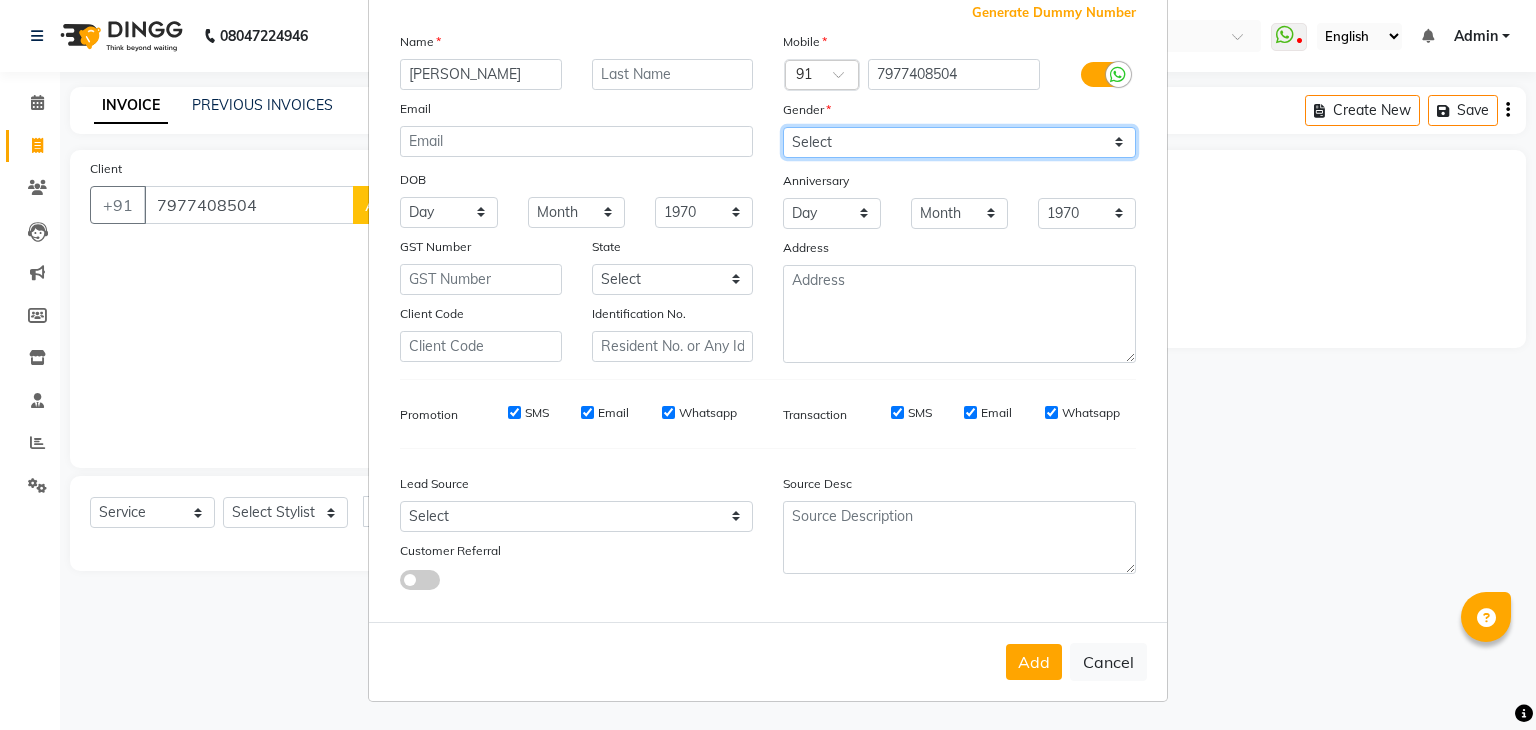 click on "Select Male Female Other Prefer Not To Say" at bounding box center [959, 142] 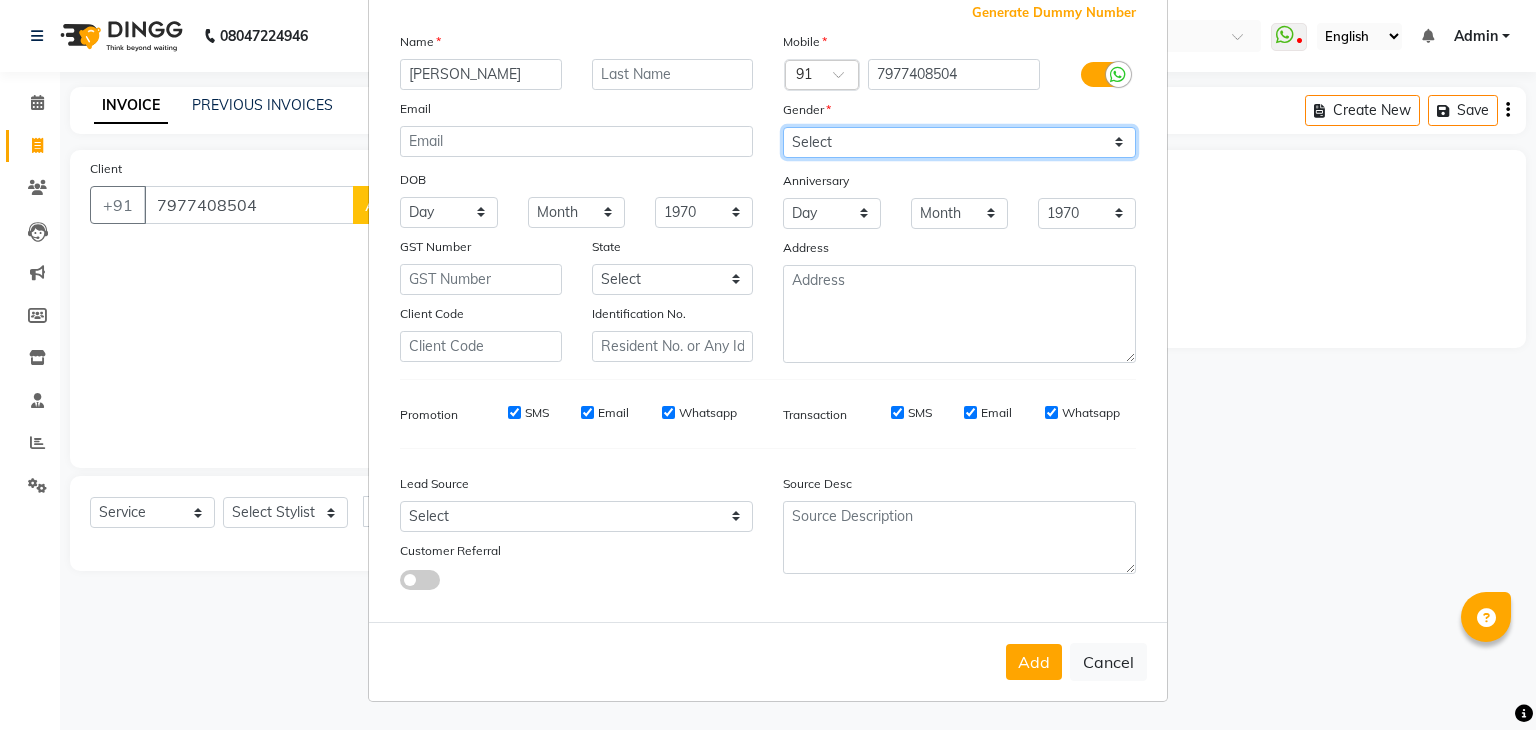 drag, startPoint x: 860, startPoint y: 139, endPoint x: 824, endPoint y: 188, distance: 60.80296 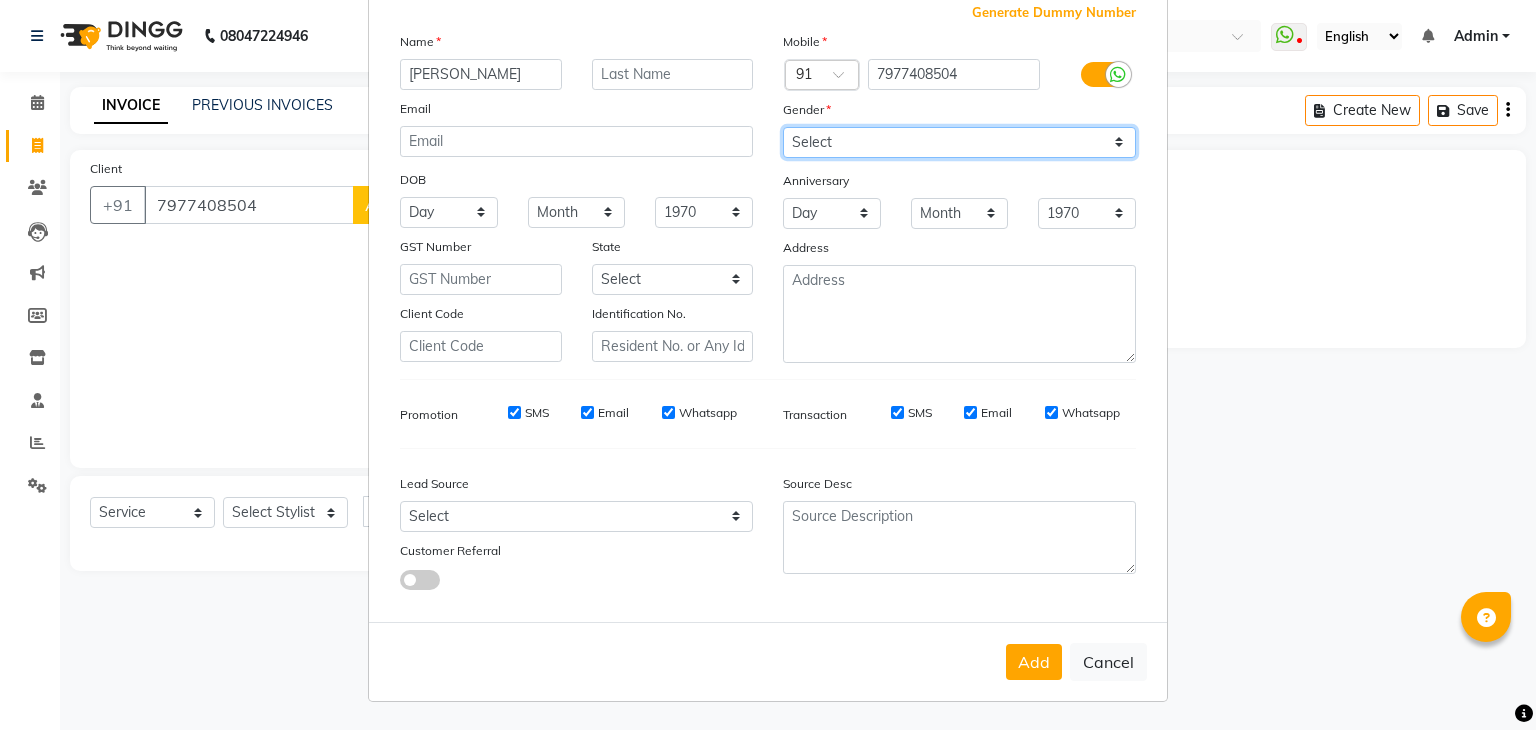 click on "Mobile Country Code × 91 7977408504 Gender Select Male Female Other Prefer Not To Say Anniversary Day 01 02 03 04 05 06 07 08 09 10 11 12 13 14 15 16 17 18 19 20 21 22 23 24 25 26 27 28 29 30 31 Month January February March April May June July August September October November December 1970 1971 1972 1973 1974 1975 1976 1977 1978 1979 1980 1981 1982 1983 1984 1985 1986 1987 1988 1989 1990 1991 1992 1993 1994 1995 1996 1997 1998 1999 2000 2001 2002 2003 2004 2005 2006 2007 2008 2009 2010 2011 2012 2013 2014 2015 2016 2017 2018 2019 2020 2021 2022 2023 2024 2025 Address" at bounding box center (959, 197) 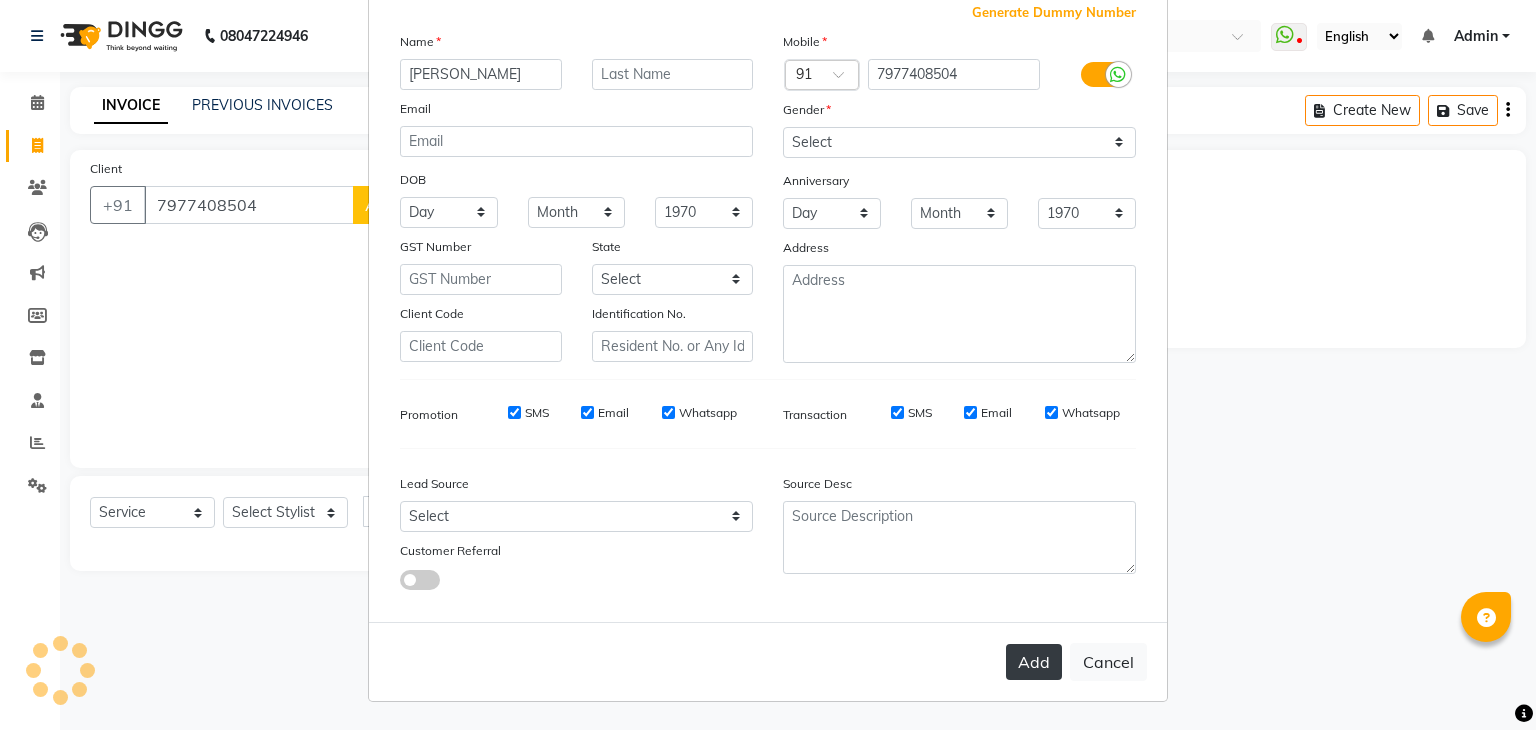 click on "Add" at bounding box center (1034, 662) 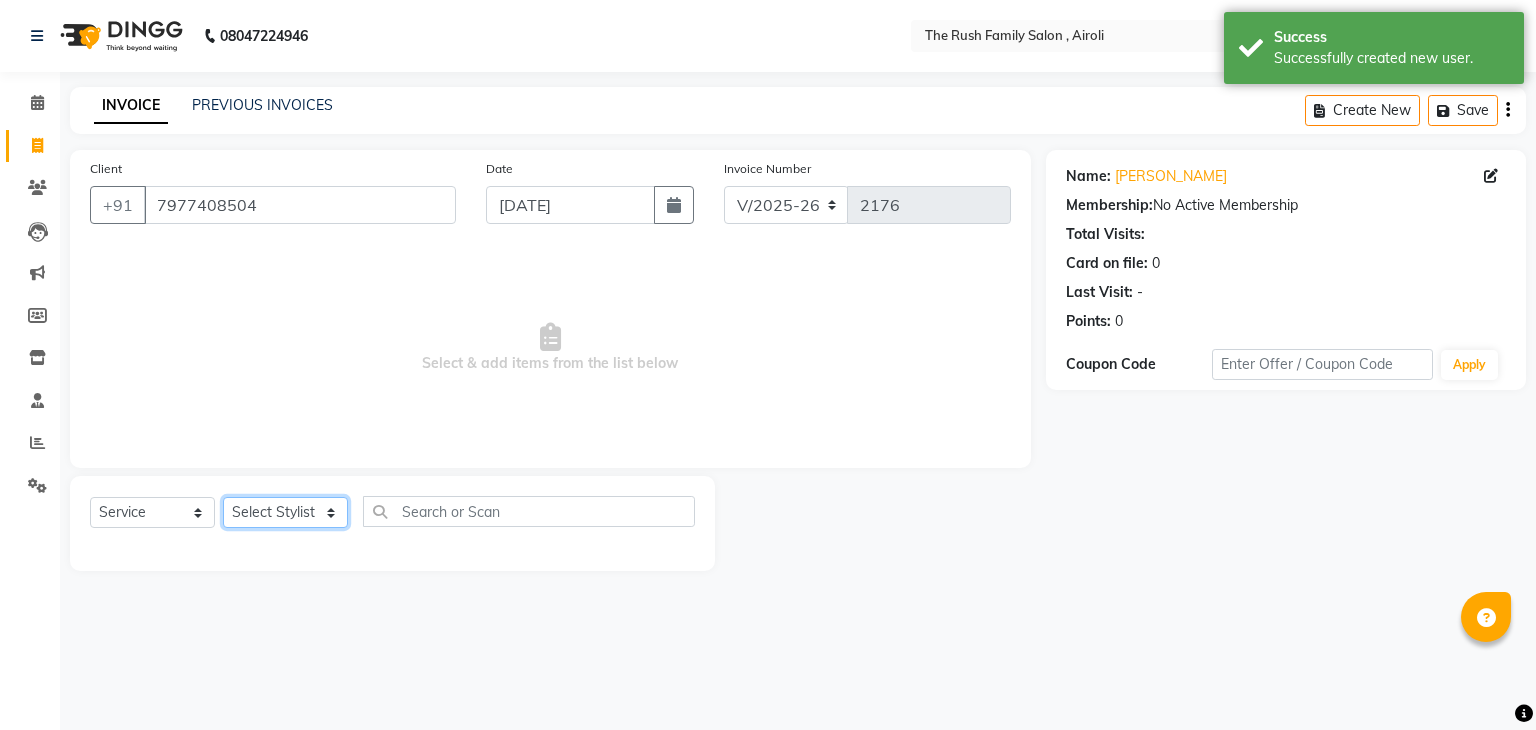 click on "Select Stylist [PERSON_NAME] Guddi [PERSON_NAME]   [PERSON_NAME] [PERSON_NAME]" 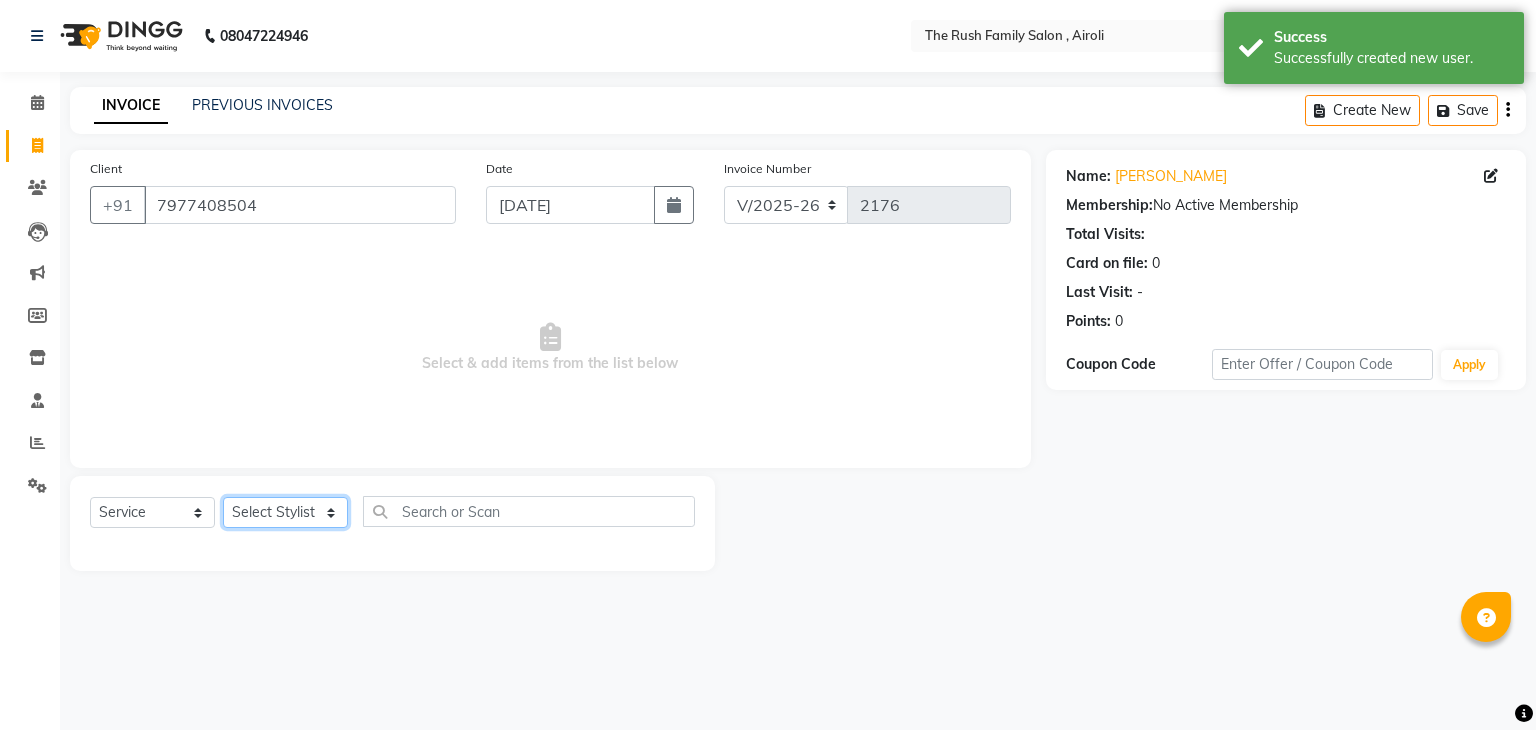 select on "65380" 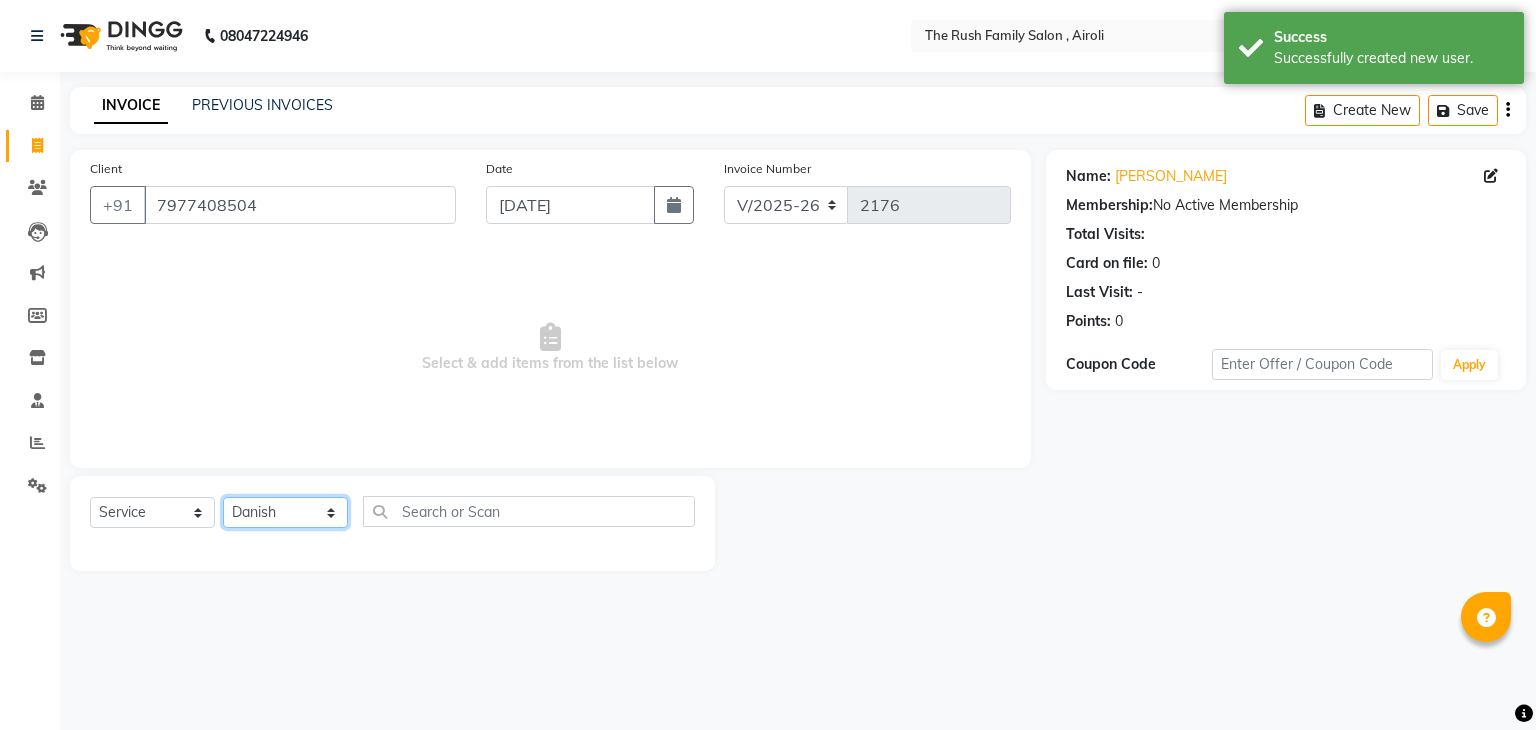 click on "Select Stylist [PERSON_NAME] Guddi [PERSON_NAME]   [PERSON_NAME] [PERSON_NAME]" 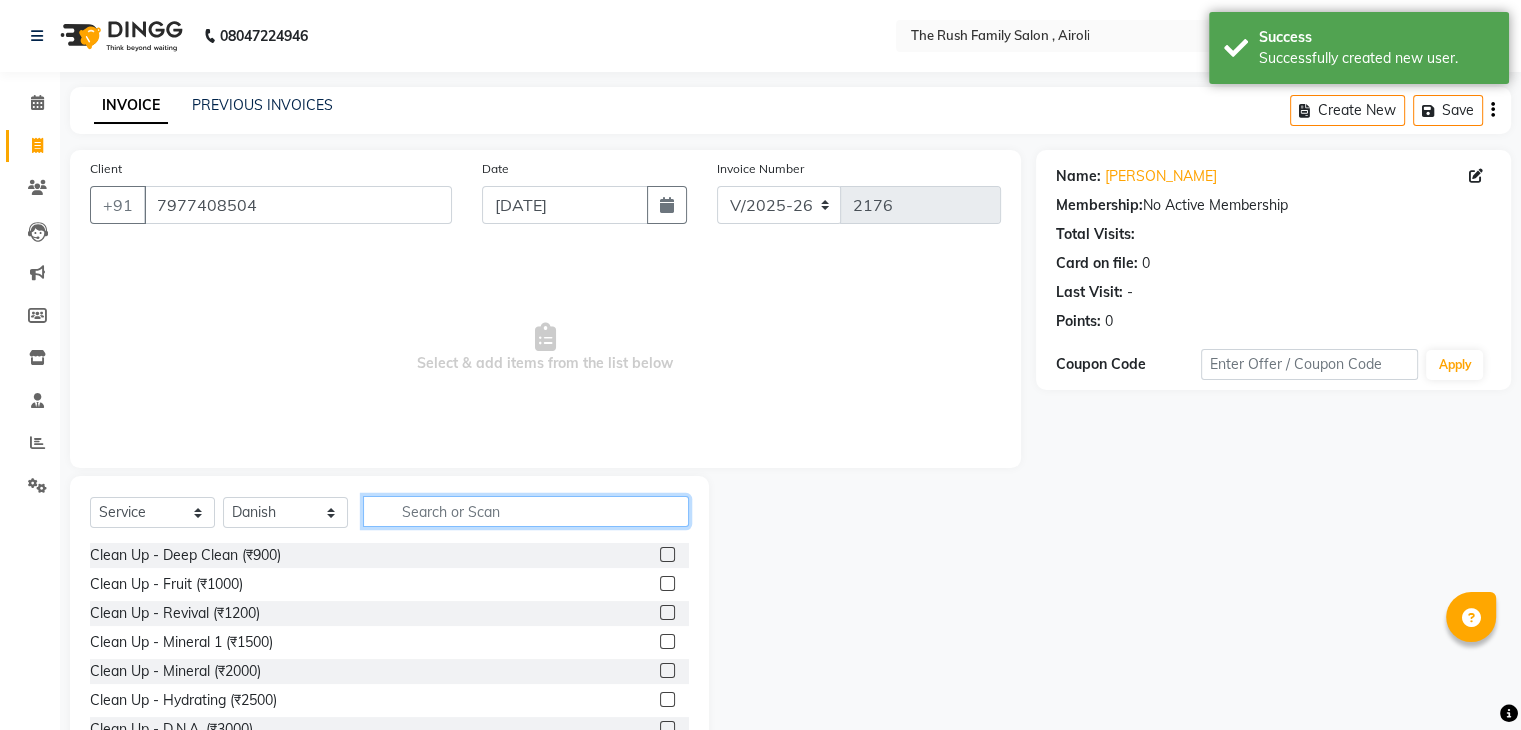 click 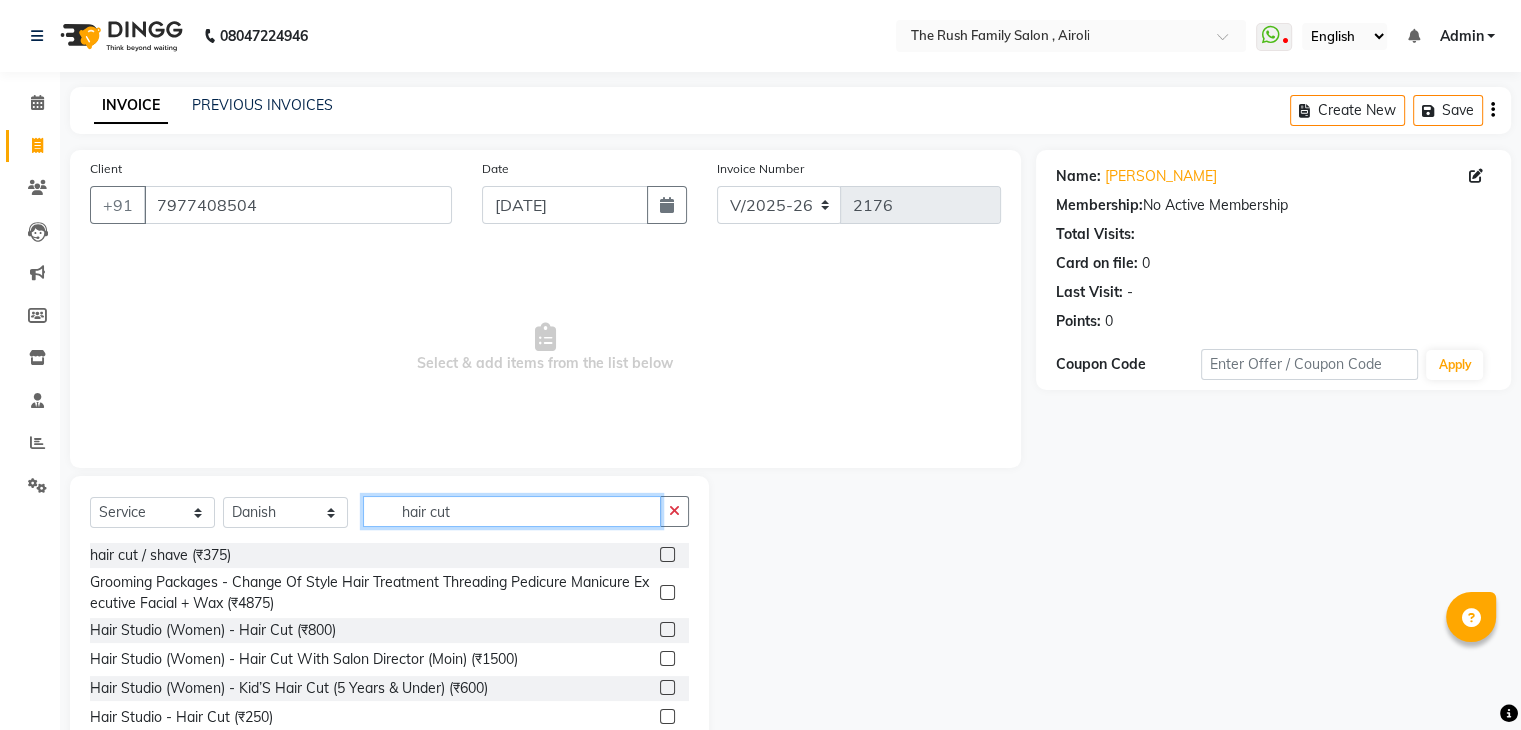 type on "hair cut" 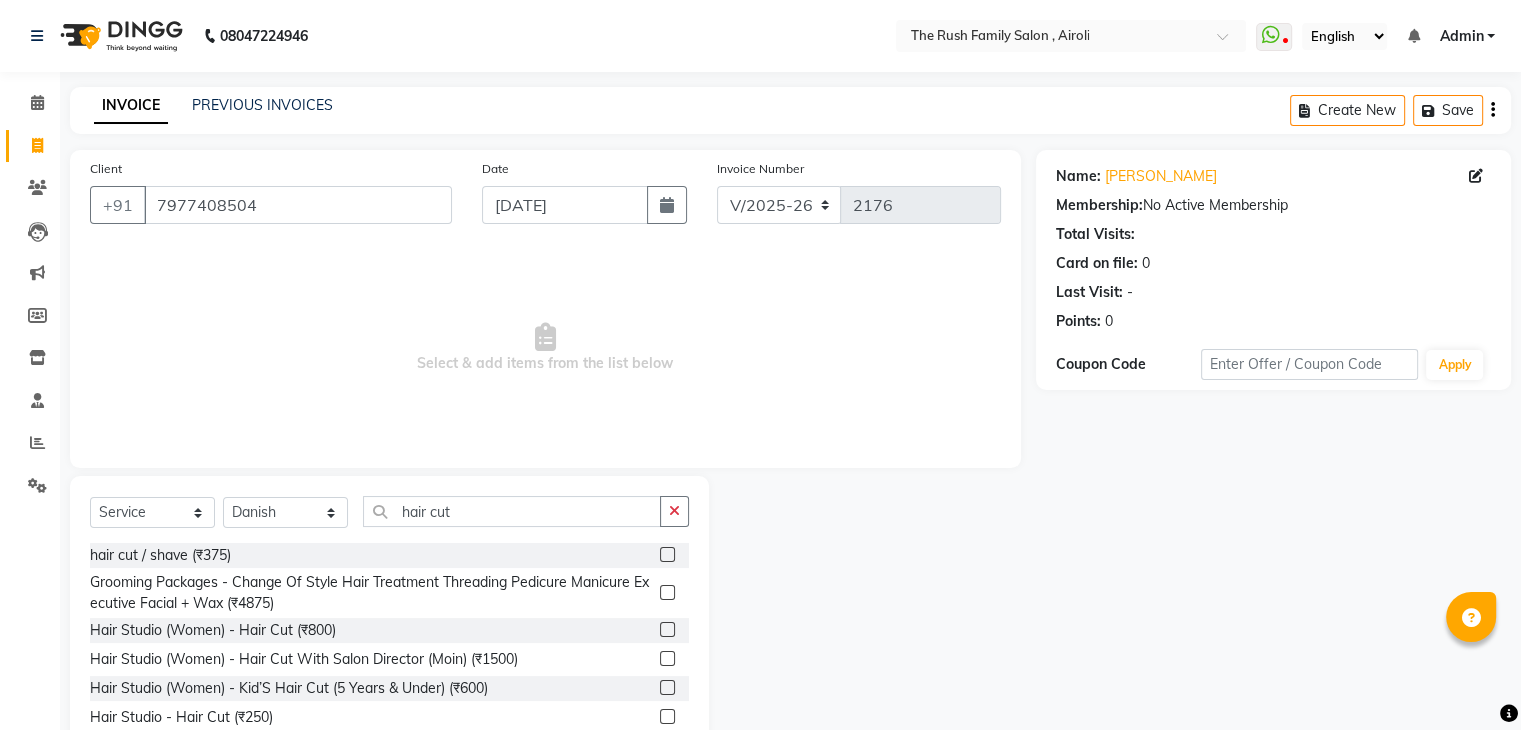 click 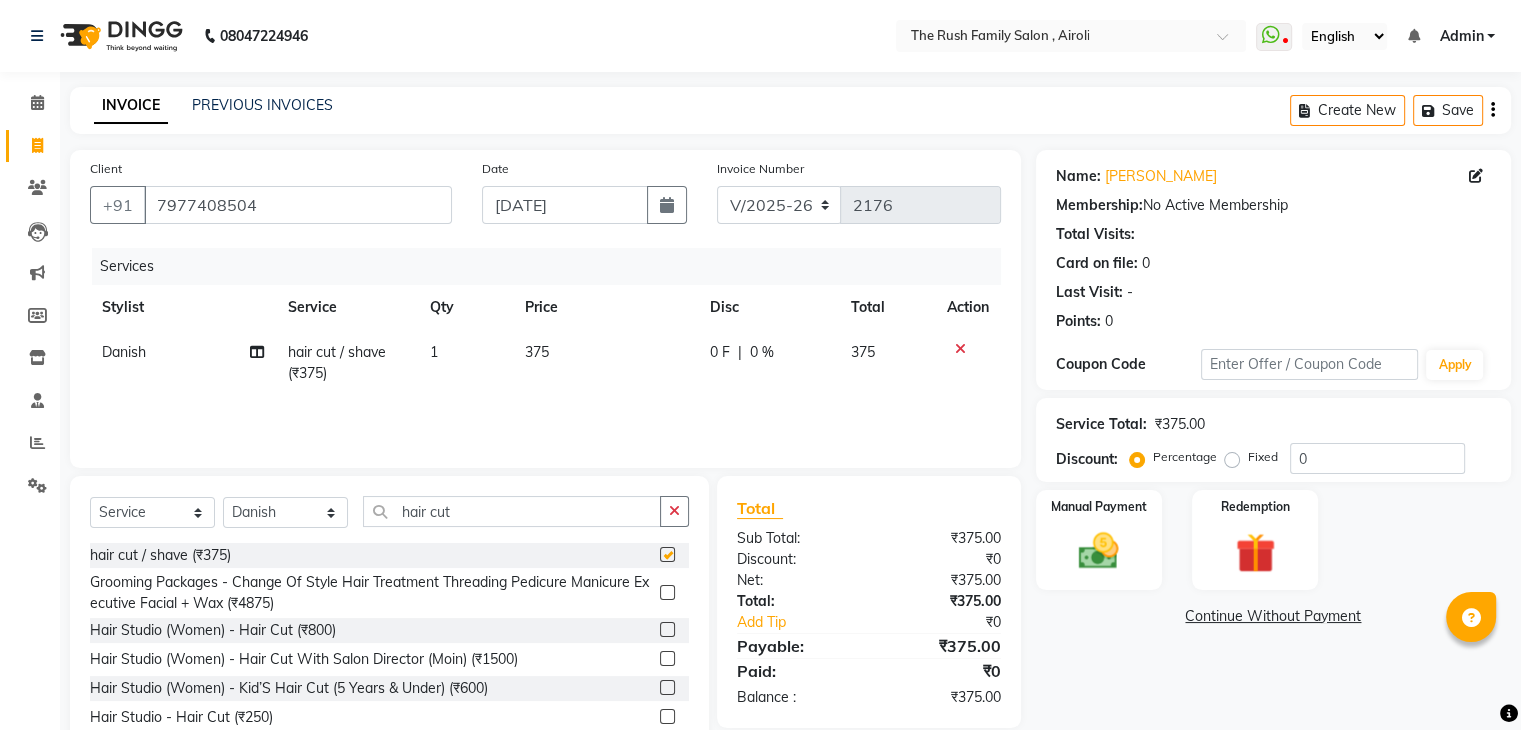 checkbox on "false" 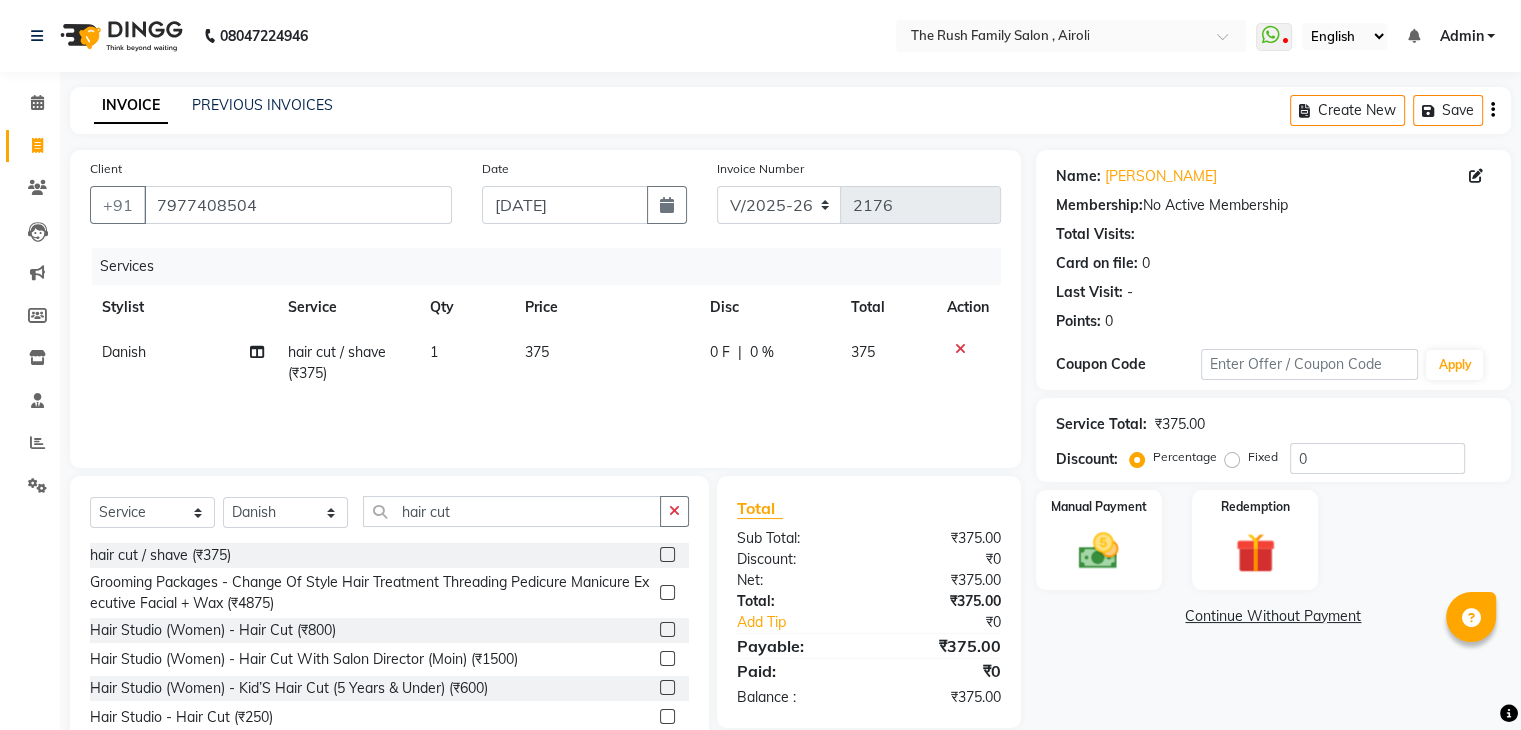 click on "375" 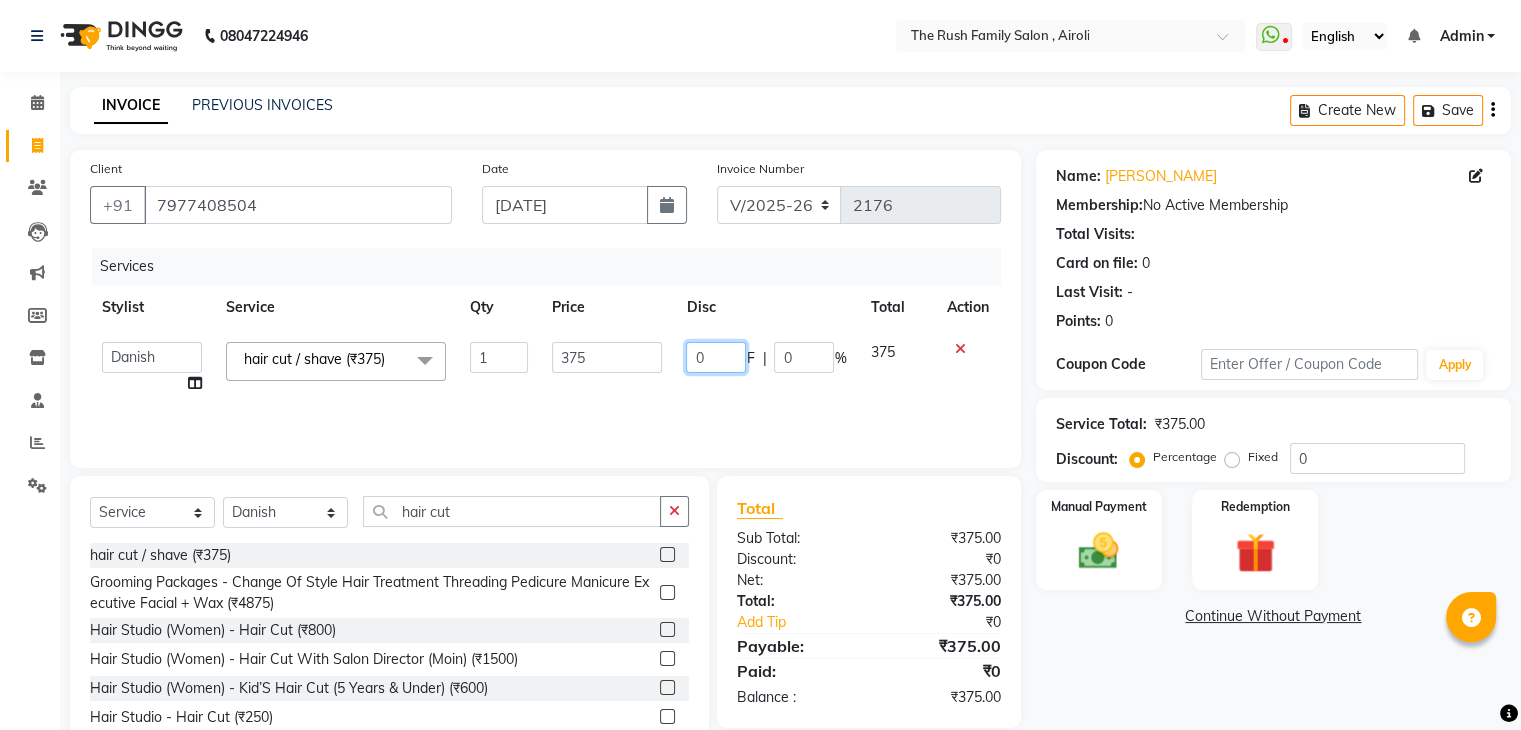 click on "0" 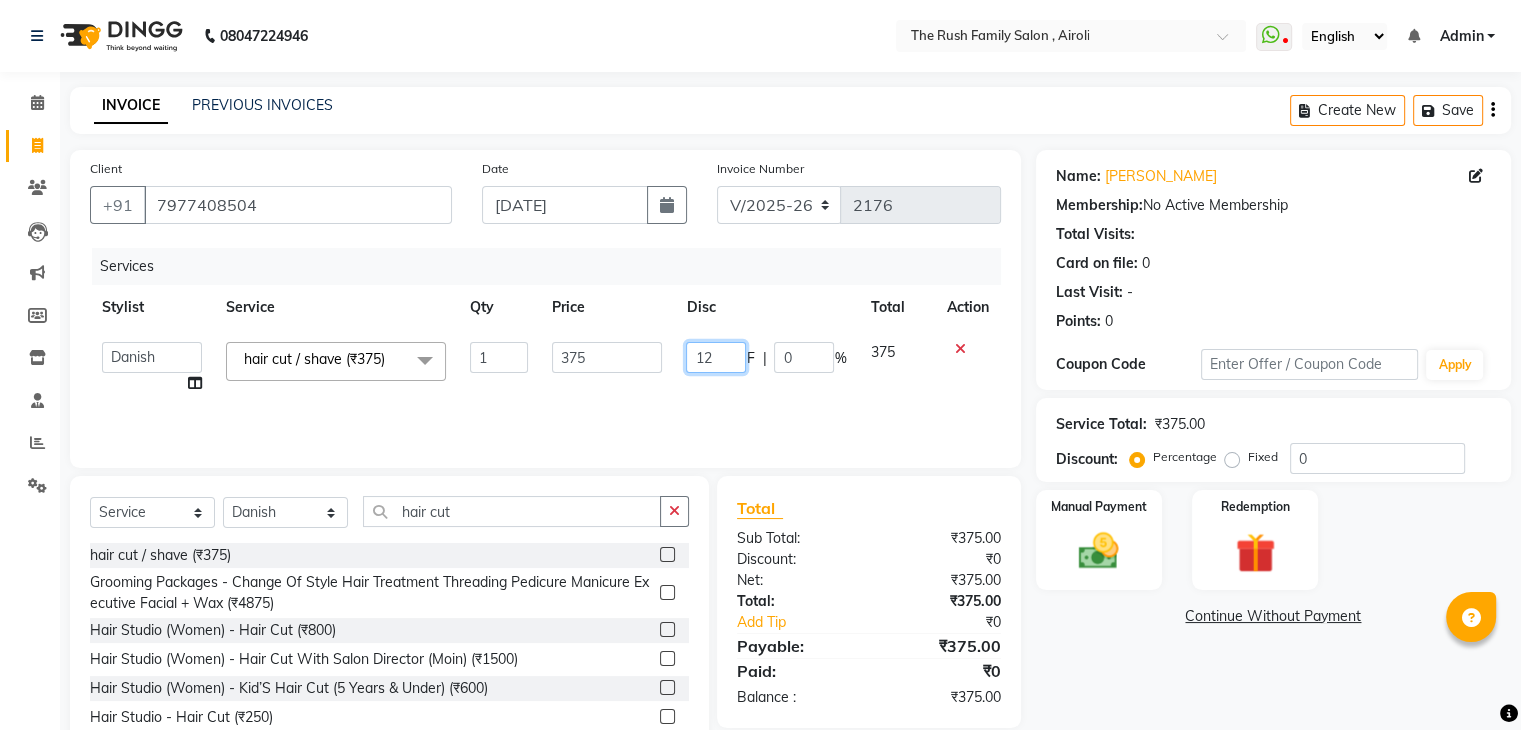 type on "125" 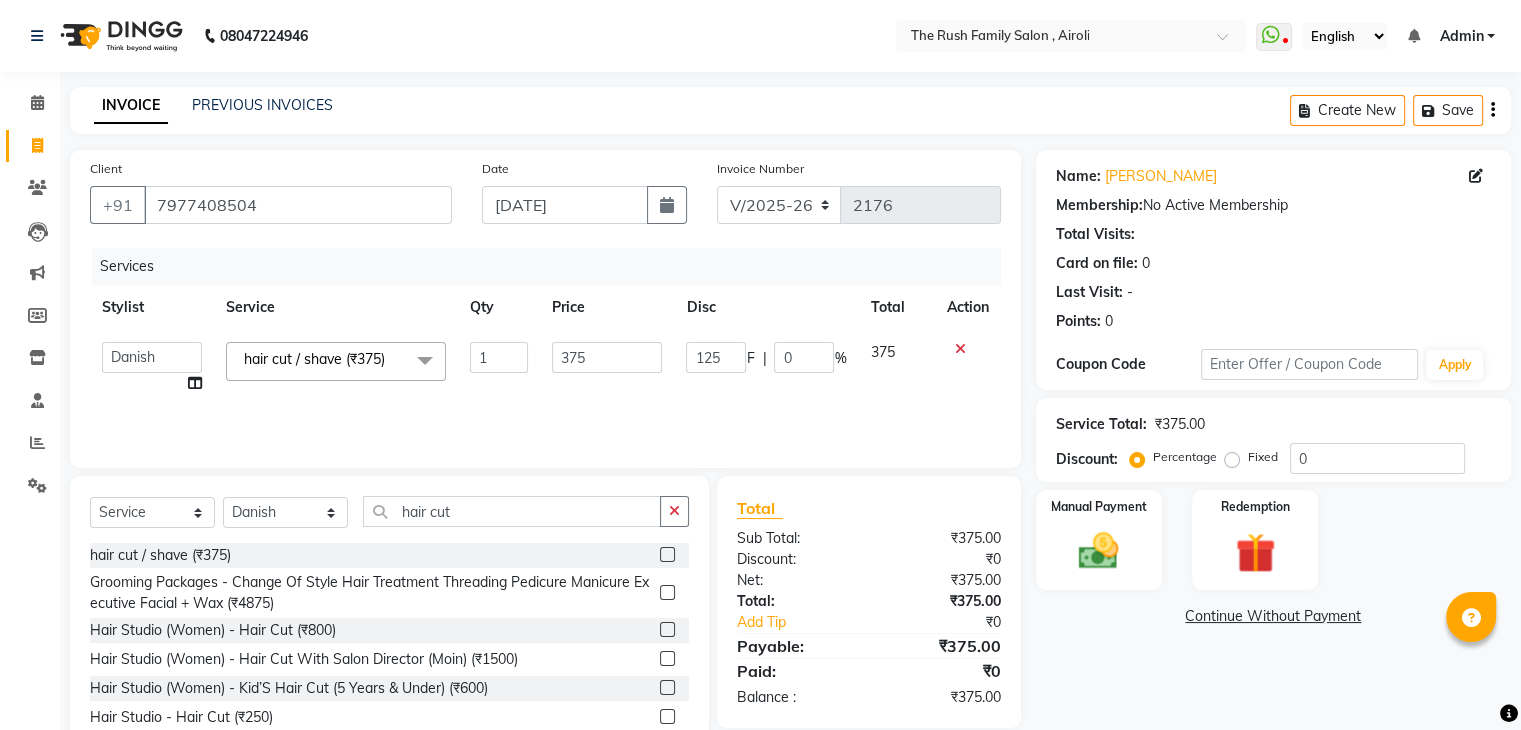 click on "125 F | 0 %" 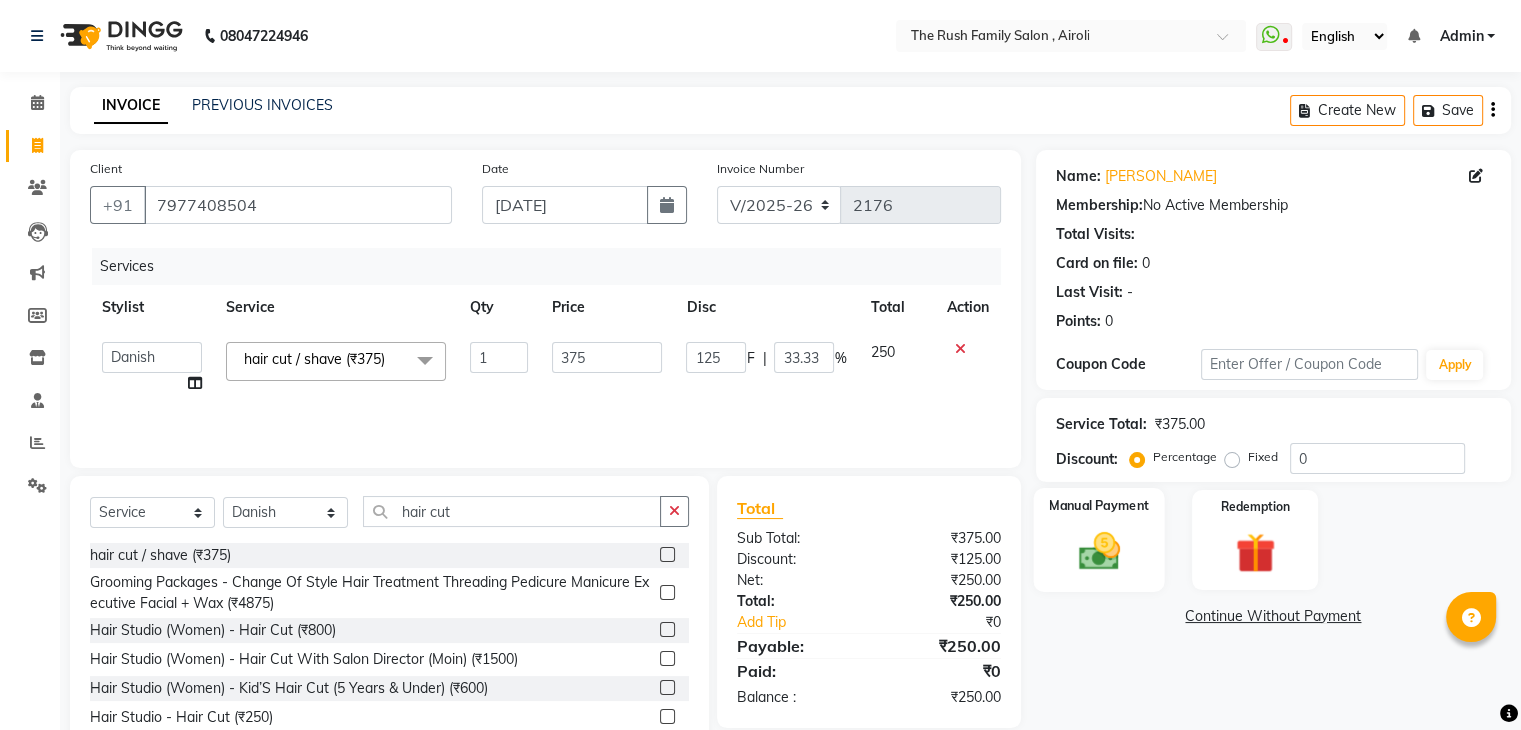 click on "Manual Payment" 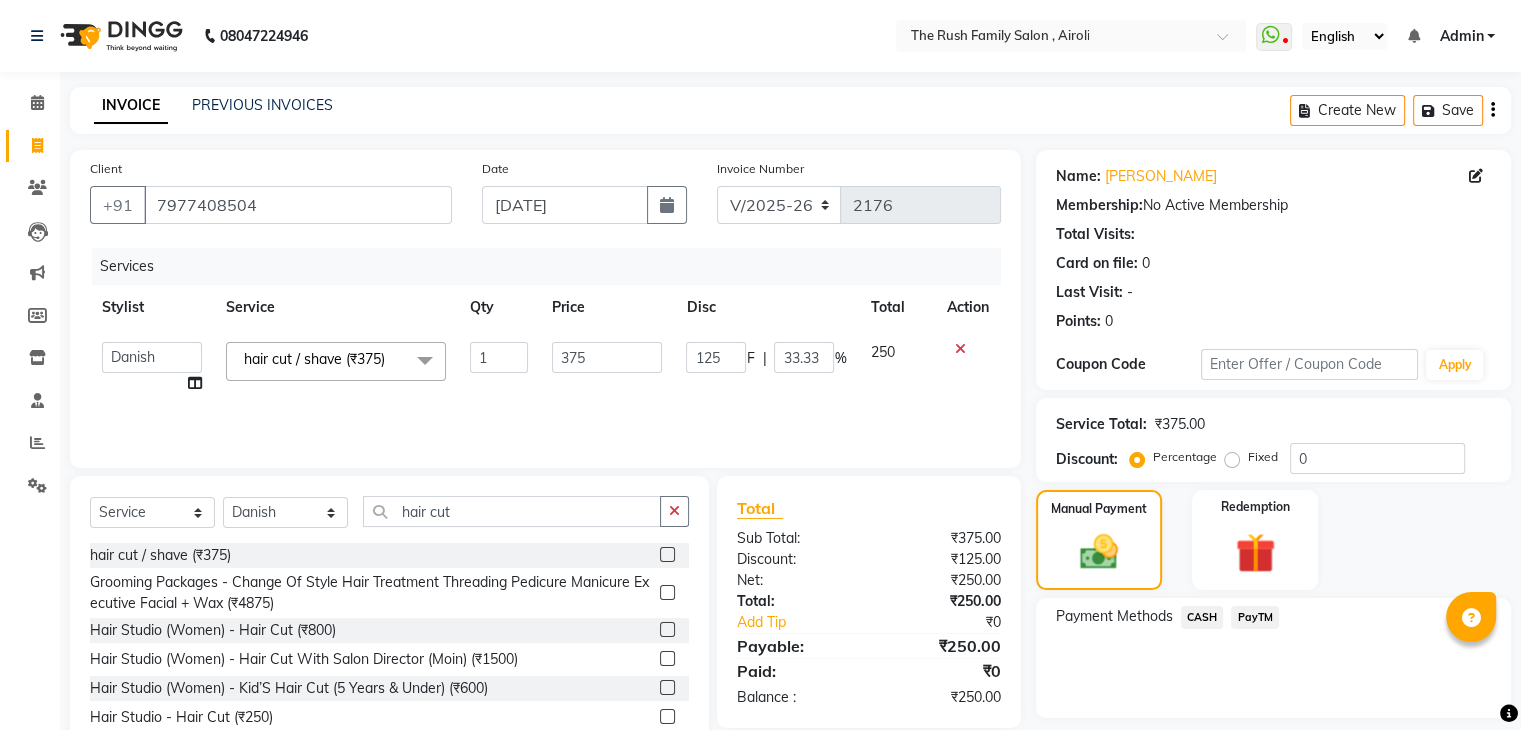 click on "PayTM" 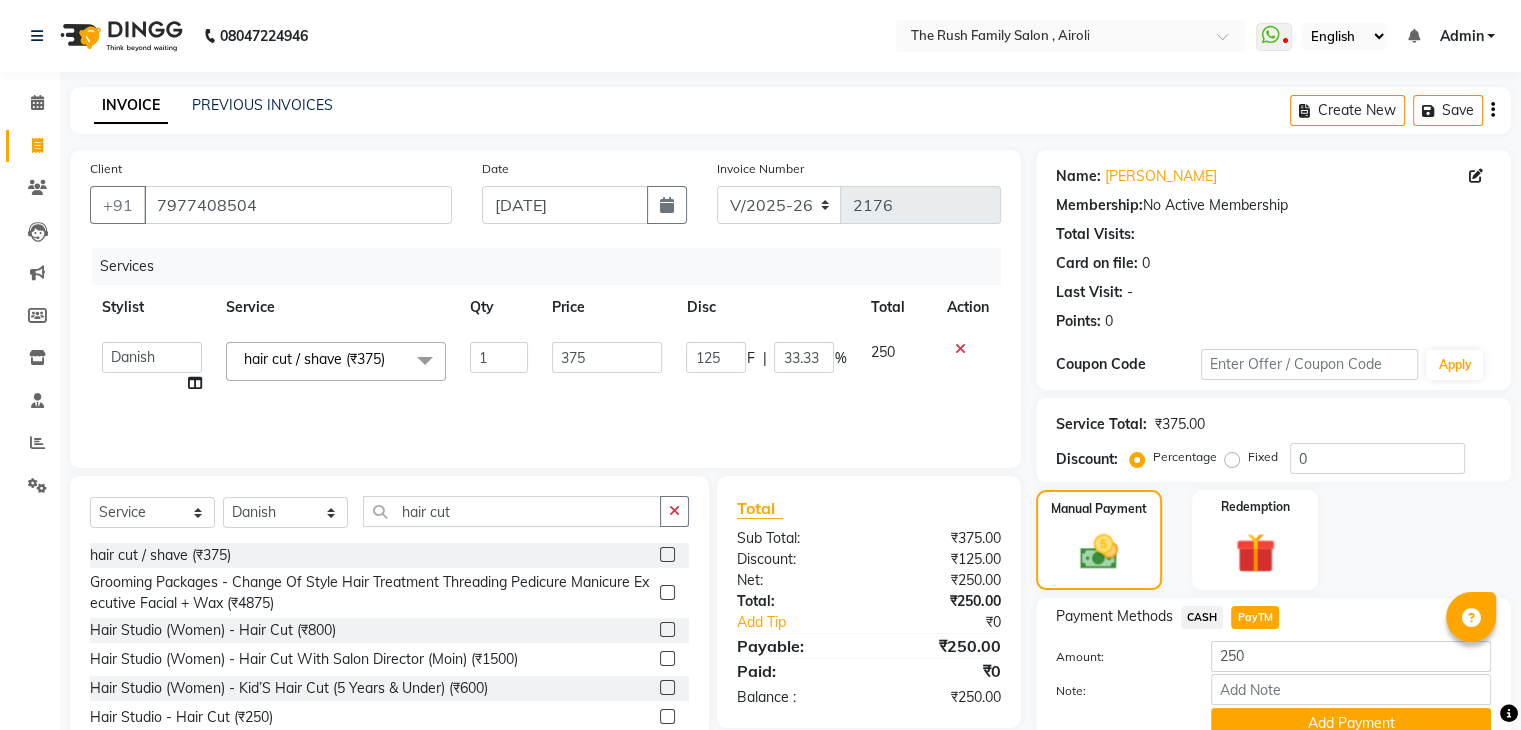 scroll, scrollTop: 89, scrollLeft: 0, axis: vertical 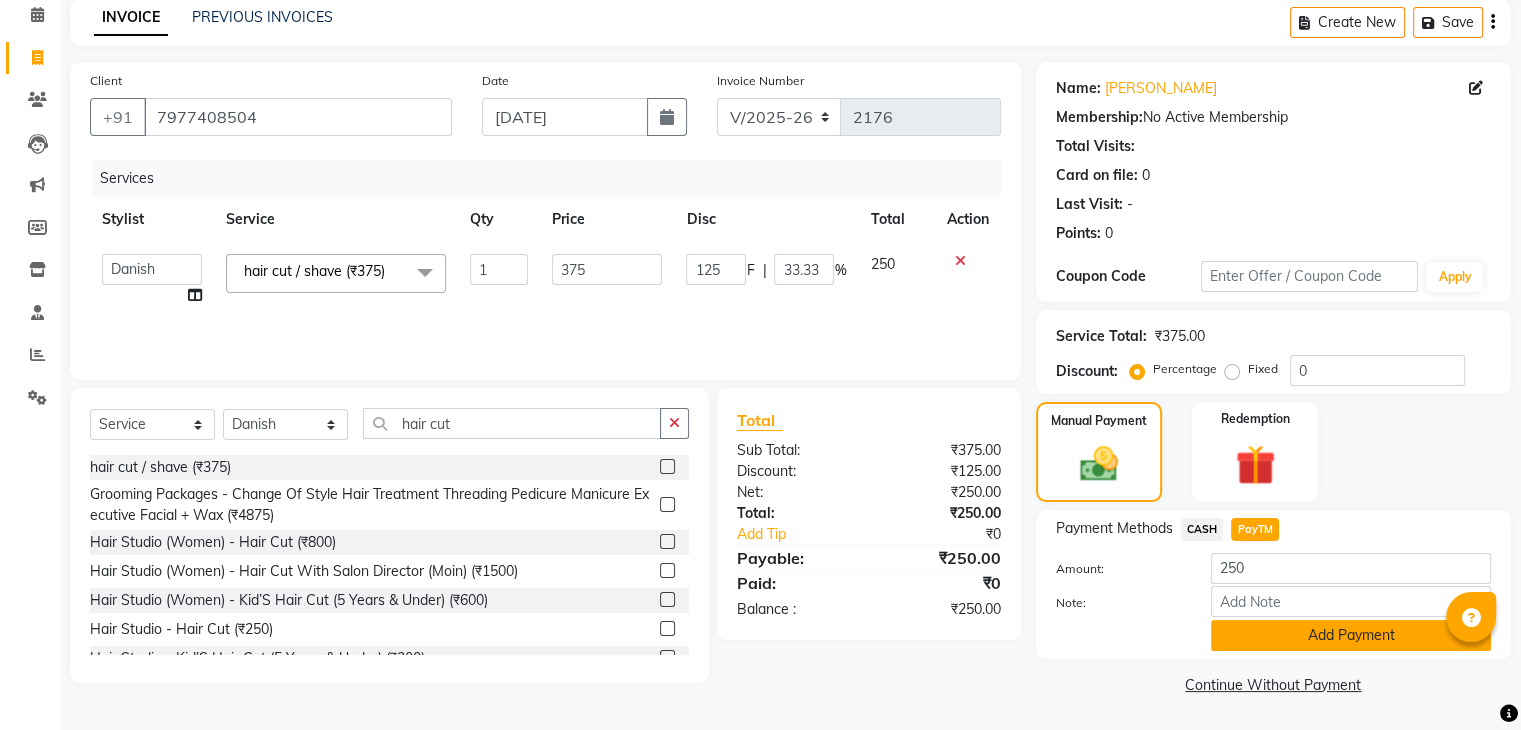 click on "Add Payment" 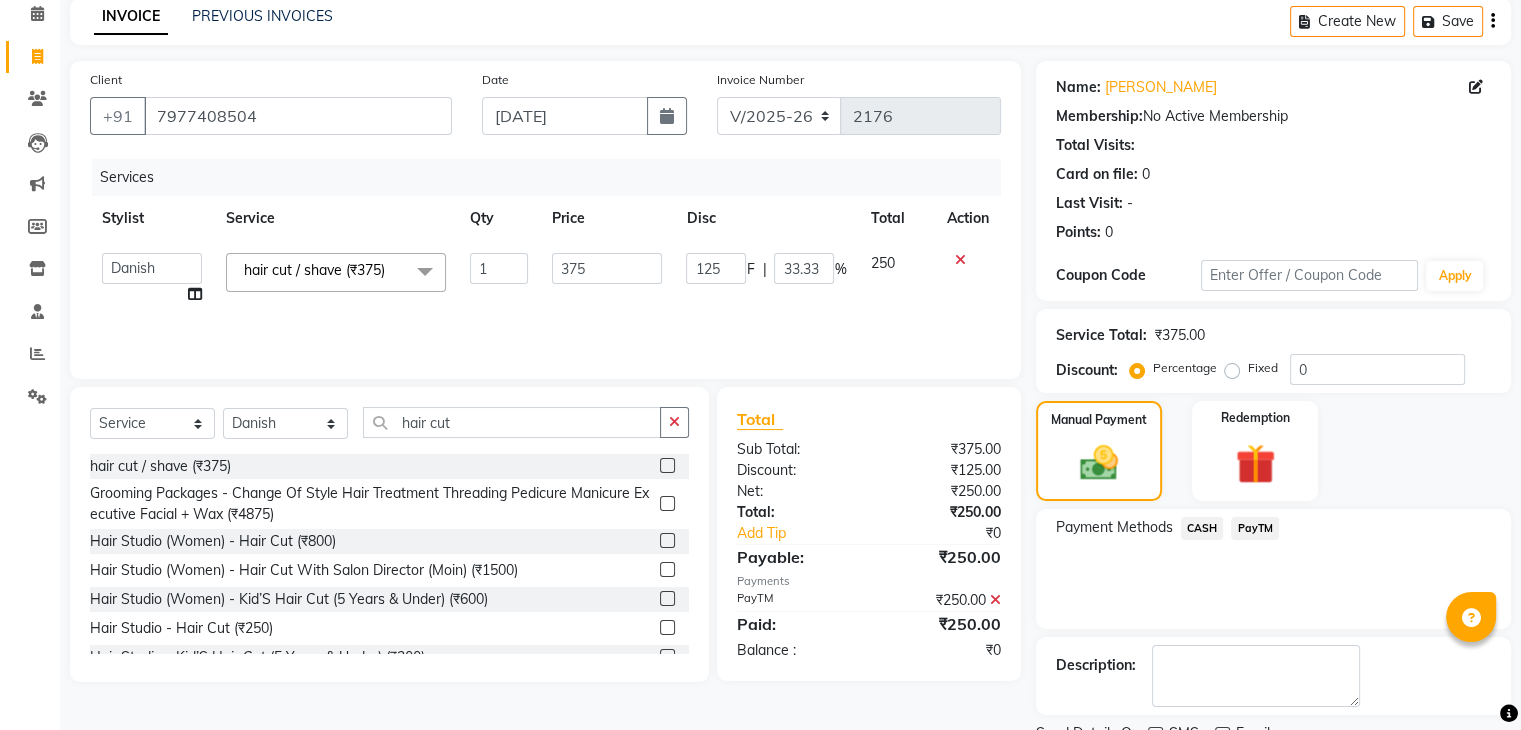 scroll, scrollTop: 171, scrollLeft: 0, axis: vertical 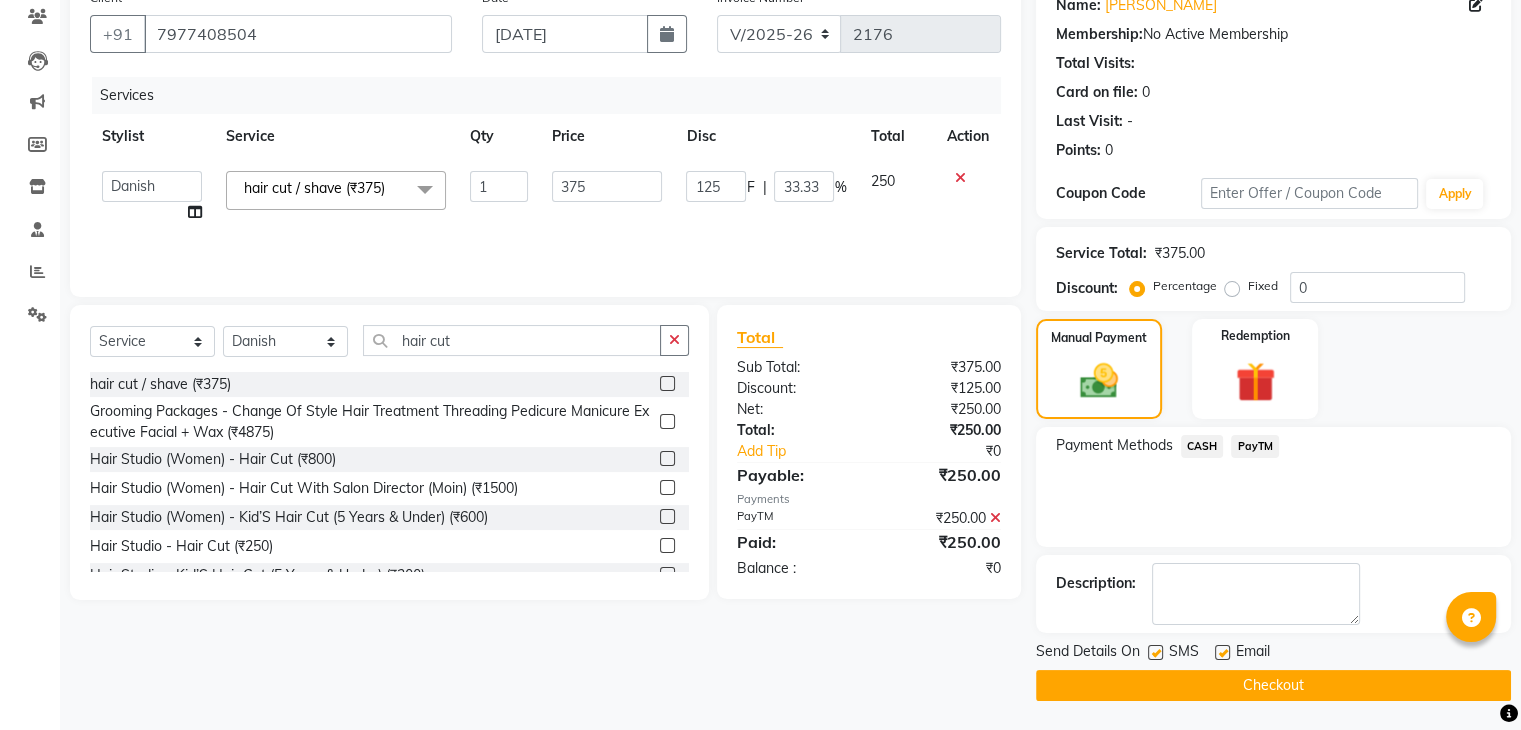 click on "Checkout" 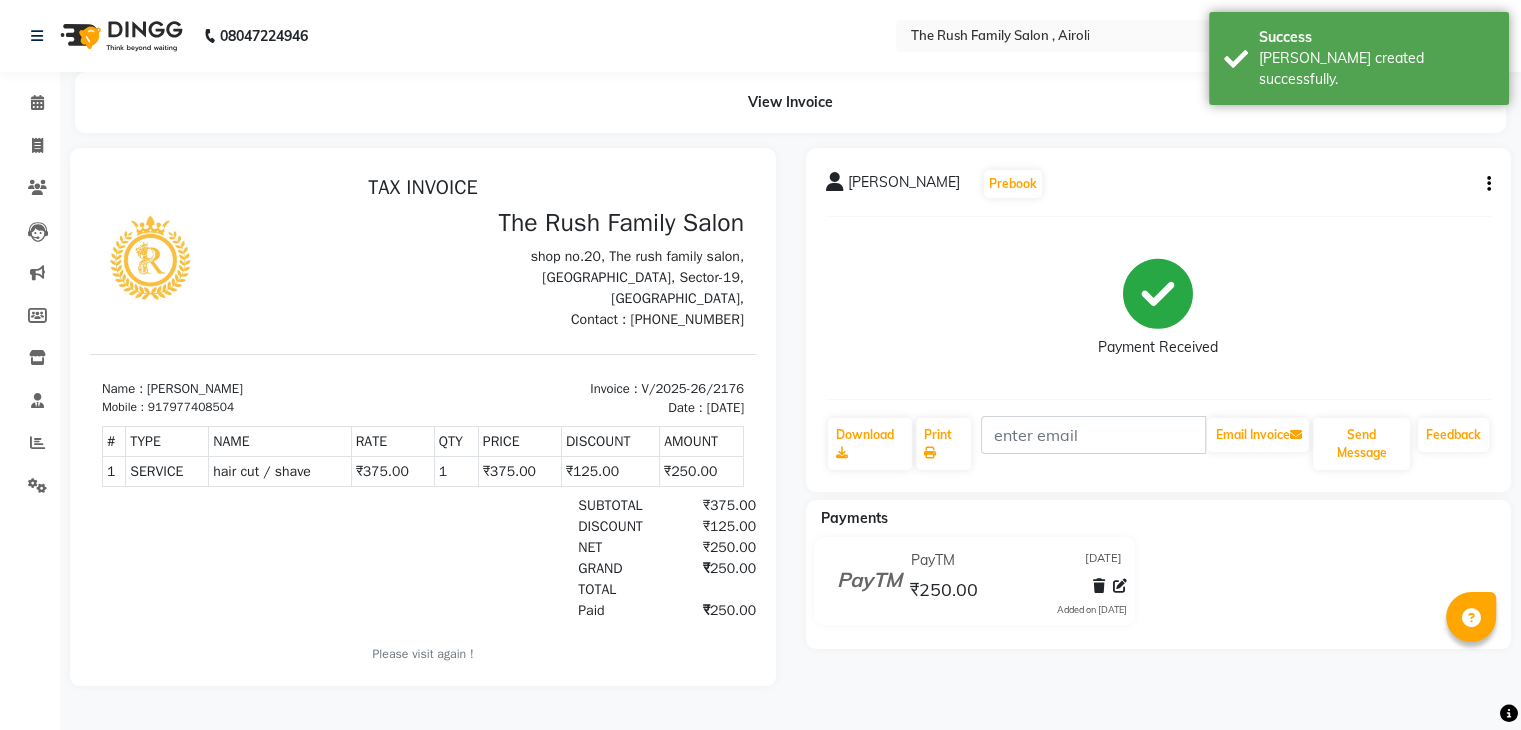 scroll, scrollTop: 0, scrollLeft: 0, axis: both 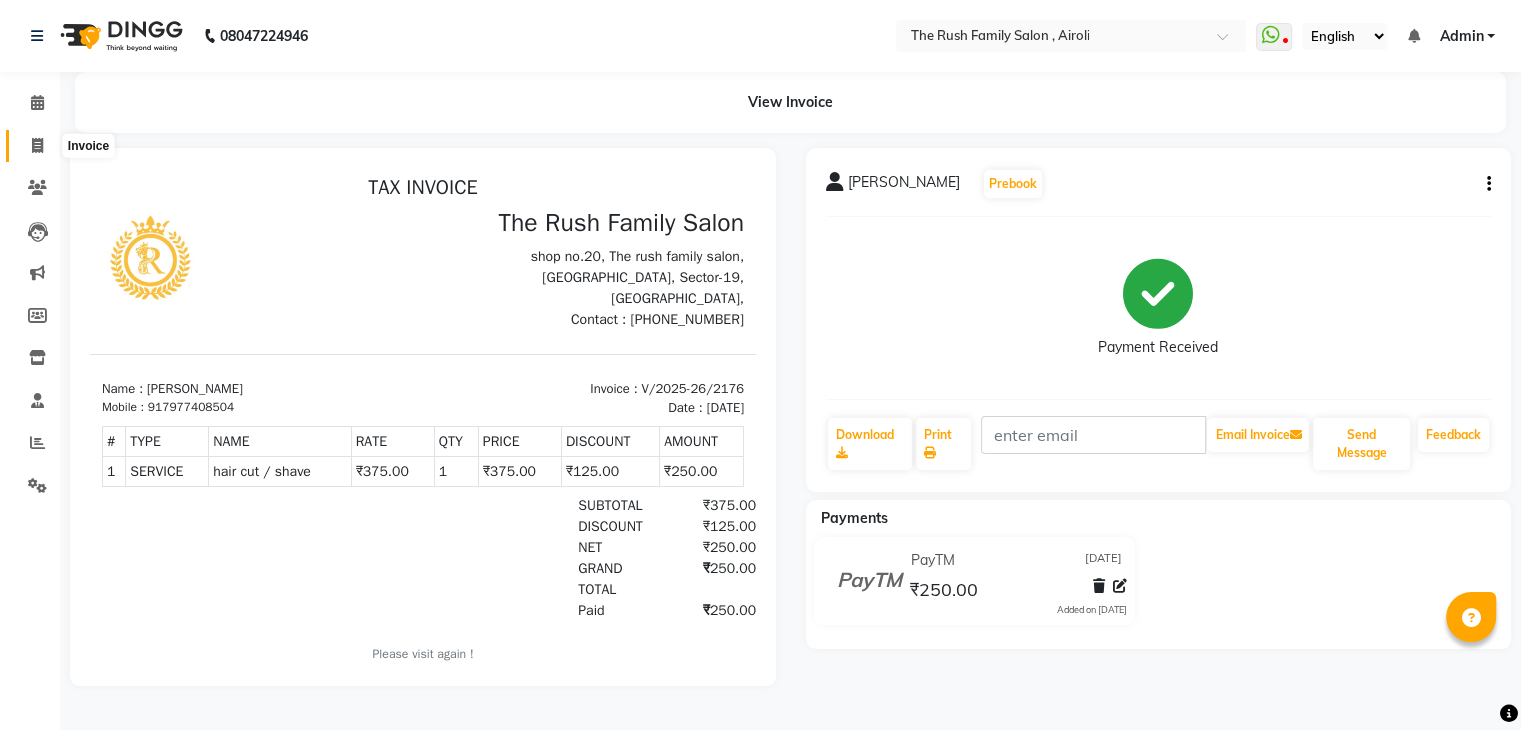 click 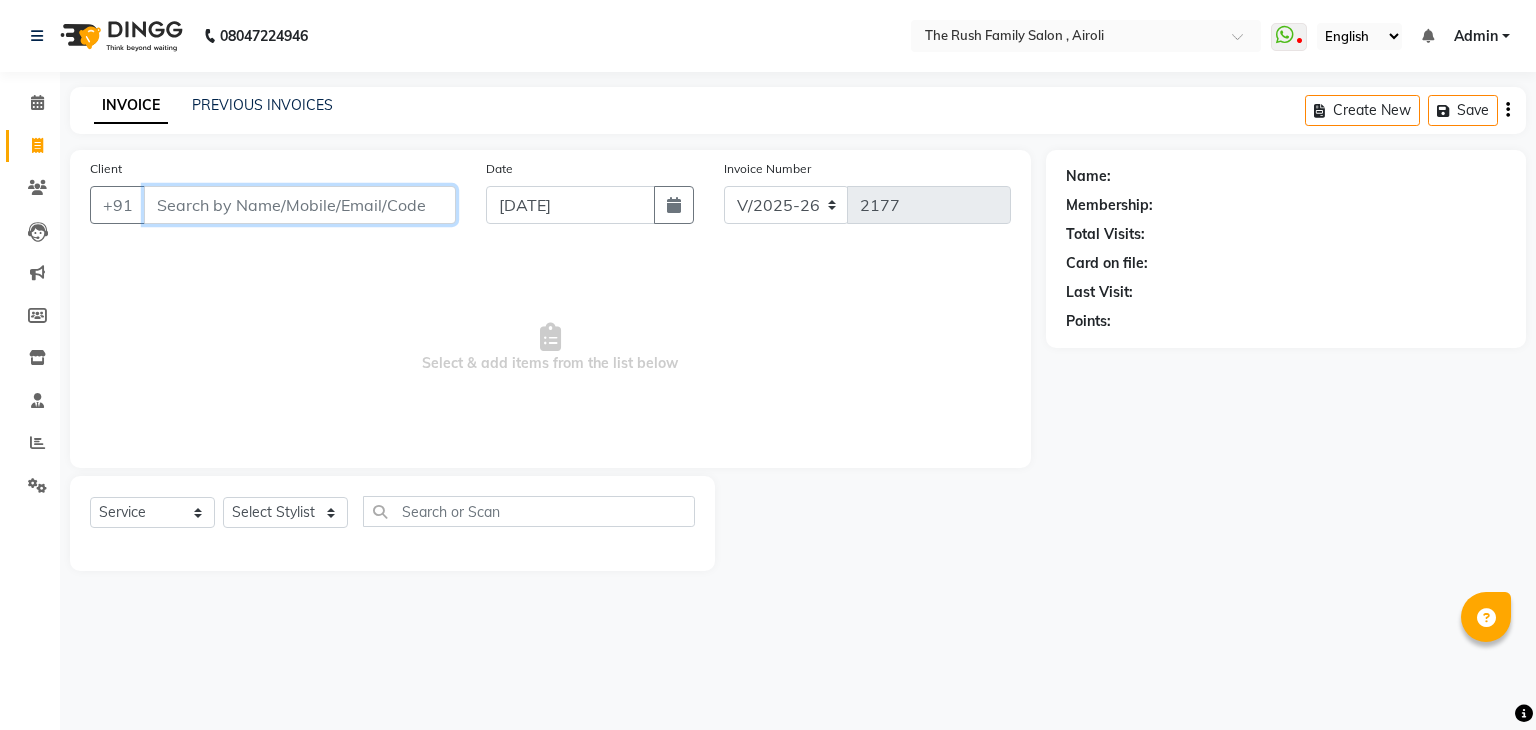 click on "Client" at bounding box center [300, 205] 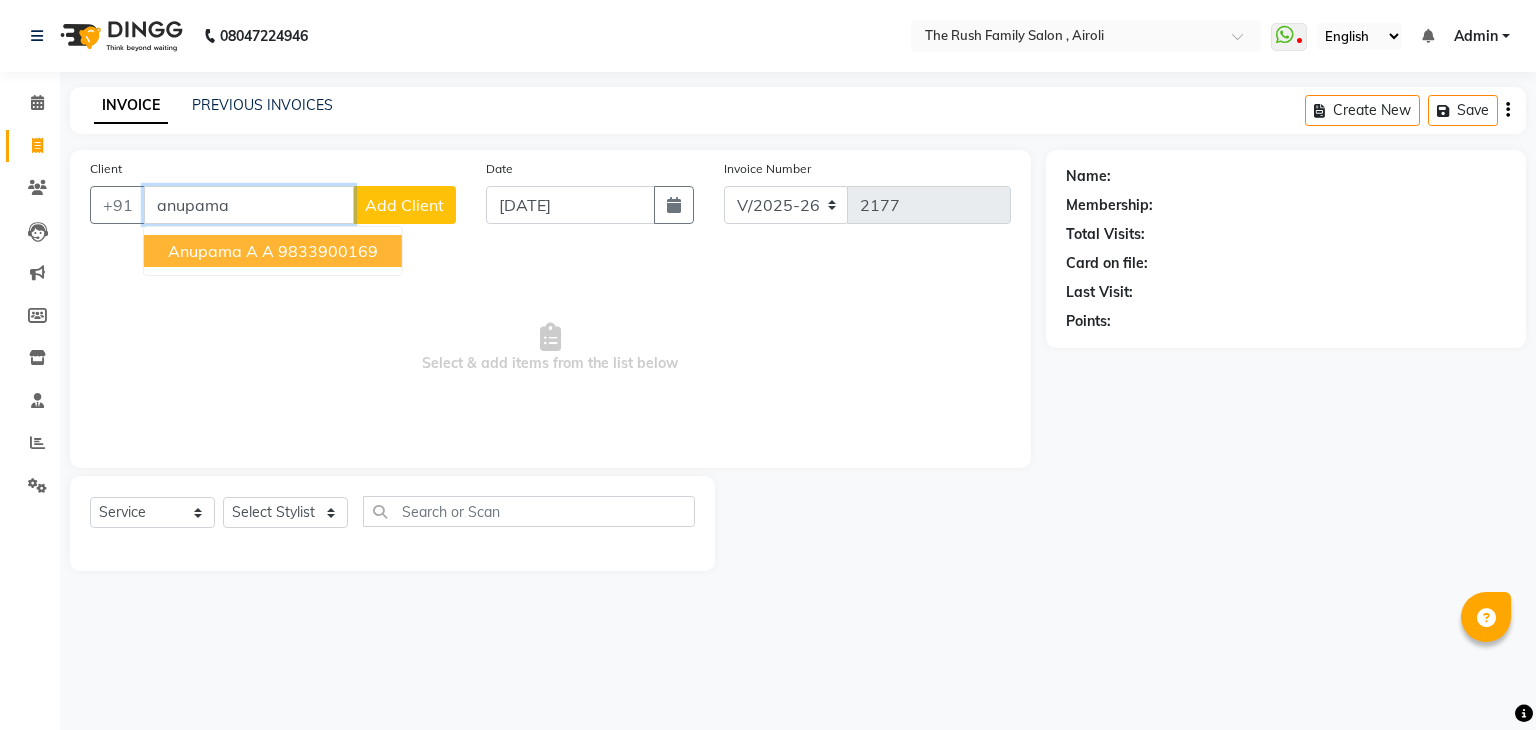 click on "9833900169" at bounding box center (328, 251) 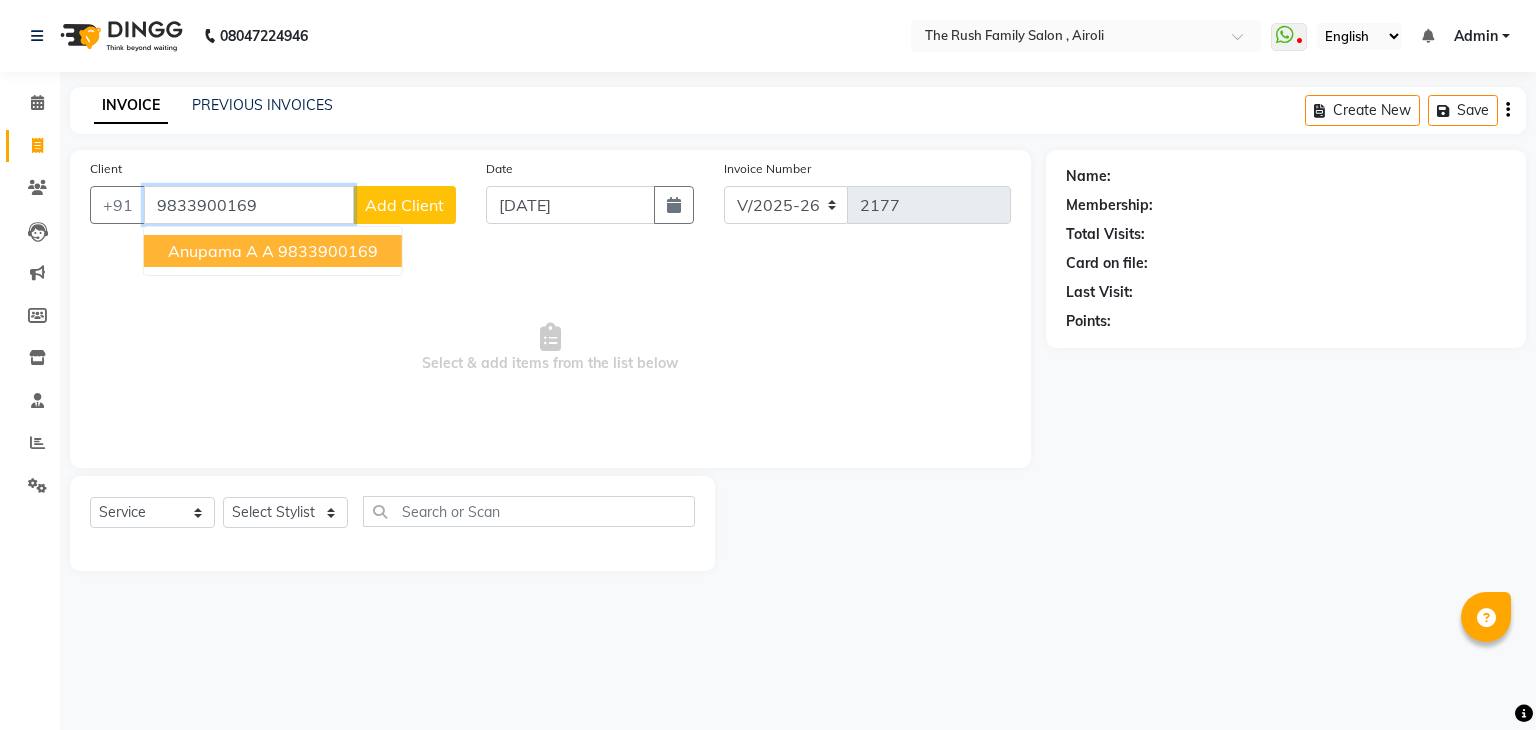 type on "9833900169" 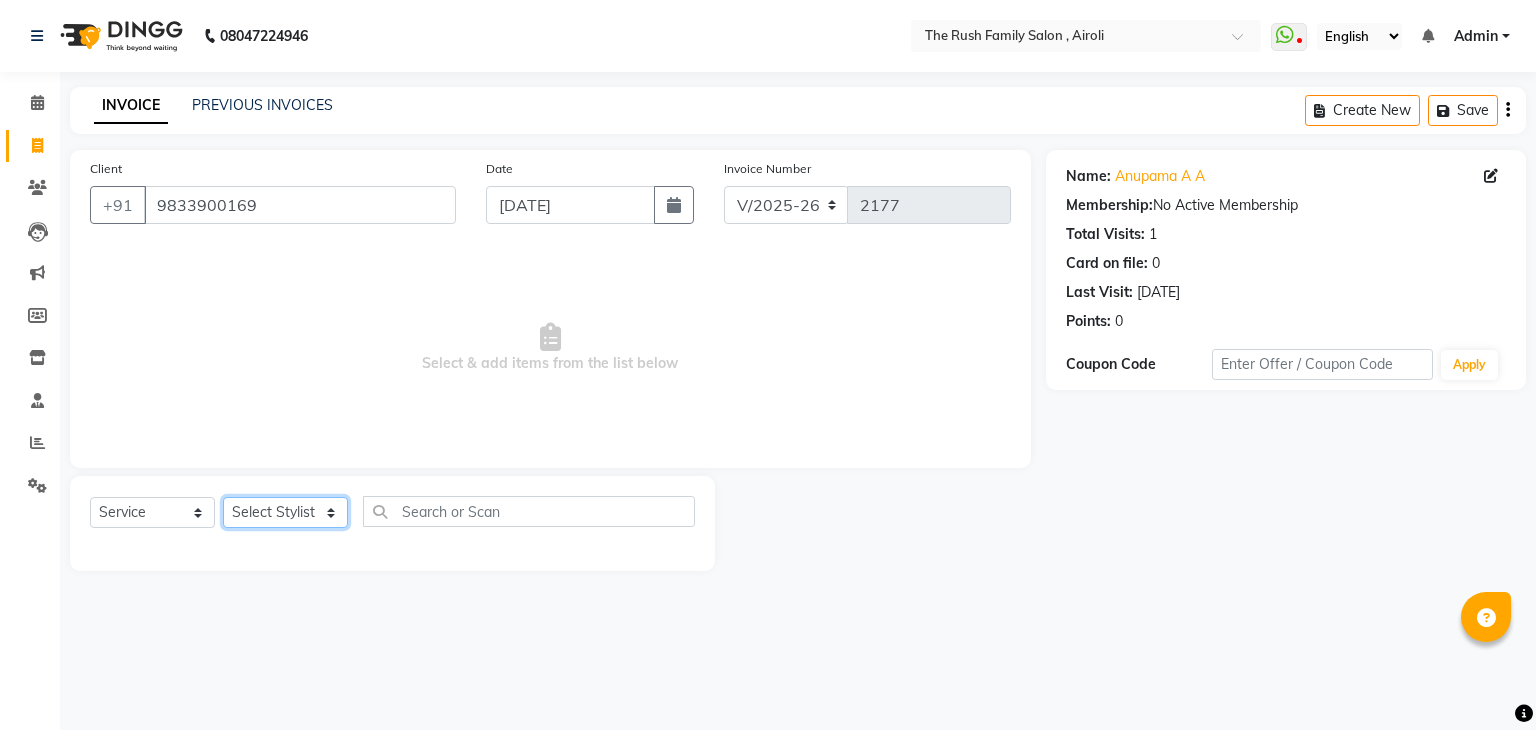 click on "Select Stylist [PERSON_NAME] Guddi [PERSON_NAME]   [PERSON_NAME] [PERSON_NAME]" 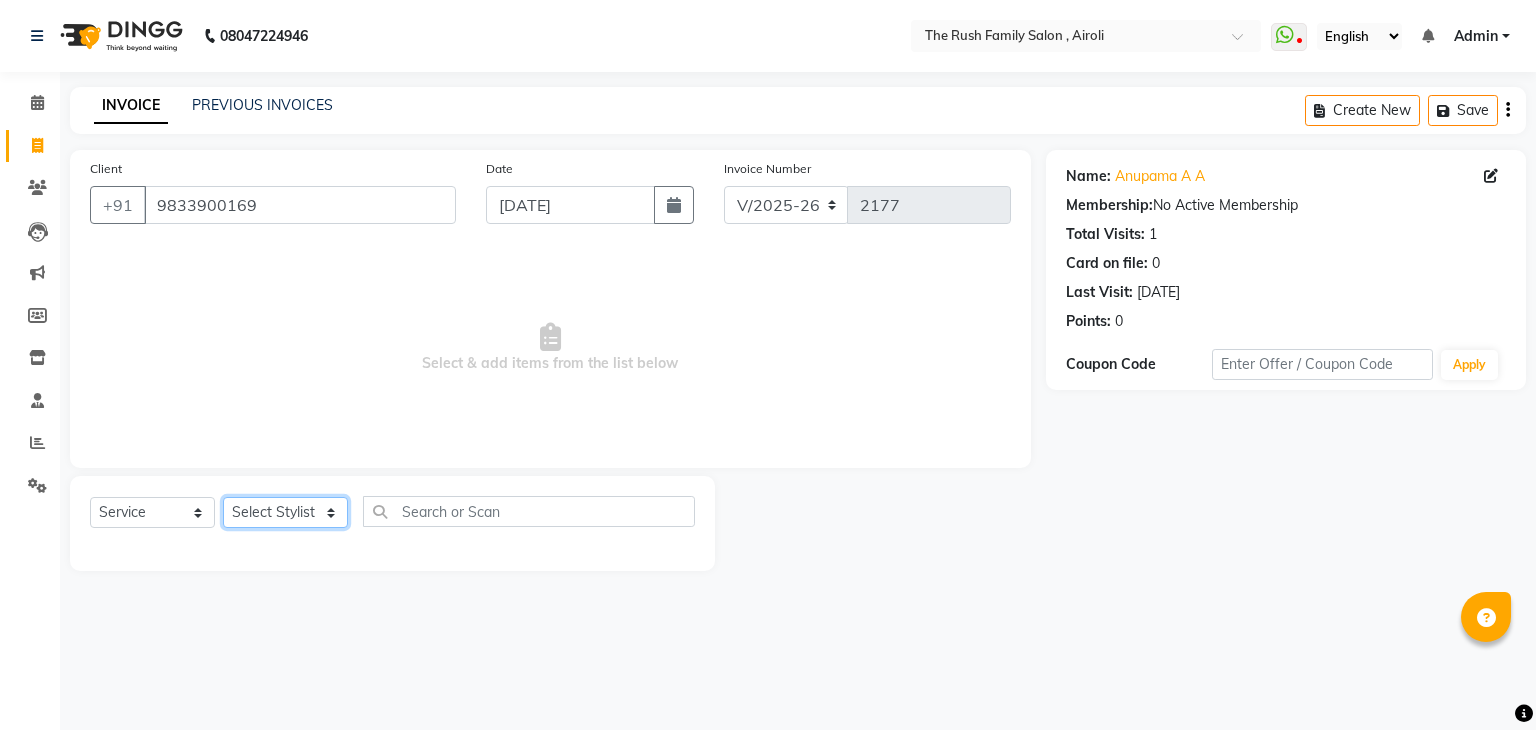 select on "77430" 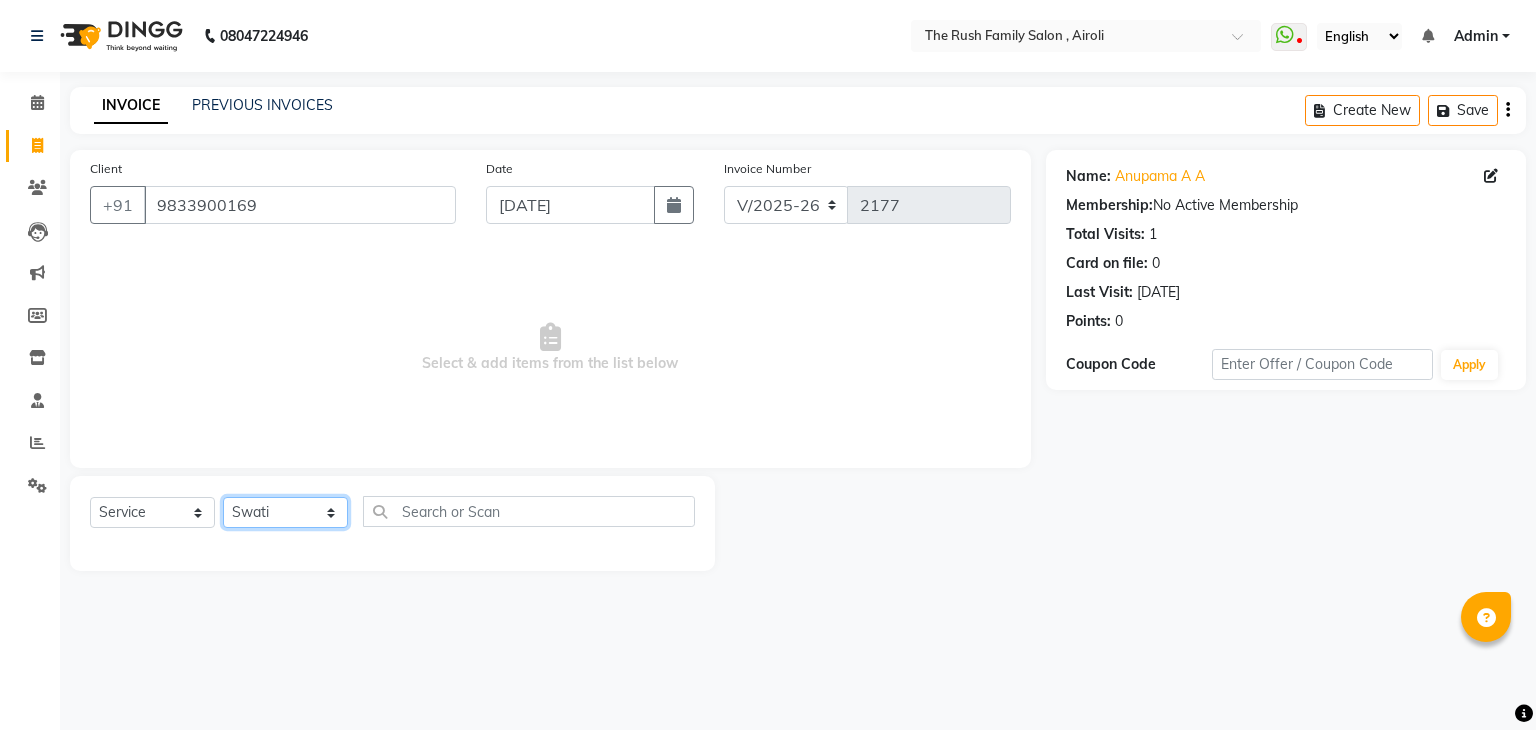 click on "Select Stylist [PERSON_NAME] Guddi [PERSON_NAME]   [PERSON_NAME] [PERSON_NAME]" 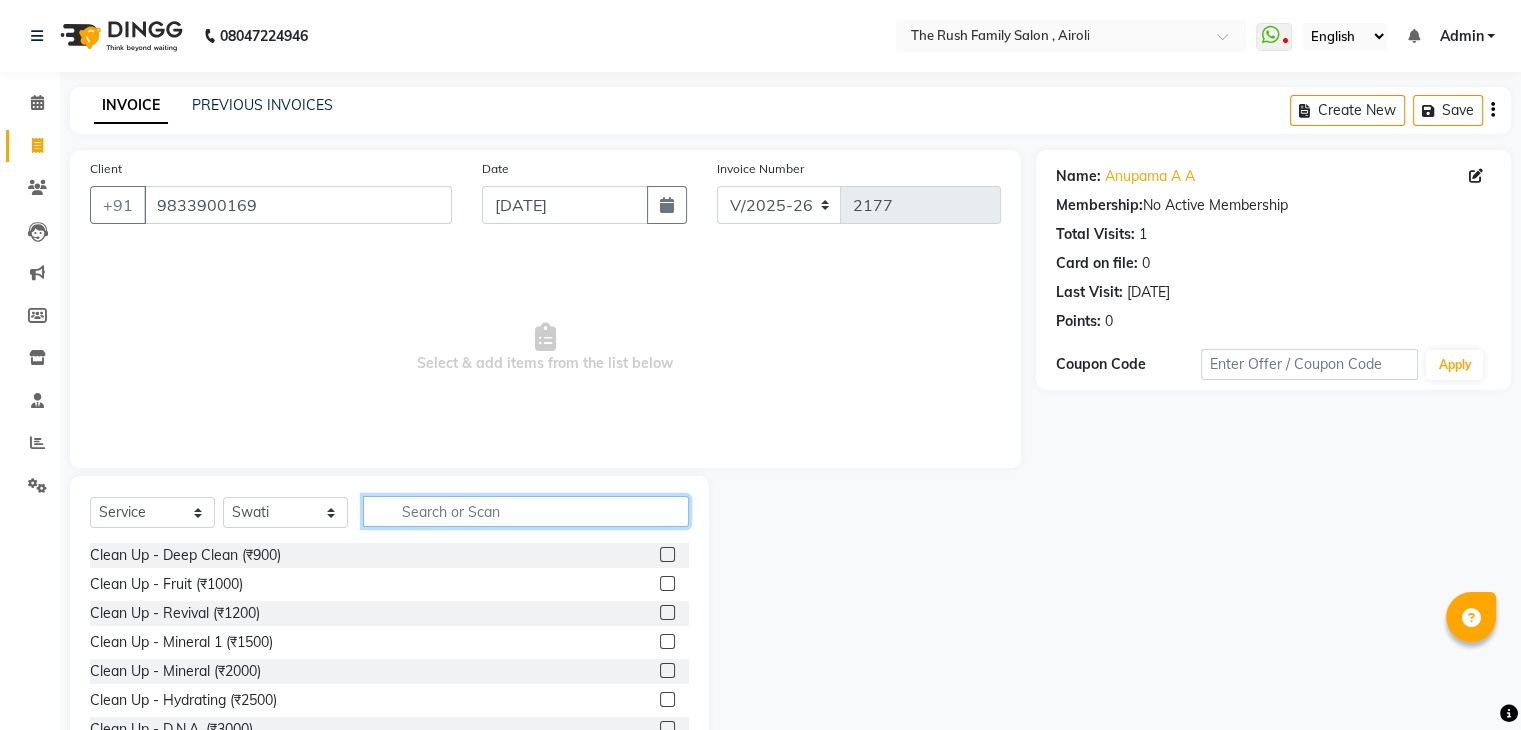 click 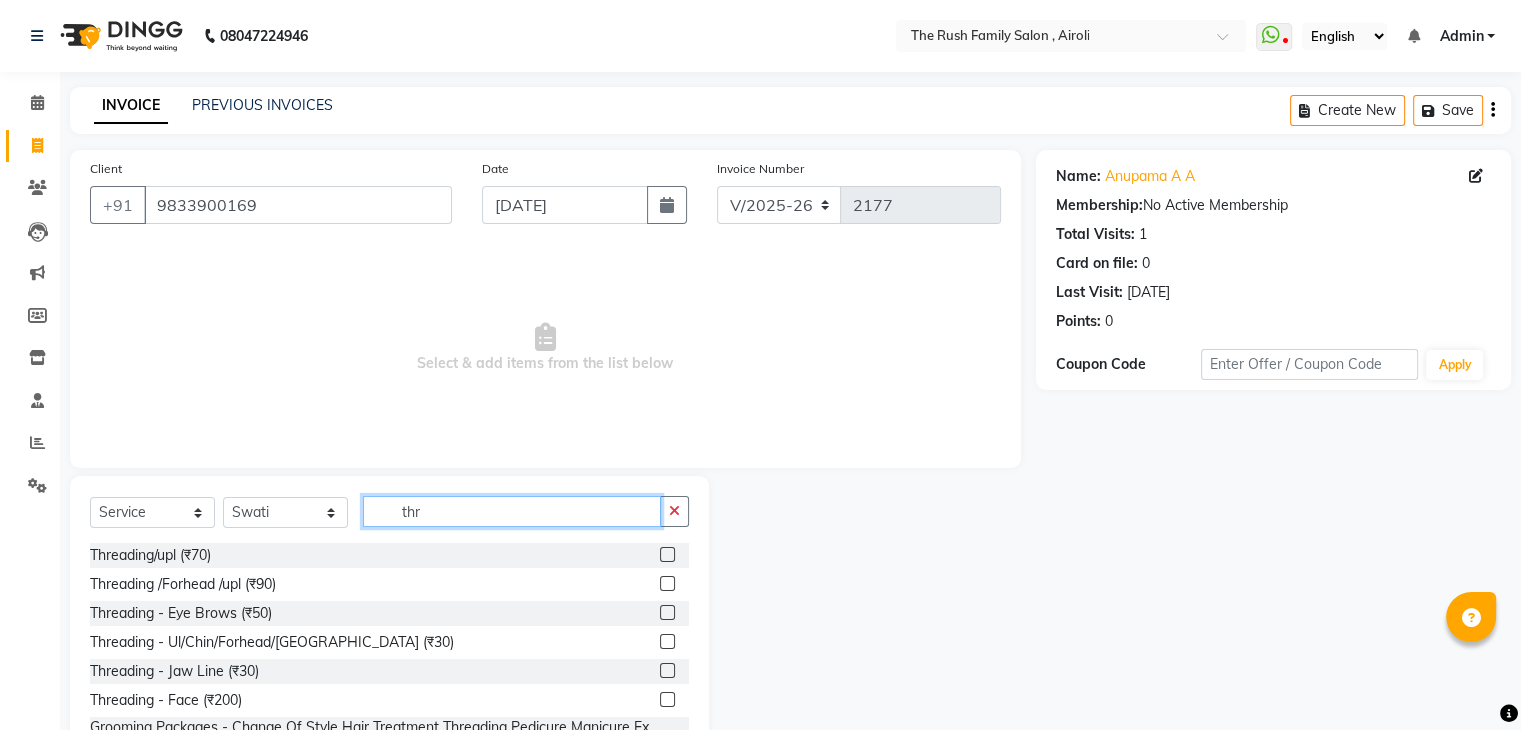 type on "thr" 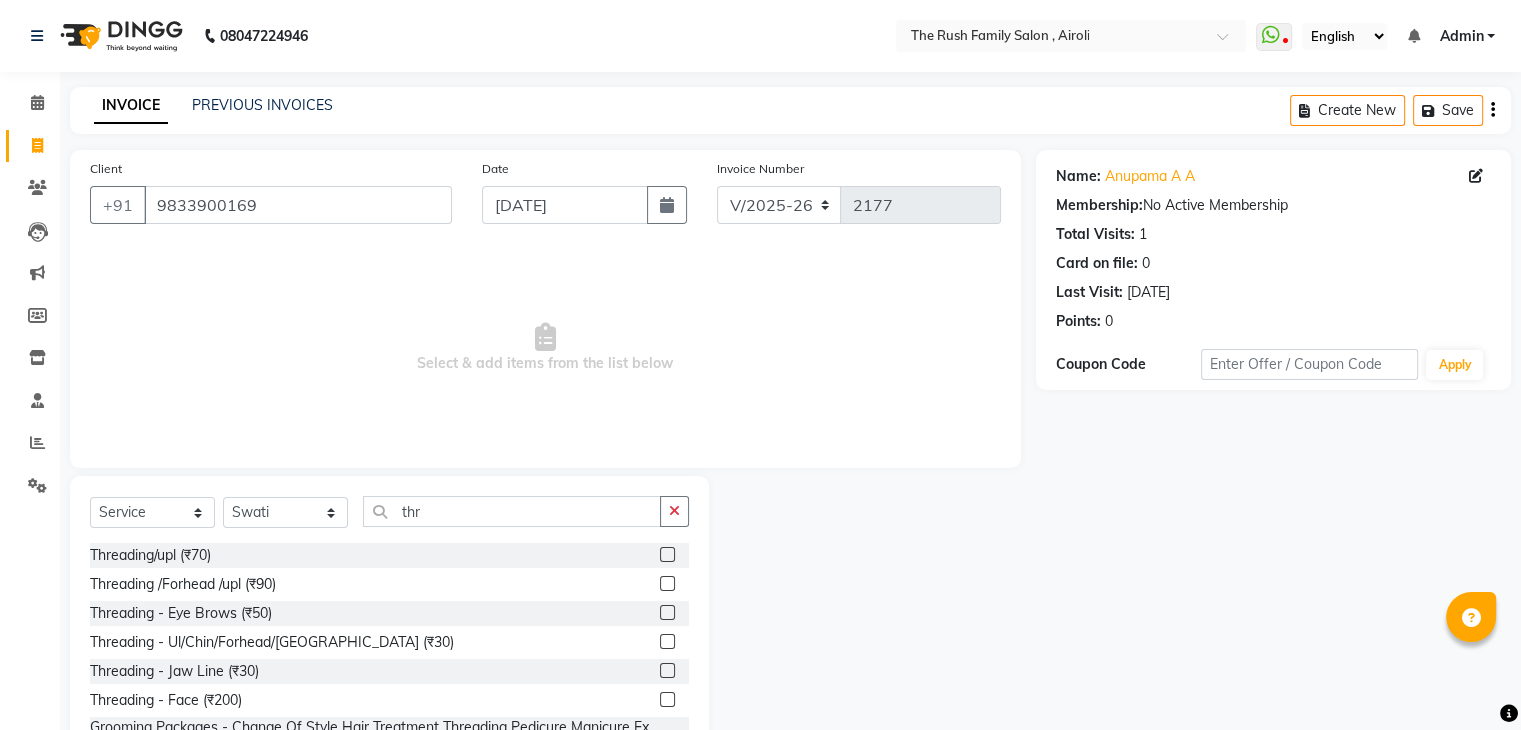 click on "Threading/upl (₹70)" 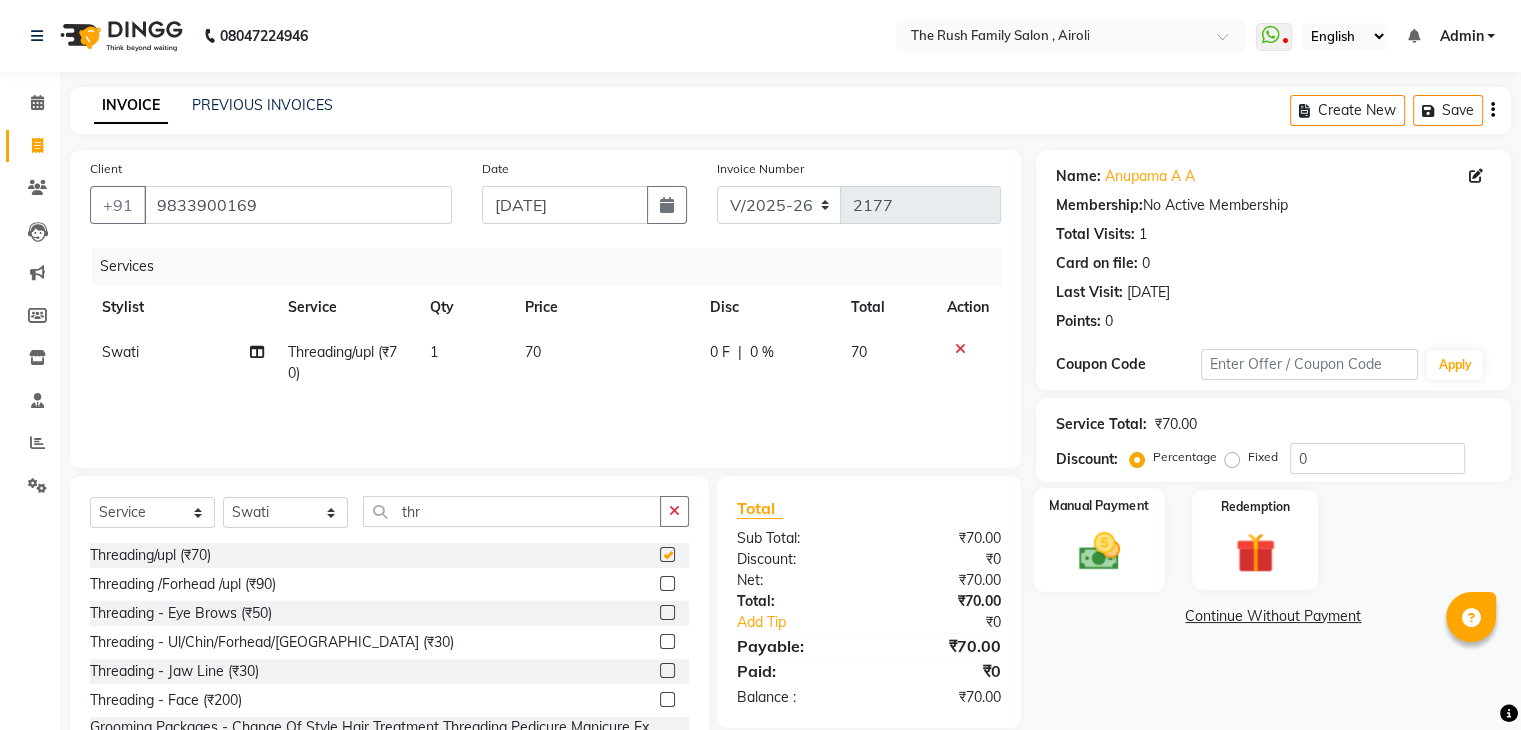 checkbox on "false" 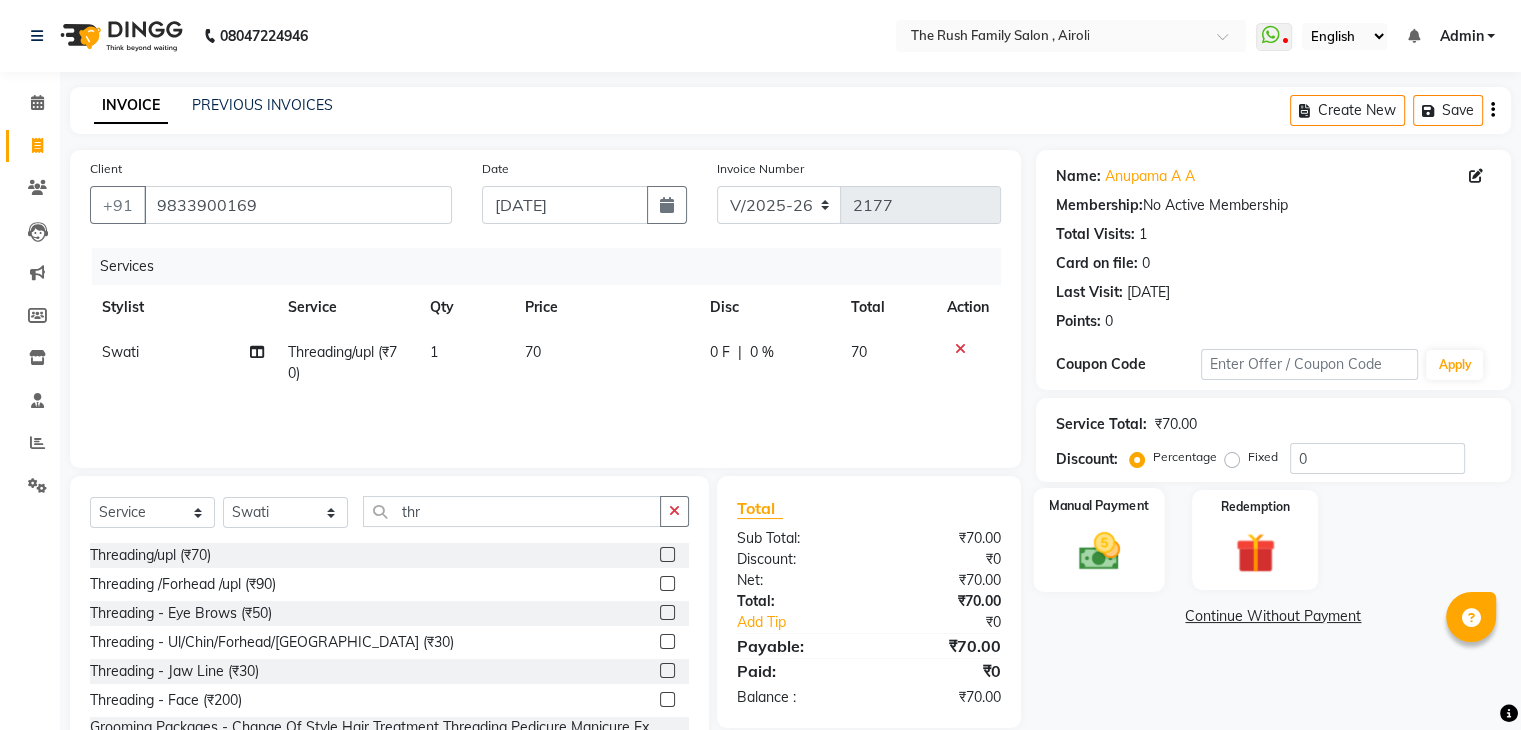 click on "Manual Payment" 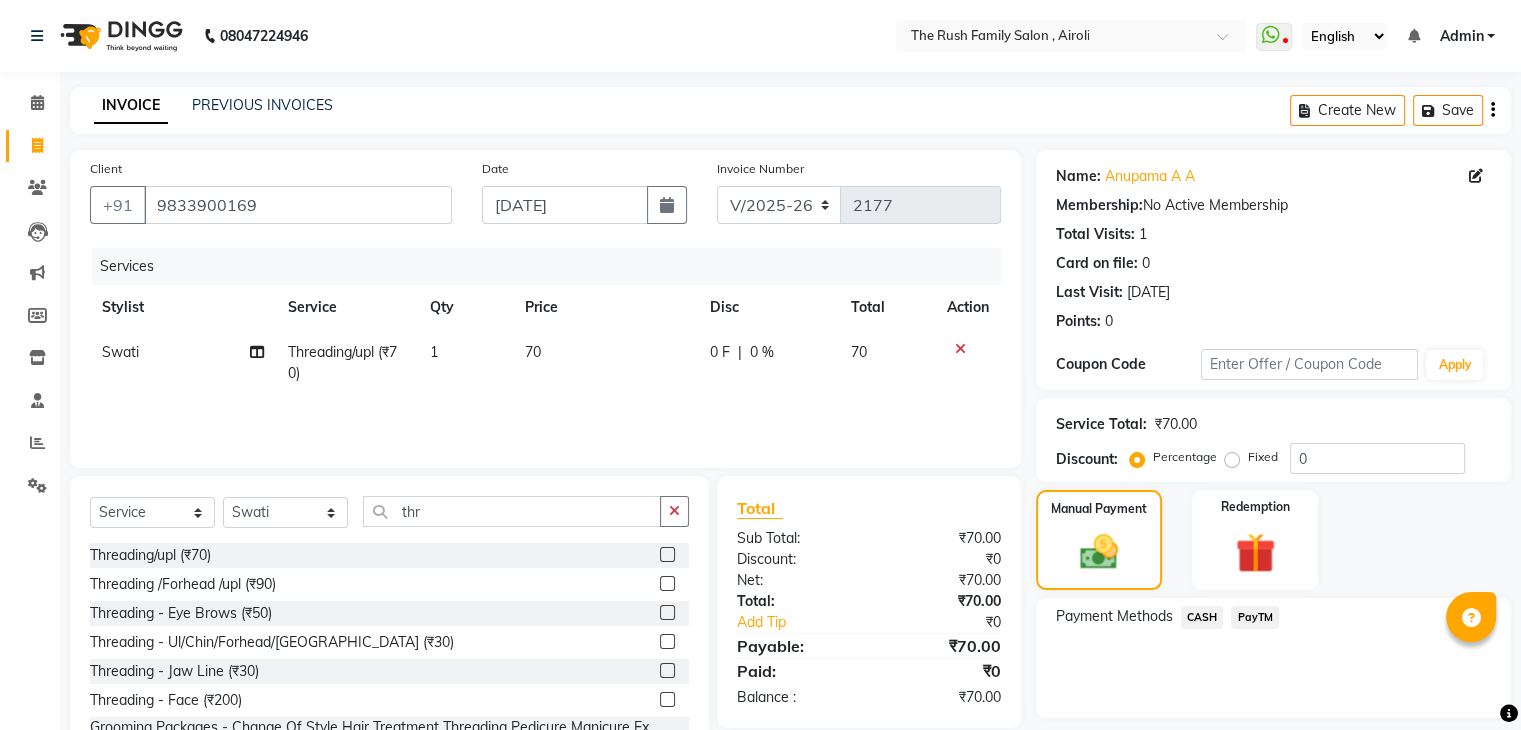 click on "PayTM" 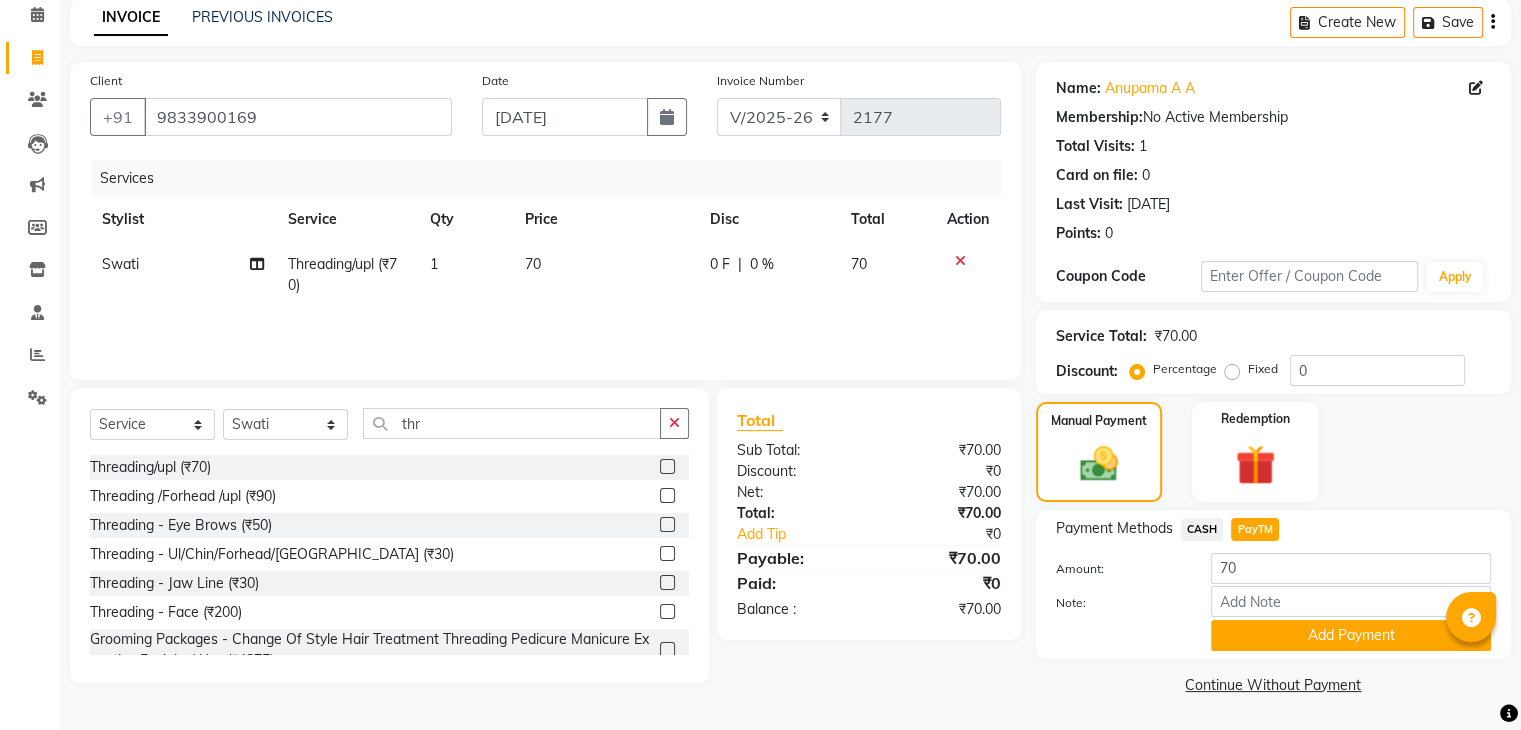 scroll, scrollTop: 88, scrollLeft: 0, axis: vertical 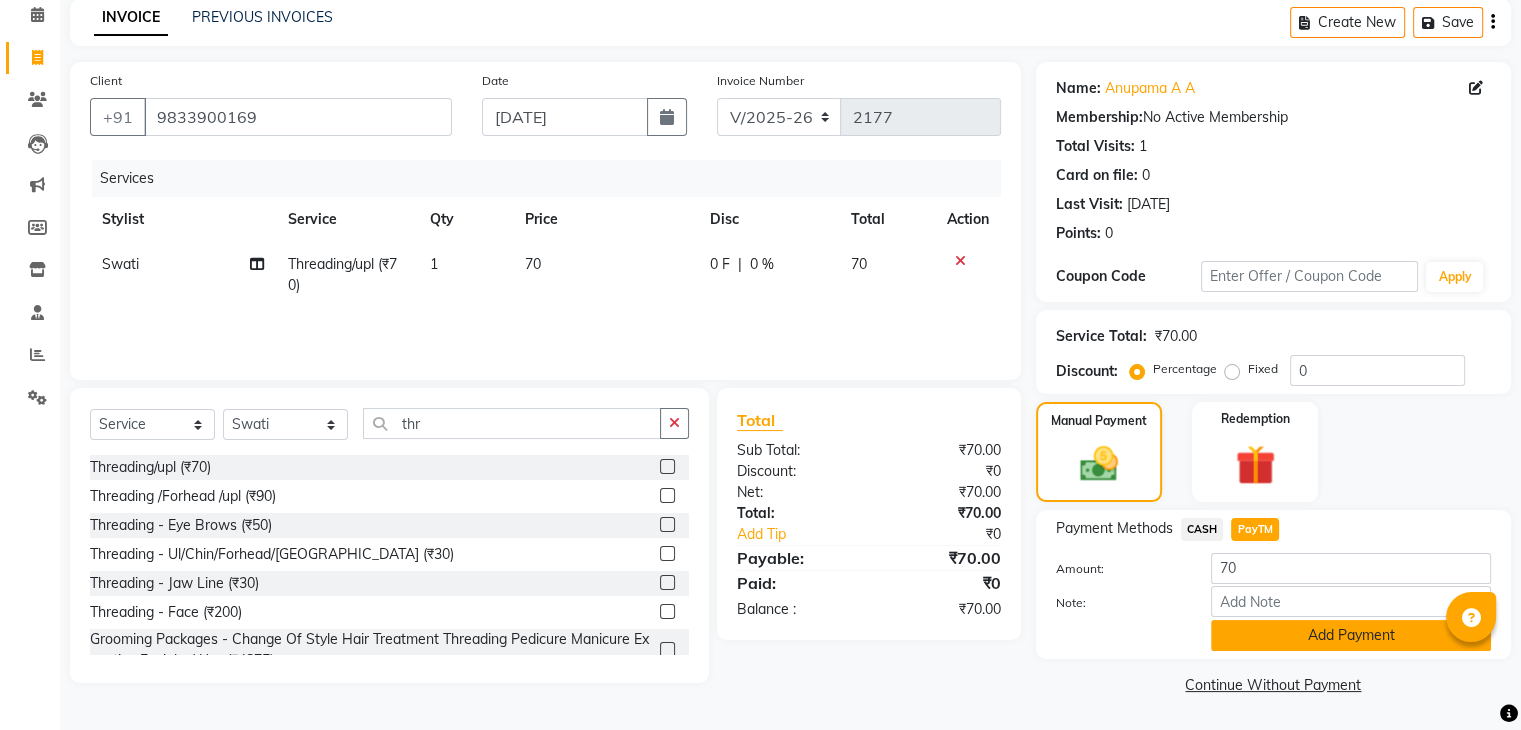 click on "Add Payment" 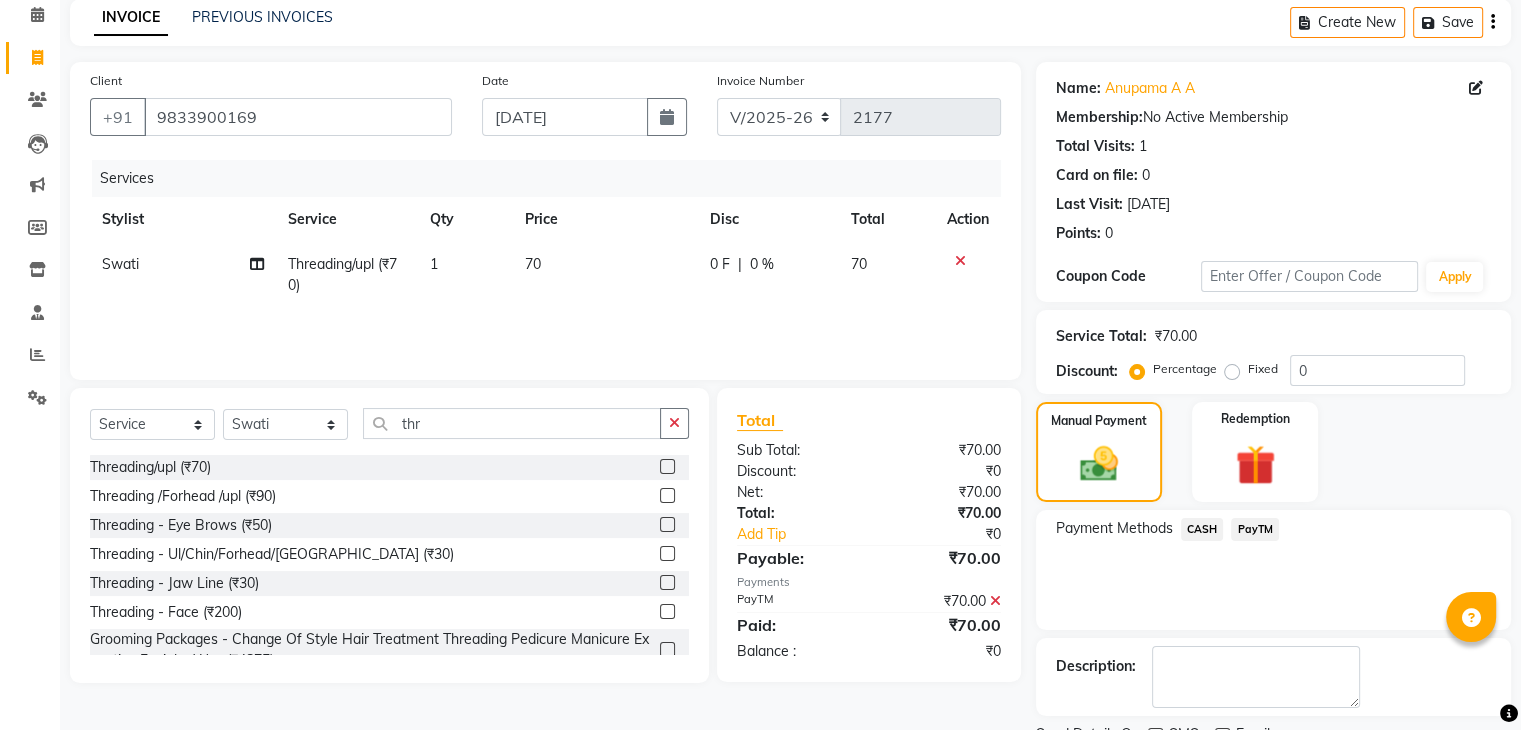 scroll, scrollTop: 171, scrollLeft: 0, axis: vertical 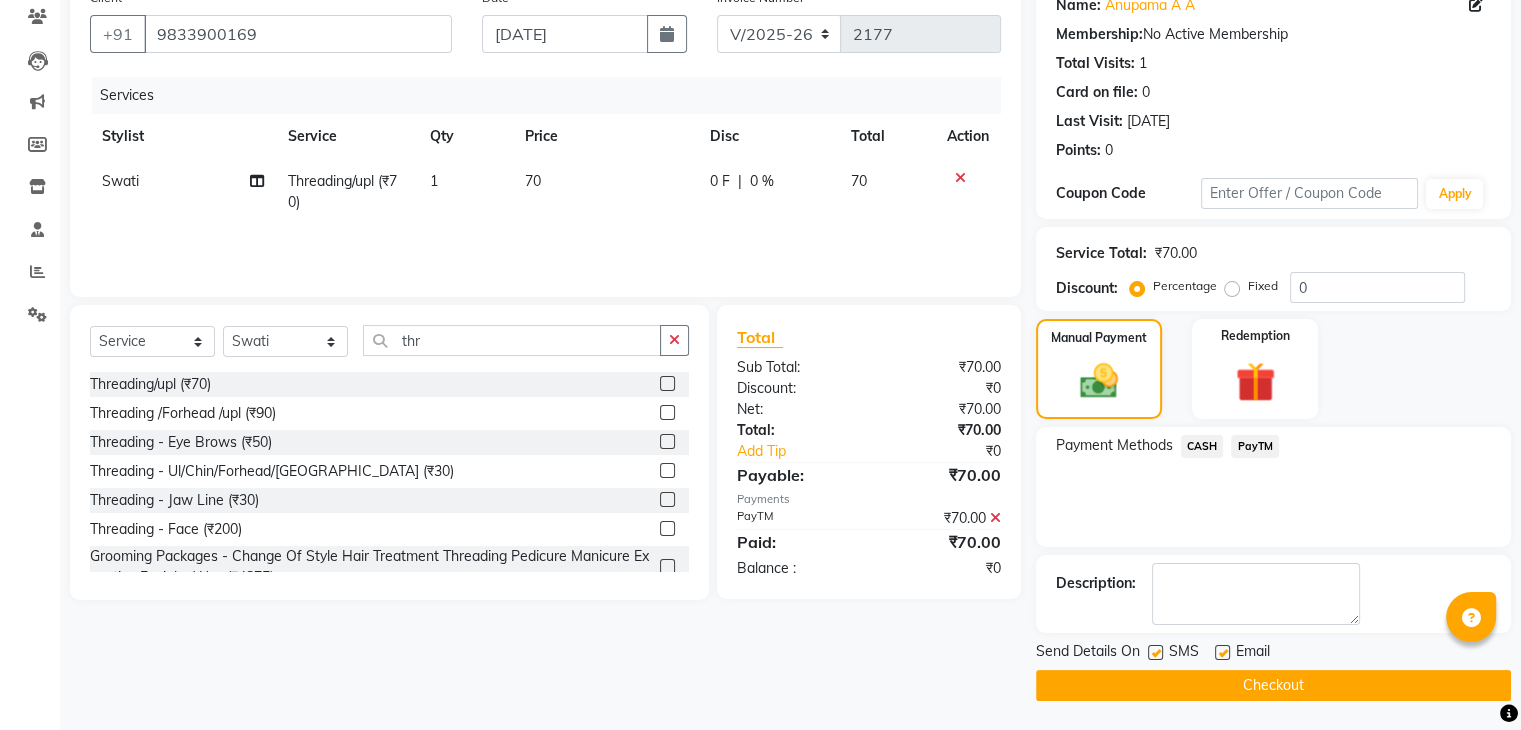 click 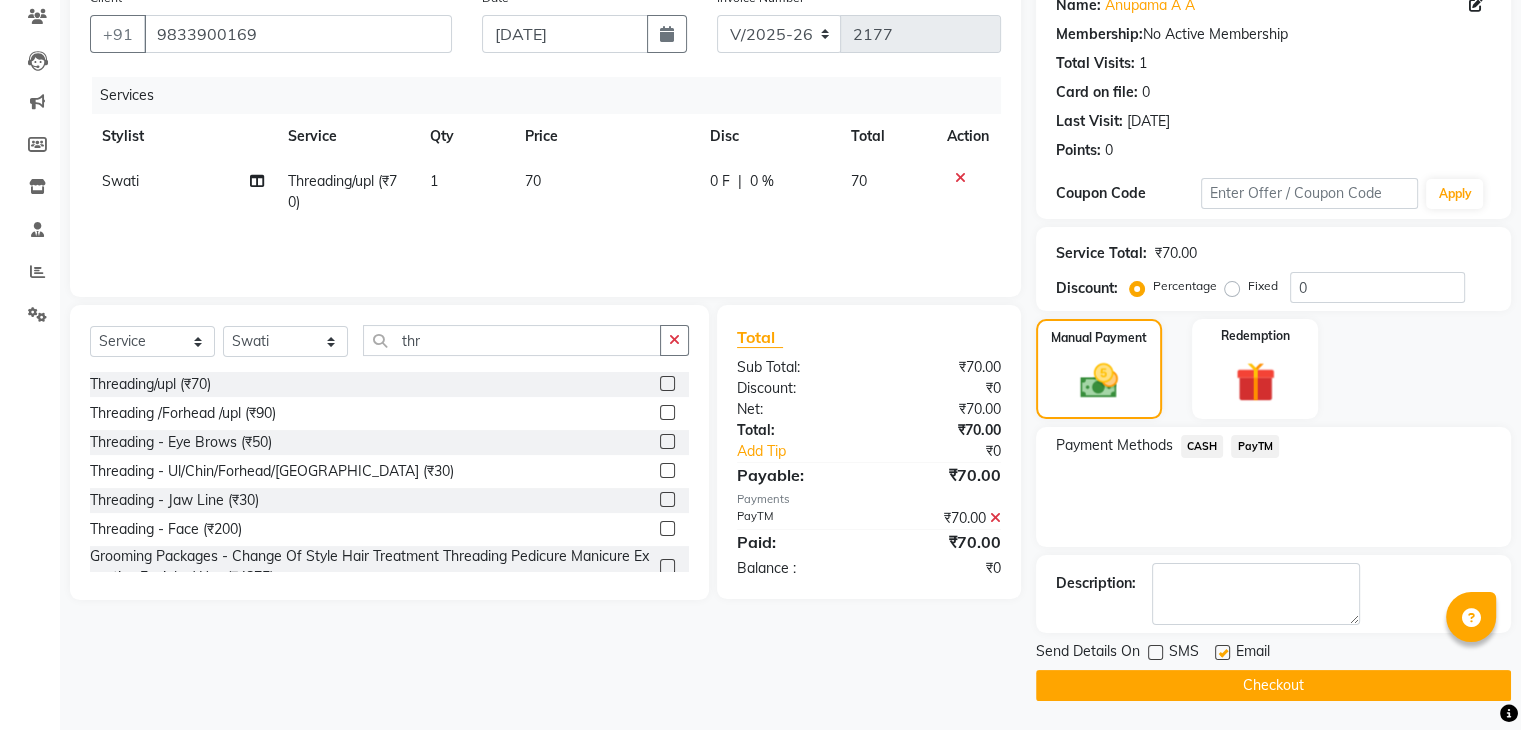 drag, startPoint x: 1233, startPoint y: 649, endPoint x: 1217, endPoint y: 644, distance: 16.763054 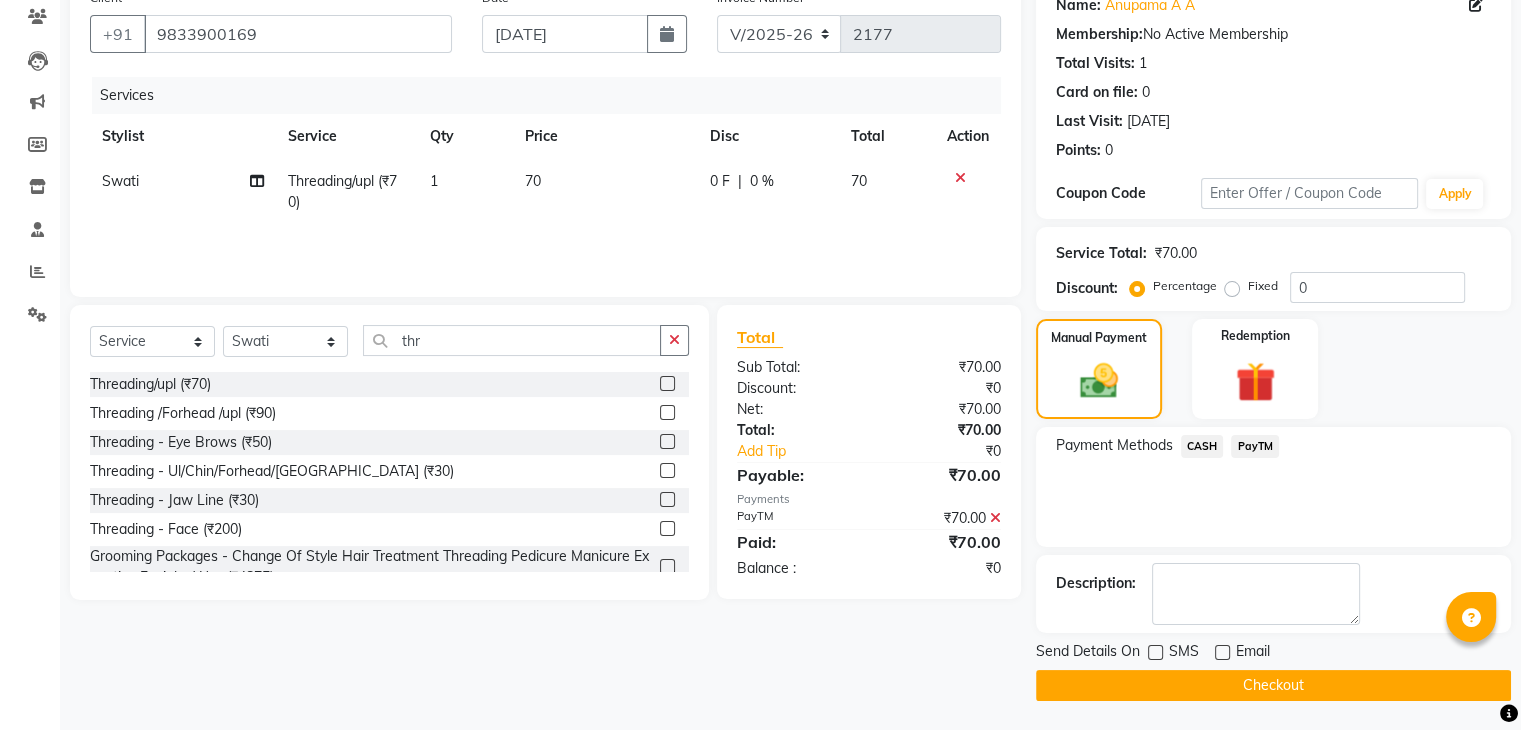click on "Checkout" 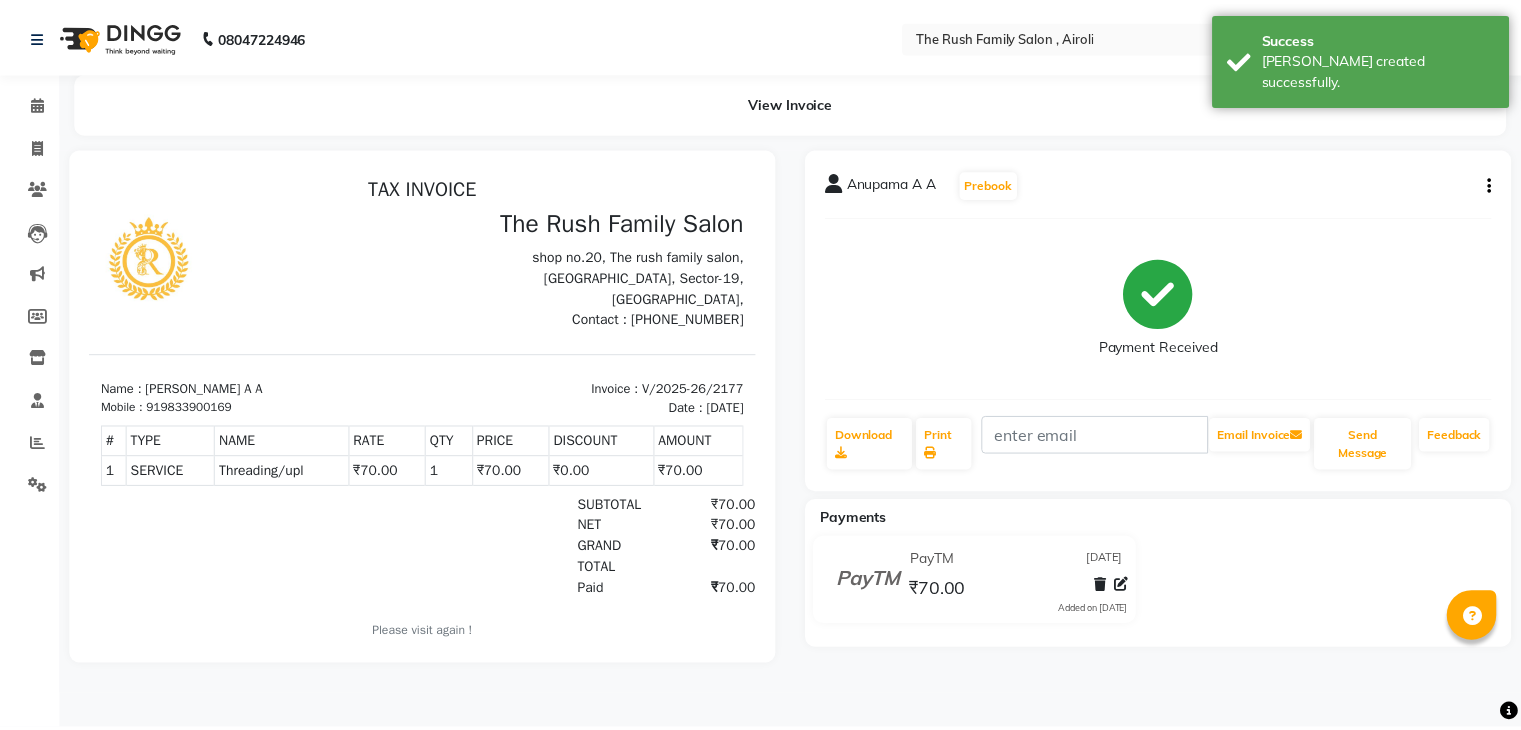 scroll, scrollTop: 0, scrollLeft: 0, axis: both 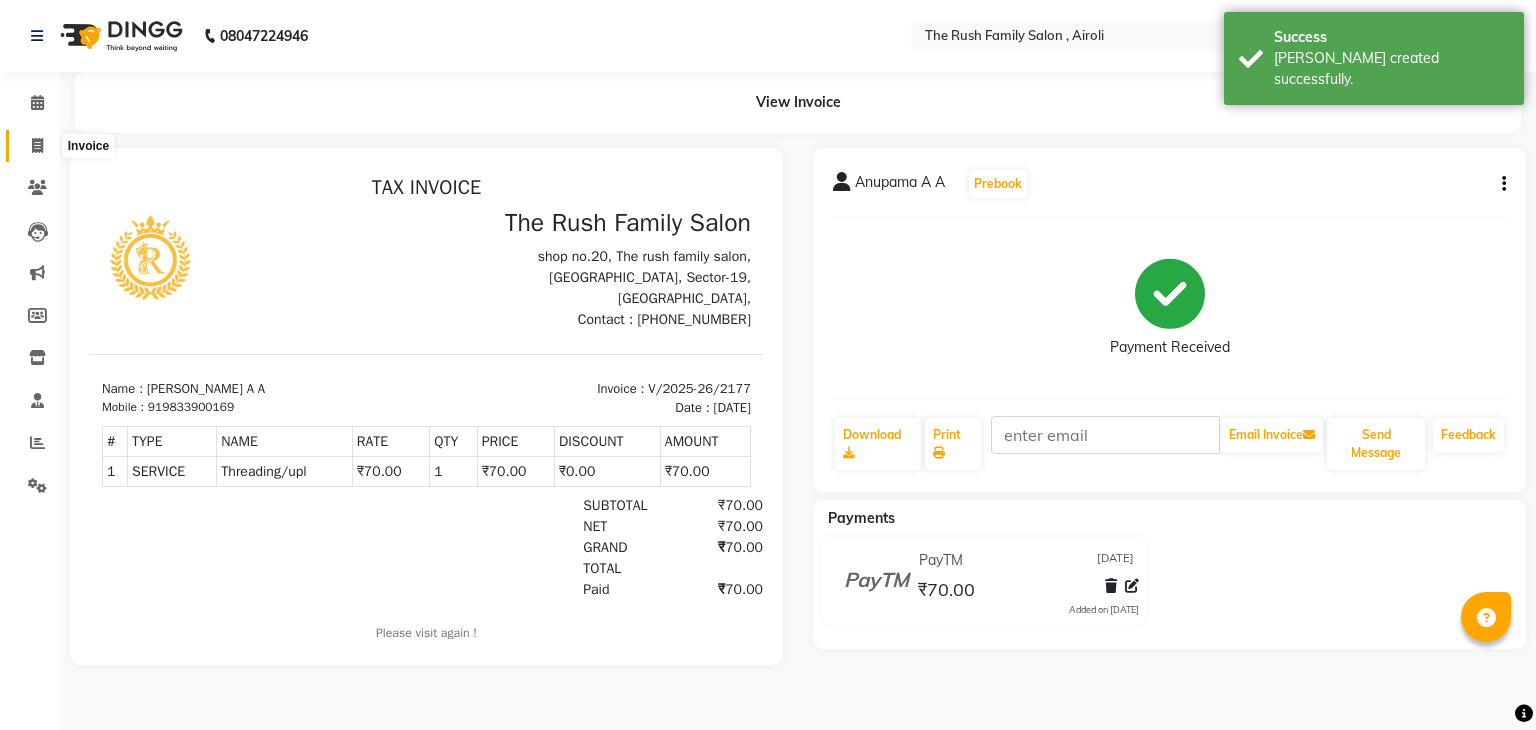 click 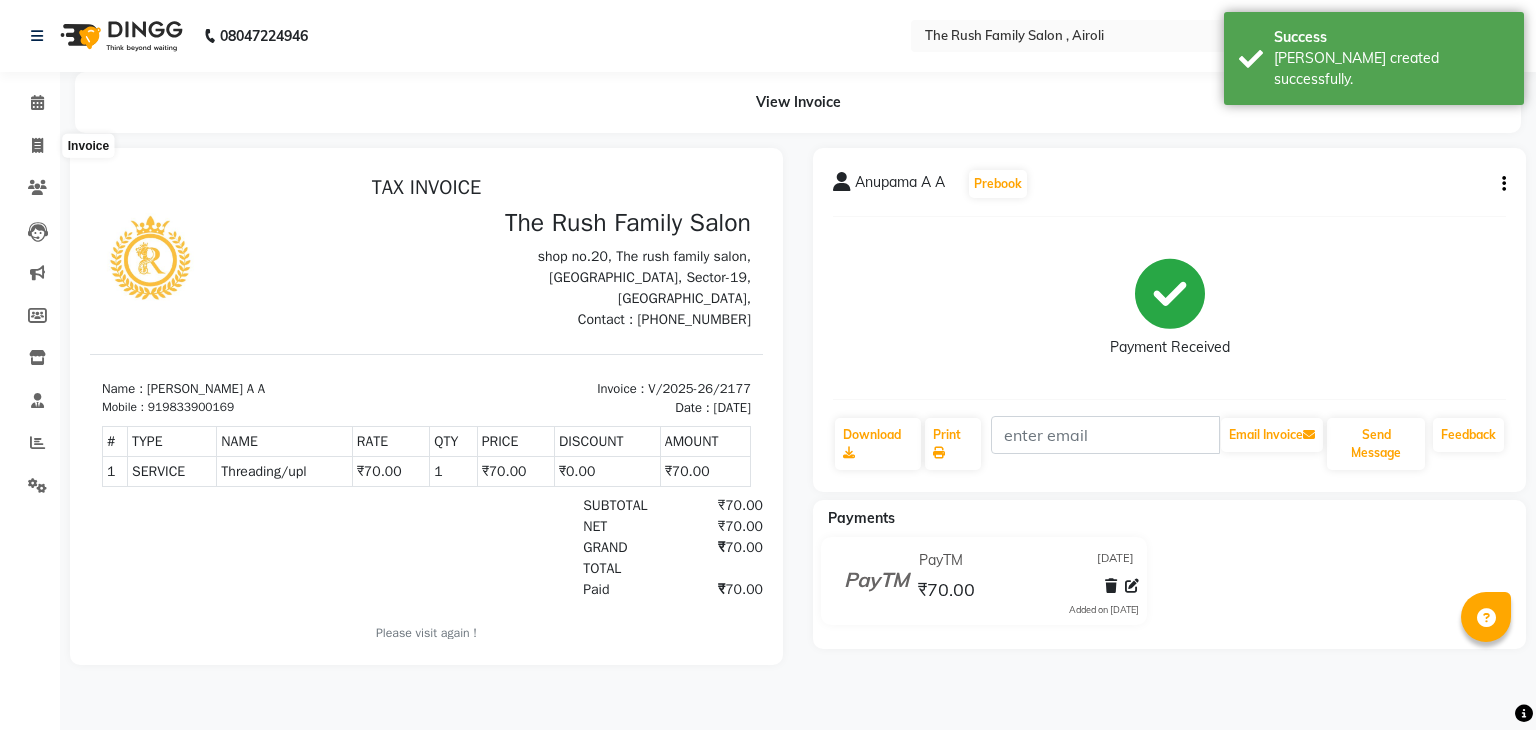 select on "5419" 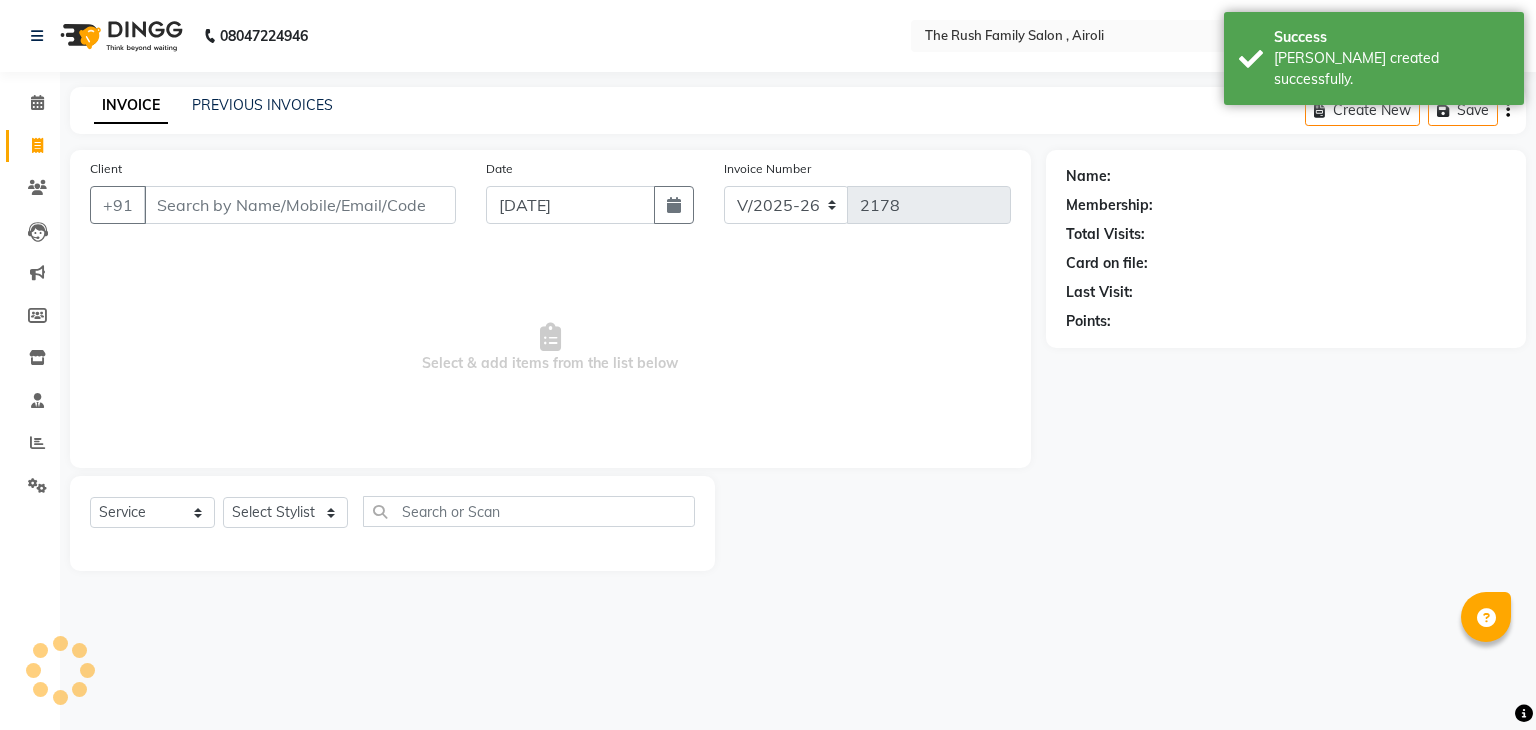 click on "Client" at bounding box center (300, 205) 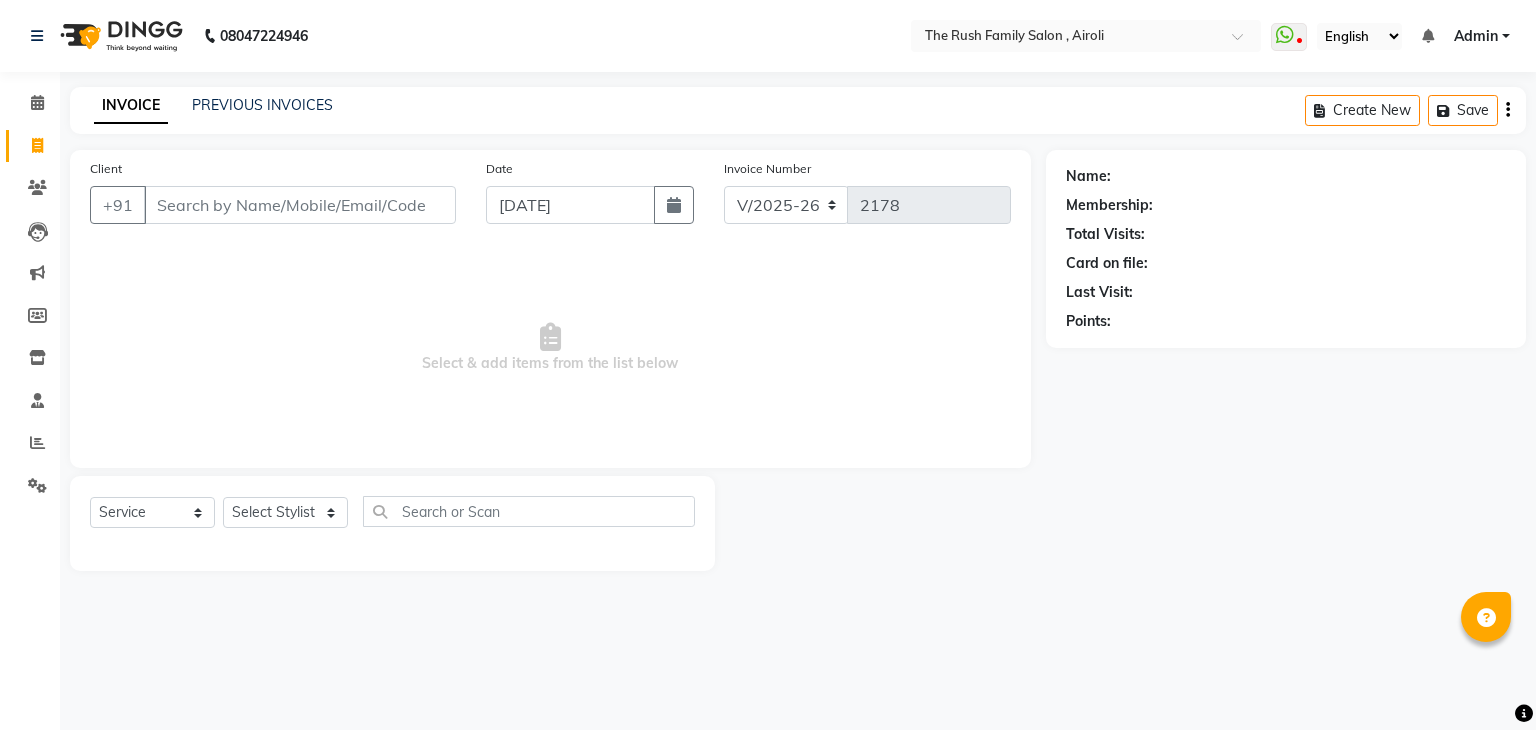 click on "Client" at bounding box center (300, 205) 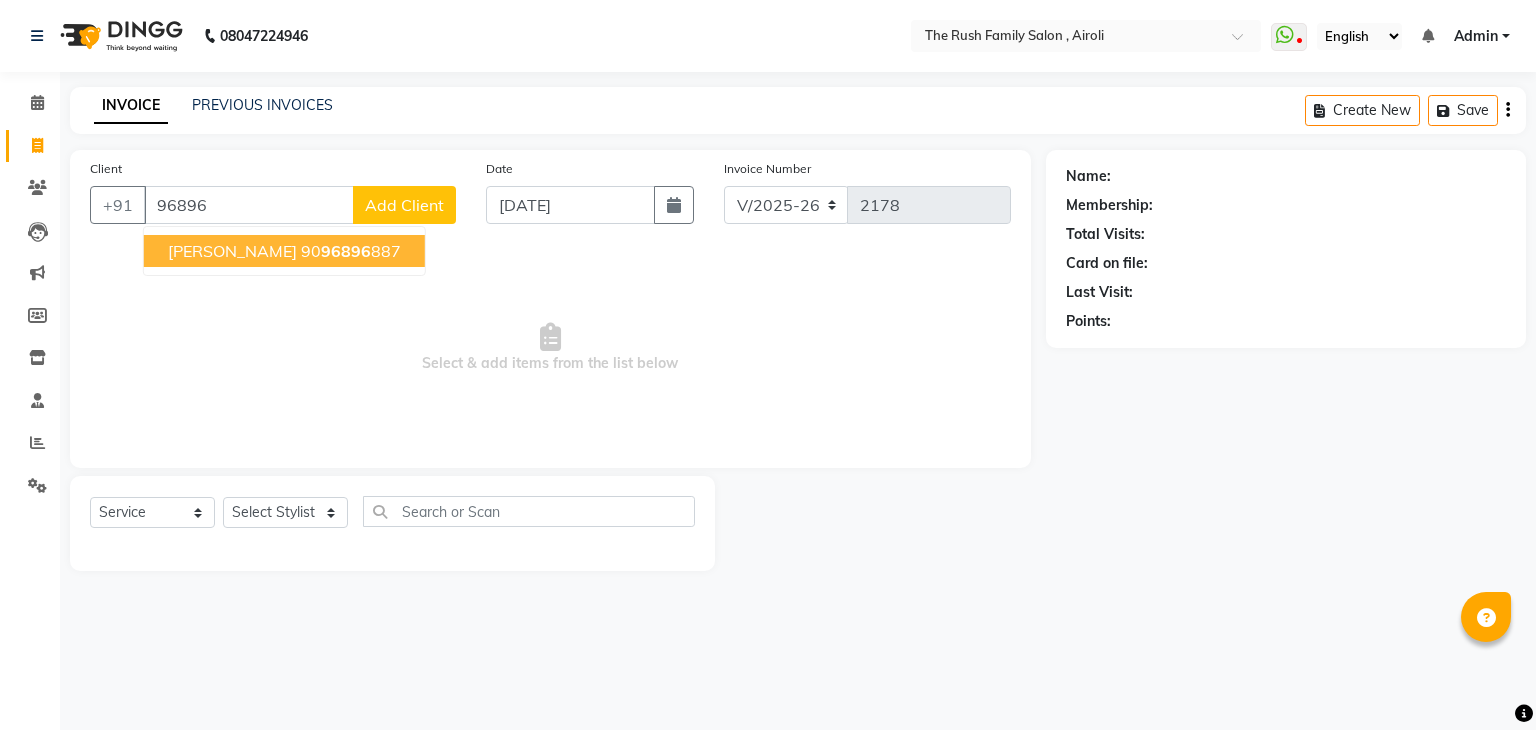 click on "96896" at bounding box center (249, 205) 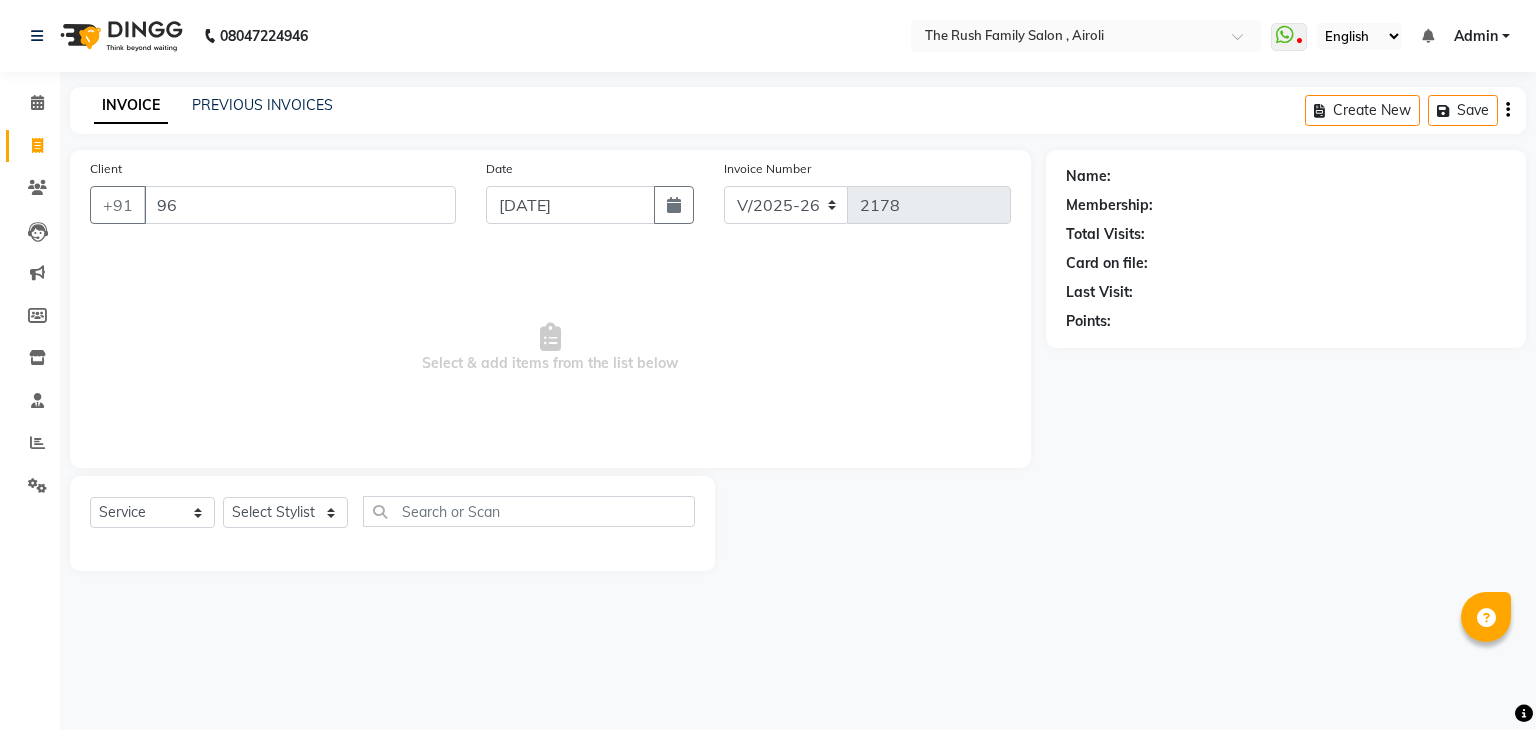 type on "9" 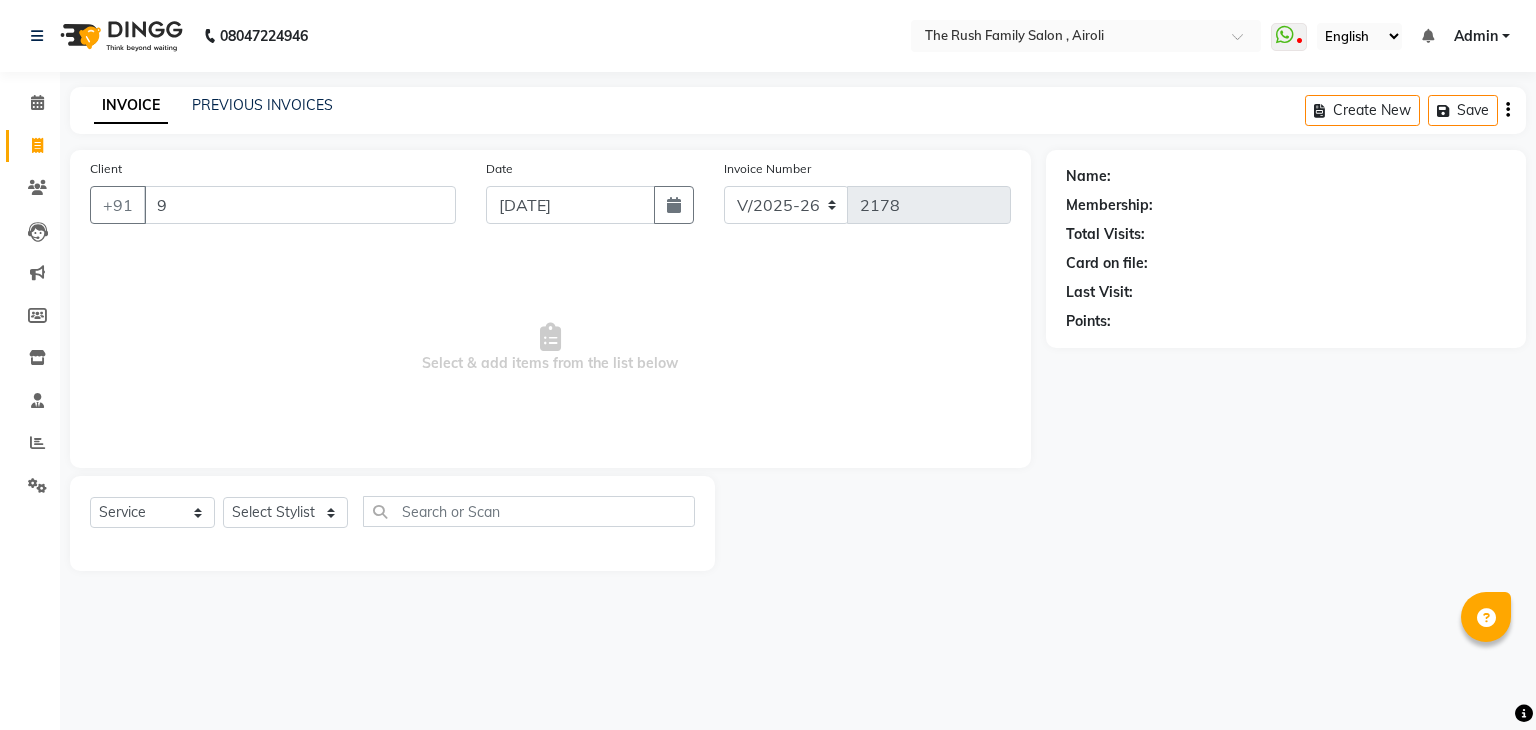 click on "9" at bounding box center (300, 205) 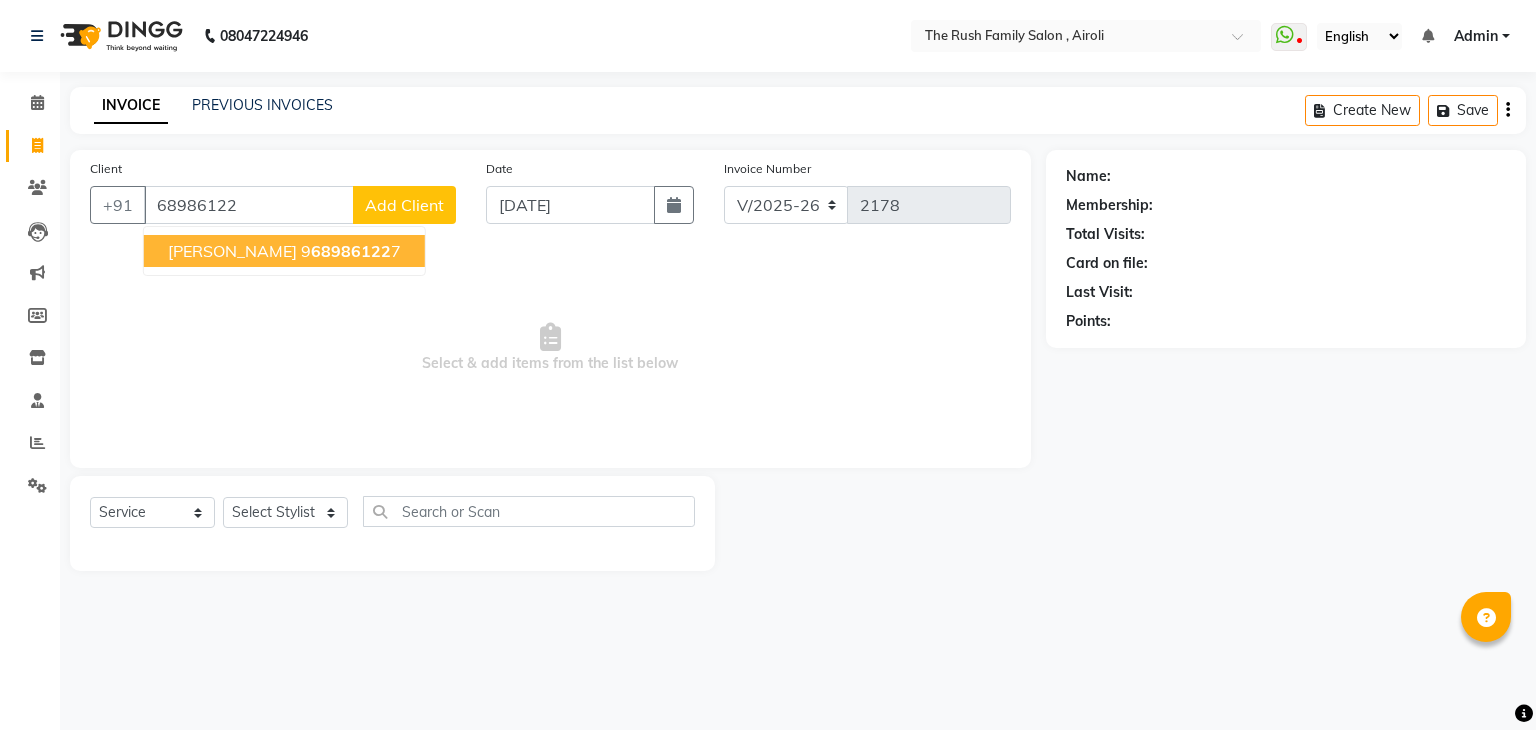click on "Rutuja  9 68986122 7" at bounding box center [284, 251] 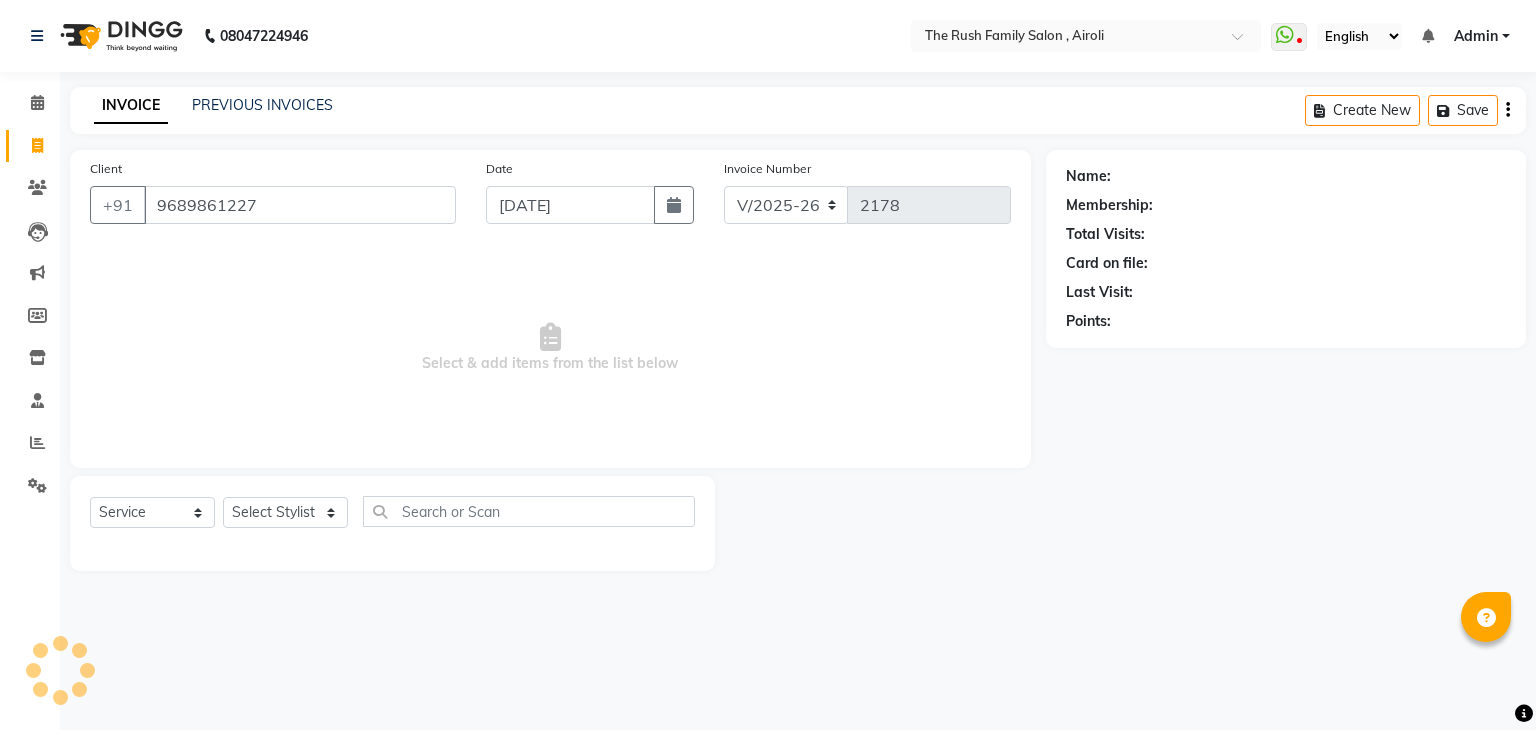 type on "9689861227" 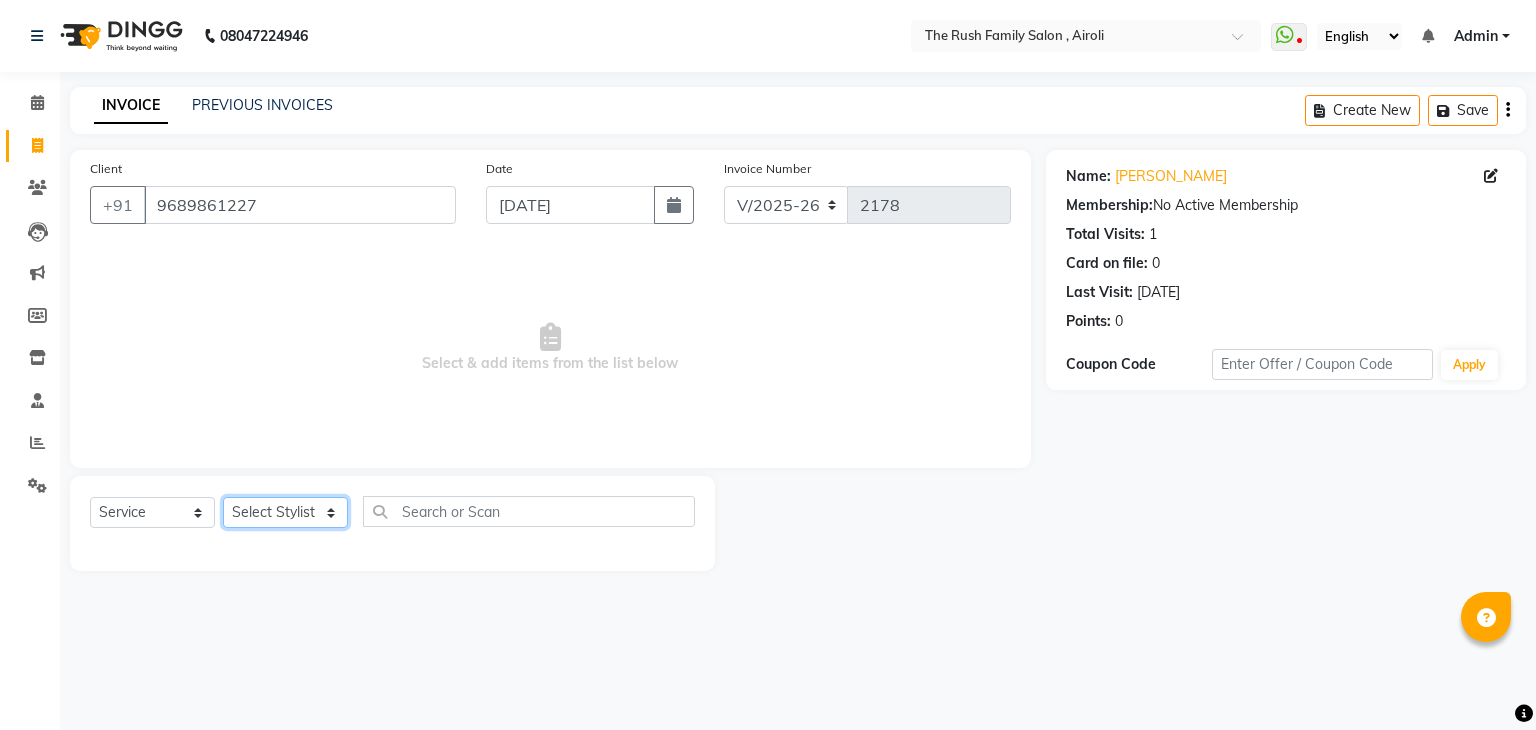 click on "Select Stylist [PERSON_NAME] Guddi [PERSON_NAME]   [PERSON_NAME] [PERSON_NAME]" 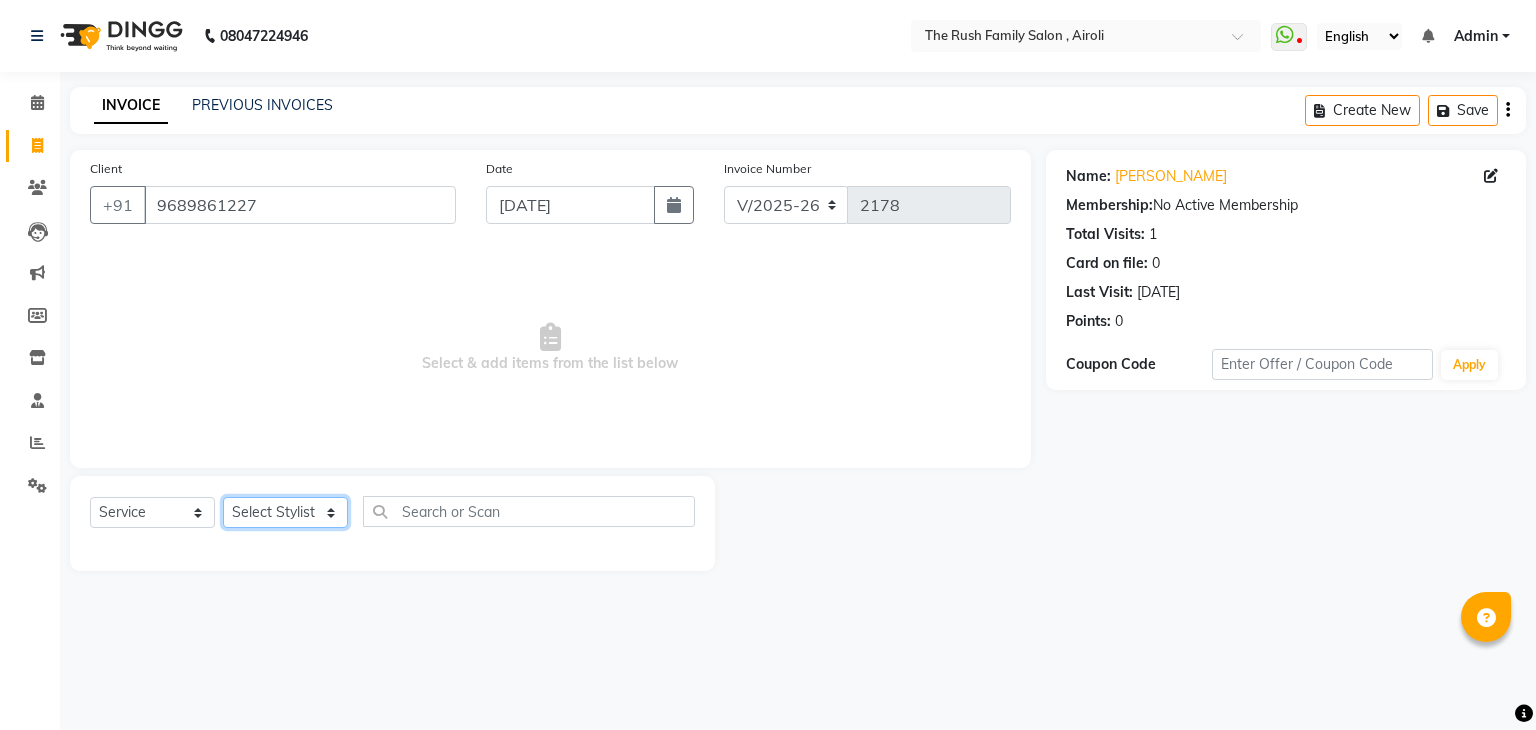 select on "77430" 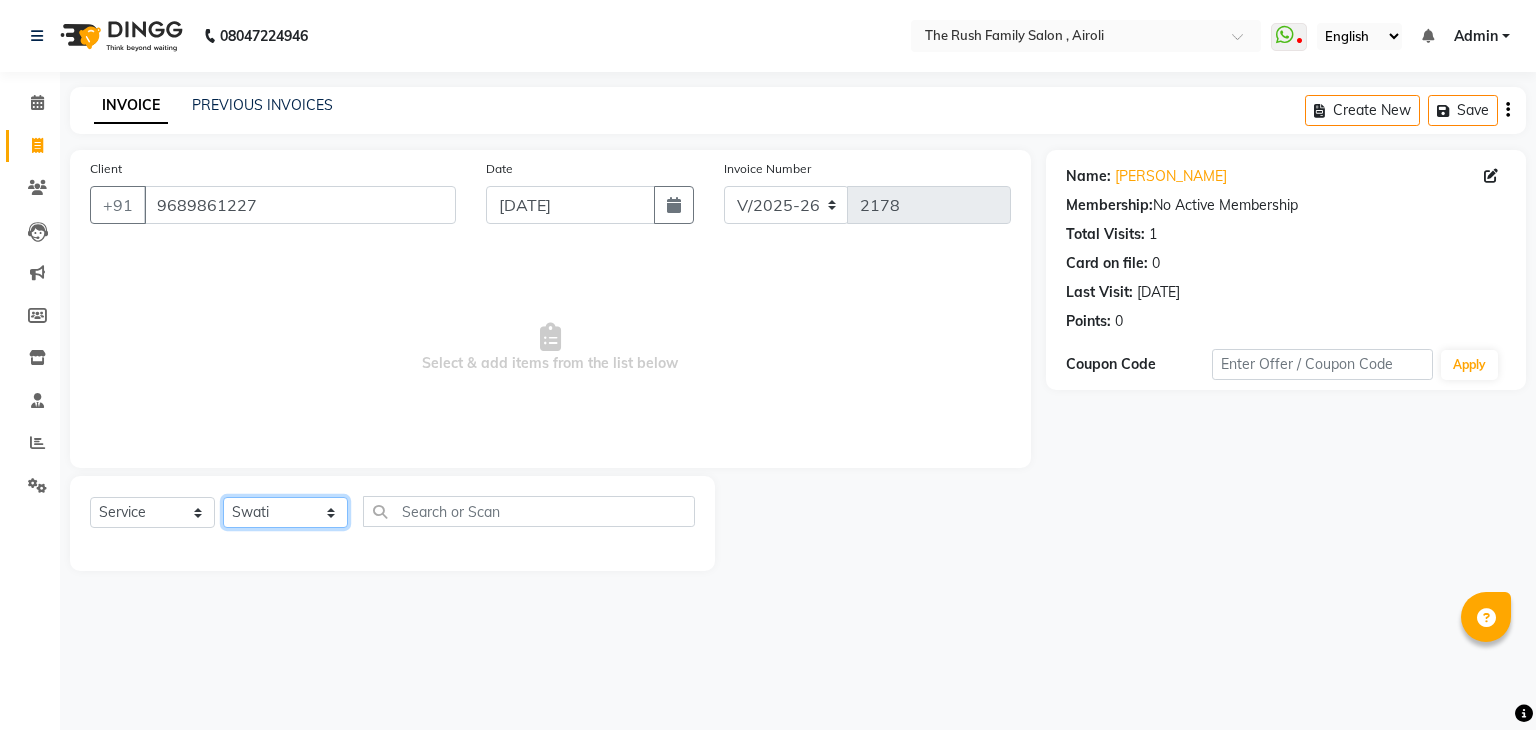 click on "Select Stylist [PERSON_NAME] Guddi [PERSON_NAME]   [PERSON_NAME] [PERSON_NAME]" 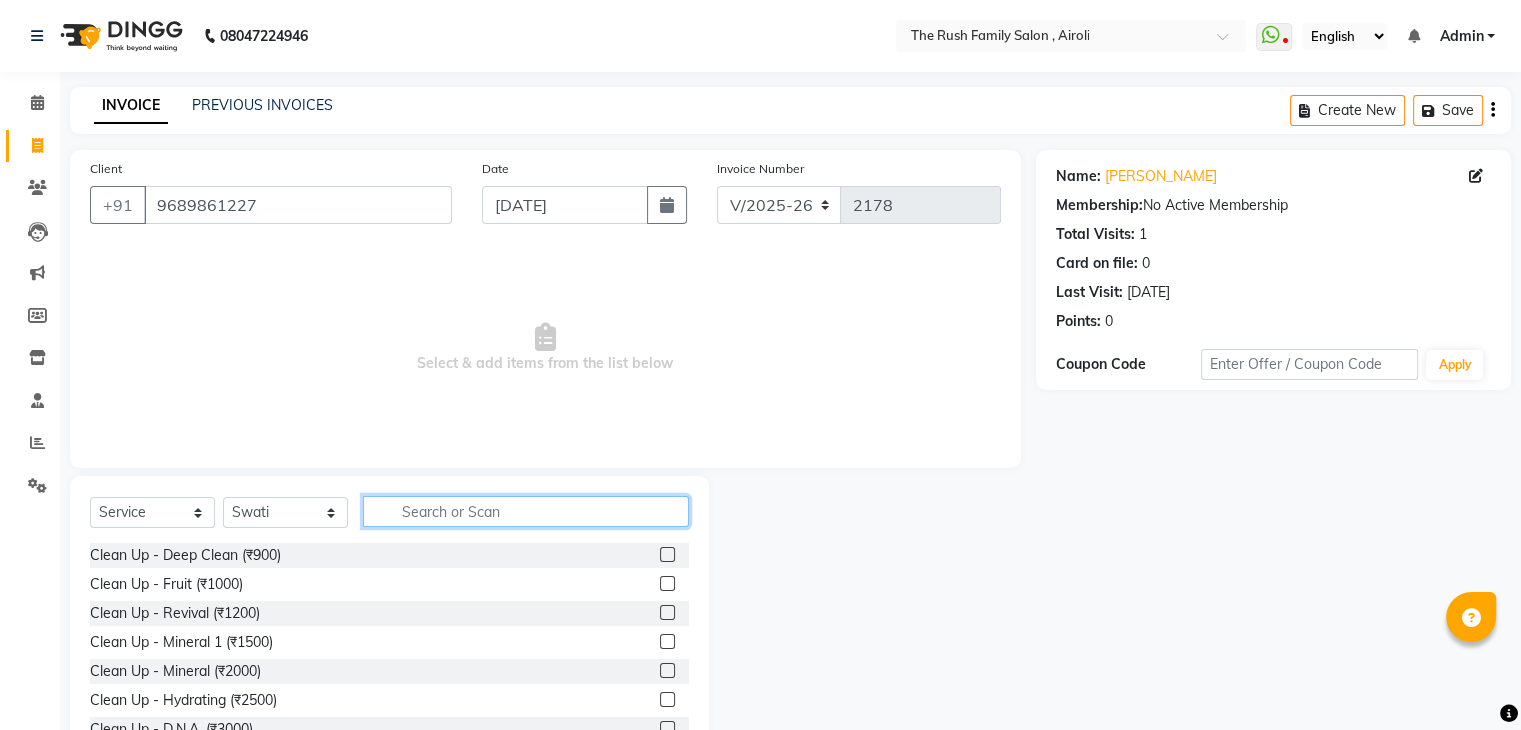 click 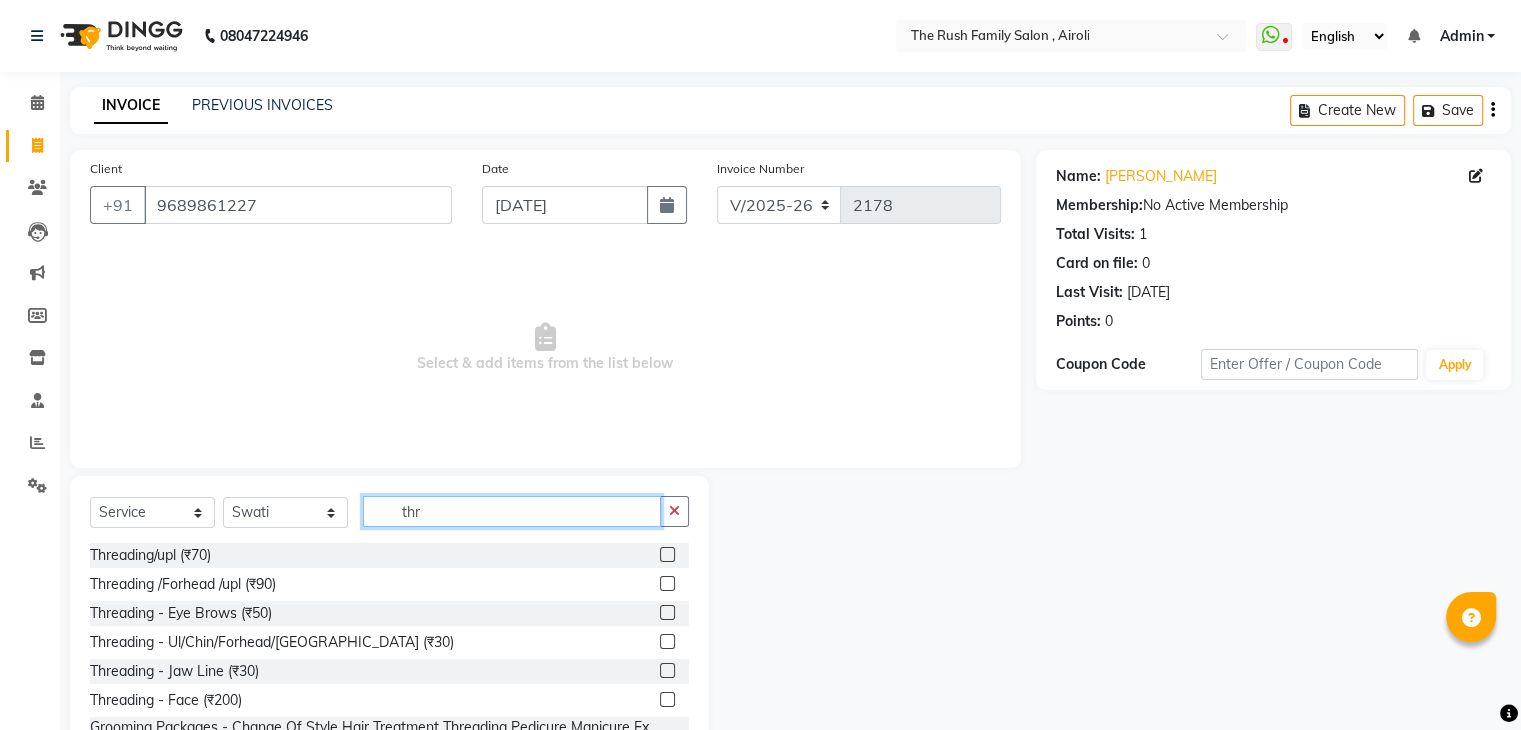 type on "thr" 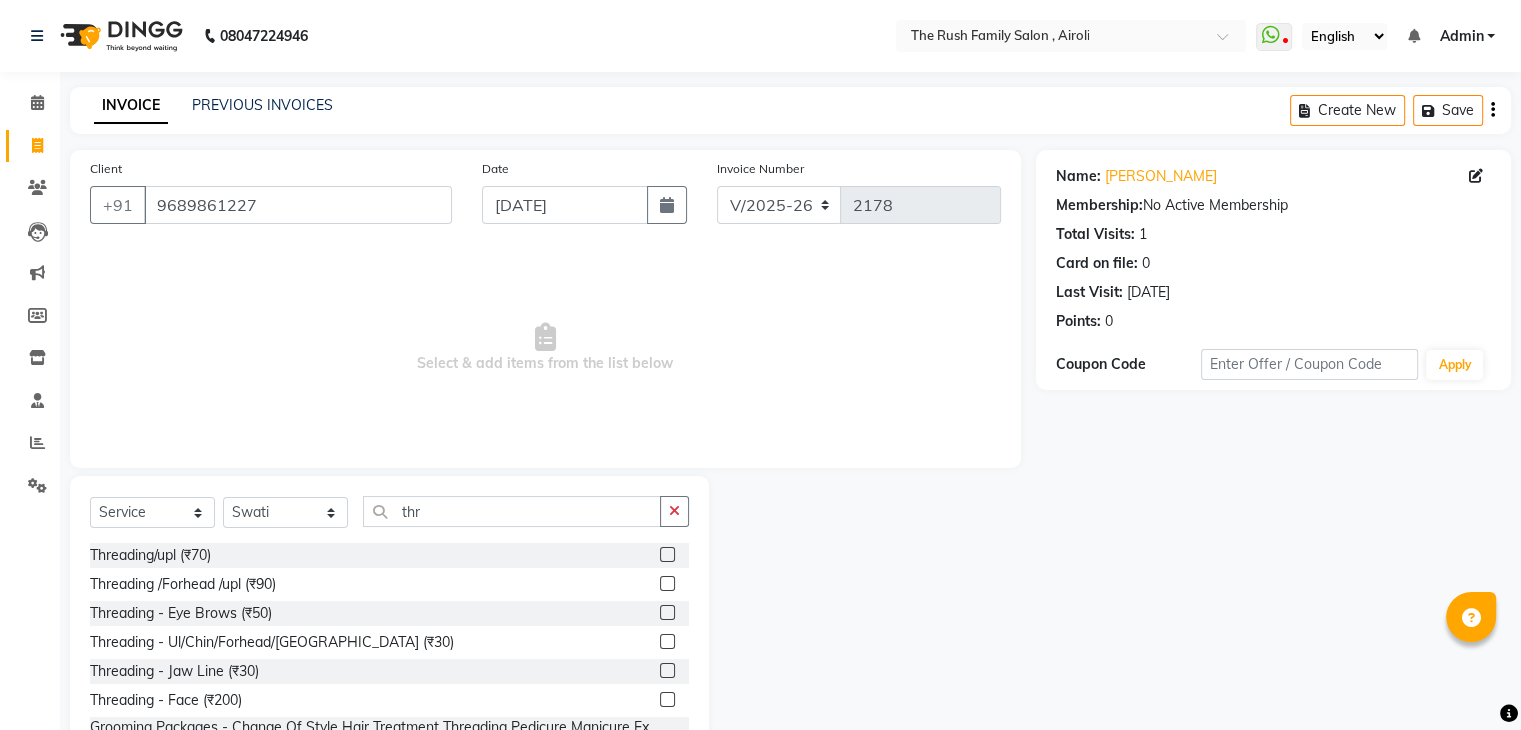 click 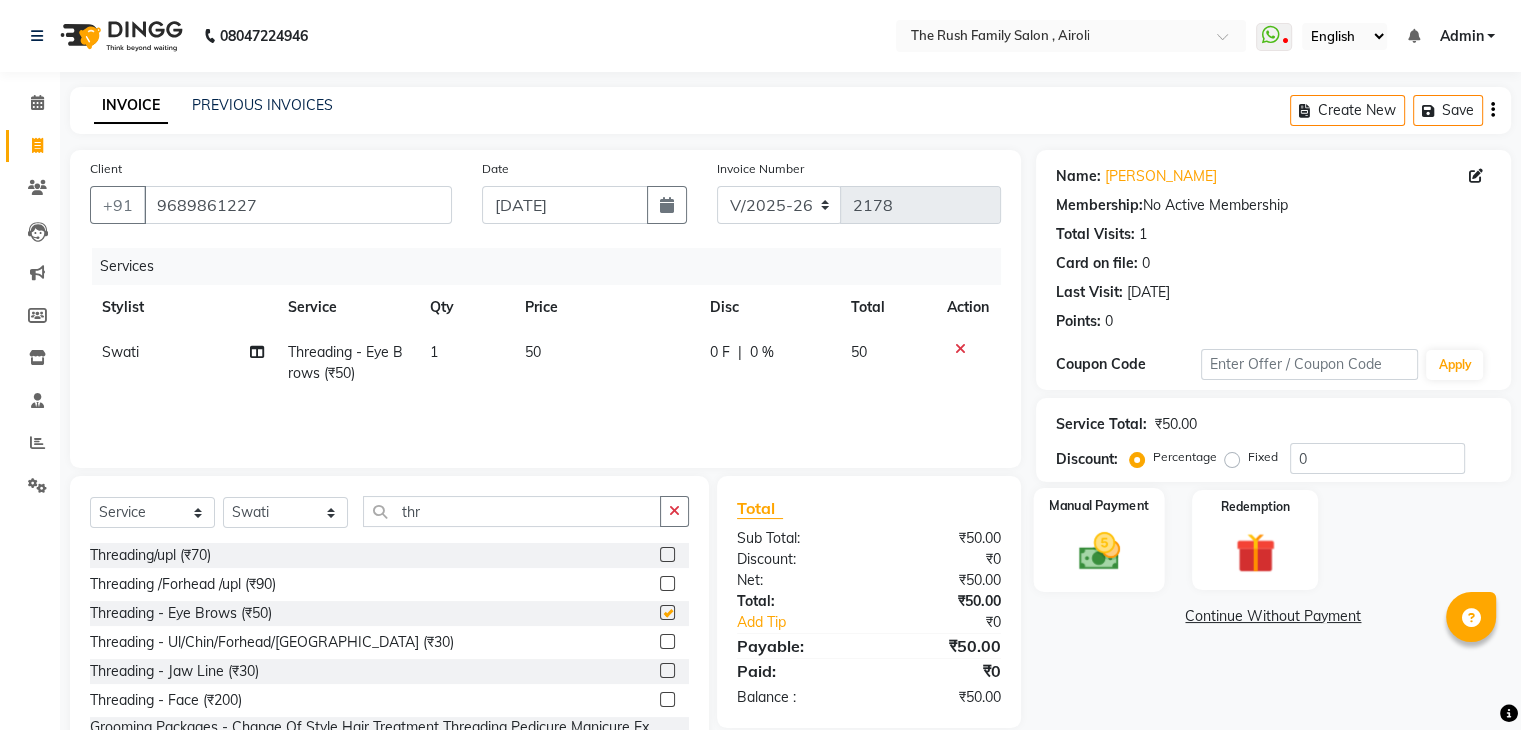 checkbox on "false" 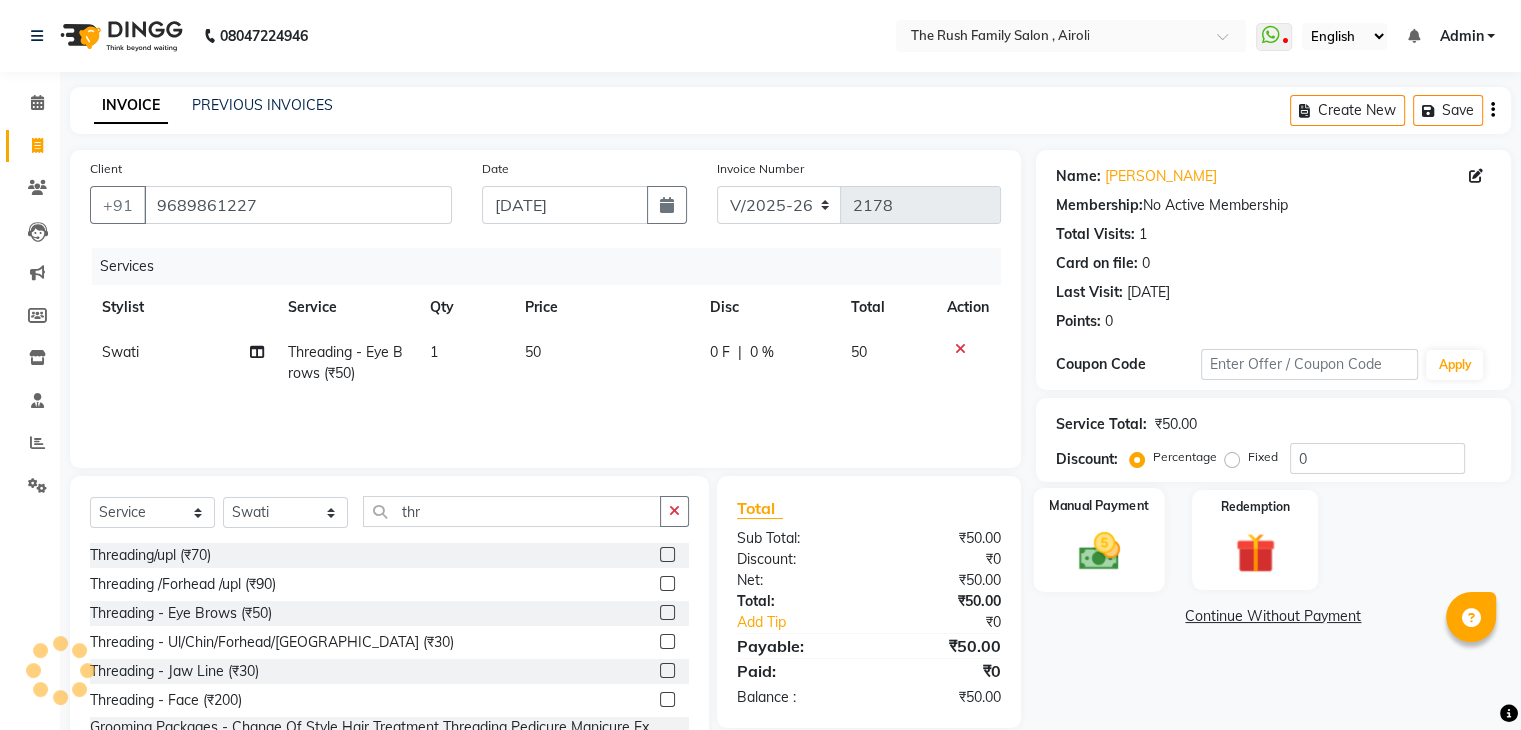 click 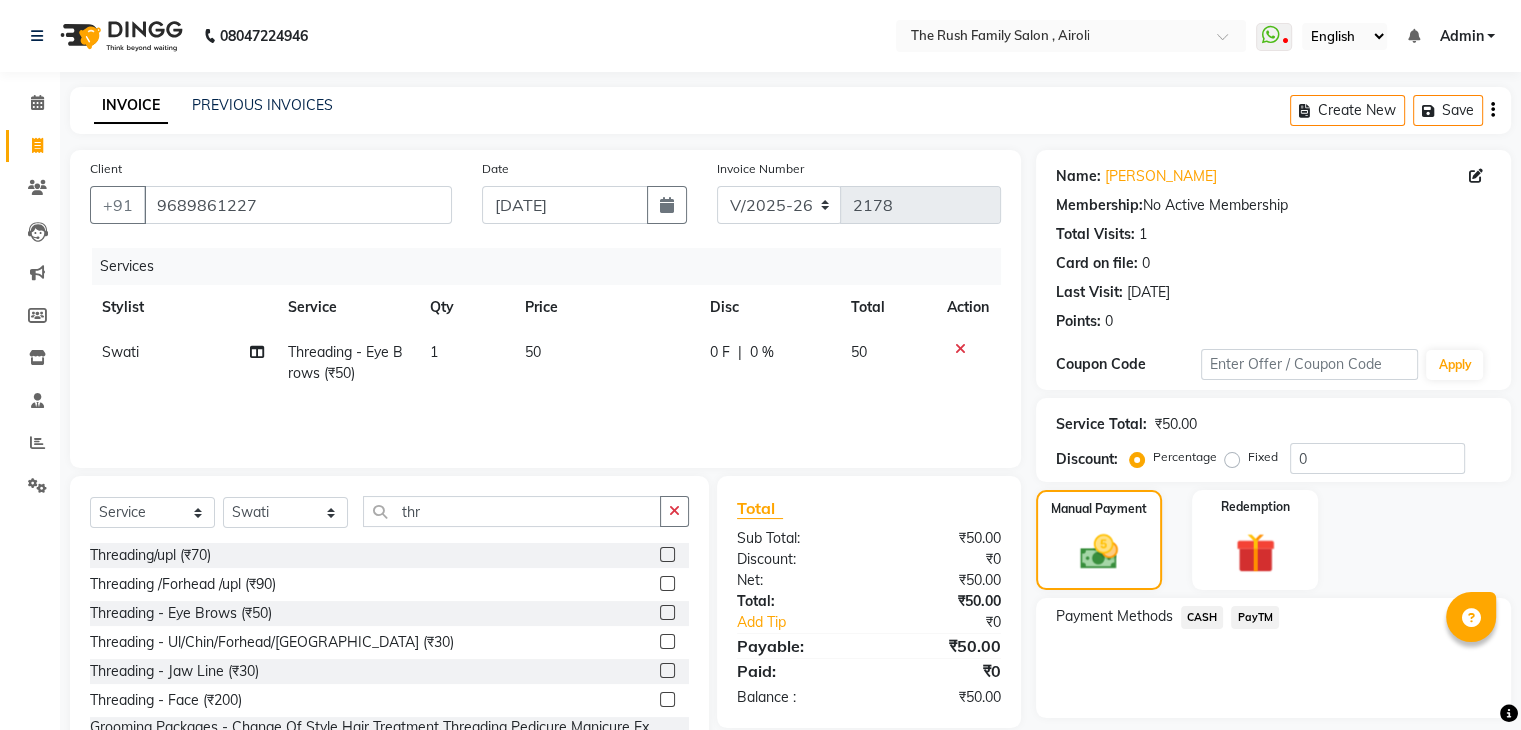 click on "PayTM" 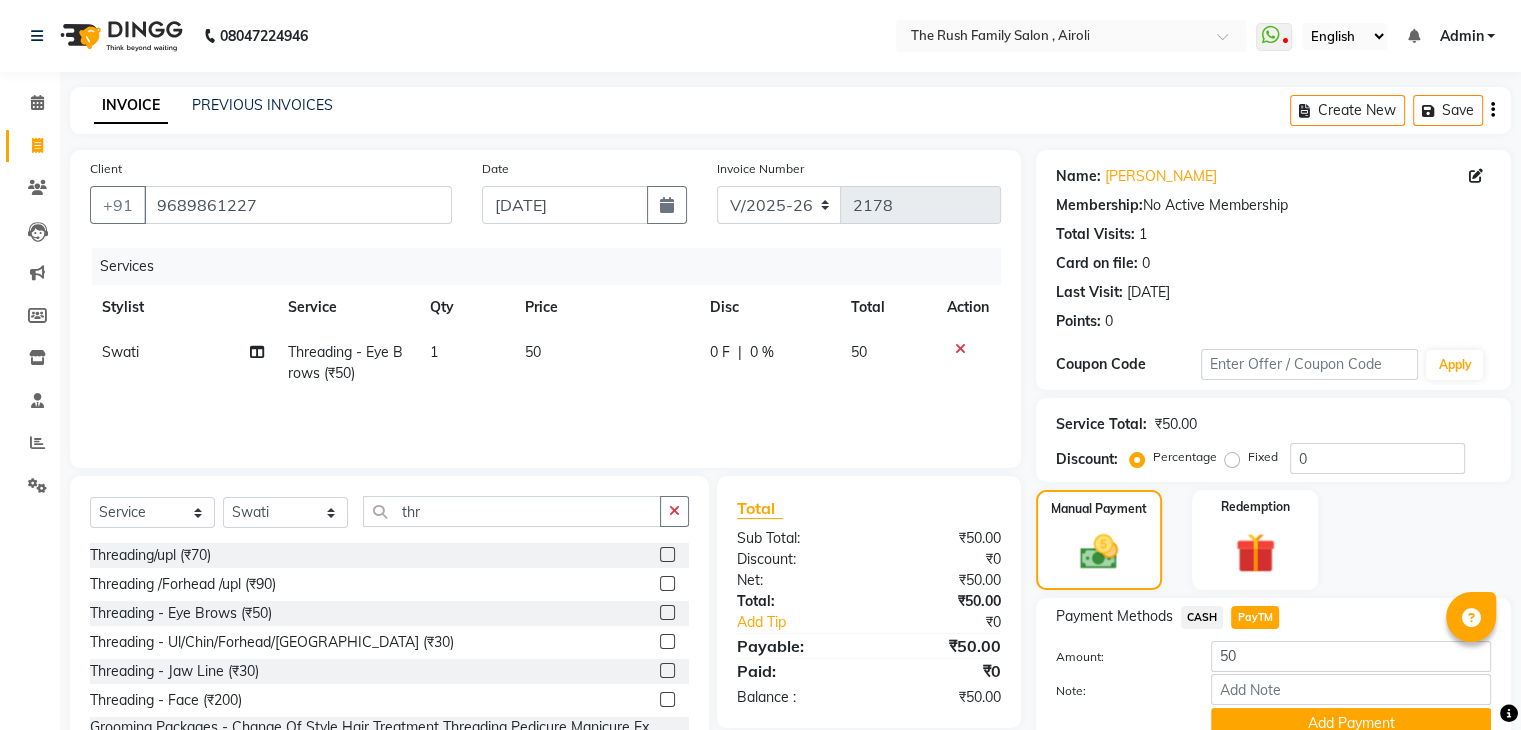 scroll, scrollTop: 89, scrollLeft: 0, axis: vertical 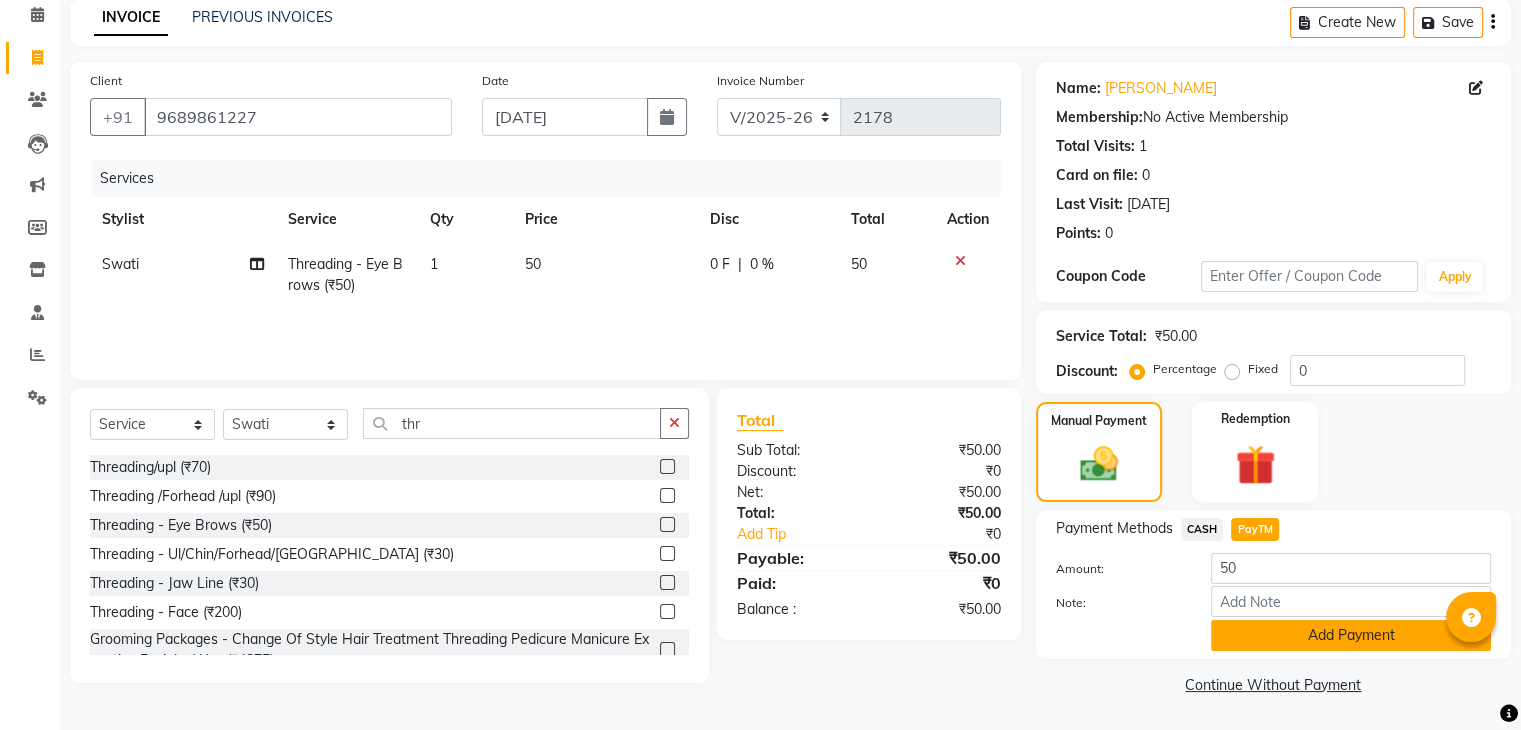 click on "Add Payment" 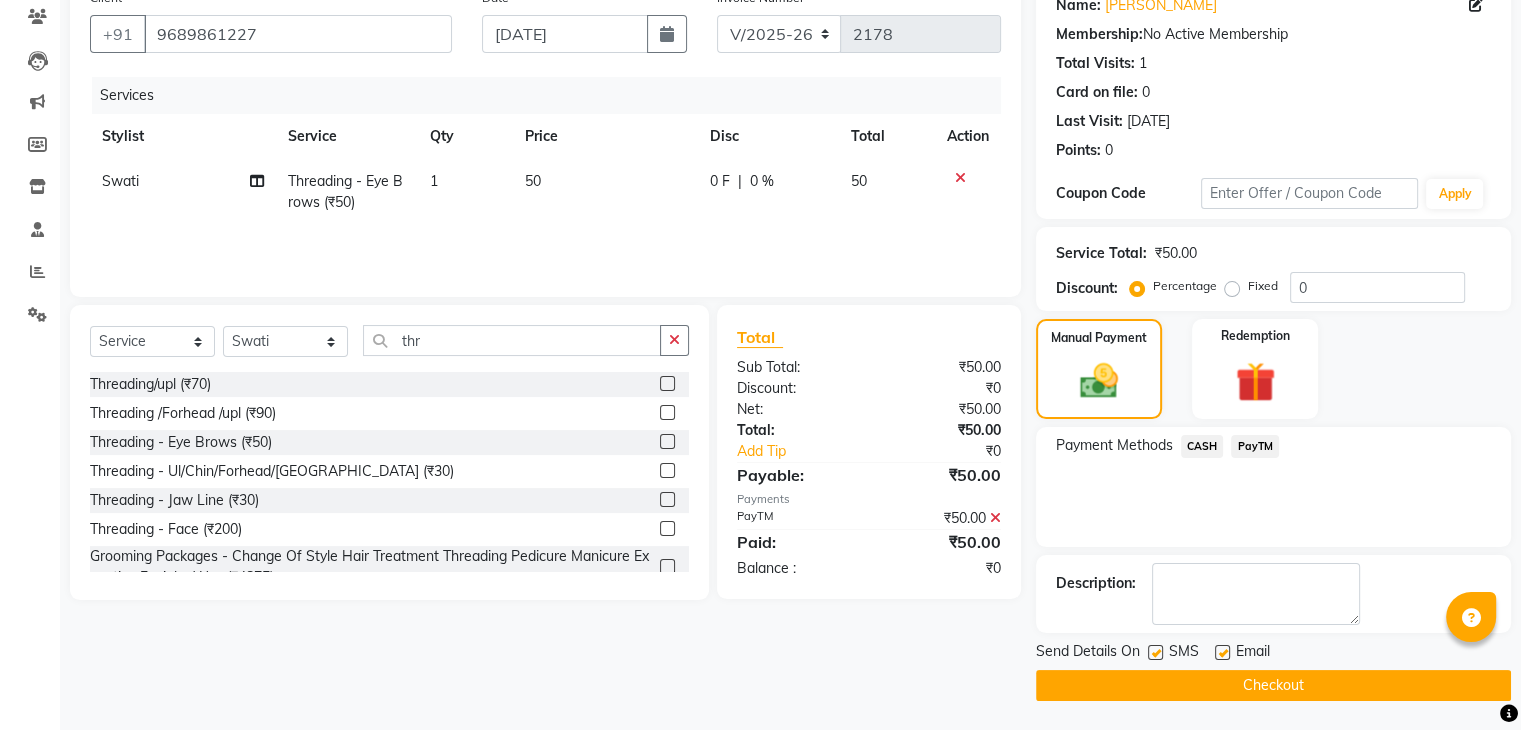 click on "Checkout" 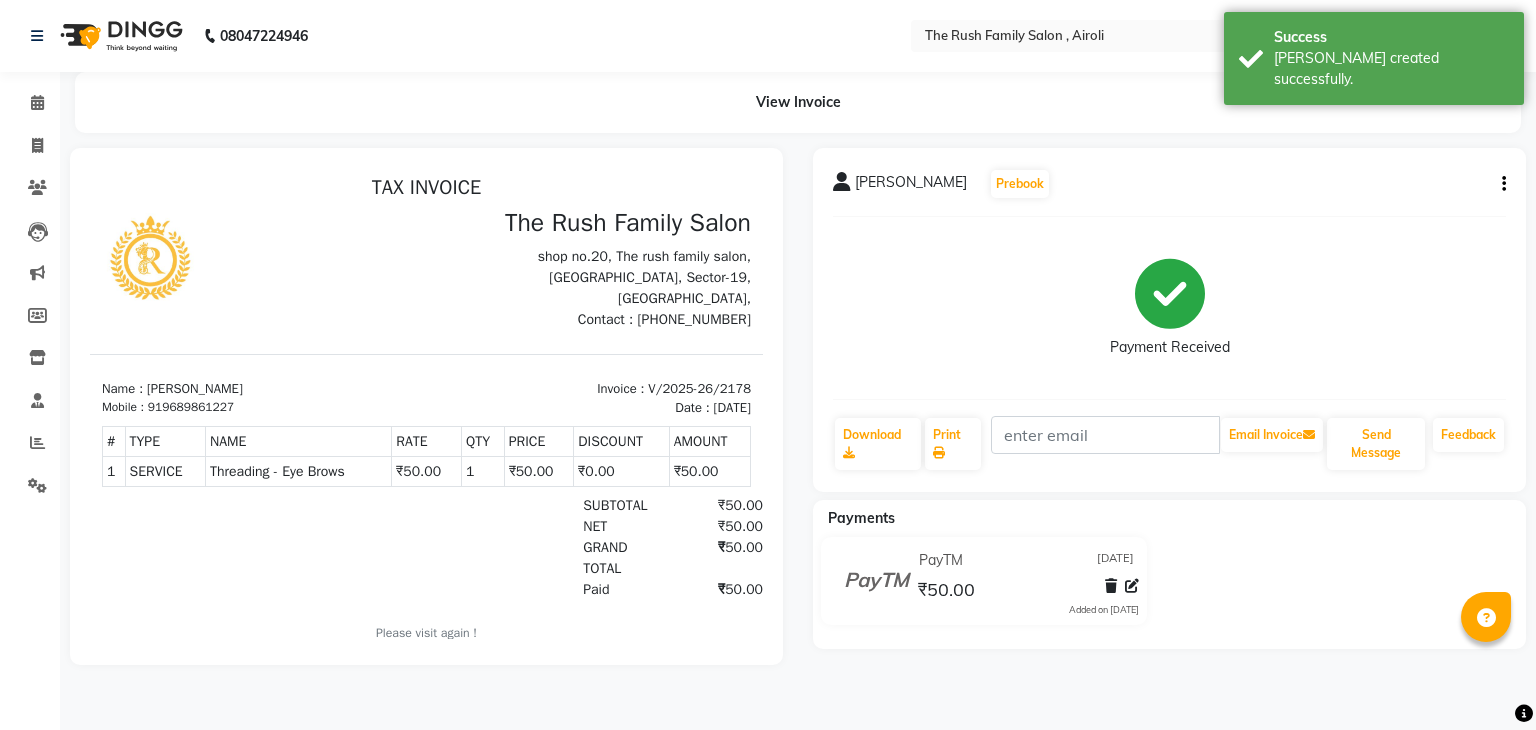 scroll, scrollTop: 0, scrollLeft: 0, axis: both 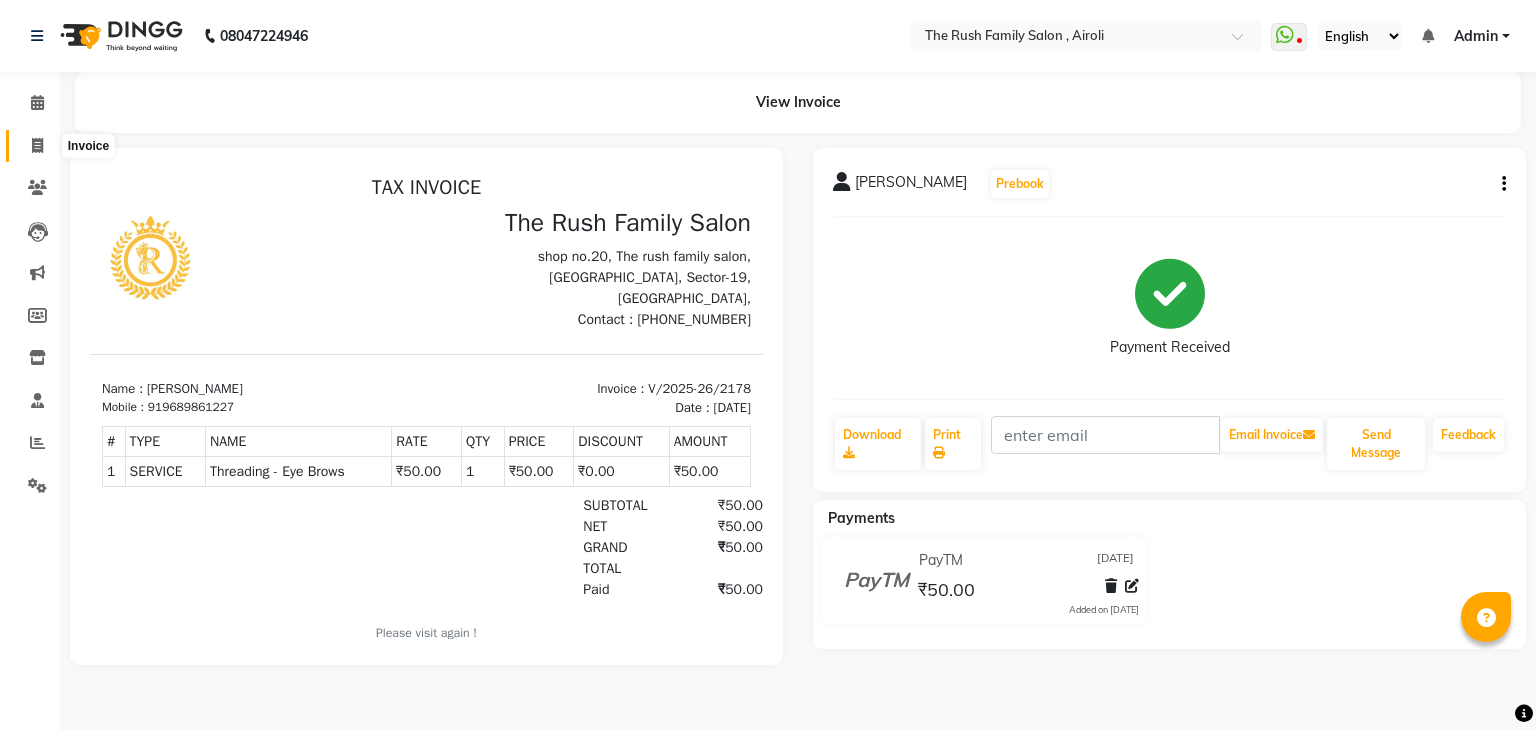 click 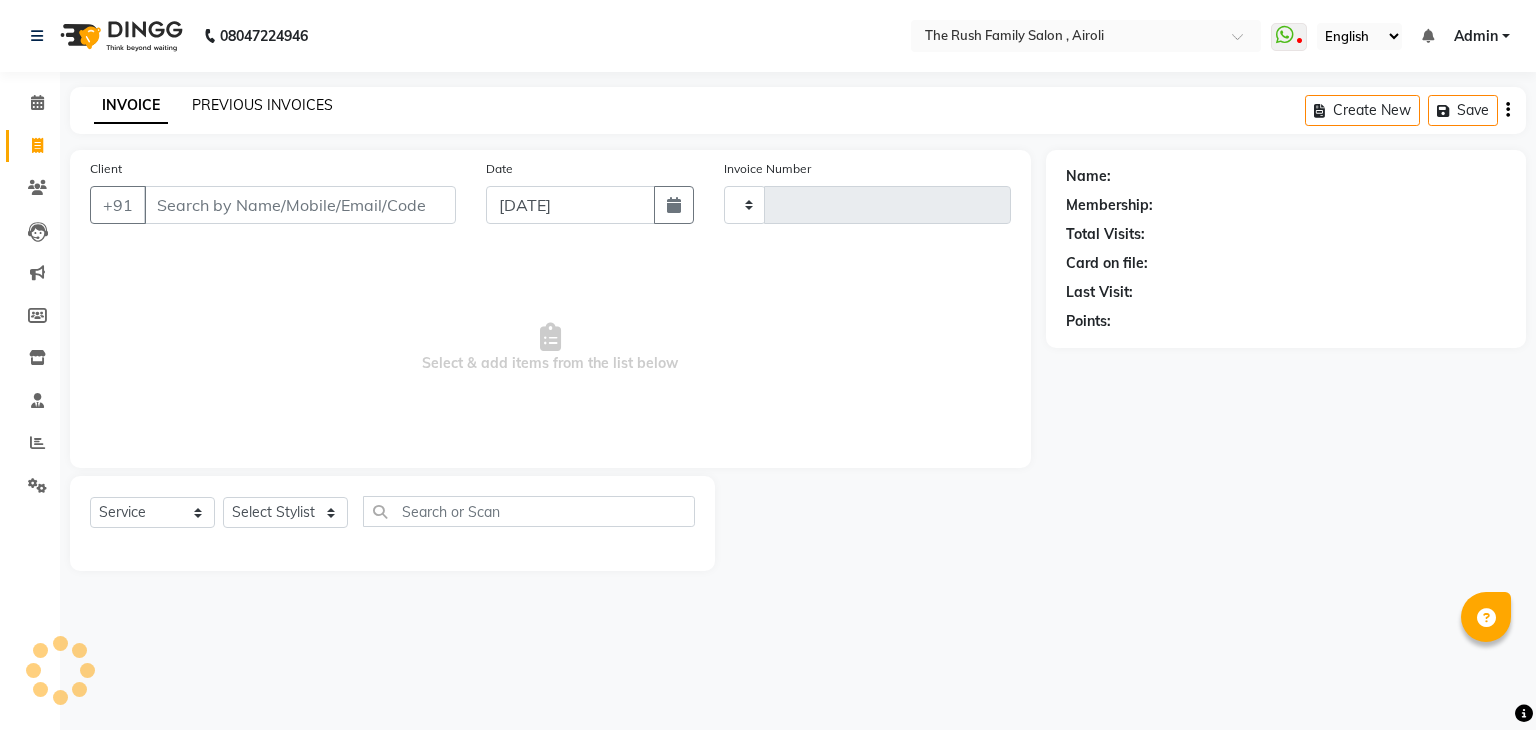 type on "2179" 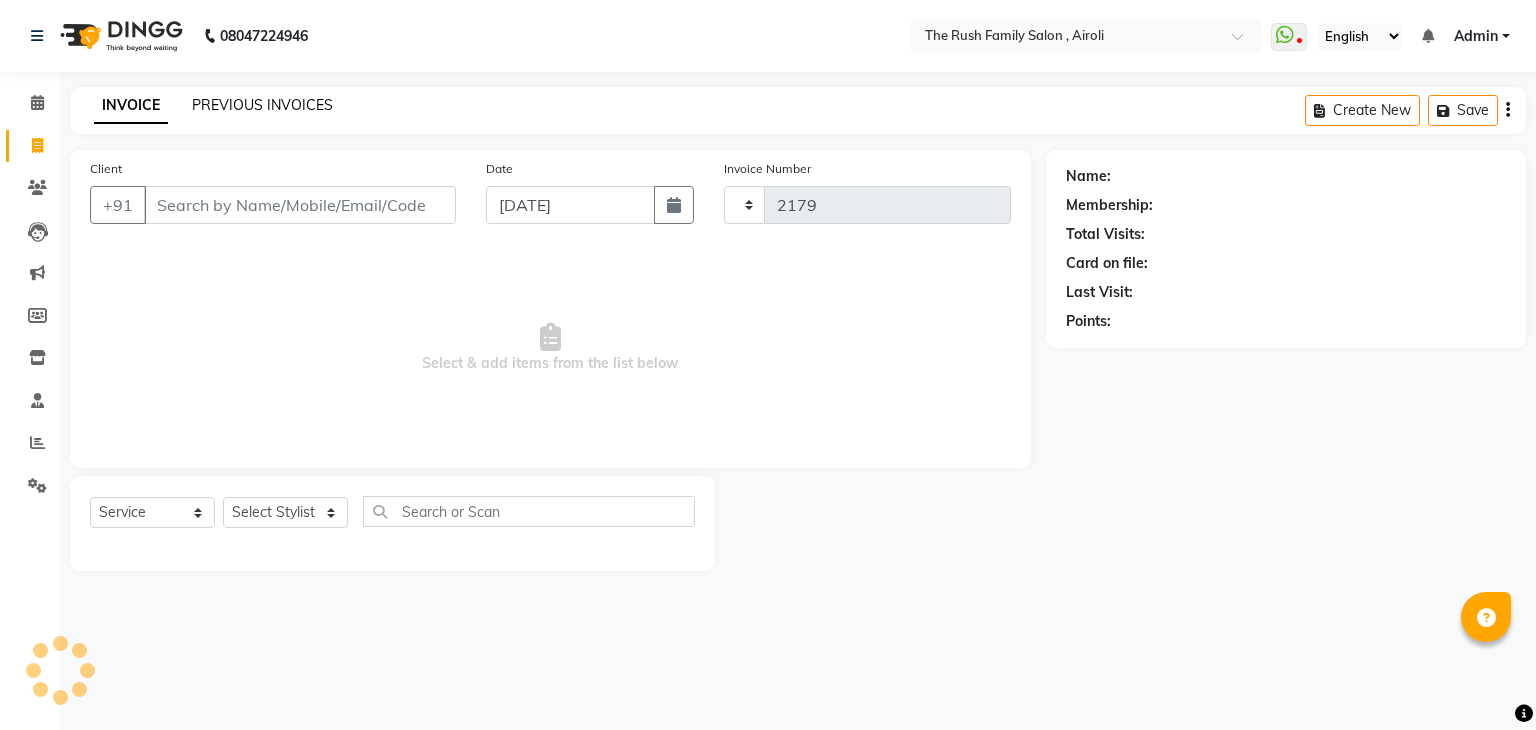 select on "5419" 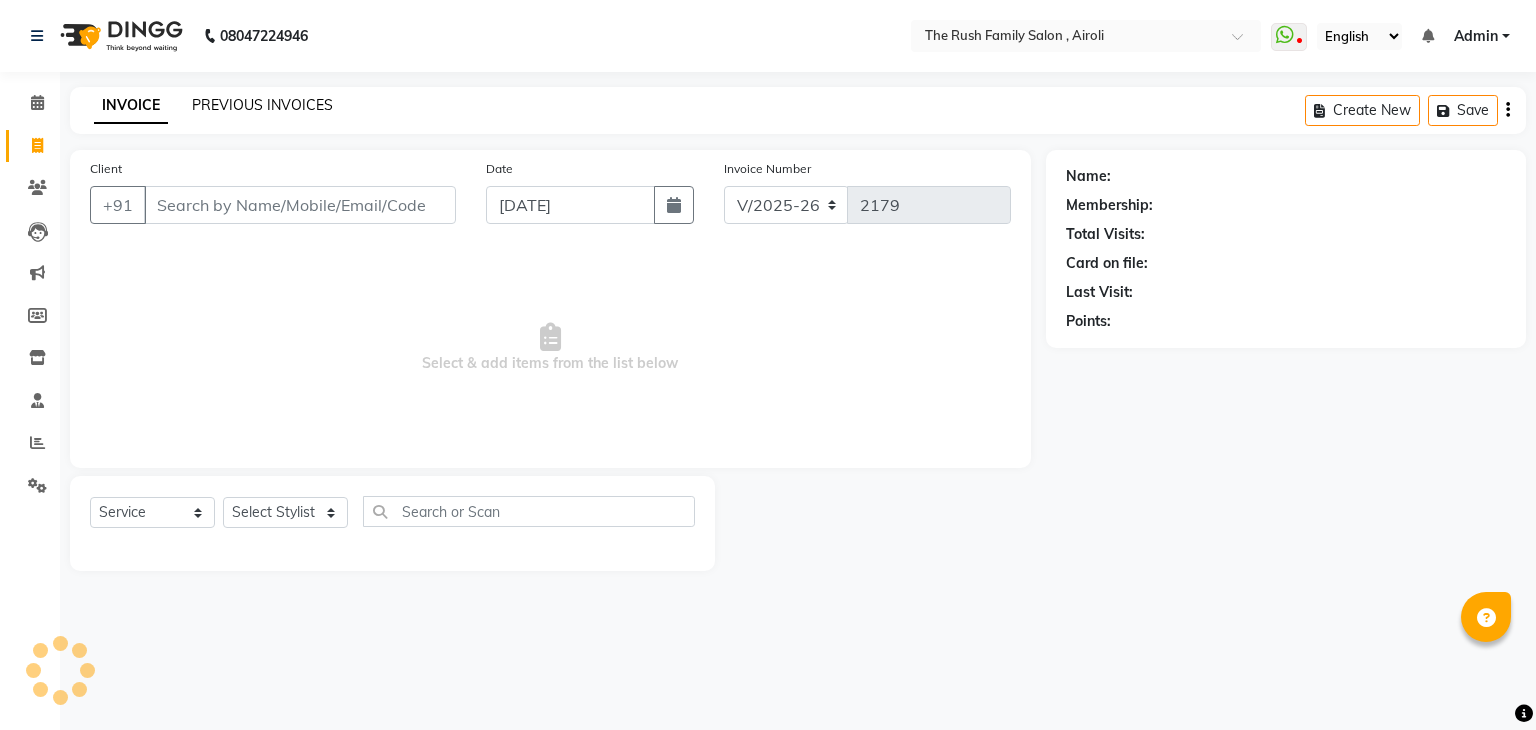 click on "PREVIOUS INVOICES" 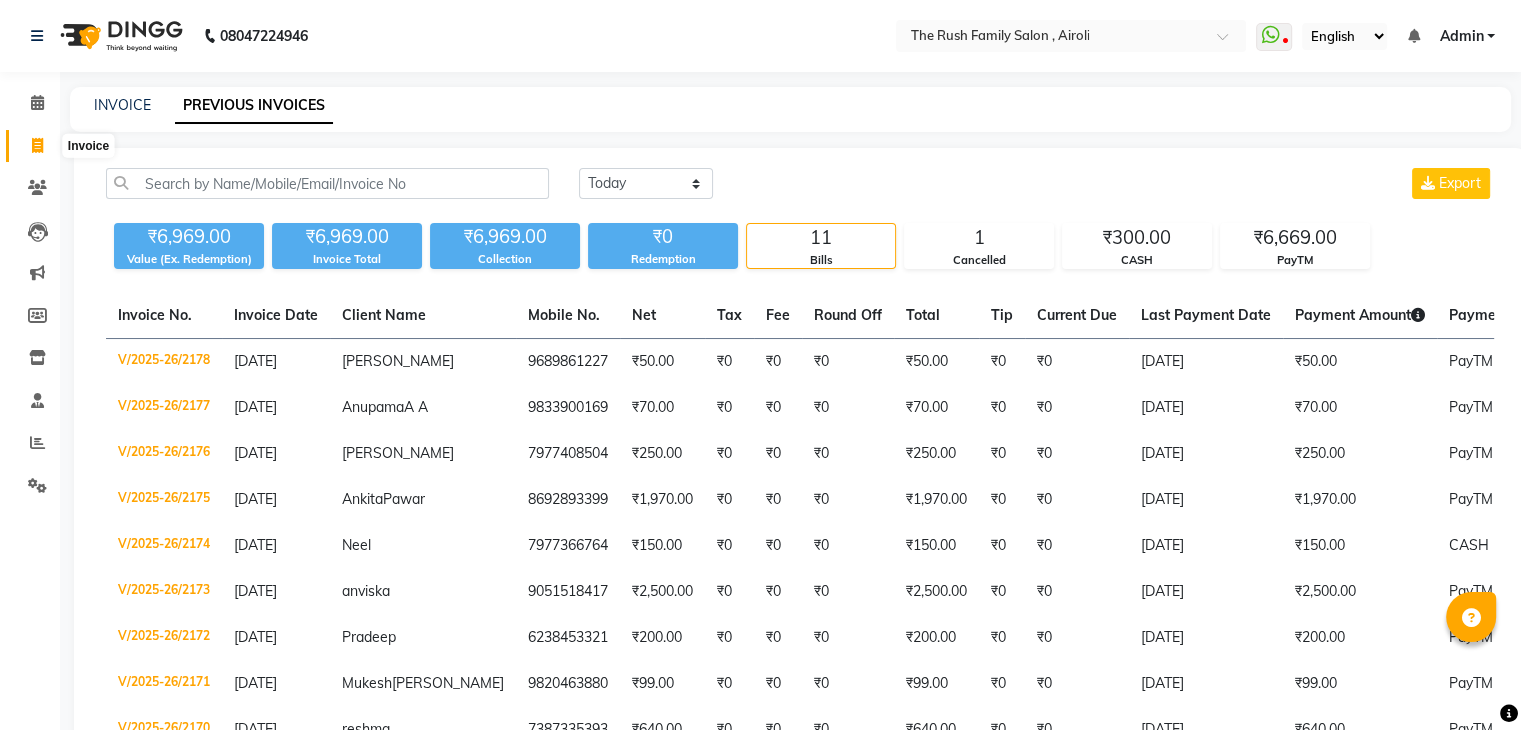 click 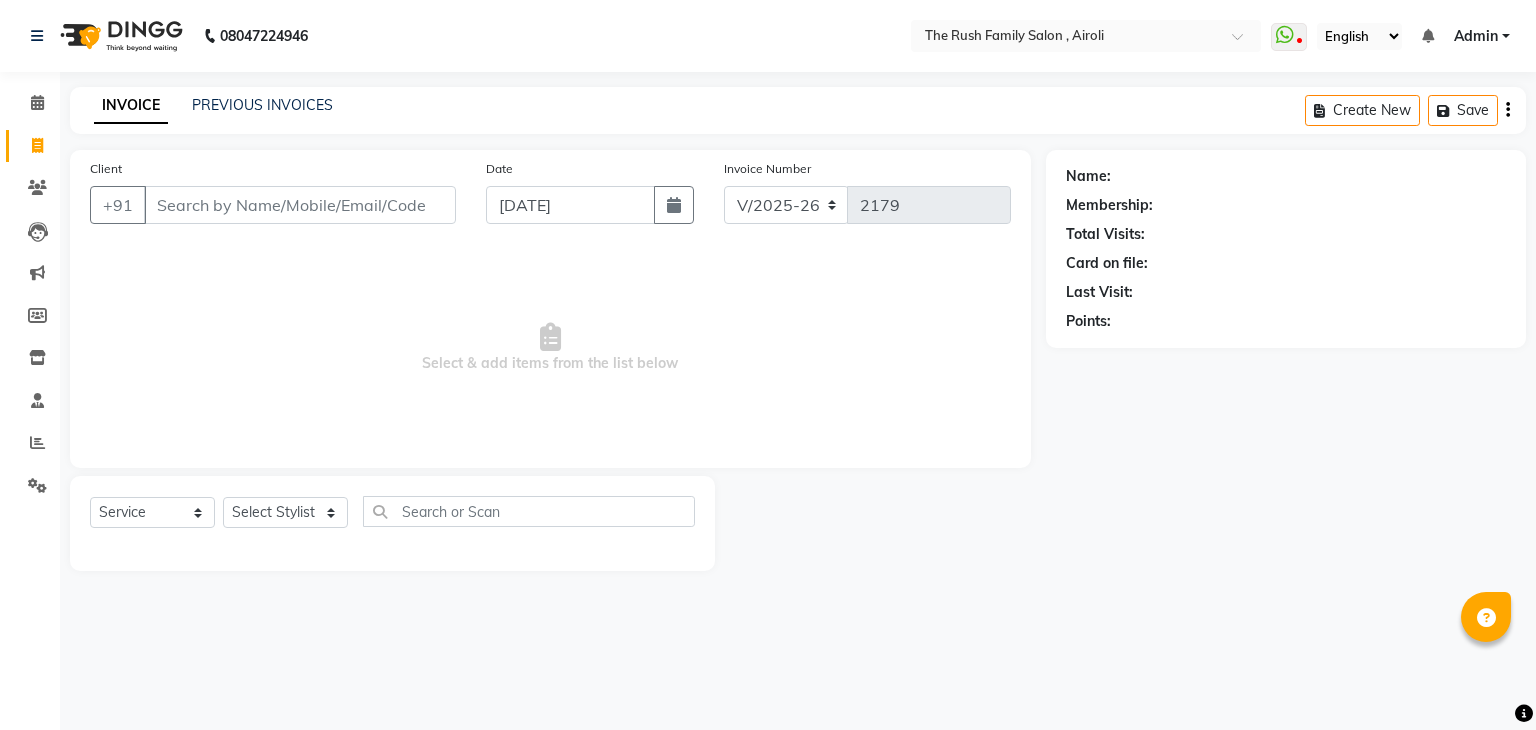 click on "Client" at bounding box center [300, 205] 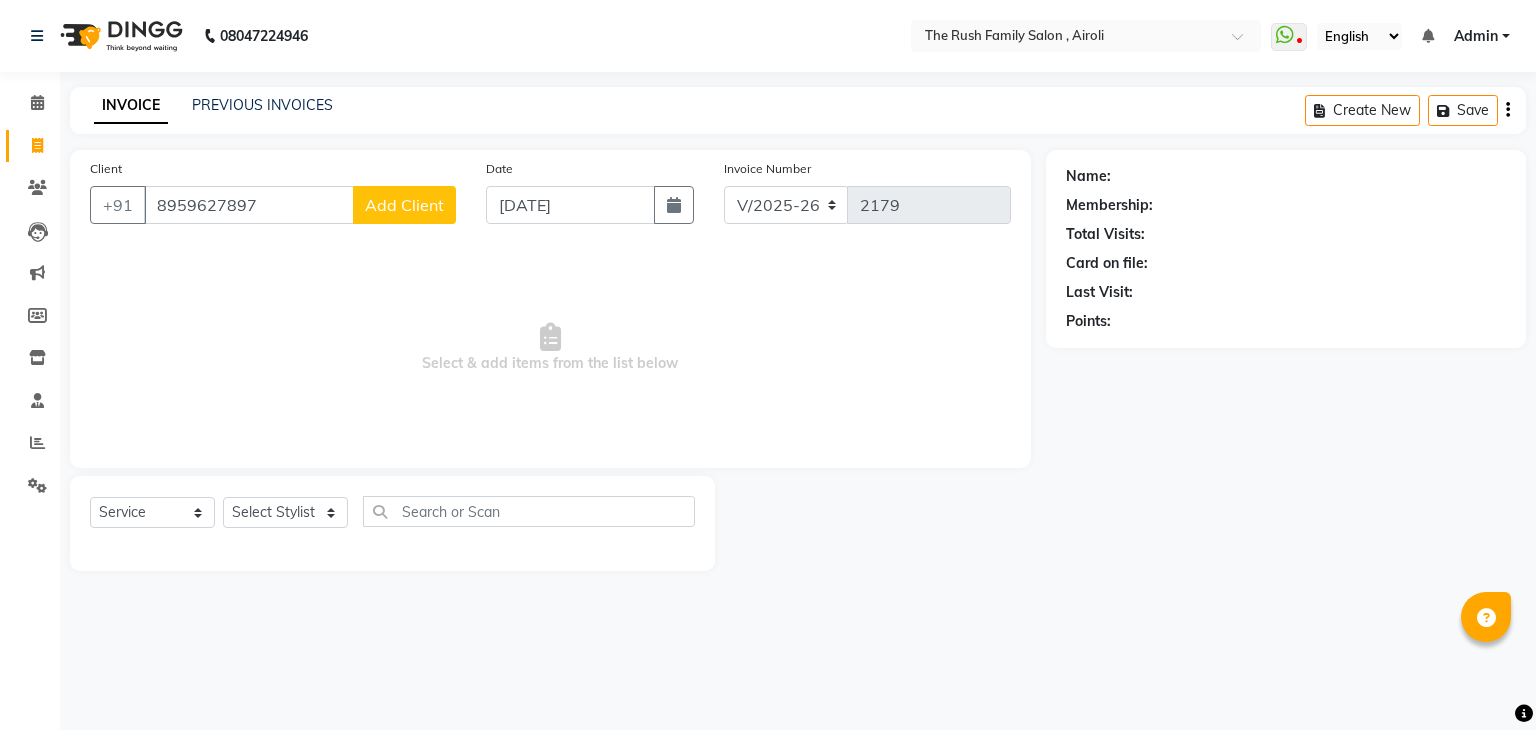 type on "8959627897" 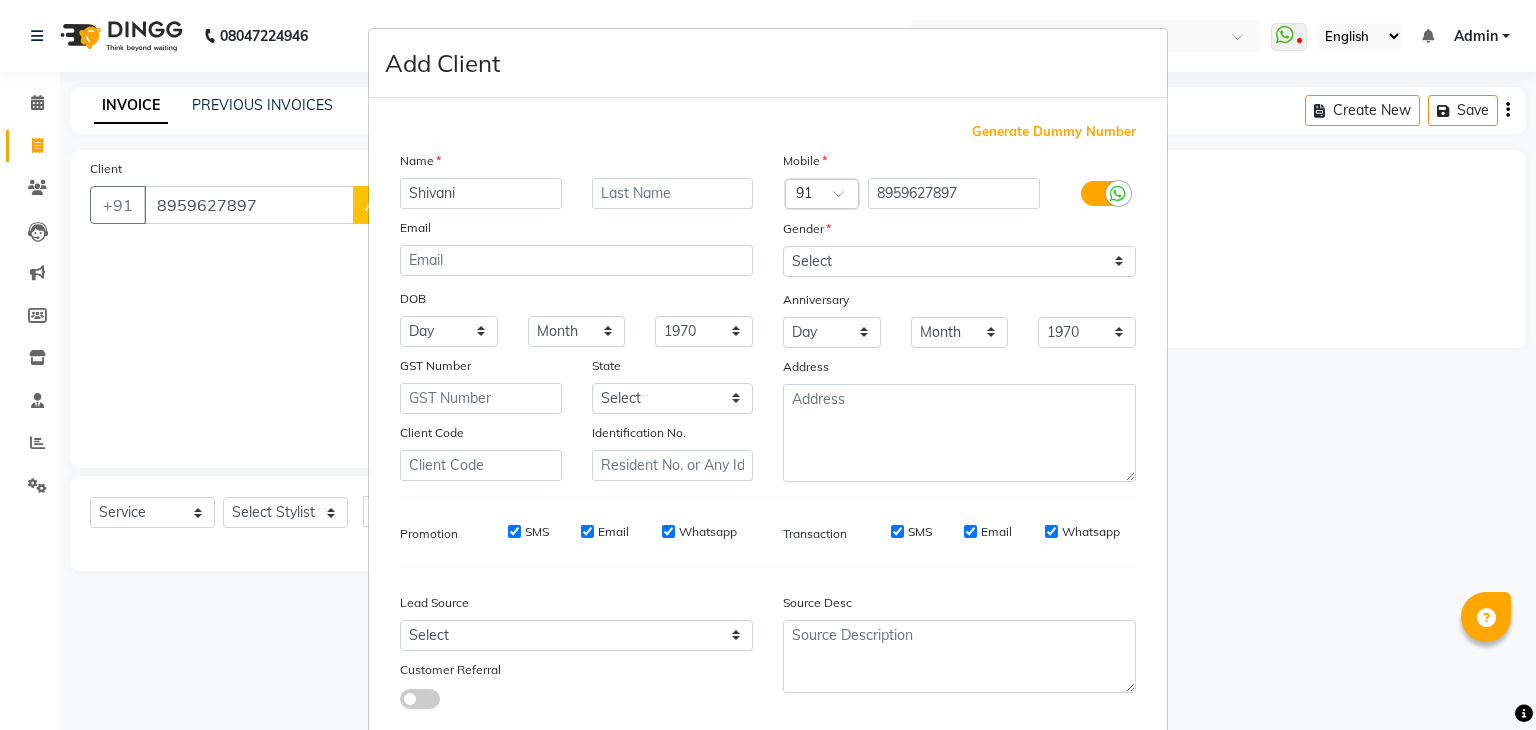 type on "Shivani" 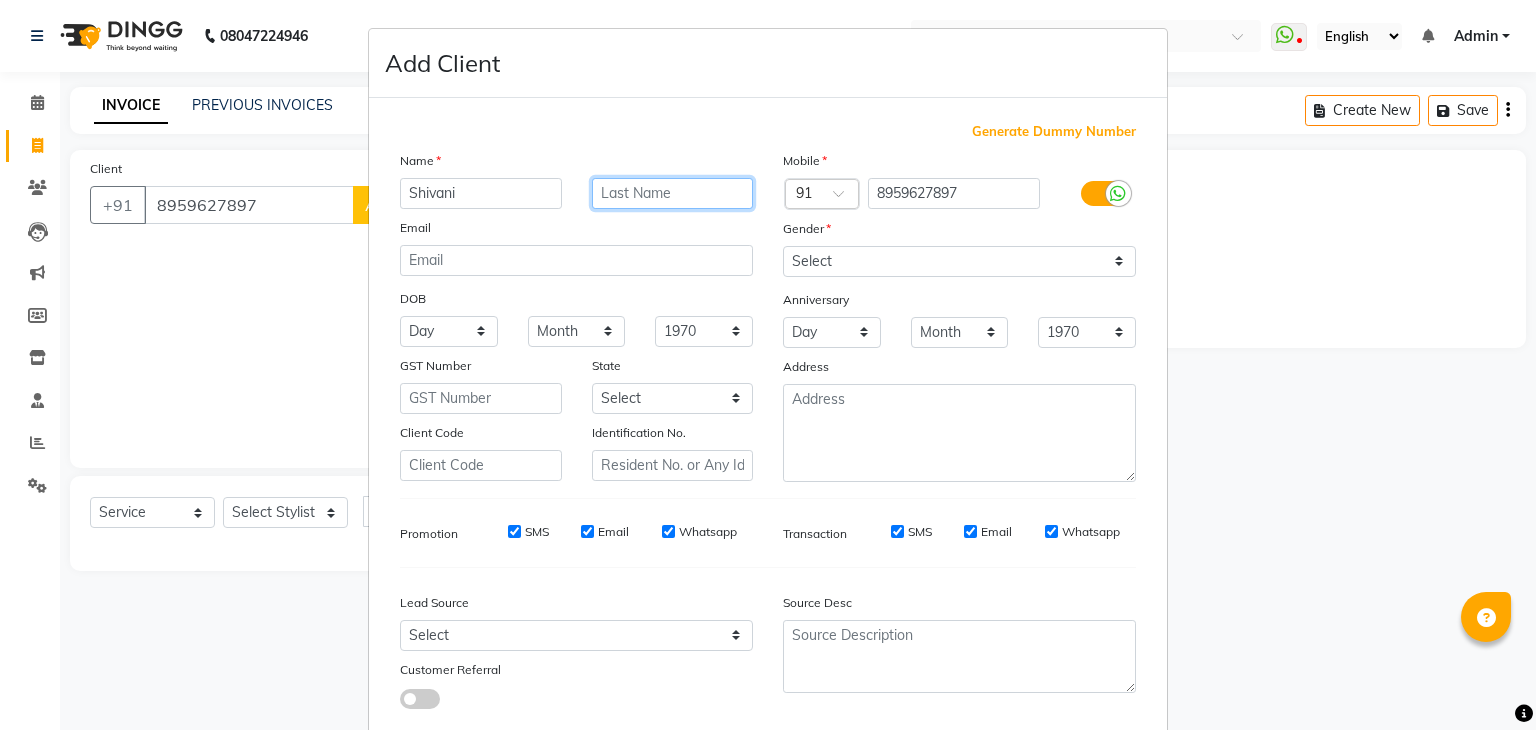 click at bounding box center (673, 193) 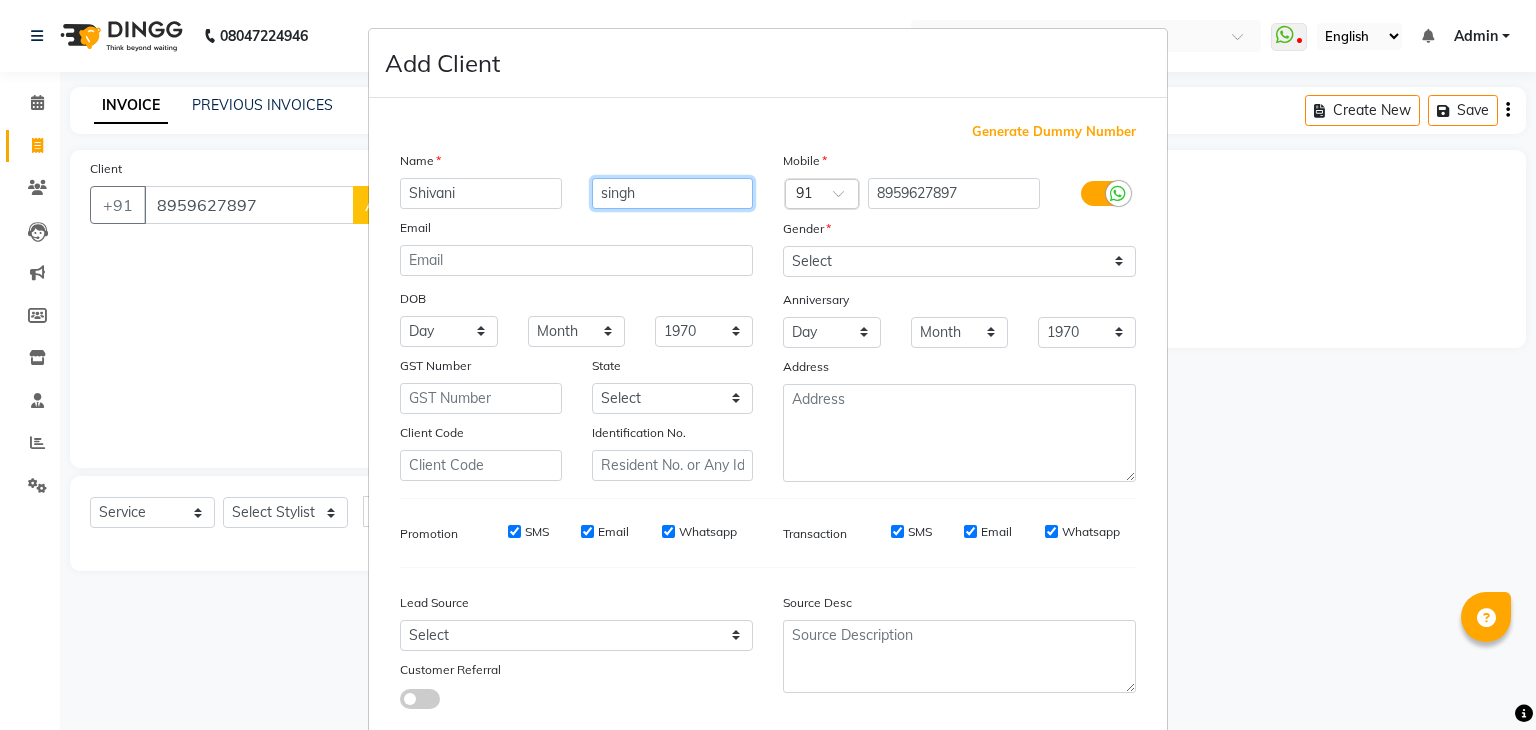 type on "singh" 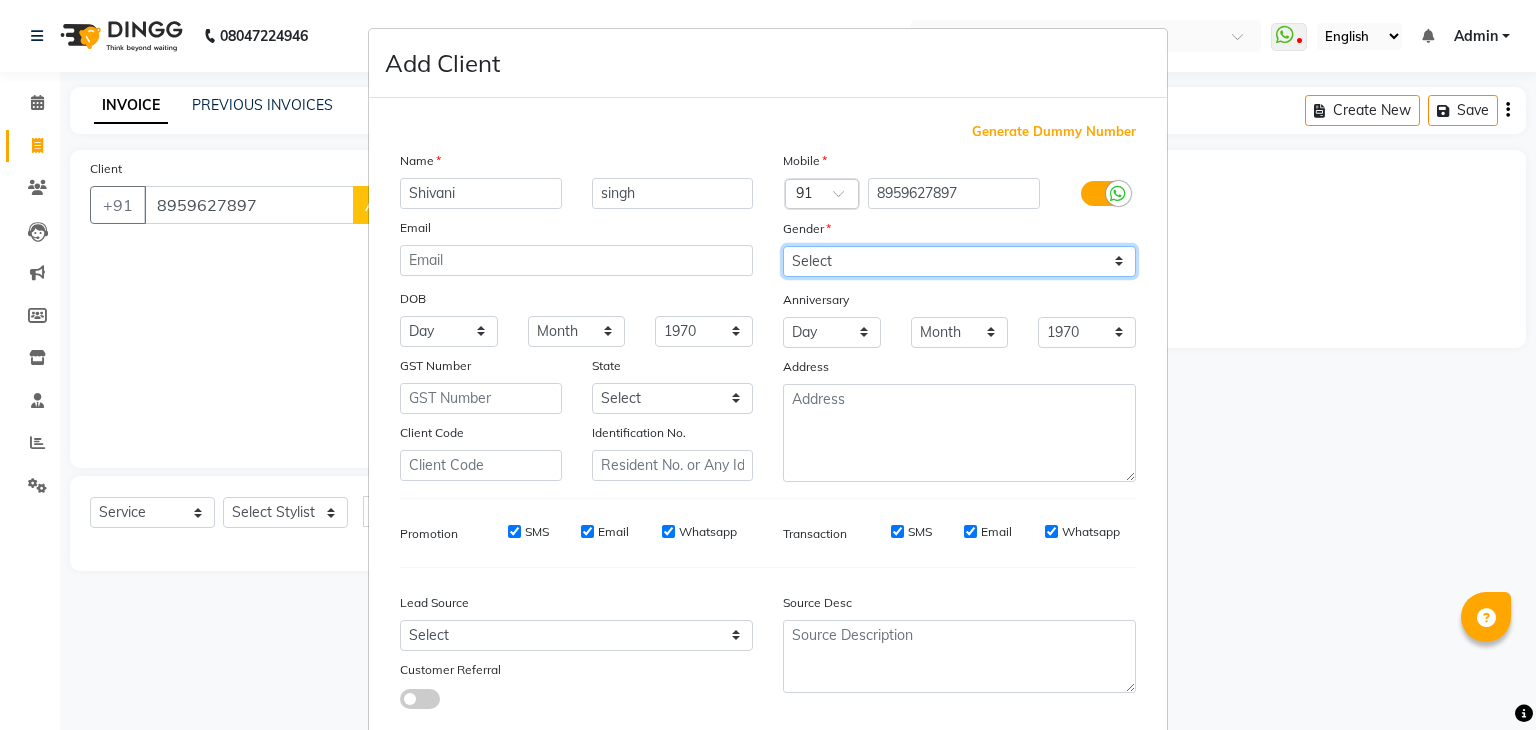 click on "Select Male Female Other Prefer Not To Say" at bounding box center (959, 261) 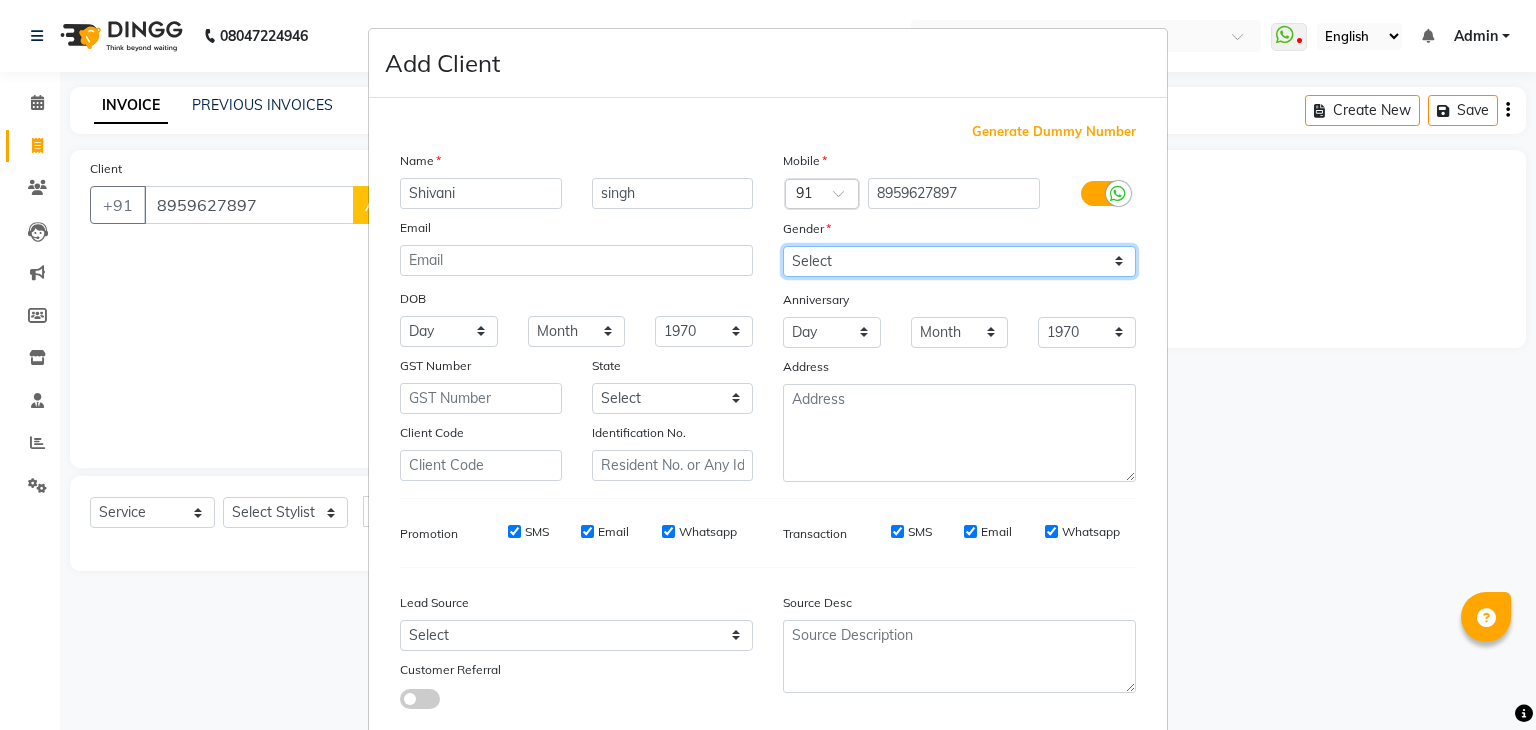 select on "female" 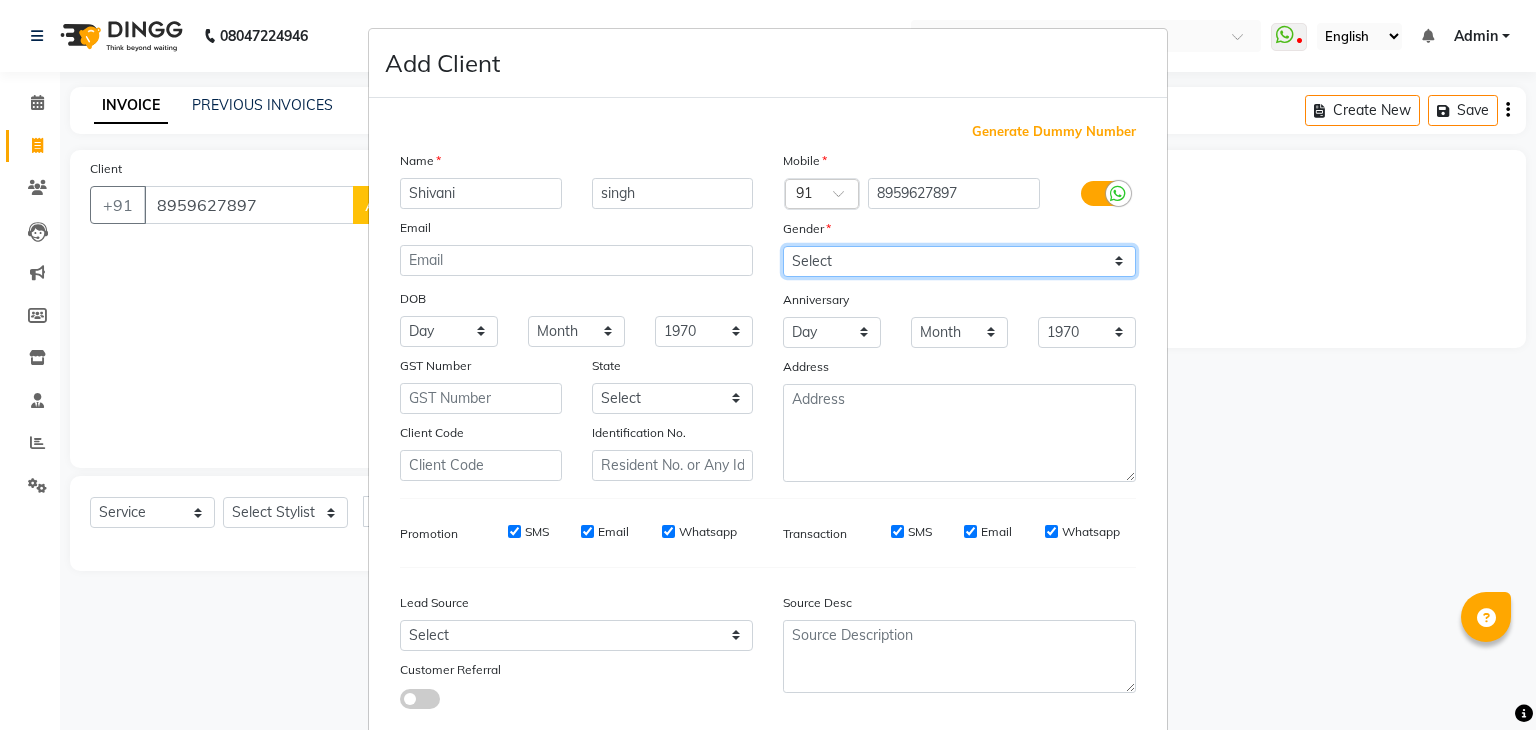 click on "Select Male Female Other Prefer Not To Say" at bounding box center [959, 261] 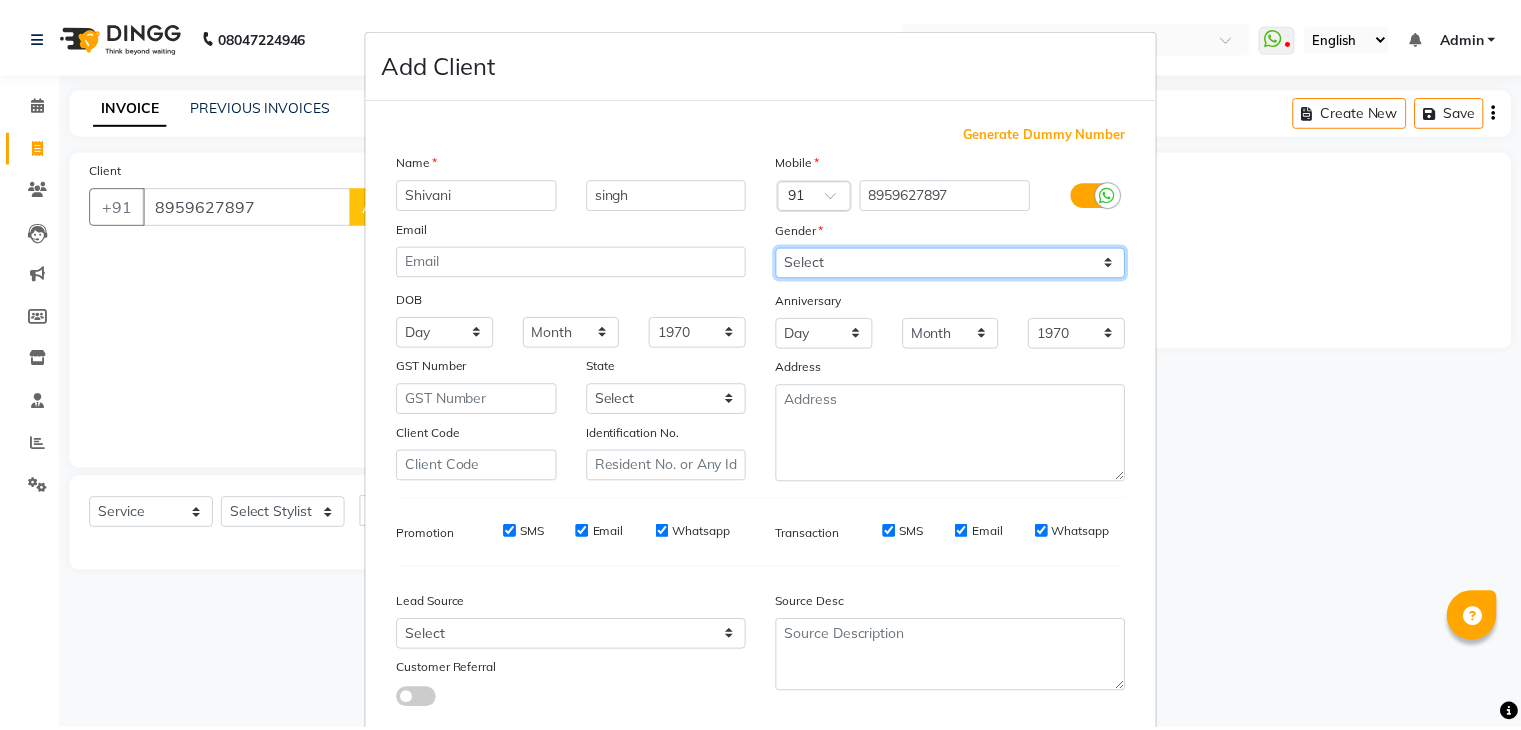 scroll, scrollTop: 127, scrollLeft: 0, axis: vertical 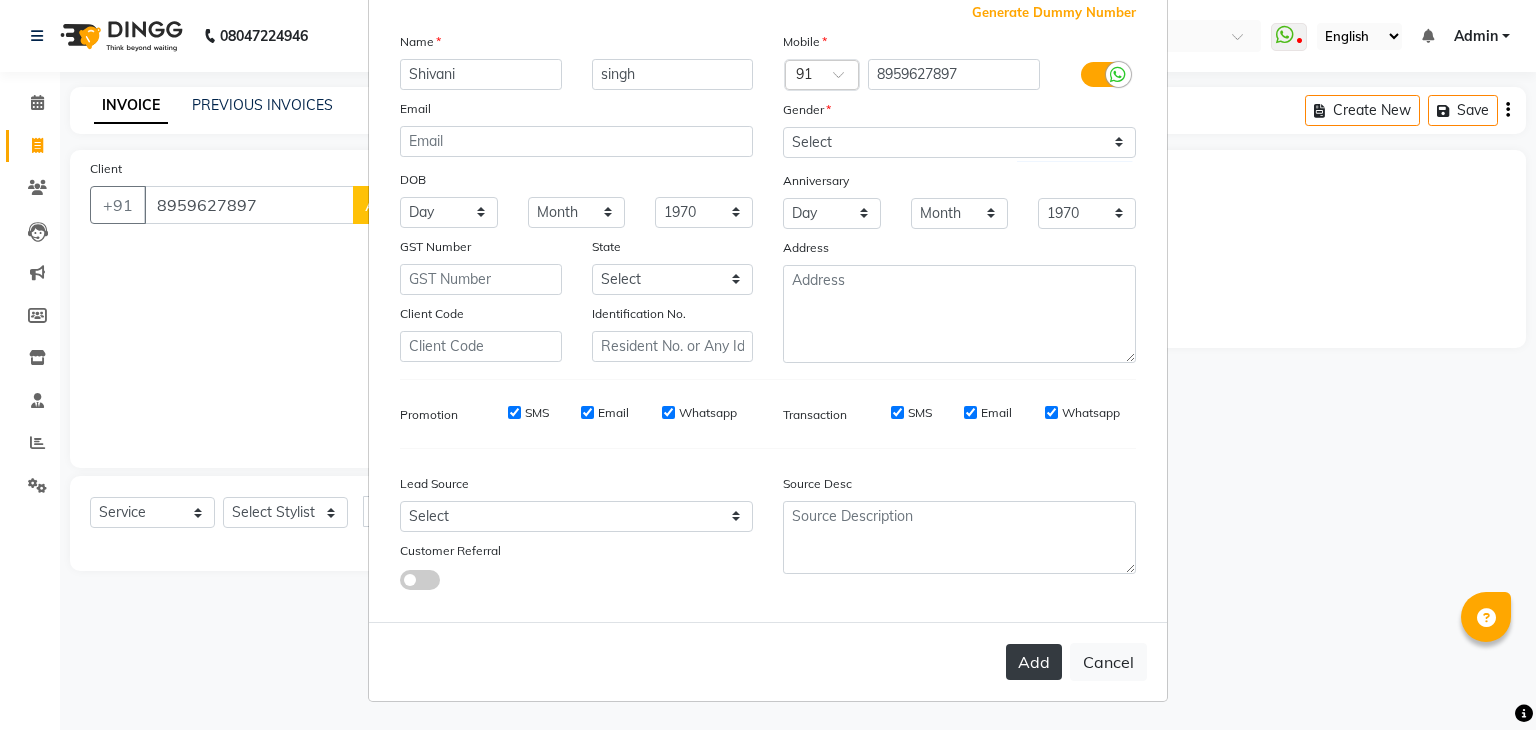 click on "Add" at bounding box center (1034, 662) 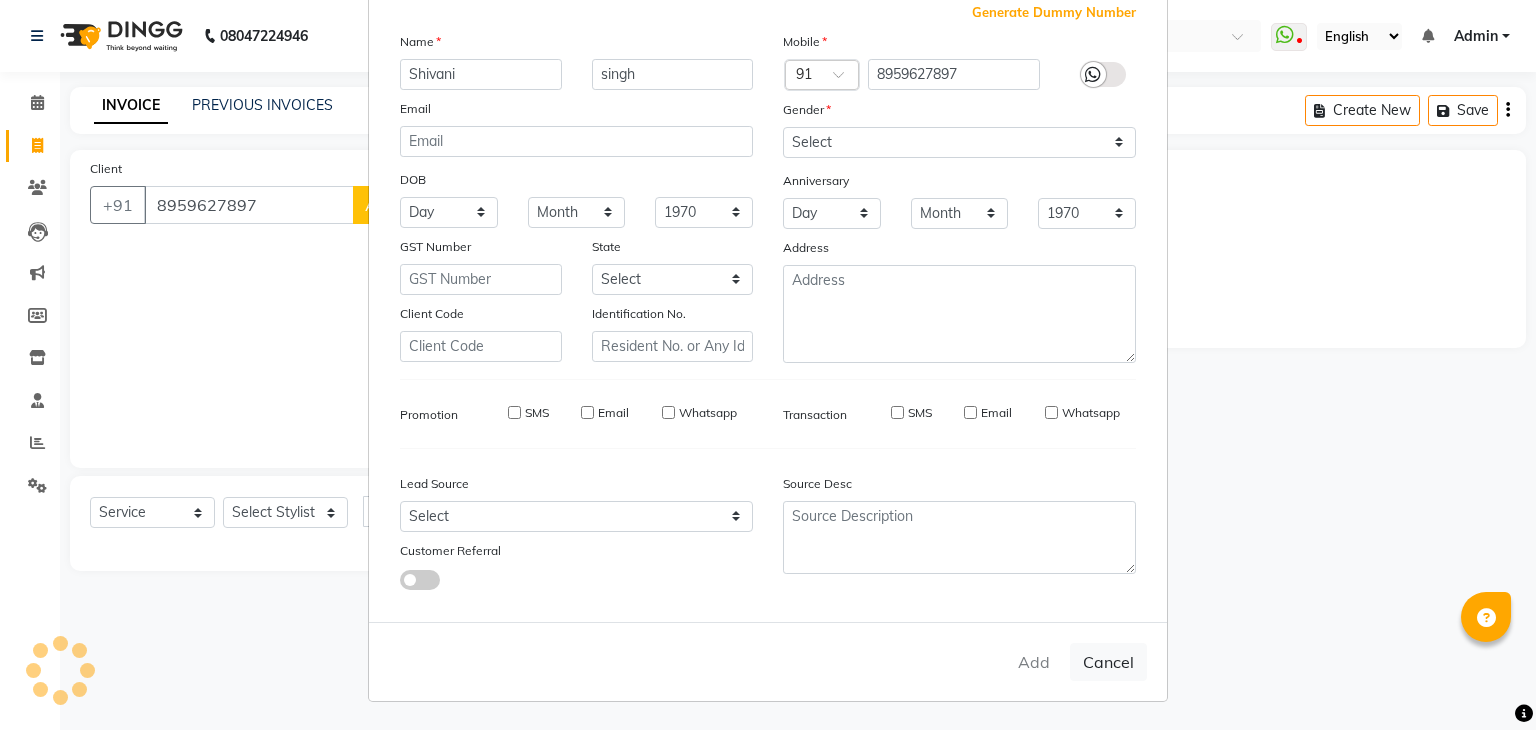 type 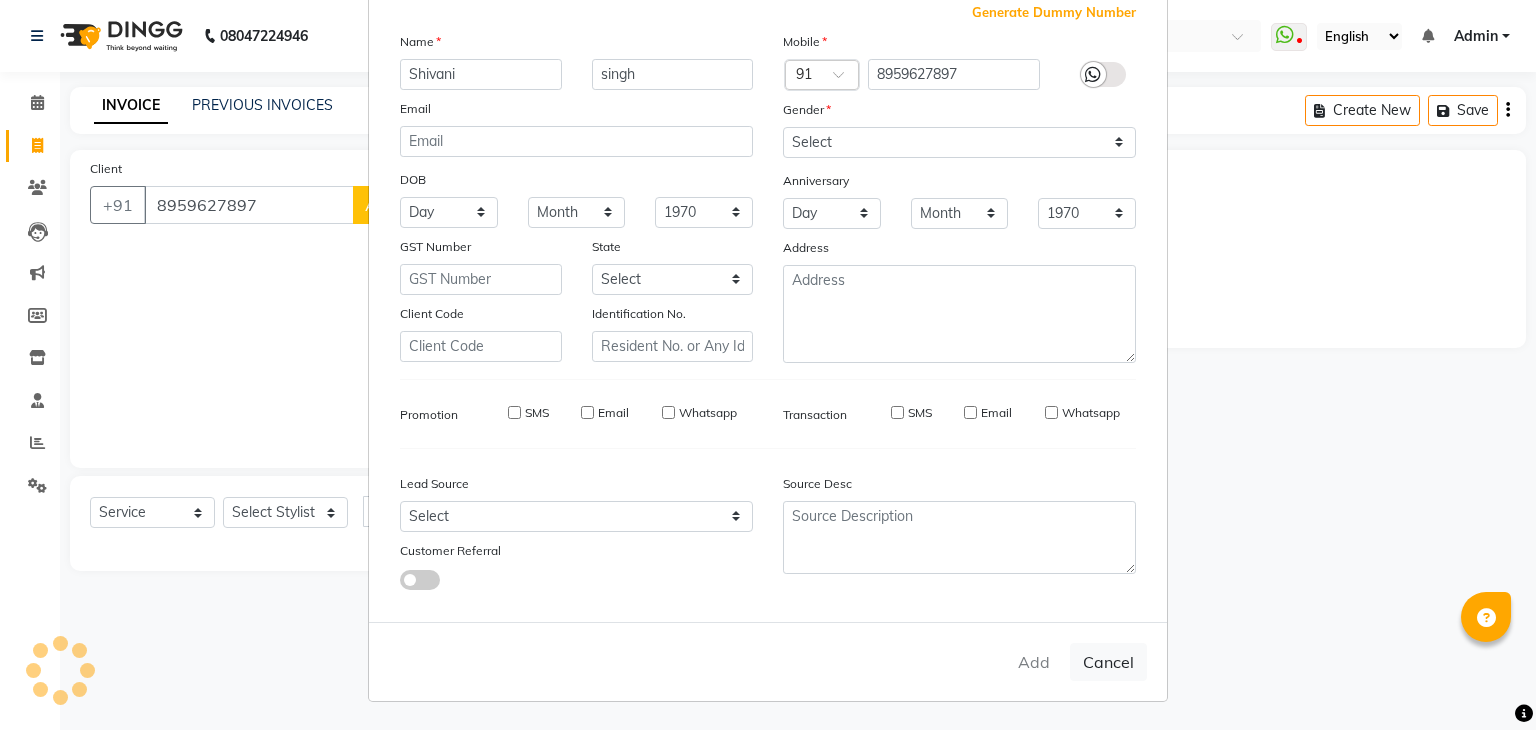 type 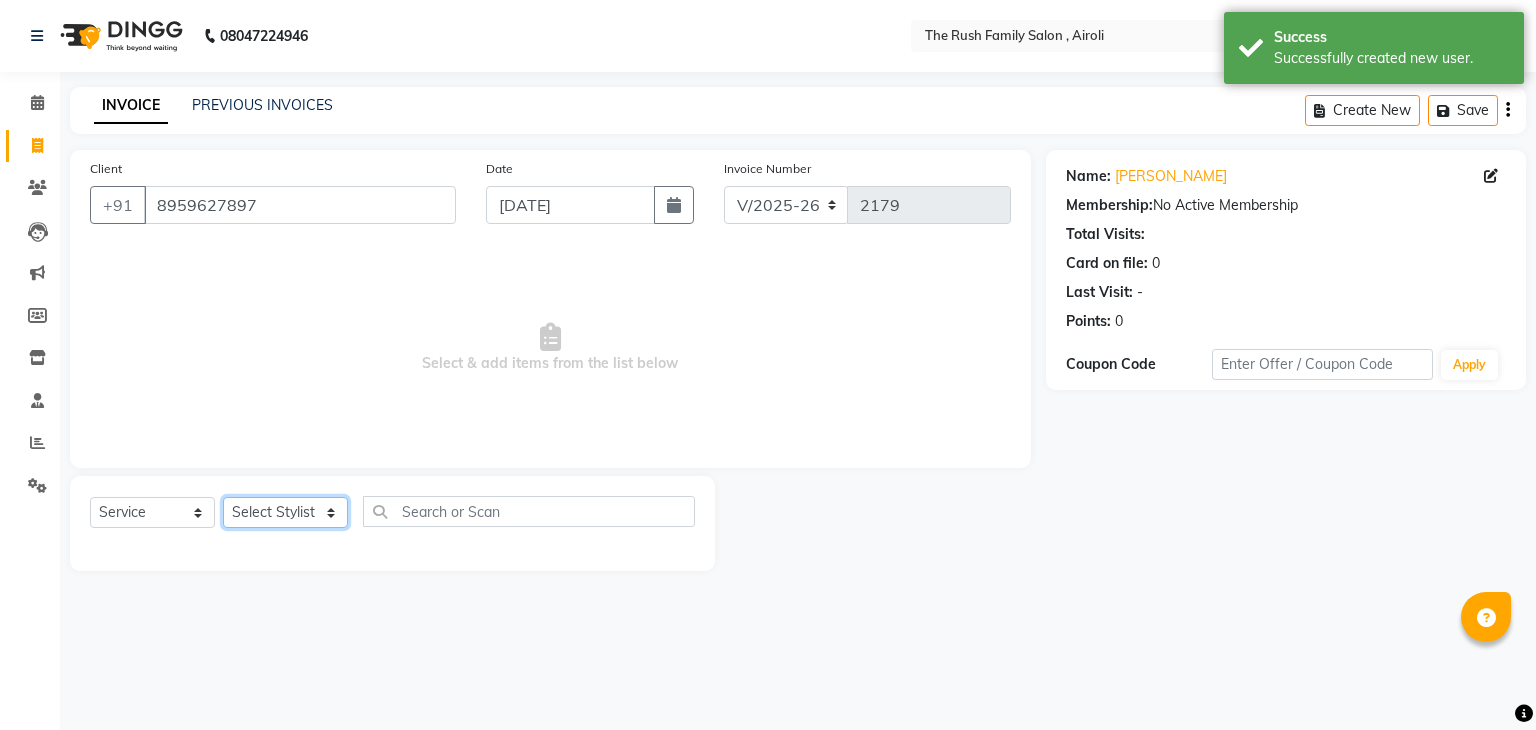 click on "Select Stylist [PERSON_NAME] Guddi [PERSON_NAME]   [PERSON_NAME] [PERSON_NAME]" 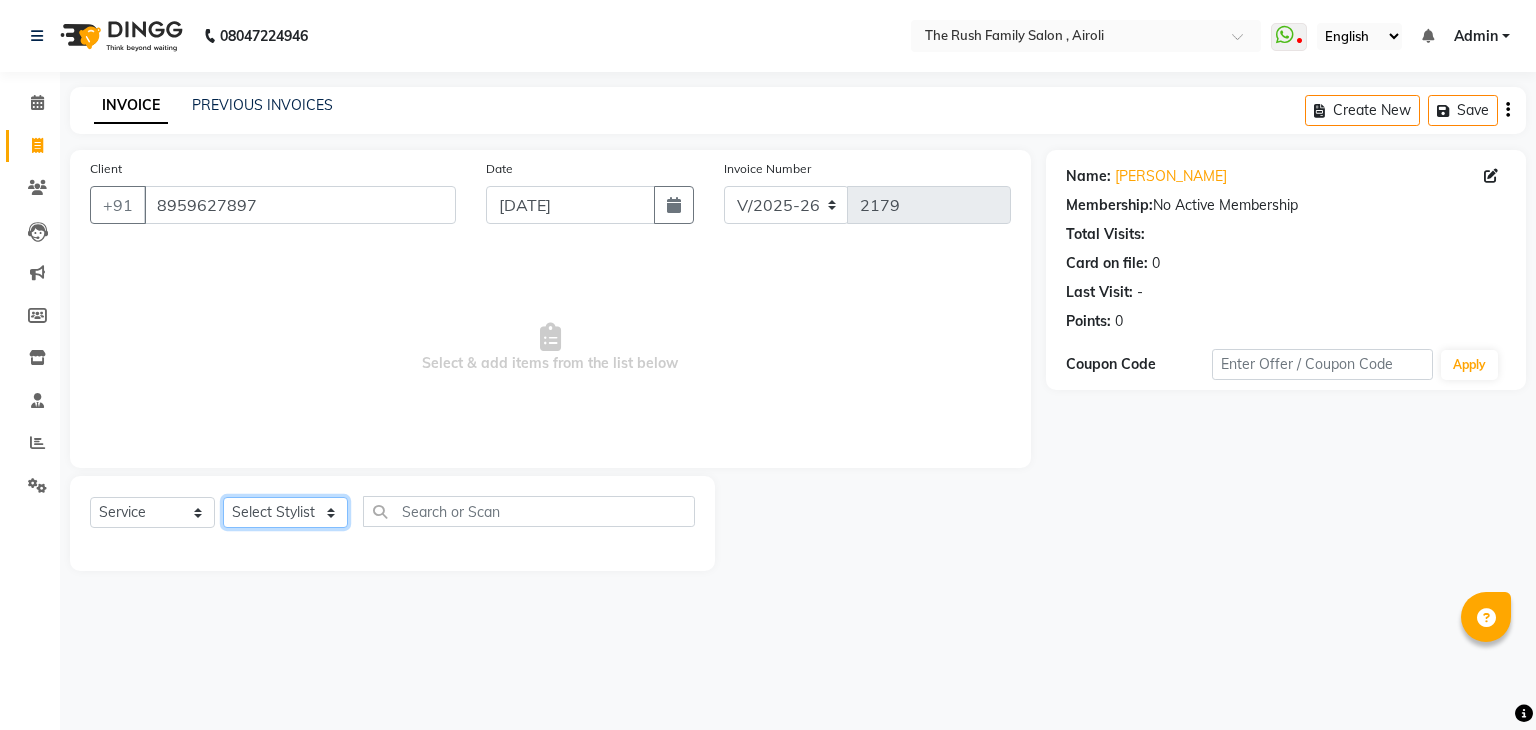 select on "68107" 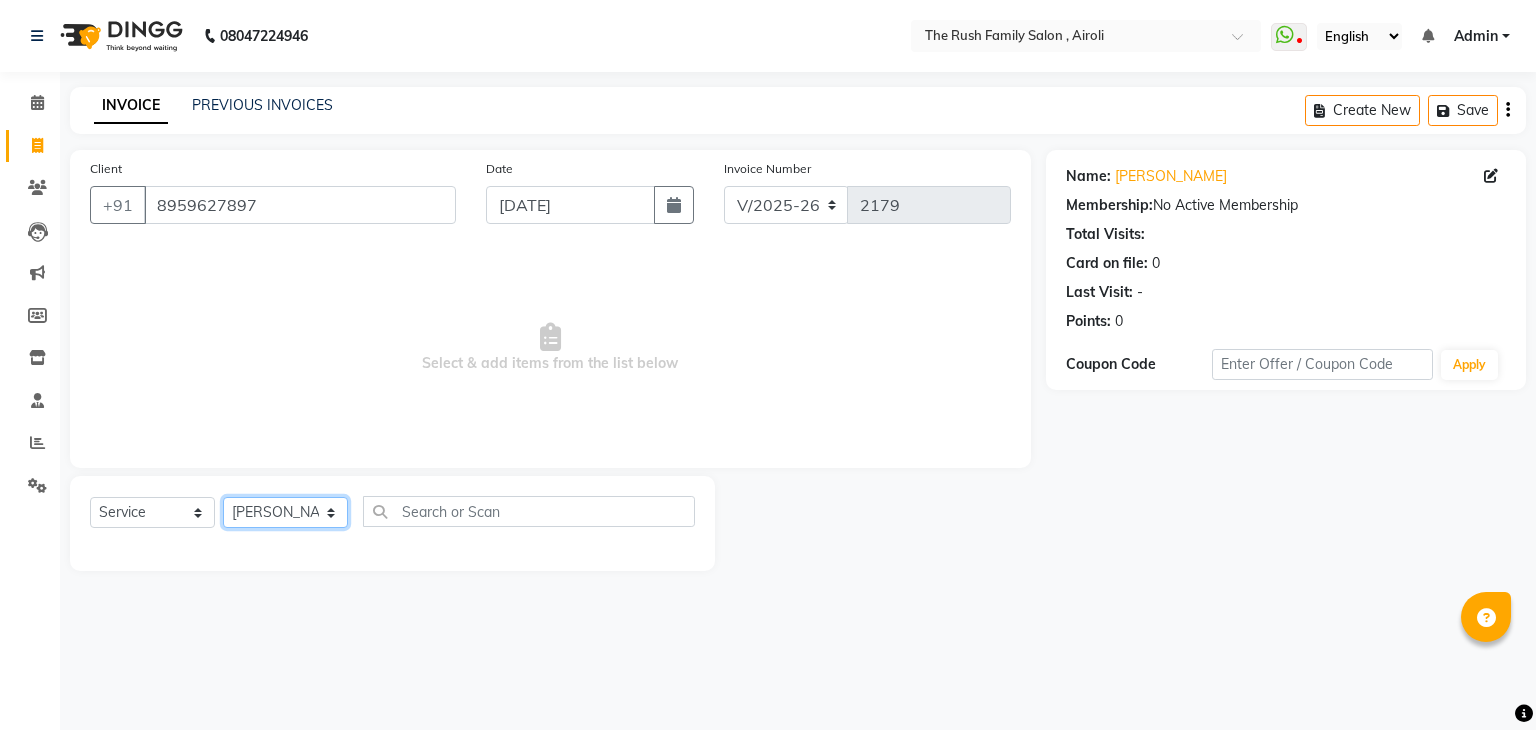 click on "Select Stylist [PERSON_NAME] Guddi [PERSON_NAME]   [PERSON_NAME] [PERSON_NAME]" 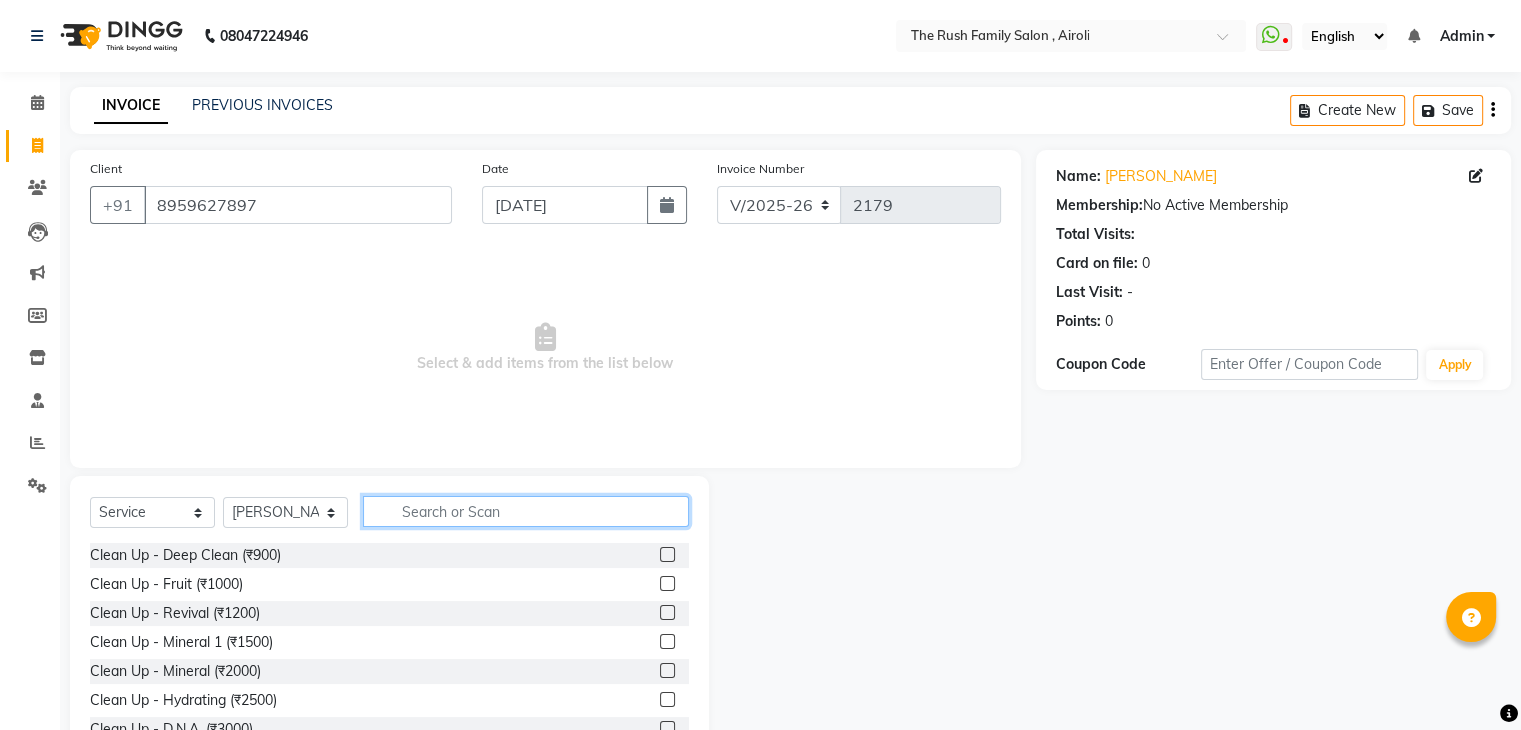 click 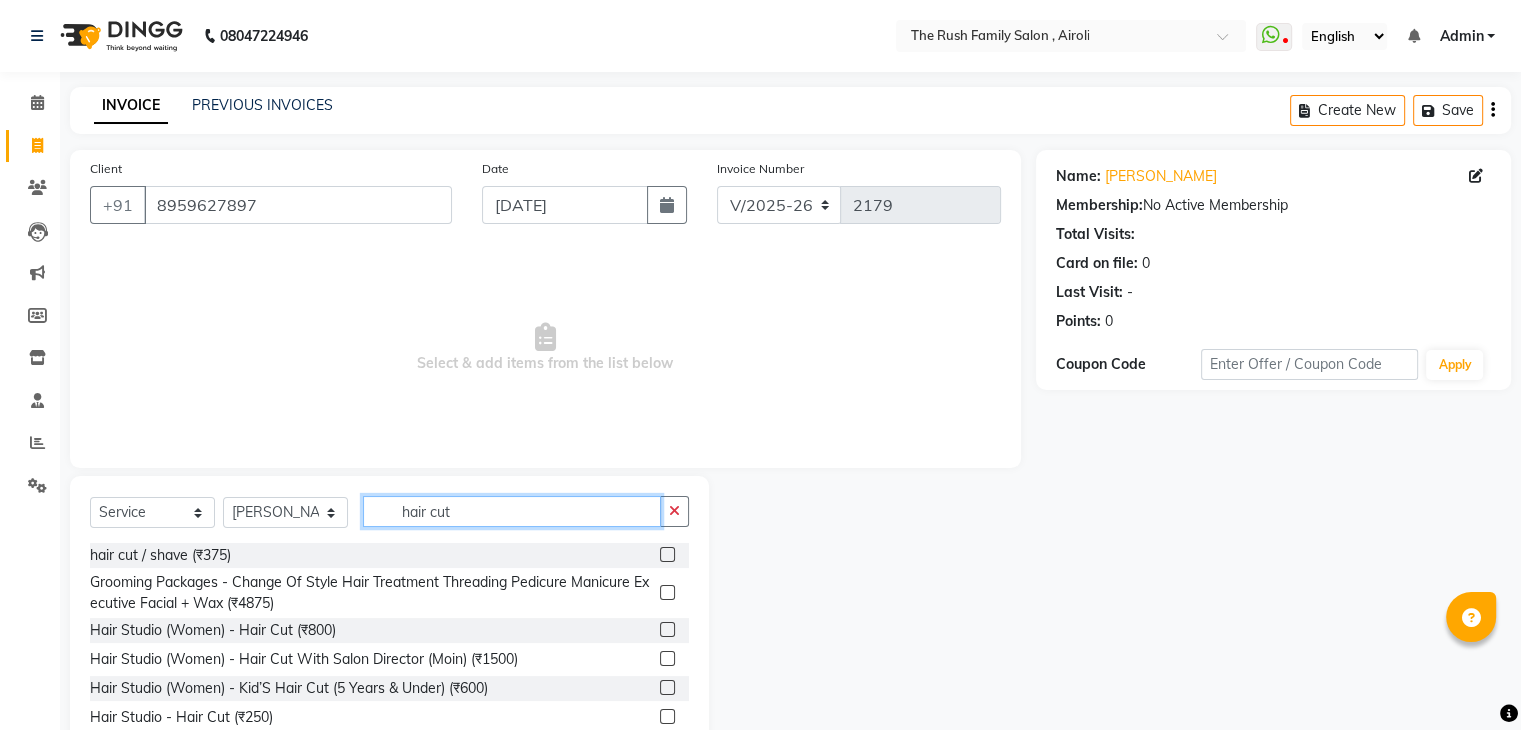 type on "hair cut" 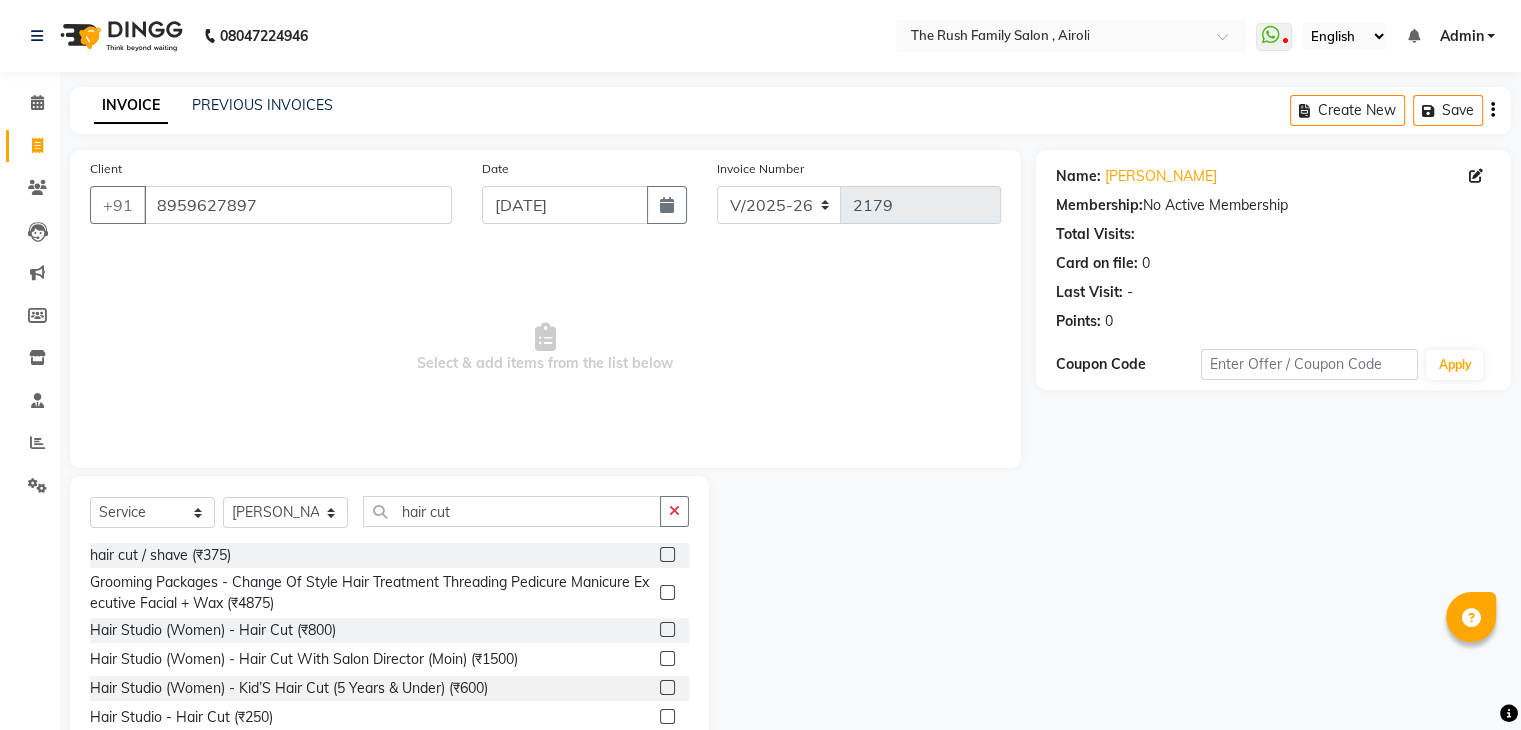 click 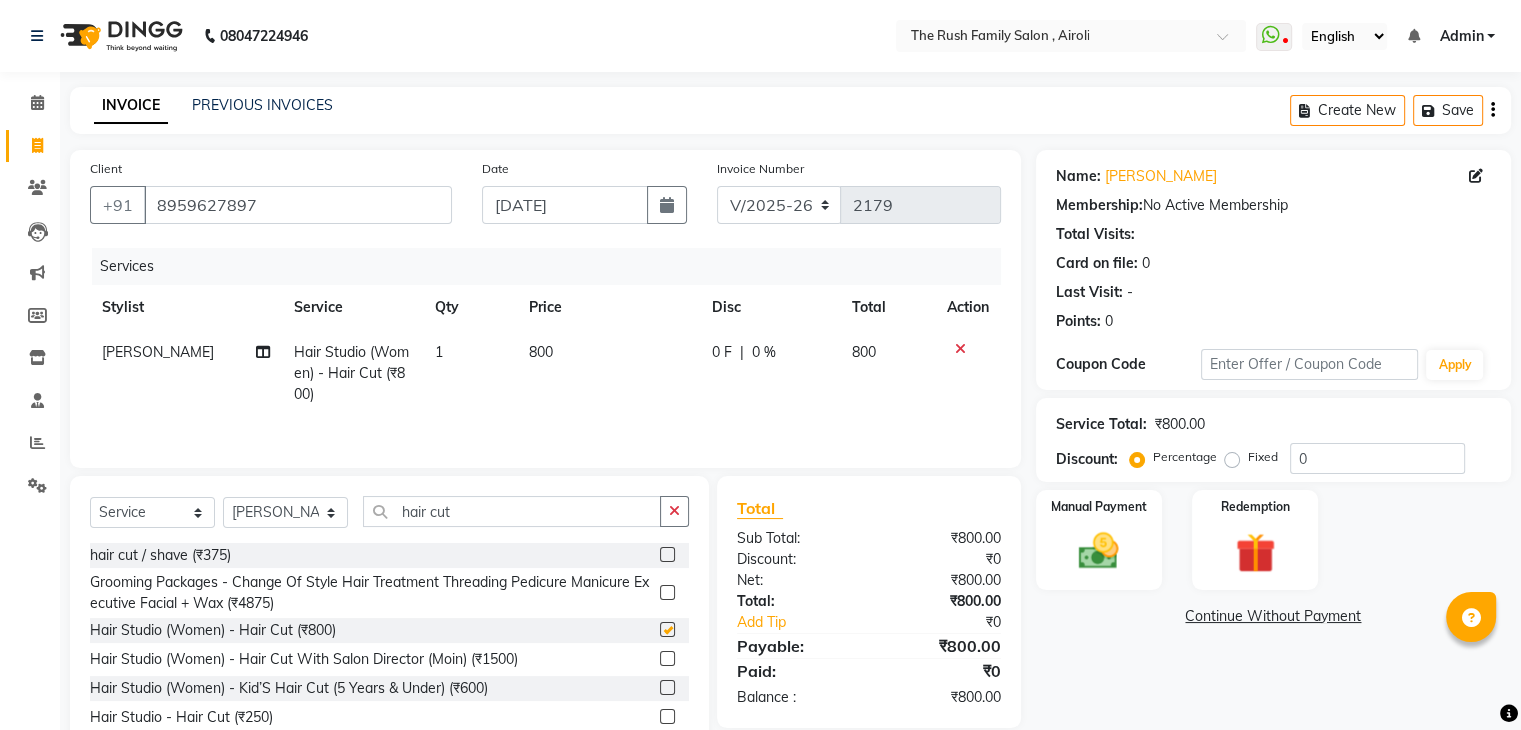 checkbox on "false" 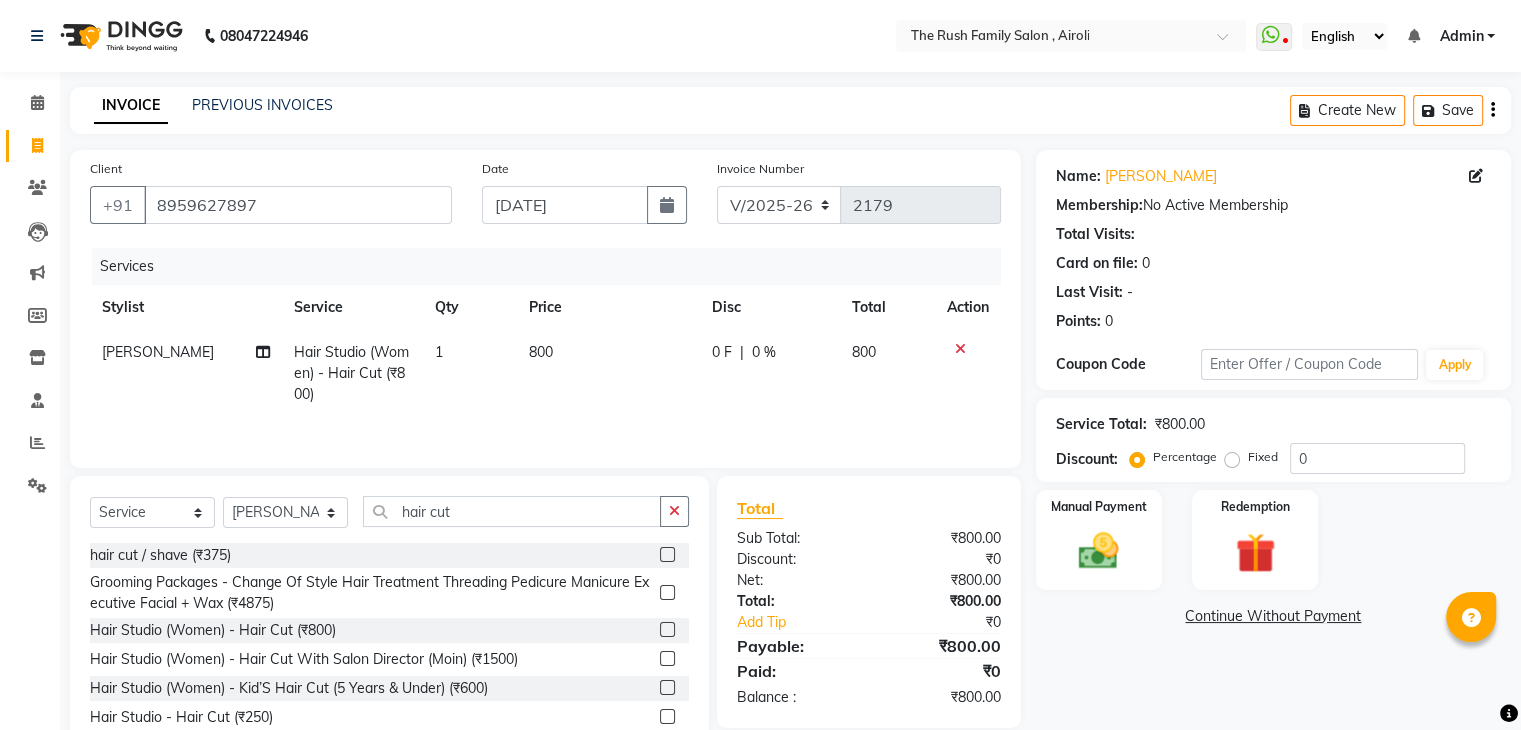 click on "0 F | 0 %" 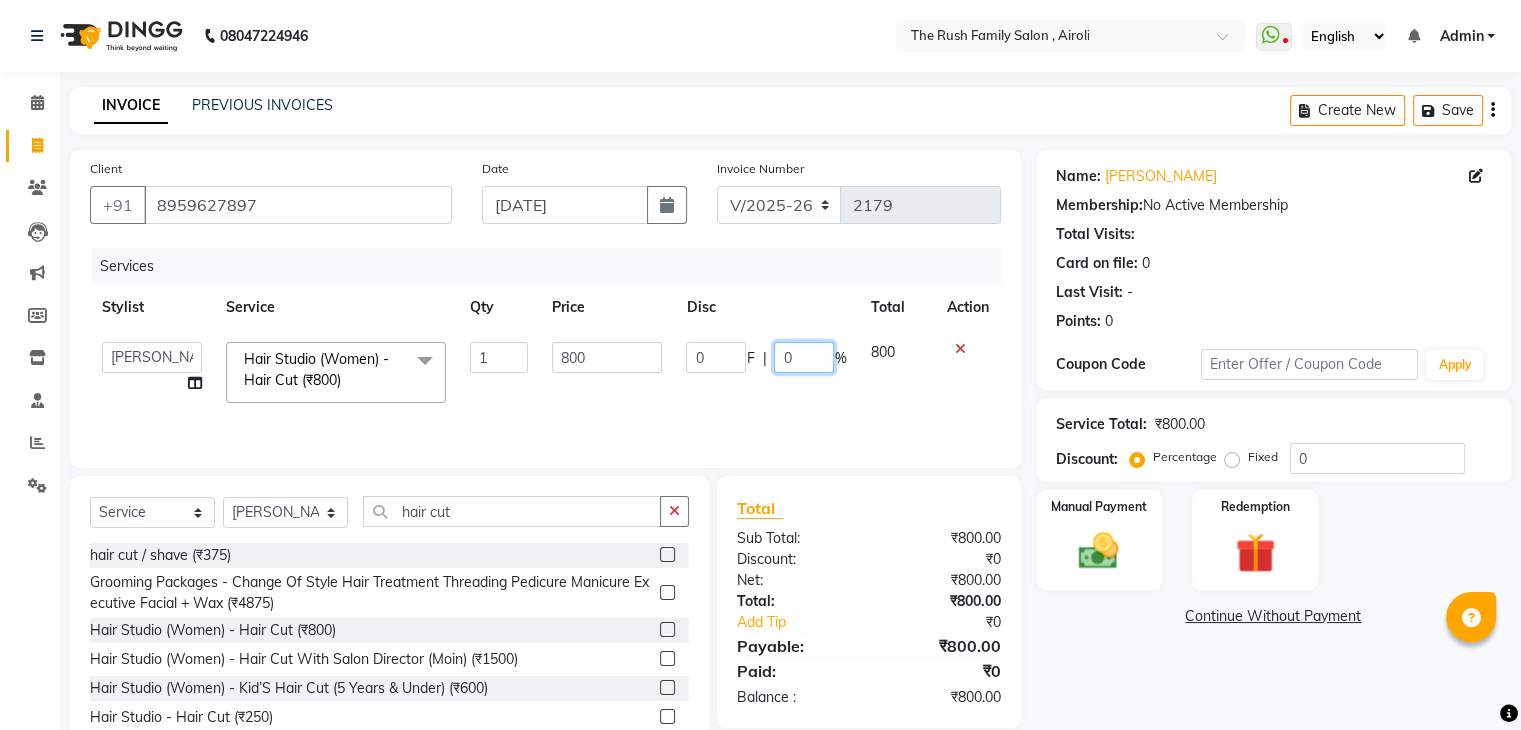click on "0" 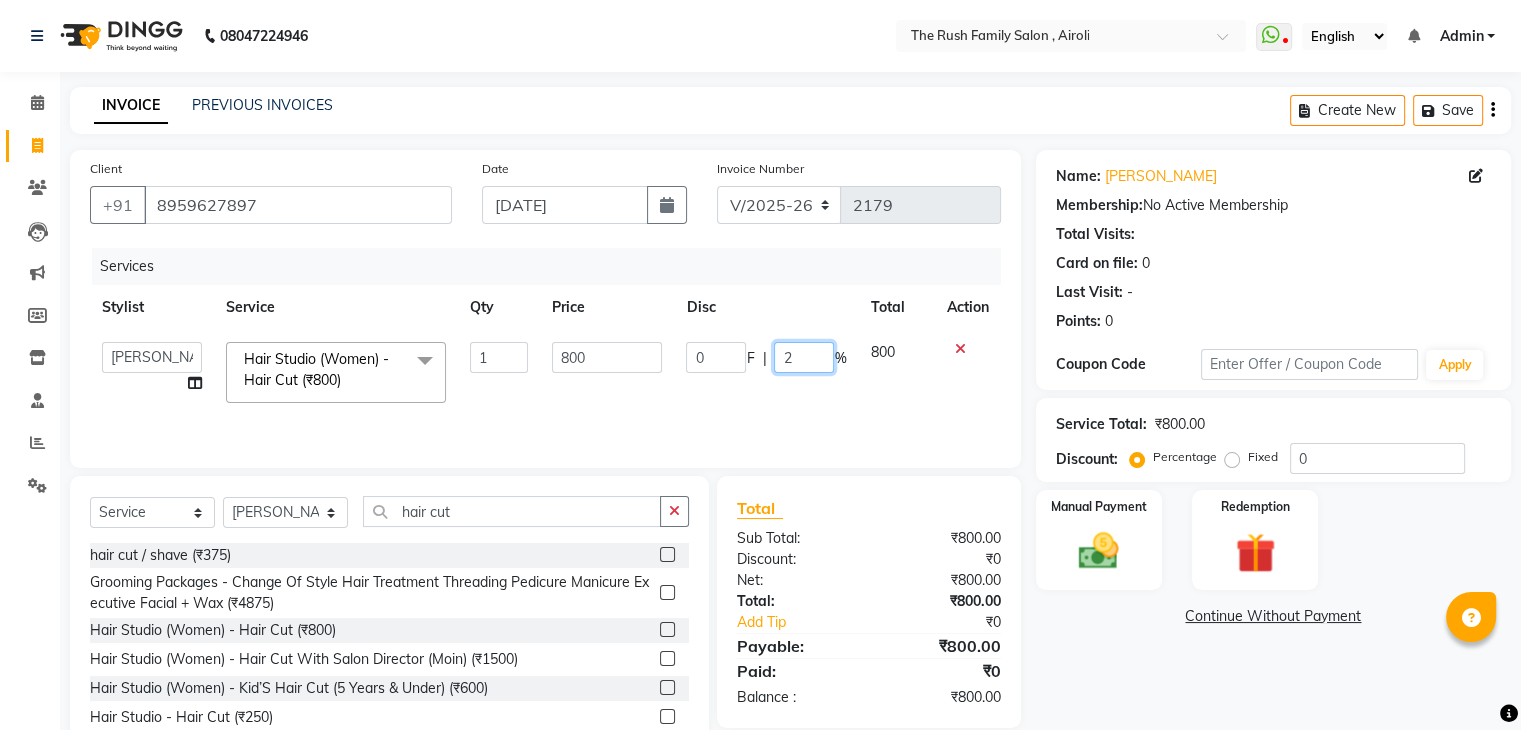 type on "20" 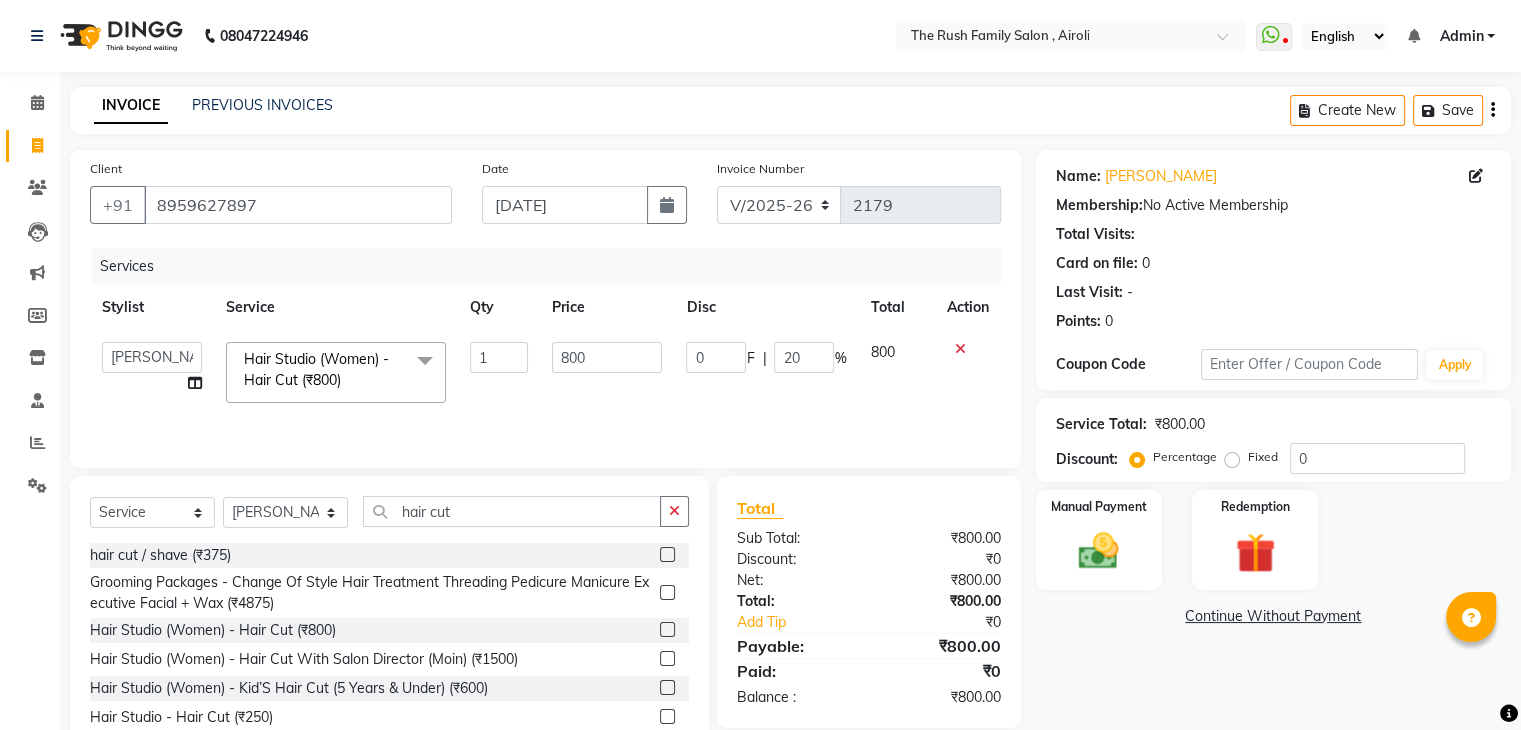 click on "0 F | 20 %" 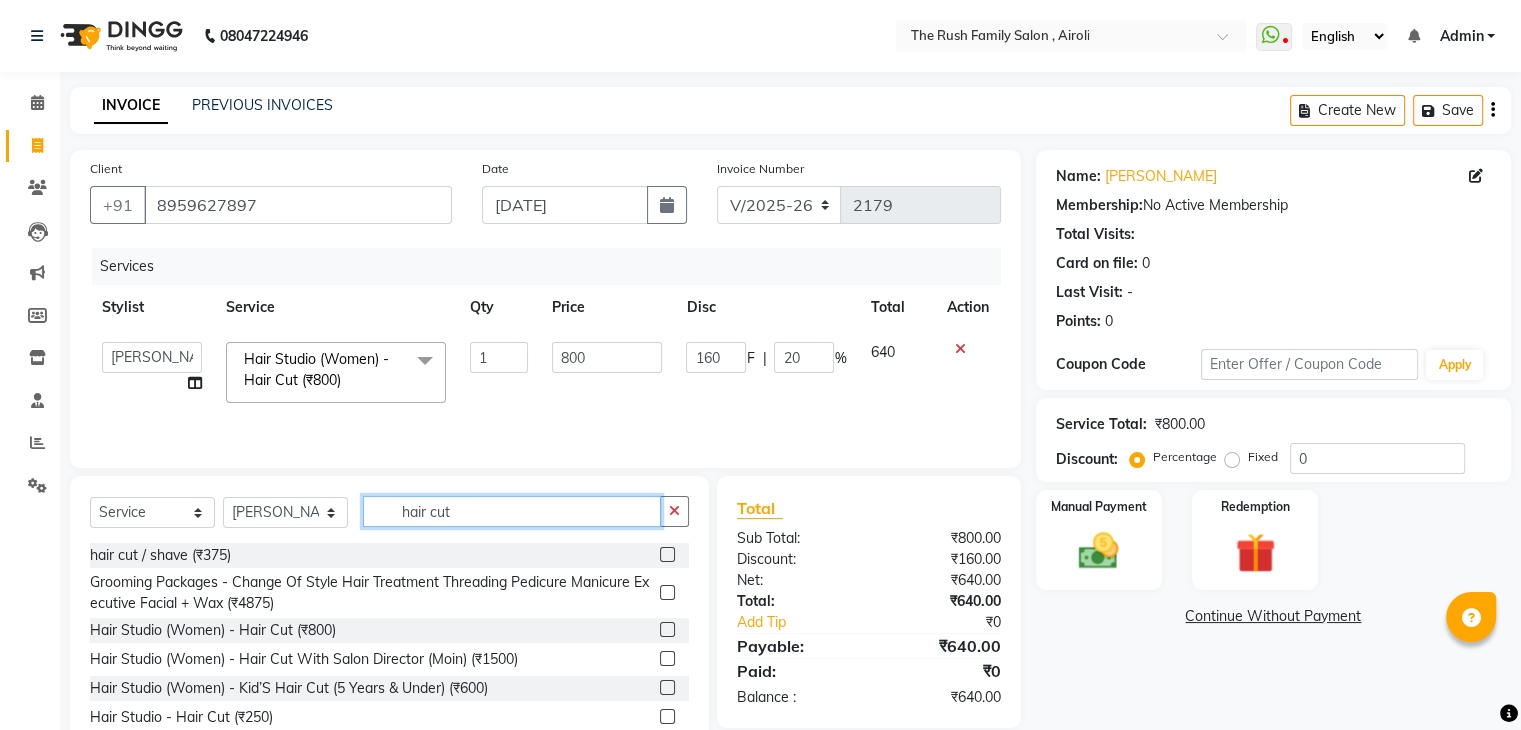 click on "hair cut" 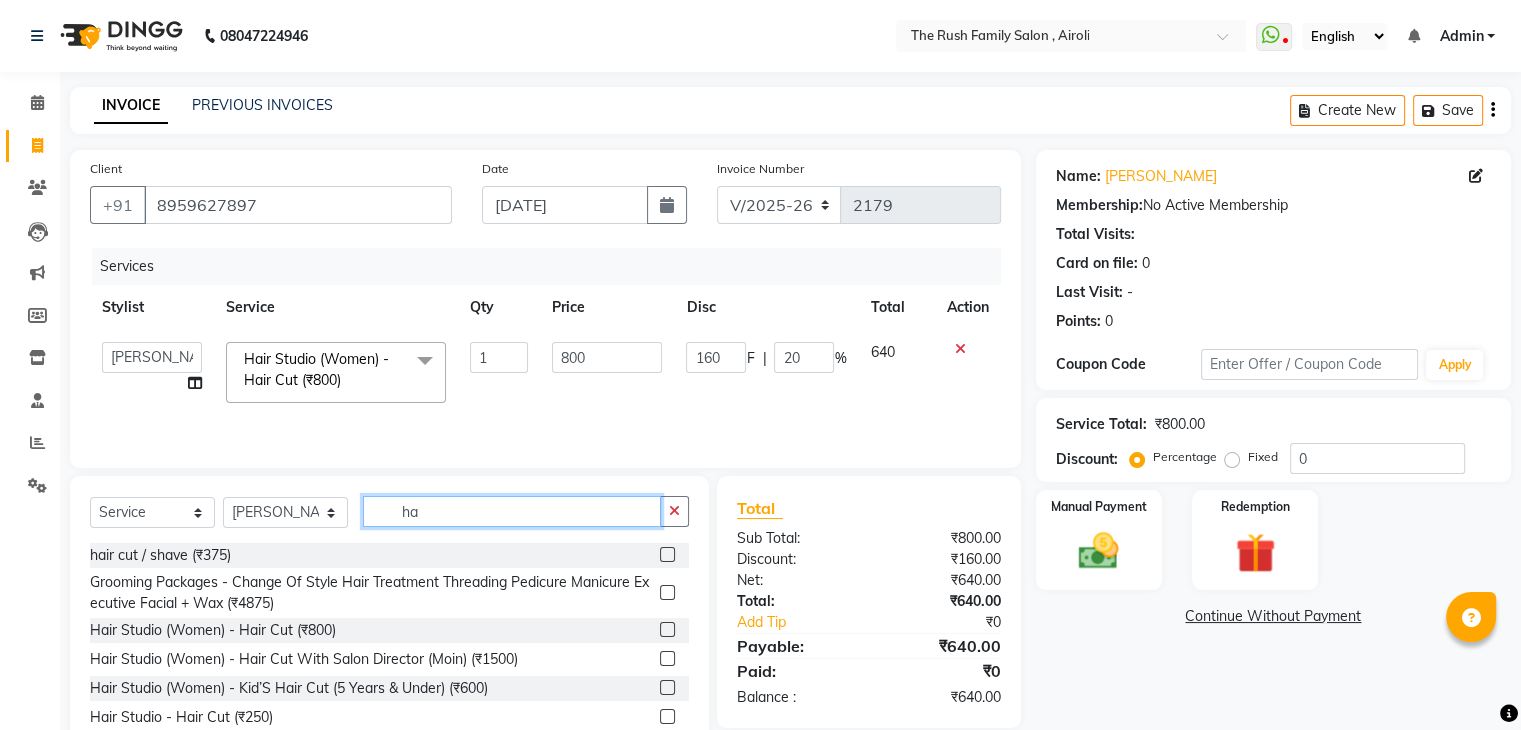 type on "h" 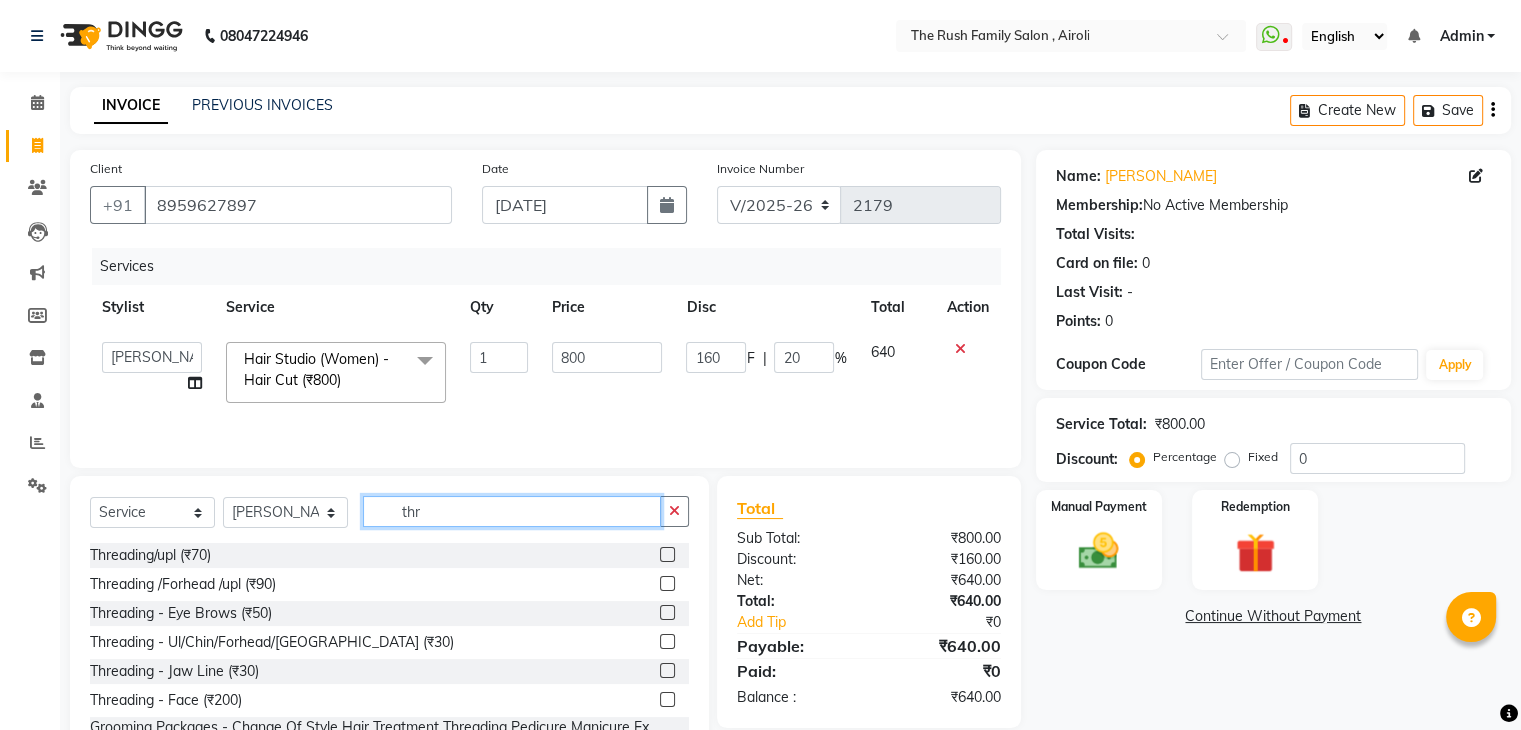 type on "thr" 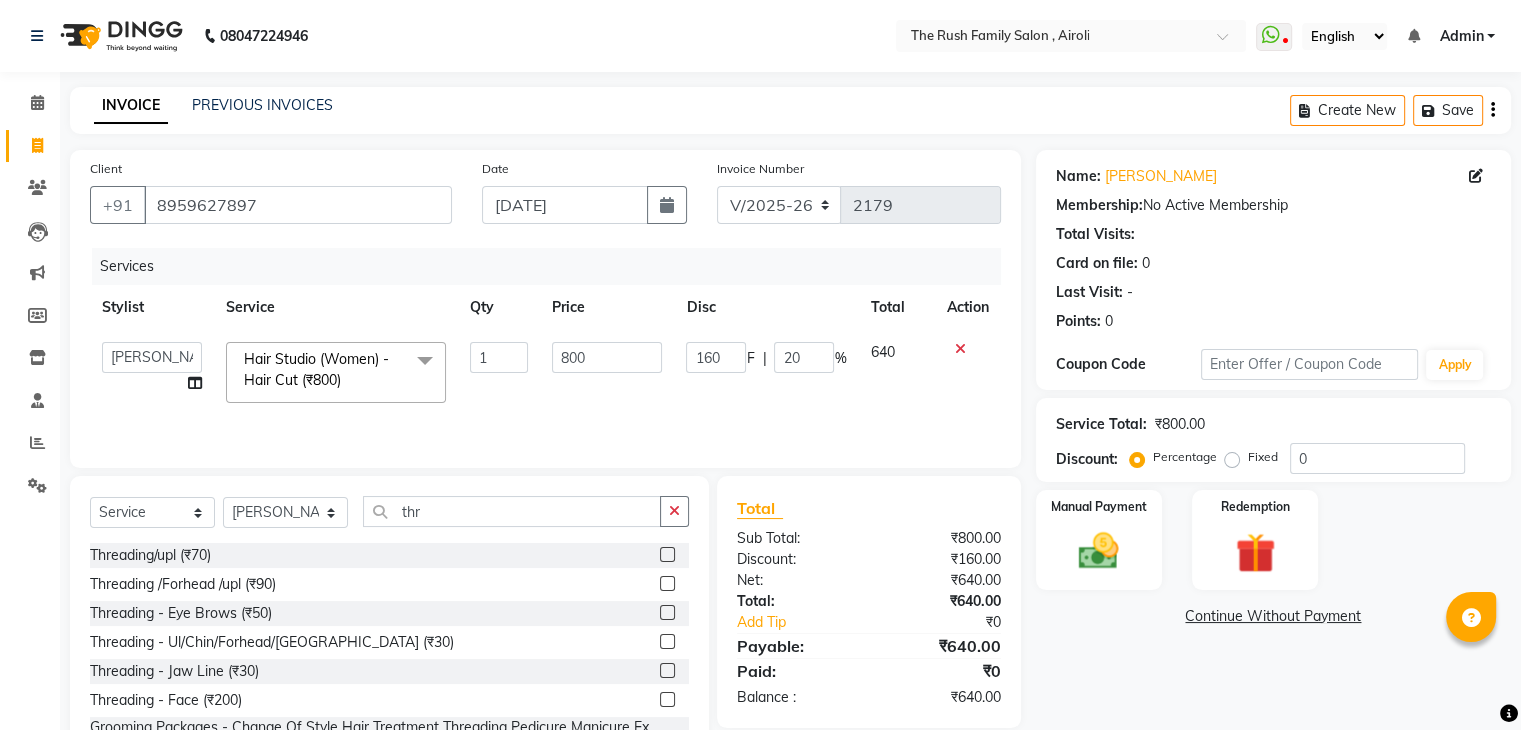 click 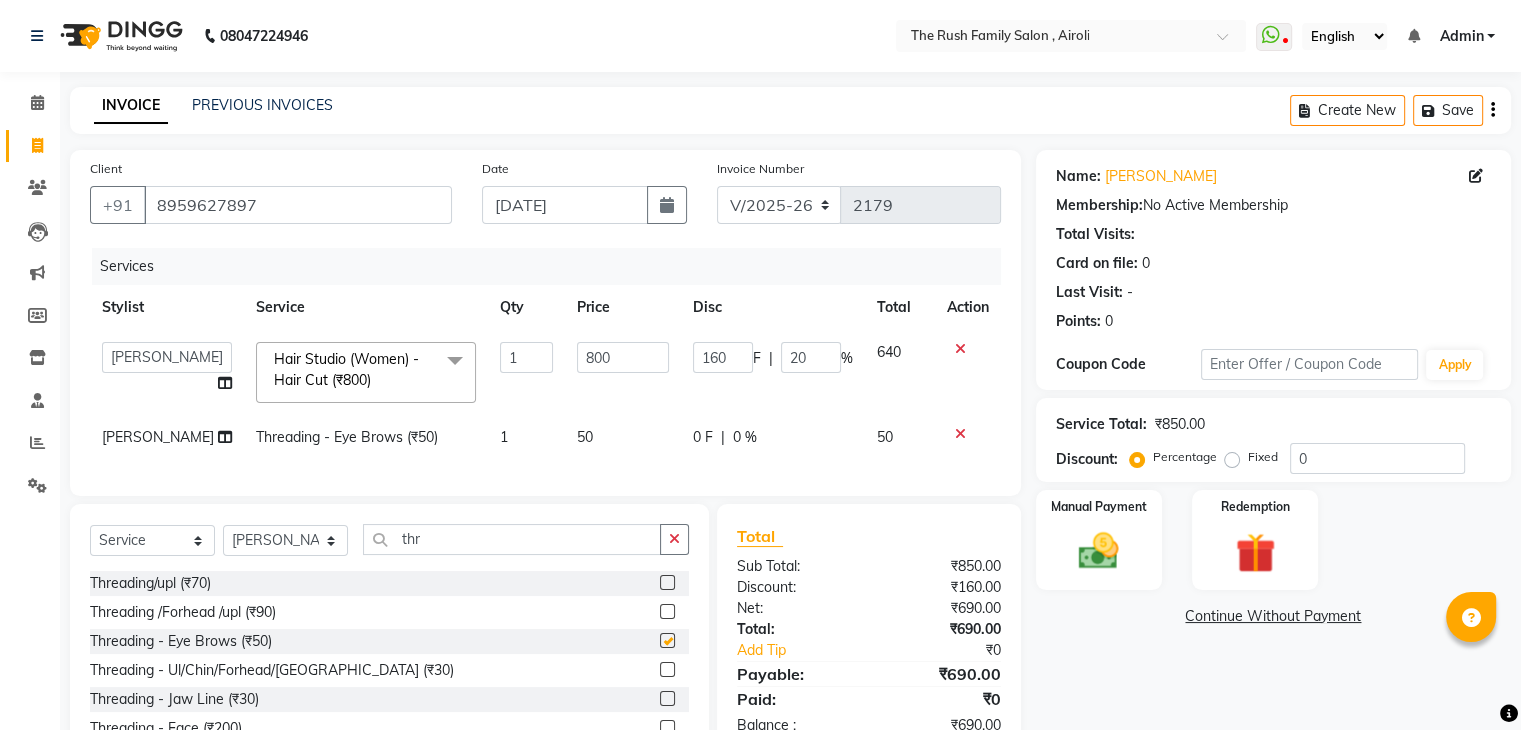 checkbox on "false" 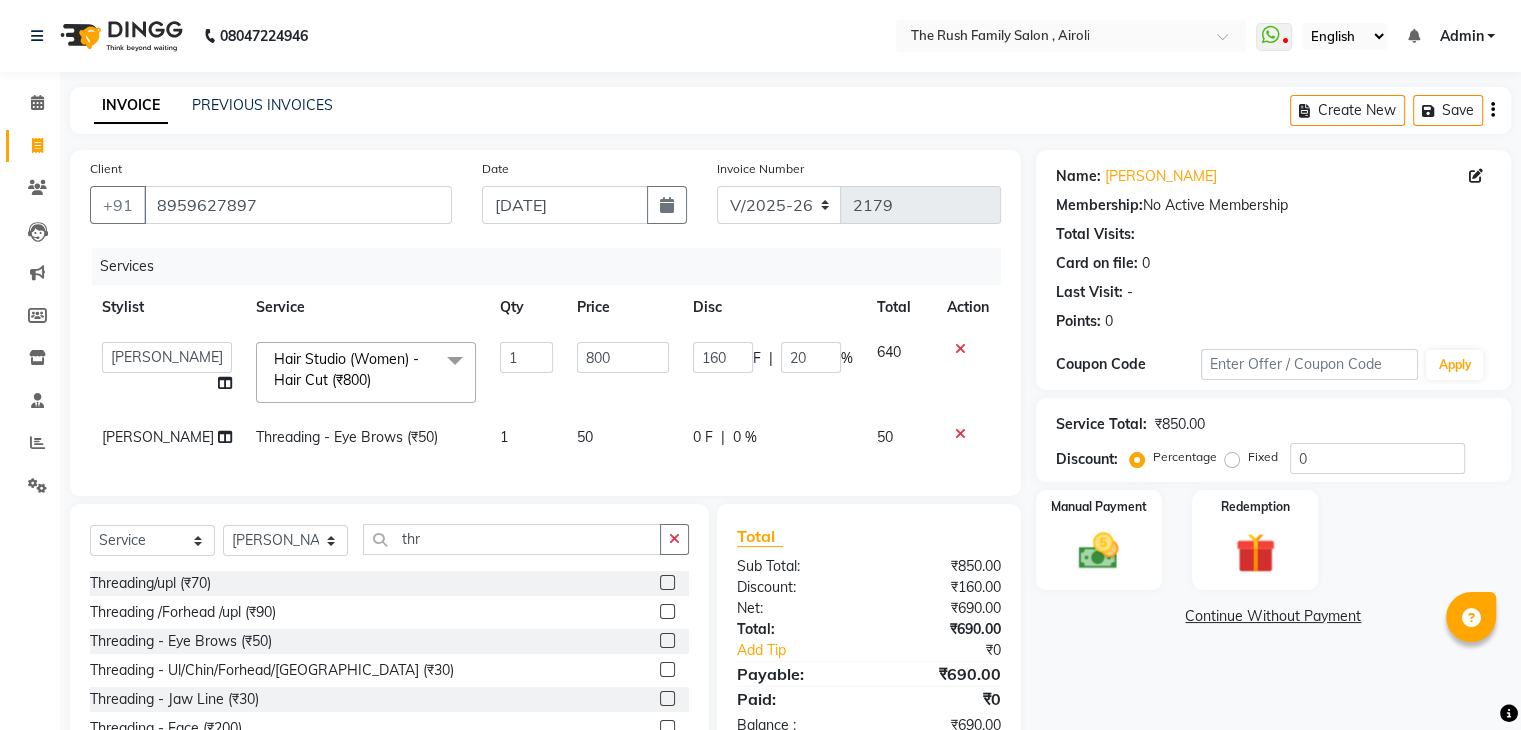click on "[PERSON_NAME]" 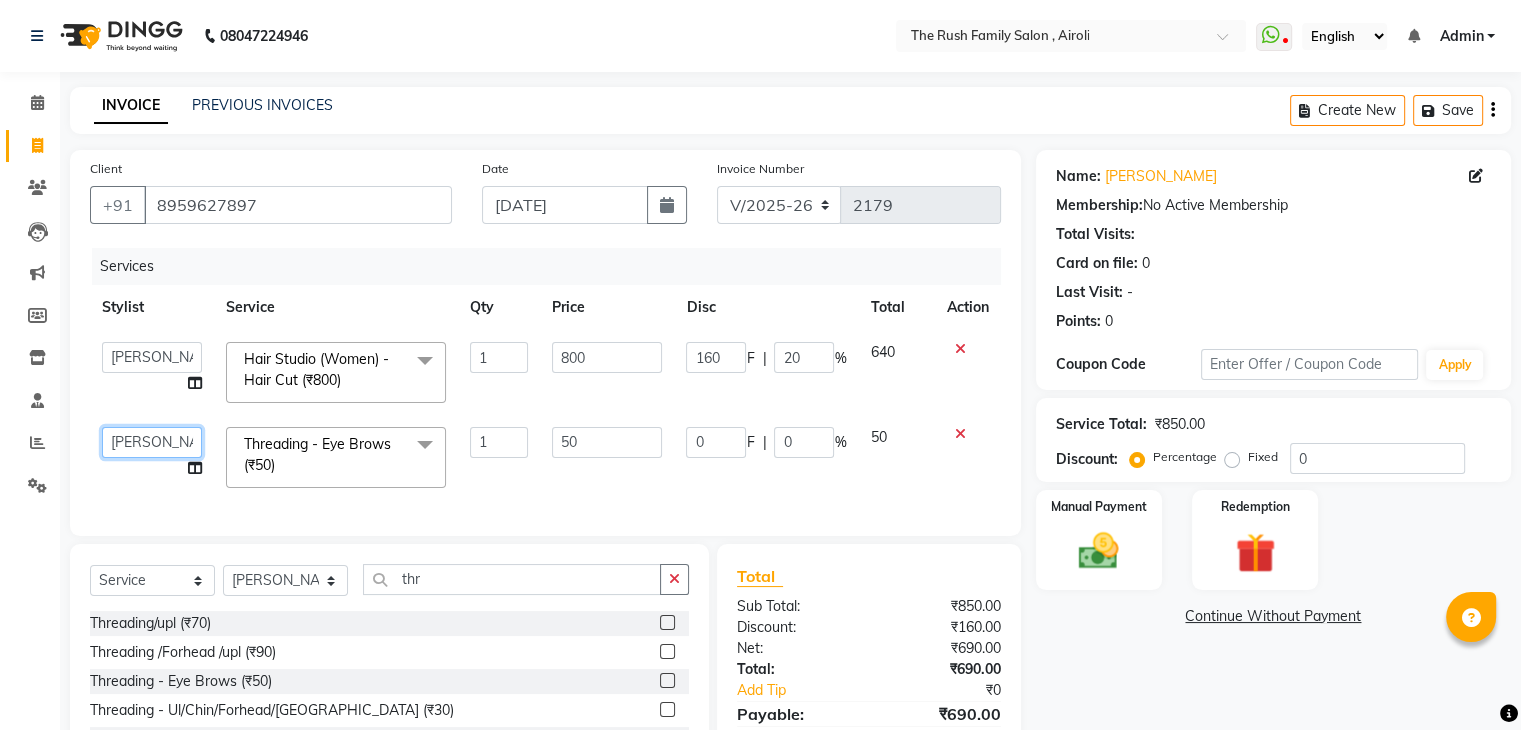 click on "Ajaz   Danish   Guddi   Jayesh    mumtaz     nishu   Riya      Rush   Swati" 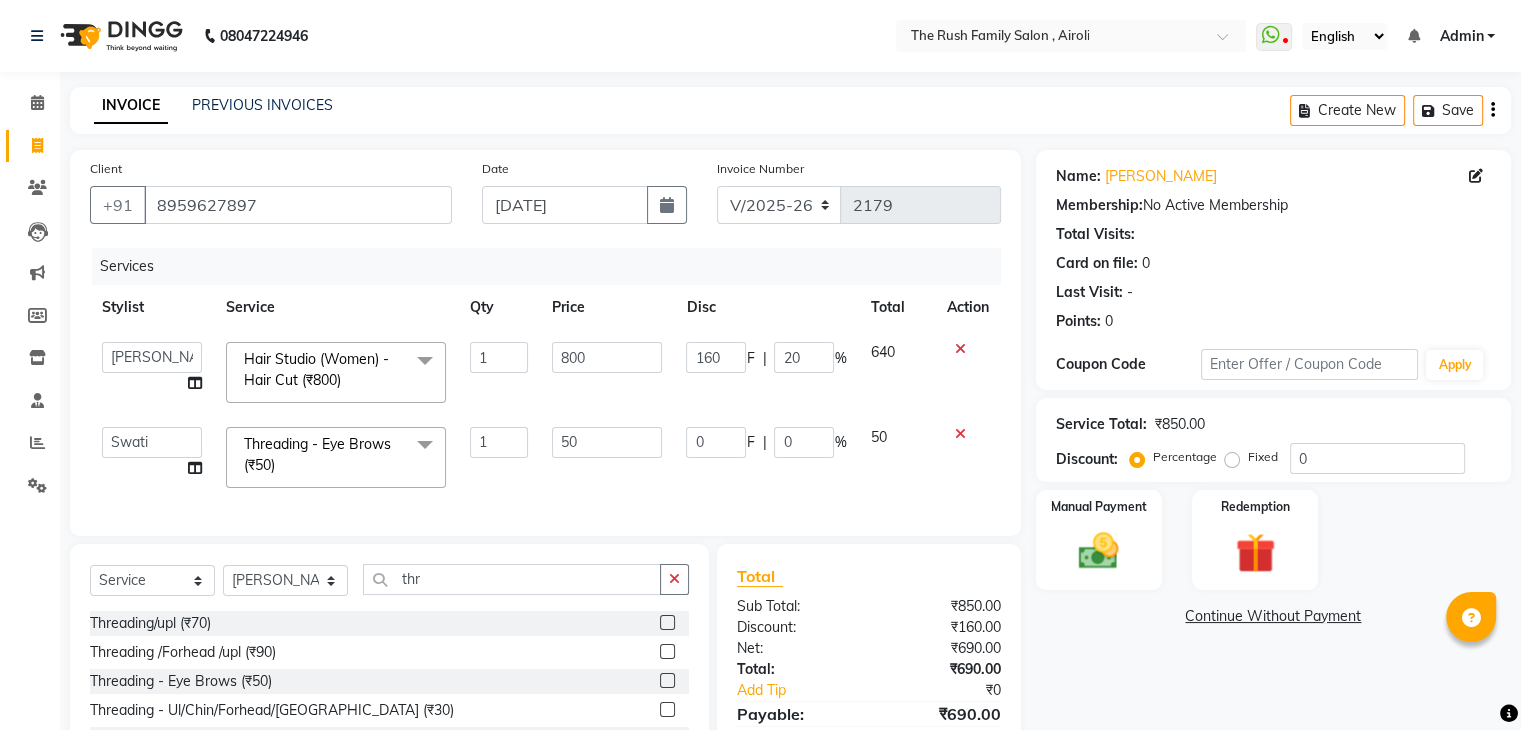 select on "77430" 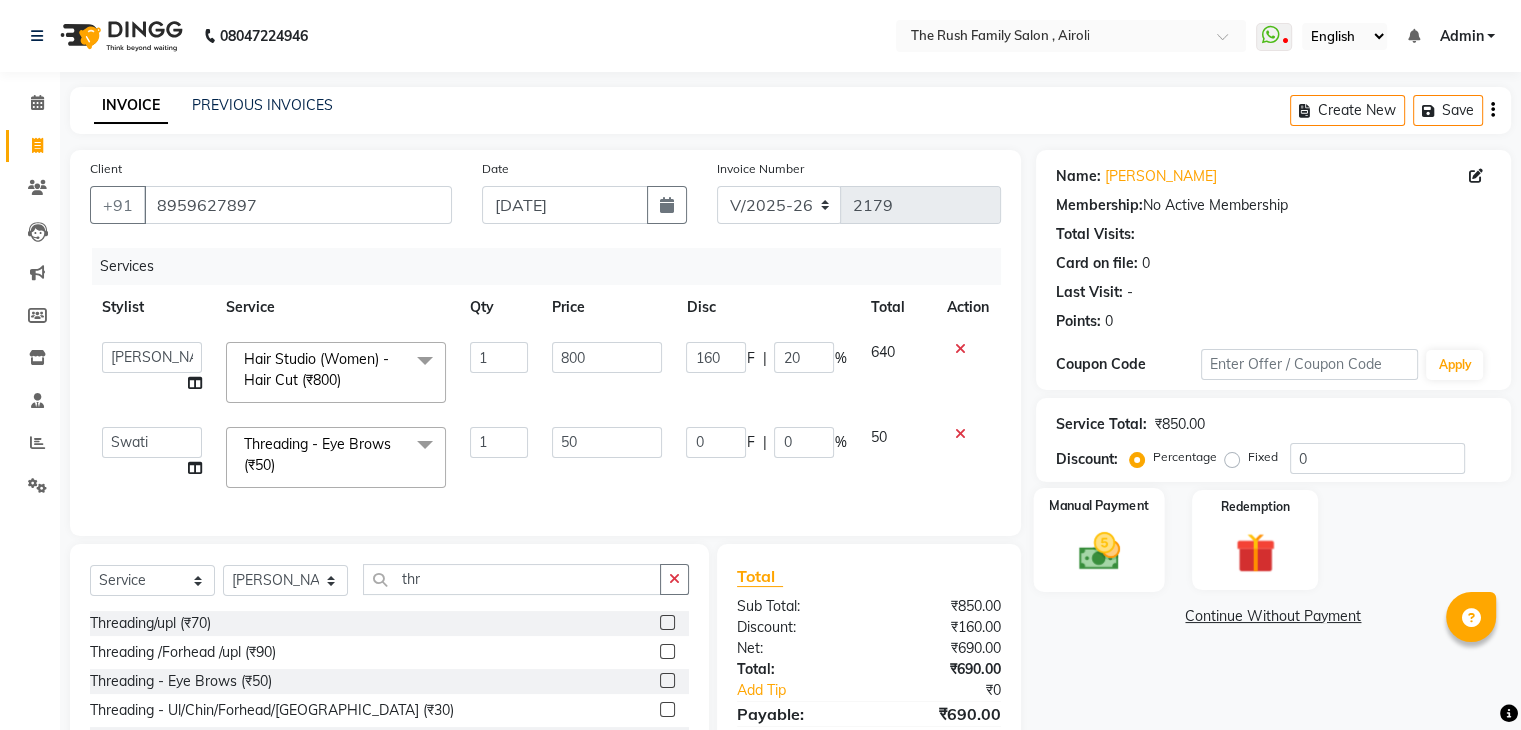 click 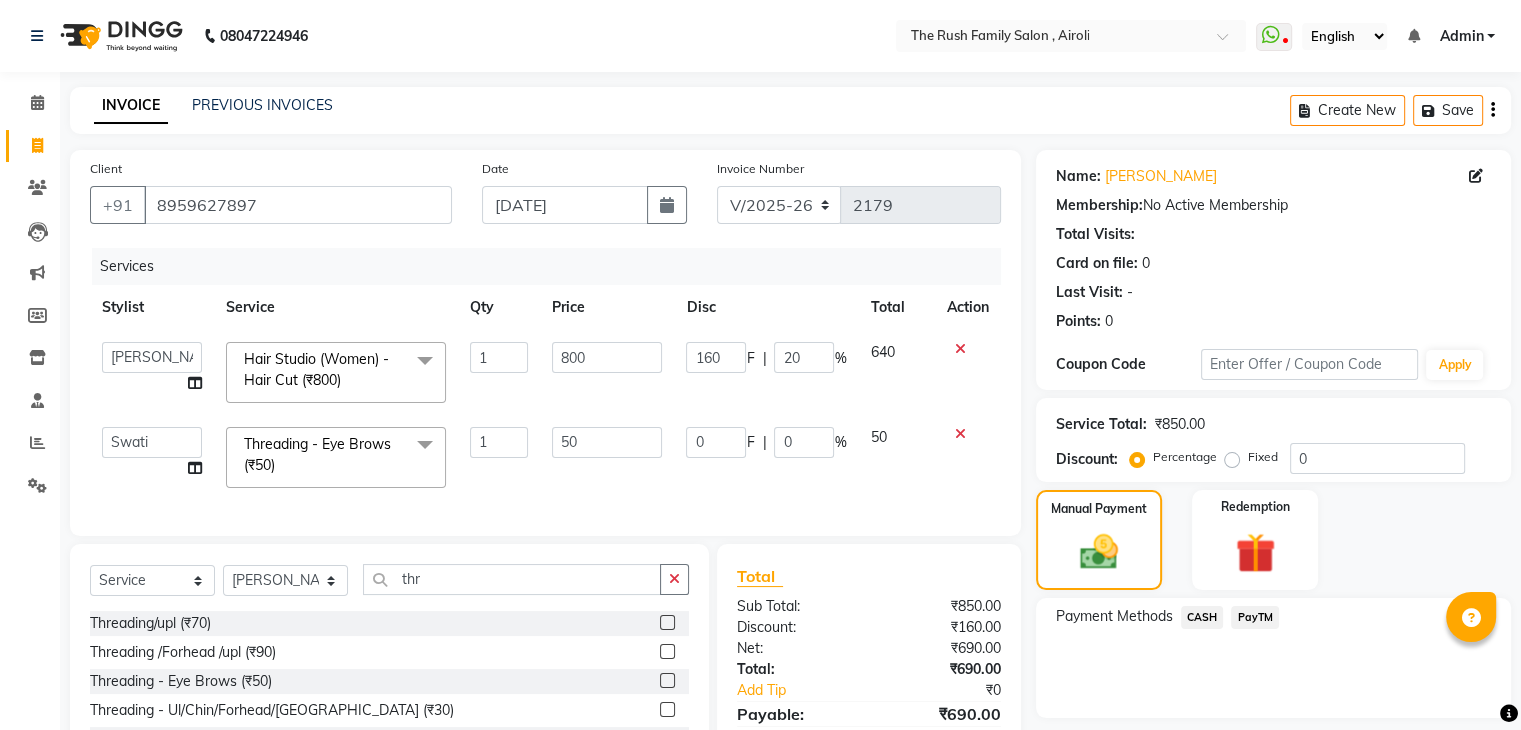 click on "PayTM" 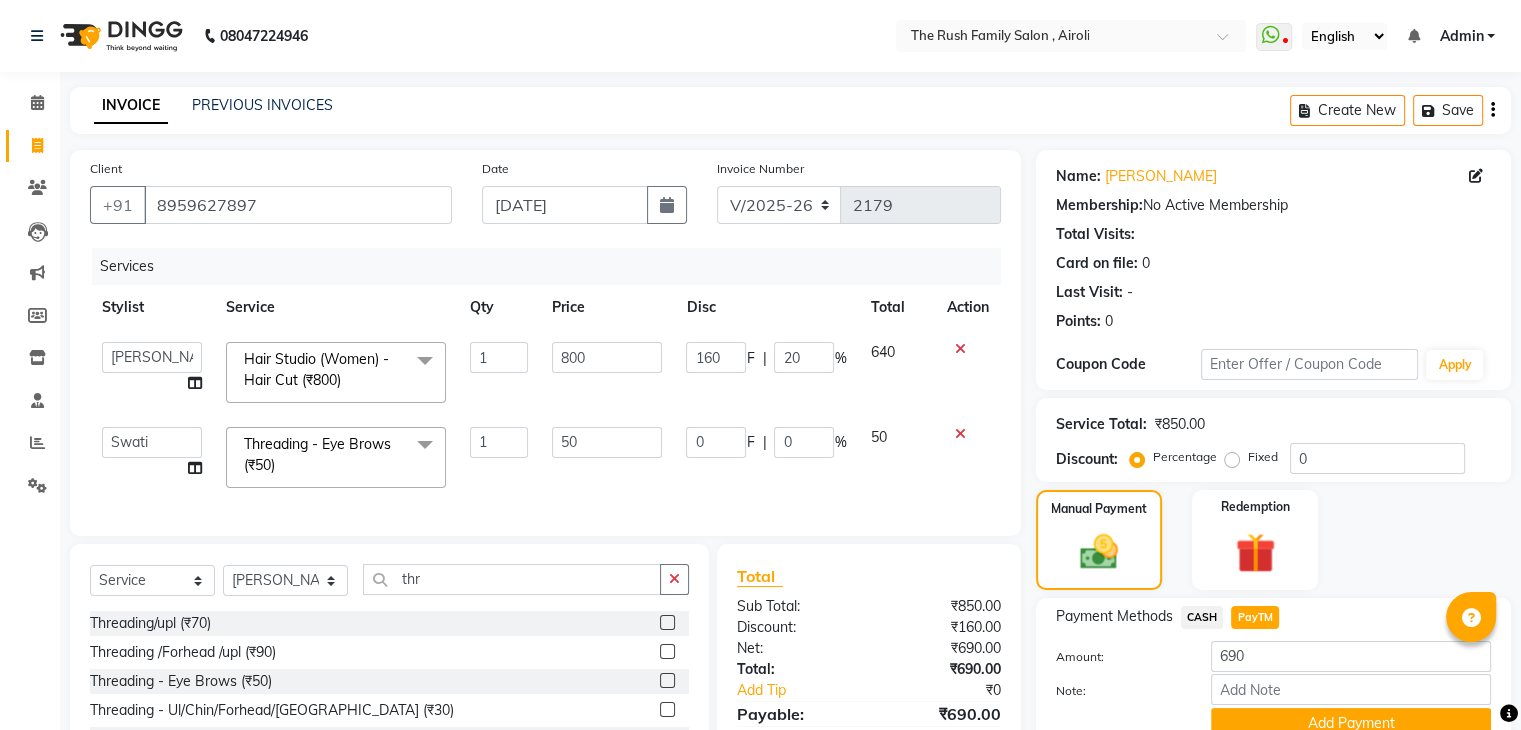 scroll, scrollTop: 154, scrollLeft: 0, axis: vertical 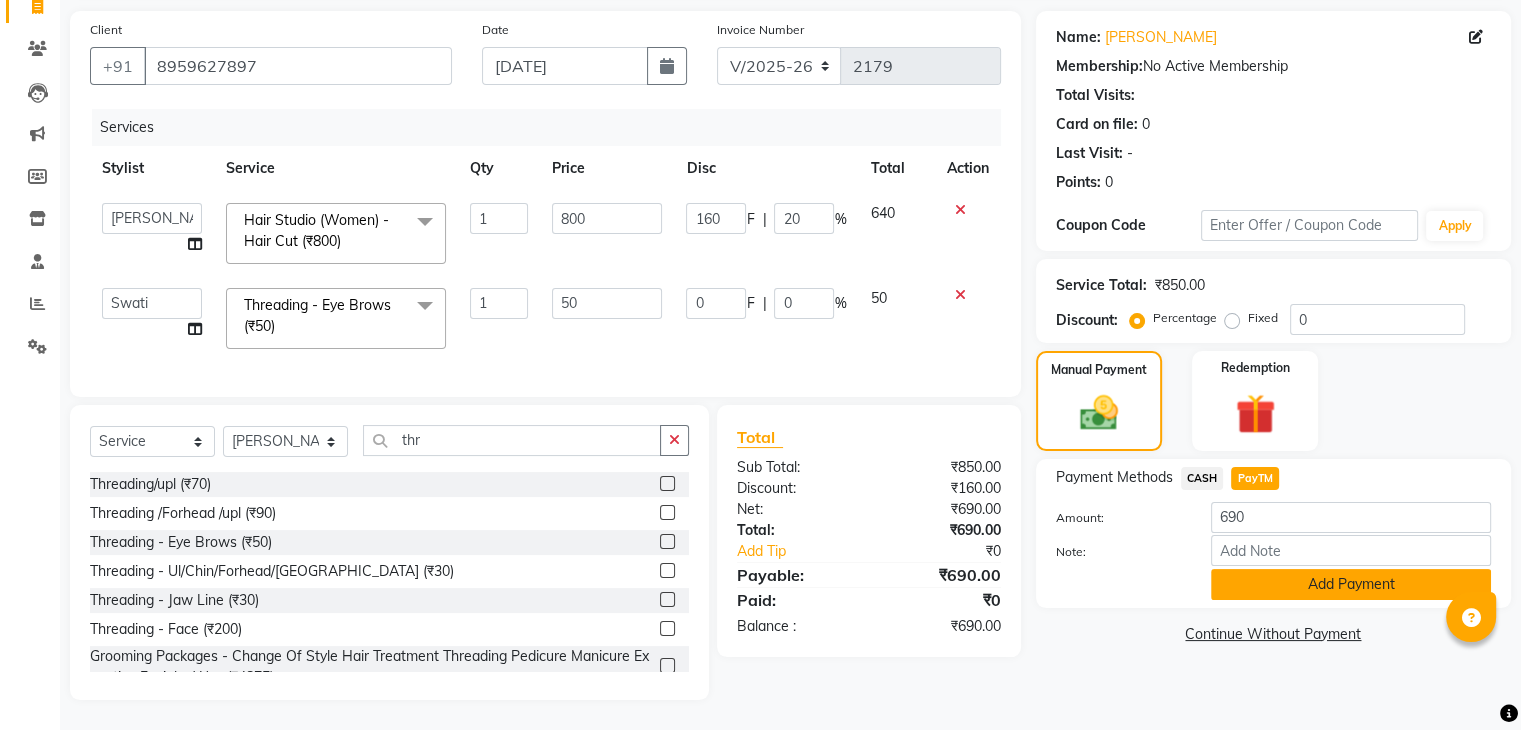 click on "Add Payment" 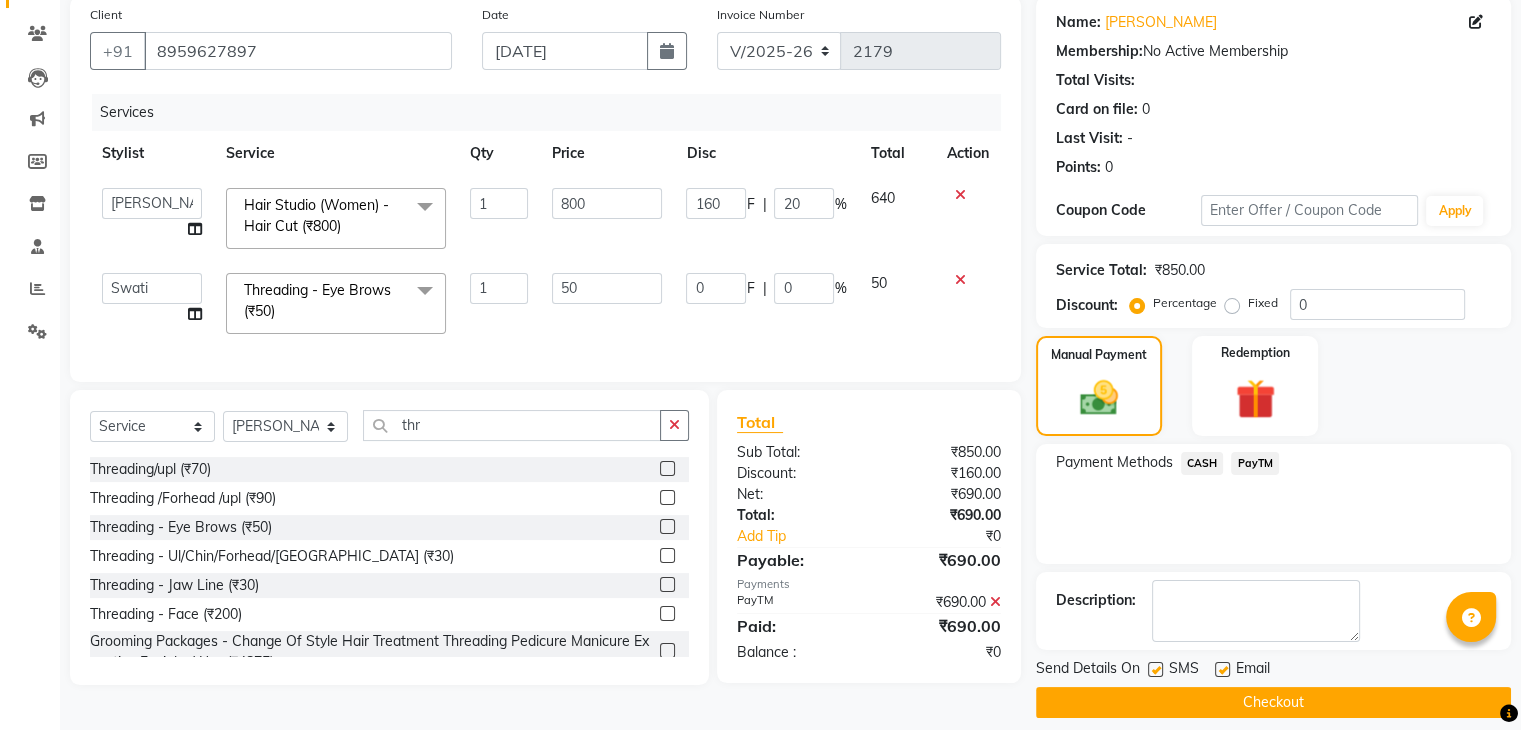 scroll, scrollTop: 171, scrollLeft: 0, axis: vertical 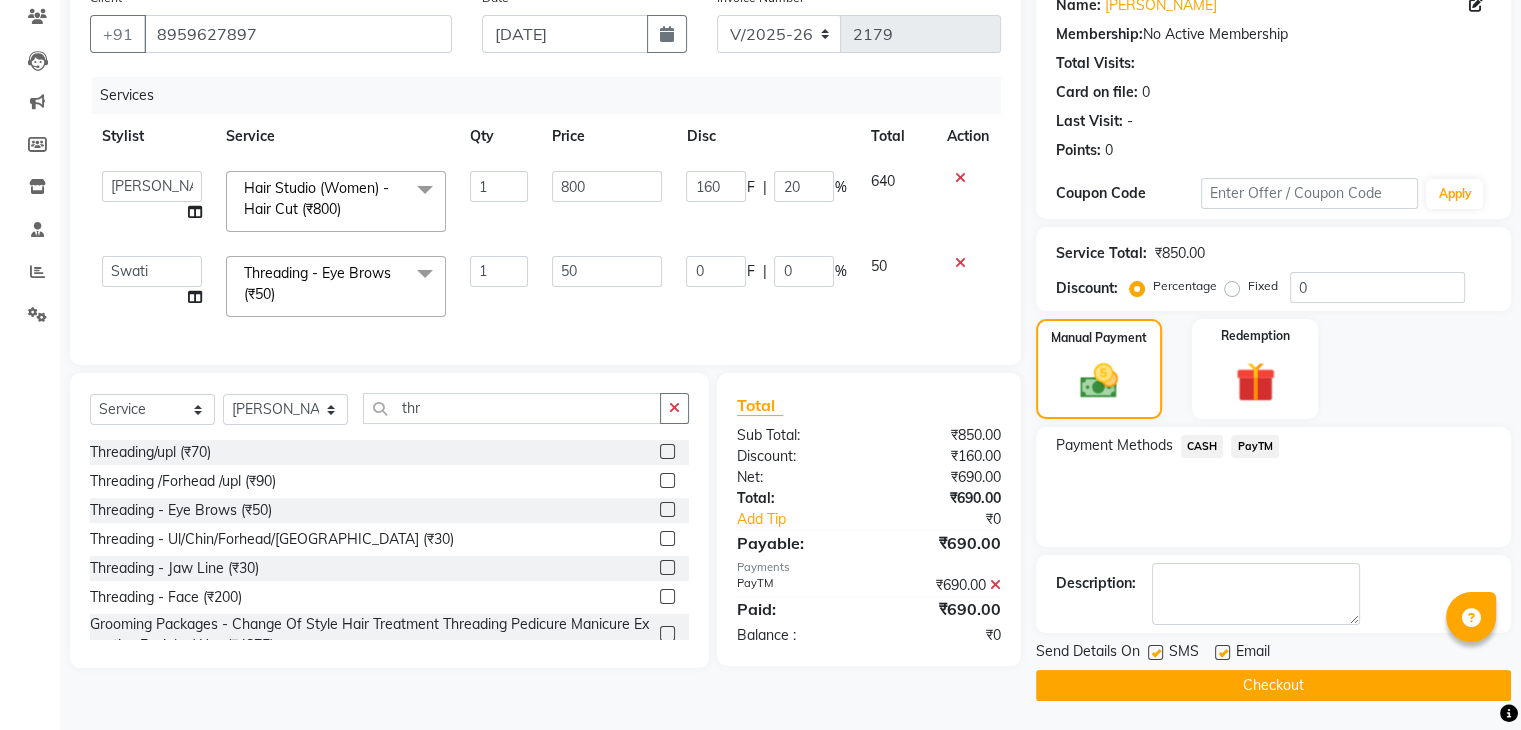 click 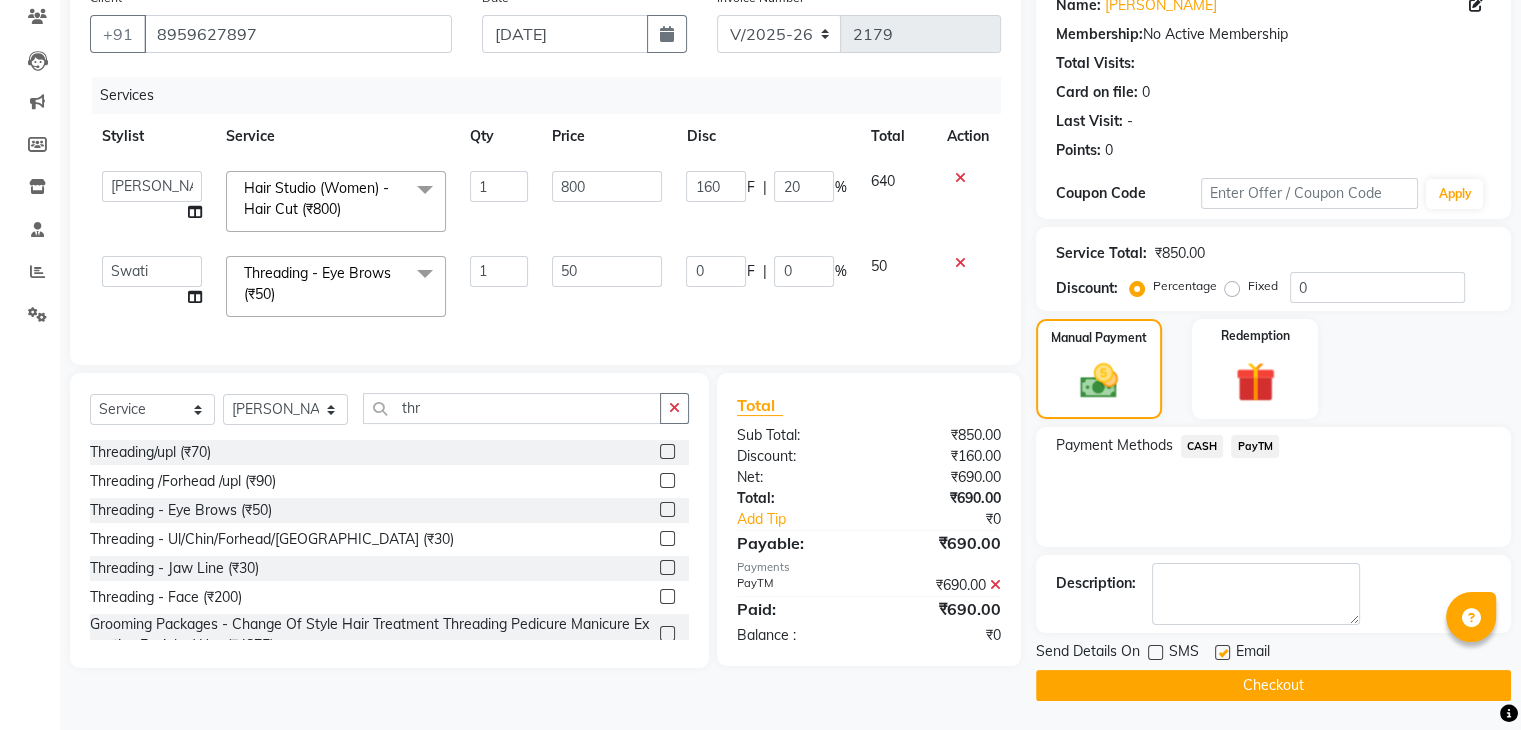 click 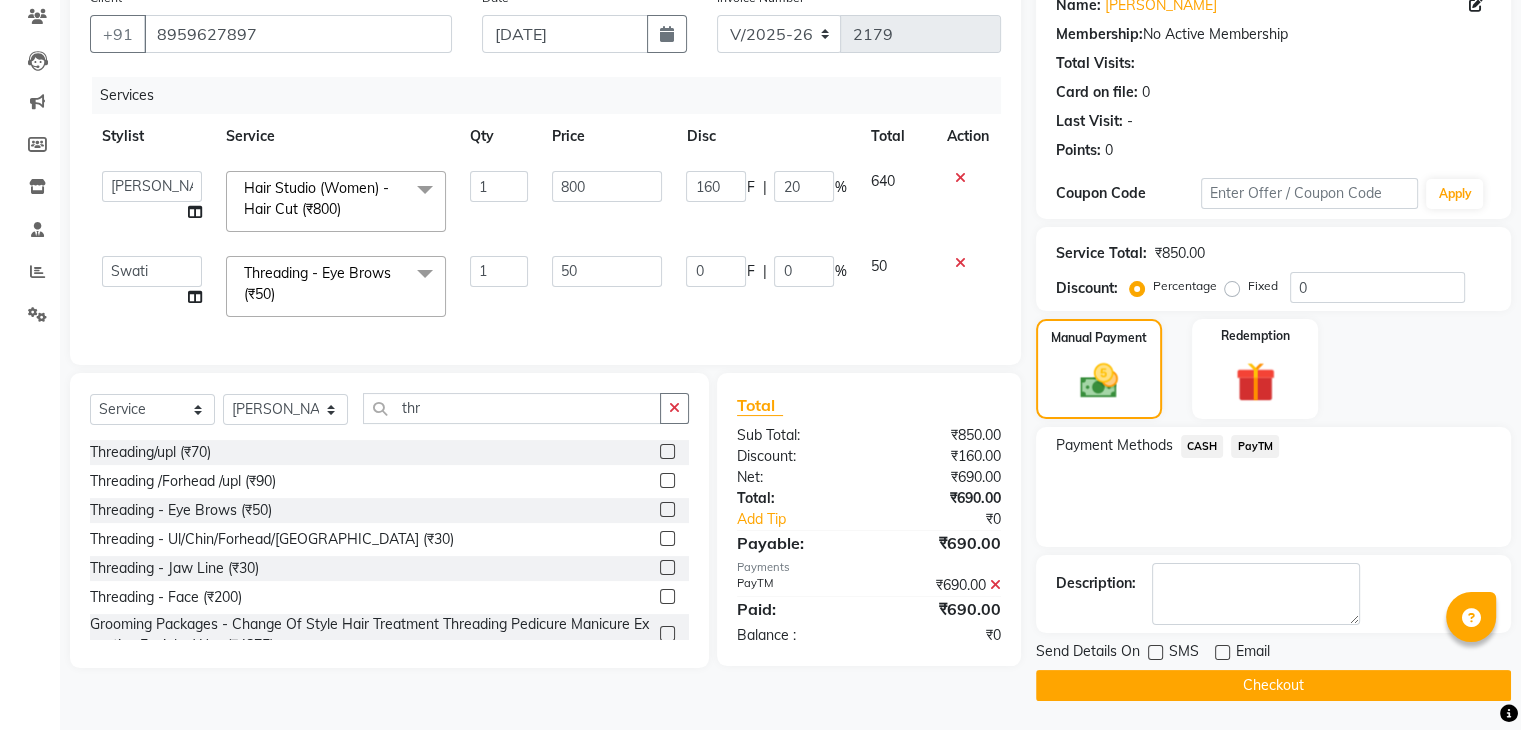 click on "Checkout" 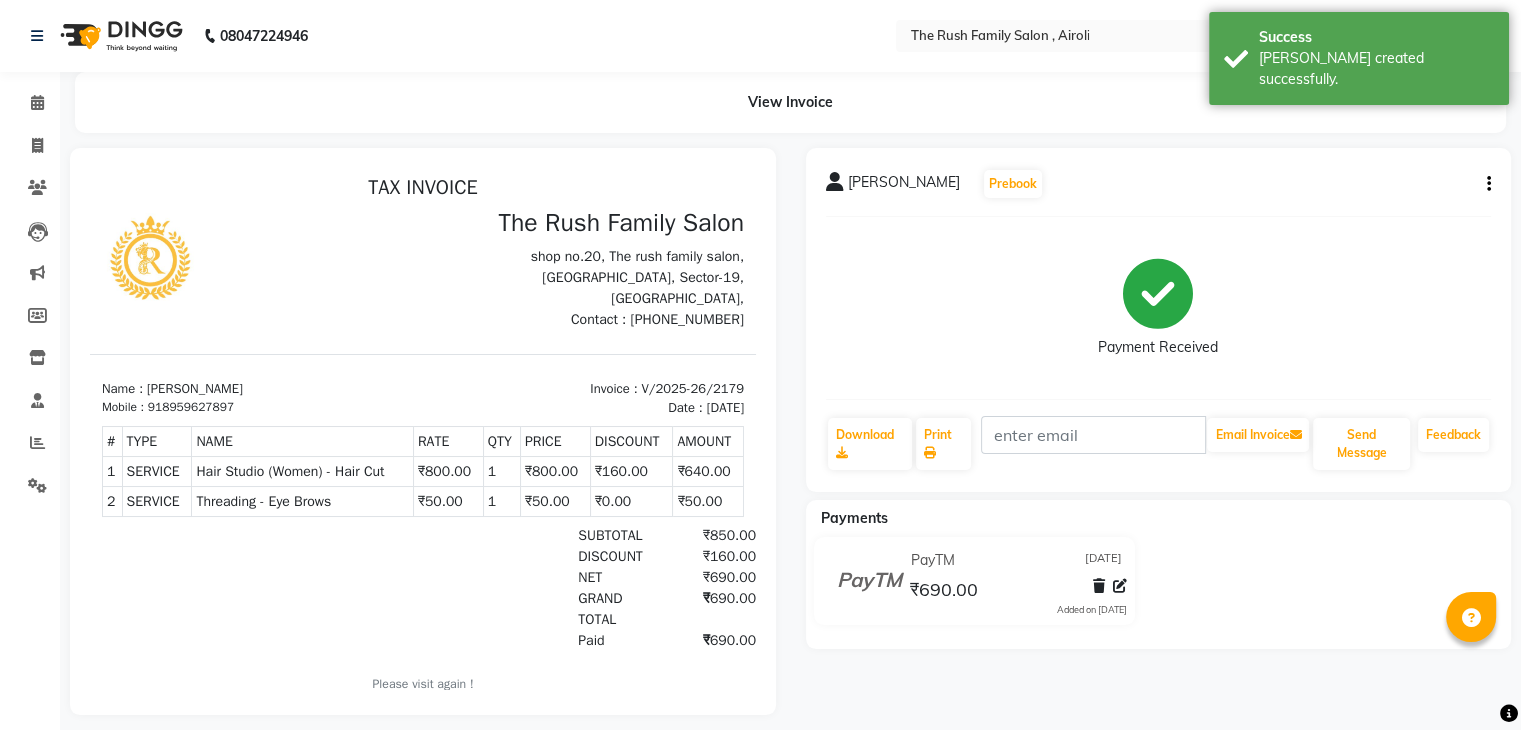 scroll, scrollTop: 0, scrollLeft: 0, axis: both 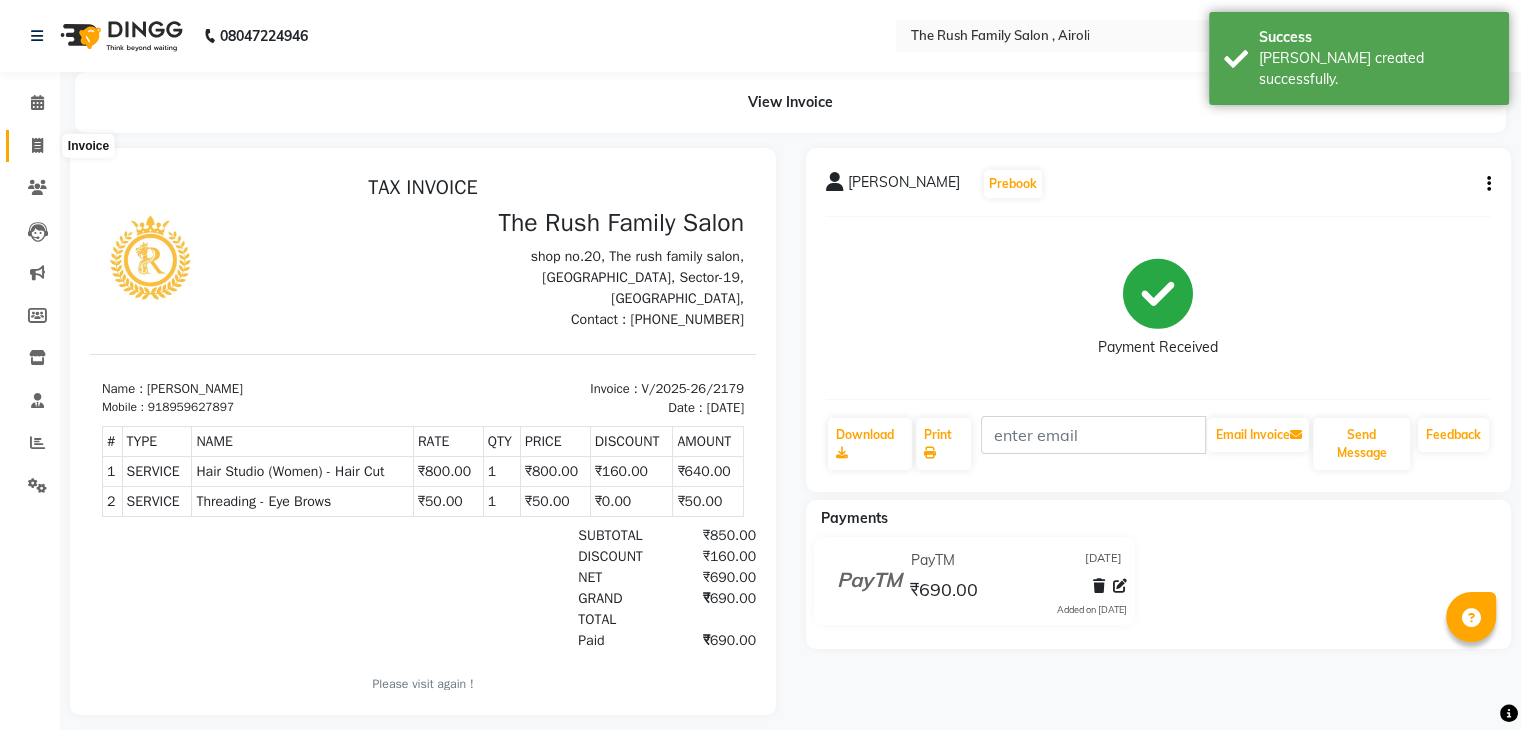 click 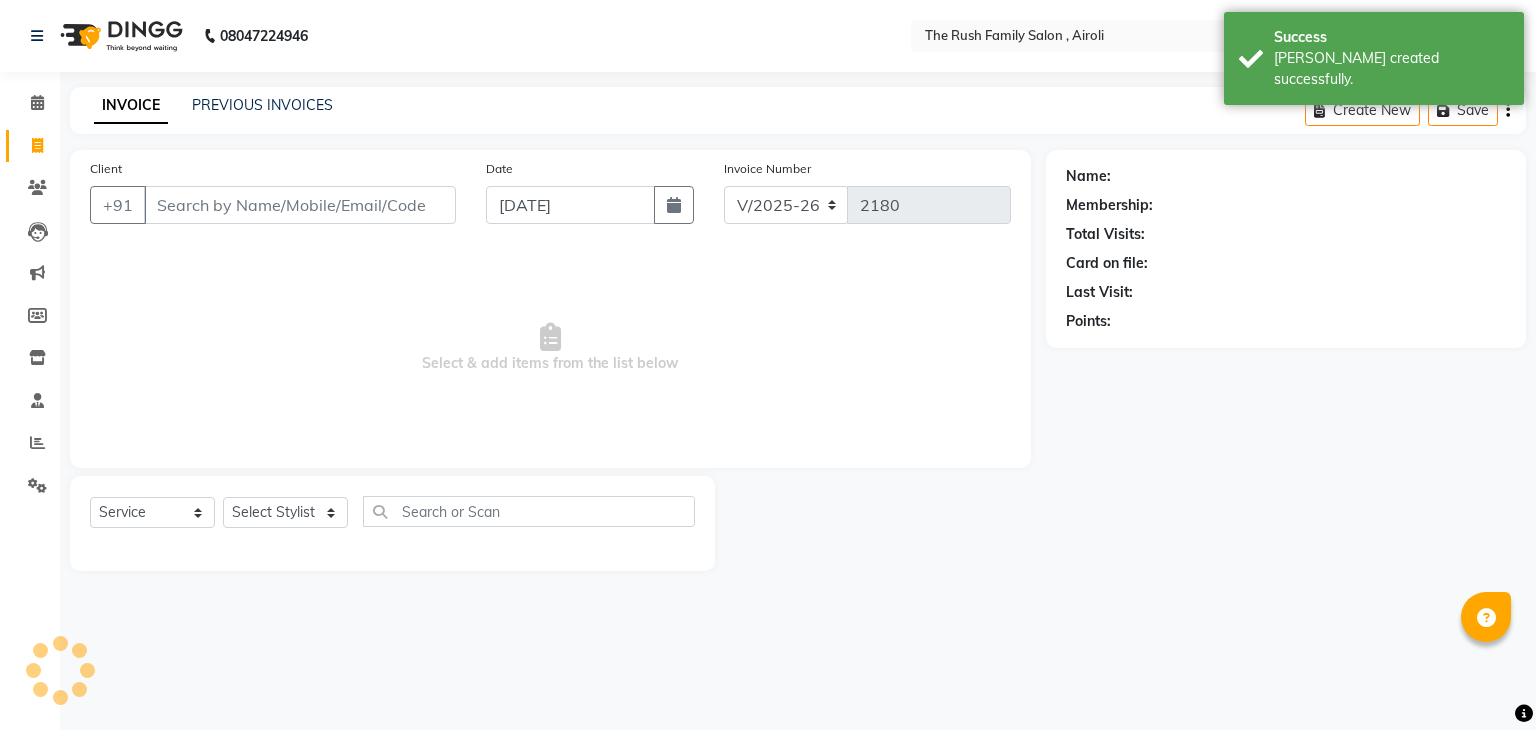 click on "Client" at bounding box center [300, 205] 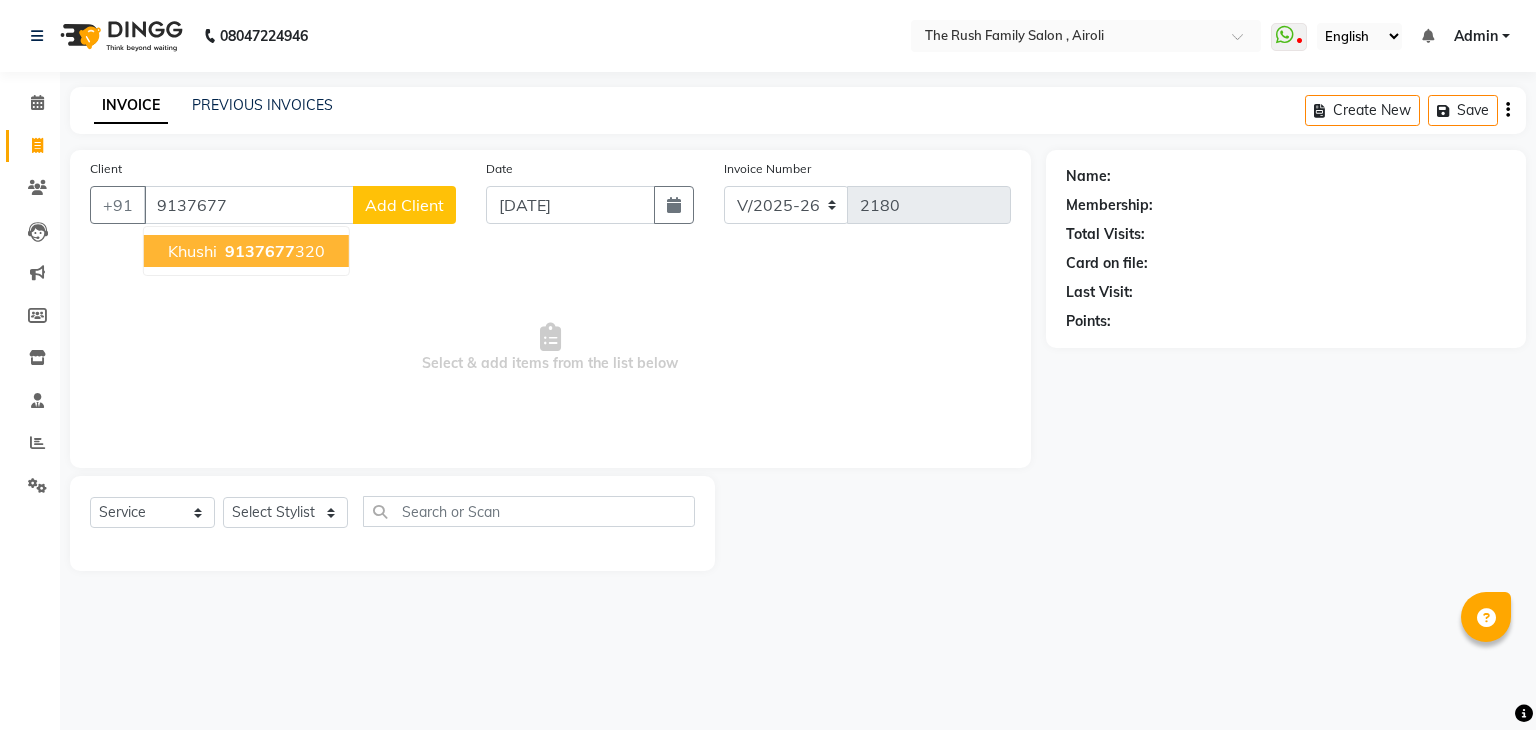 click on "9137677 320" at bounding box center [273, 251] 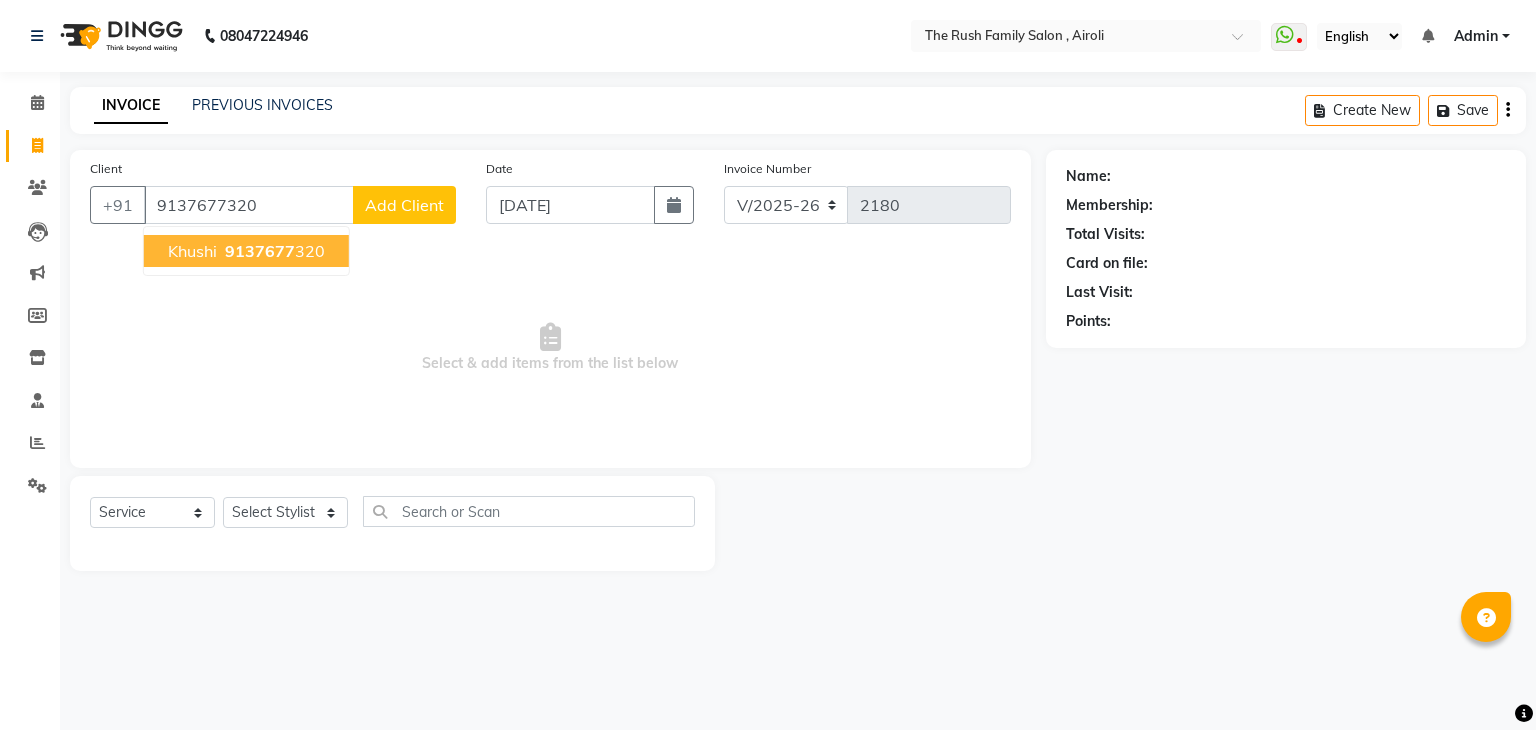 type on "9137677320" 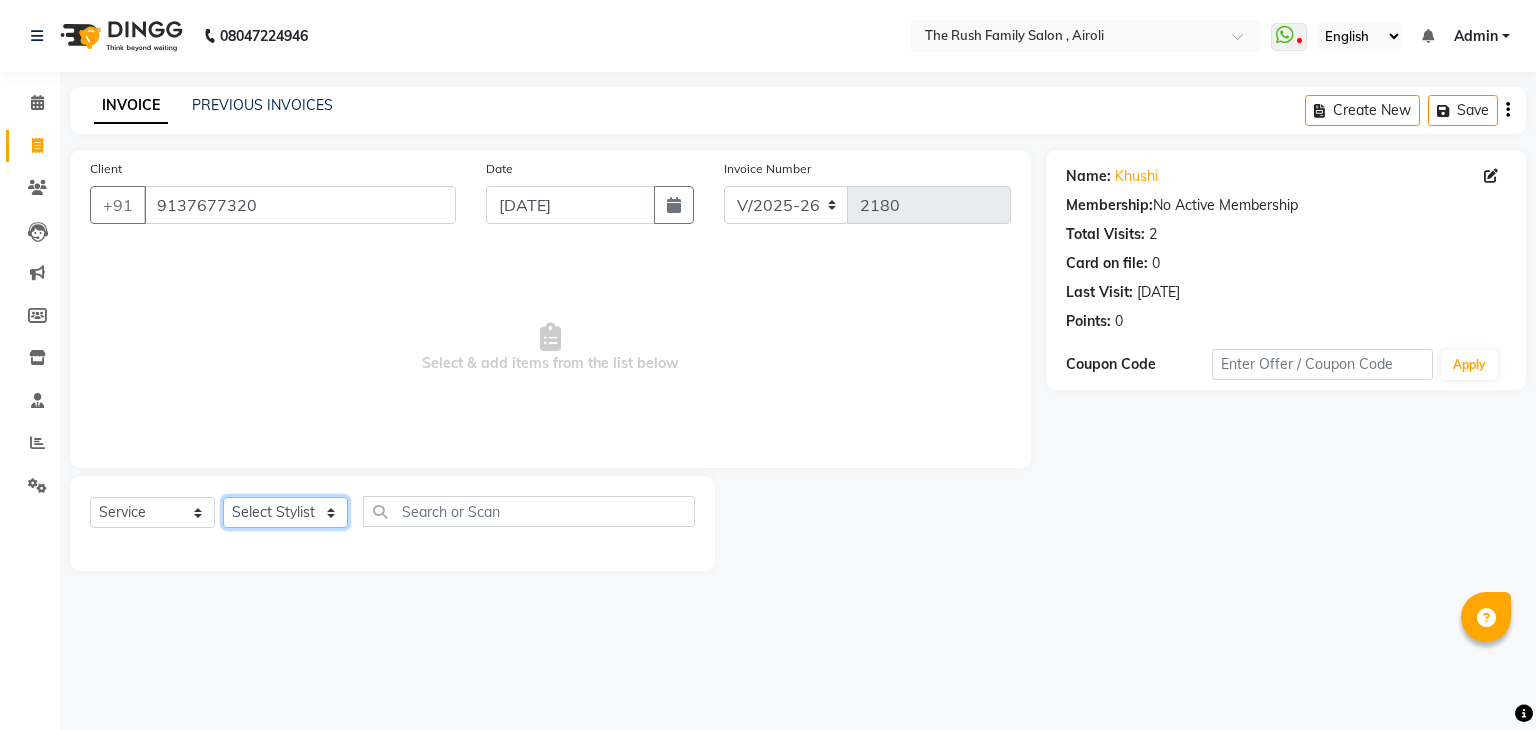 click on "Select Stylist [PERSON_NAME] Guddi [PERSON_NAME]   [PERSON_NAME] [PERSON_NAME]" 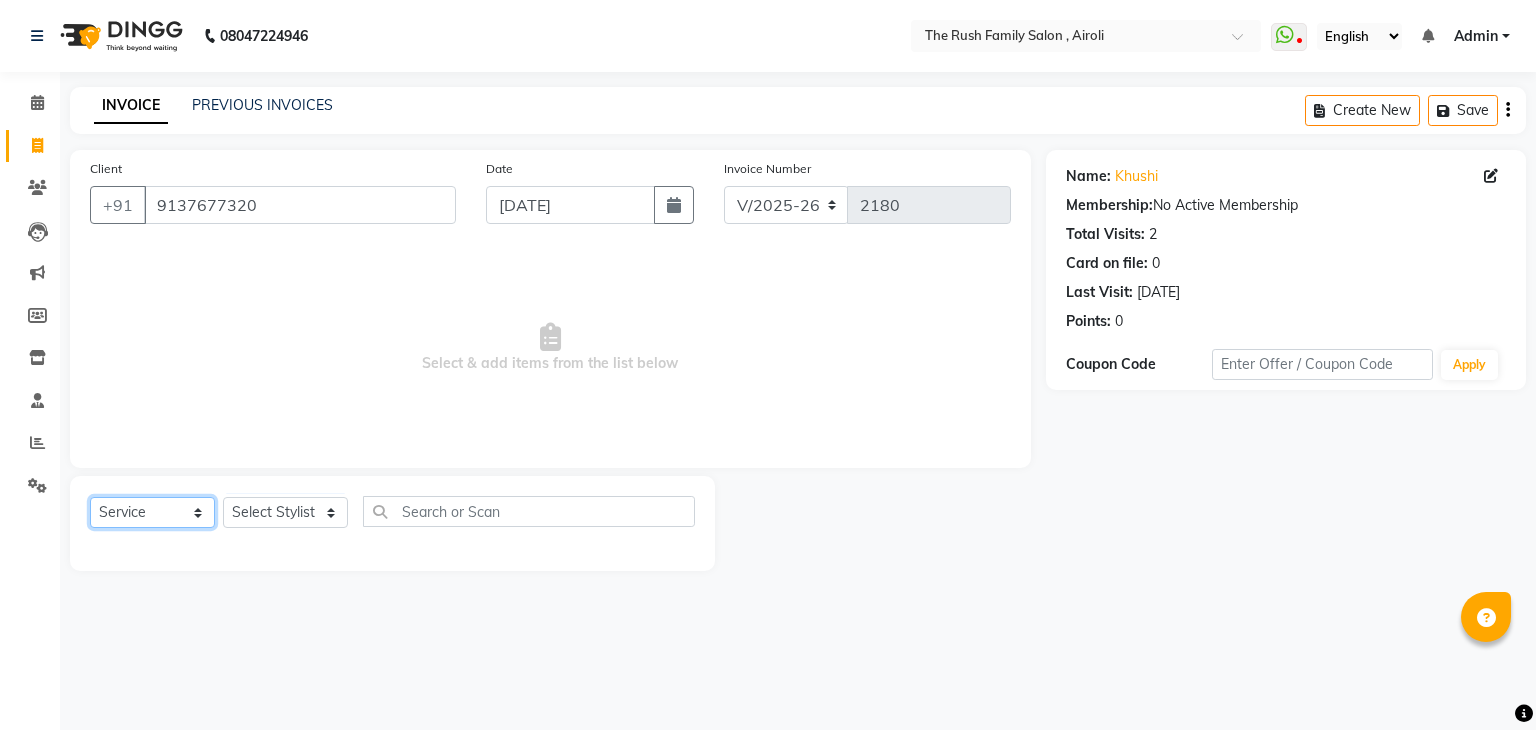 click on "Select  Service  Product  Membership  Package Voucher Prepaid Gift Card" 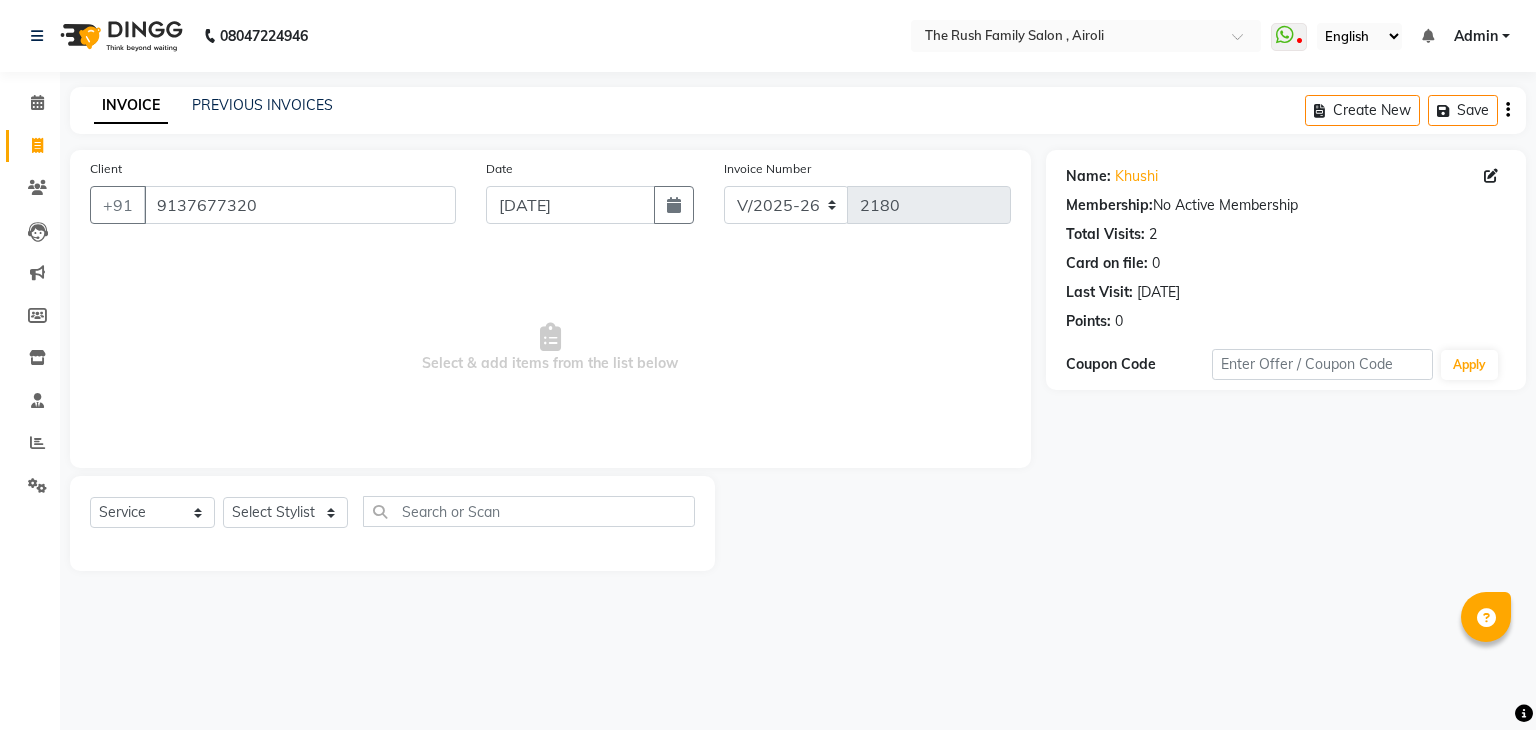 click on "Select & add items from the list below" at bounding box center [550, 348] 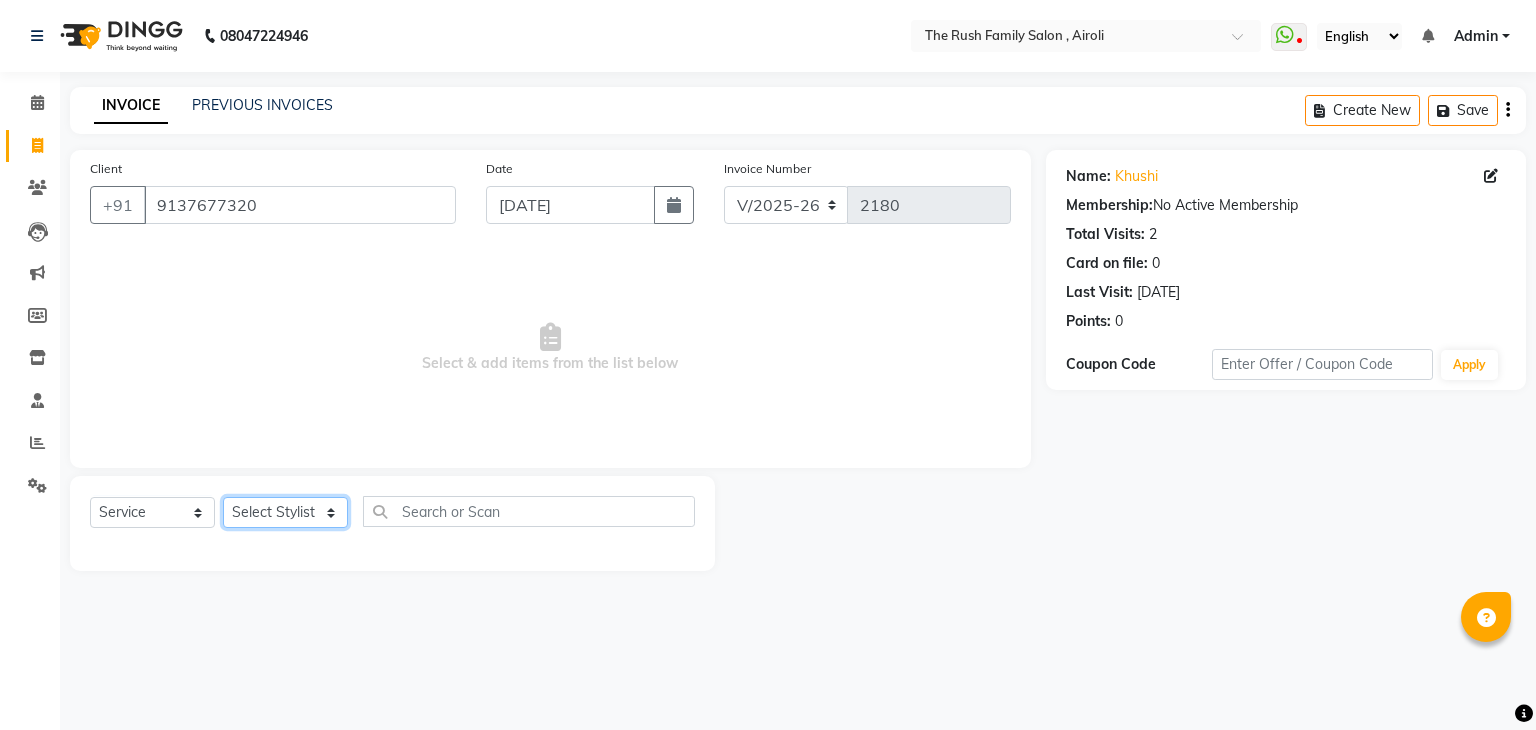 click on "Select Stylist [PERSON_NAME] Guddi [PERSON_NAME]   [PERSON_NAME] [PERSON_NAME]" 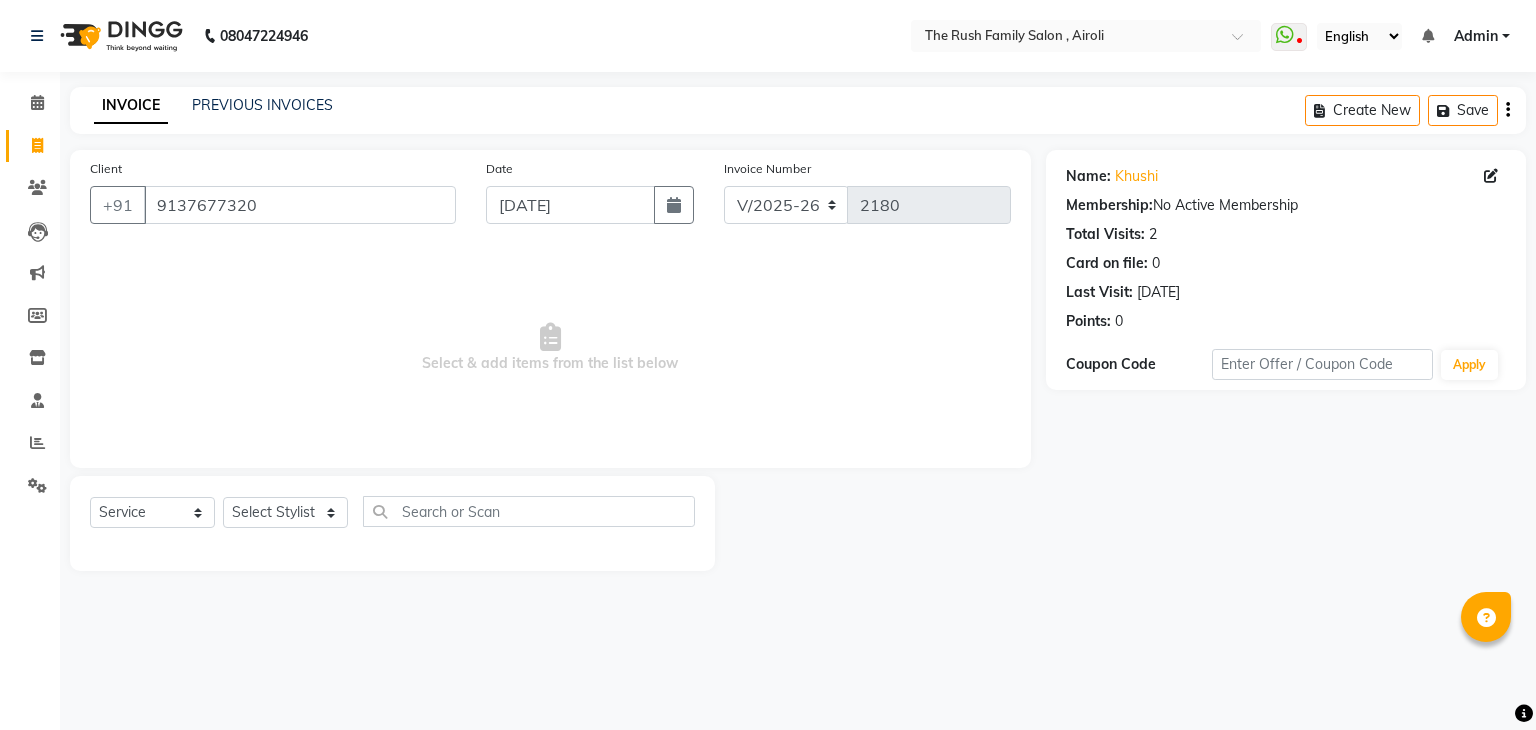 click on "Client +91 9137677320 Date 10-07-2025 Invoice Number V/2025 V/2025-26 2180  Select & add items from the list below" 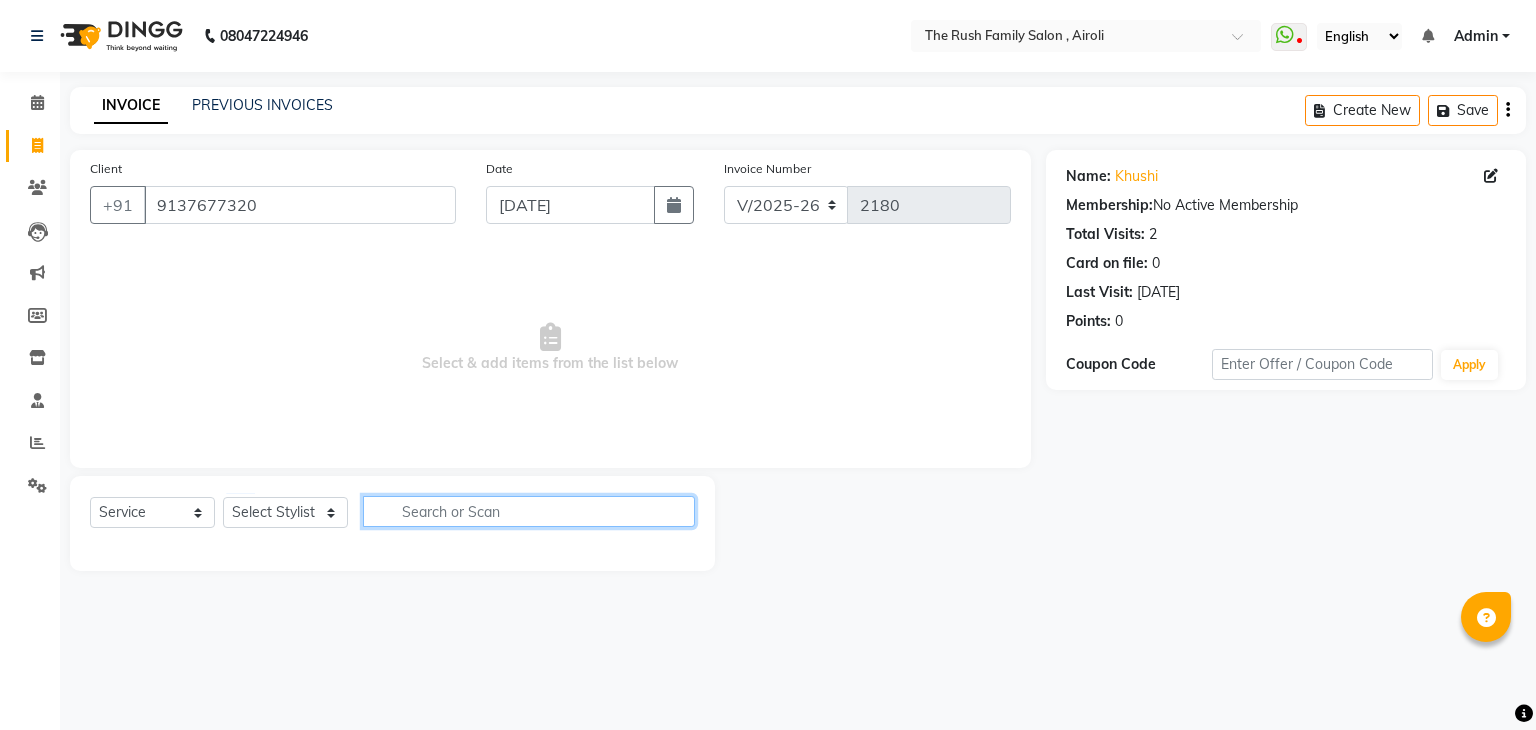 click 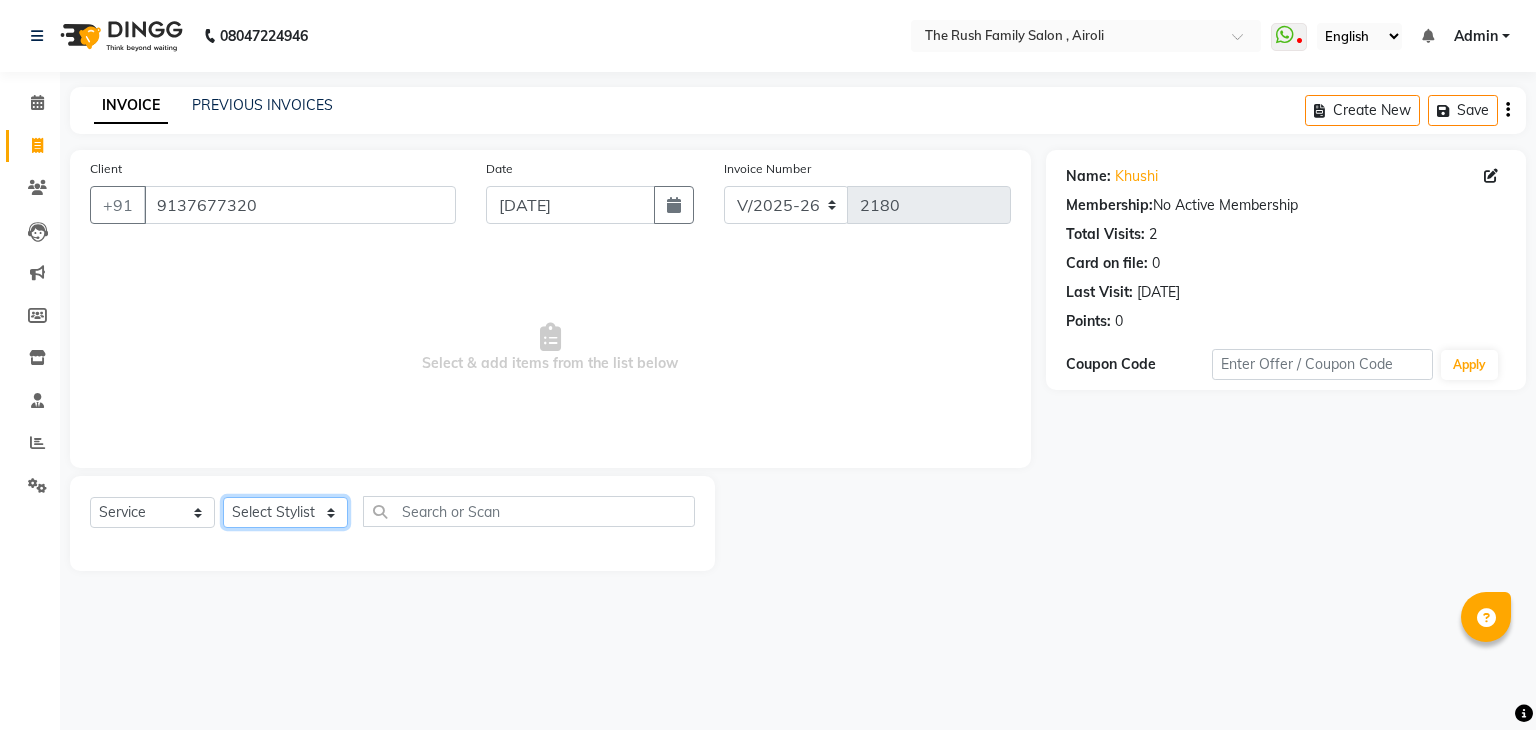 click on "Select Stylist [PERSON_NAME] Guddi [PERSON_NAME]   [PERSON_NAME] [PERSON_NAME]" 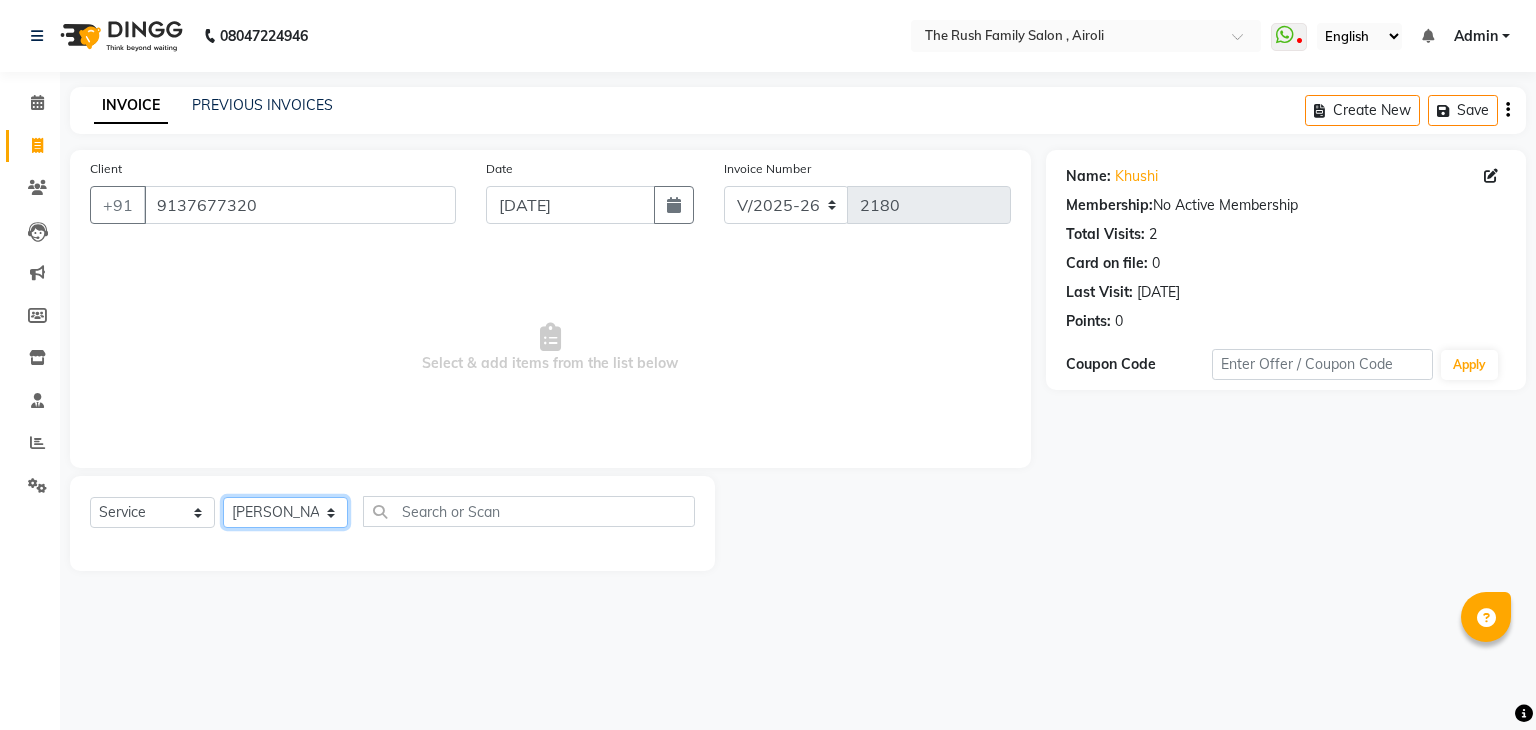 click on "Select Stylist [PERSON_NAME] Guddi [PERSON_NAME]   [PERSON_NAME] [PERSON_NAME]" 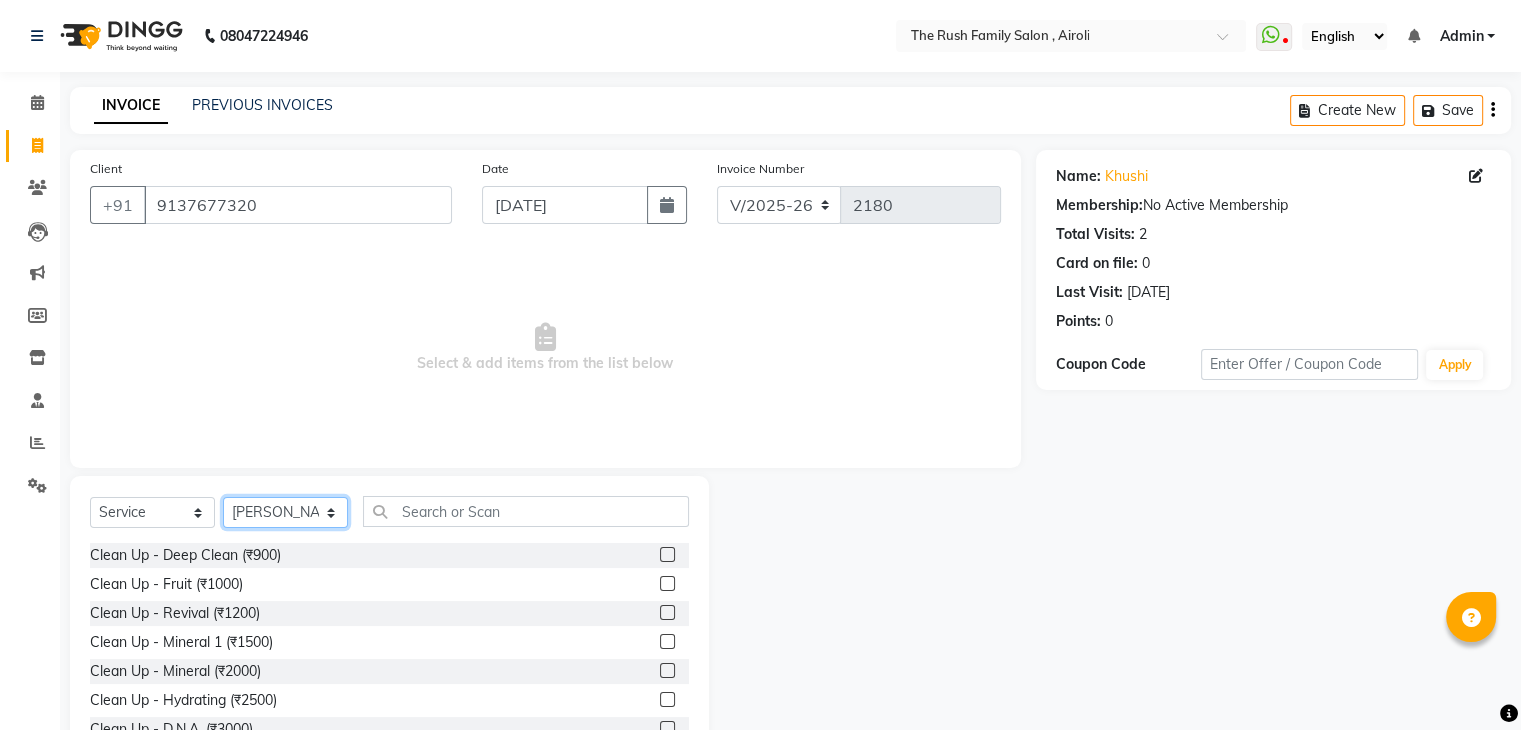 drag, startPoint x: 278, startPoint y: 511, endPoint x: 270, endPoint y: 364, distance: 147.21753 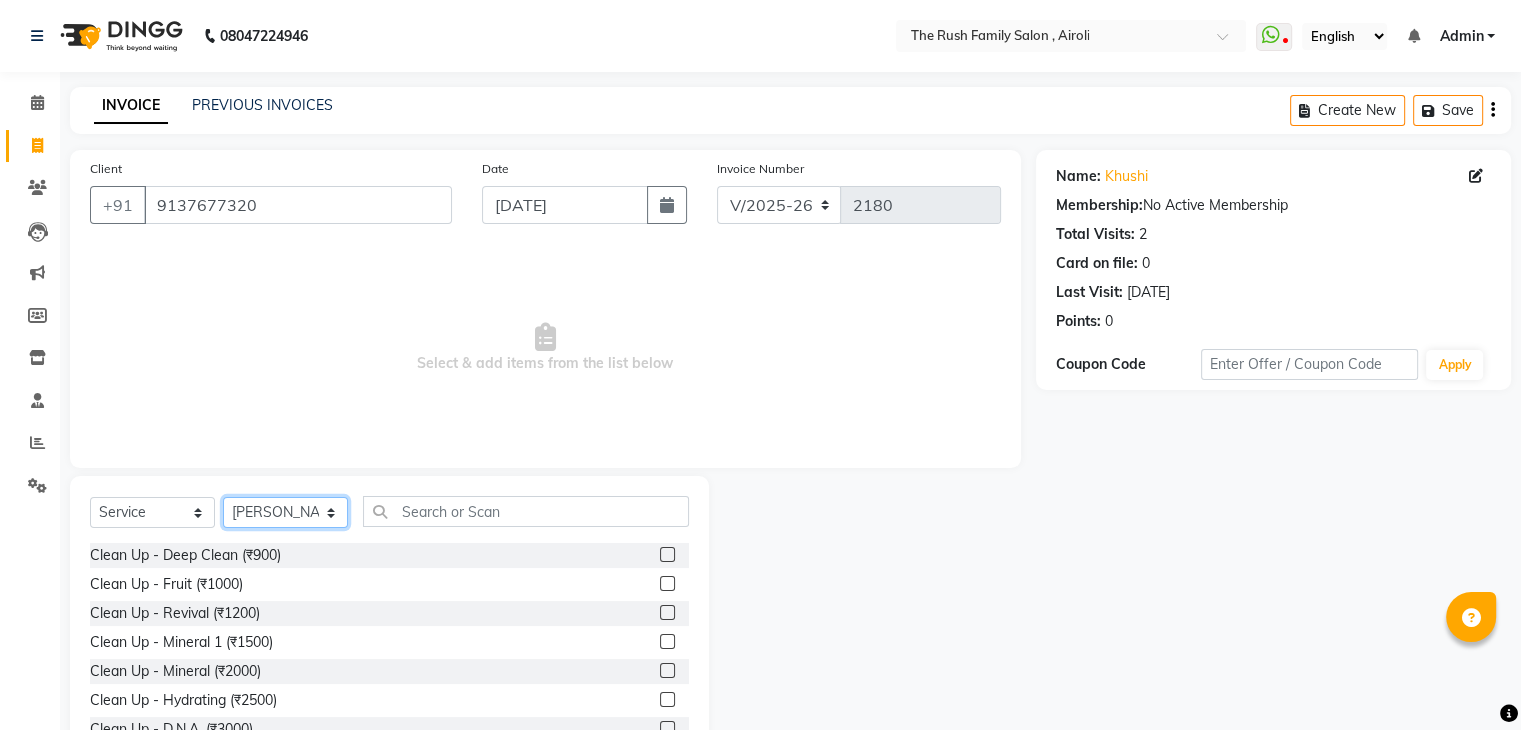 click on "Client +91 9137677320 Date 10-07-2025 Invoice Number V/2025 V/2025-26 2180  Select & add items from the list below  Select  Service  Product  Membership  Package Voucher Prepaid Gift Card  Select Stylist Ajaz Danish Guddi Jayesh  mumtaz   nishu Riya    Rush Swati Clean Up - Deep Clean (₹900)  Clean Up - Fruit (₹1000)  Clean Up - Revival (₹1200)  Clean Up - Mineral 1 (₹1500)  Clean Up - Mineral (₹2000)  Clean Up - Hydrating (₹2500)  Clean Up - D.N.A. (₹3000)  lice treatment (₹2000)  power dose [per bottle ] (₹500)  pigmantation facial (₹1000)  protein spa (₹2500)  Bota smooth (₹8000)  Bota smooth  (₹10000)  bota smooth (₹6500)  Protein hair spa (₹1600)  nanoplatia (₹2500)  Hair protein spa (₹2000)  Protein spaa (₹3500)  Foot spa (₹800)  Protein spa (₹3000)  Nose pill off (₹250)  hair spa dandruff treatment (₹3500)  Threading/upl (₹70)  Threading /Forhead /upl (₹90)  Botosmooth (₹7000)  Pigmentation treatment (₹3000)  Hydra  facial (₹7000)" 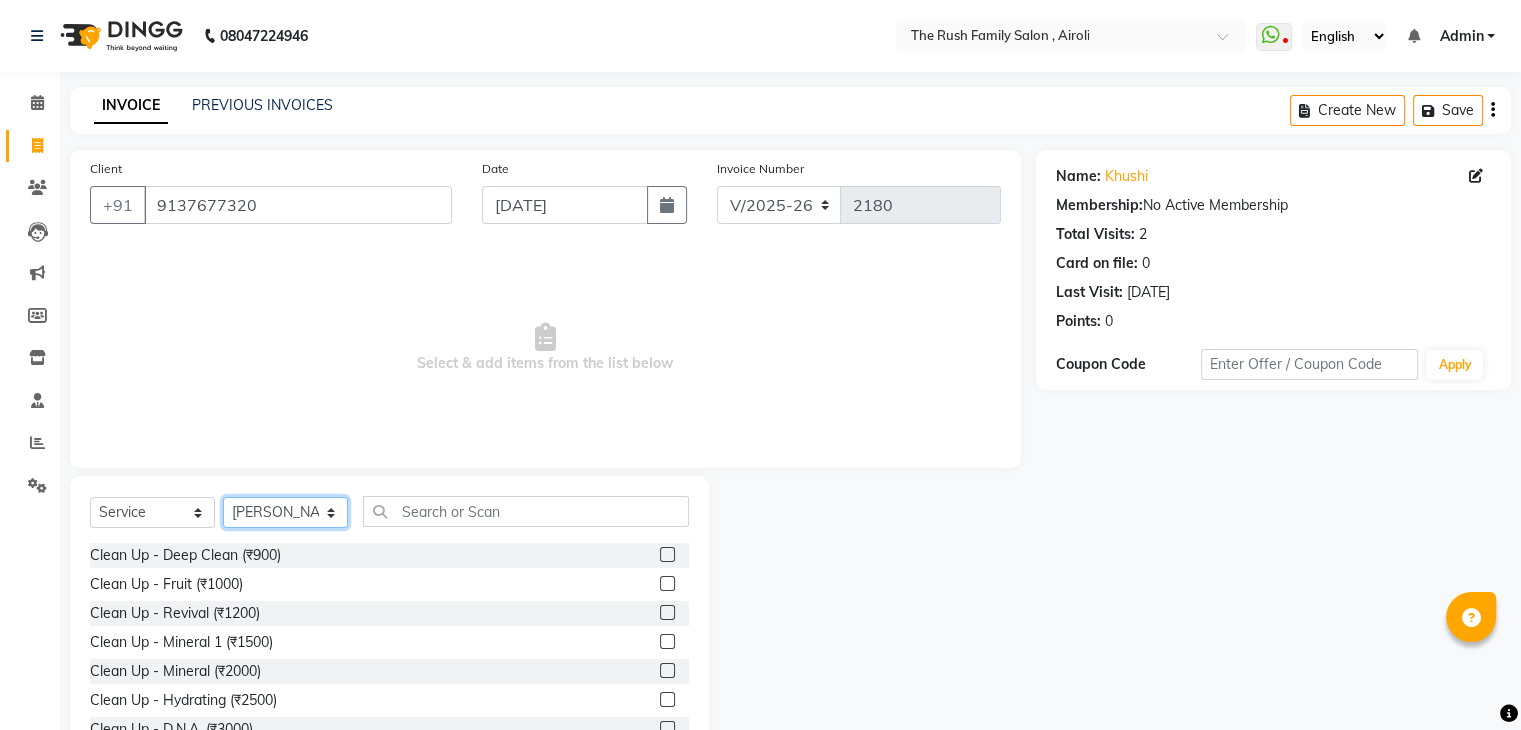 select on "42200" 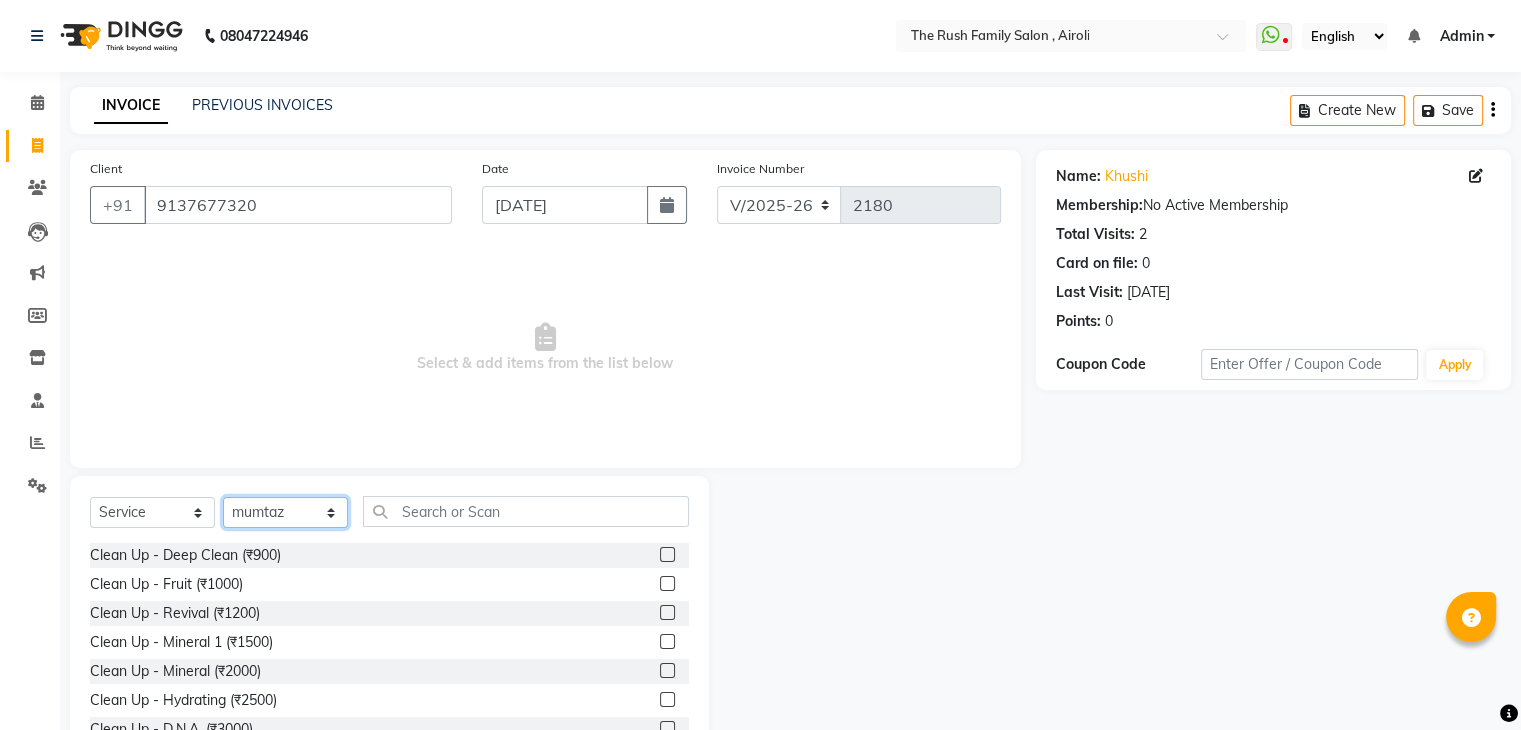click on "Select Stylist [PERSON_NAME] Guddi [PERSON_NAME]   [PERSON_NAME] [PERSON_NAME]" 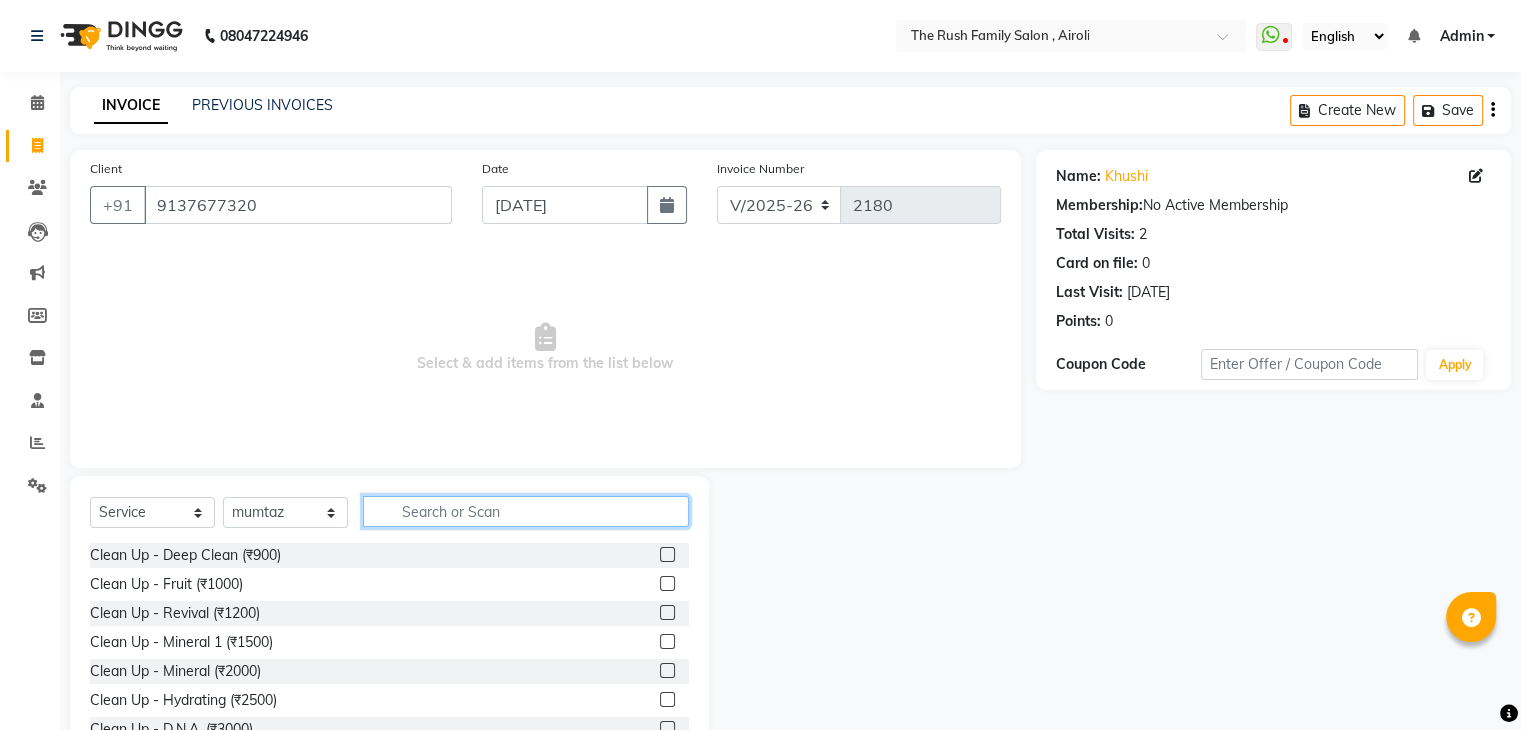 click 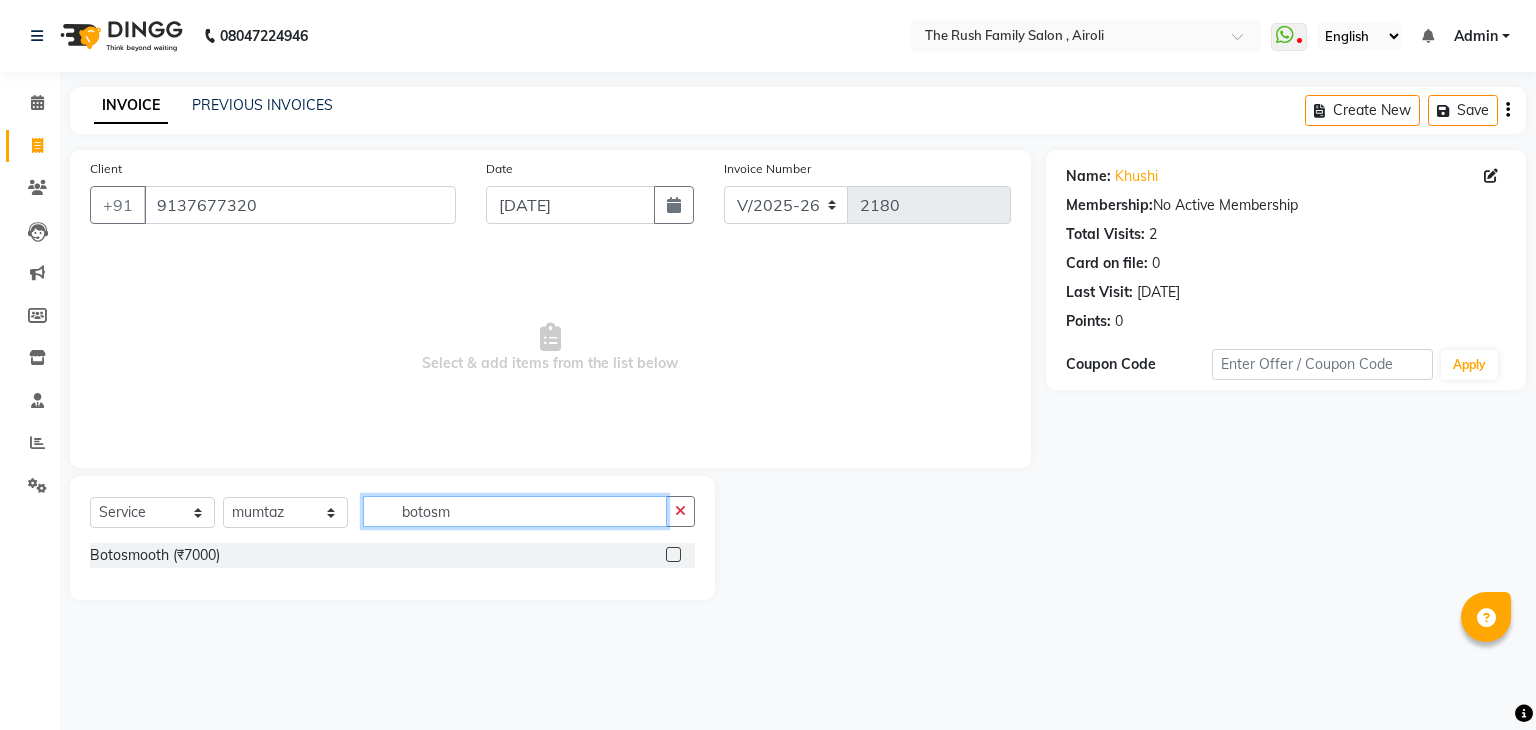 type on "botosm" 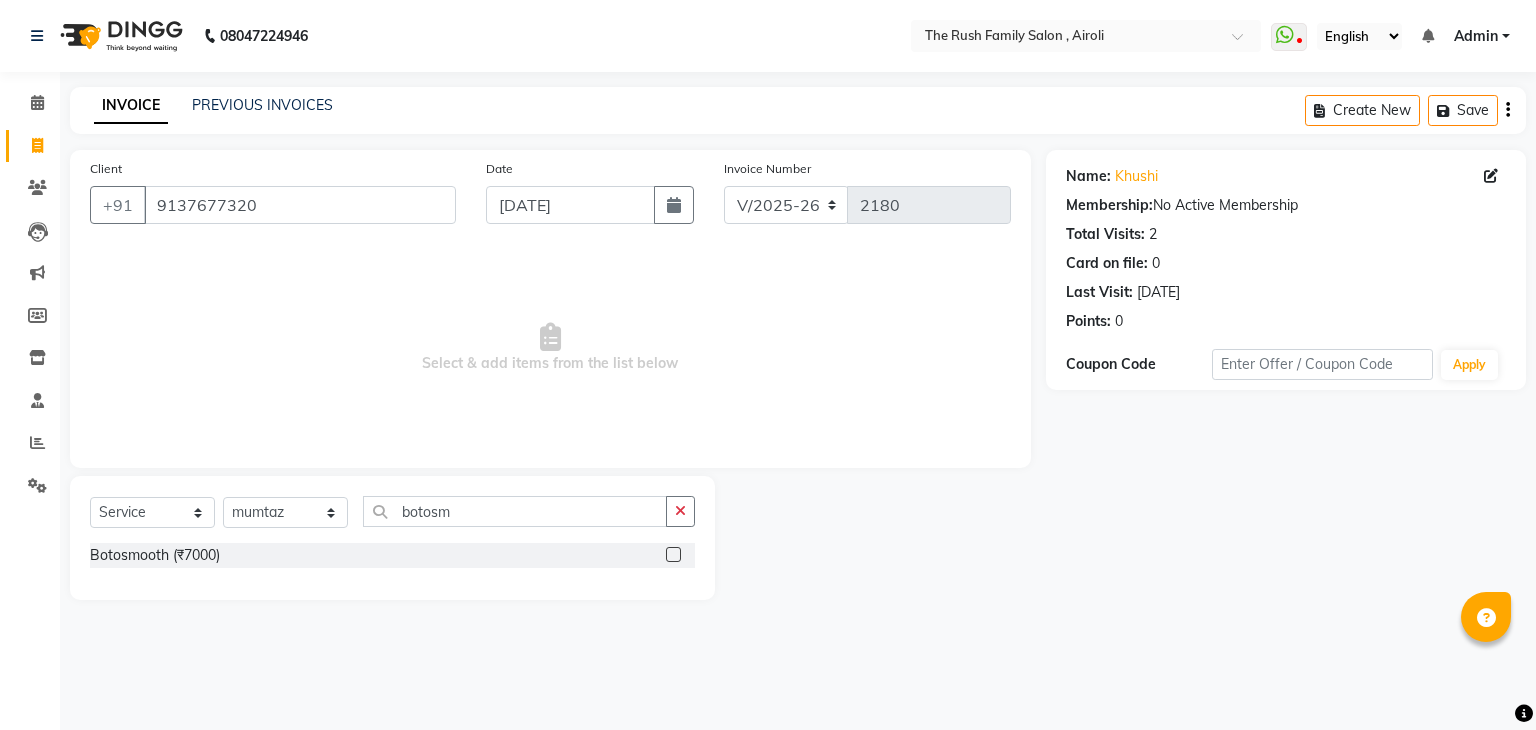 click 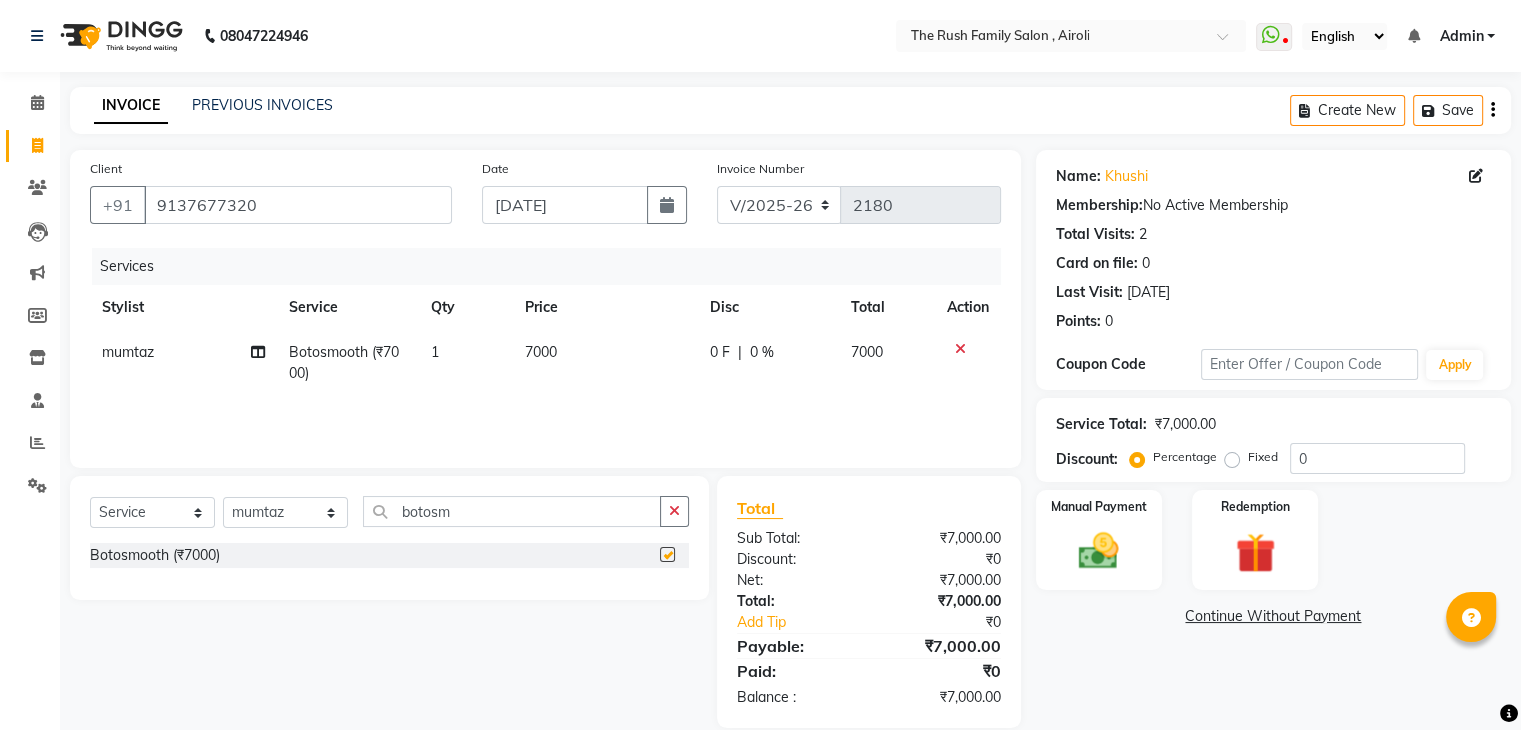 checkbox on "false" 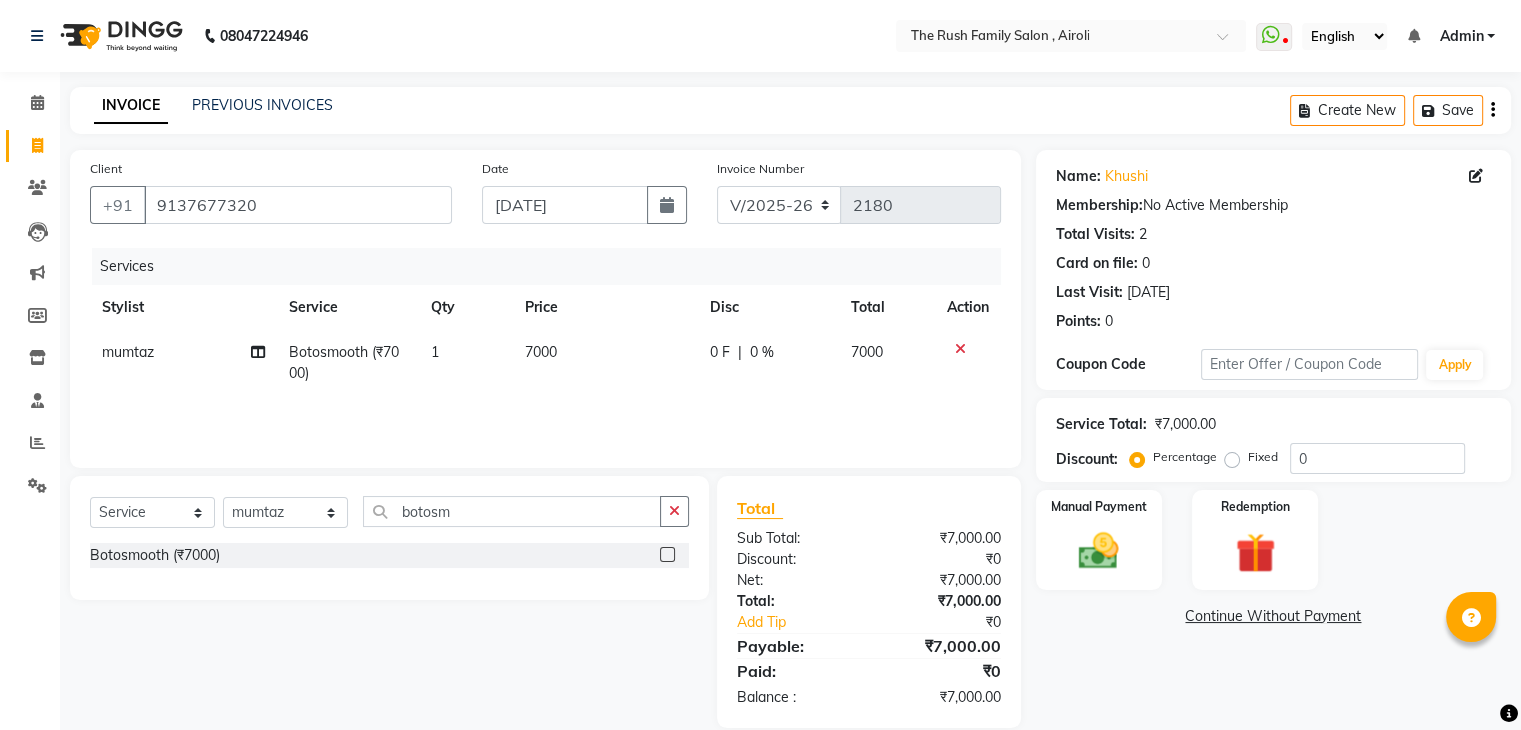 click on "7000" 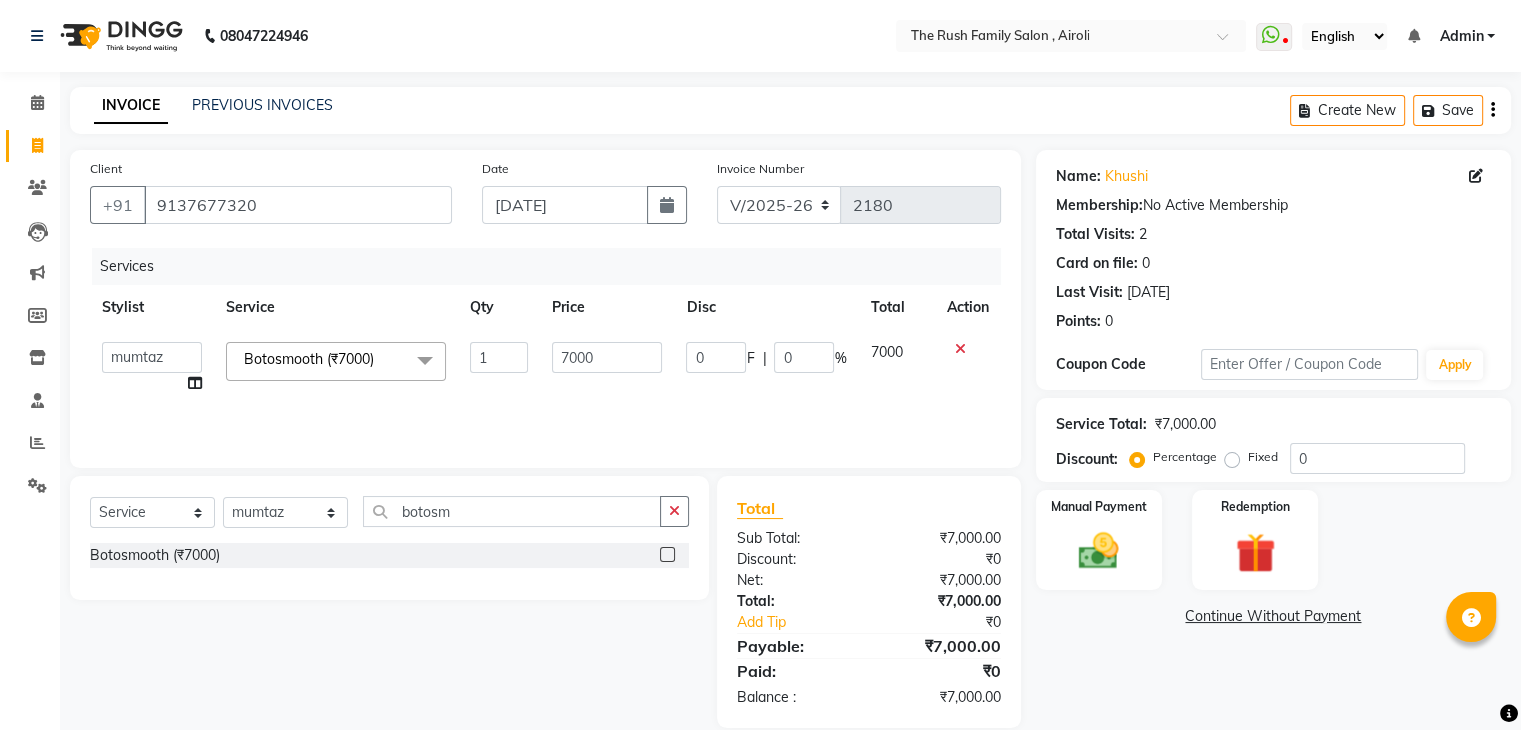 click 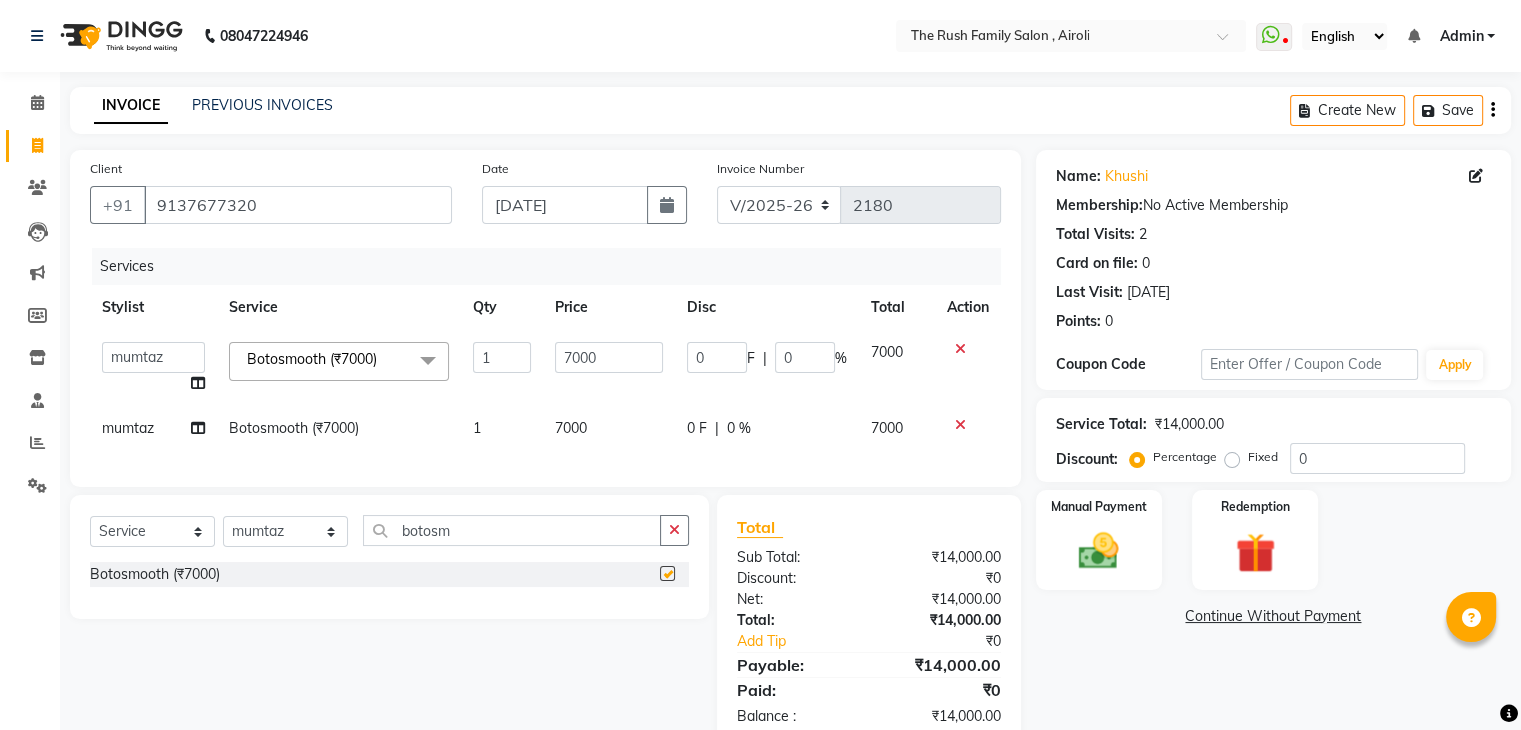 checkbox on "false" 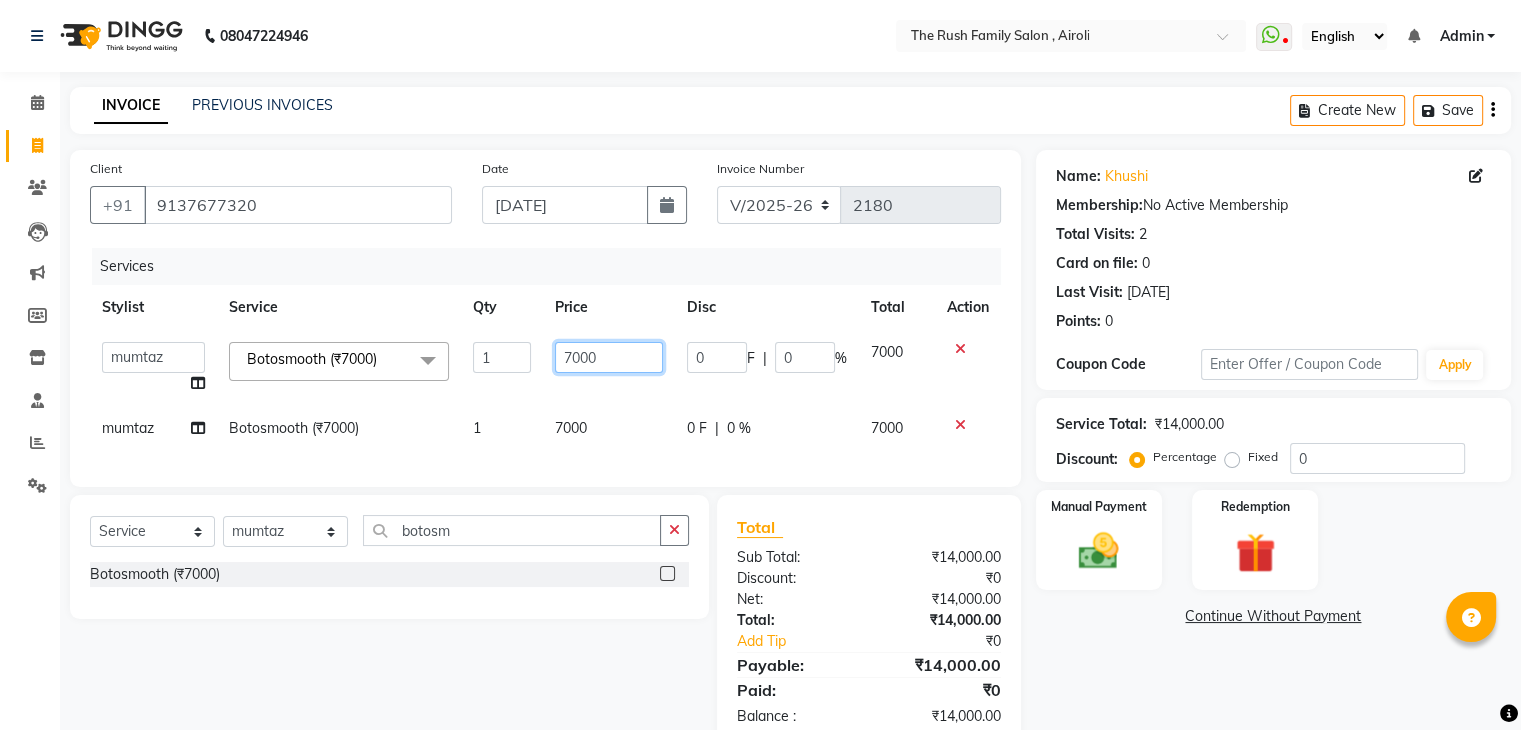 click on "7000" 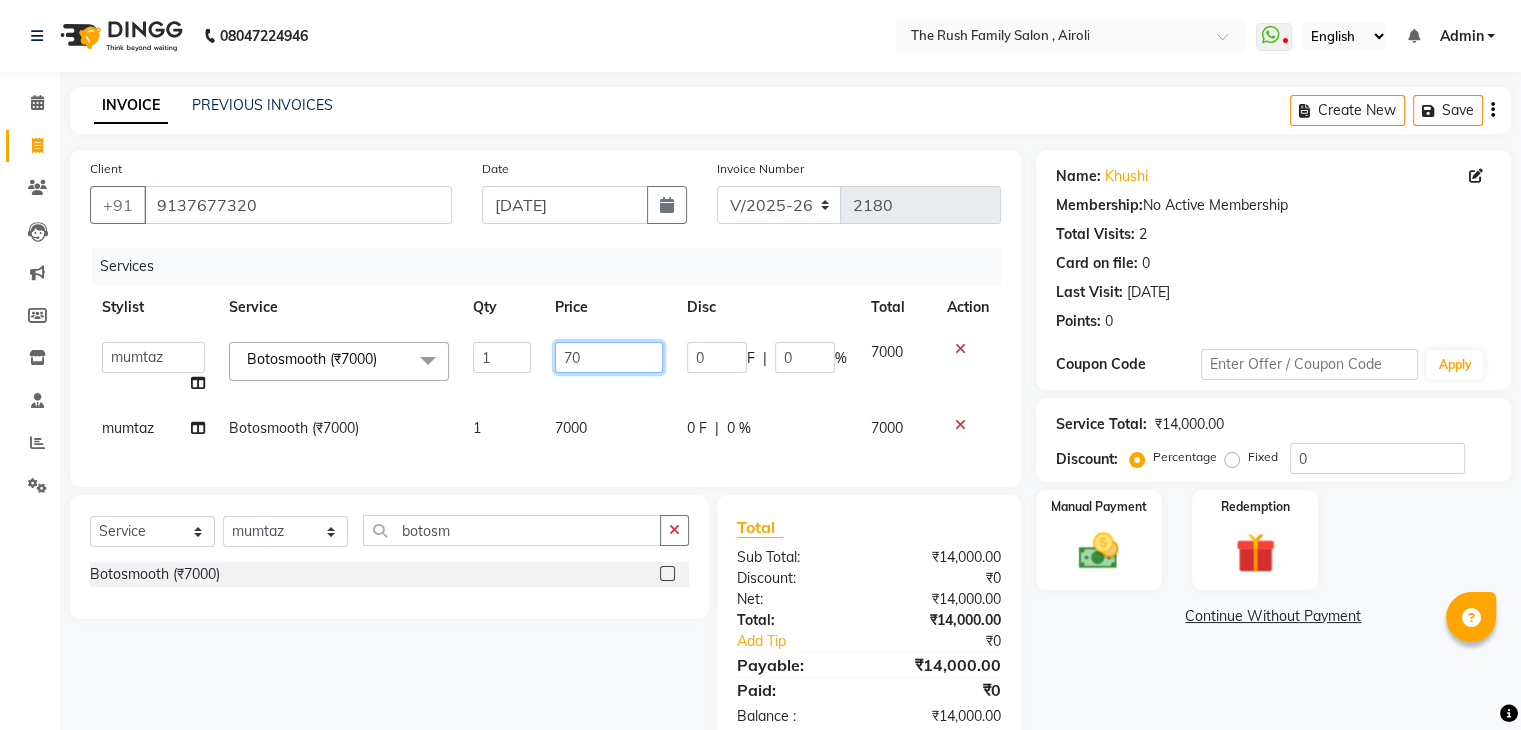type on "7" 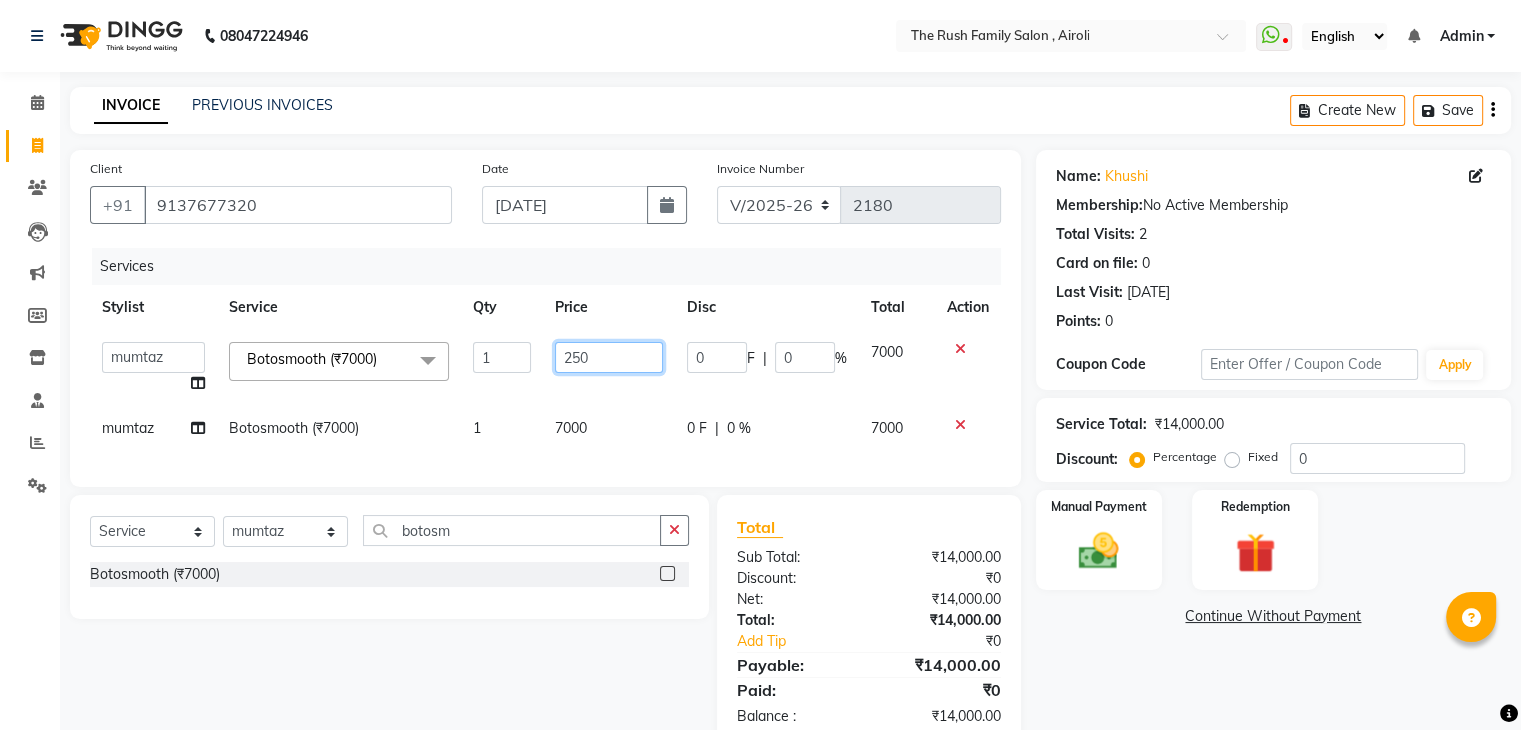 type on "2500" 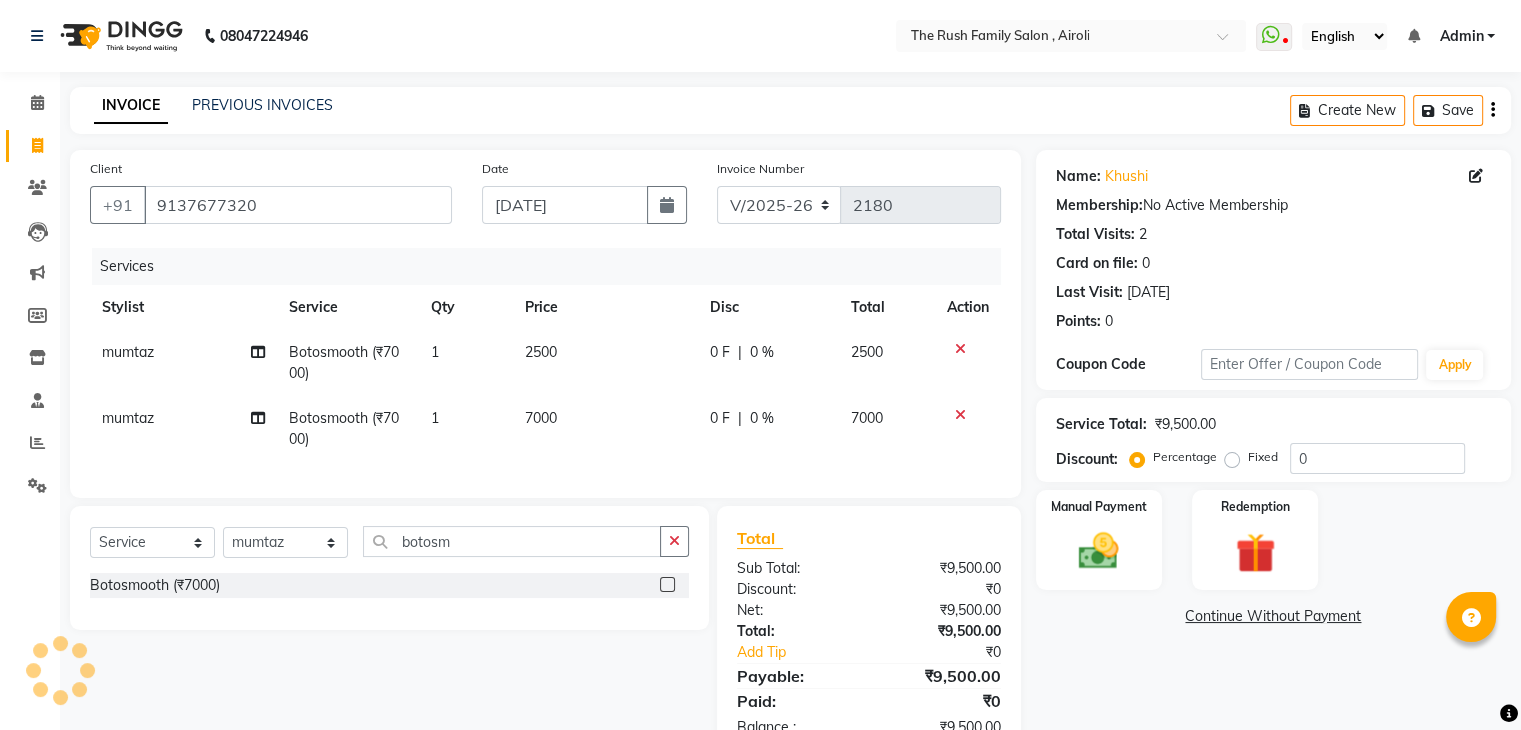 click on "0 F | 0 %" 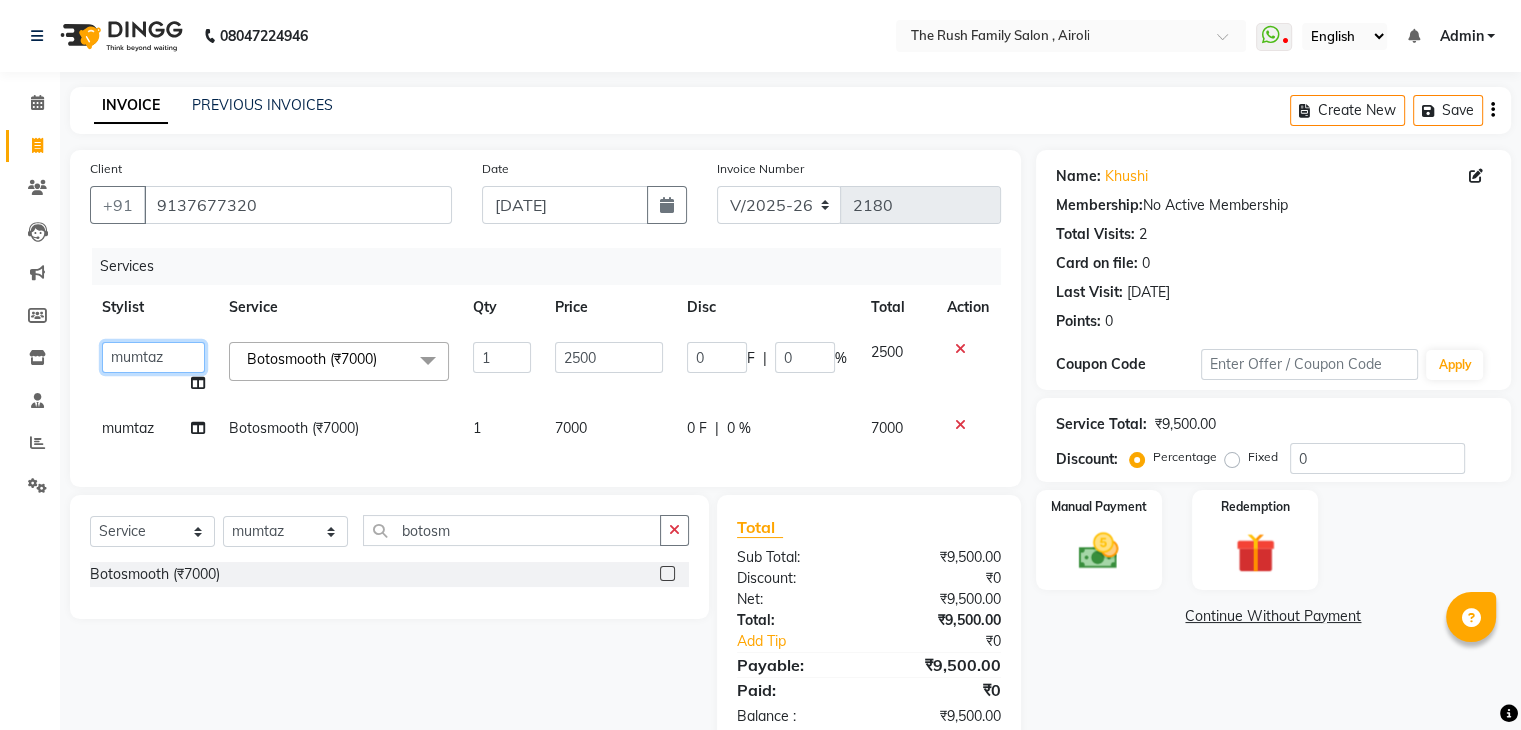 click on "Ajaz   Danish   Guddi   Jayesh    mumtaz     nishu   Riya      Rush   Swati" 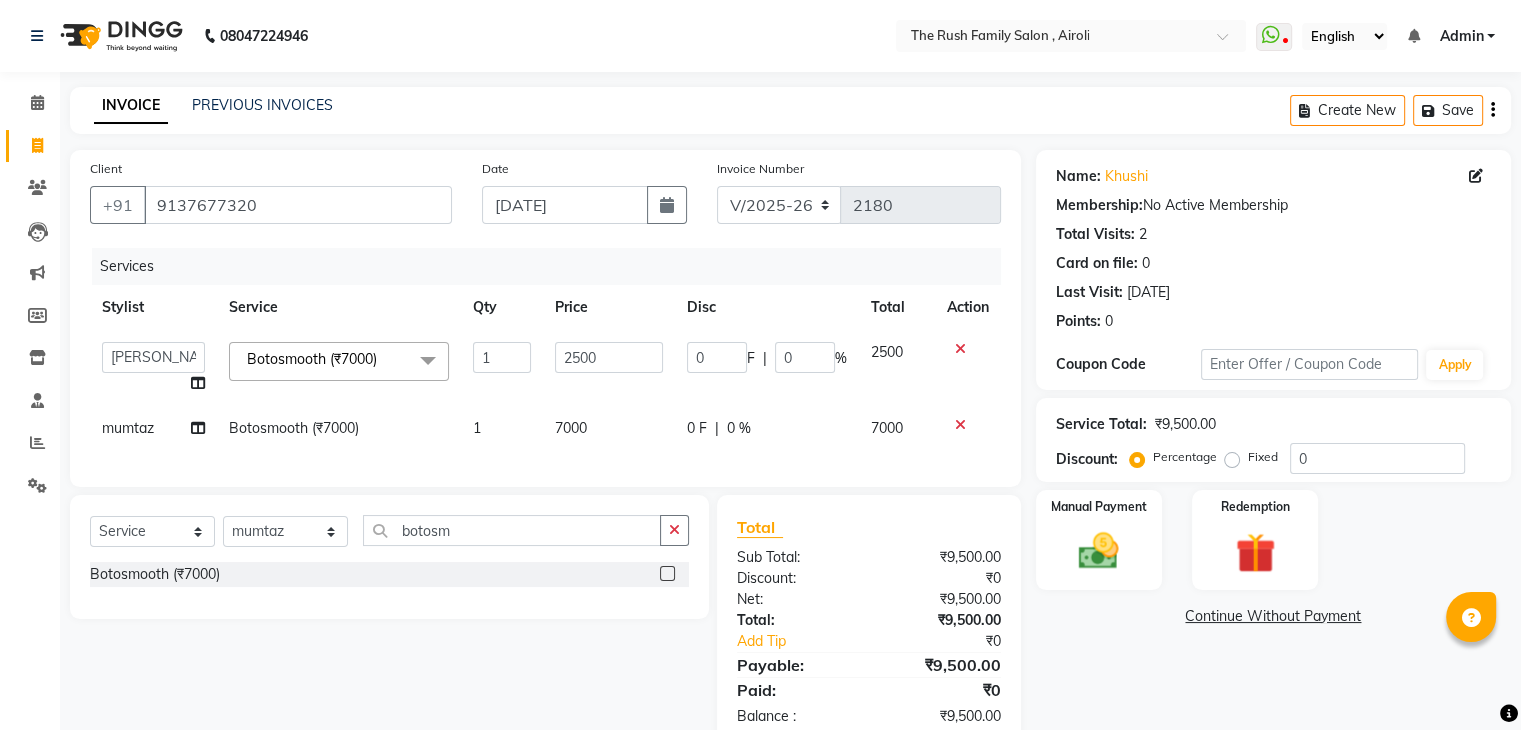 select on "68107" 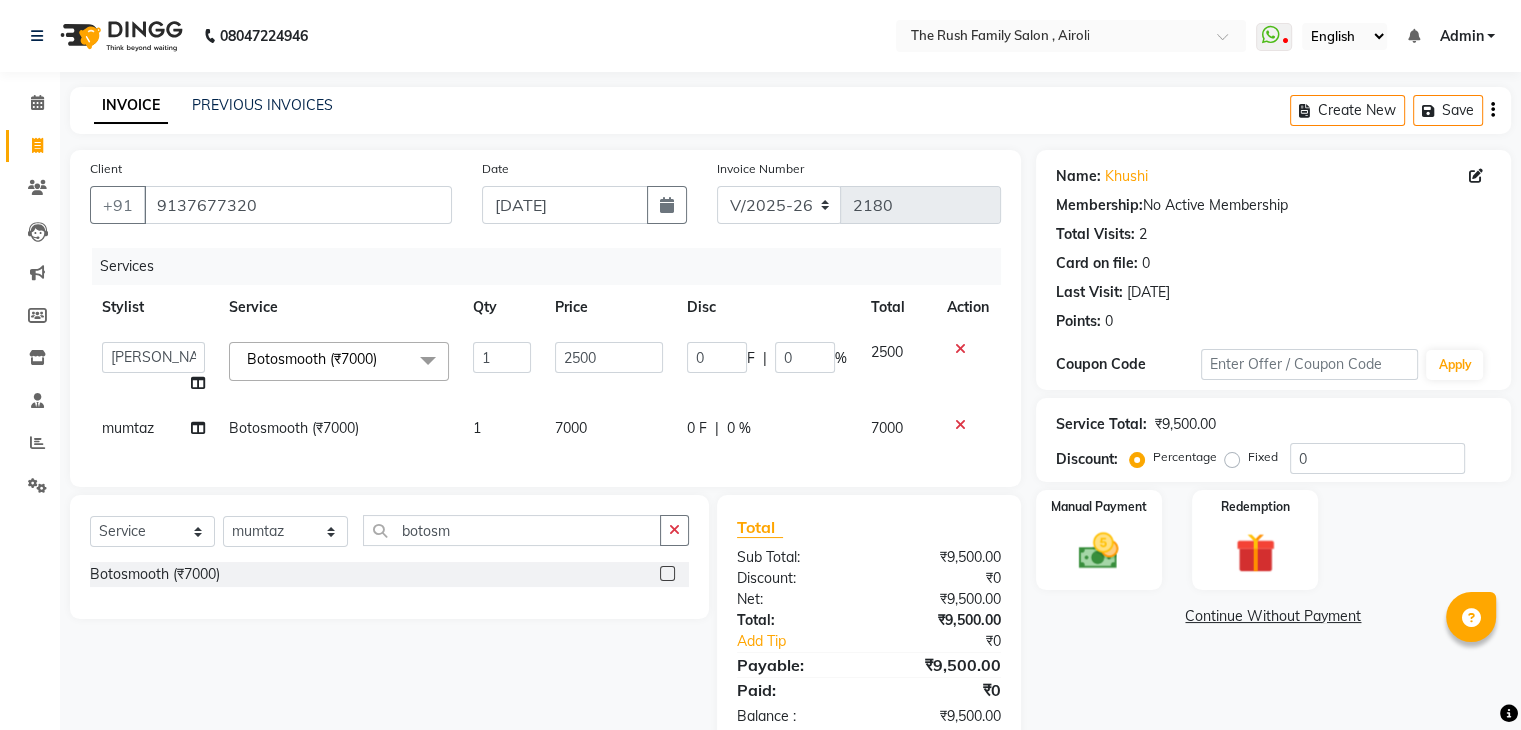 click on "7000" 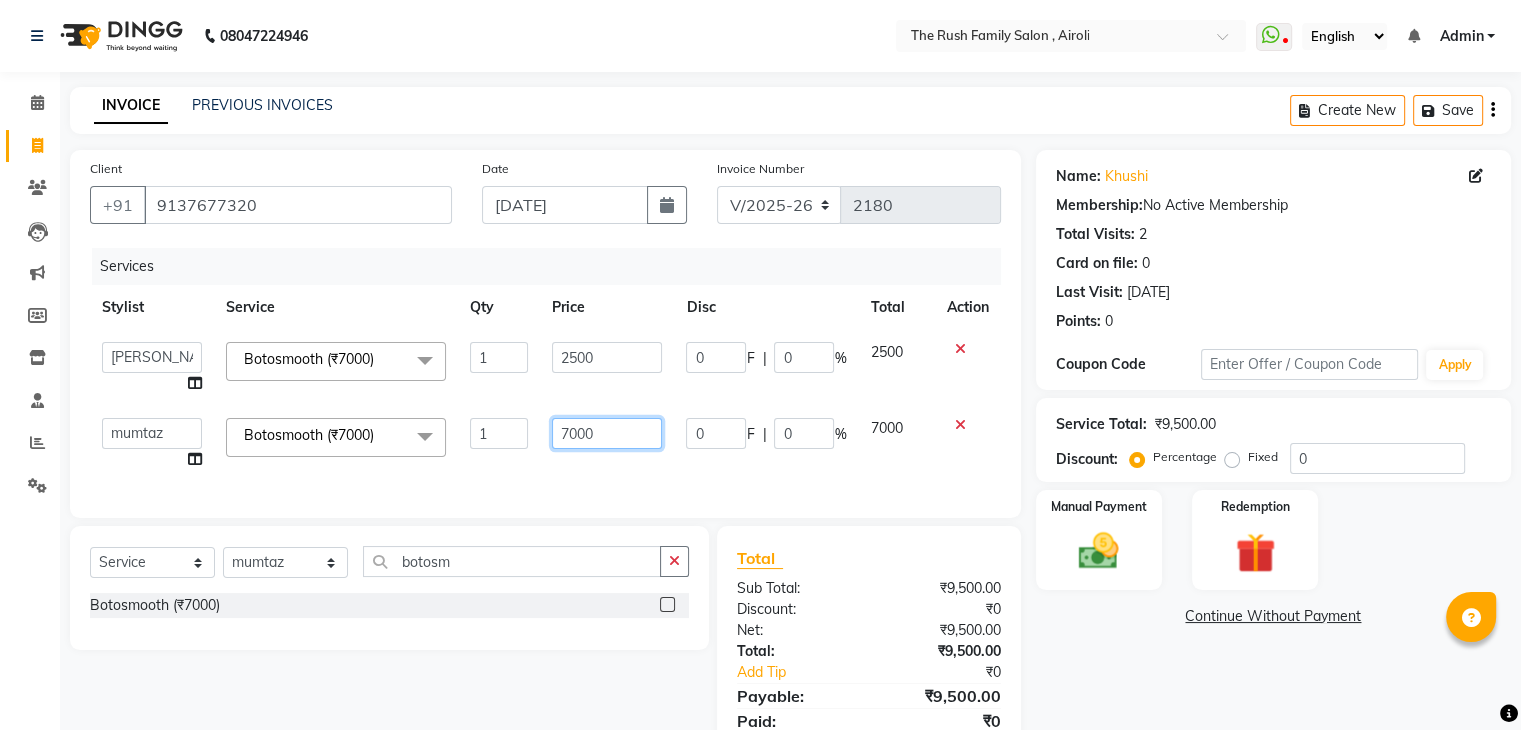 click on "7000" 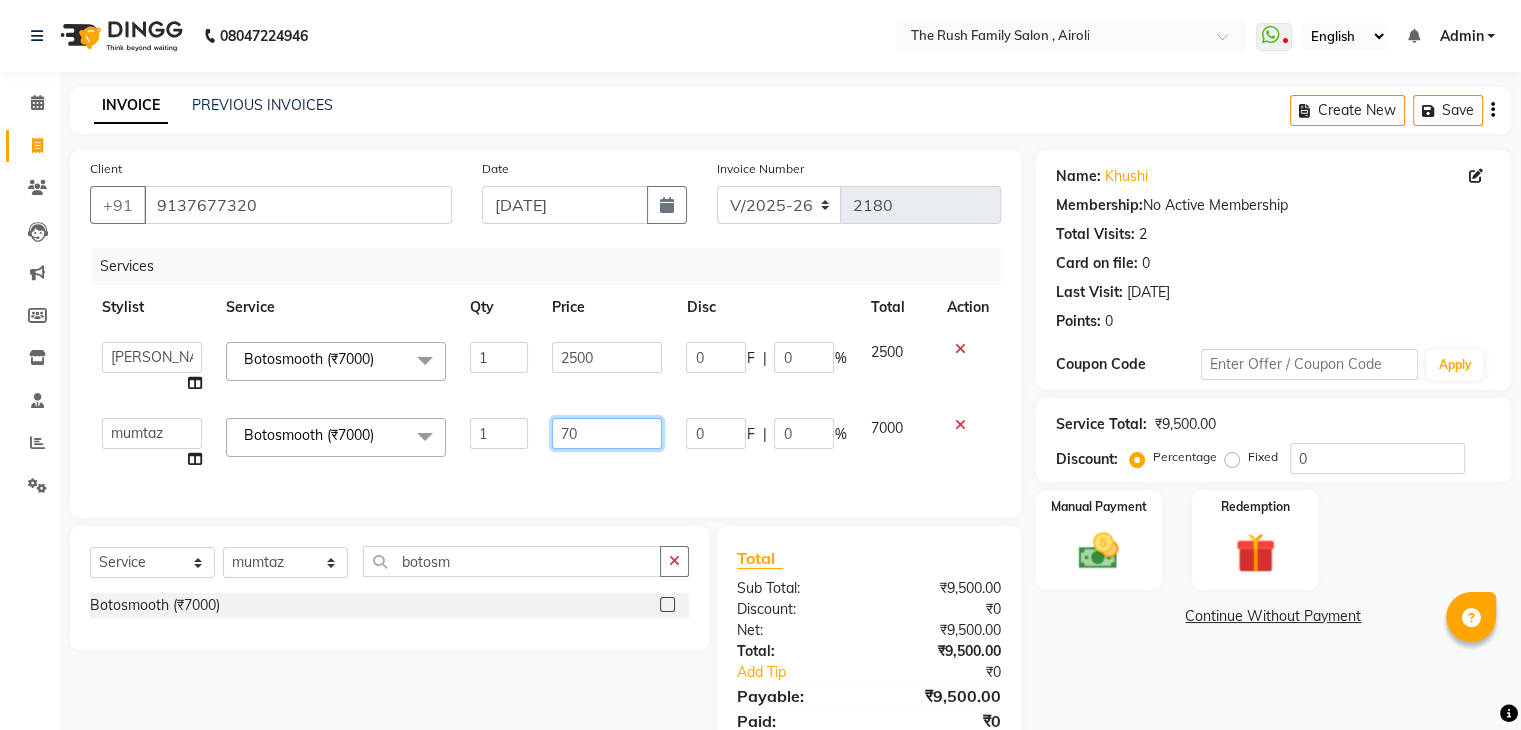 type on "7" 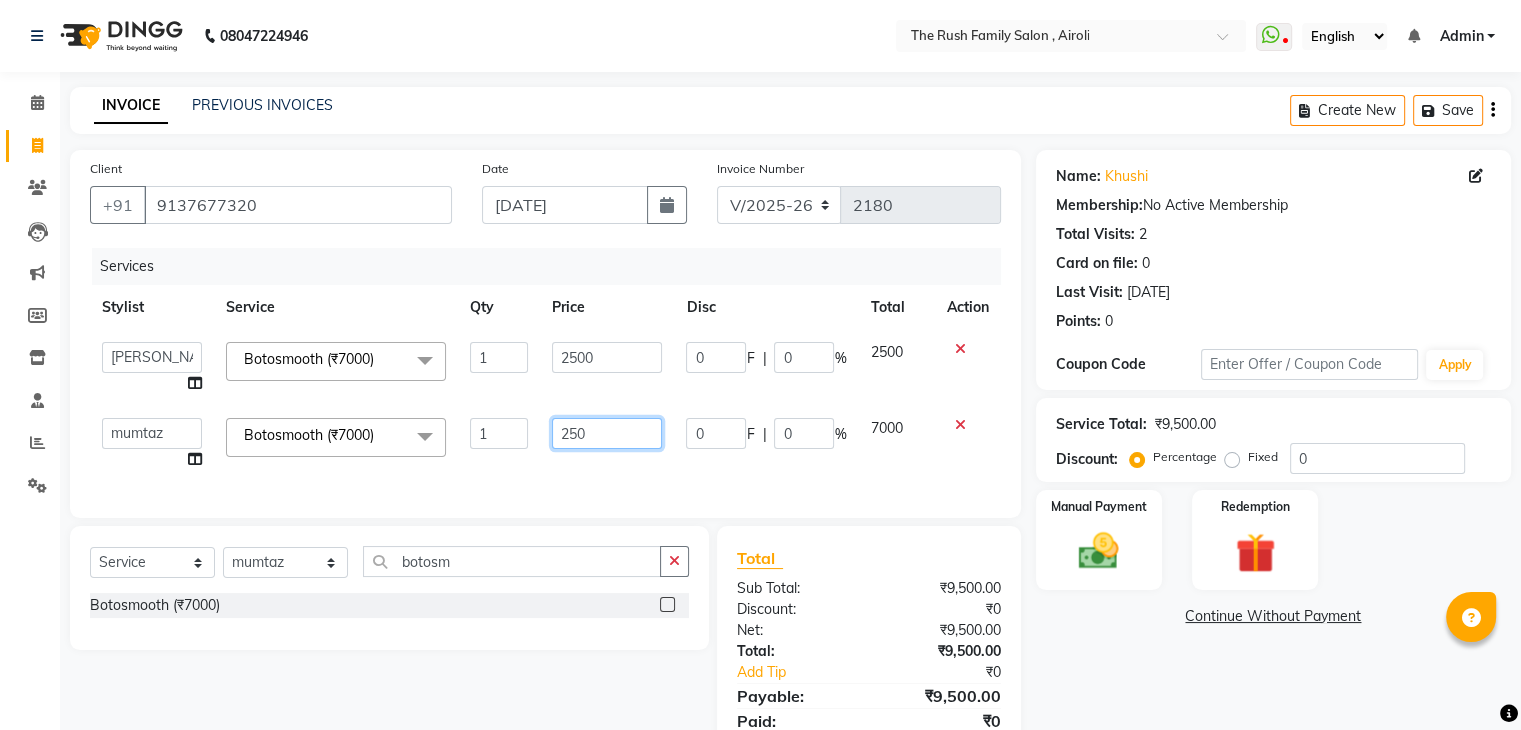 type on "2500" 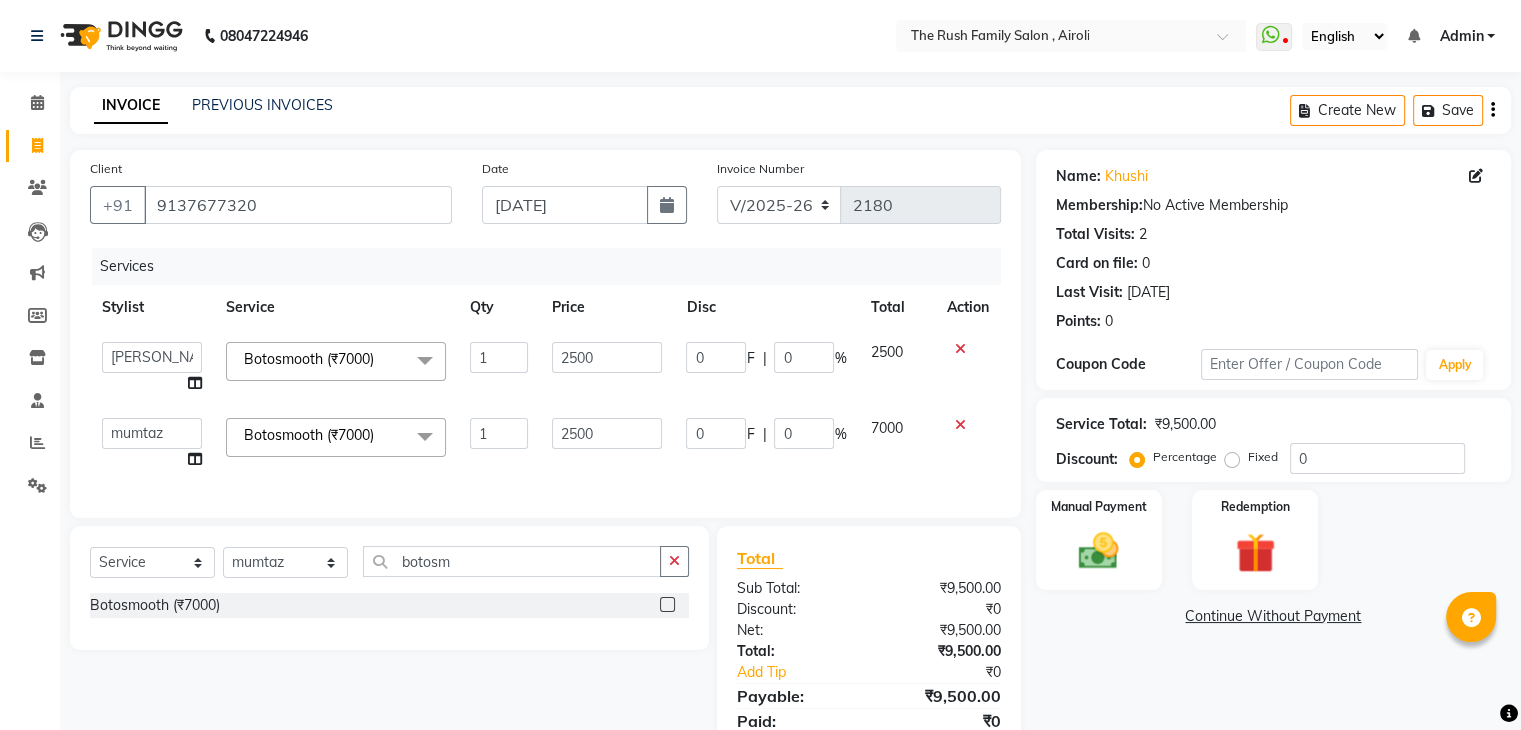 click on "Services Stylist Service Qty Price Disc Total Action  Ajaz   Danish   Guddi   Jayesh    mumtaz     nishu   Riya      Rush   Swati  Botosmooth (₹7000)  x Clean Up - Deep Clean Clean Up - Fruit Clean Up - Revival Clean Up - Mineral 1 Clean Up - Mineral Clean Up - Hydrating Clean Up - D.N.A. lice treatment power dose [per bottle ] pigmantation facial protein spa Bota smooth Bota smooth  bota smooth Protein hair spa nanoplatia Hair protein spa Protein spaa Foot spa Protein spa Nose pill off hair spa dandruff treatment Threading/upl Threading /Forhead /upl Botosmooth Pigmentation treatment Hydra  facial hair cut / shave Pill off upl Advance payment Diamond clean up Botoplatia  hair colour face massage hair setting Nanoplaqstia charcoal mask Dandruff +protein spa Advance payment Gel polish Keratin hair spa Nail extension Nail extension remover saari drapping Highlits  Loreal hair spa Ola plex L.E.D facial  Wash / Blow dry face scrub Loreal shampoo \ conditiner package  Double touch up Facials - Fruit 1 2500 0 F" 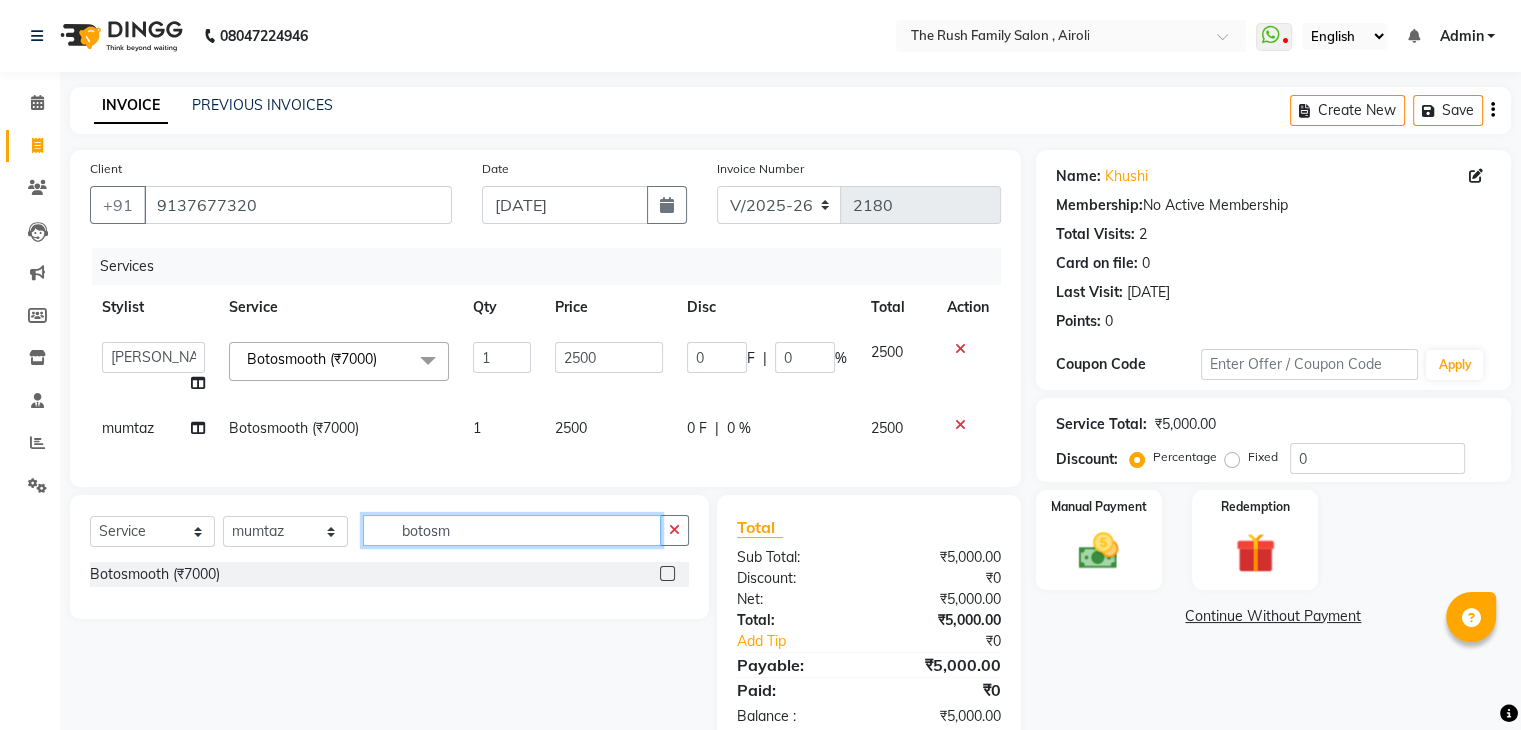 click on "botosm" 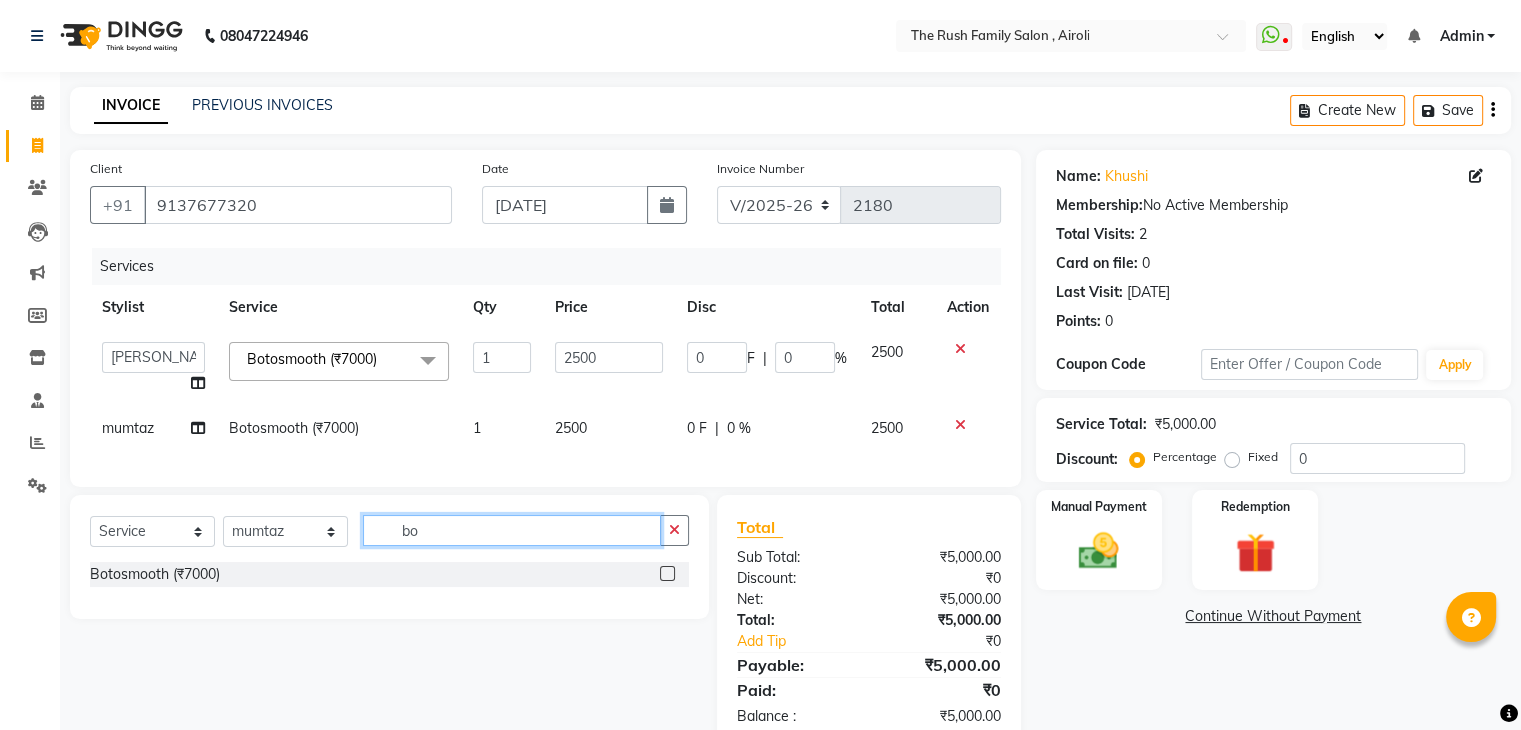 type on "b" 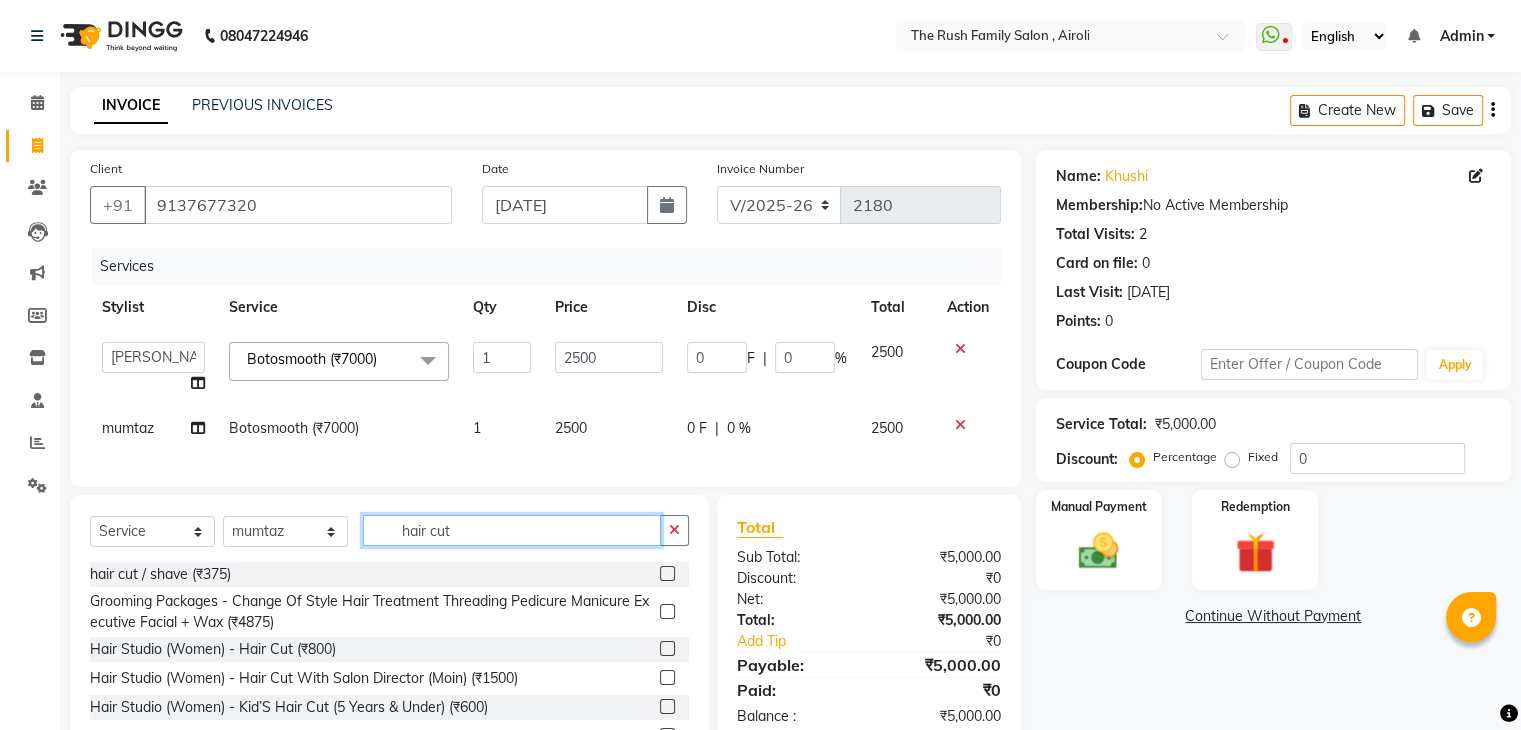 type on "hair cut" 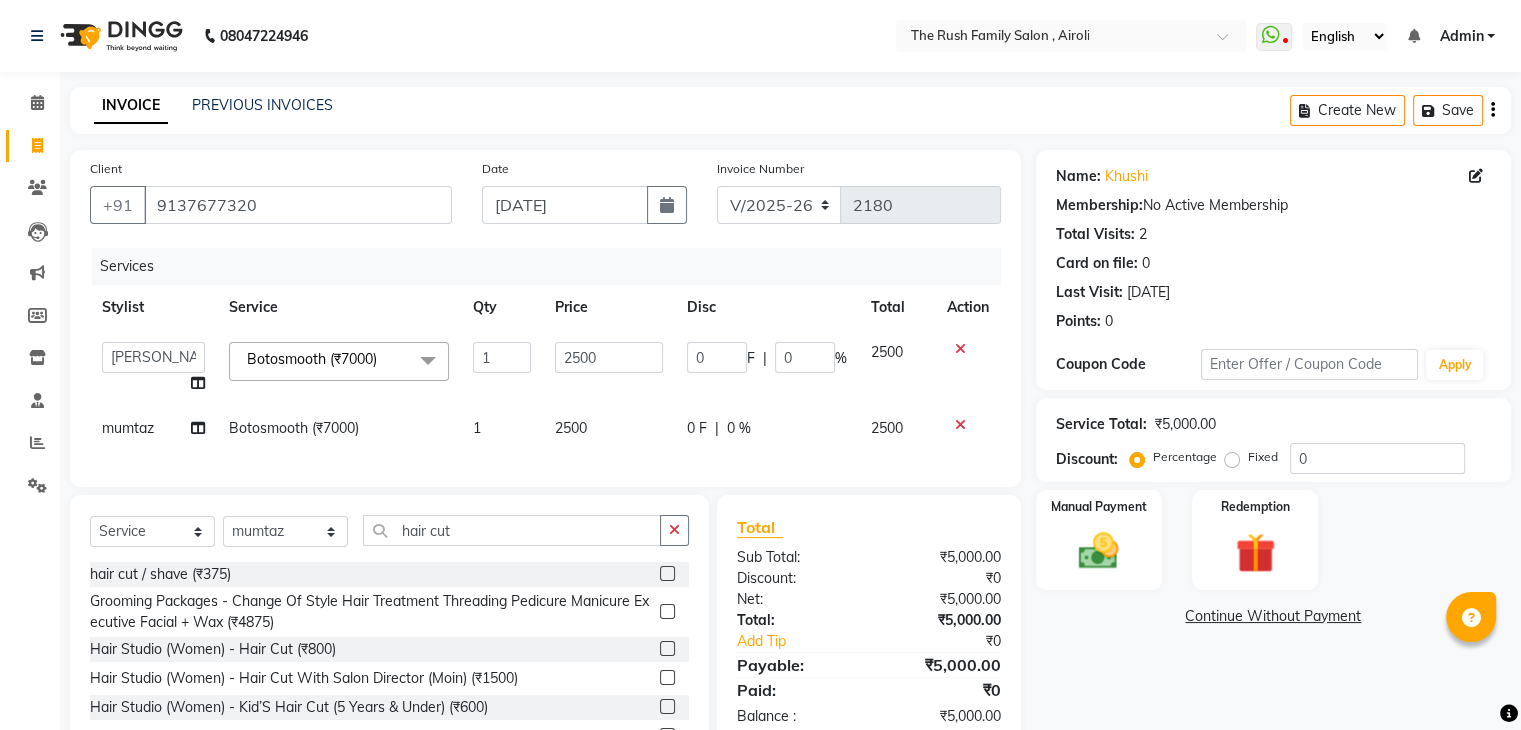 click 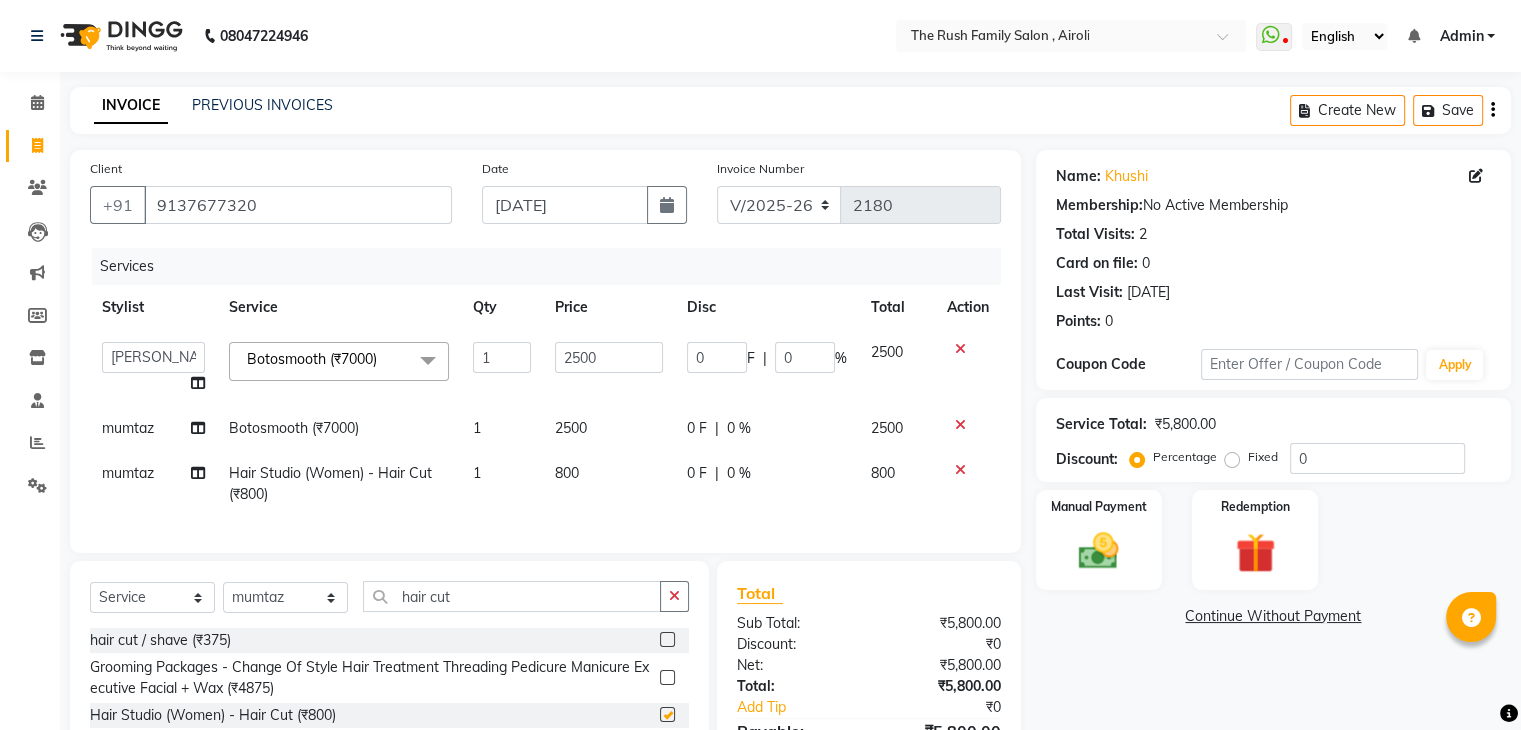checkbox on "false" 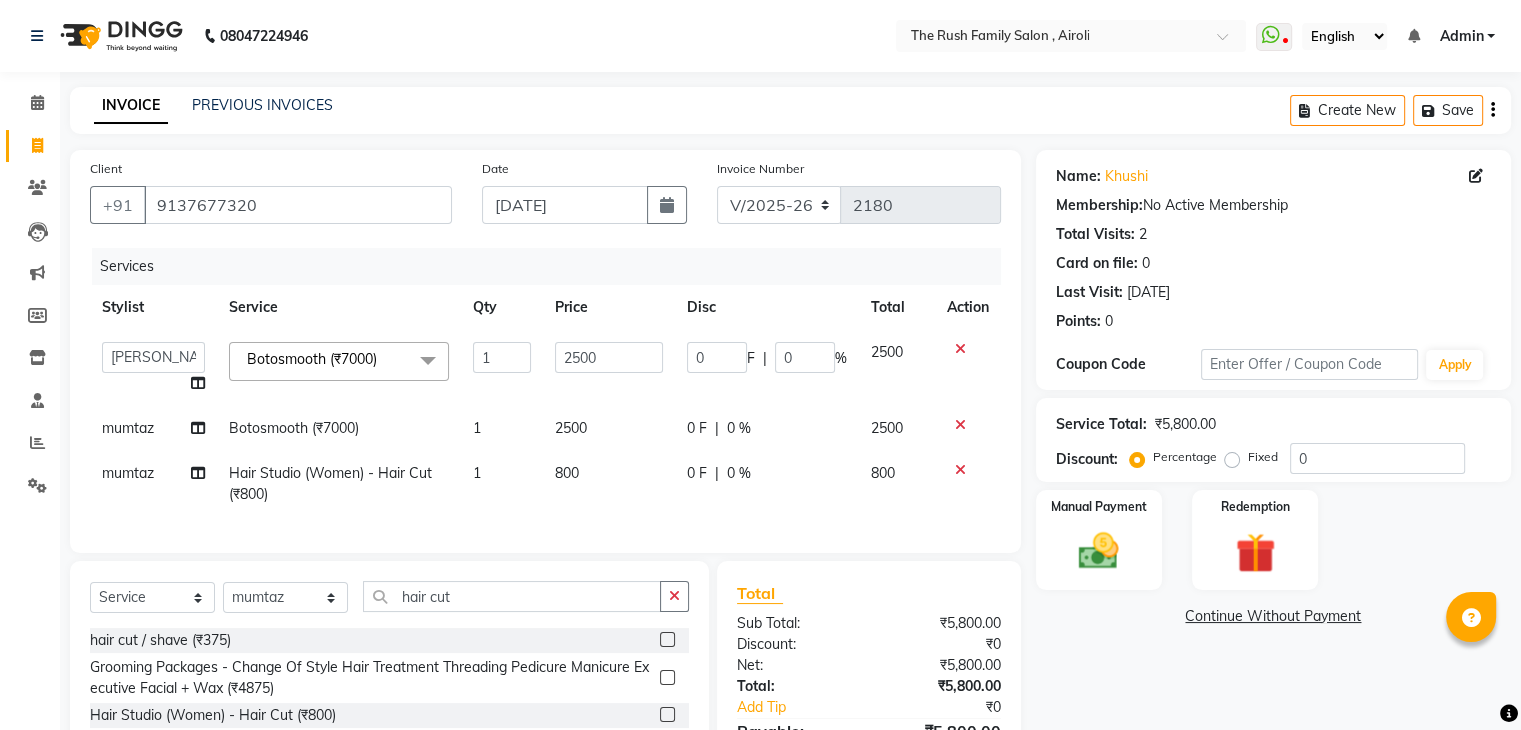 click on "0 F | 0 %" 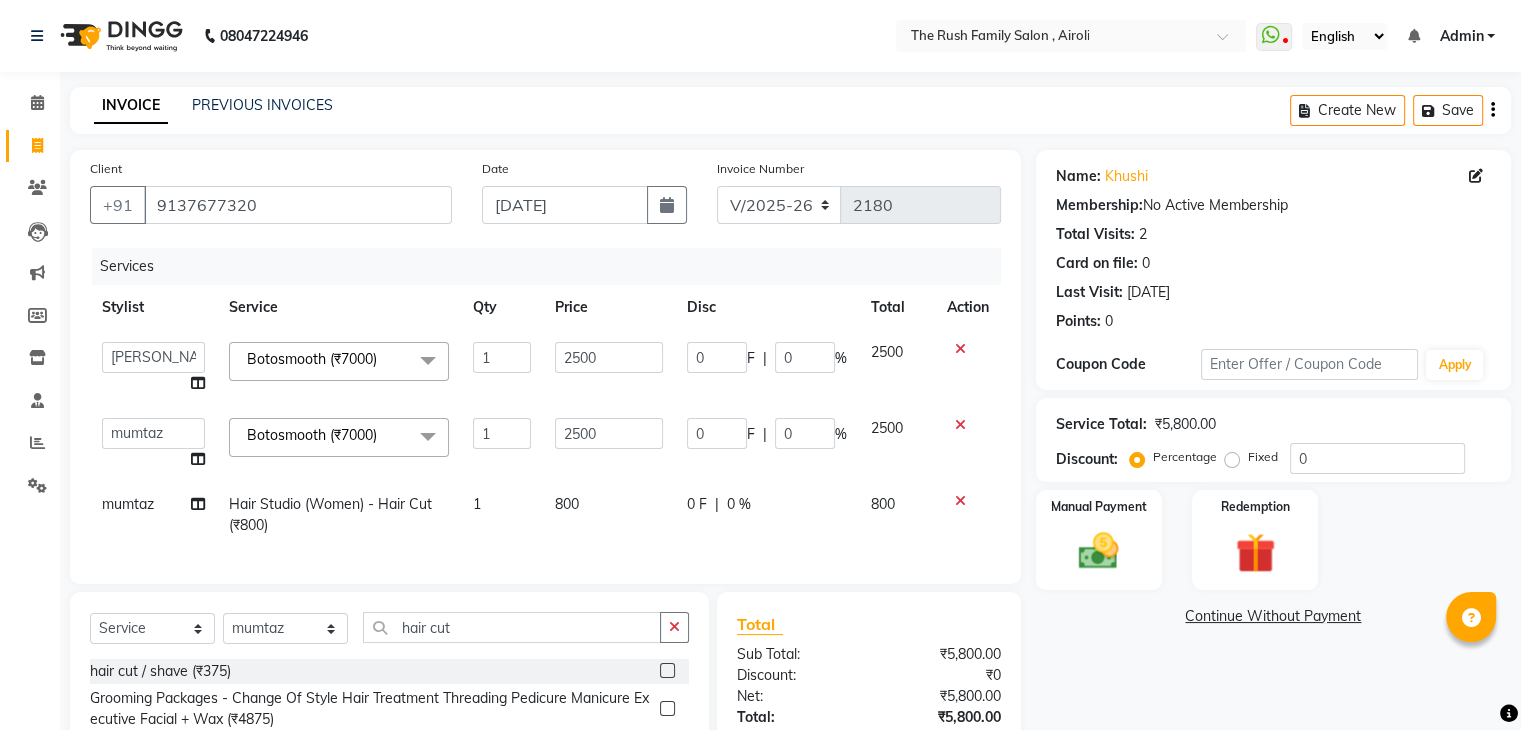 click on "0 F | 0 %" 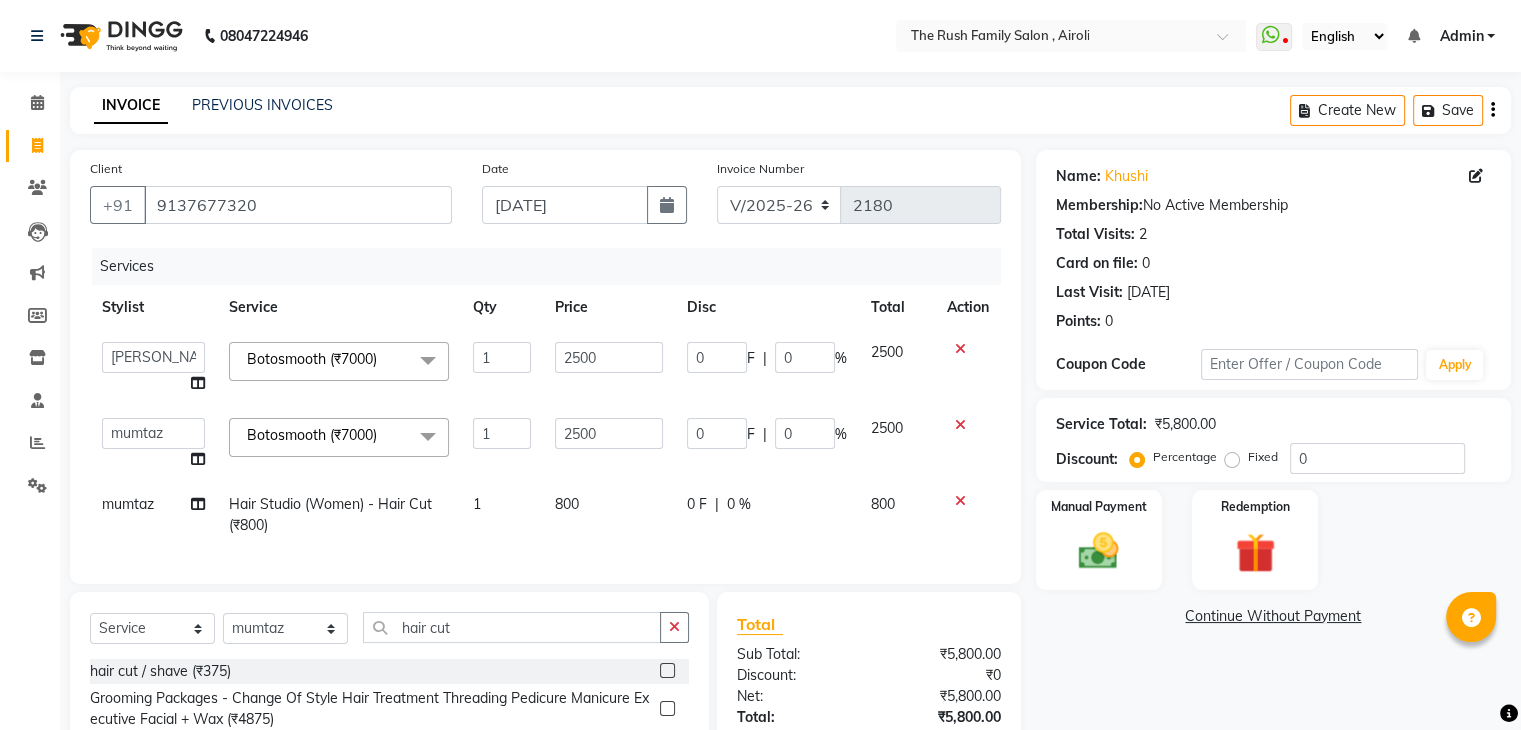 click on "0 F" 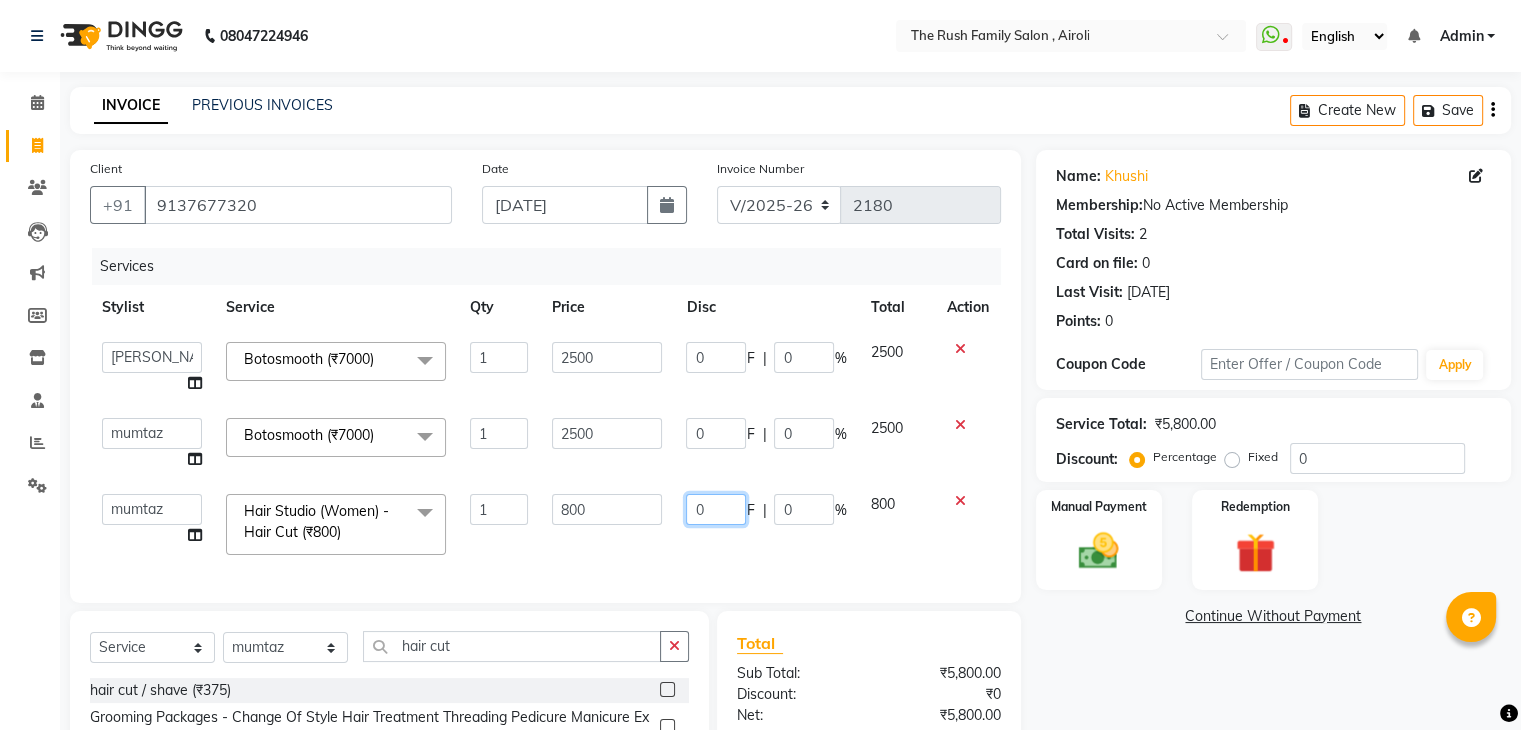 click on "0" 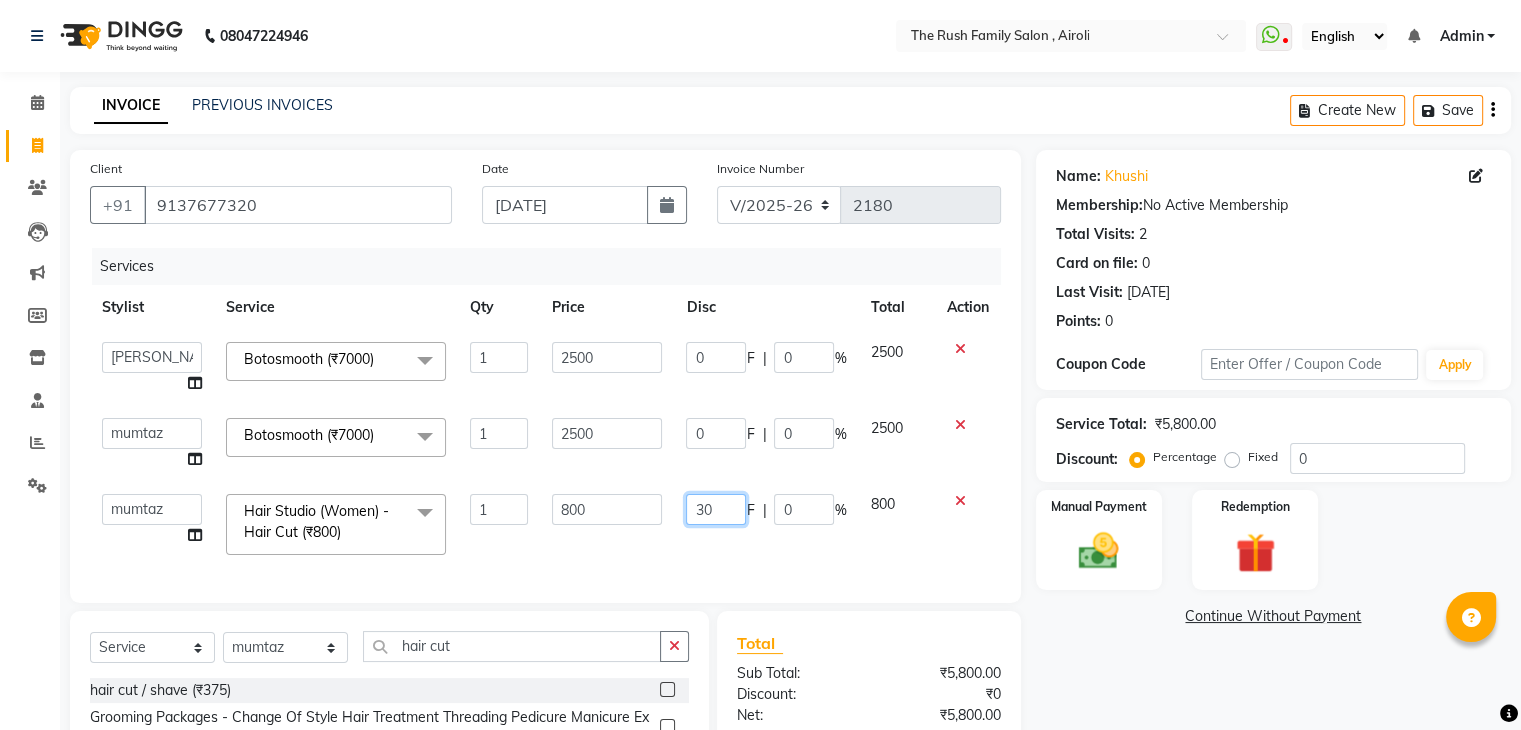 type on "300" 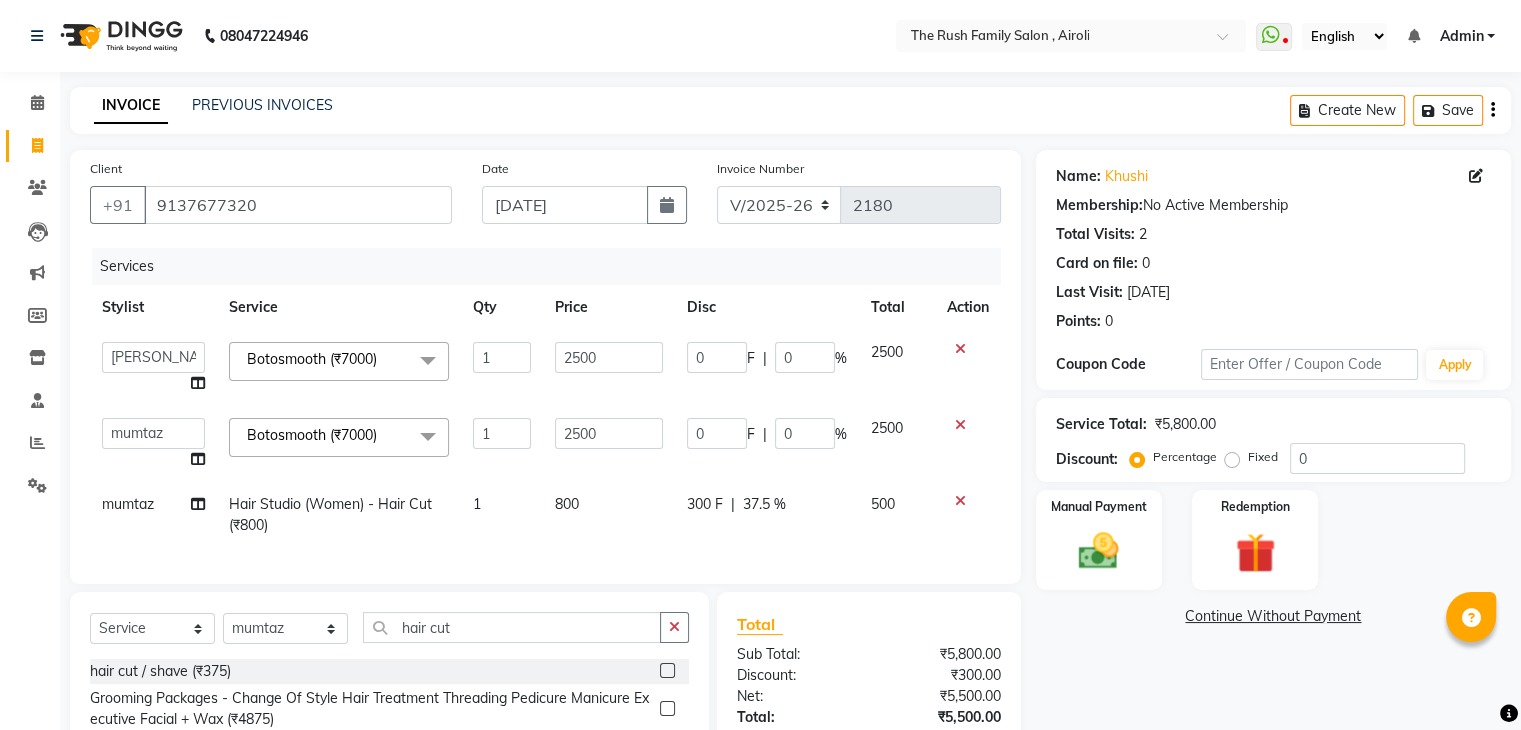 click on "300 F | 37.5 %" 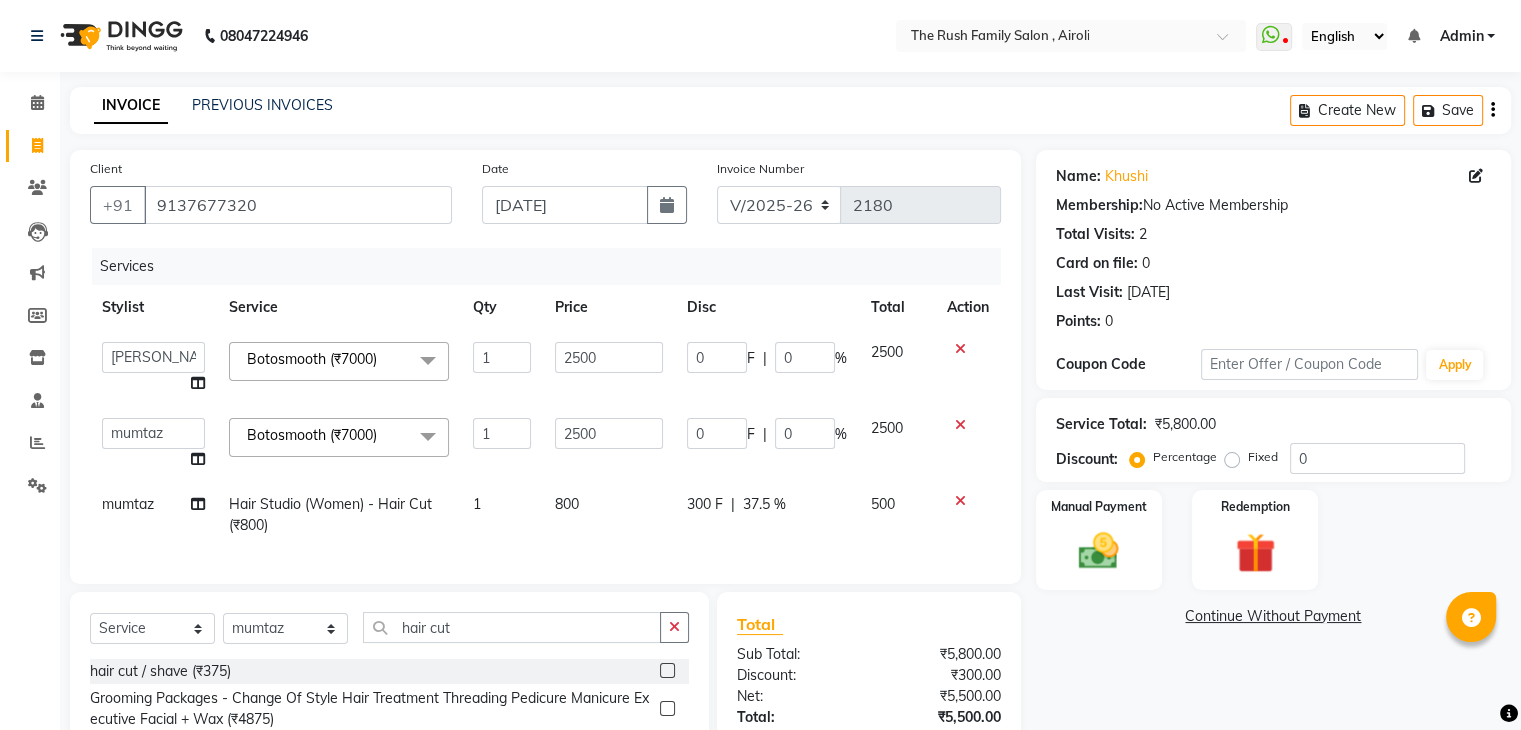 select on "42200" 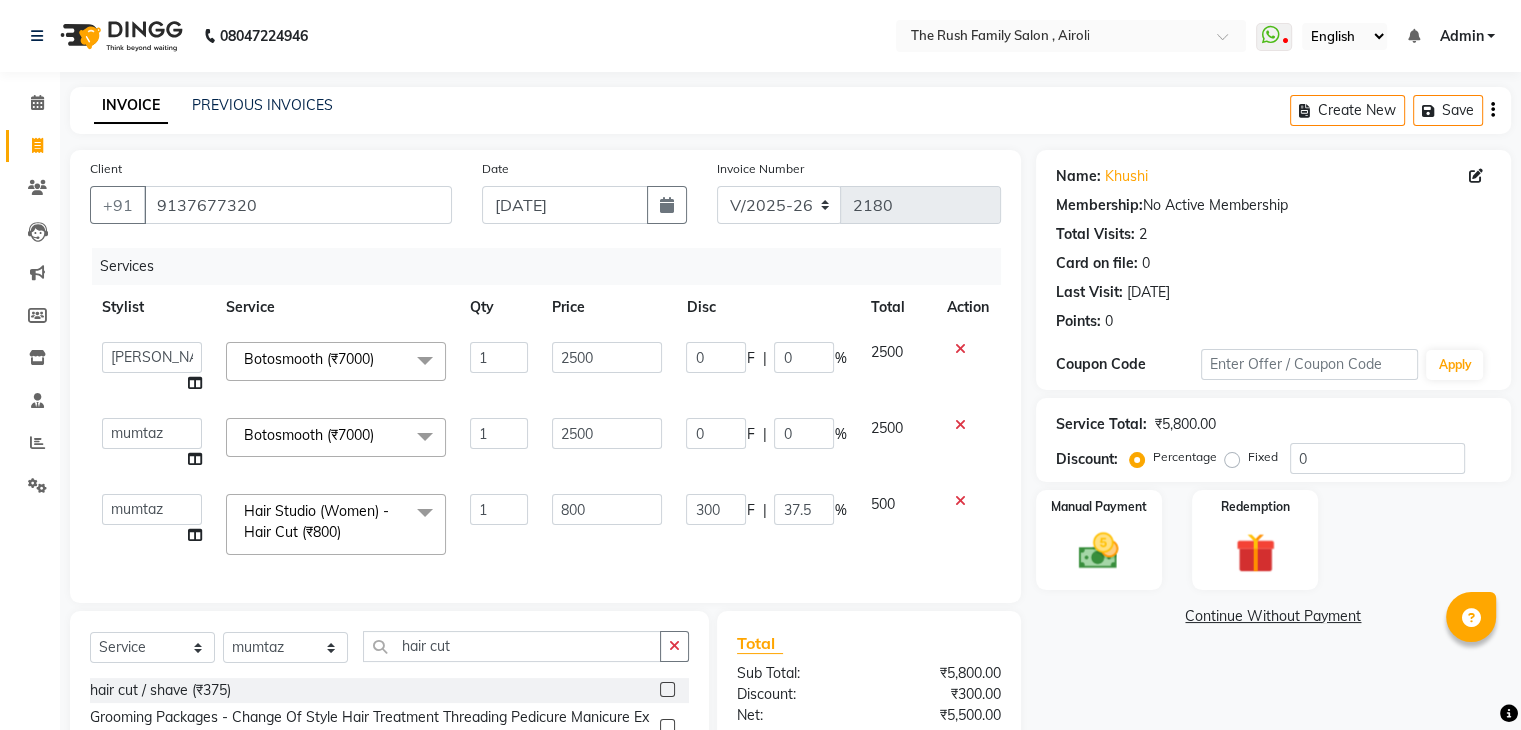 scroll, scrollTop: 221, scrollLeft: 0, axis: vertical 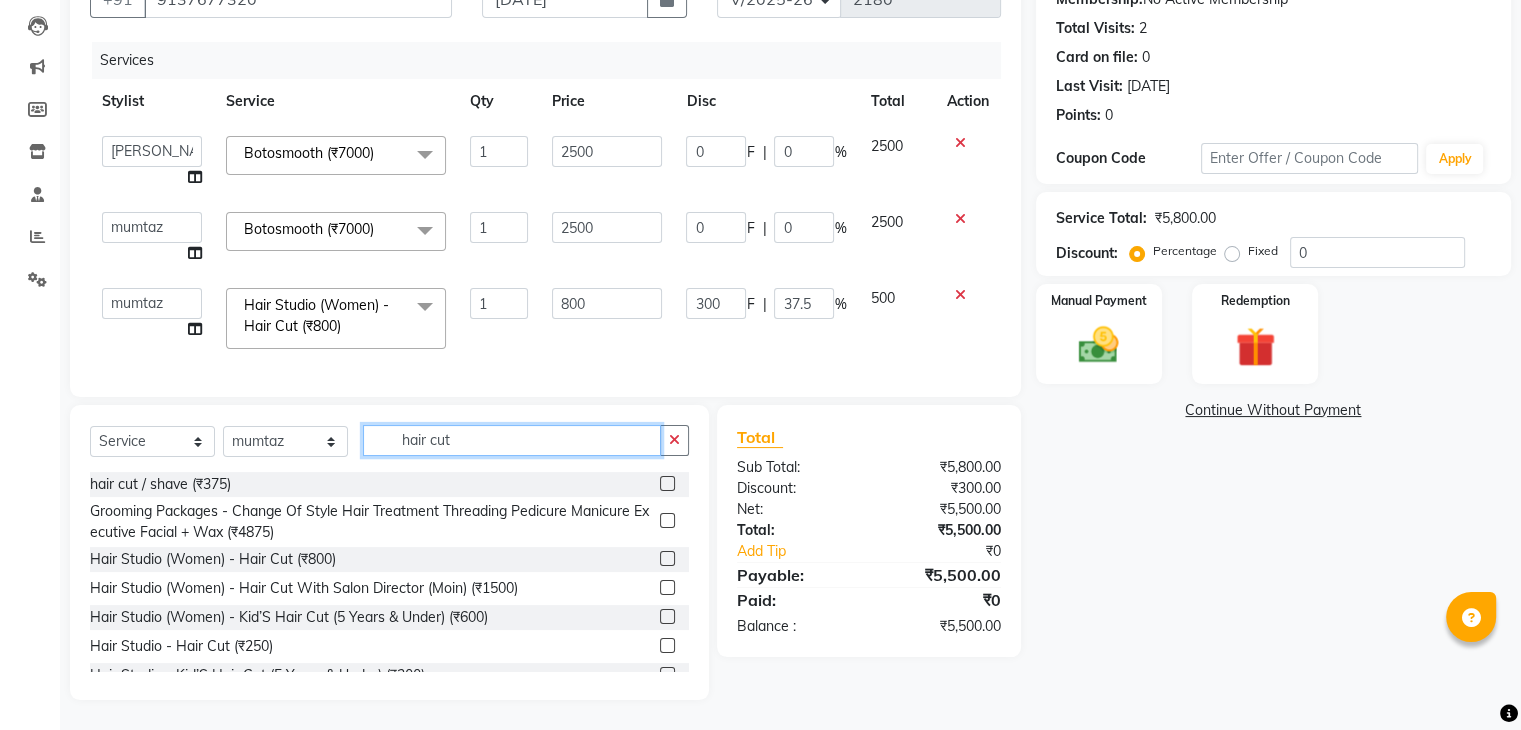 click on "hair cut" 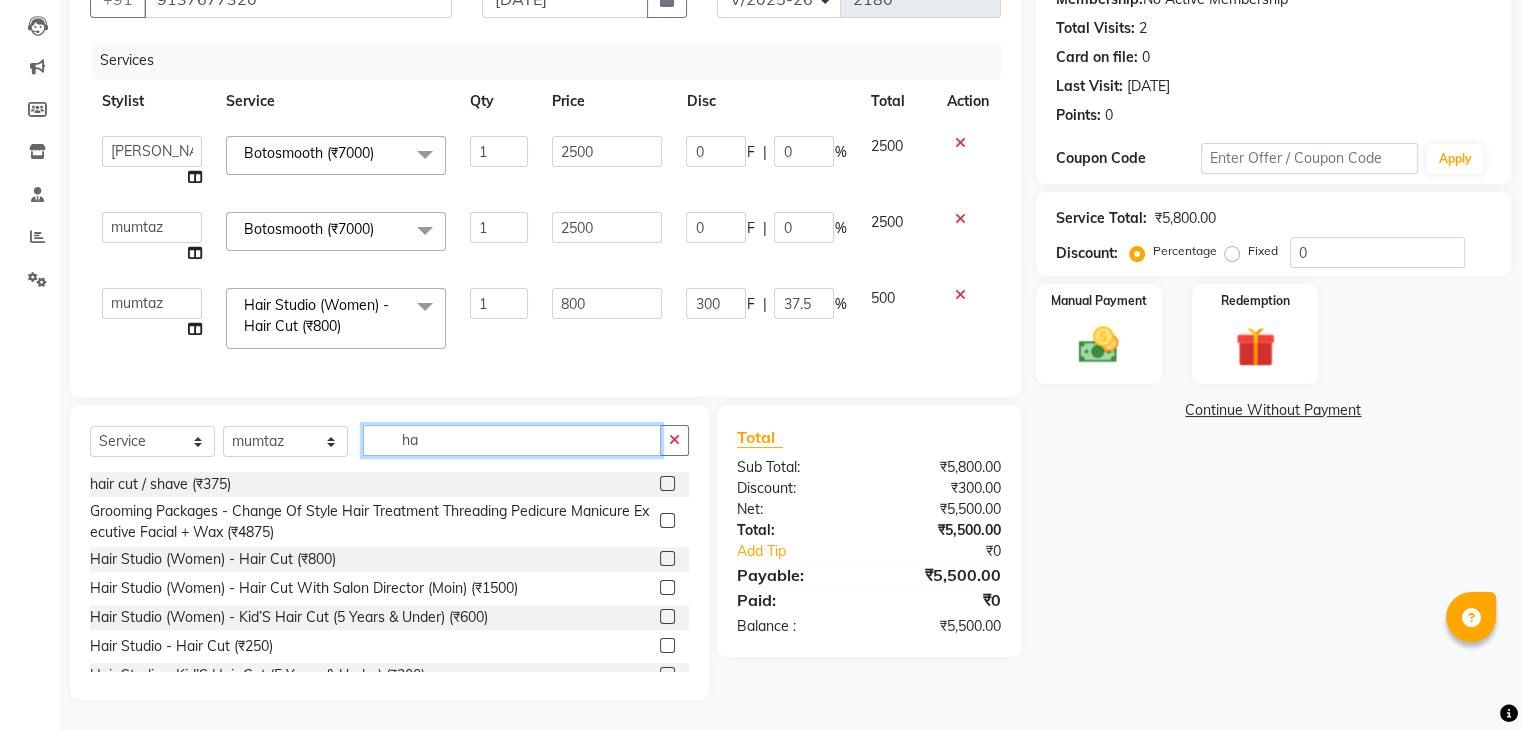 type on "h" 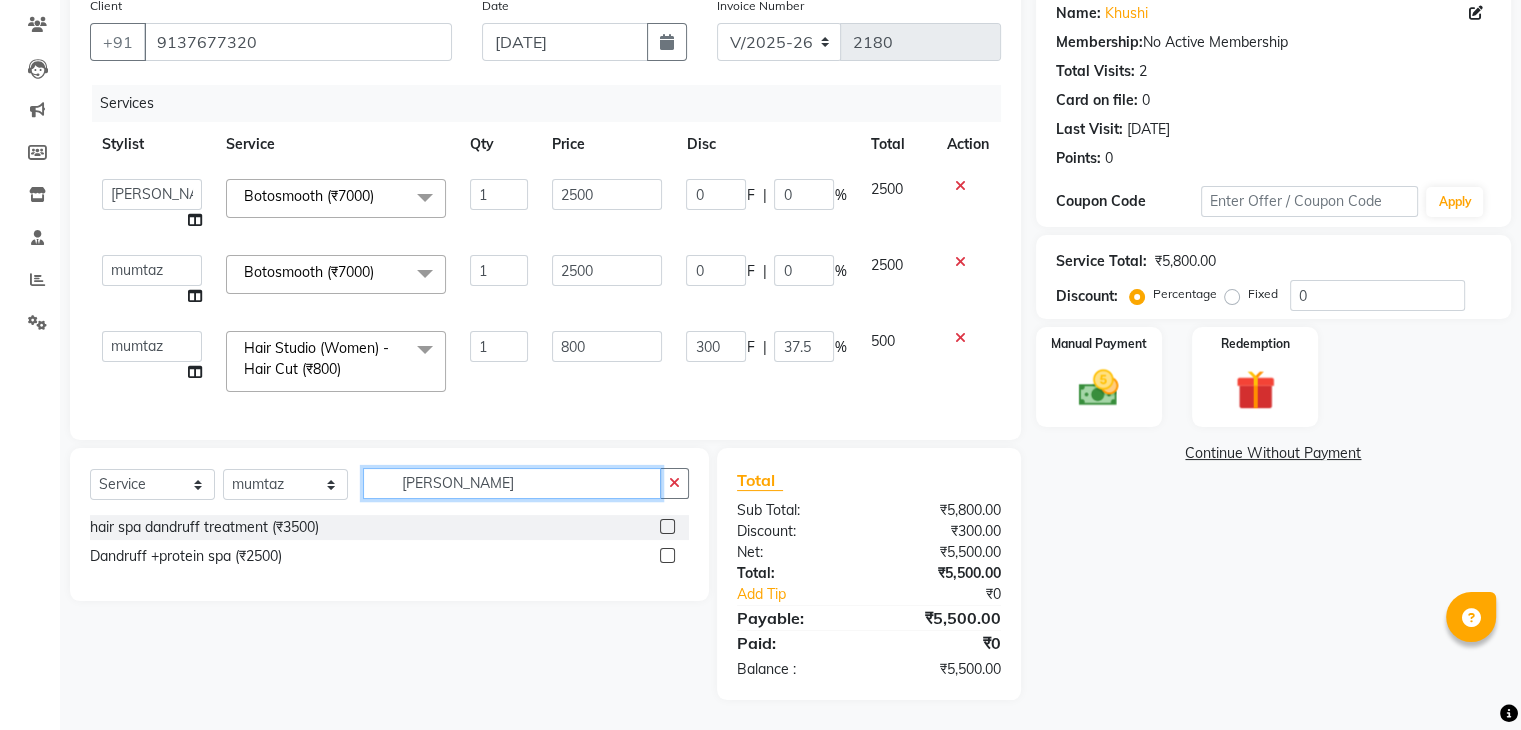 scroll, scrollTop: 178, scrollLeft: 0, axis: vertical 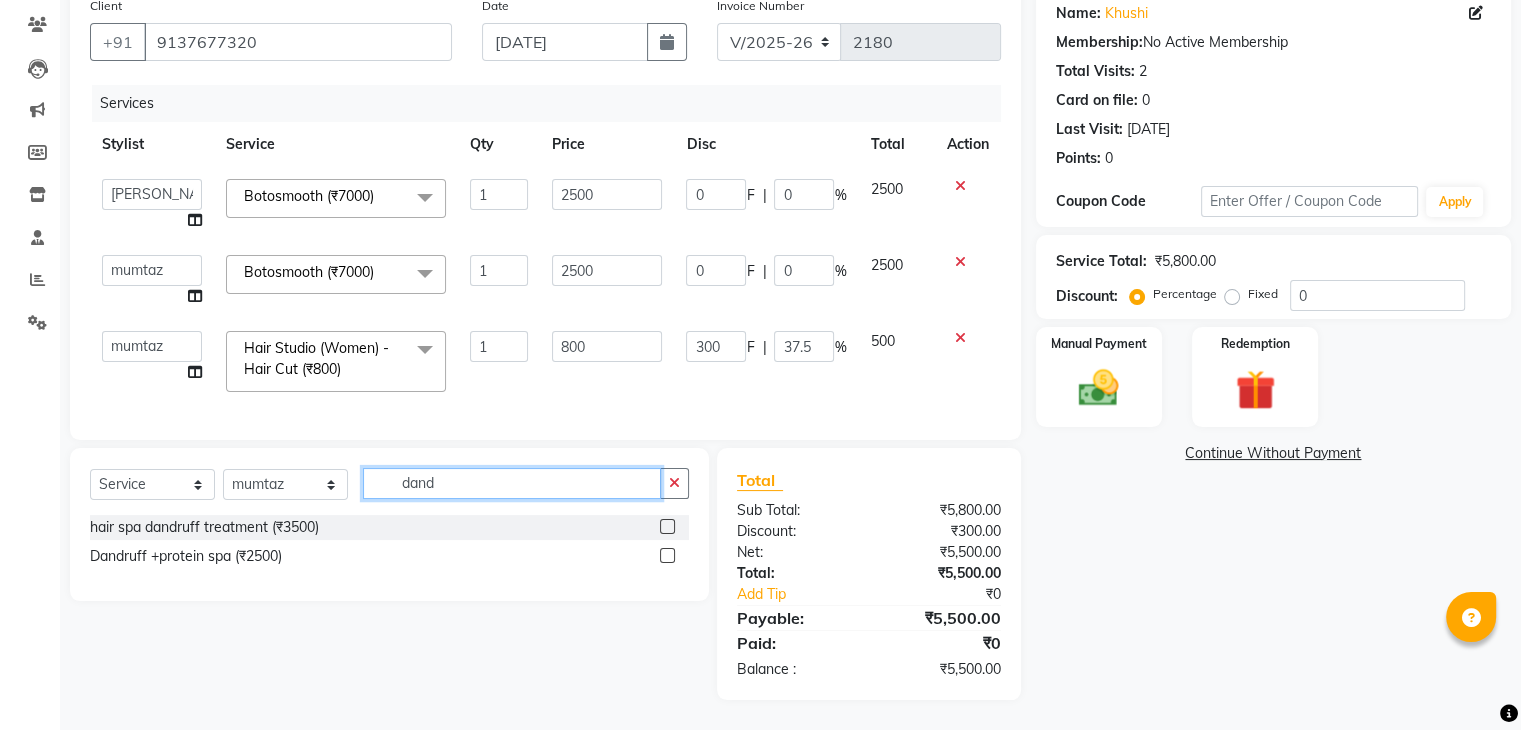 type on "dand" 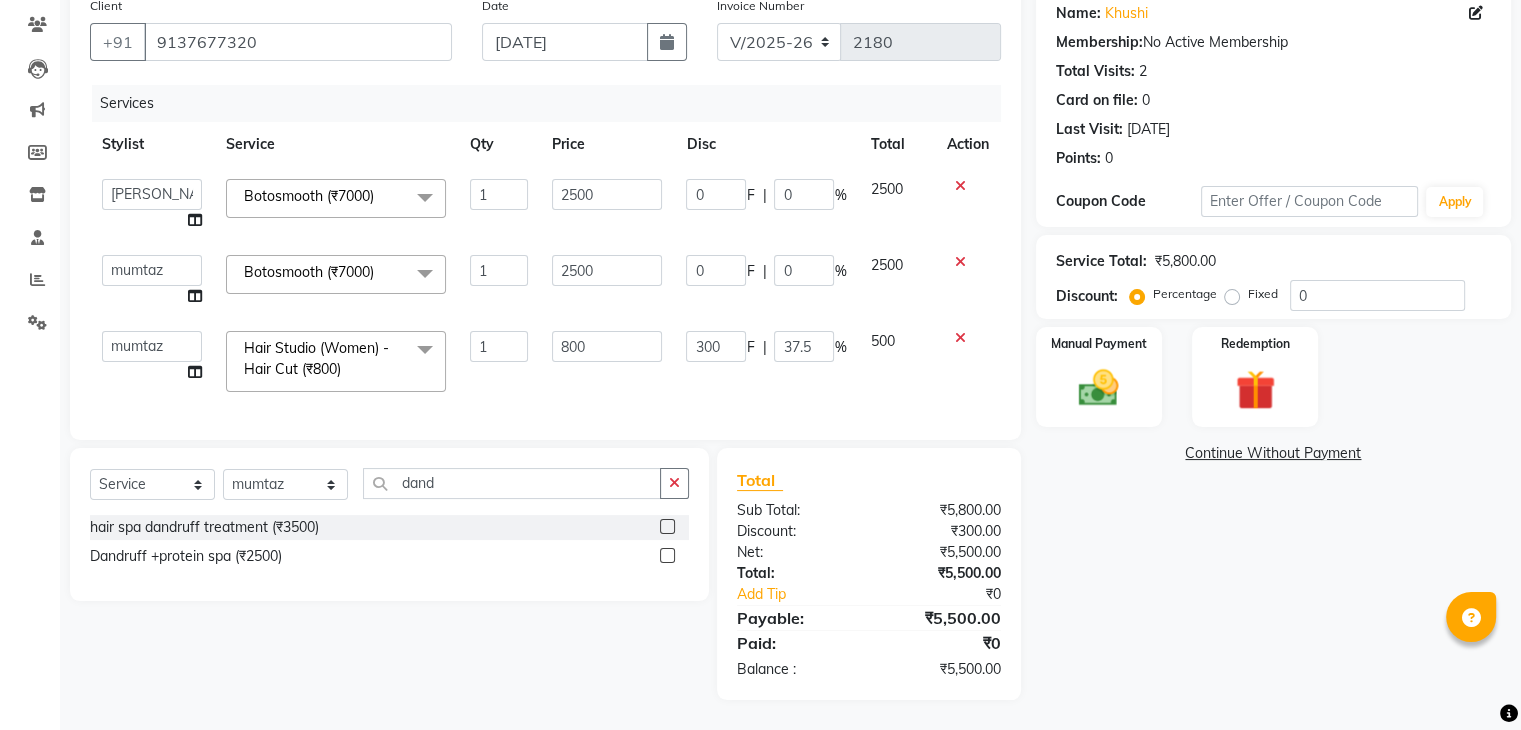 click 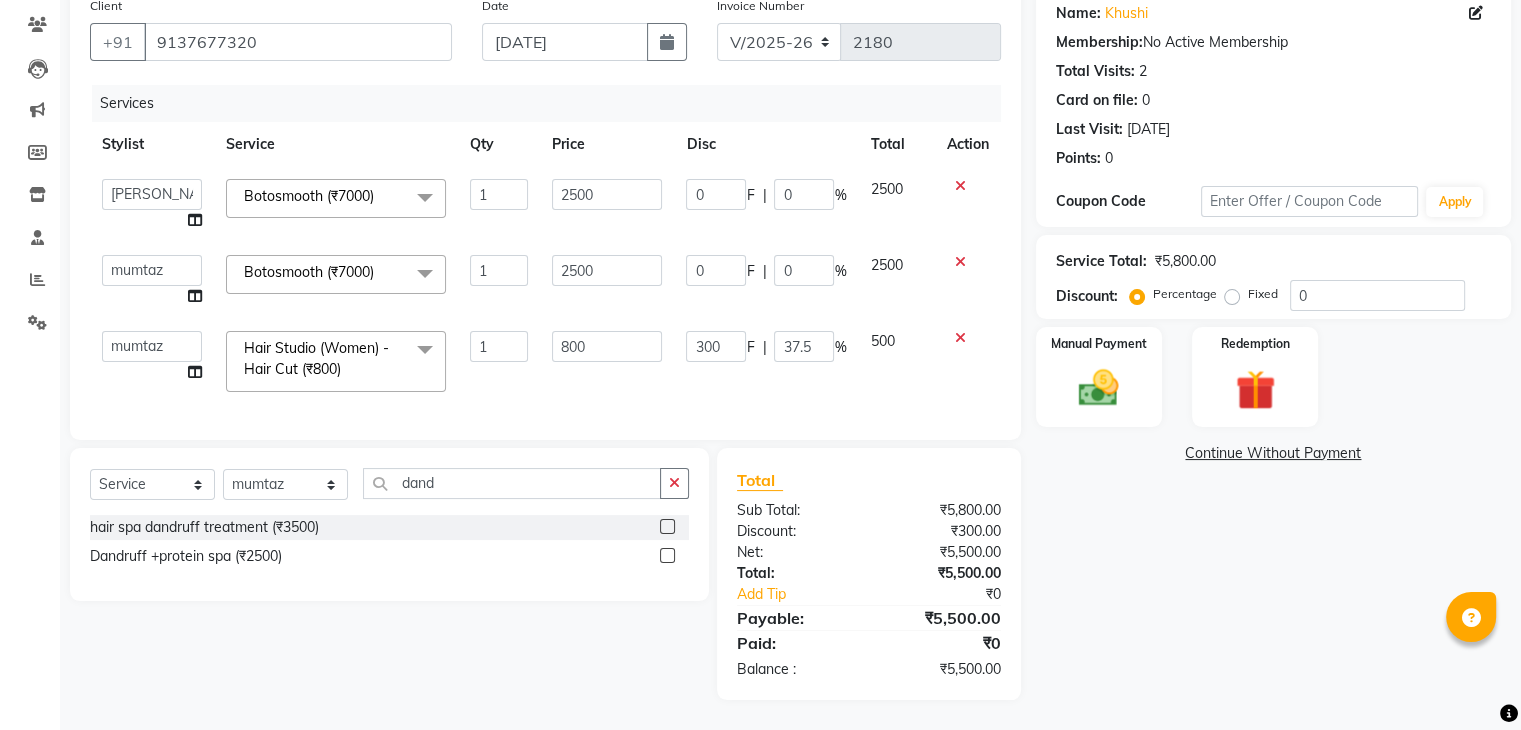 click at bounding box center [666, 556] 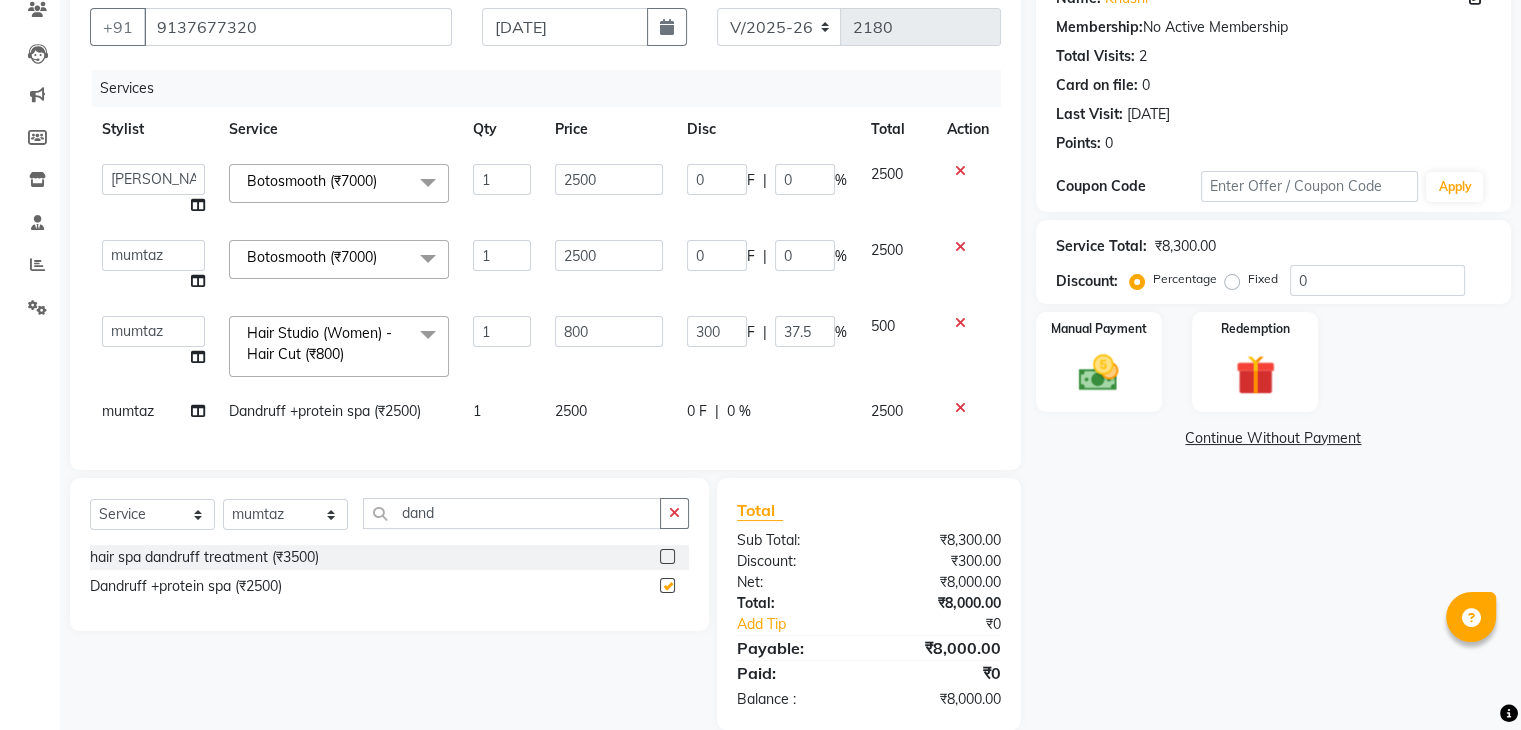 checkbox on "false" 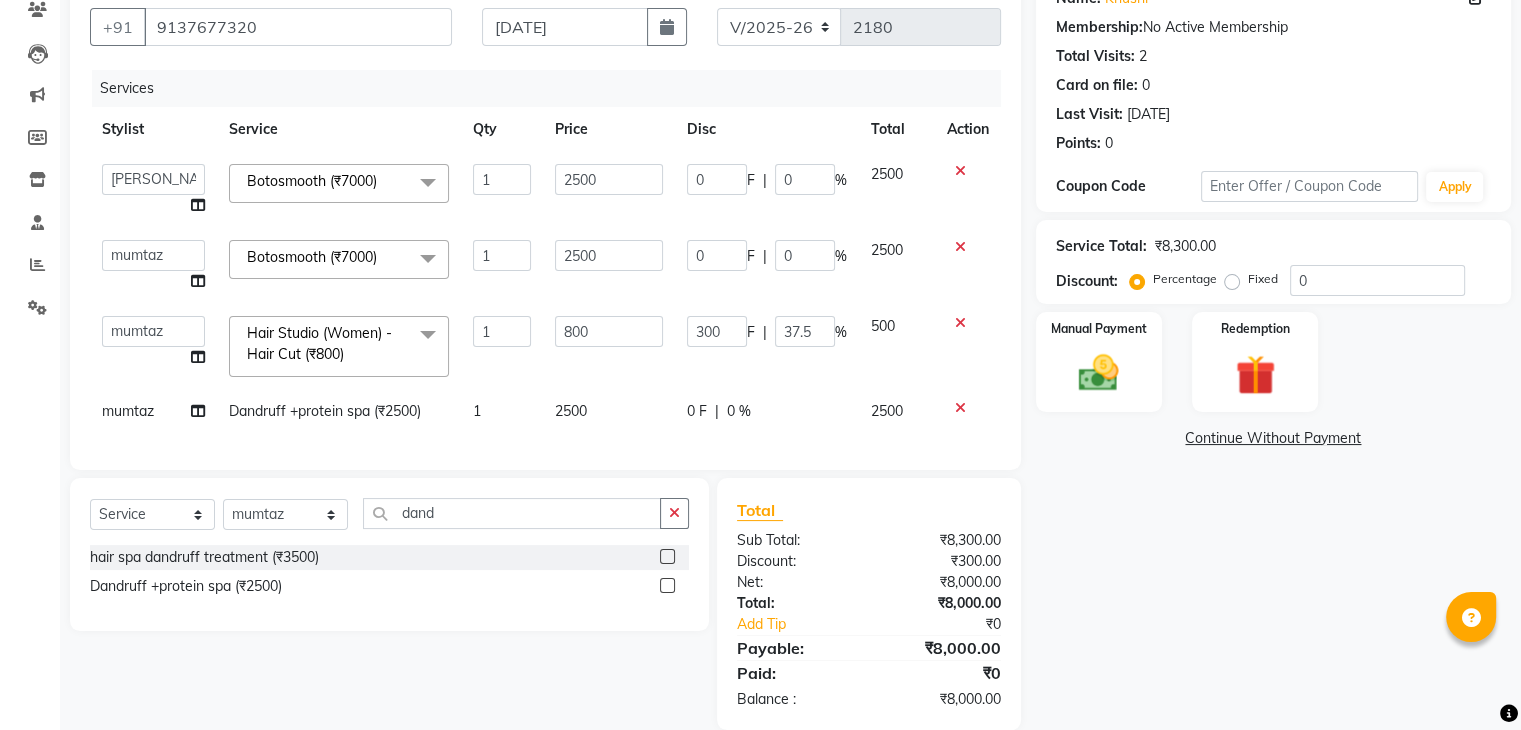 click on "2500" 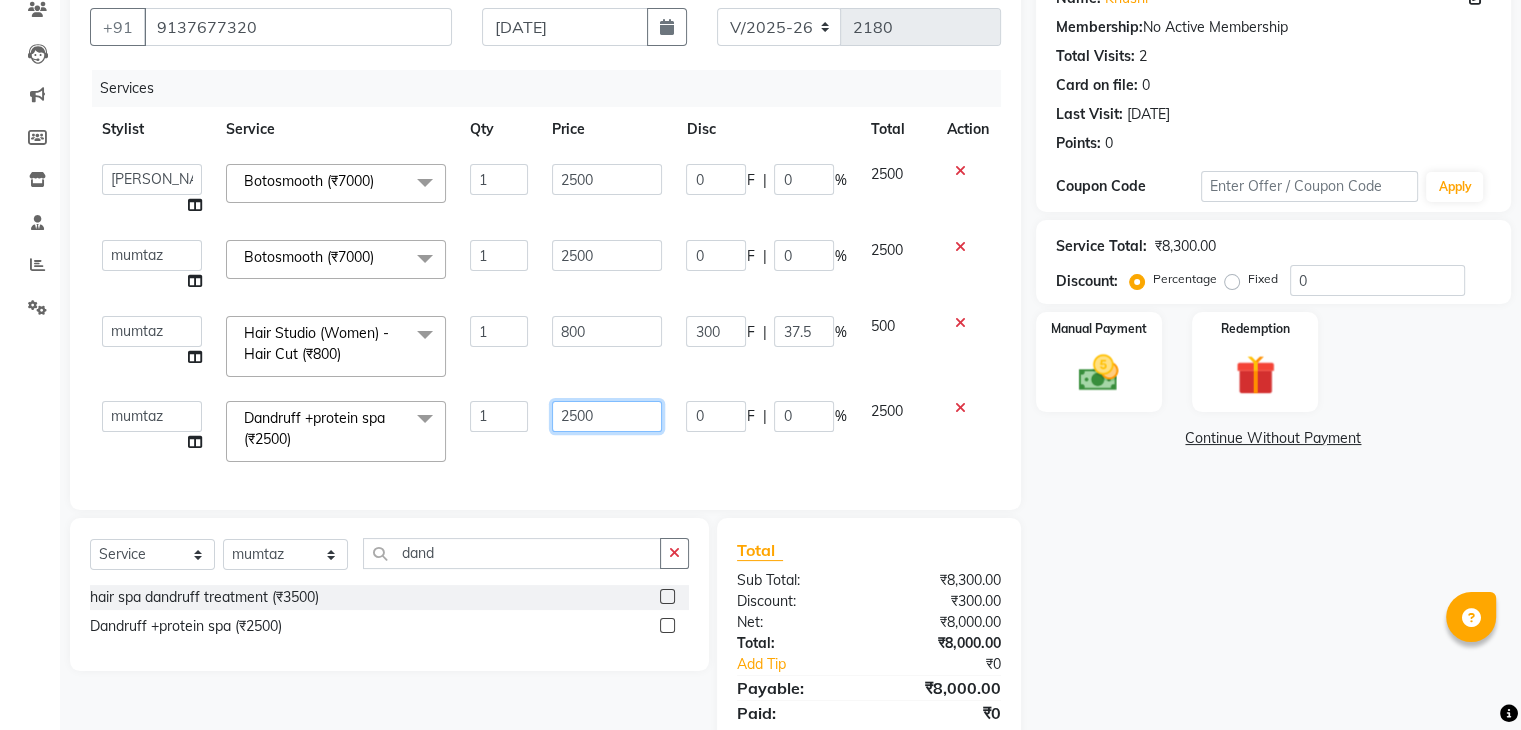 click on "2500" 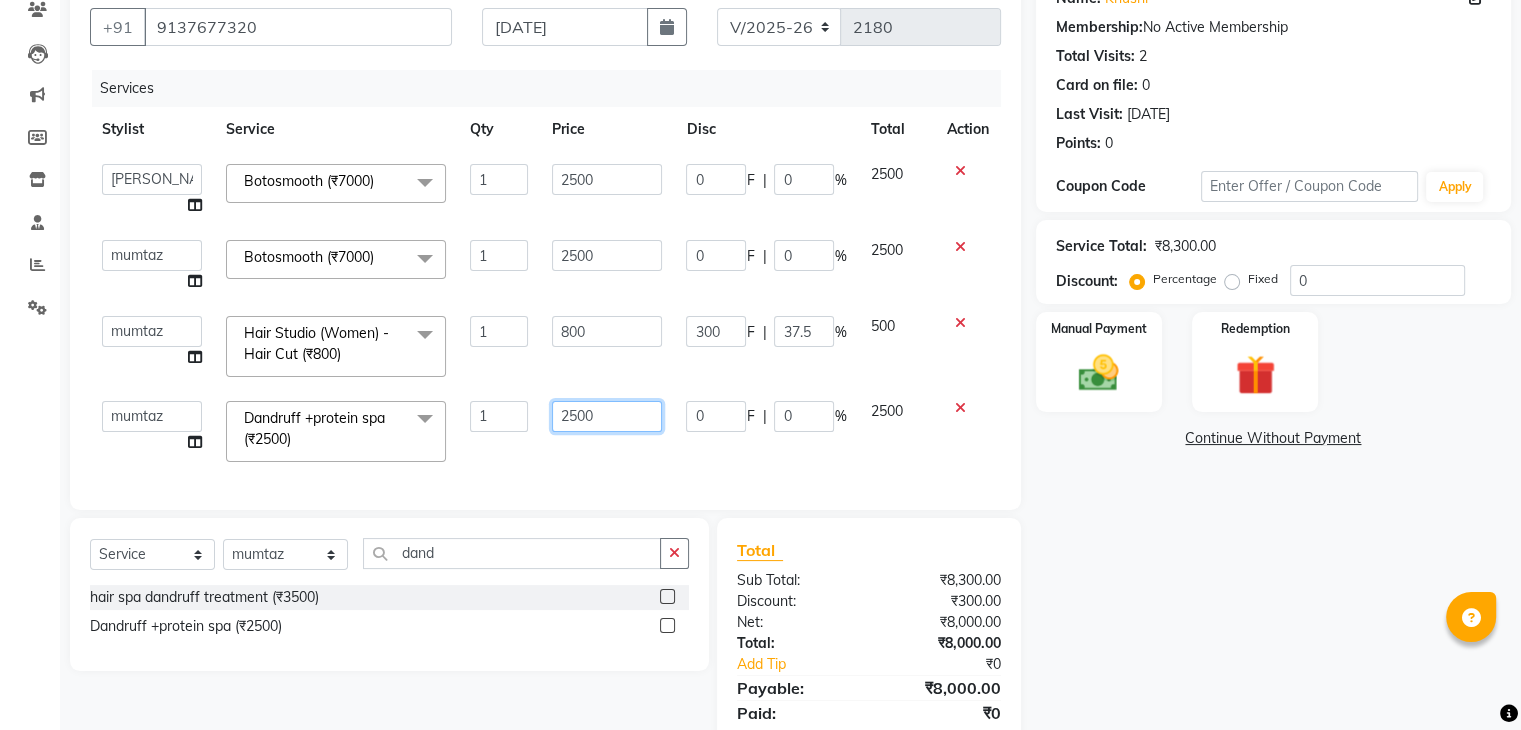 click on "2500" 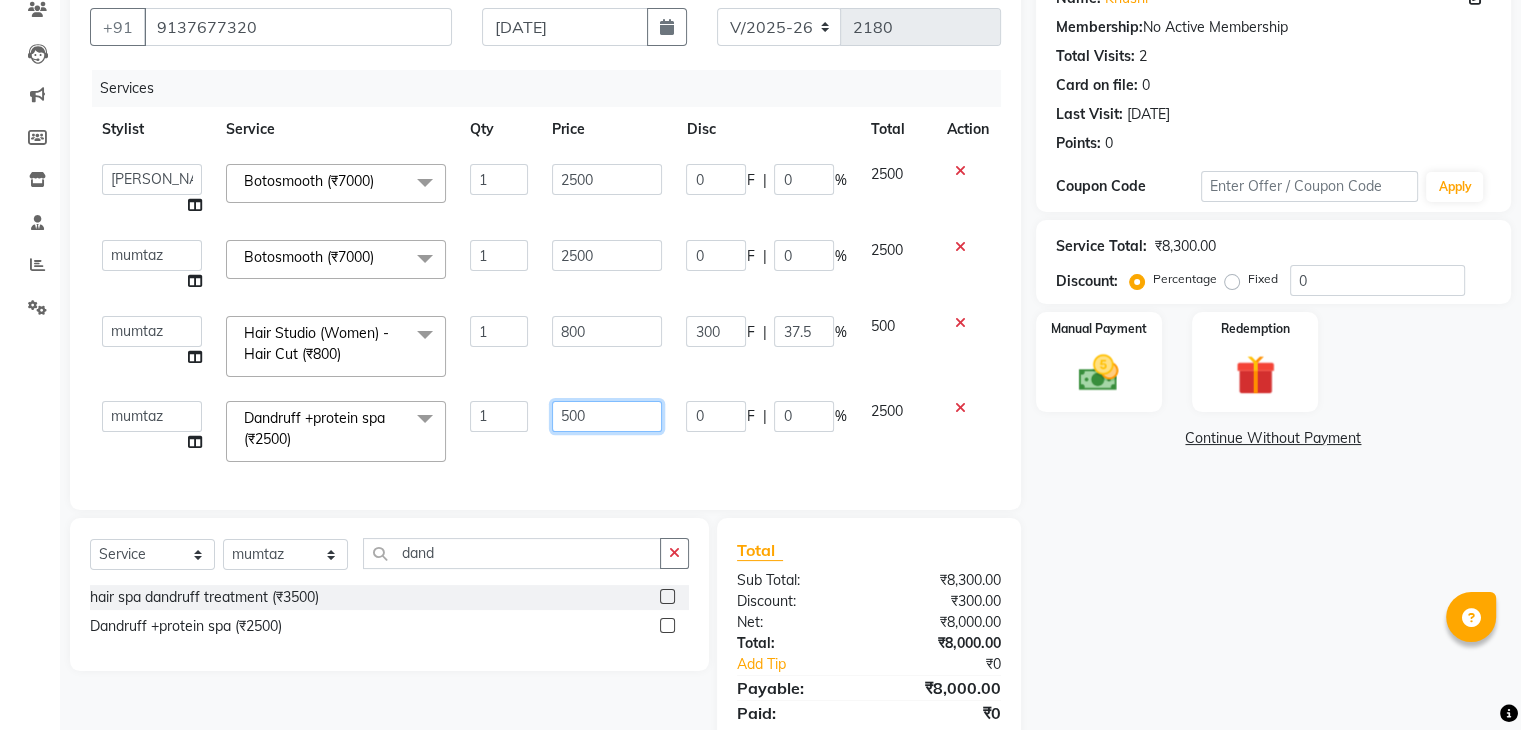 type on "1500" 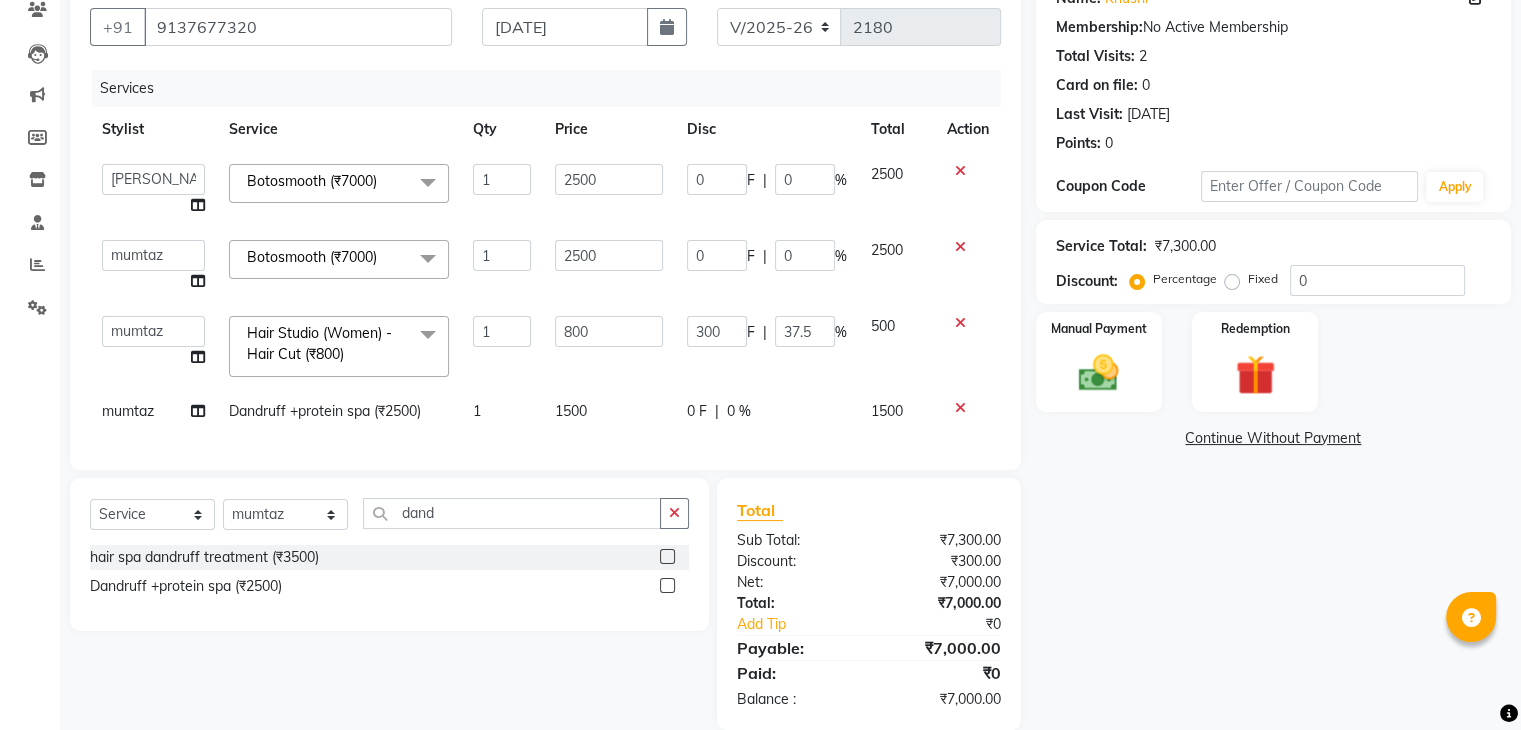 click on "0 %" 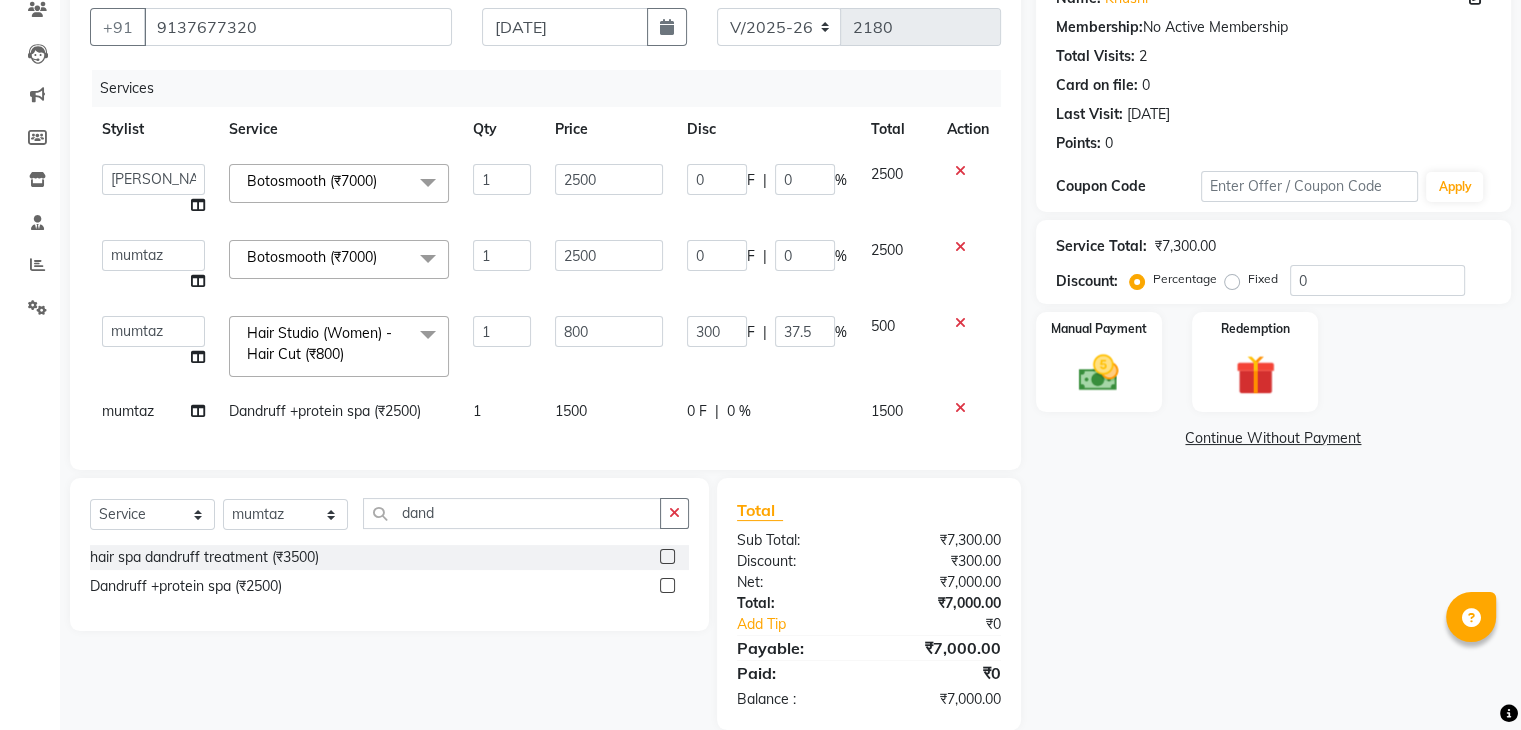 select on "42200" 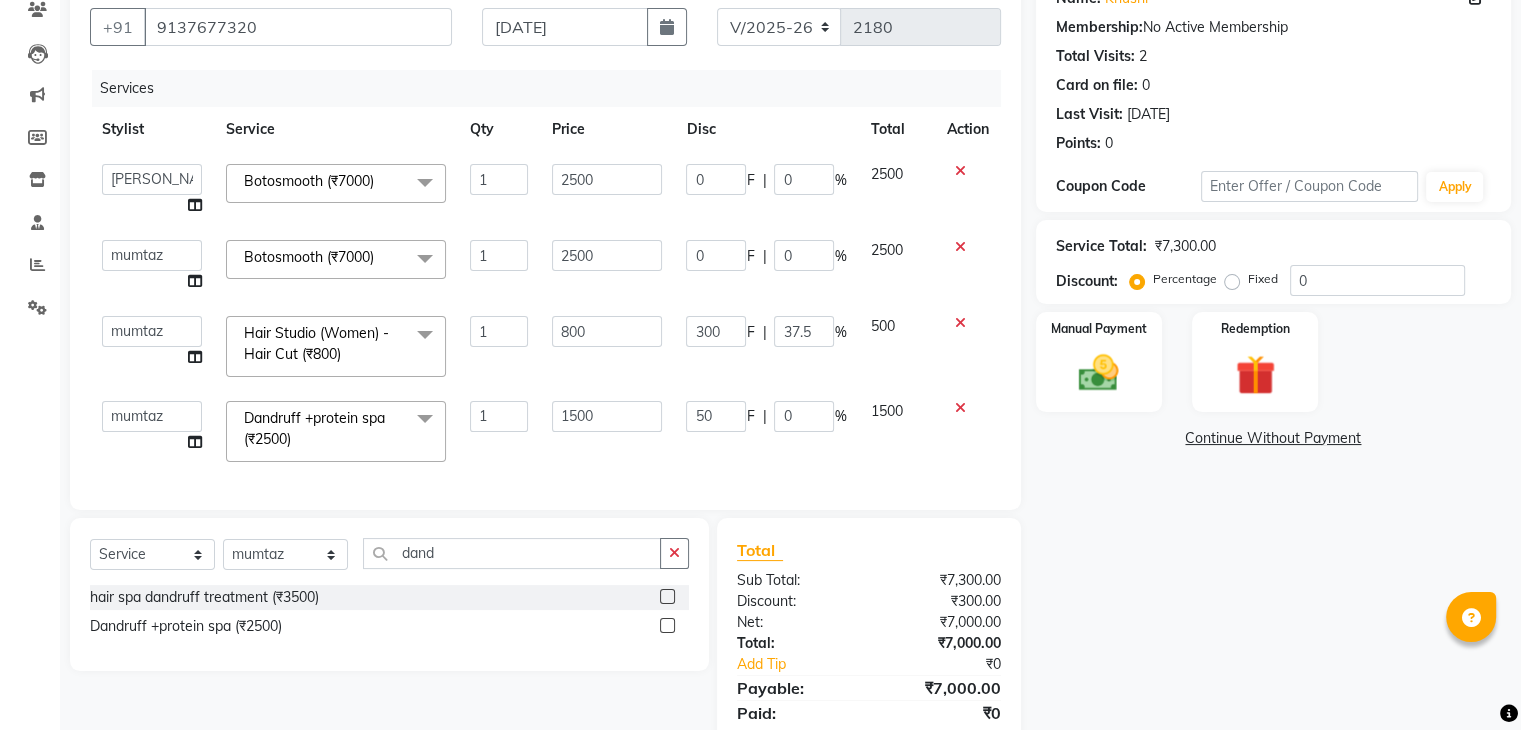 type on "500" 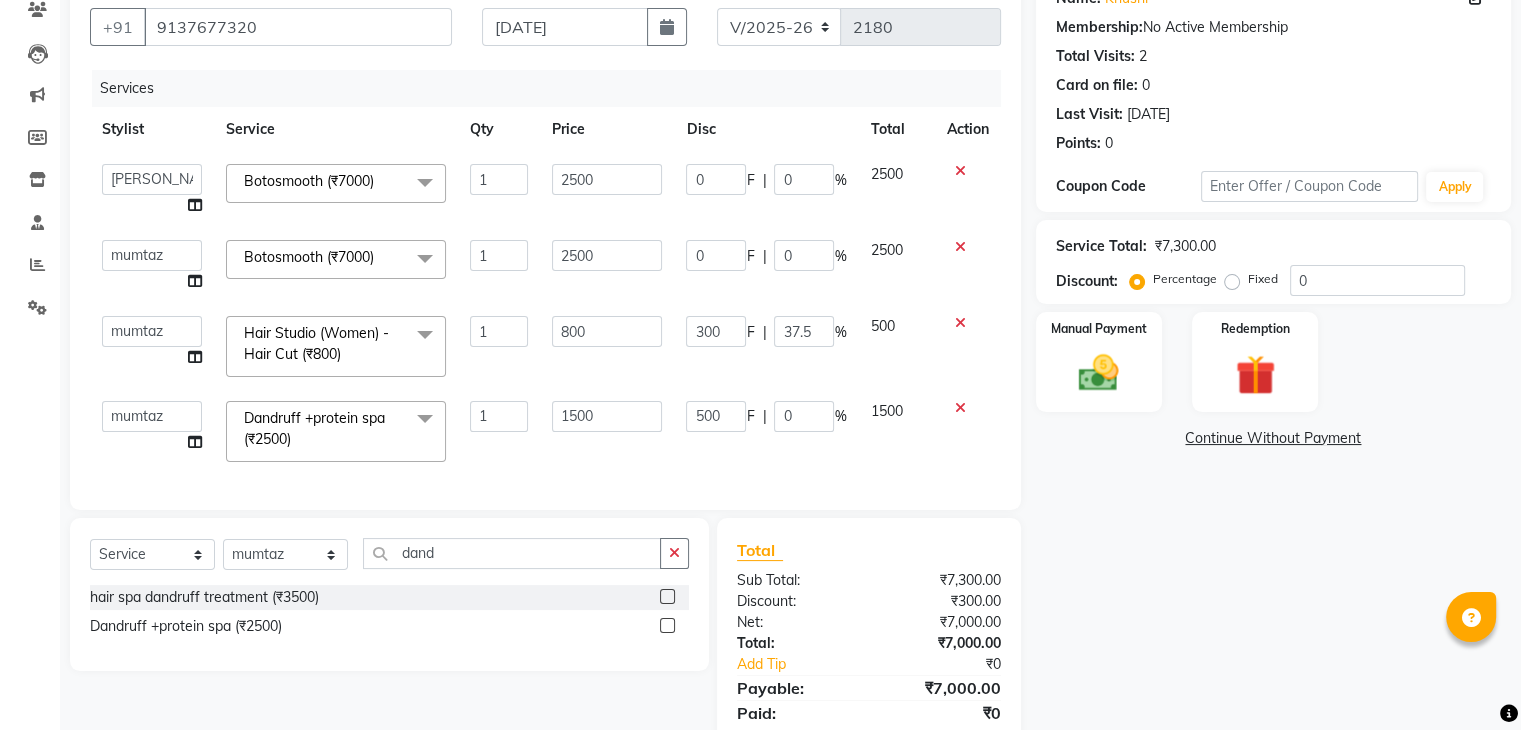click on "Services Stylist Service Qty Price Disc Total Action  Ajaz   Danish   Guddi   Jayesh    mumtaz     nishu   Riya      Rush   Swati  Botosmooth (₹7000)  x Clean Up - Deep Clean Clean Up - Fruit Clean Up - Revival Clean Up - Mineral 1 Clean Up - Mineral Clean Up - Hydrating Clean Up - D.N.A. lice treatment power dose [per bottle ] pigmantation facial protein spa Bota smooth Bota smooth  bota smooth Protein hair spa nanoplatia Hair protein spa Protein spaa Foot spa Protein spa Nose pill off hair spa dandruff treatment Threading/upl Threading /Forhead /upl Botosmooth Pigmentation treatment Hydra  facial hair cut / shave Pill off upl Advance payment Diamond clean up Botoplatia  hair colour face massage hair setting Nanoplaqstia charcoal mask Dandruff +protein spa Advance payment Gel polish Keratin hair spa Nail extension Nail extension remover saari drapping Highlits  Loreal hair spa Ola plex L.E.D facial  Wash / Blow dry face scrub Loreal shampoo \ conditiner package  Double touch up Facials - Fruit 1 2500 0 F" 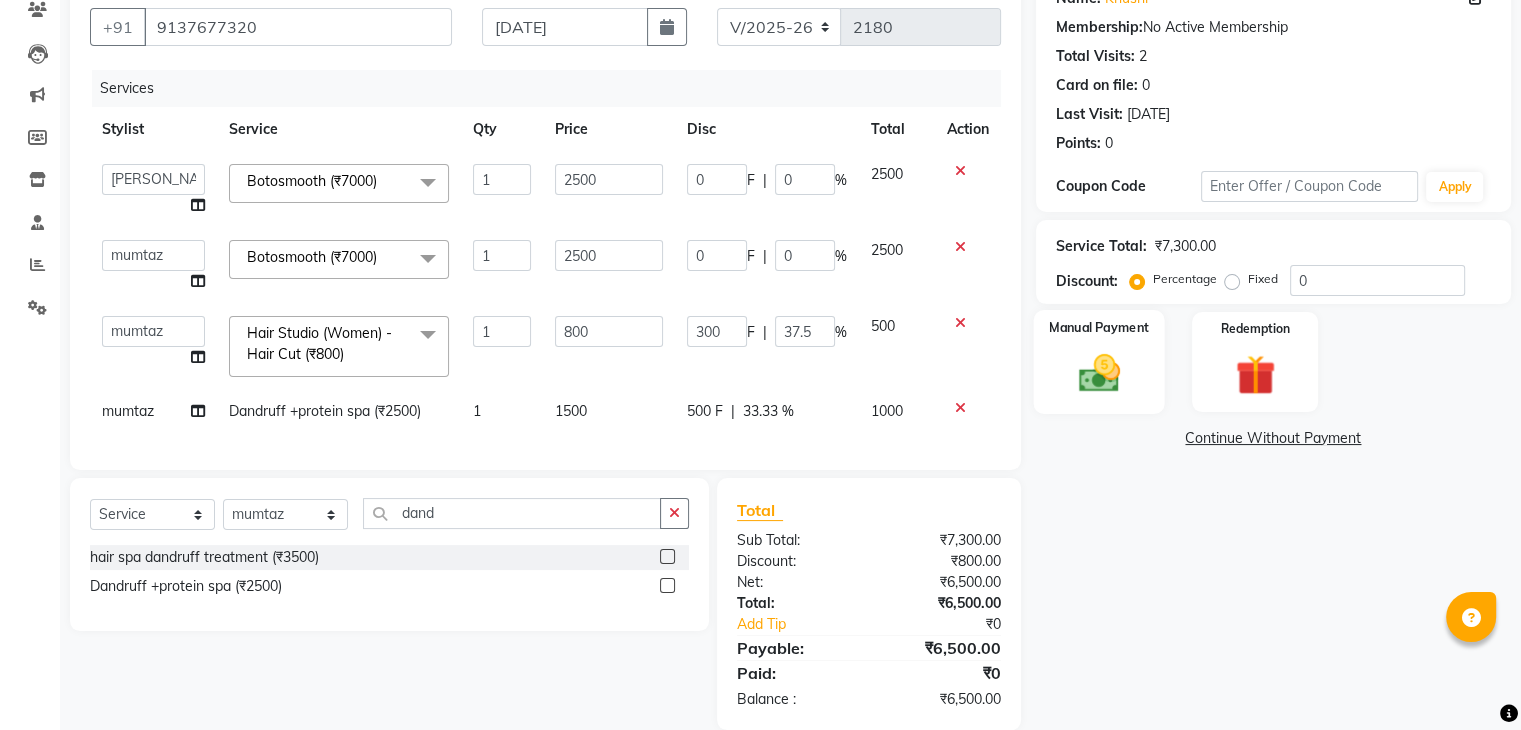 click on "Manual Payment" 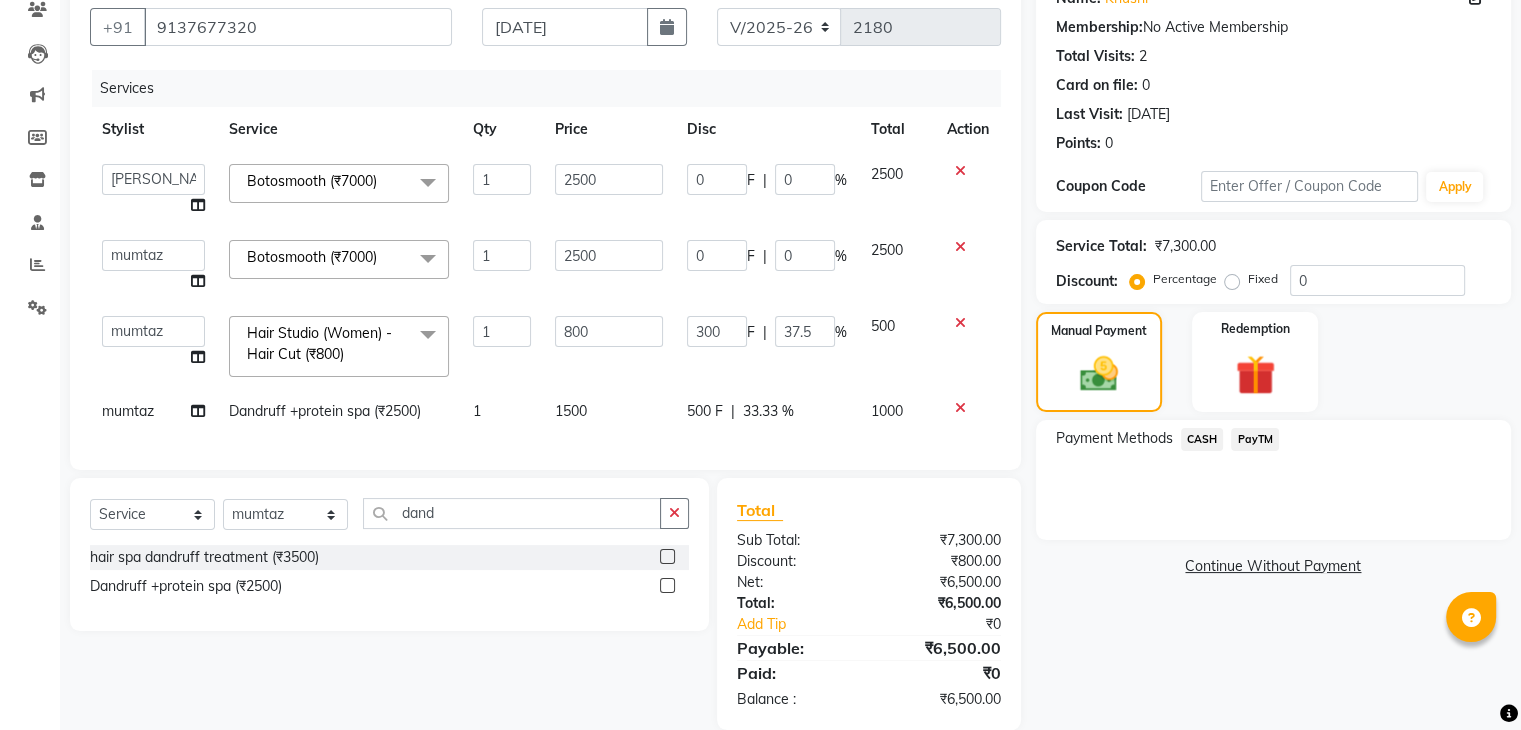 click on "PayTM" 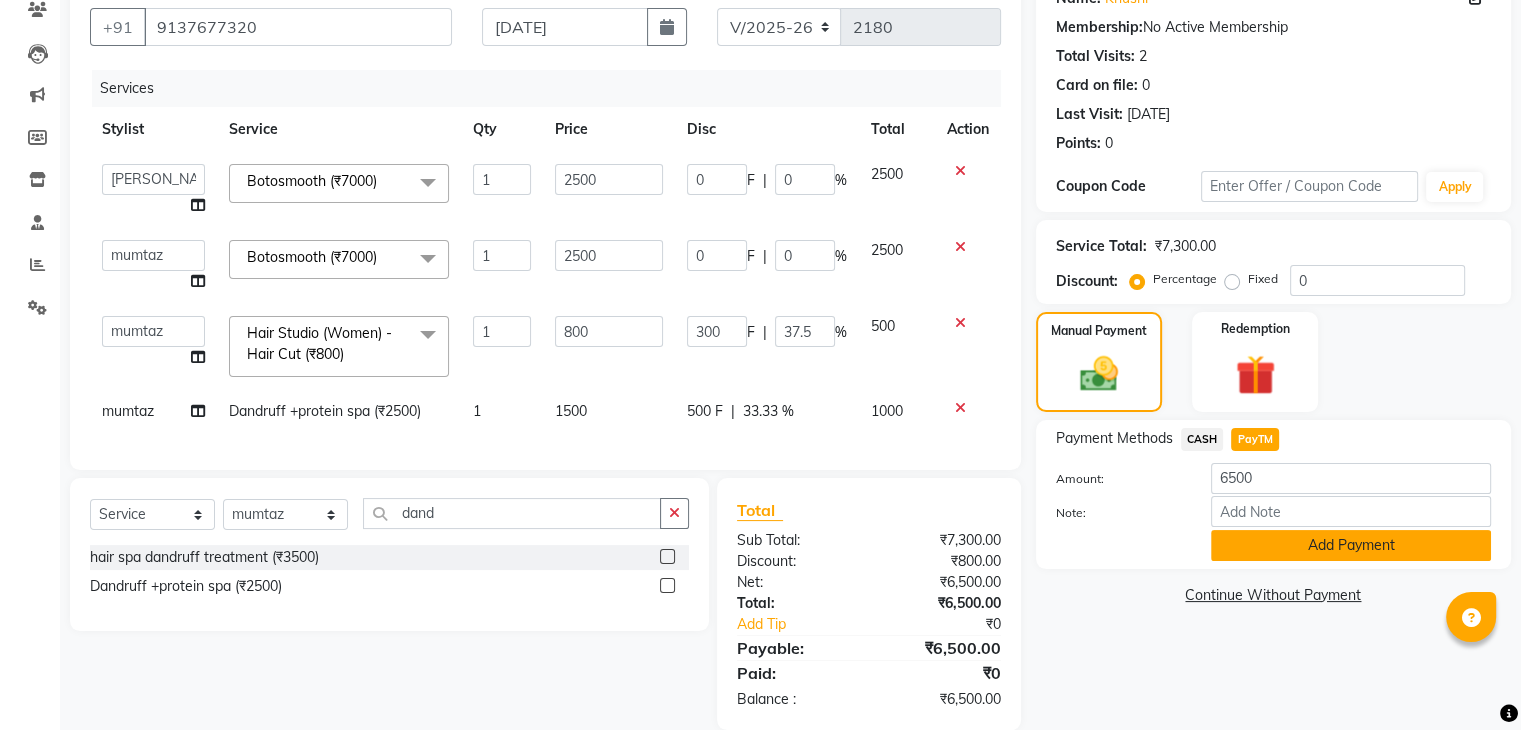scroll, scrollTop: 223, scrollLeft: 0, axis: vertical 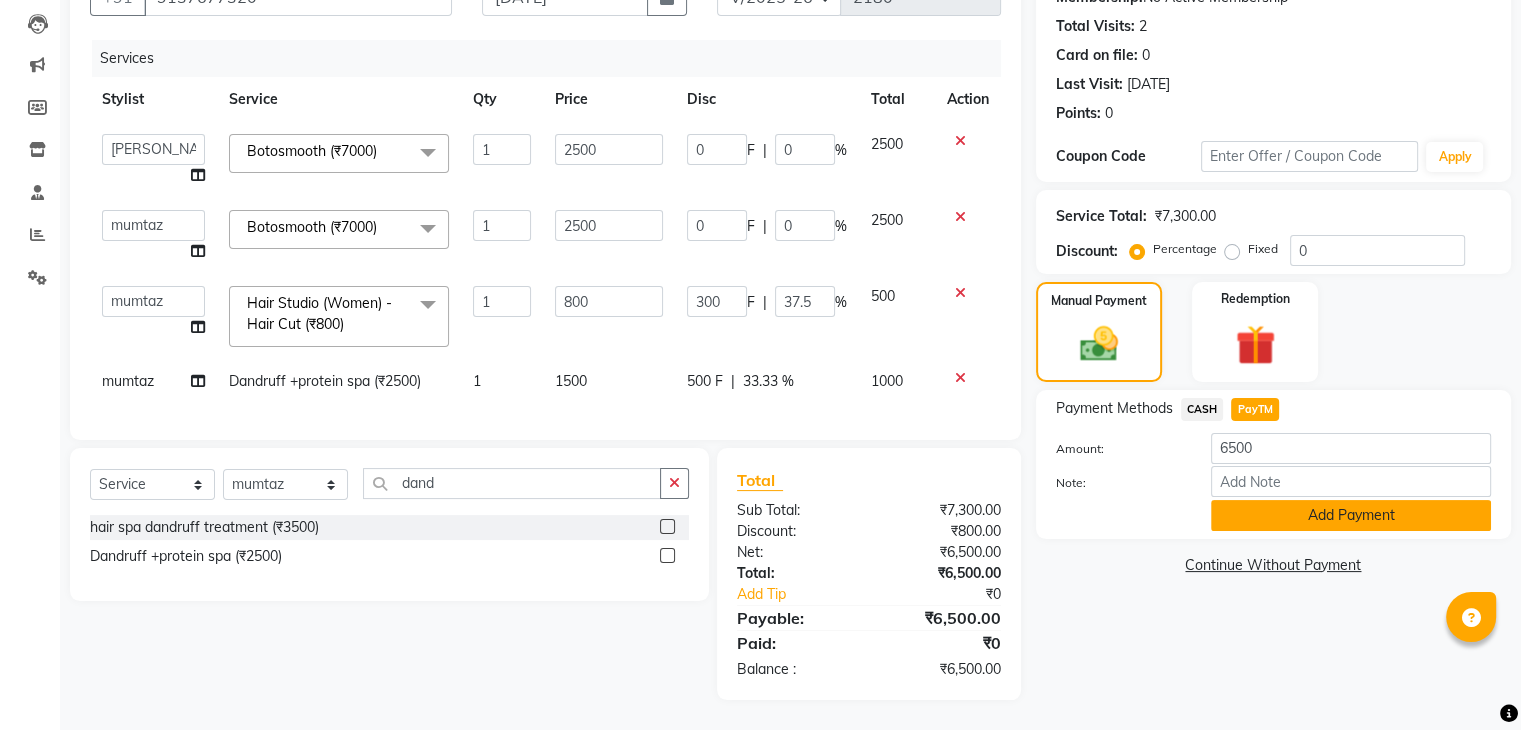 click on "Add Payment" 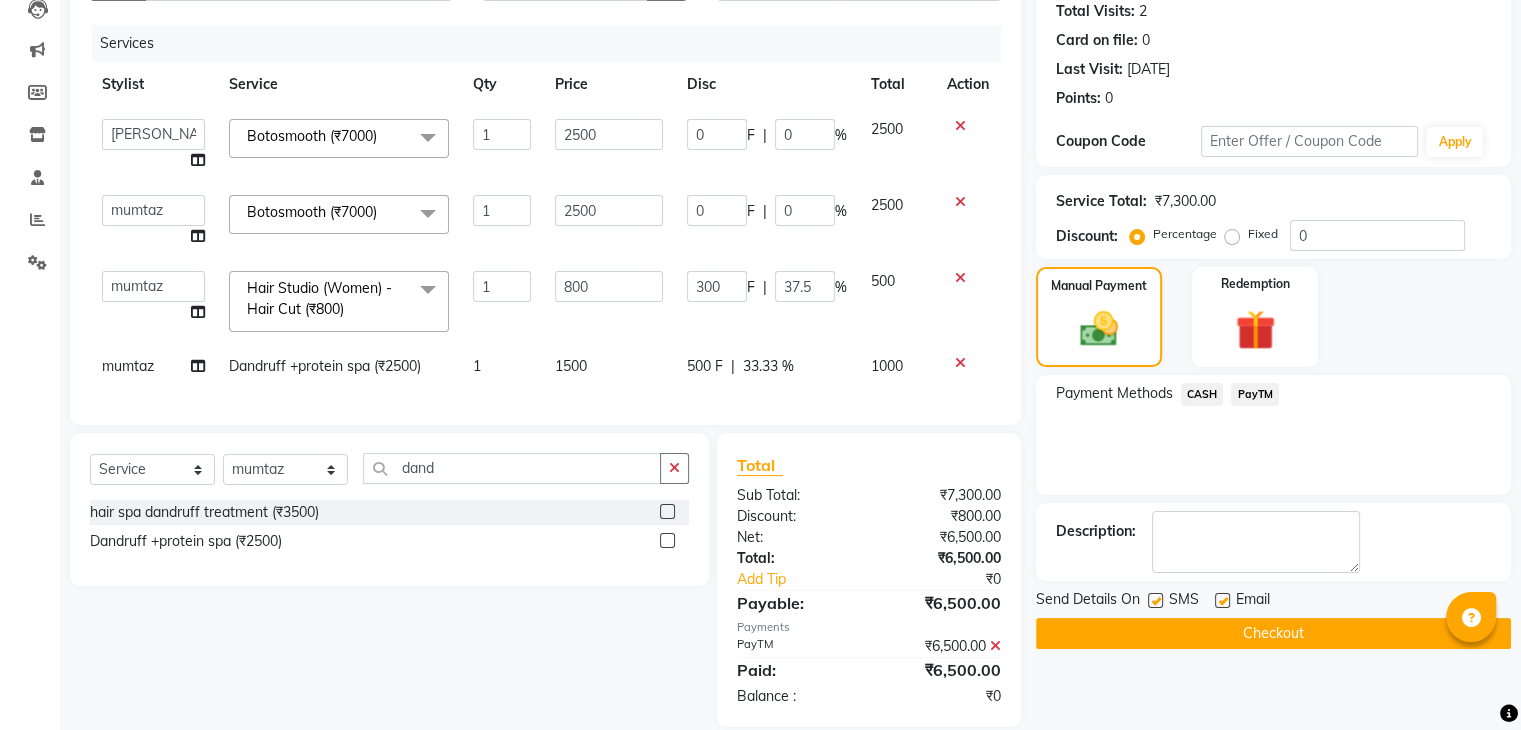 scroll, scrollTop: 265, scrollLeft: 0, axis: vertical 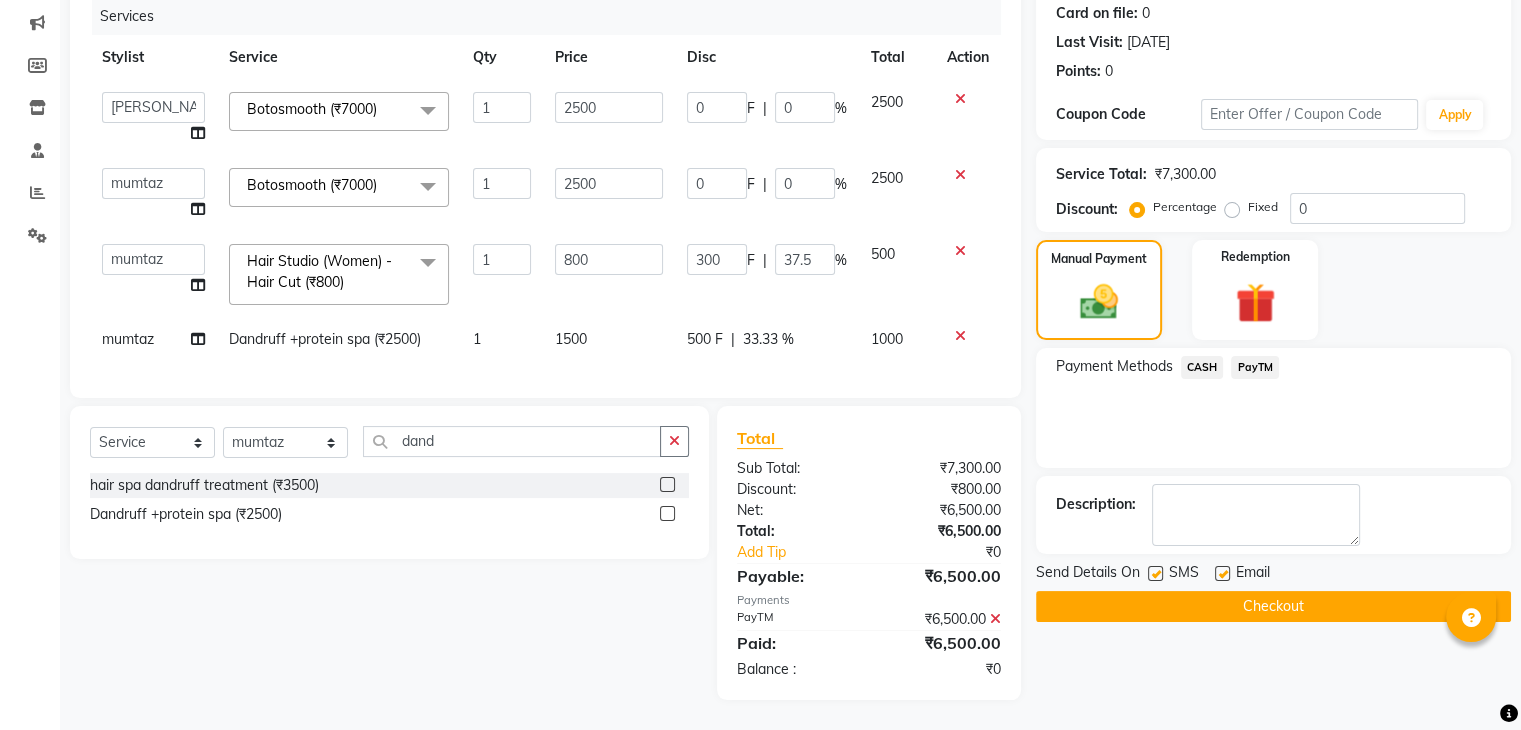 click 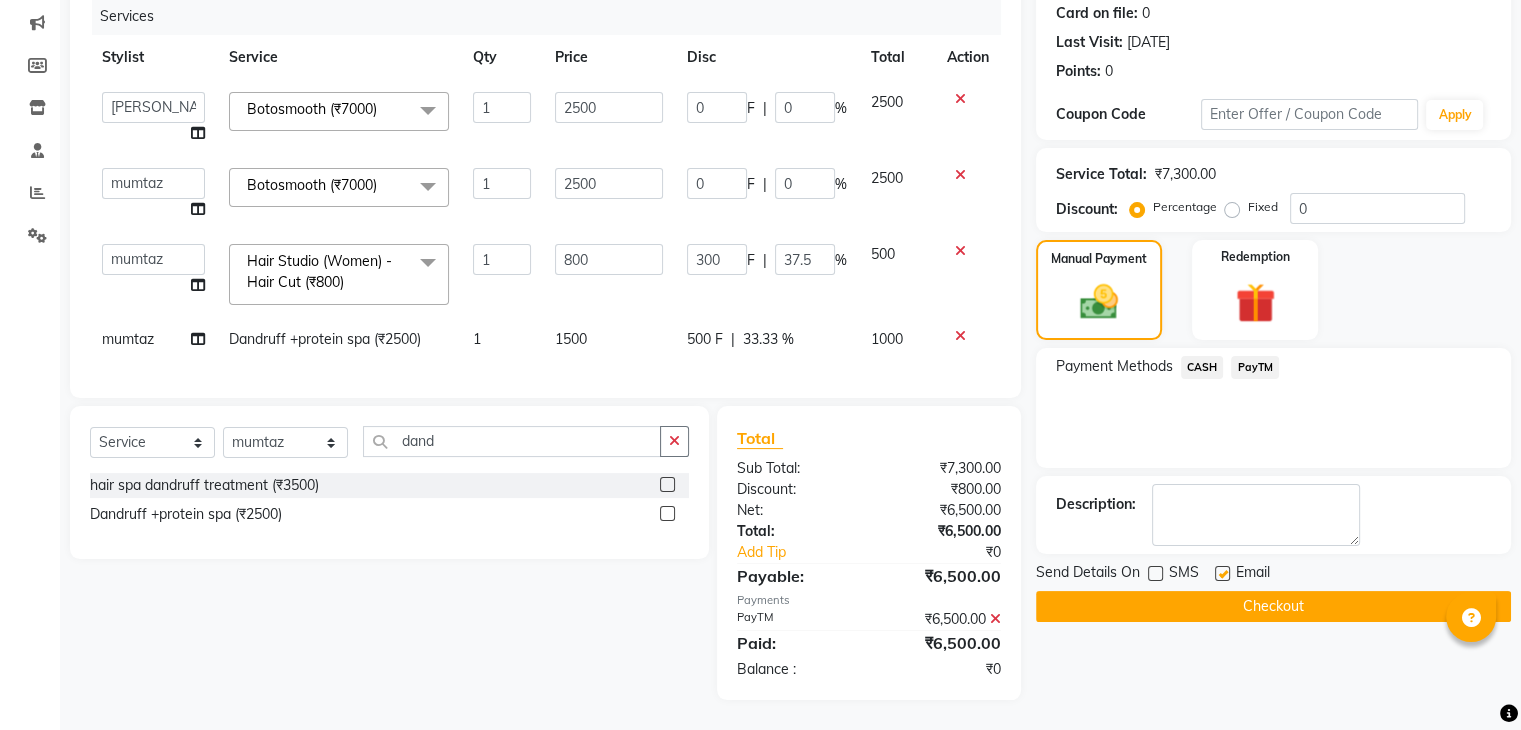 click 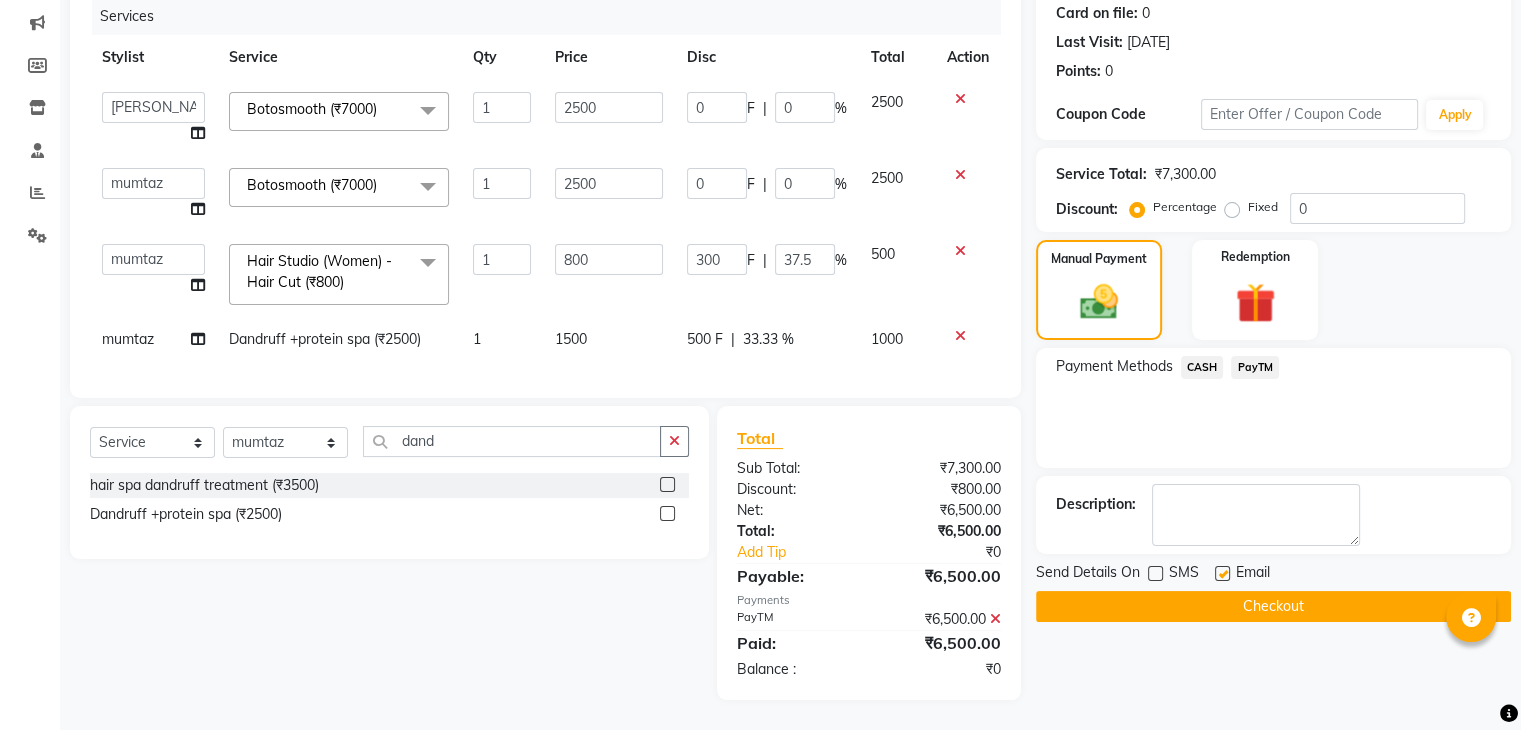 click at bounding box center (1221, 574) 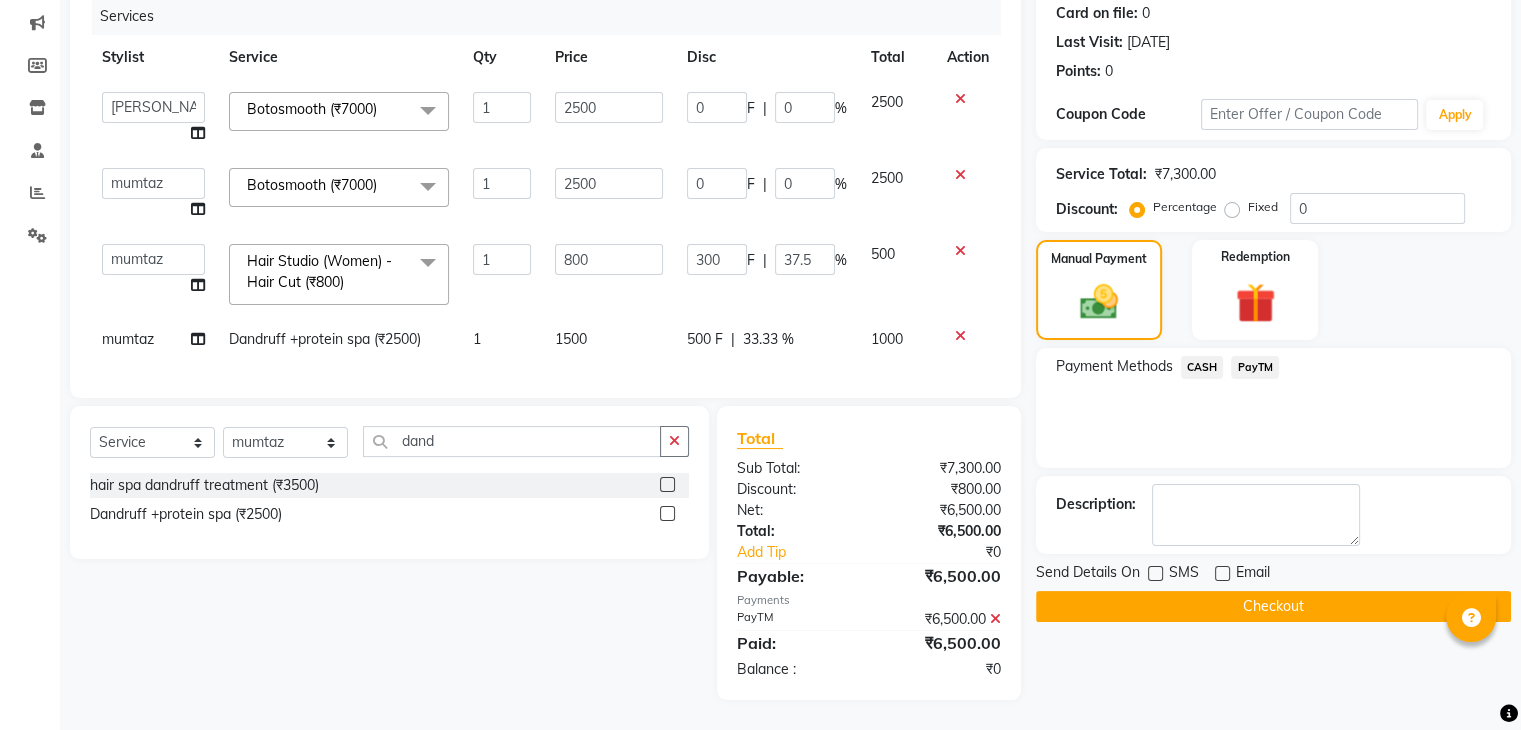 click on "Checkout" 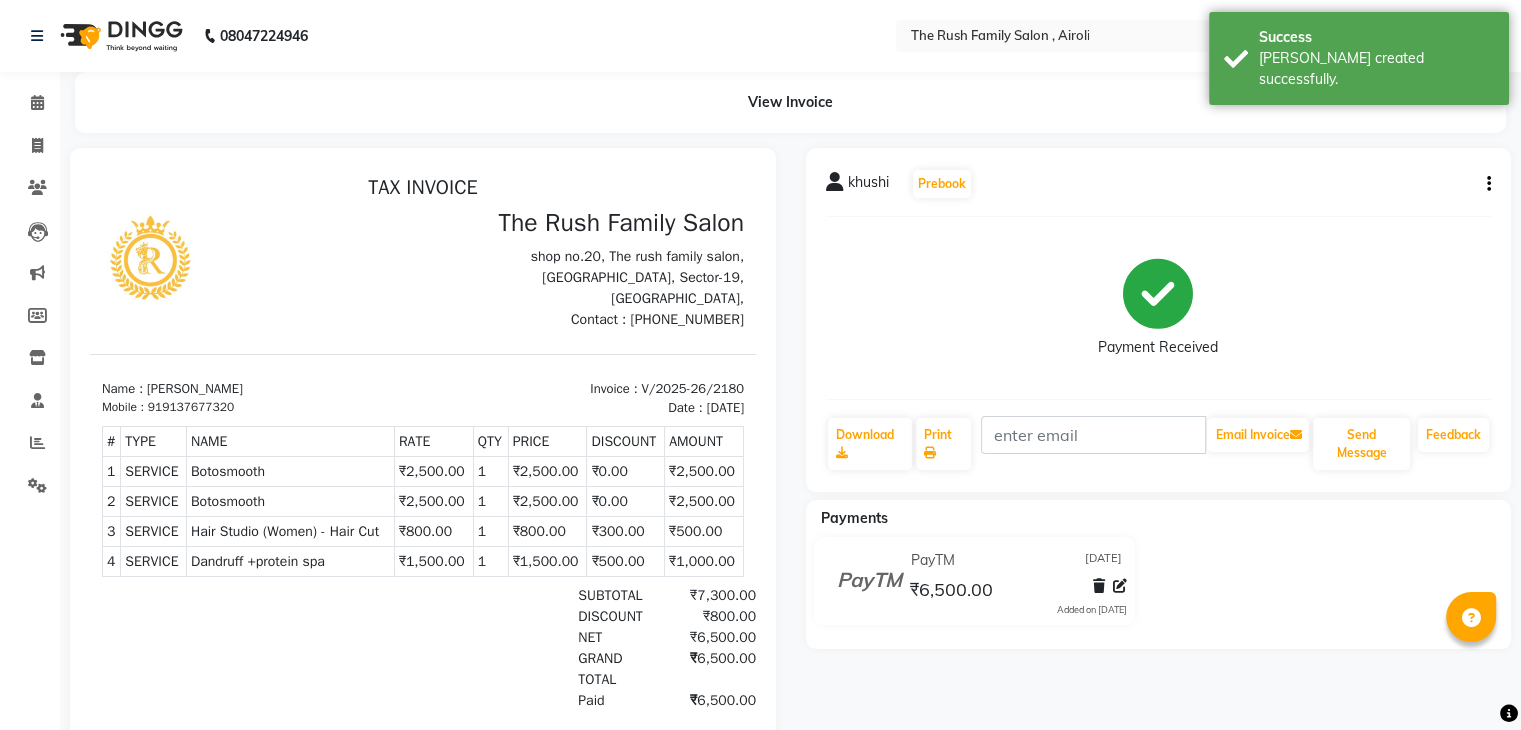 scroll, scrollTop: 0, scrollLeft: 0, axis: both 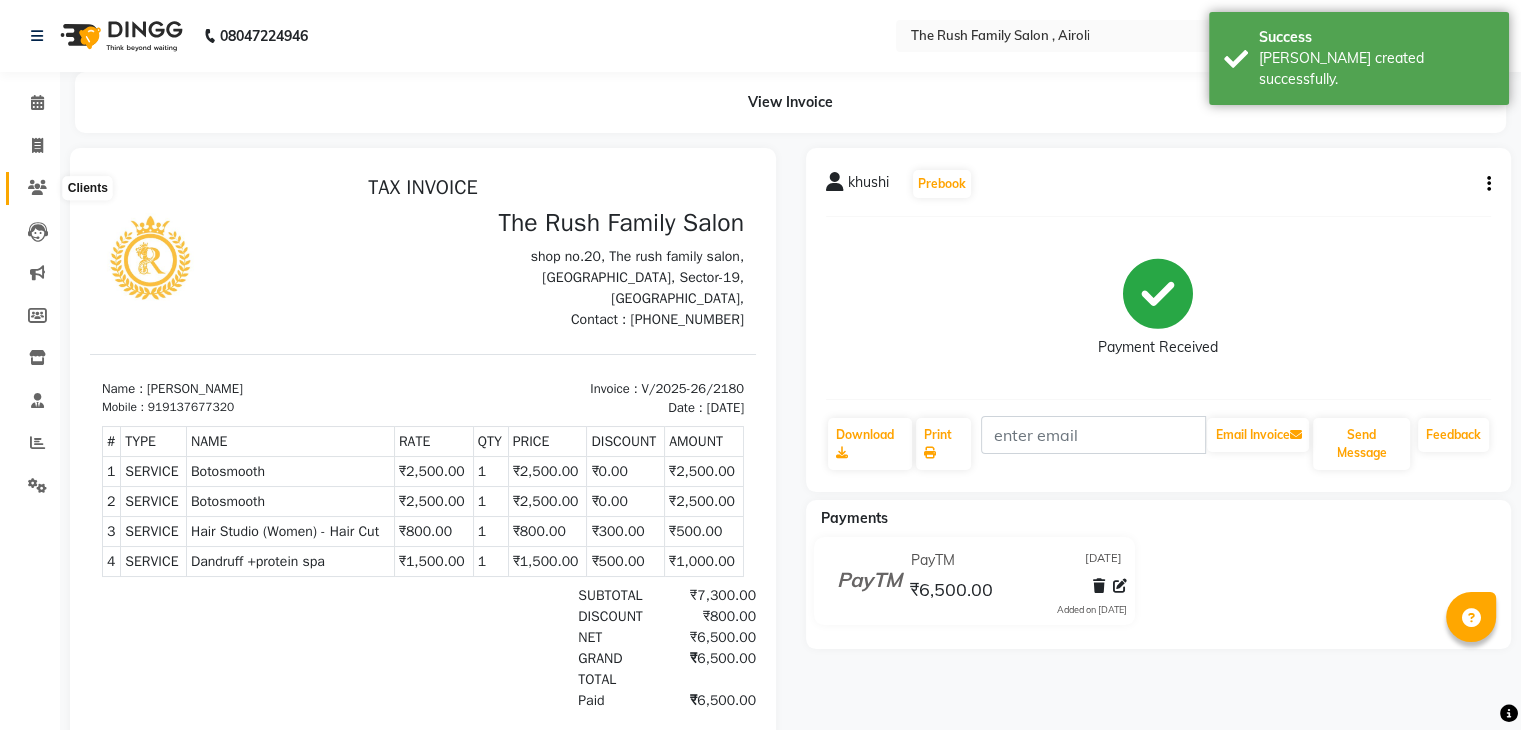 click 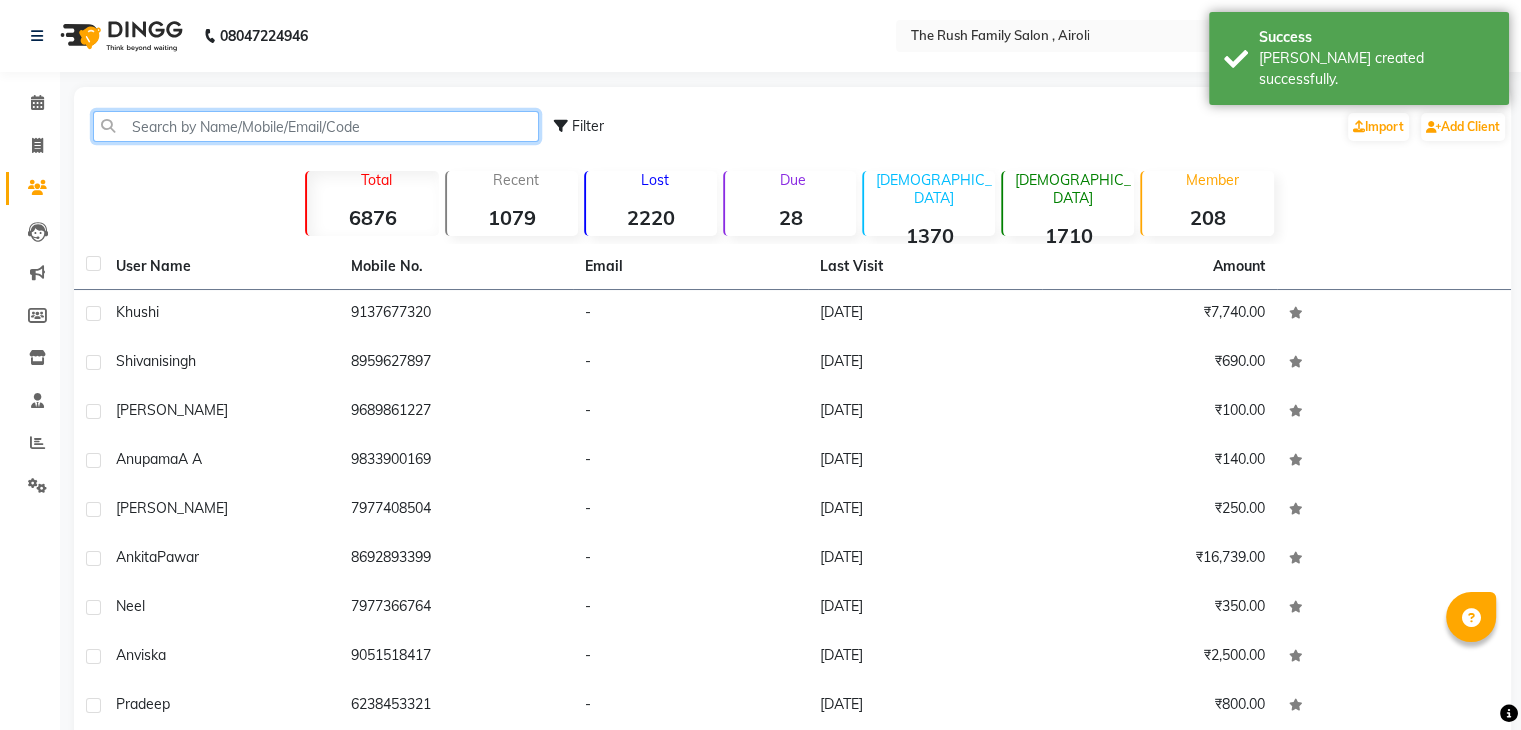 click 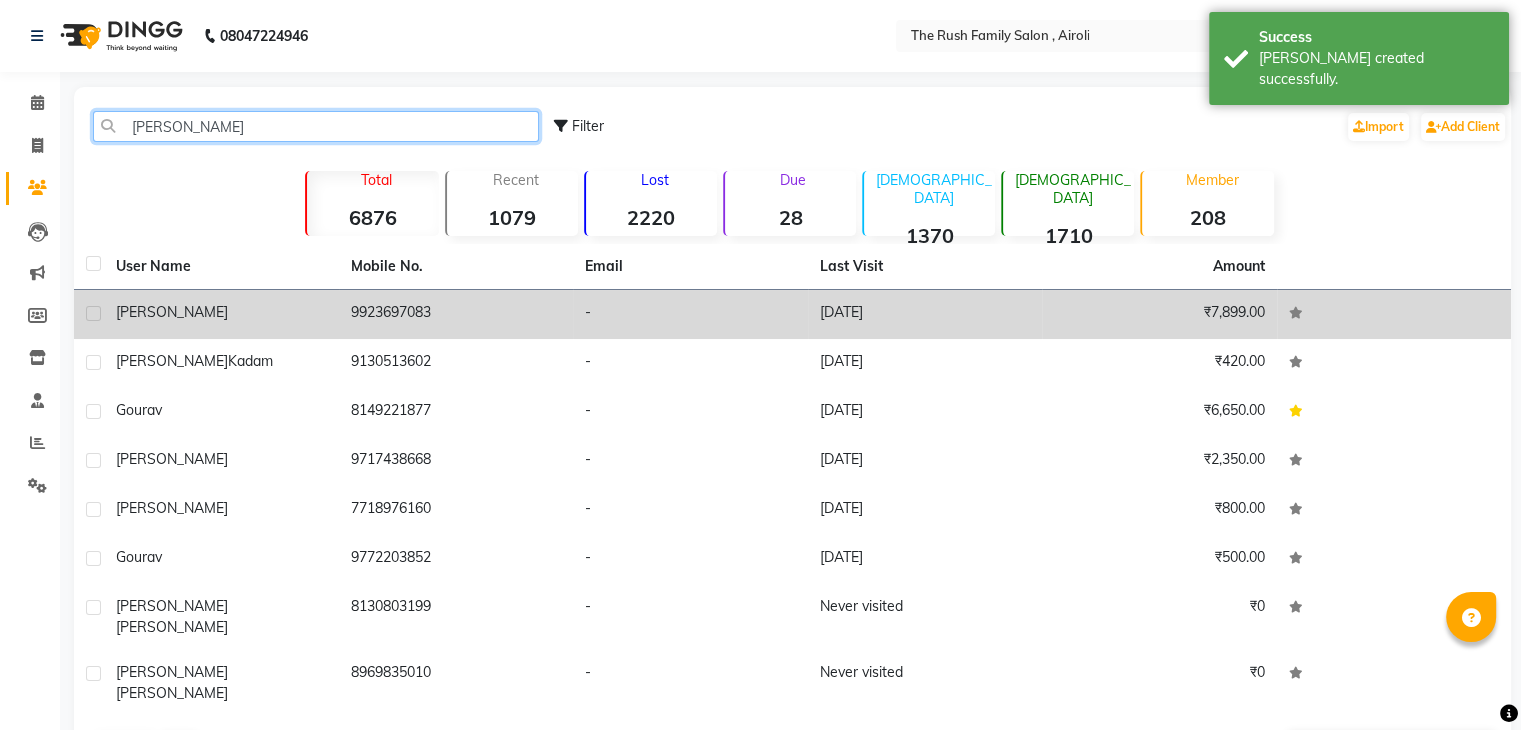 type on "gour" 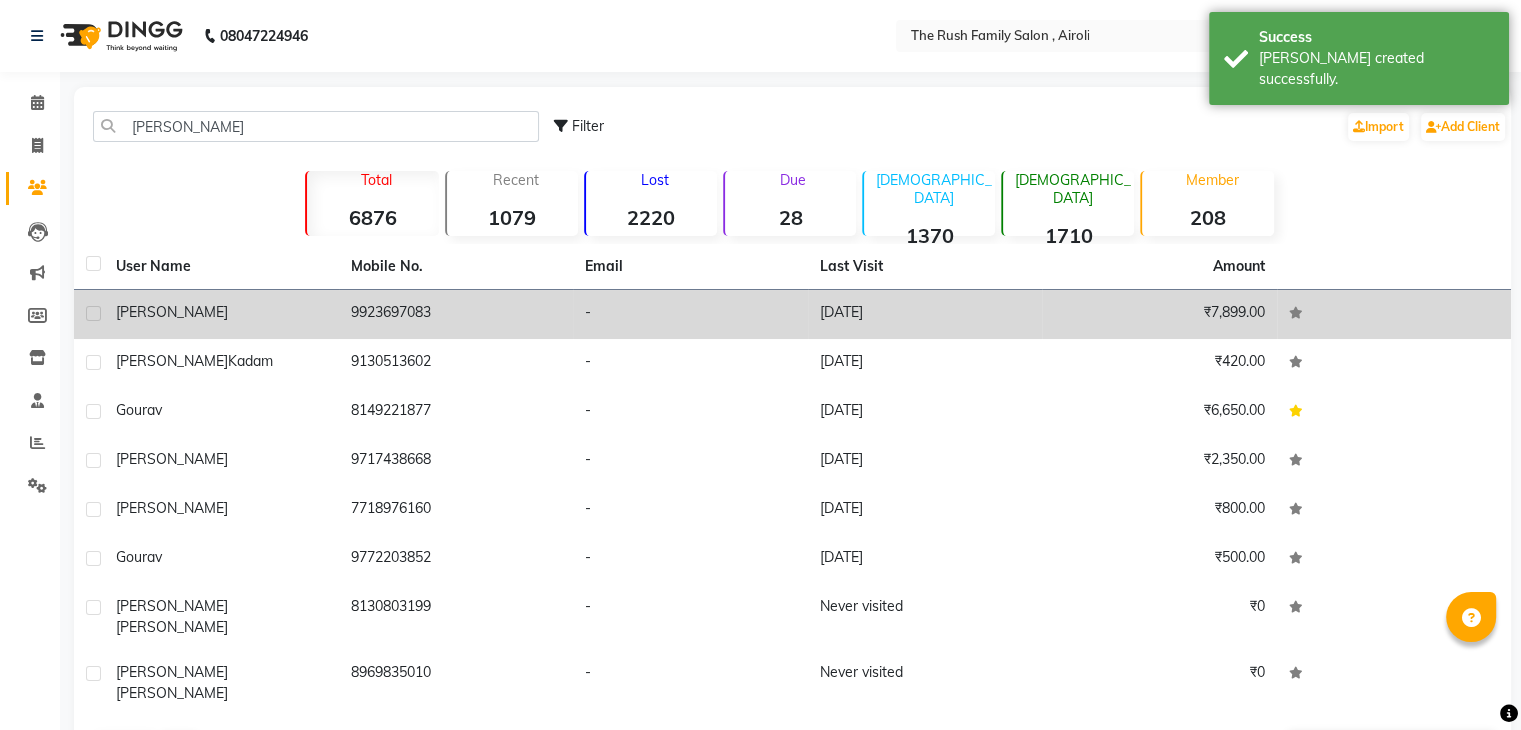 click on "-" 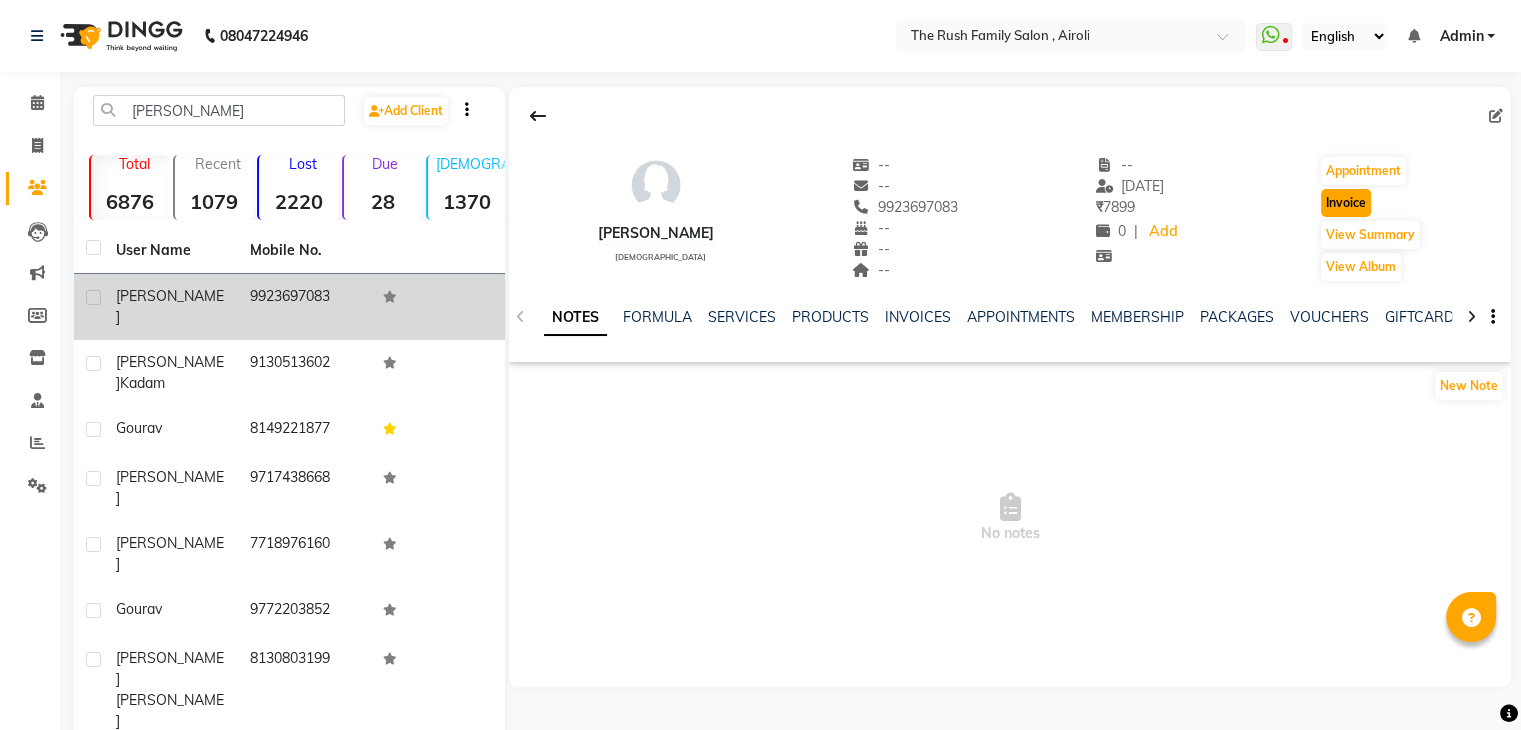 click on "Invoice" 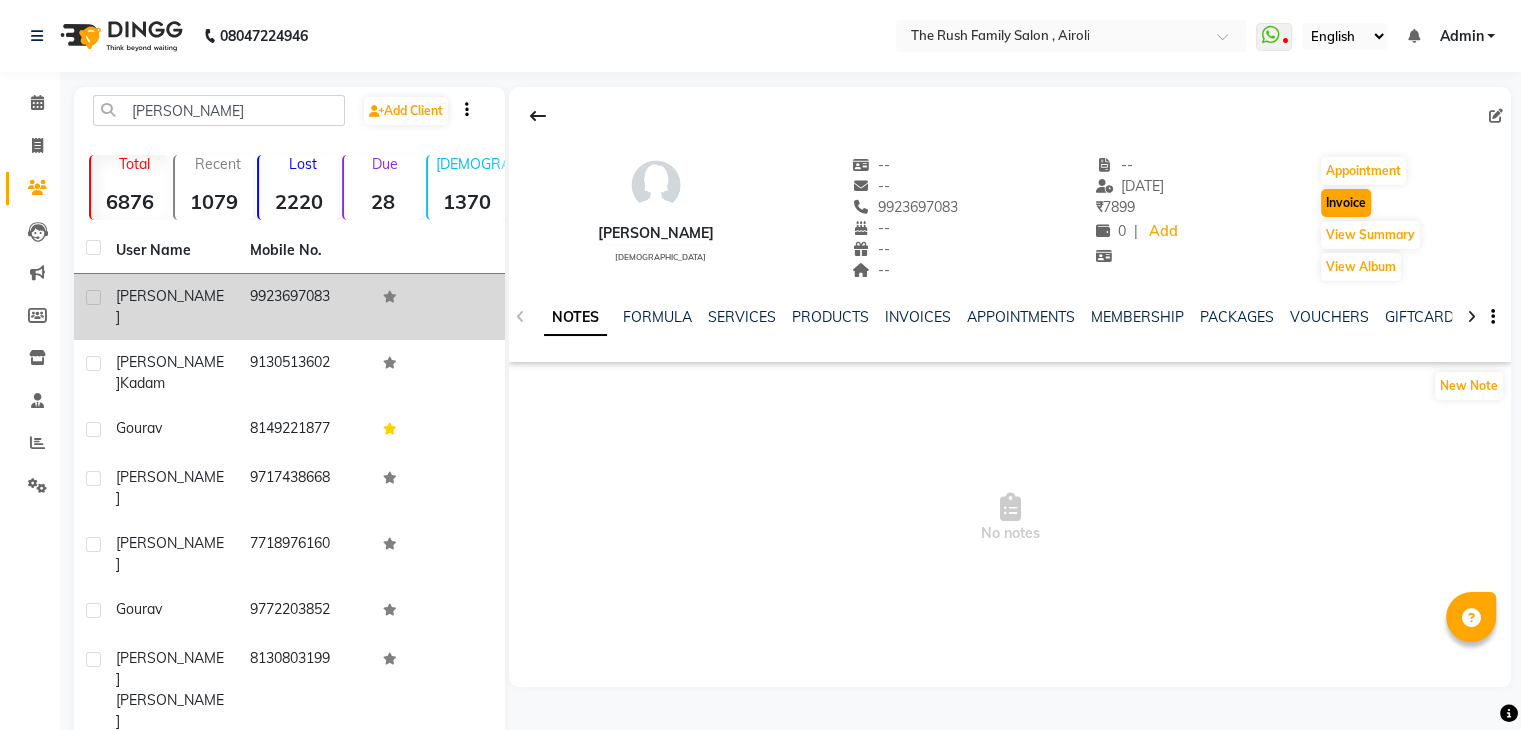 select on "5419" 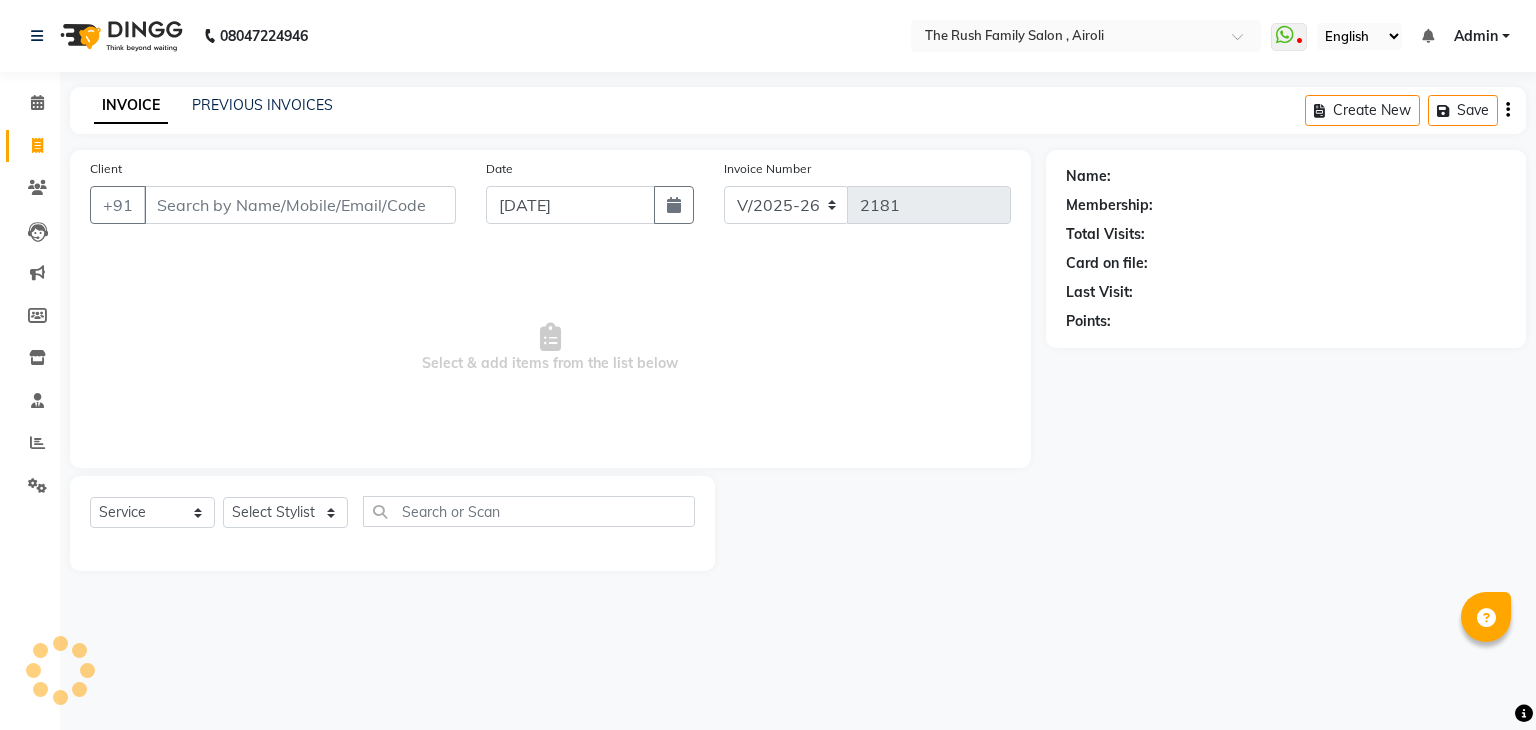 type on "9923697083" 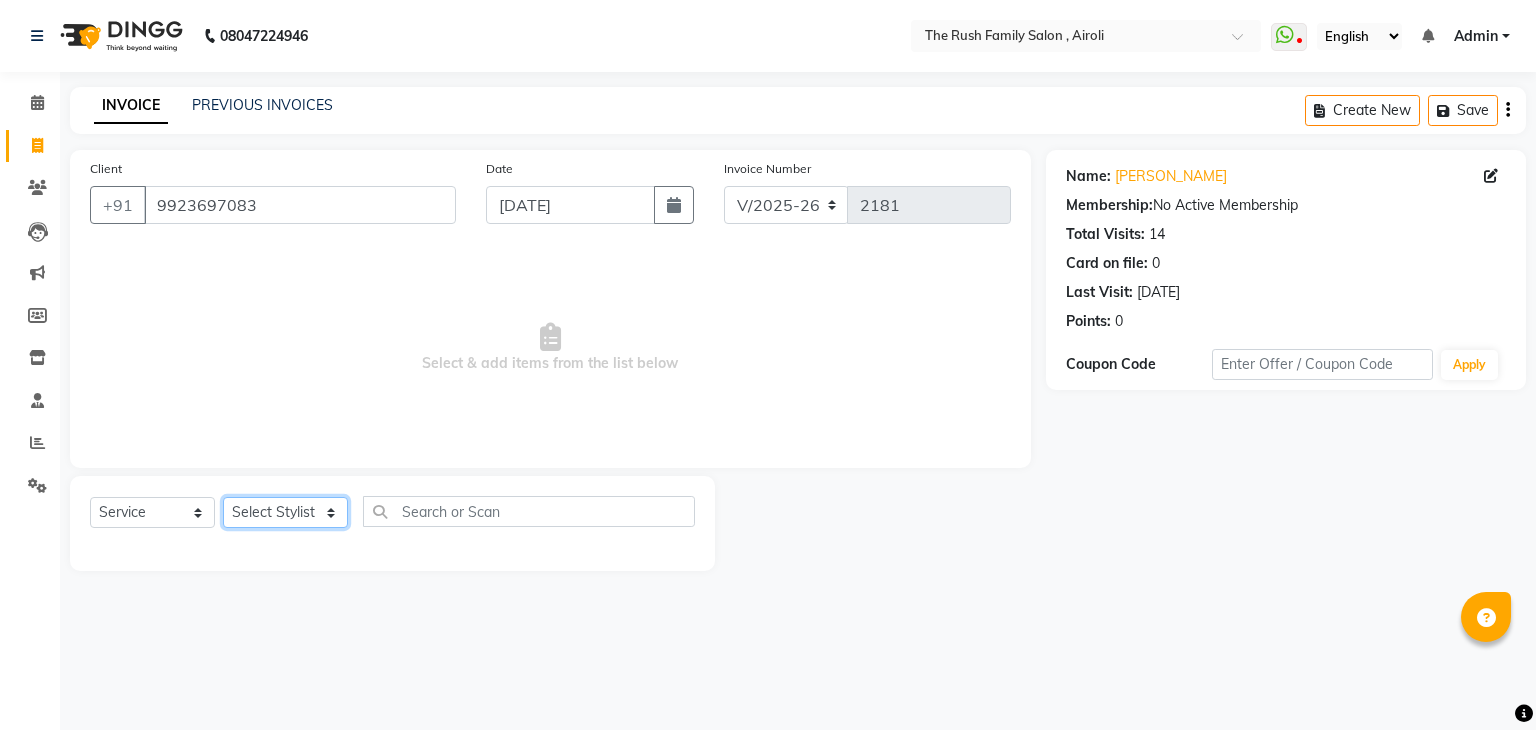 click on "Select Stylist [PERSON_NAME] Guddi [PERSON_NAME]   [PERSON_NAME] [PERSON_NAME]" 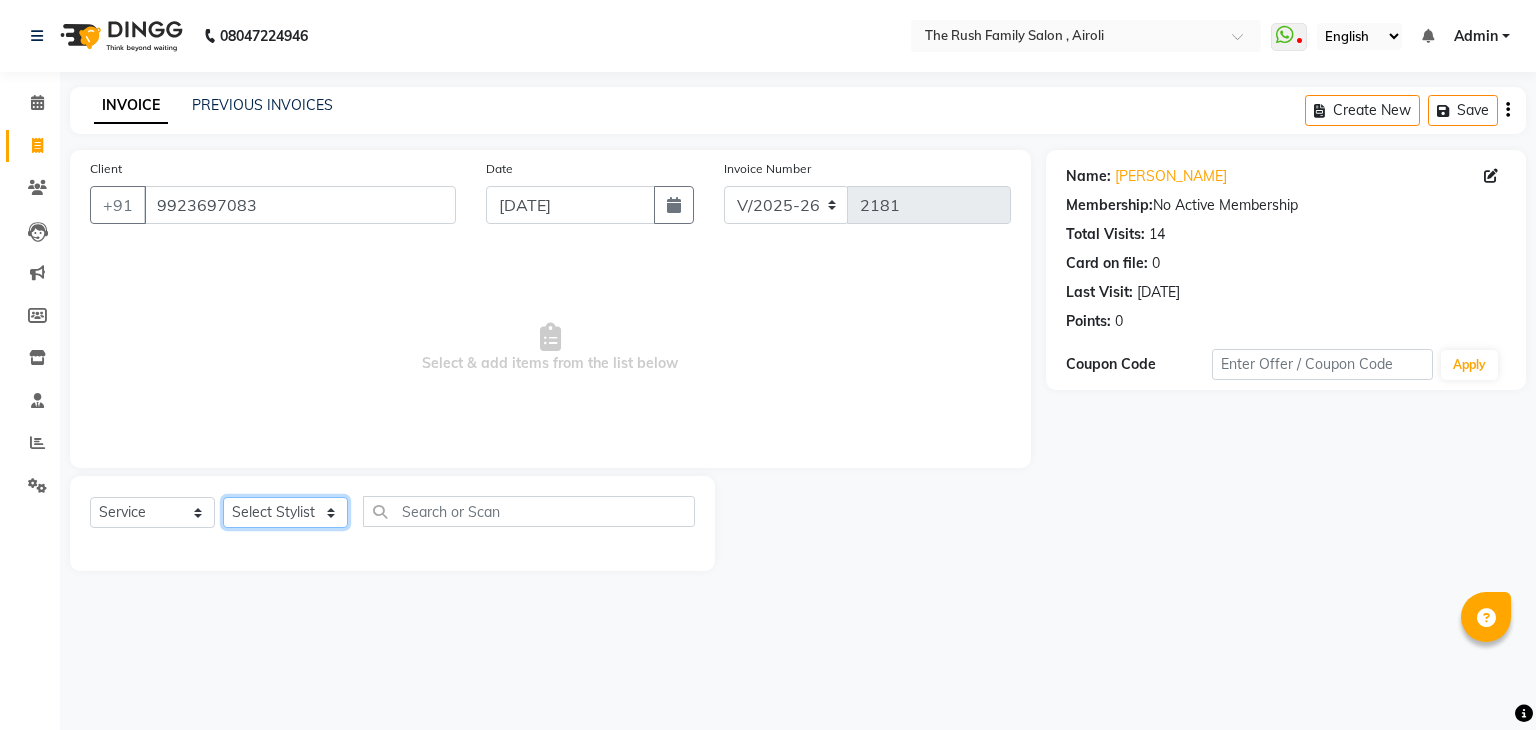 select on "77430" 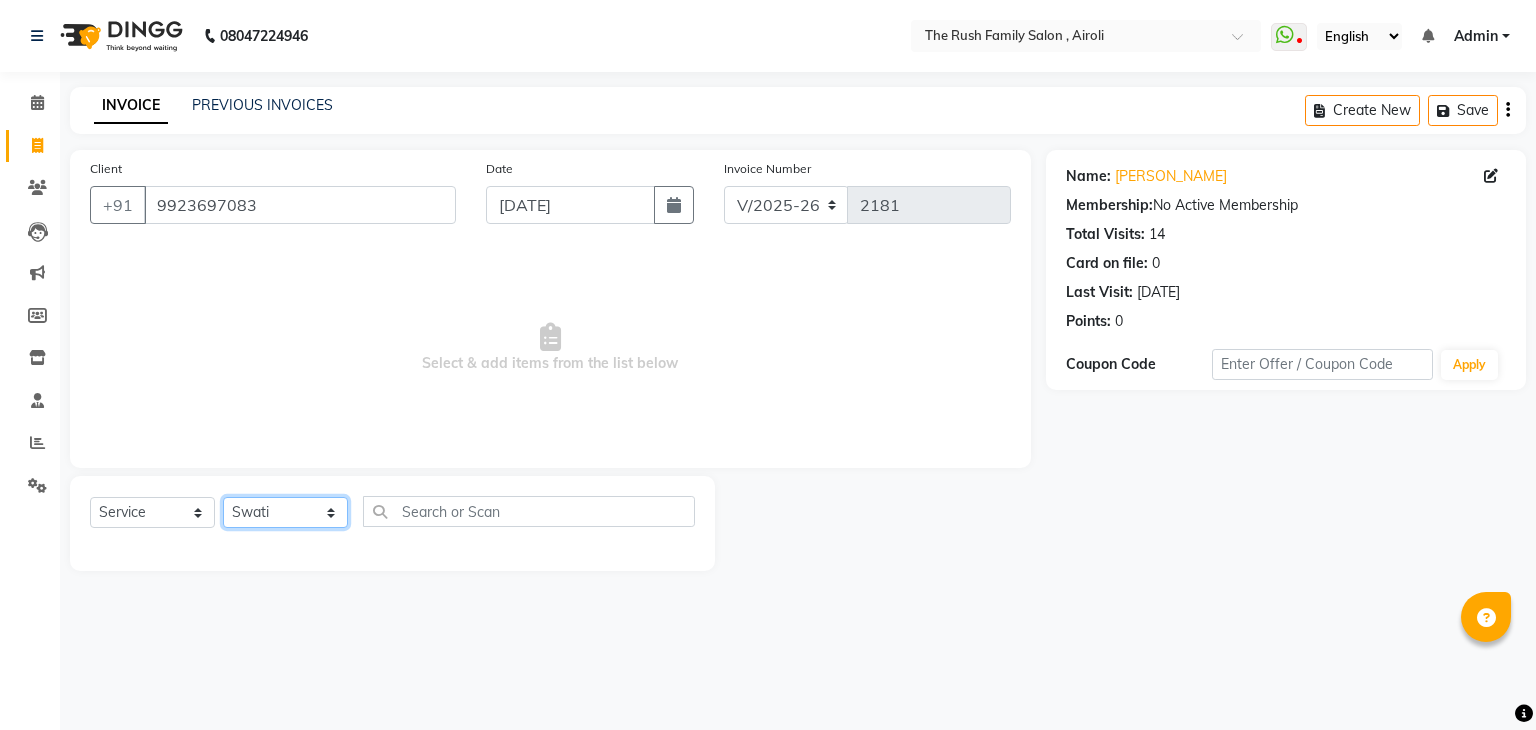 click on "Select Stylist [PERSON_NAME] Guddi [PERSON_NAME]   [PERSON_NAME] [PERSON_NAME]" 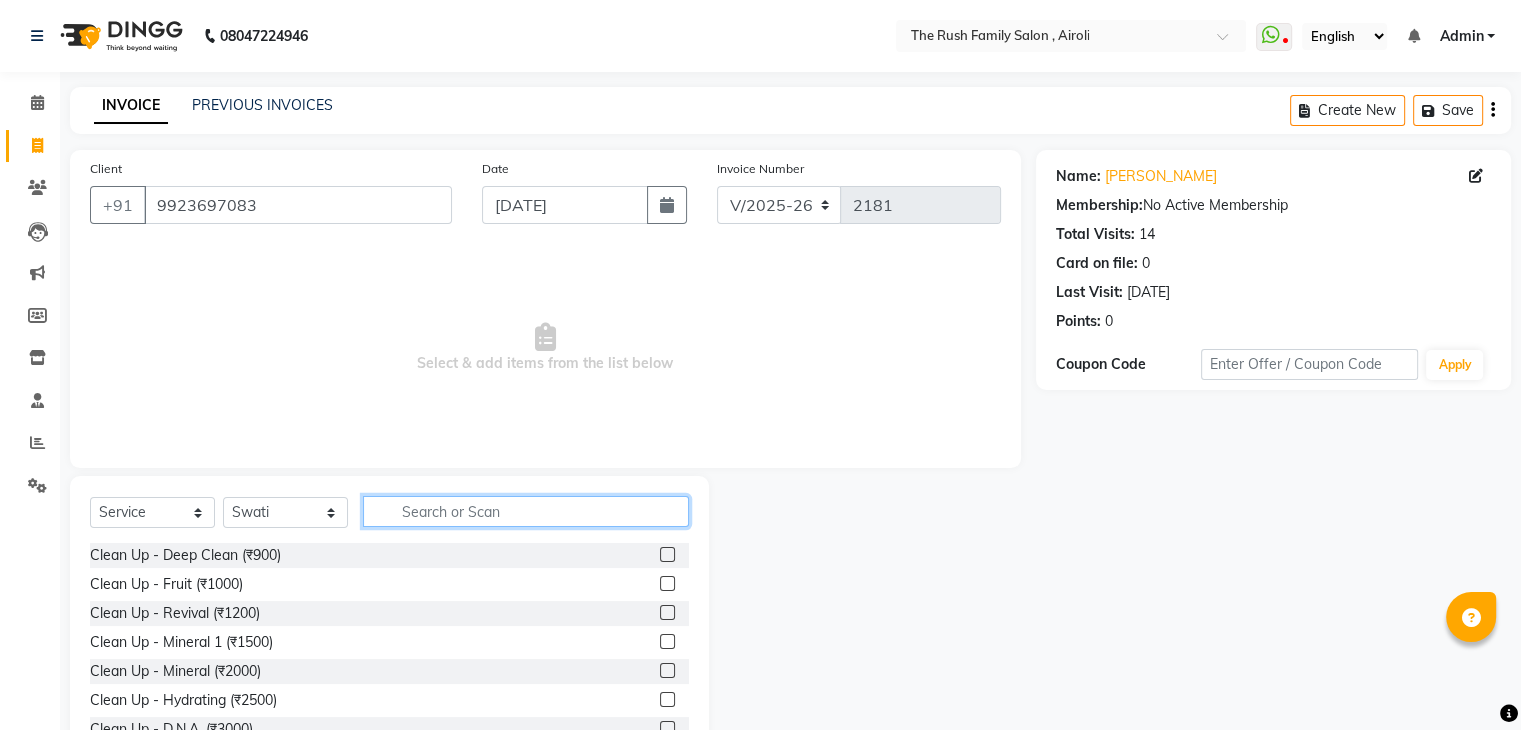 click 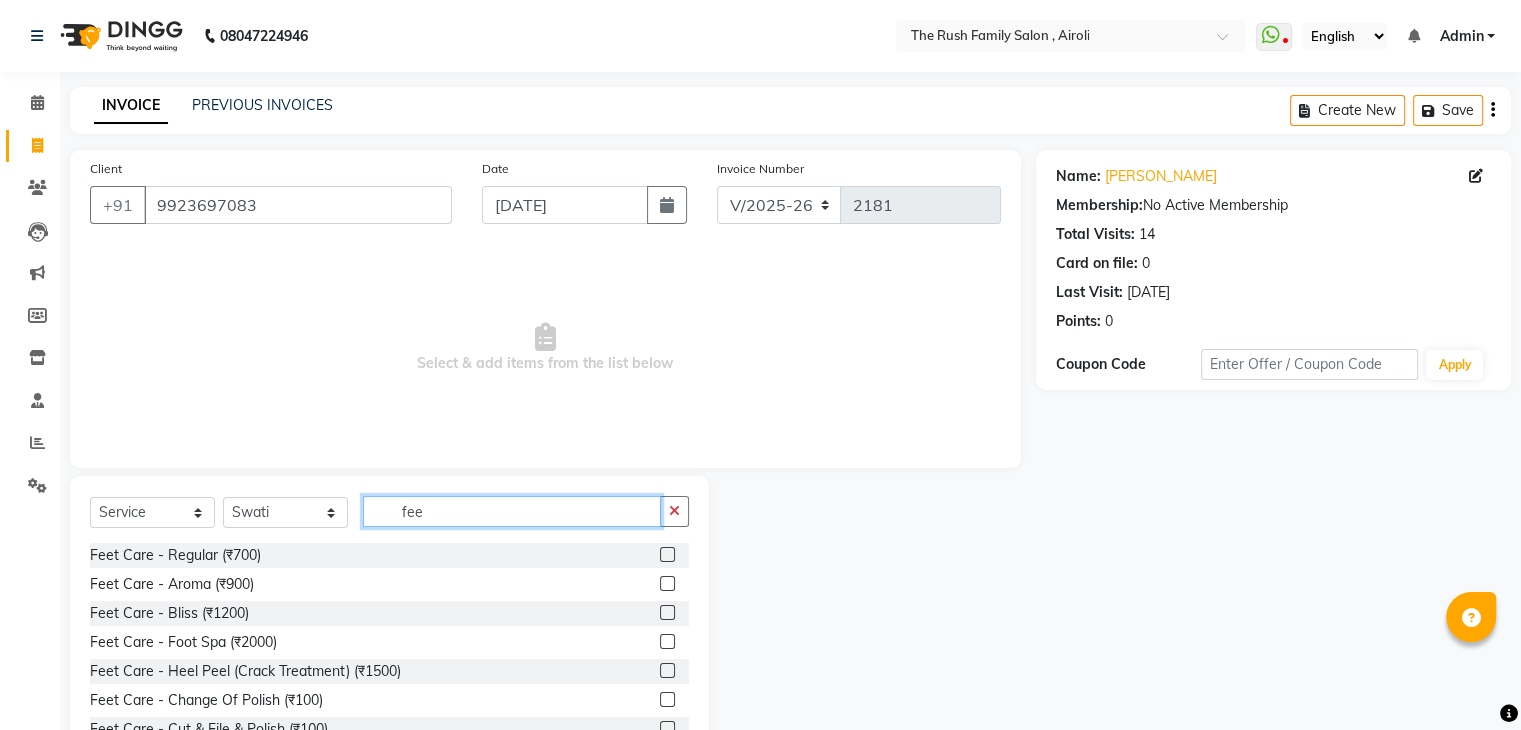 type on "fee" 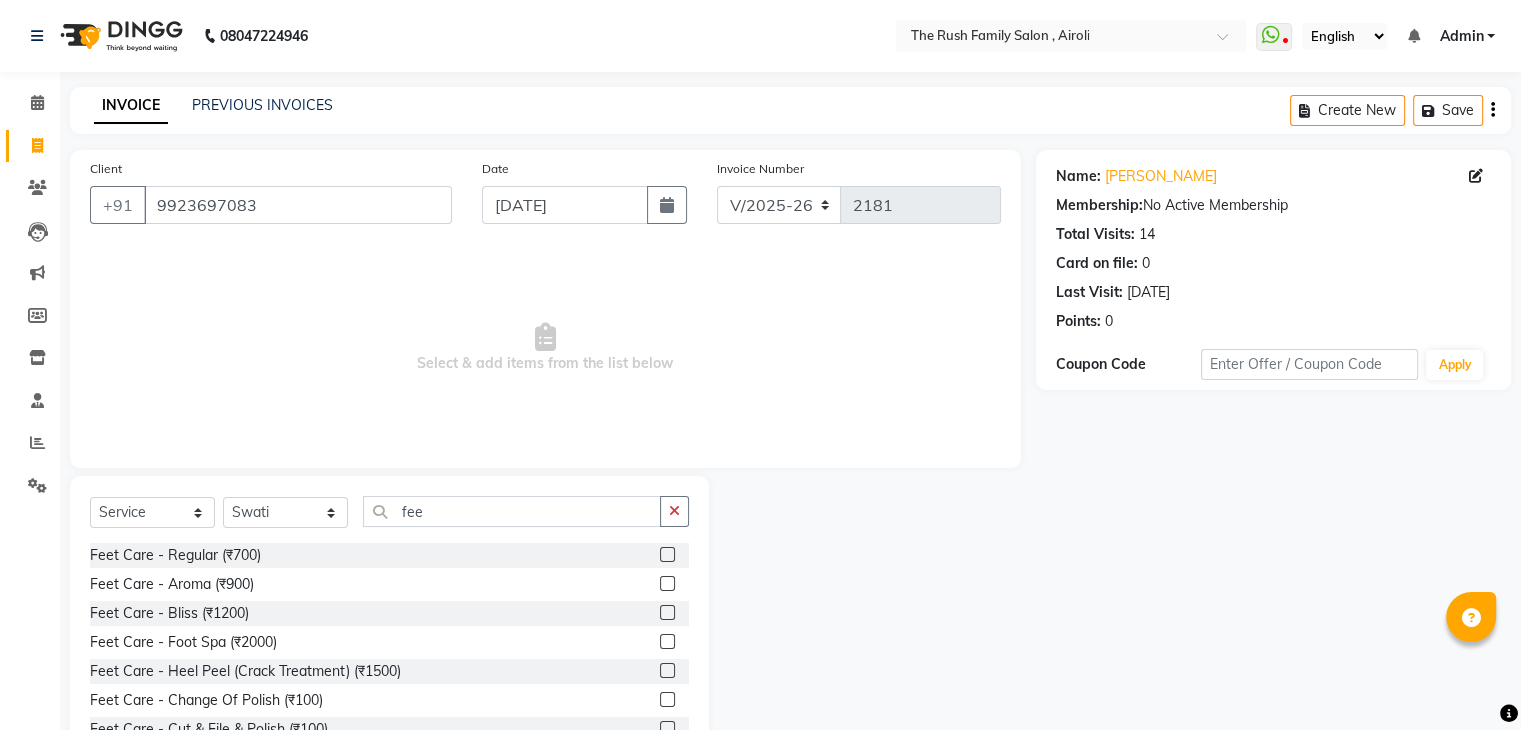 click 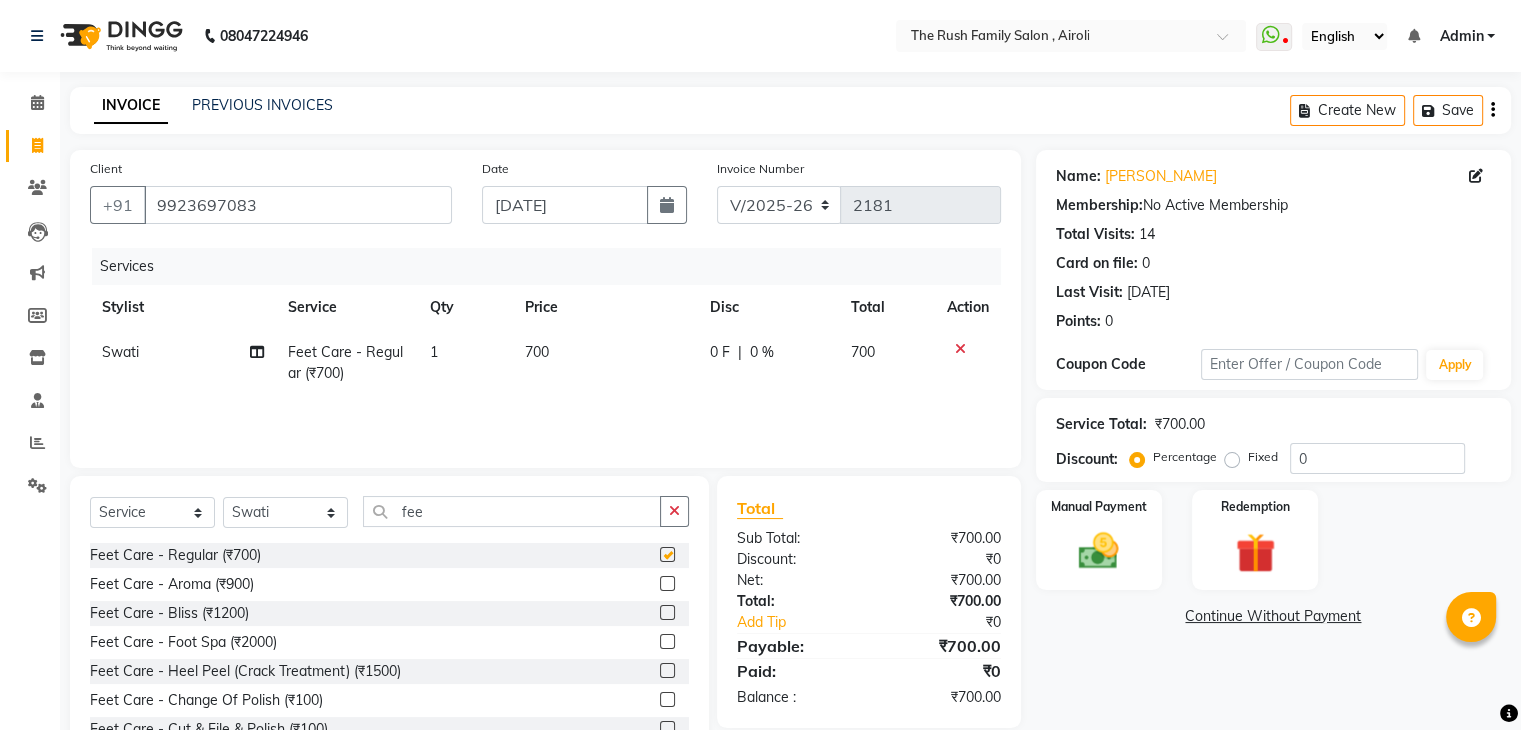 checkbox on "false" 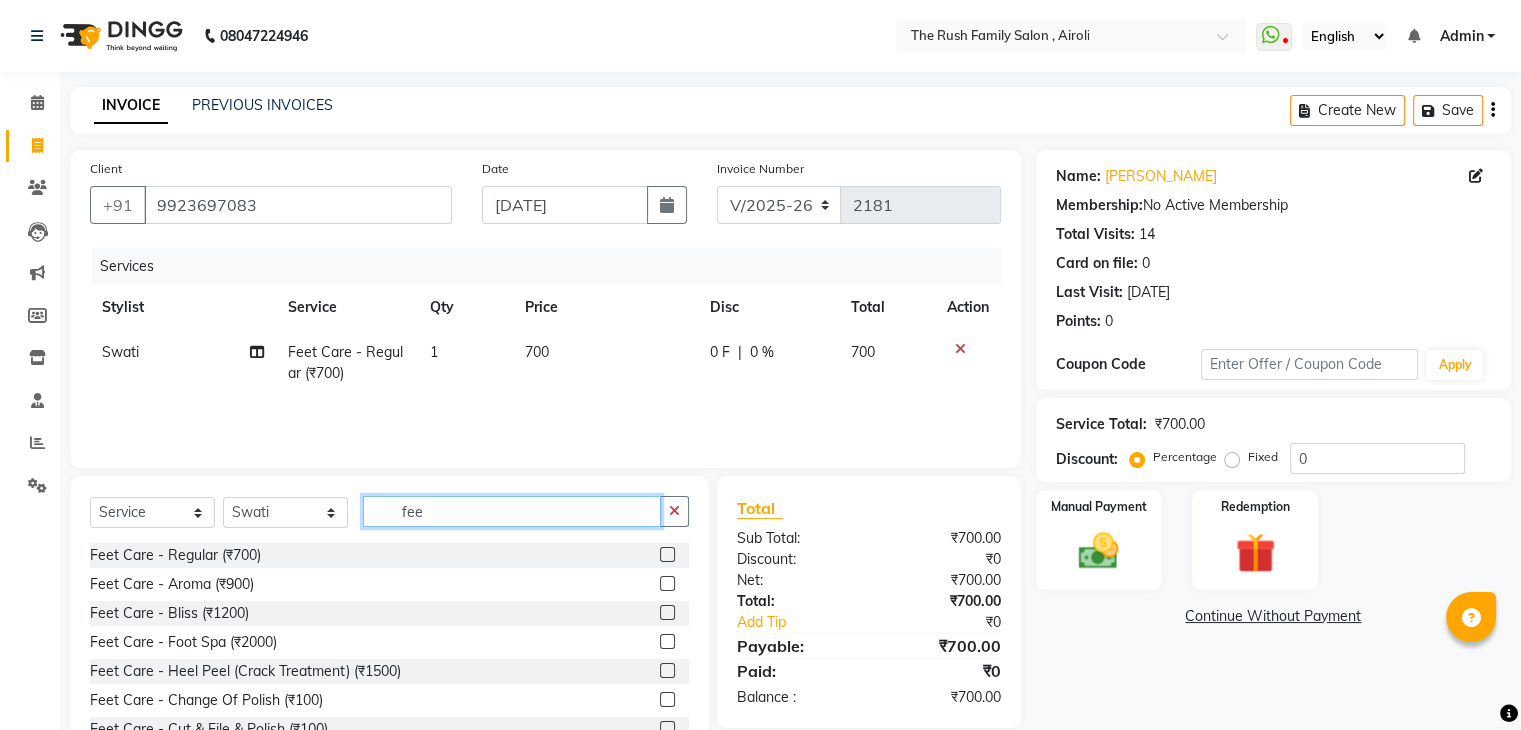 click on "fee" 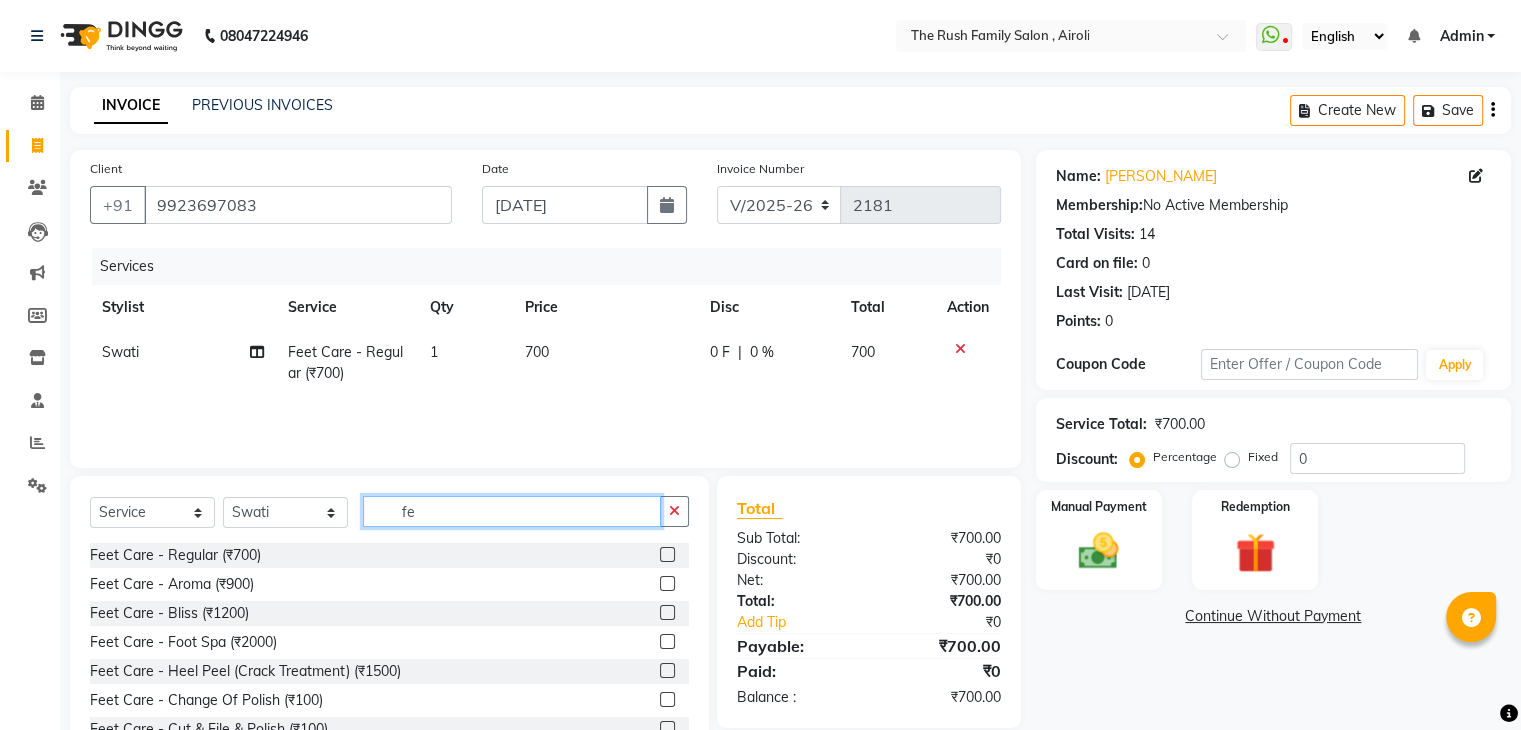 type on "f" 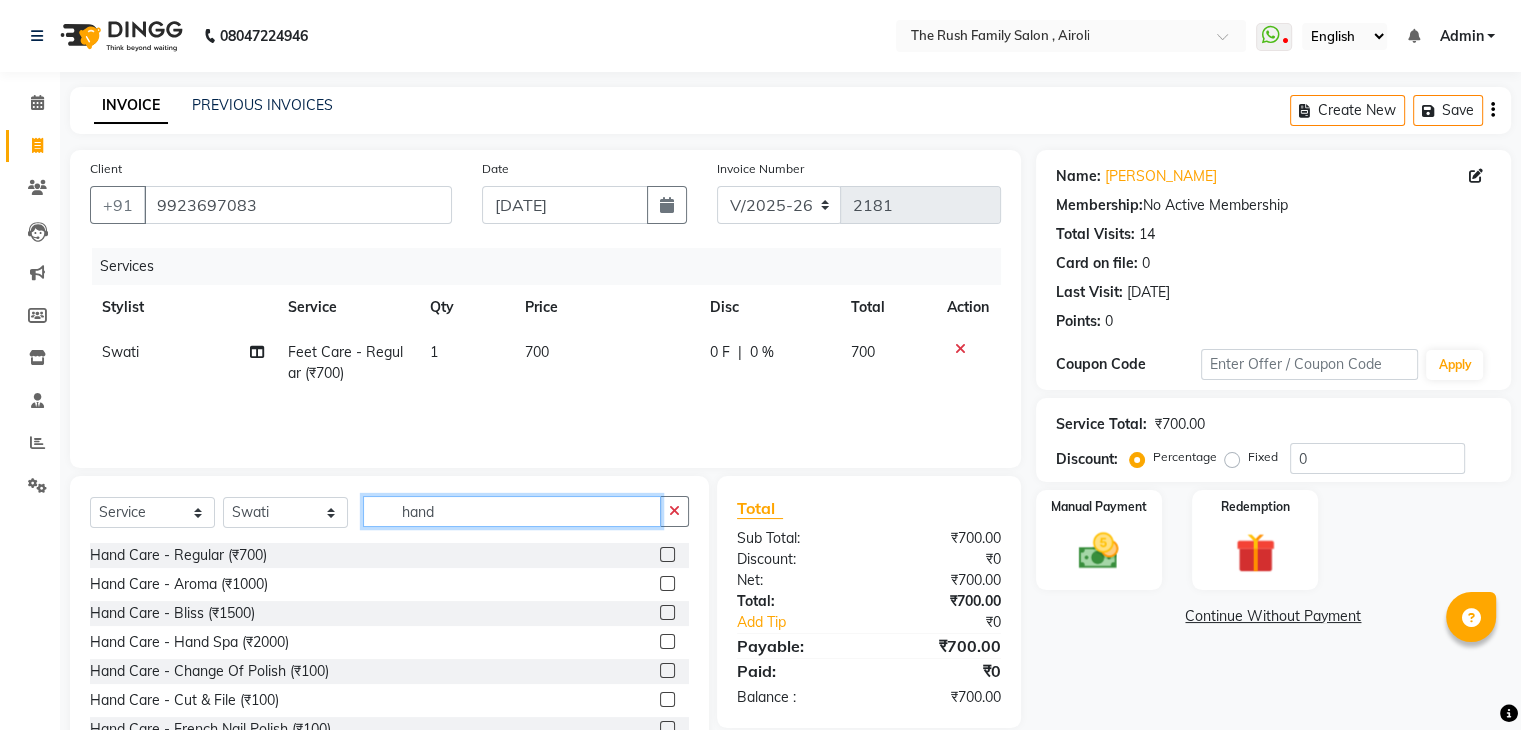 type on "hand" 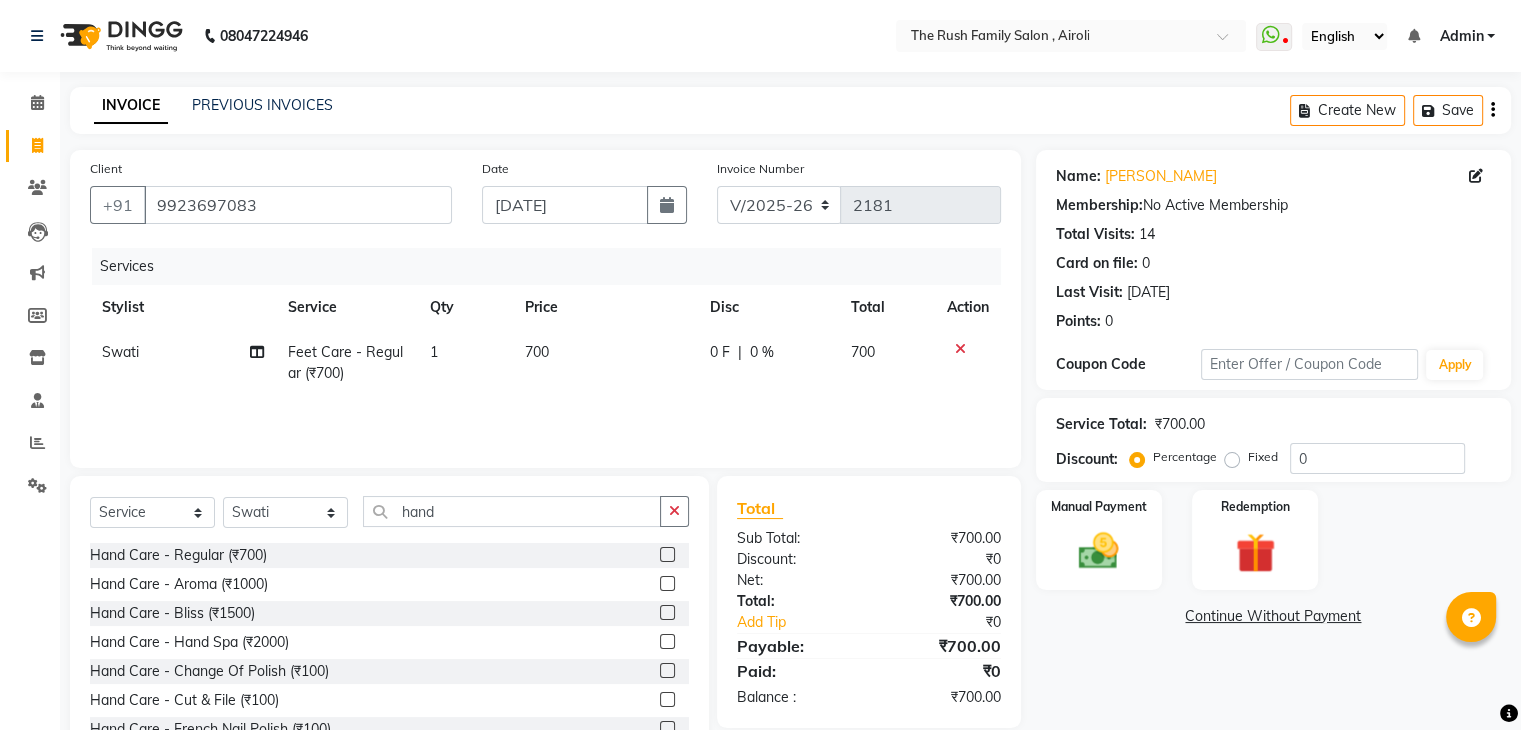 click 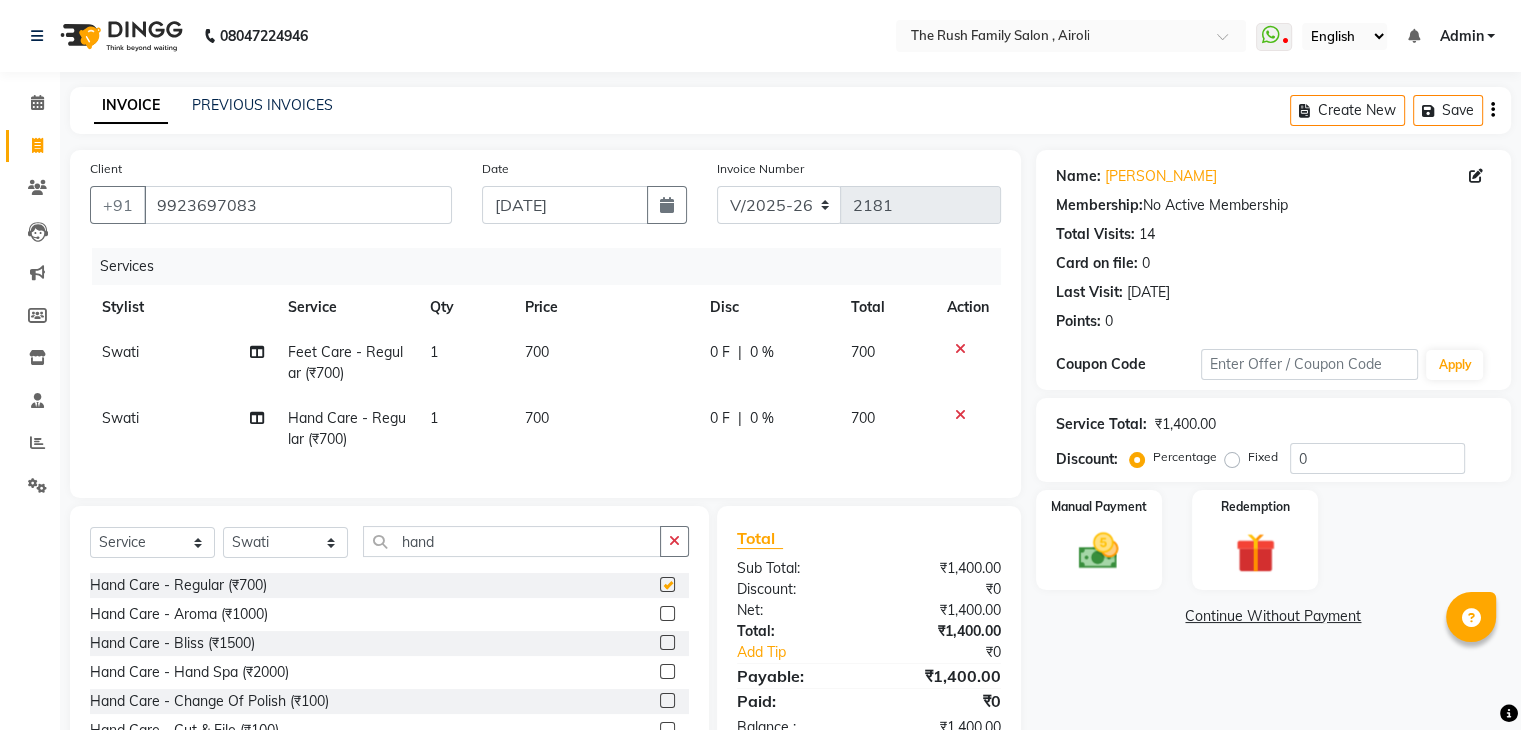checkbox on "false" 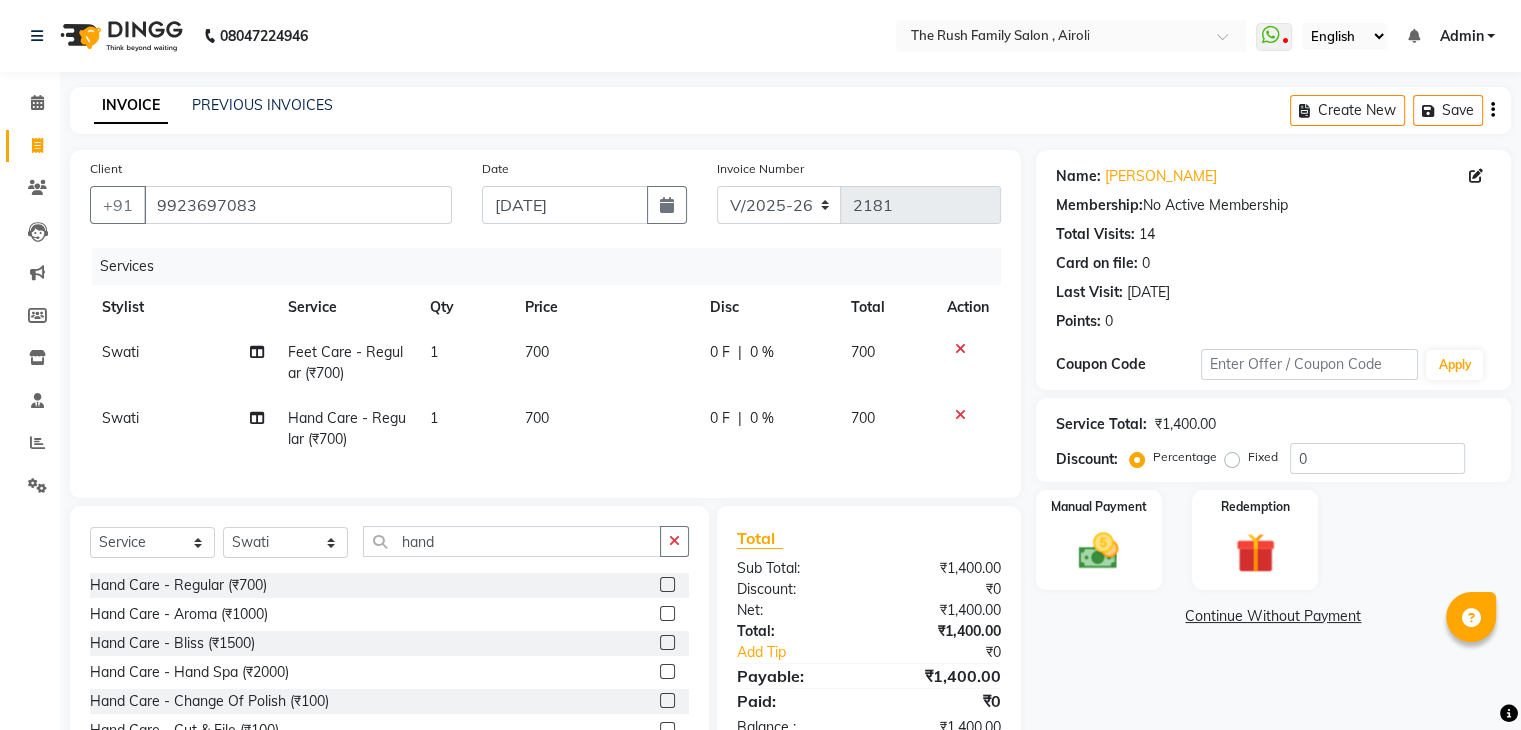 scroll, scrollTop: 117, scrollLeft: 0, axis: vertical 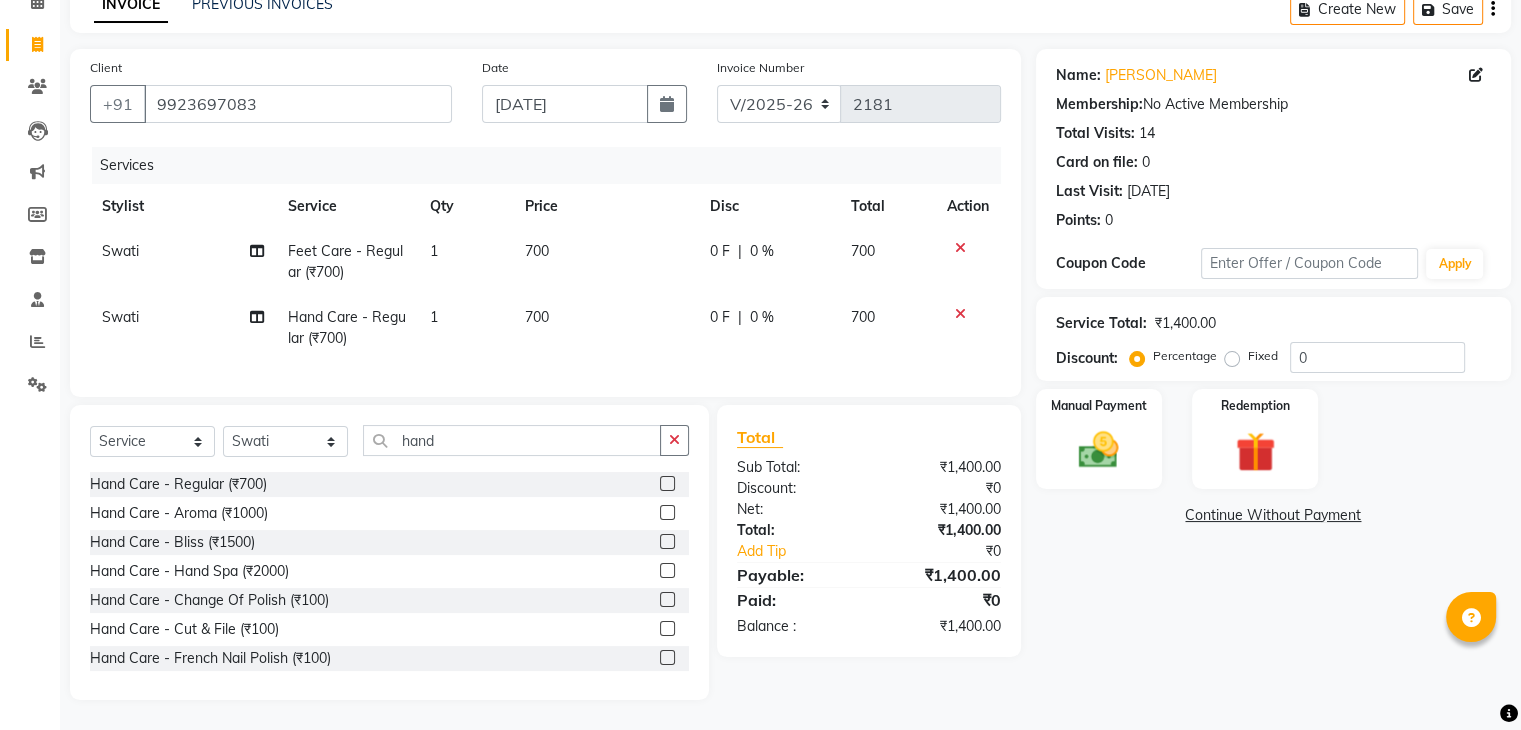 click on "0 F | 0 %" 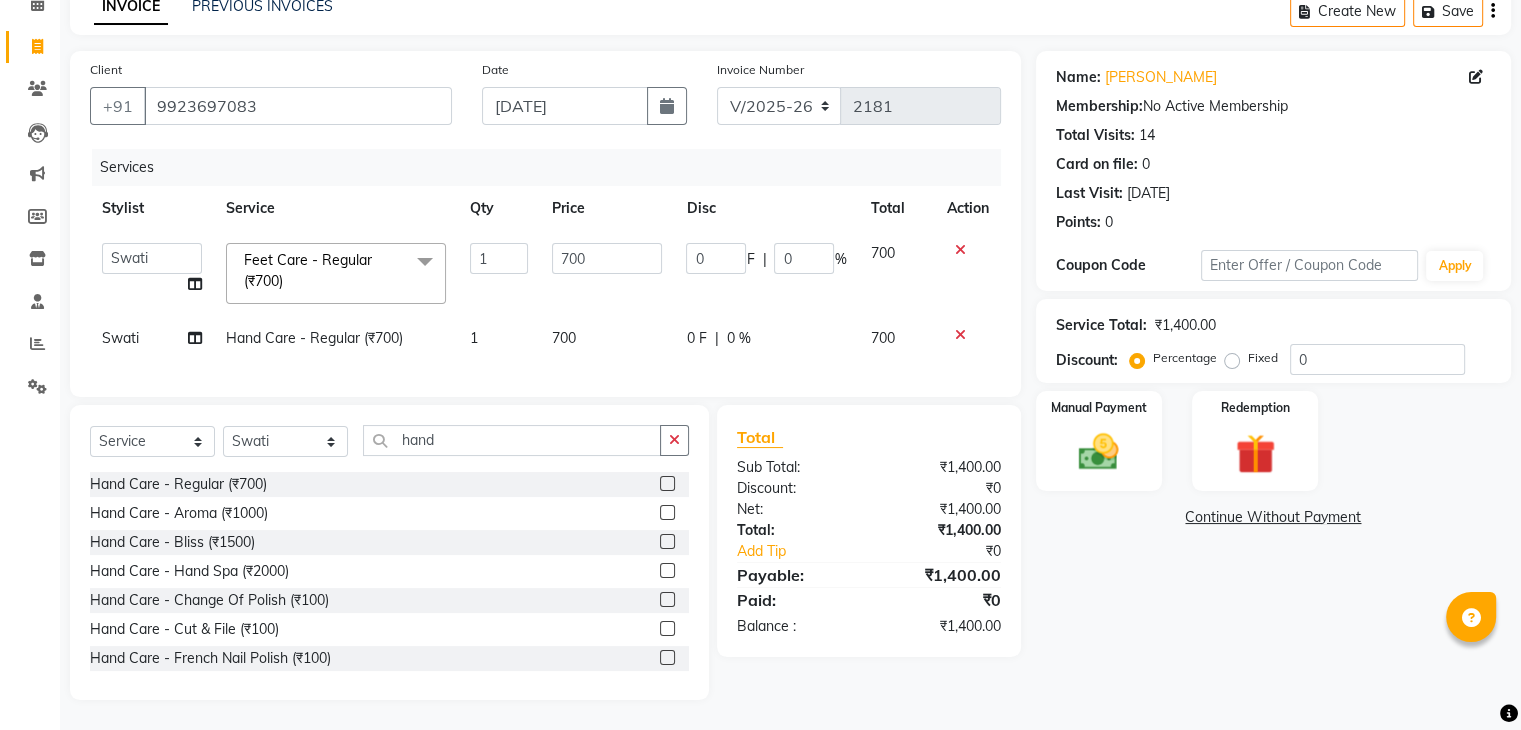 scroll, scrollTop: 115, scrollLeft: 0, axis: vertical 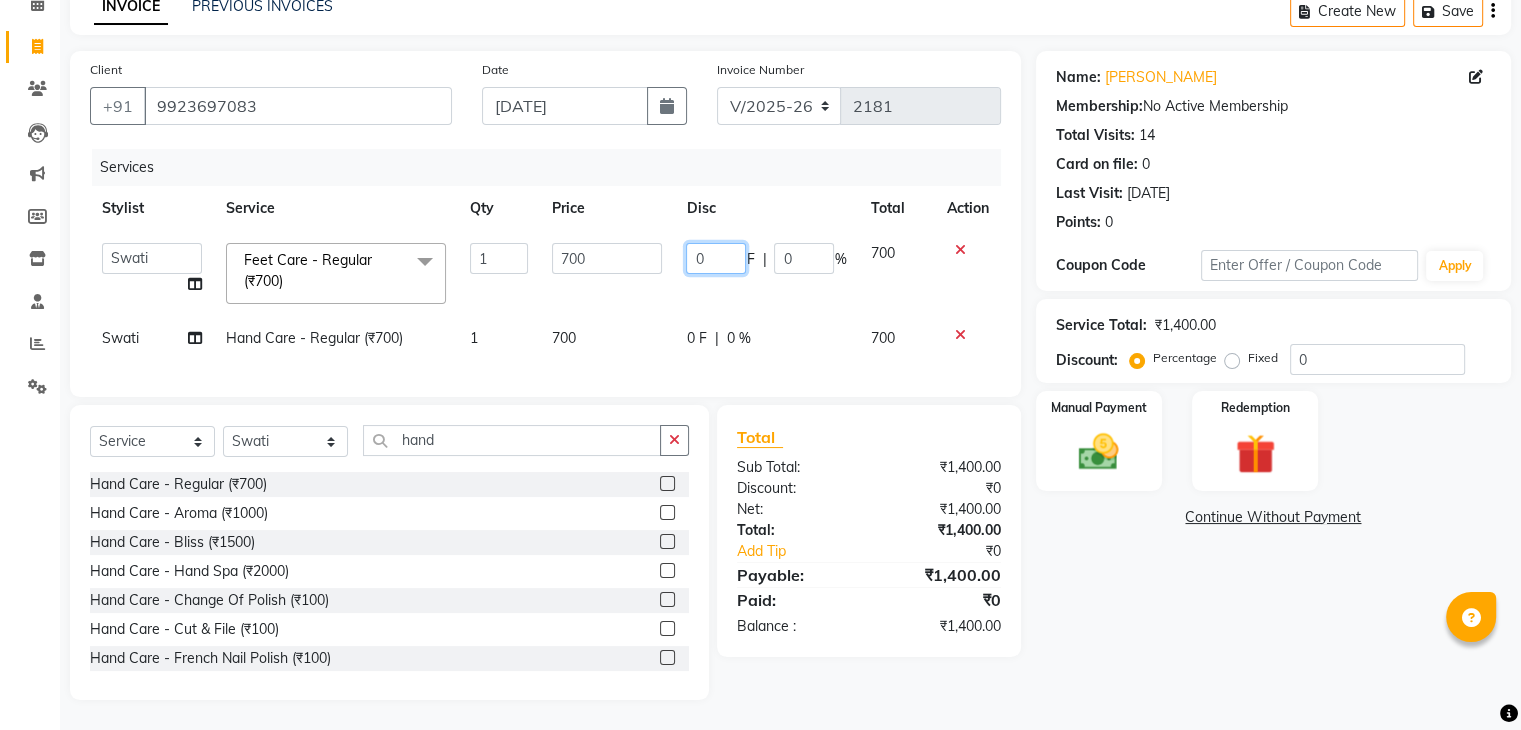 click on "0" 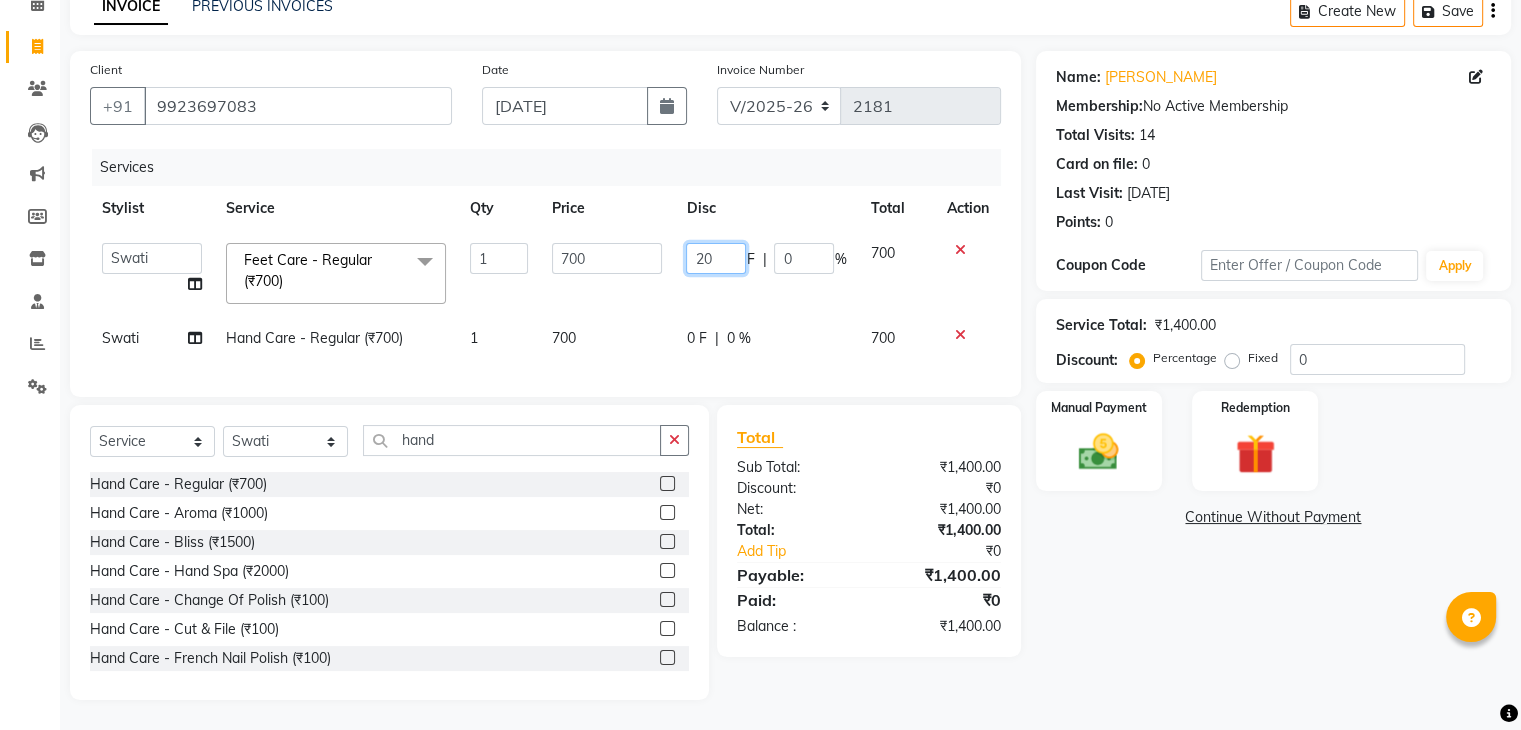 type on "201" 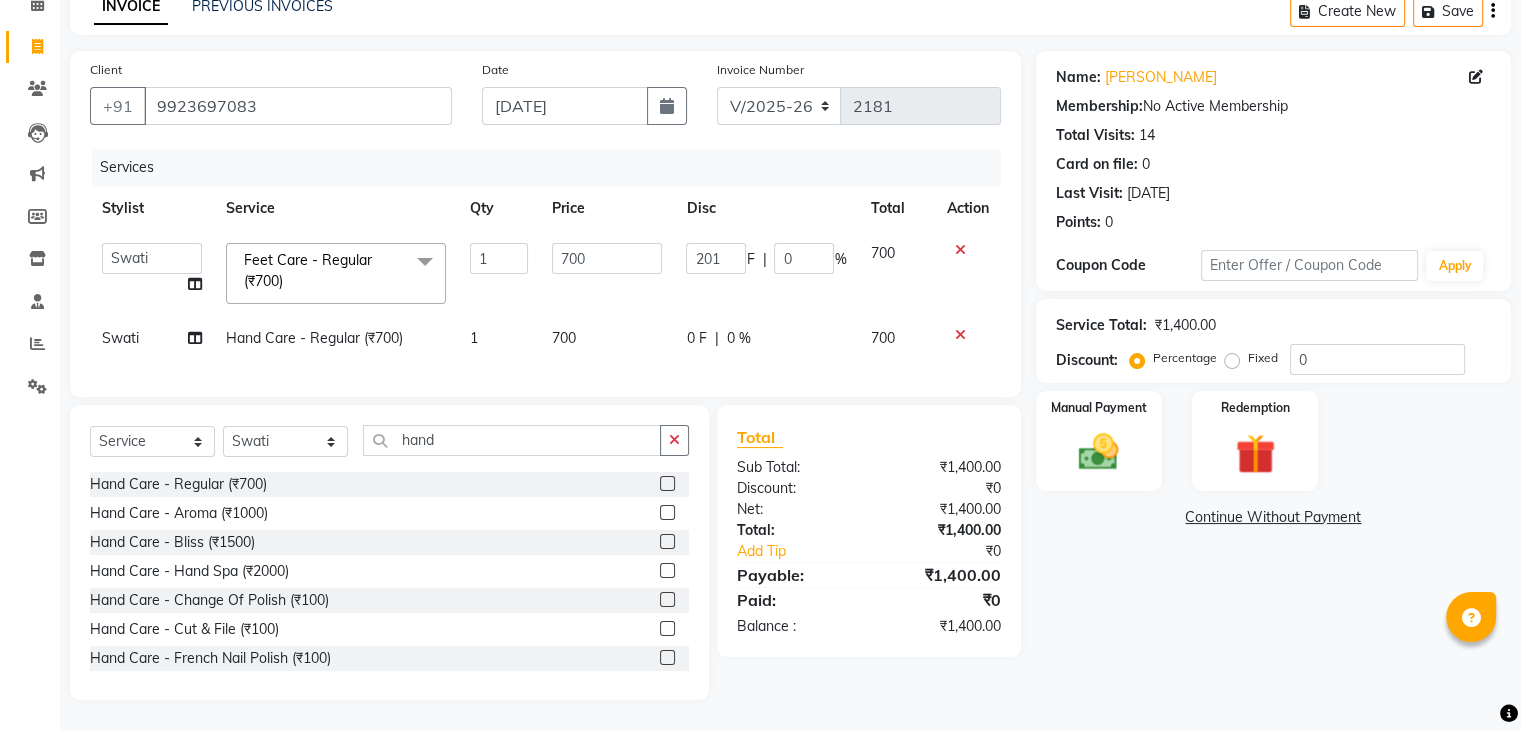 click on "Ajaz   Danish   Guddi   Jayesh    mumtaz     nishu   Riya      Rush   Swati  Feet Care - Regular (₹700)  x Clean Up - Deep Clean (₹900) Clean Up - Fruit (₹1000) Clean Up - Revival (₹1200) Clean Up - Mineral 1 (₹1500) Clean Up - Mineral (₹2000) Clean Up - Hydrating (₹2500) Clean Up - D.N.A. (₹3000) lice treatment (₹2000) power dose [per bottle ] (₹500) pigmantation facial (₹1000) protein spa (₹2500) Bota smooth (₹8000) Bota smooth  (₹10000) bota smooth (₹6500) Protein hair spa (₹1600) nanoplatia (₹2500) Hair protein spa (₹2000) Protein spaa (₹3500) Foot spa (₹800) Protein spa (₹3000) Nose pill off (₹250) hair spa dandruff treatment (₹3500) Threading/upl (₹70) Threading /Forhead /upl (₹90) Botosmooth (₹7000) Pigmentation treatment (₹3000) Hydra  facial (₹7000) hair cut / shave (₹375) Pill off upl (₹50) Advance payment (₹600) Diamond clean up (₹1200) Botoplatia  (₹4600) hair colour (₹1200) face massage (₹800) hair setting (₹100) 1 700 201" 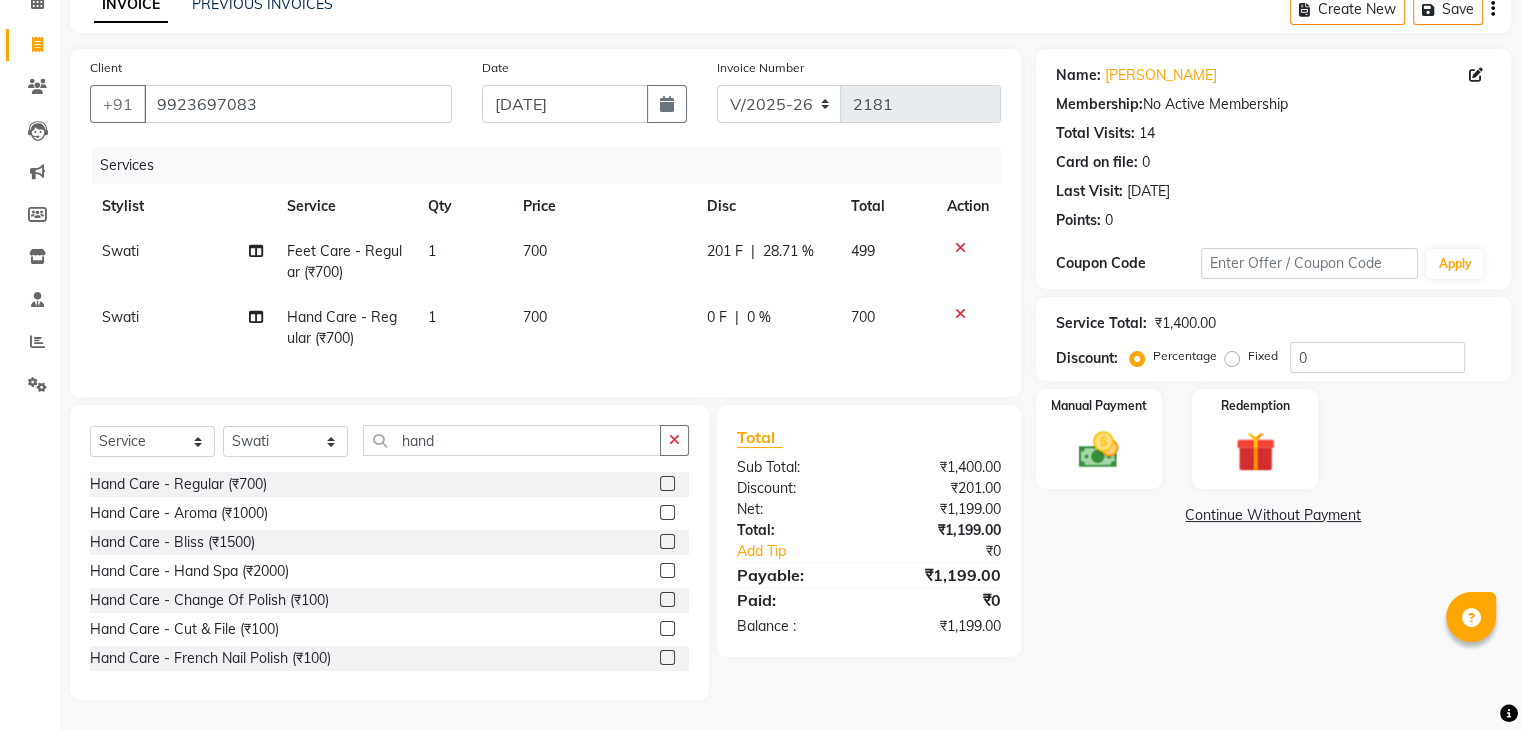 click on "0 F | 0 %" 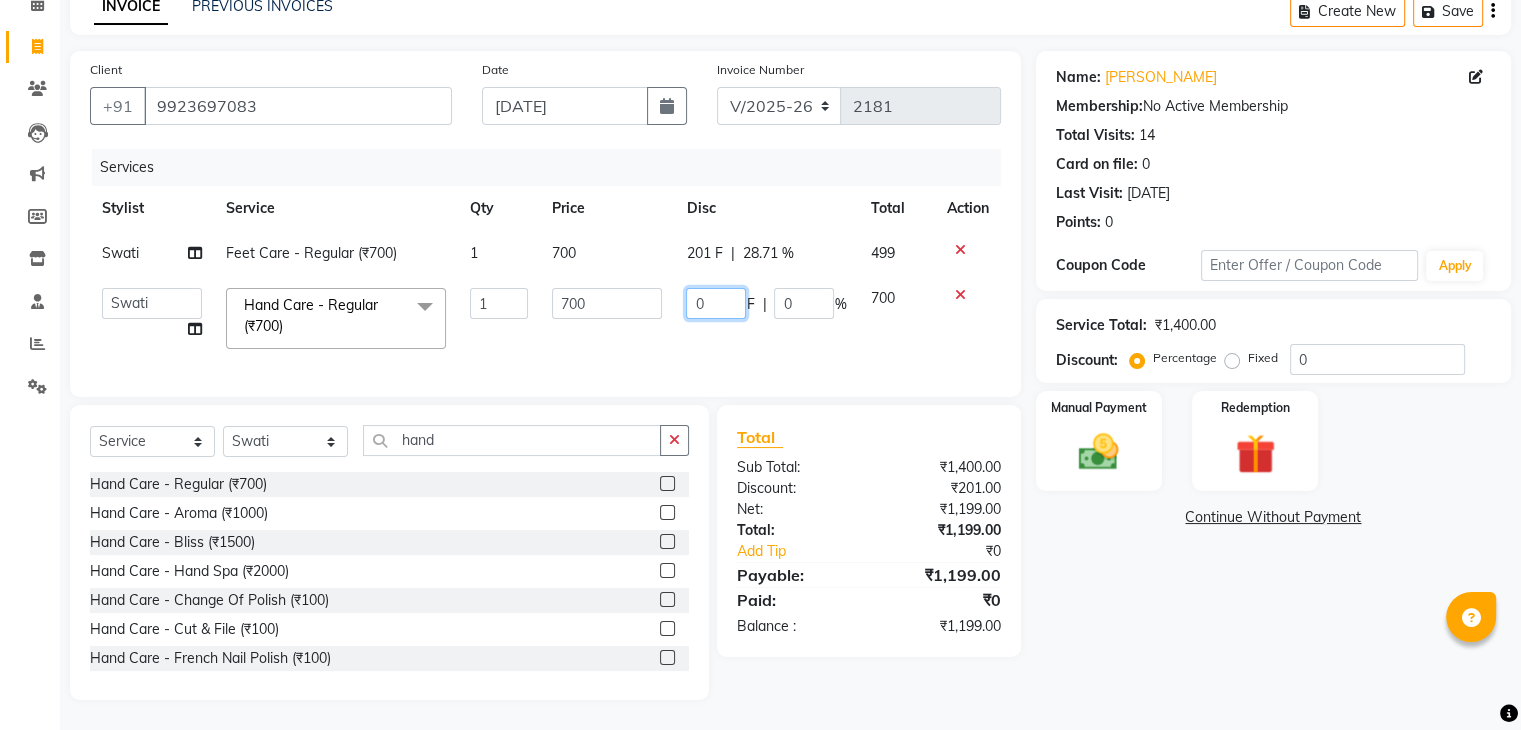 click on "0" 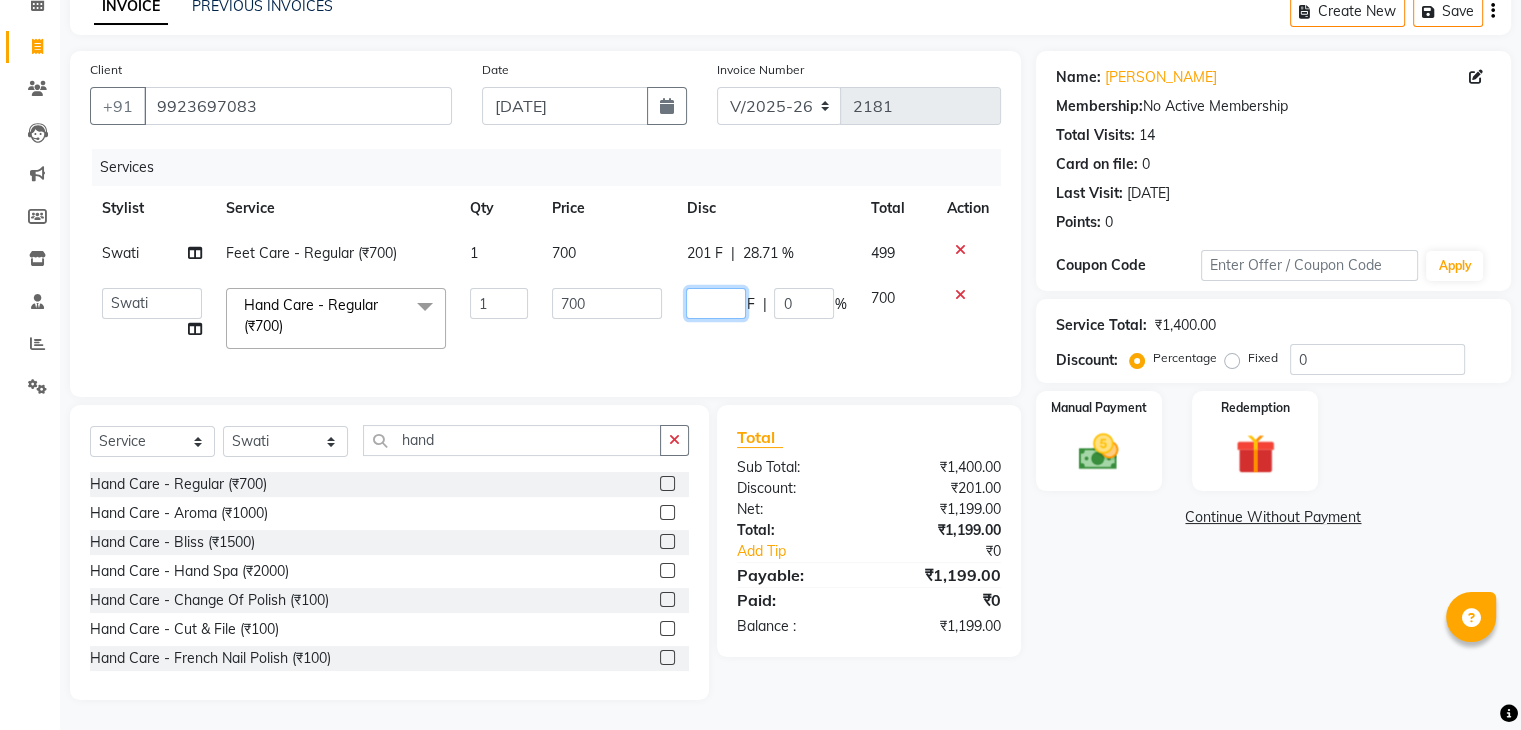 type 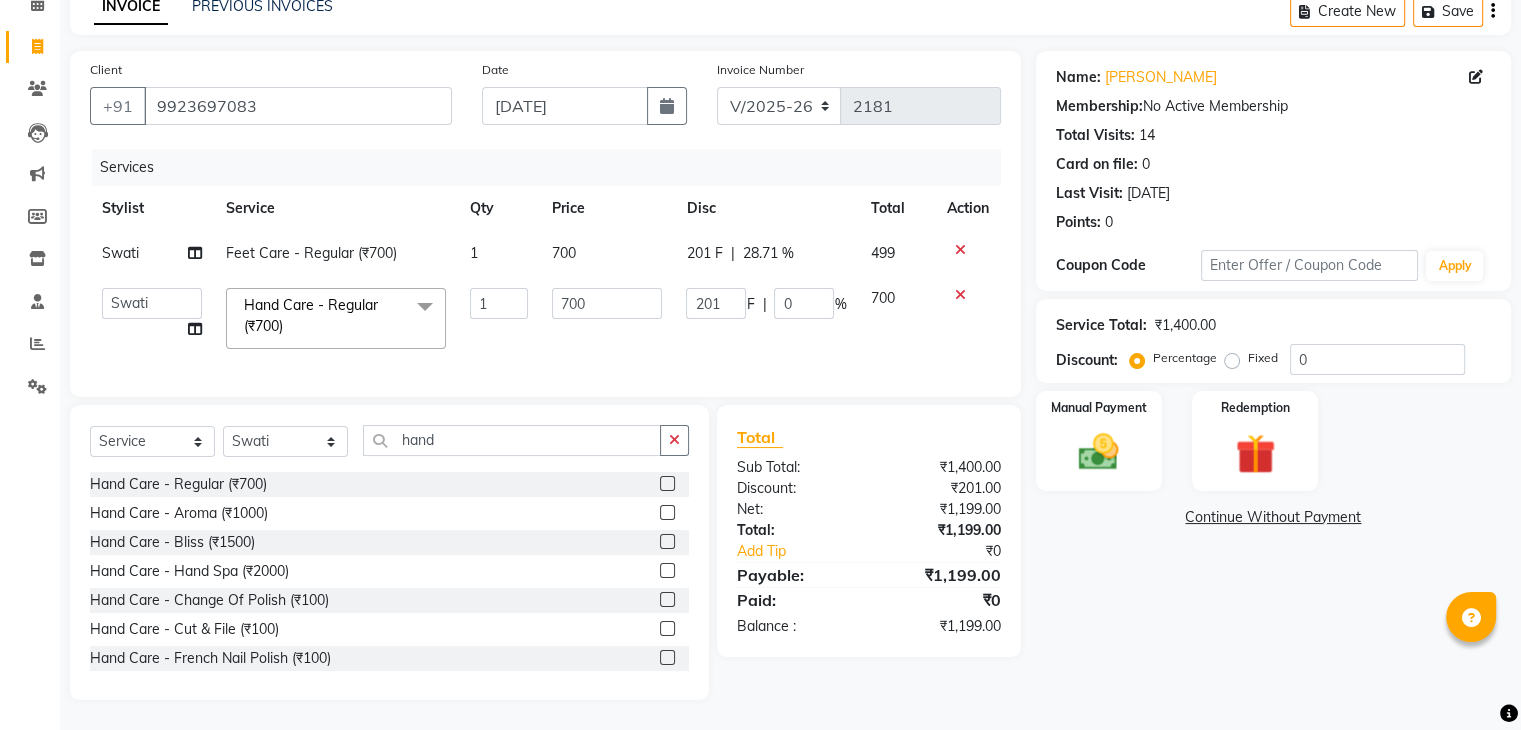 click on "Services Stylist Service Qty Price Disc Total Action Swati Feet Care - Regular (₹700) 1 700 201 F | 28.71 % 499  Ajaz   Danish   Guddi   Jayesh    mumtaz     nishu   Riya      Rush   Swati  Hand Care - Regular (₹700)  x Clean Up - Deep Clean (₹900) Clean Up - Fruit (₹1000) Clean Up - Revival (₹1200) Clean Up - Mineral 1 (₹1500) Clean Up - Mineral (₹2000) Clean Up - Hydrating (₹2500) Clean Up - D.N.A. (₹3000) lice treatment (₹2000) power dose [per bottle ] (₹500) pigmantation facial (₹1000) protein spa (₹2500) Bota smooth (₹8000) Bota smooth  (₹10000) bota smooth (₹6500) Protein hair spa (₹1600) nanoplatia (₹2500) Hair protein spa (₹2000) Protein spaa (₹3500) Foot spa (₹800) Protein spa (₹3000) Nose pill off (₹250) hair spa dandruff treatment (₹3500) Threading/upl (₹70) Threading /Forhead /upl (₹90) Botosmooth (₹7000) Pigmentation treatment (₹3000) Hydra  facial (₹7000) hair cut / shave (₹375) Pill off upl (₹50) Advance payment (₹600) 1 700 201 F" 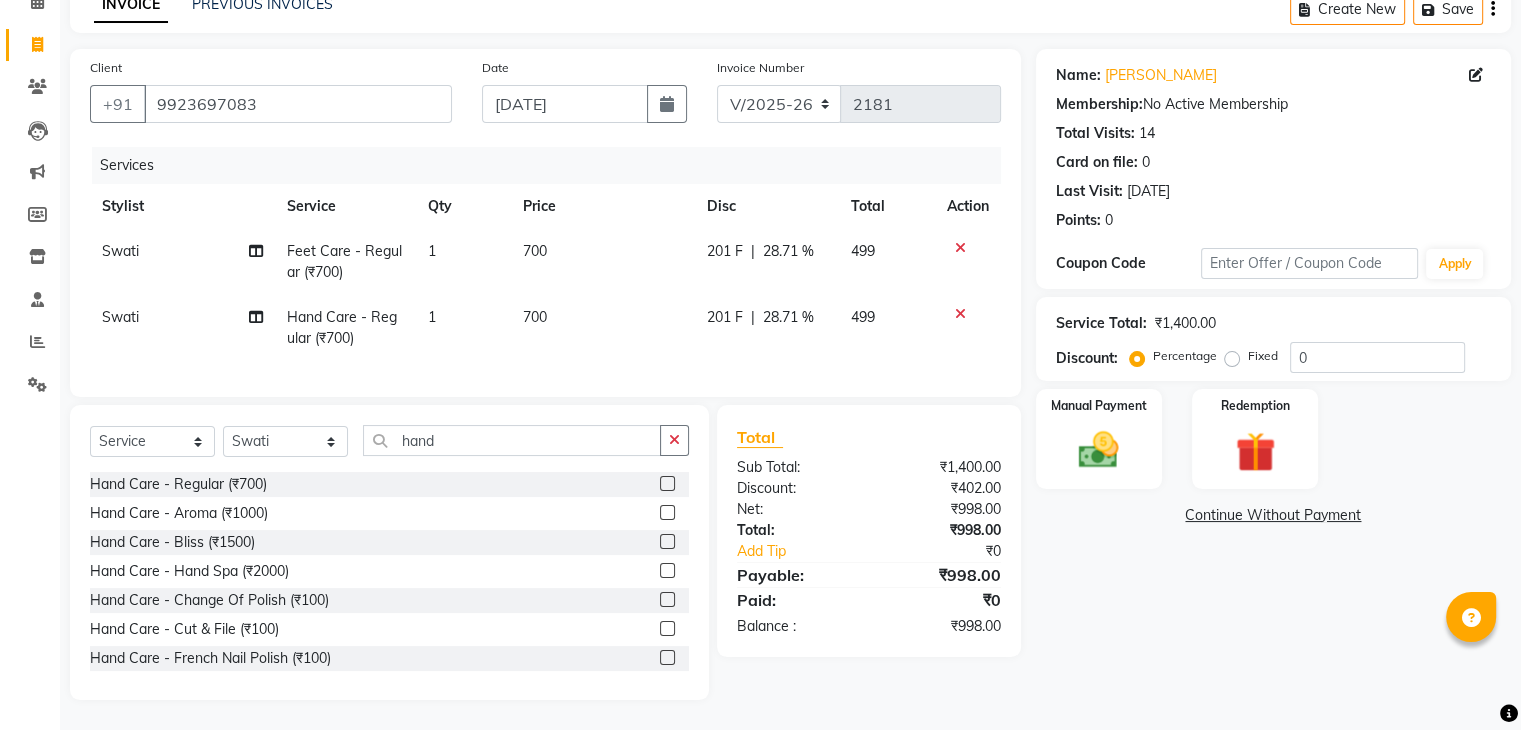 click on "Swati" 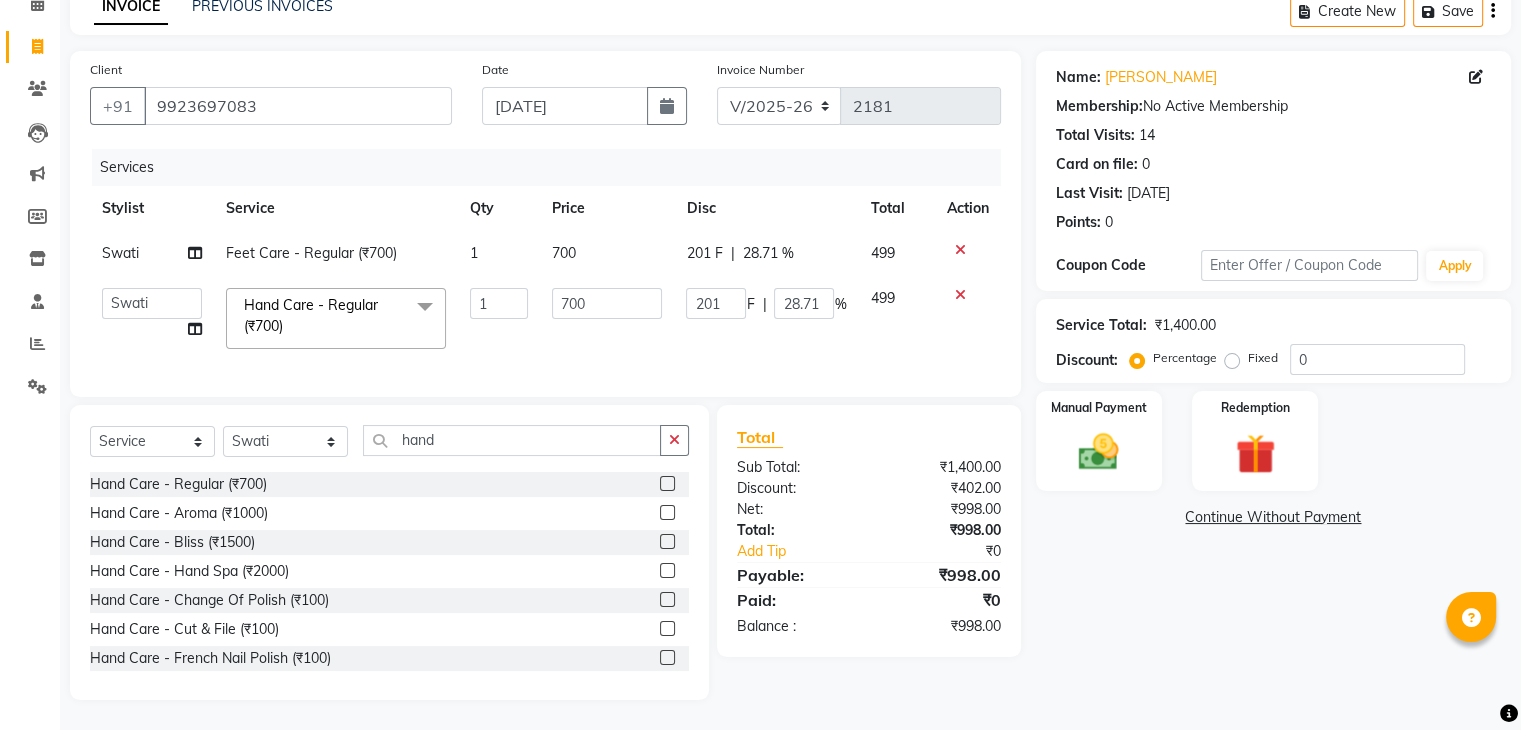 drag, startPoint x: 130, startPoint y: 309, endPoint x: 144, endPoint y: 269, distance: 42.379242 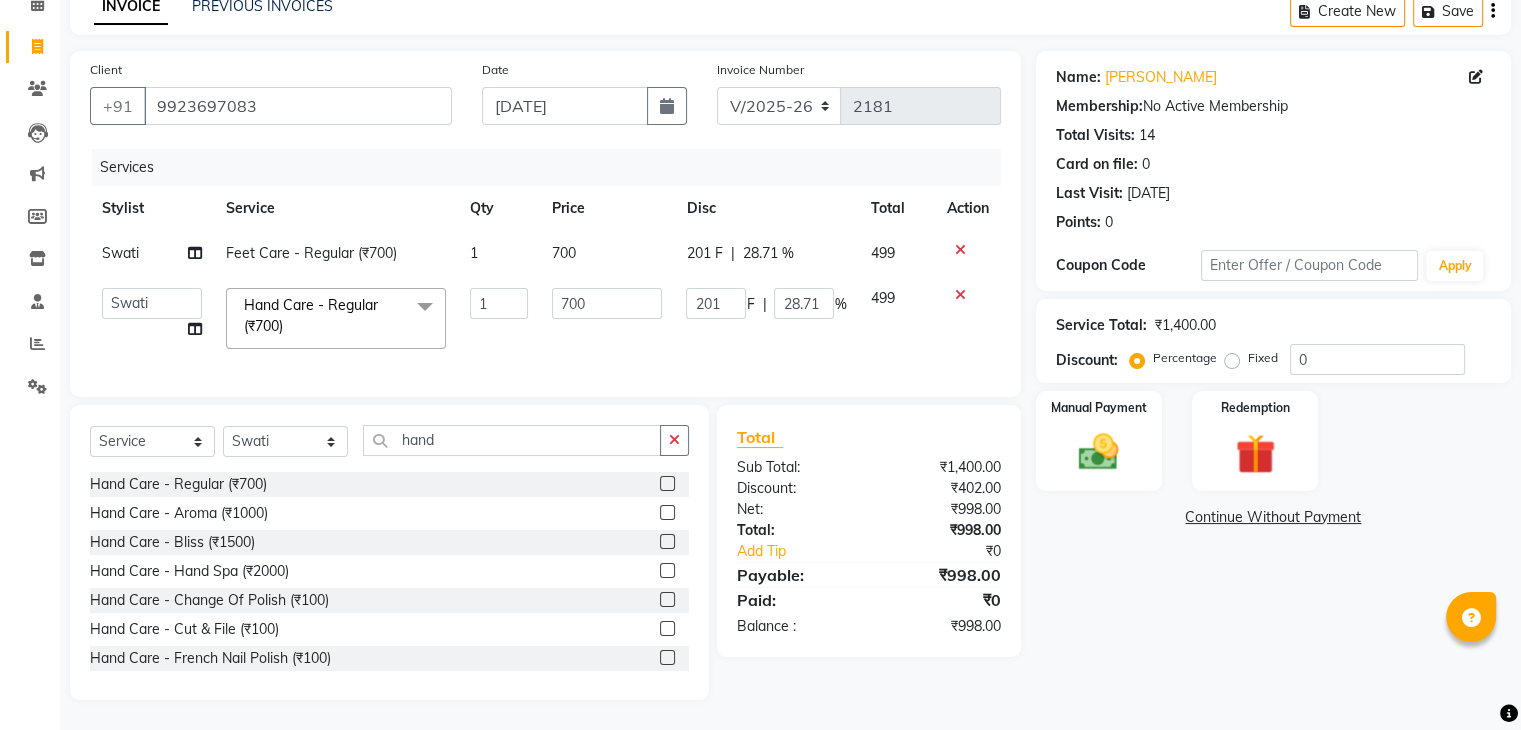click on "Ajaz   Danish   Guddi   Jayesh    mumtaz     nishu   Riya      Rush   Swati" 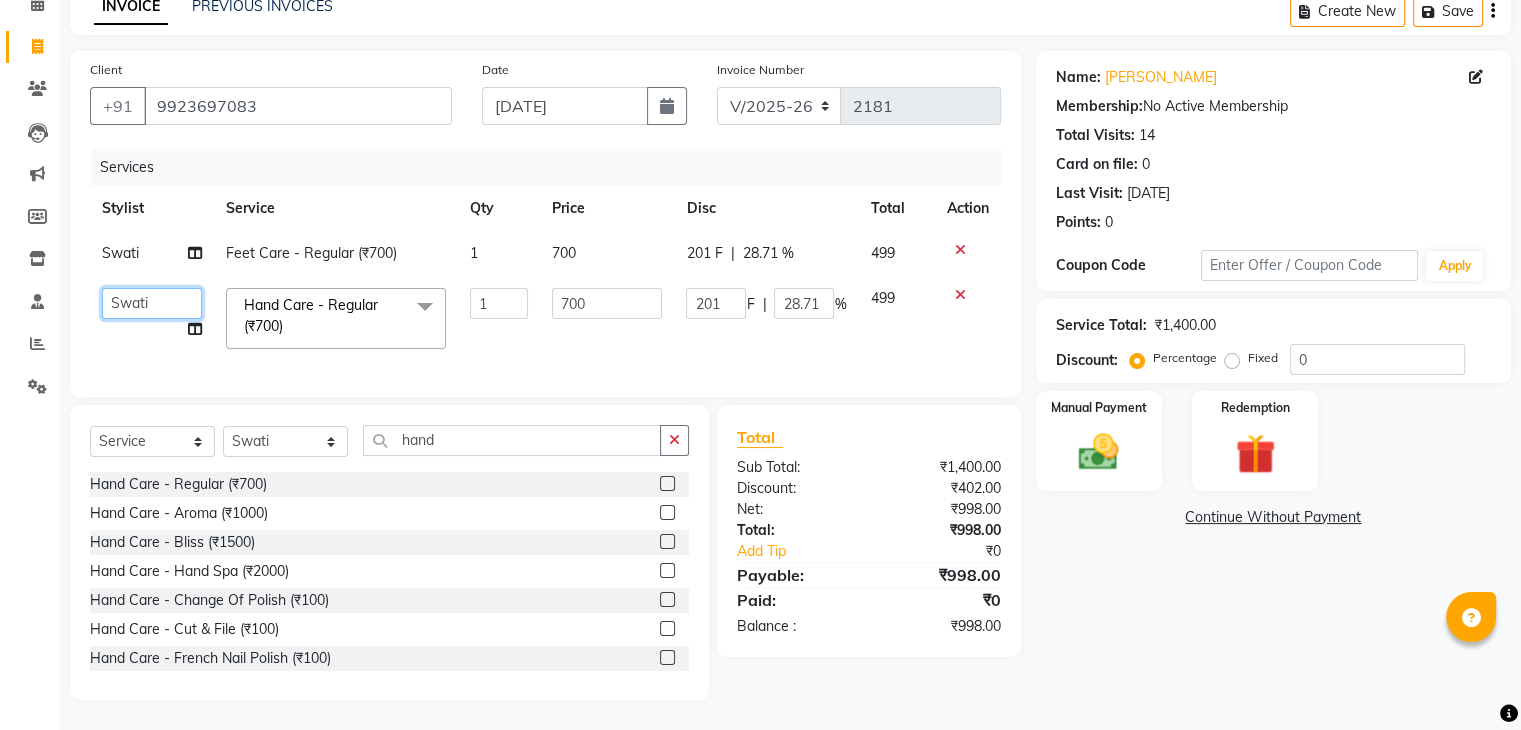 click on "Ajaz   Danish   Guddi   Jayesh    mumtaz     nishu   Riya      Rush   Swati" 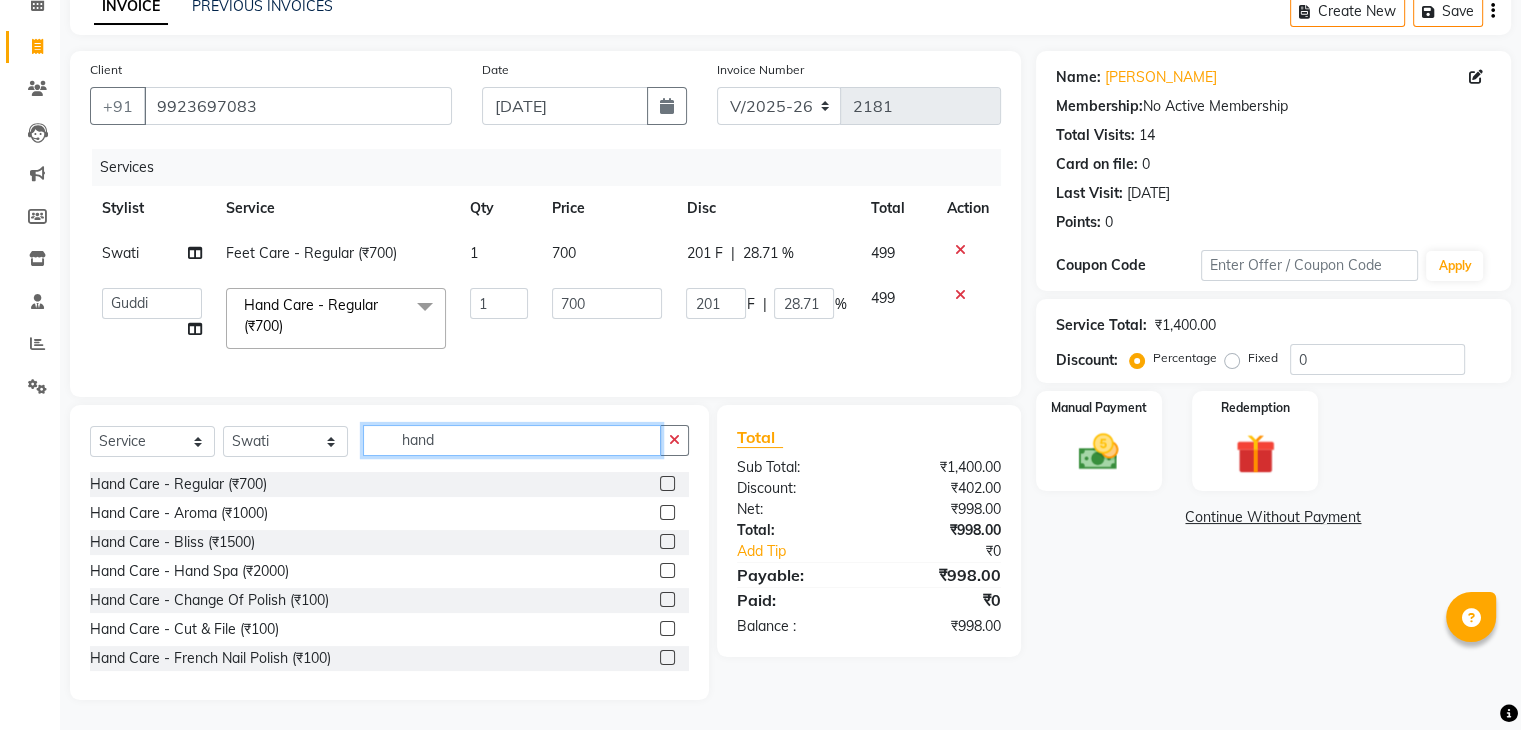 click on "hand" 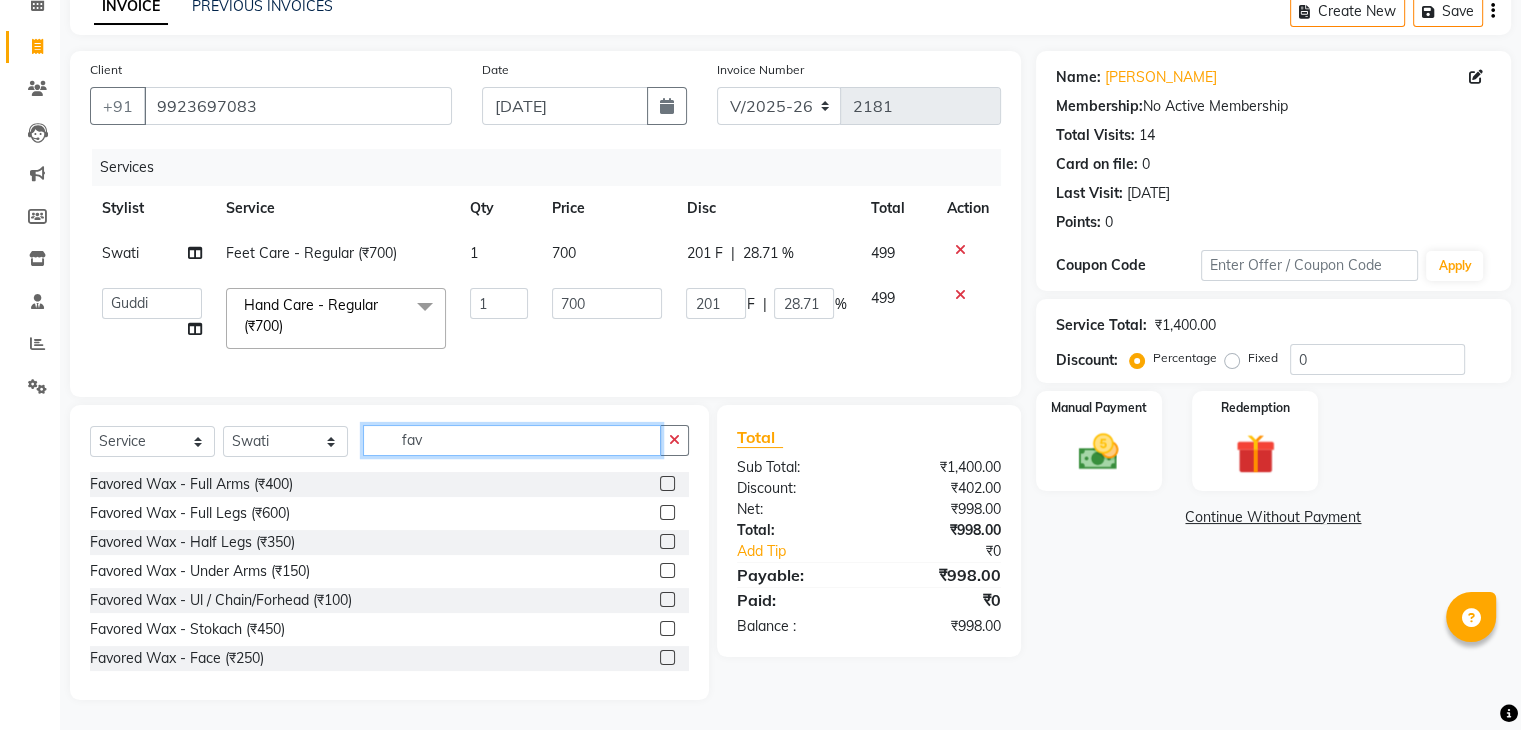 click on "fav" 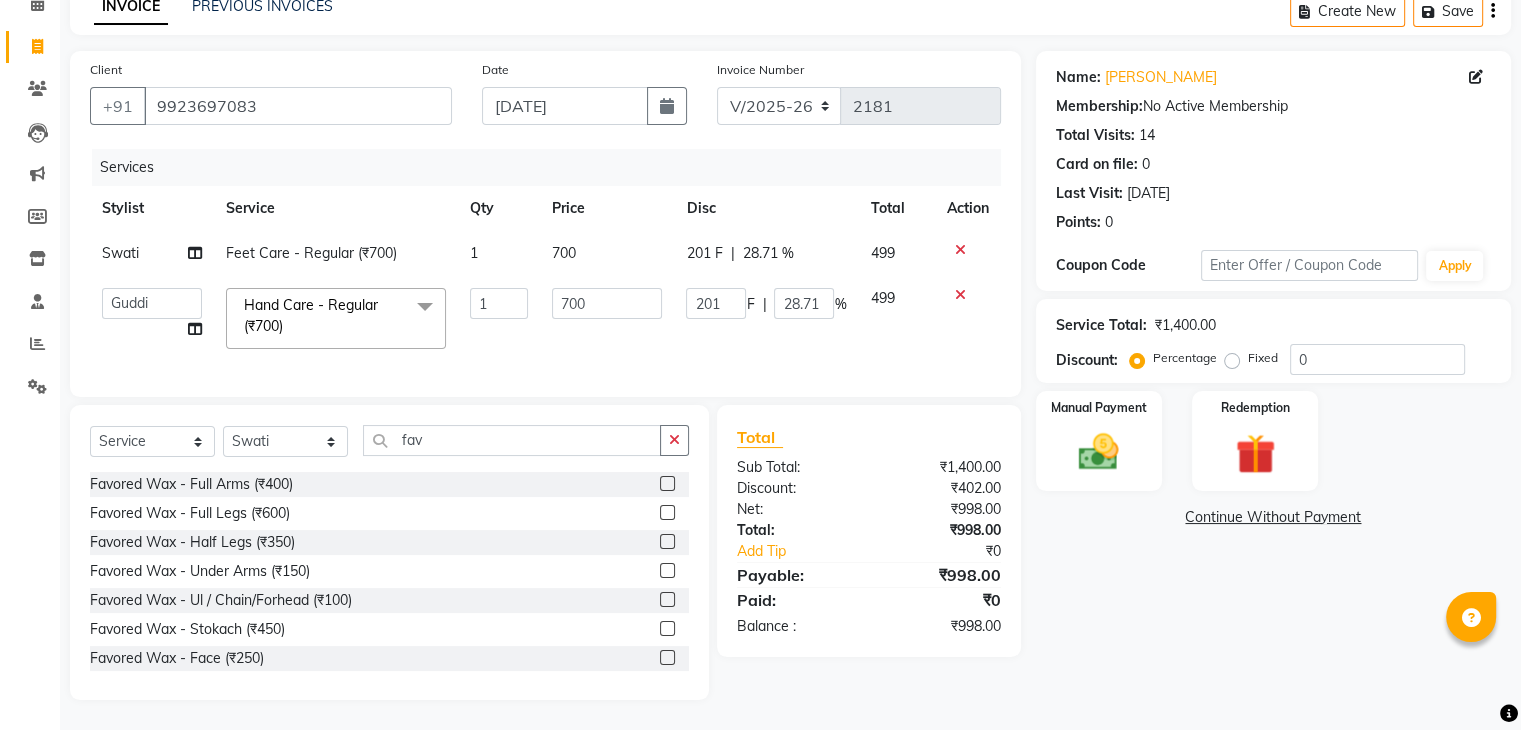 click 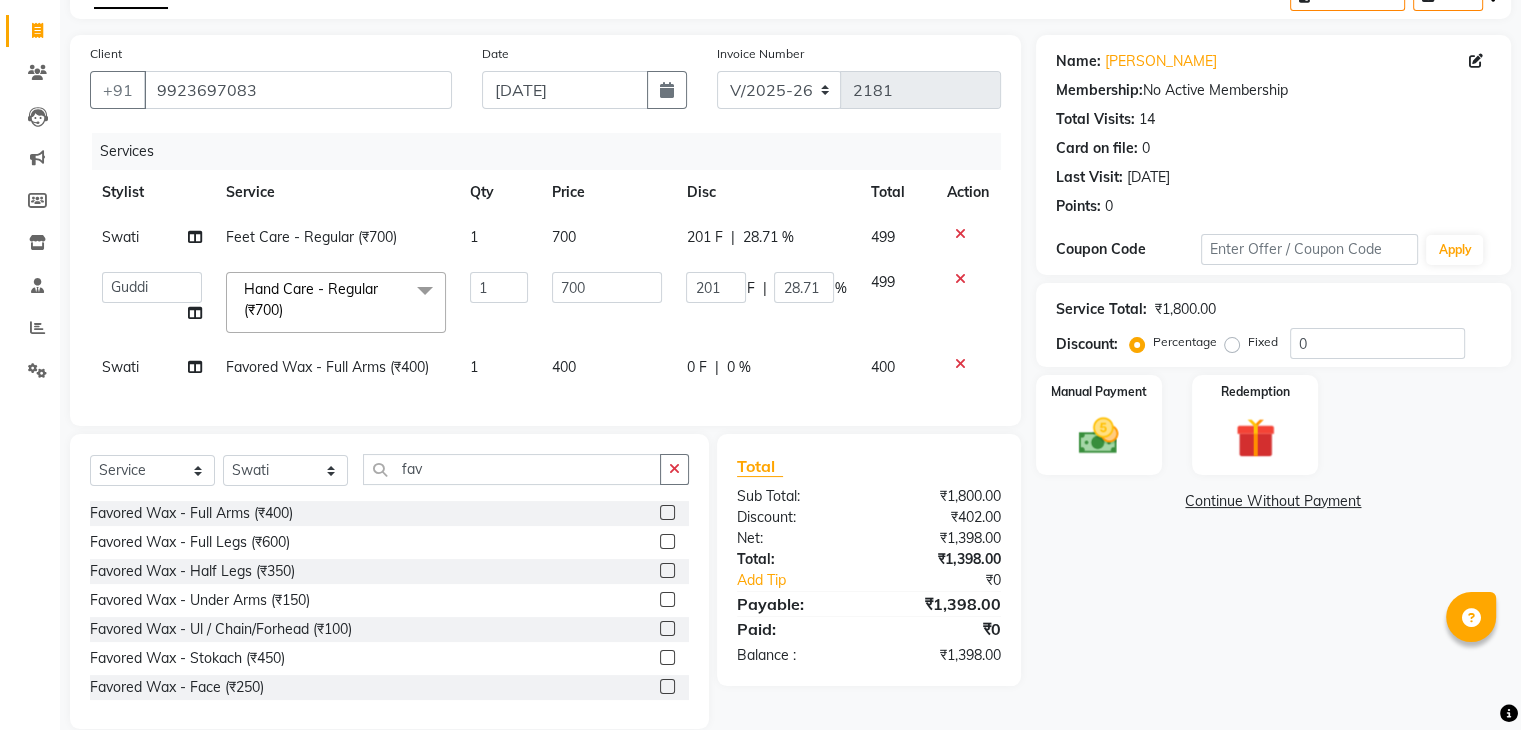 scroll, scrollTop: 160, scrollLeft: 0, axis: vertical 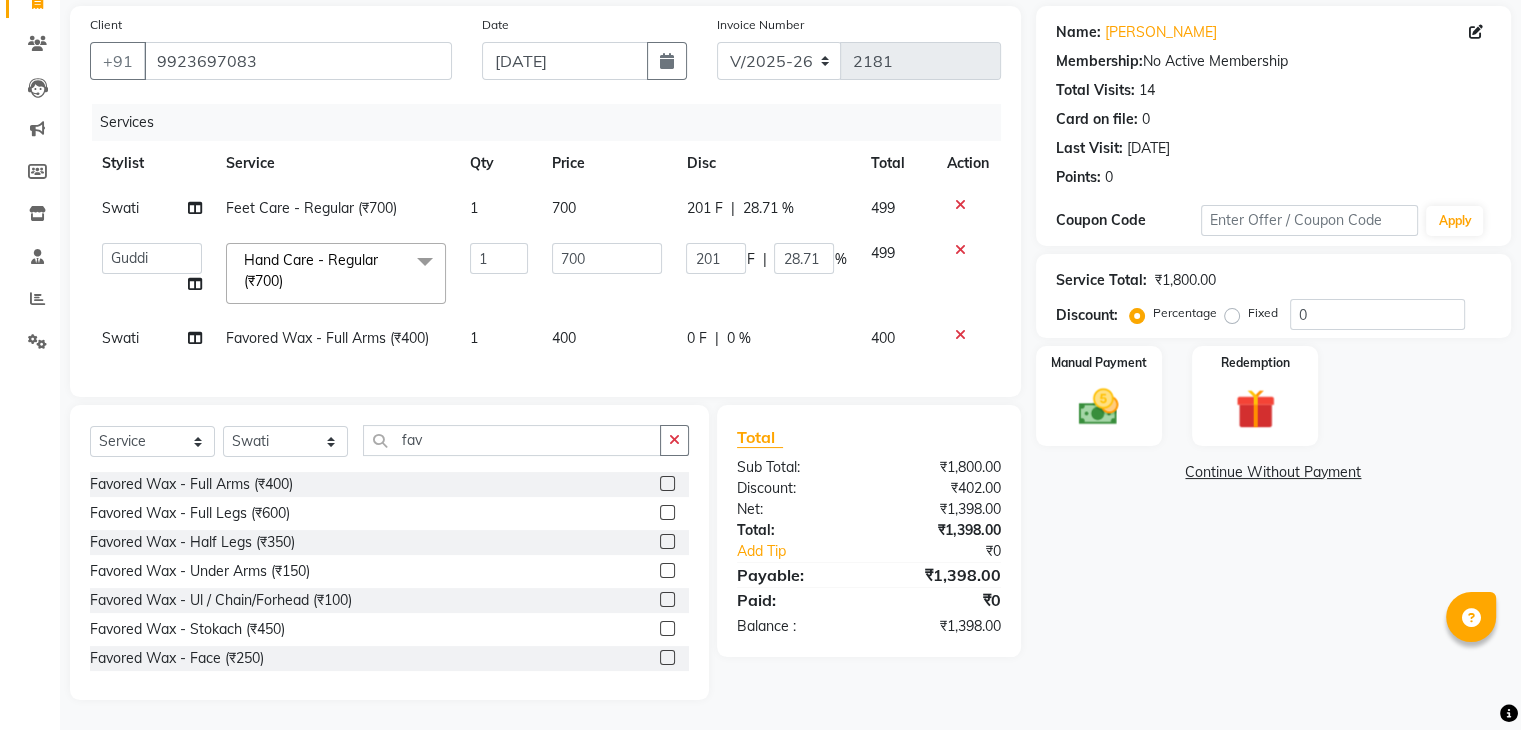 click on "Swati" 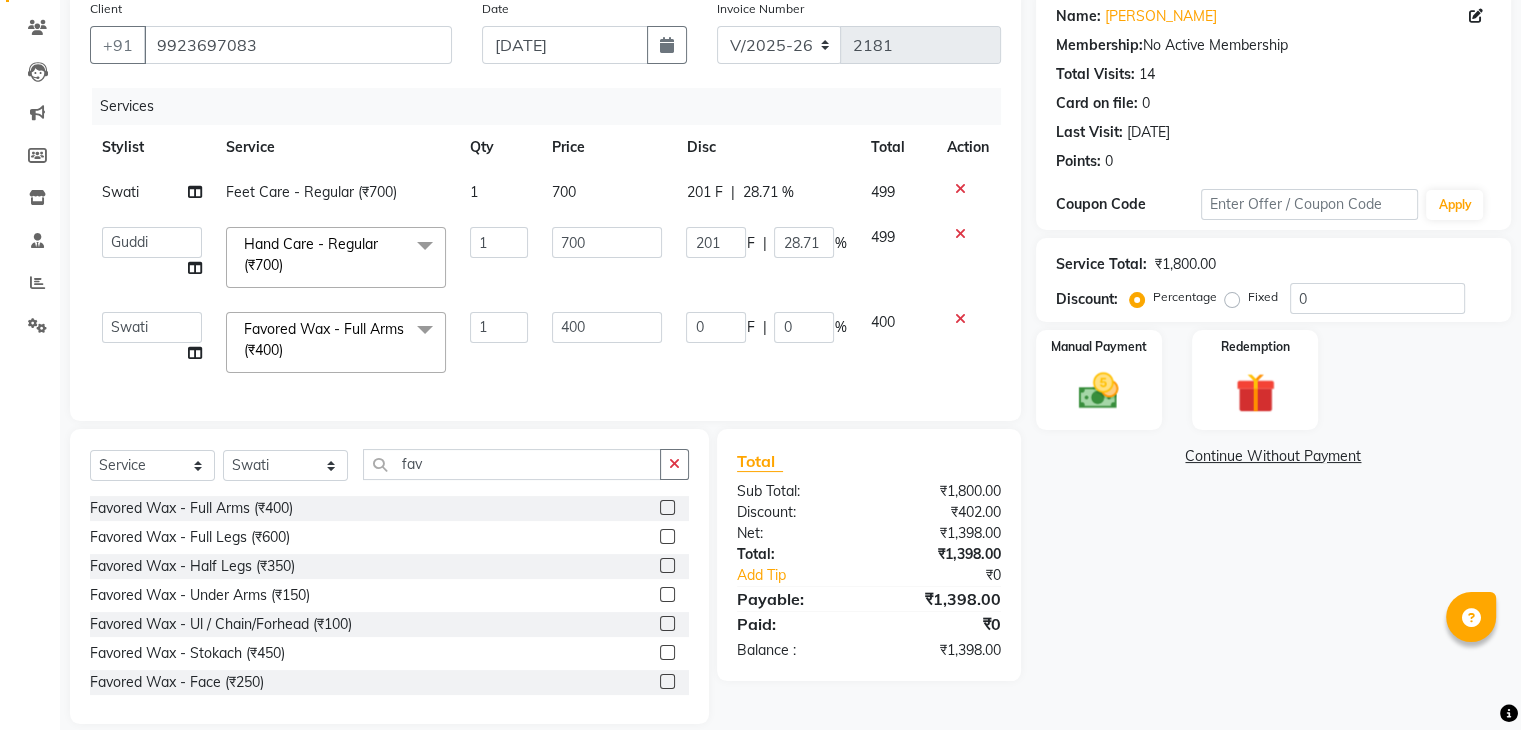 click on "Ajaz   Danish   Guddi   Jayesh    mumtaz     nishu   Riya      Rush   Swati" 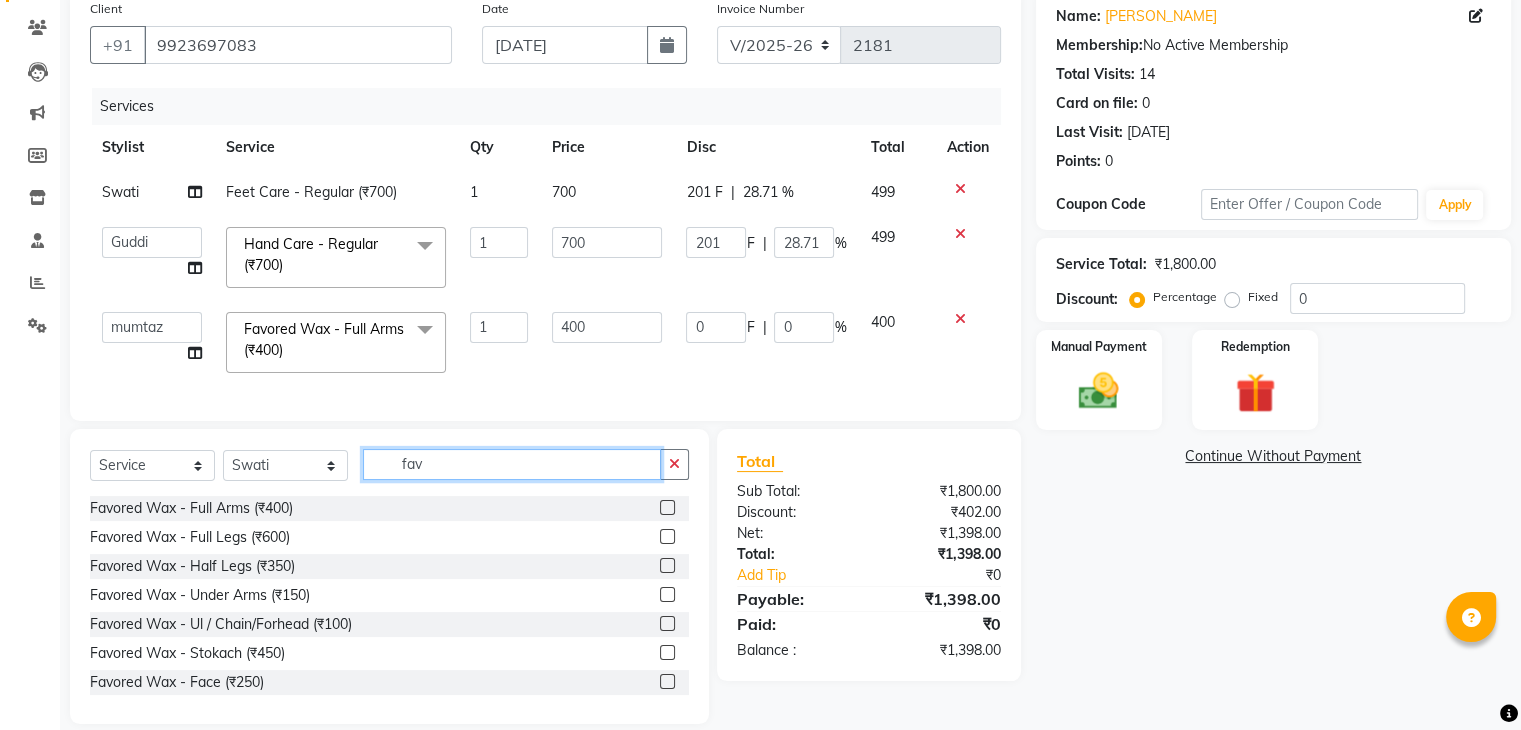 click on "fav" 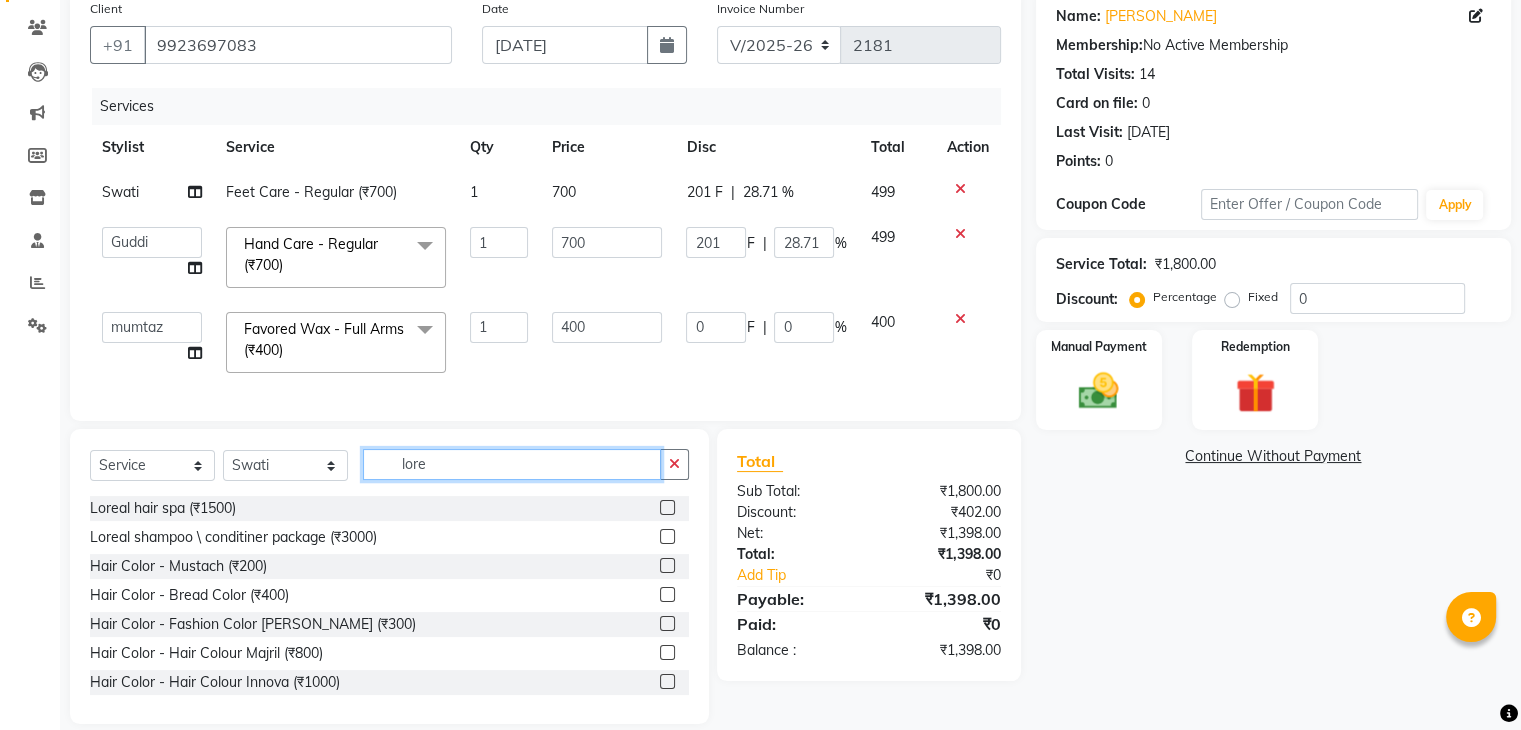 scroll, scrollTop: 156, scrollLeft: 0, axis: vertical 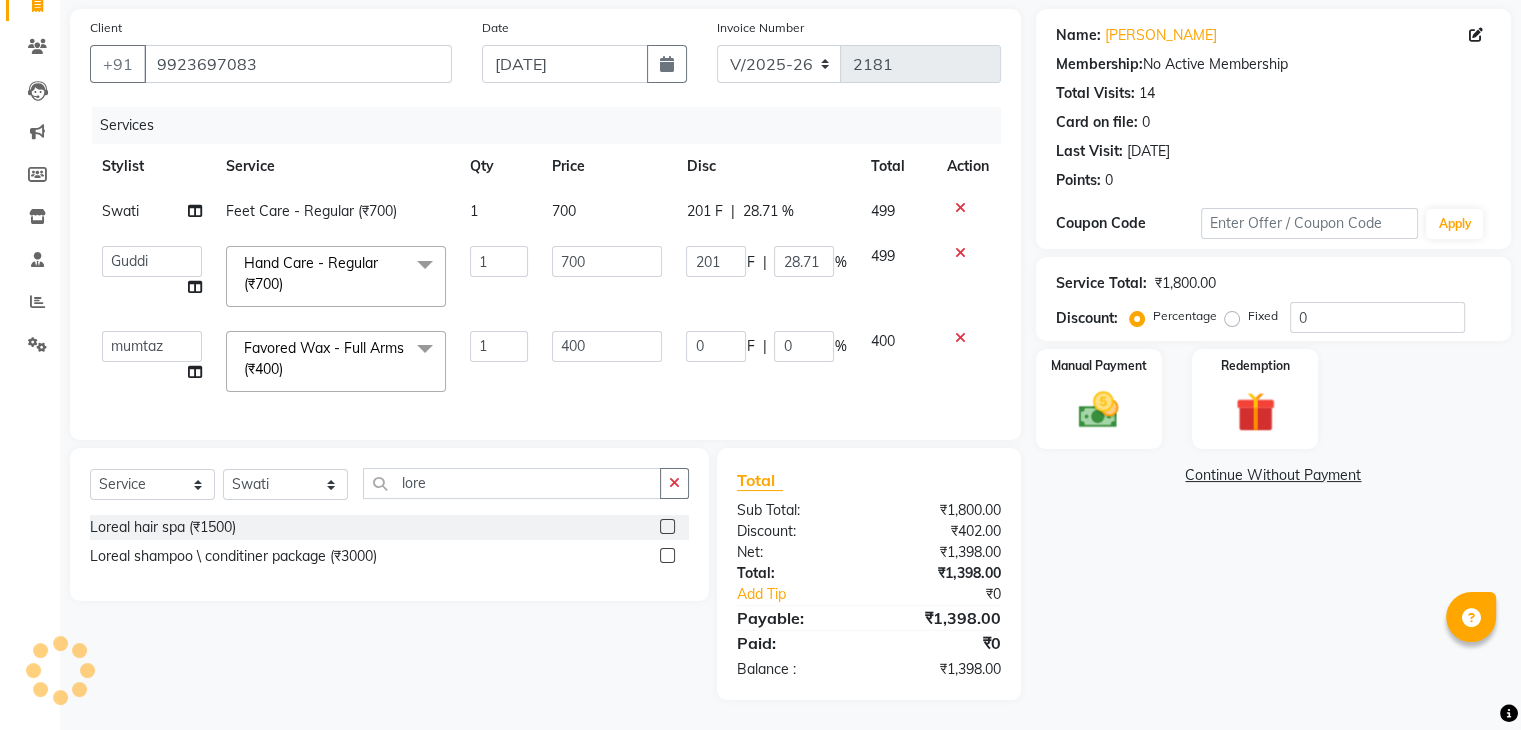 click 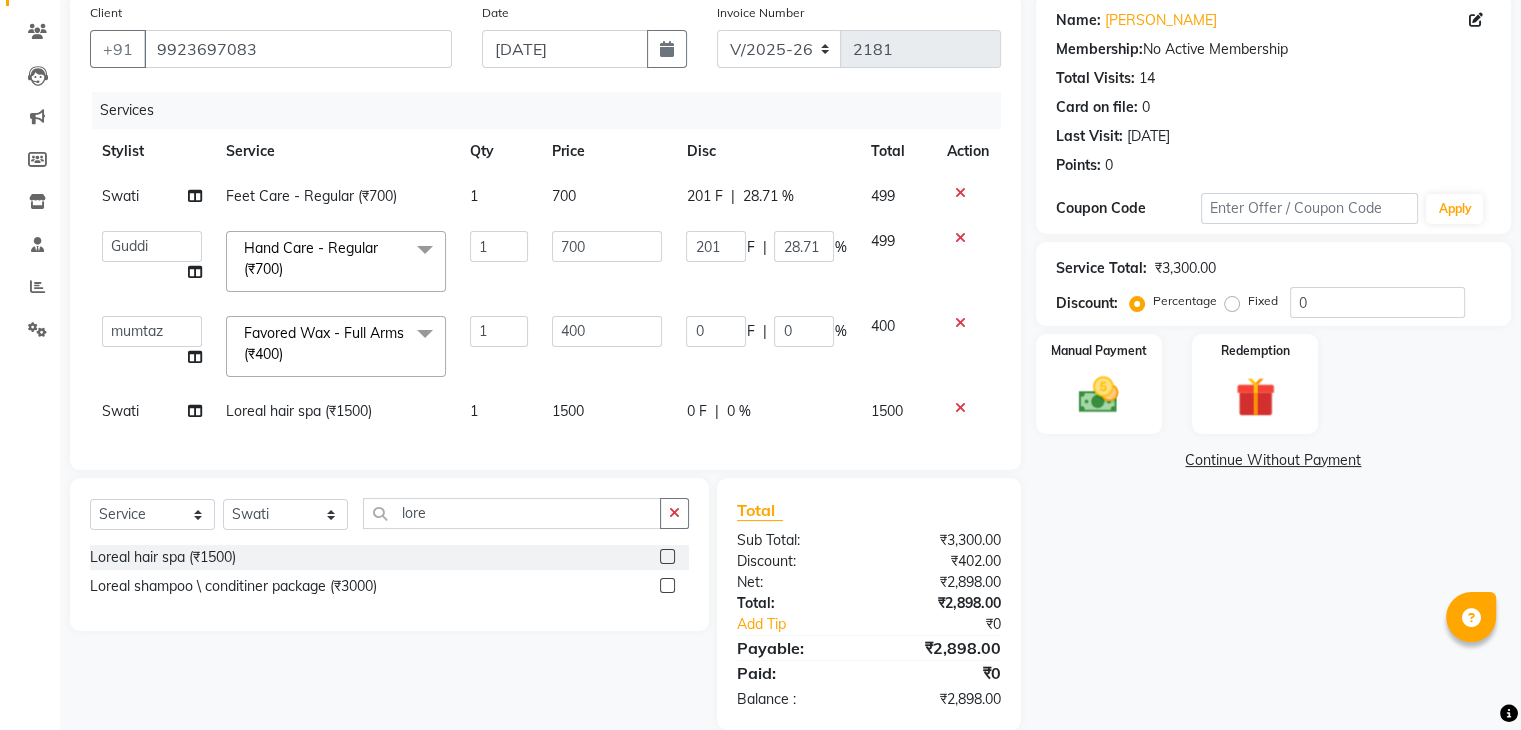 click on "1500" 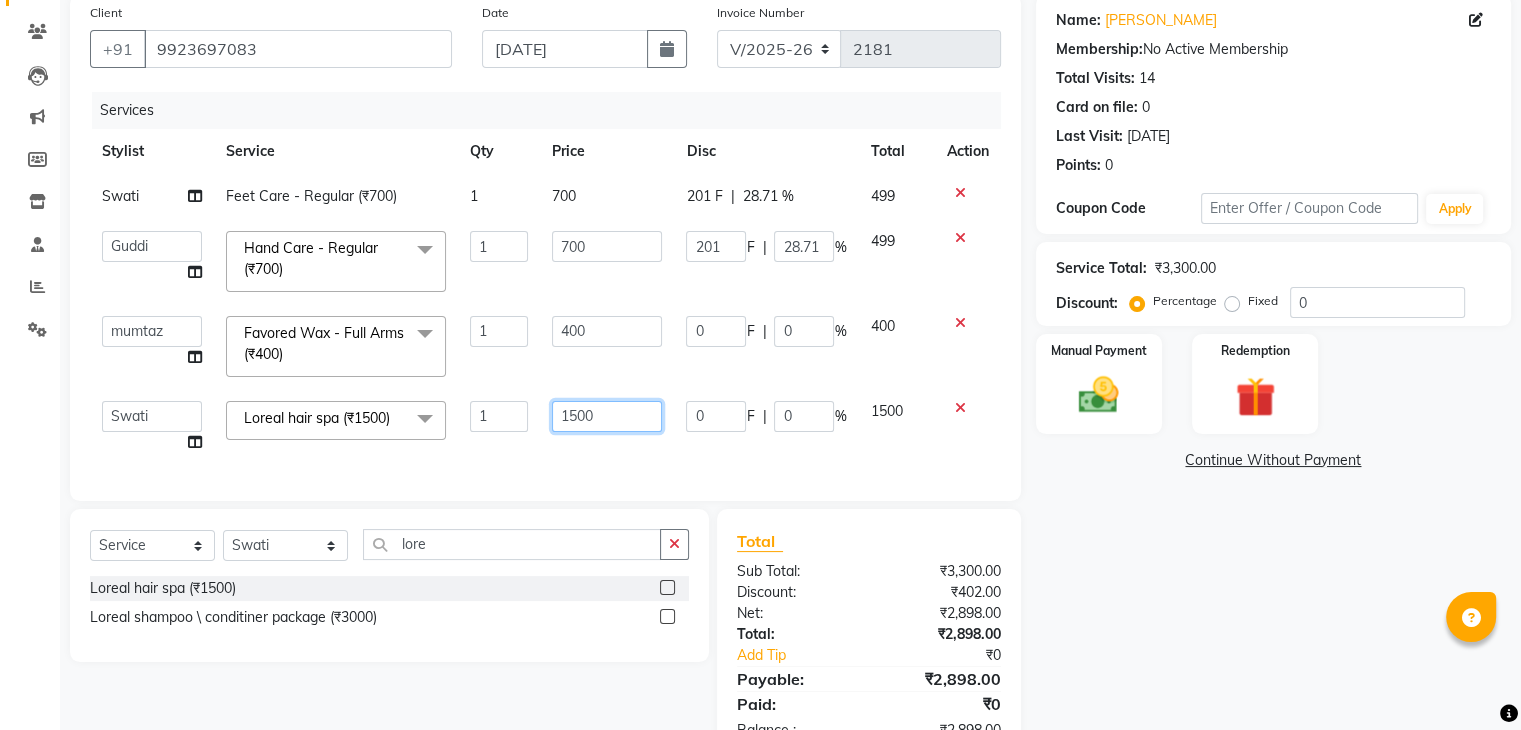 click on "1500" 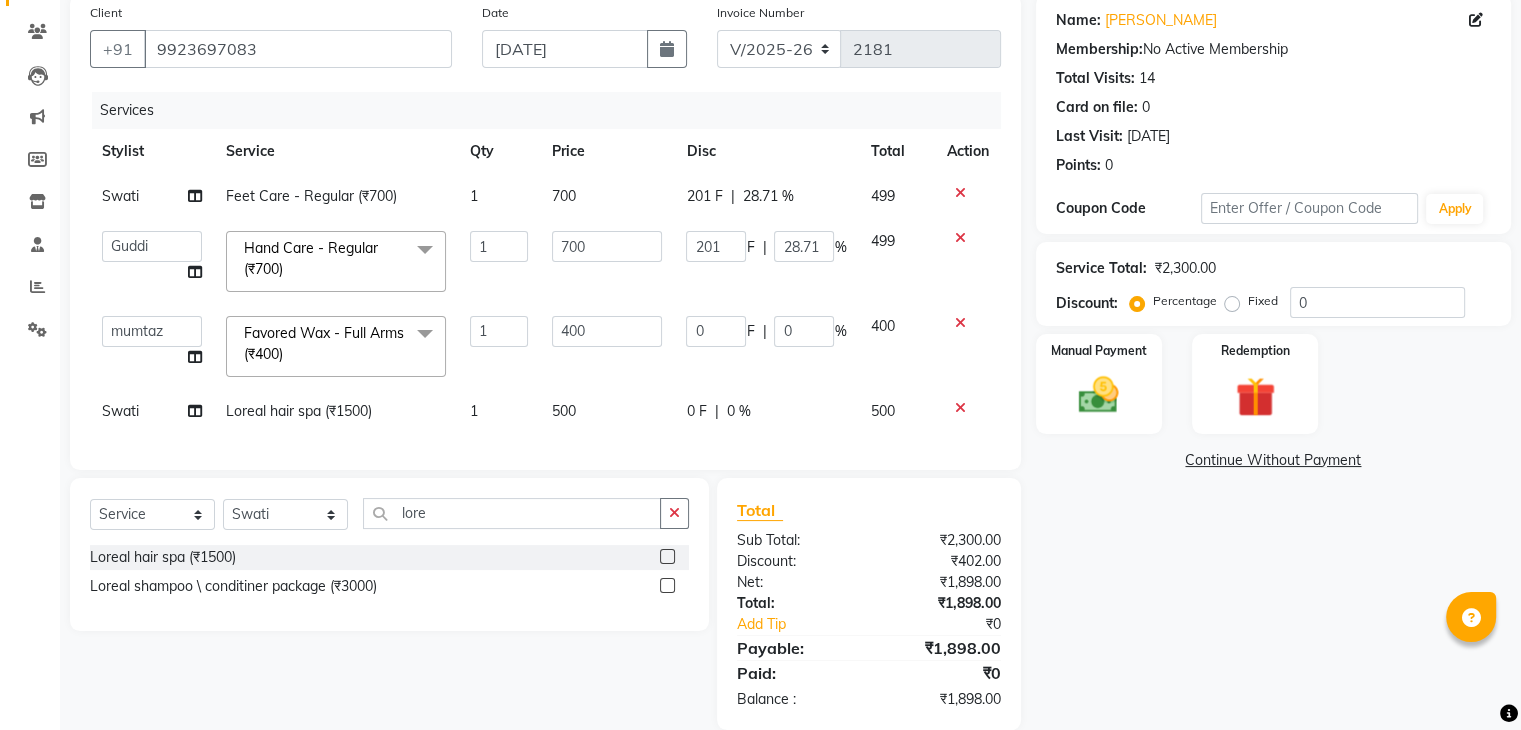 click on "0 F | 0 %" 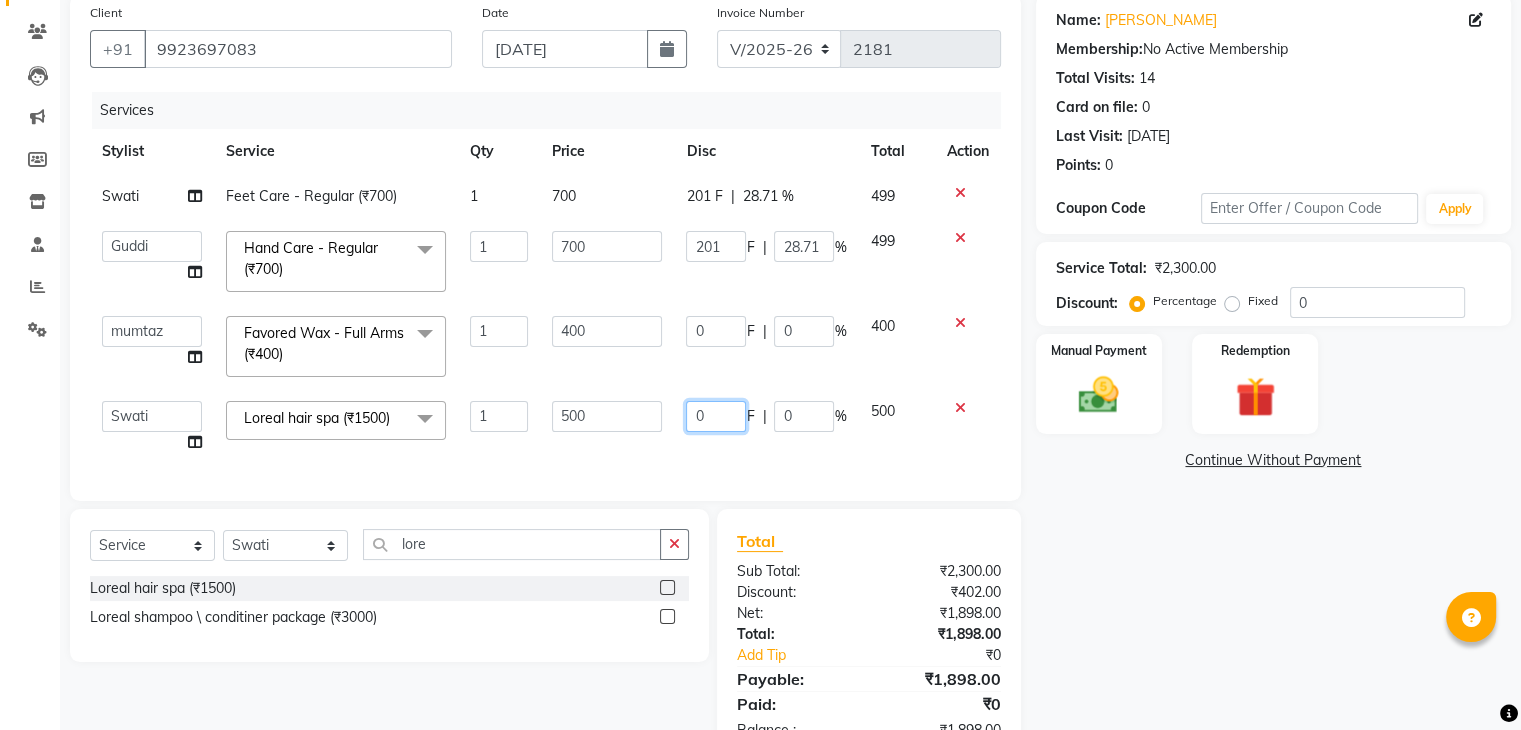 click on "0" 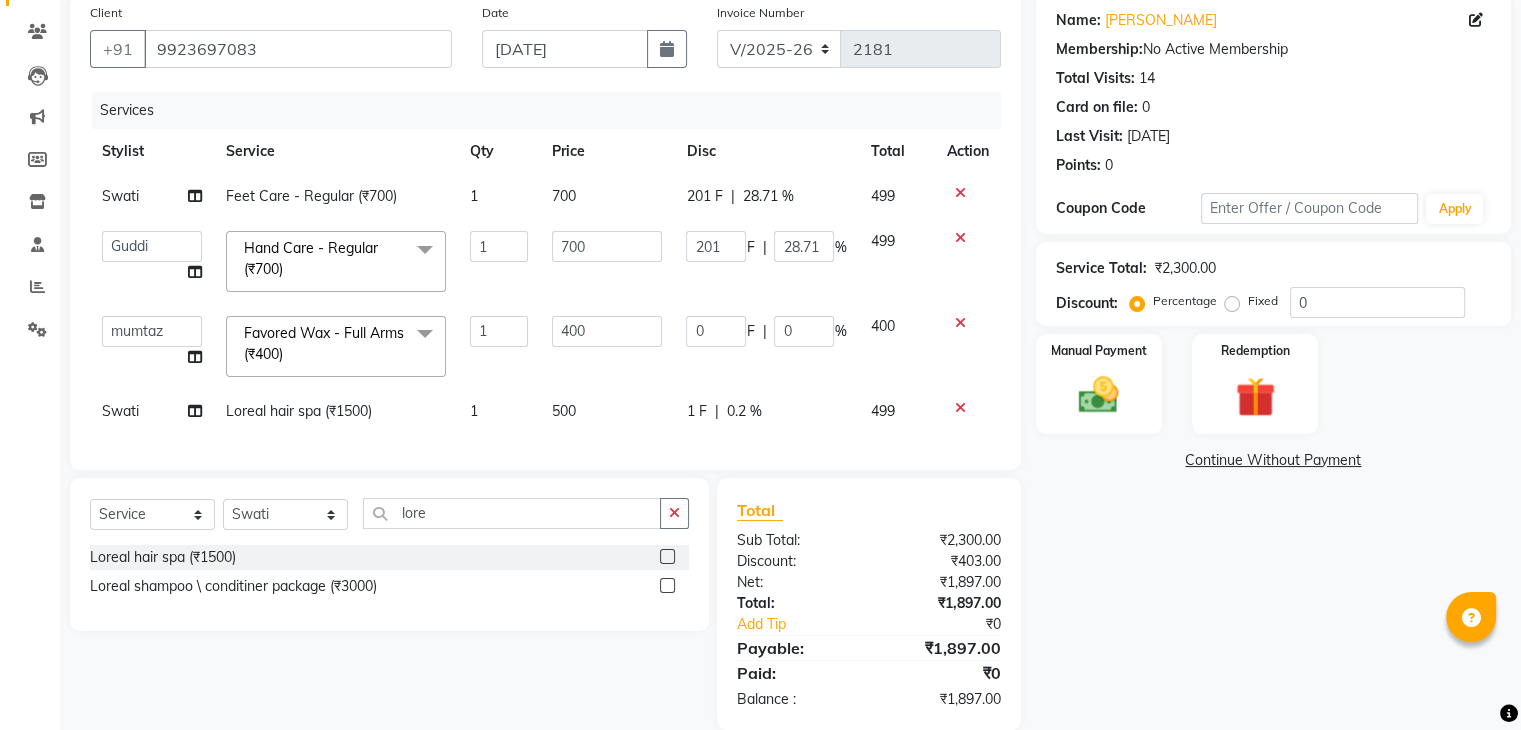 click on "Services Stylist Service Qty Price Disc Total Action Swati Feet Care - Regular (₹700) 1 700 201 F | 28.71 % 499  Ajaz   Danish   Guddi   Jayesh    mumtaz     nishu   Riya      Rush   Swati  Hand Care - Regular (₹700)  x Clean Up - Deep Clean Clean Up - Fruit Clean Up - Revival Clean Up - Mineral 1 Clean Up - Mineral Clean Up - Hydrating Clean Up - D.N.A. lice treatment power dose [per bottle ] pigmantation facial protein spa Bota smooth Bota smooth  bota smooth Protein hair spa nanoplatia Hair protein spa Protein spaa Foot spa Protein spa Nose pill off hair spa dandruff treatment Threading/upl Threading /Forhead /upl Botosmooth Pigmentation treatment Hydra  facial hair cut / shave Pill off upl Advance payment Diamond clean up Botoplatia  hair colour face massage hair setting Nanoplaqstia charcoal mask Dandruff +protein spa Advance payment Gel polish Keratin hair spa Nail extension Nail extension remover saari drapping Highlits  Loreal hair spa Ola plex L.E.D facial  Wash / Blow dry face scrub 1 700 201 F" 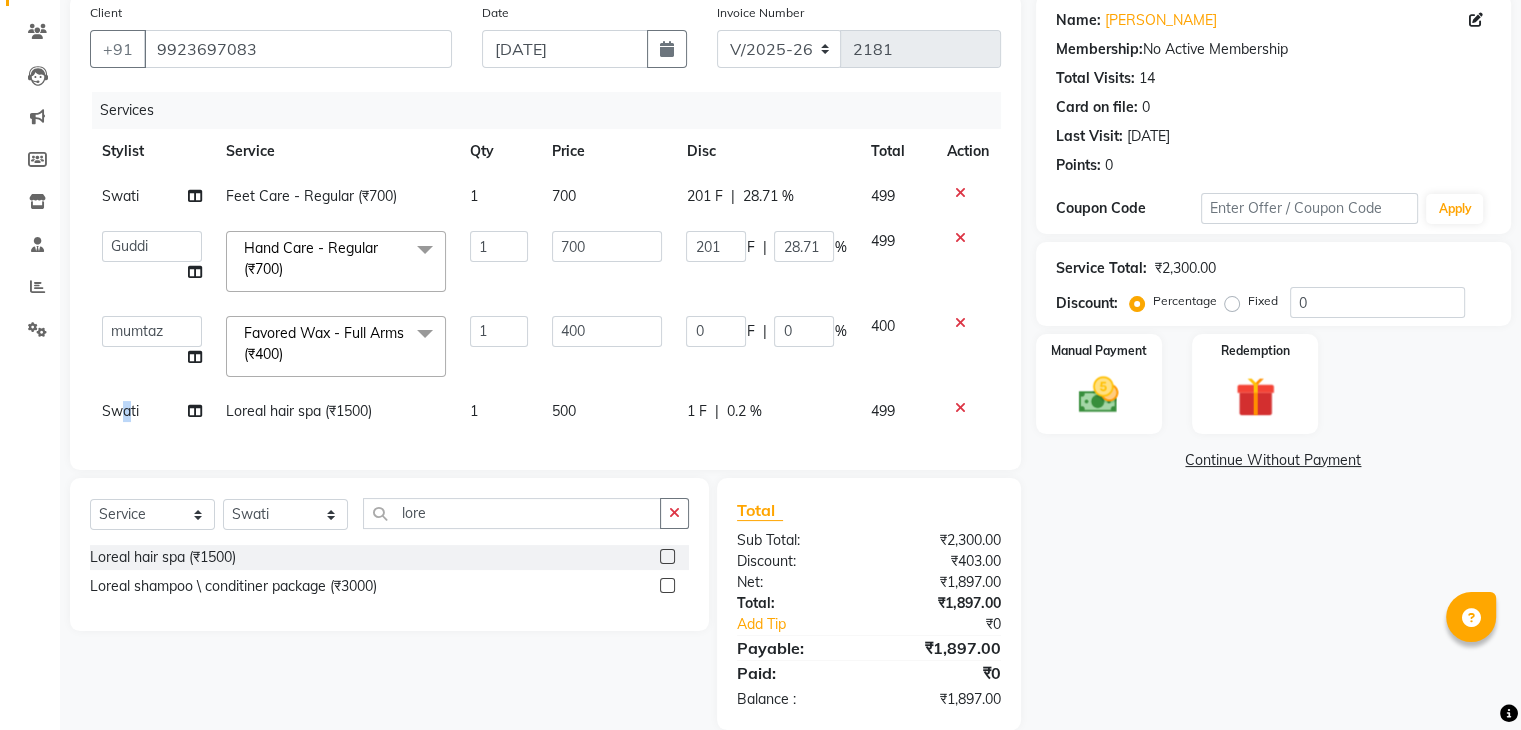 click on "Swati" 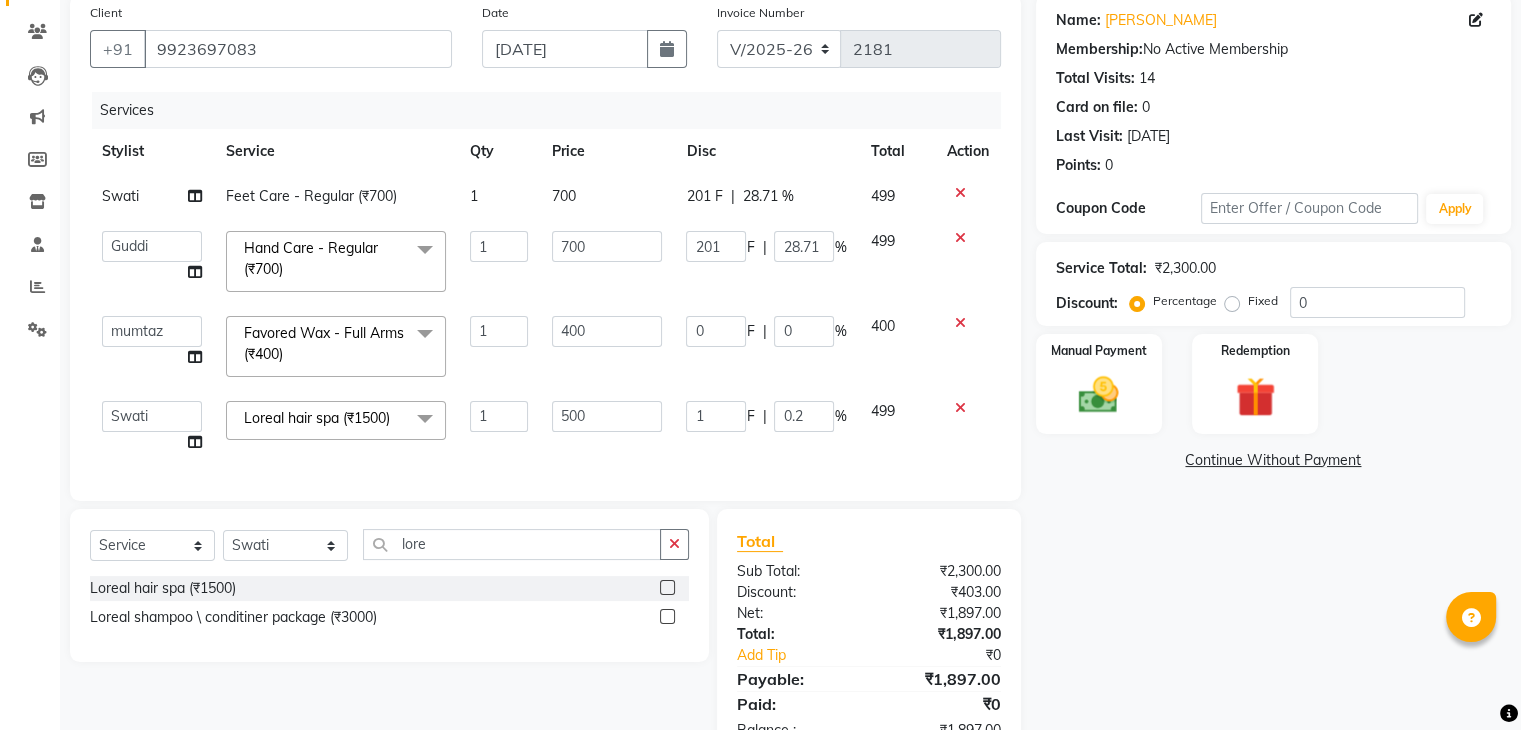 click on "Ajaz   Danish   Guddi   Jayesh    mumtaz     nishu   Riya      Rush   Swati" 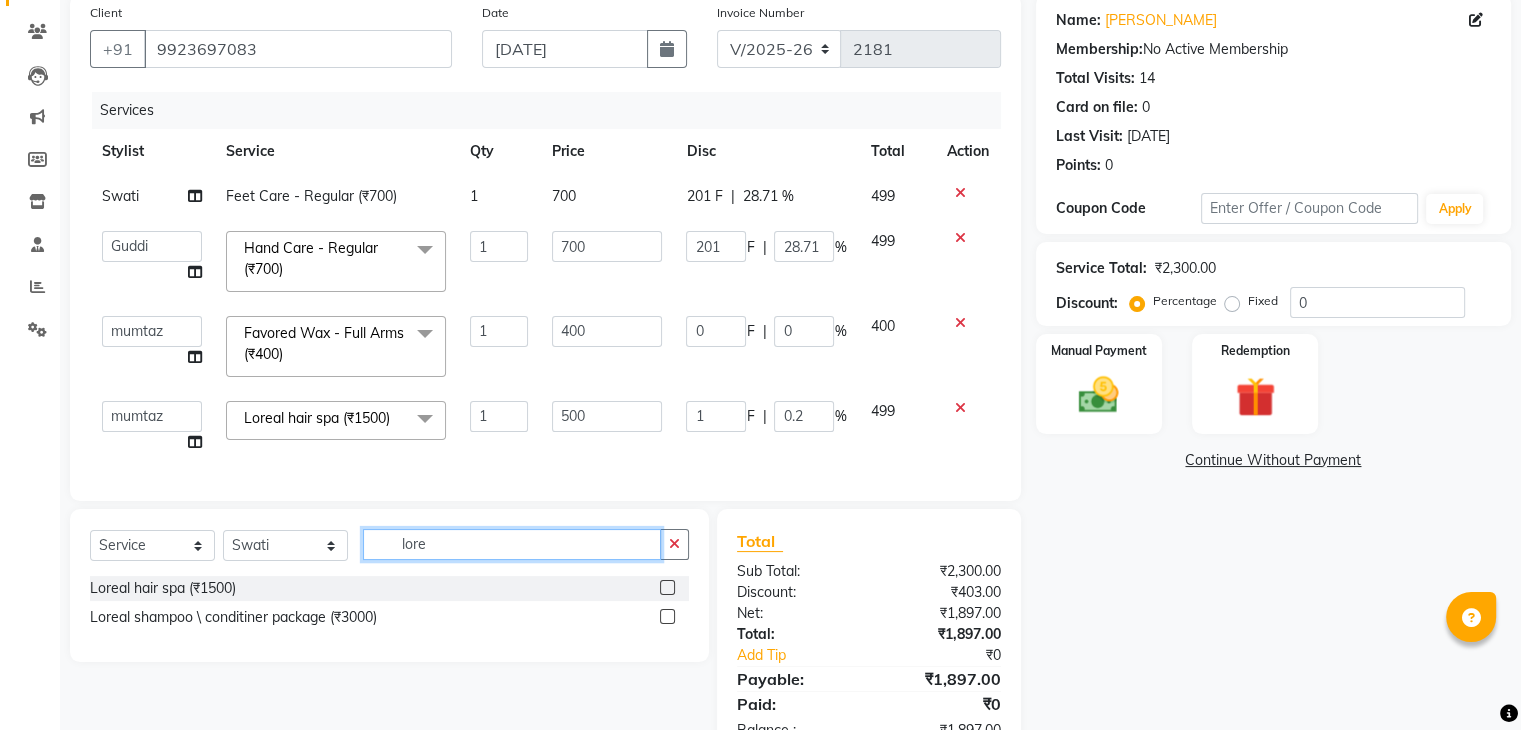 click on "lore" 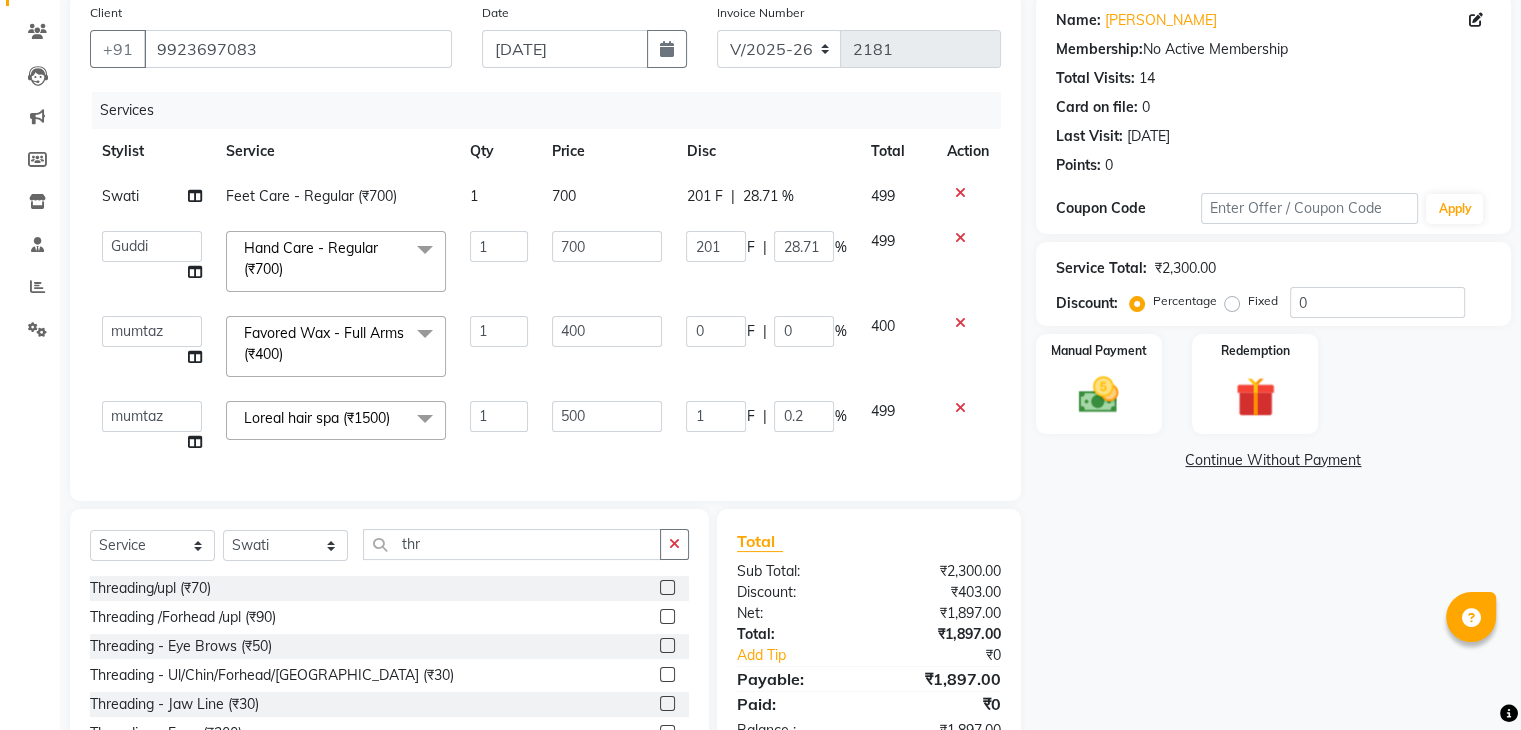 click 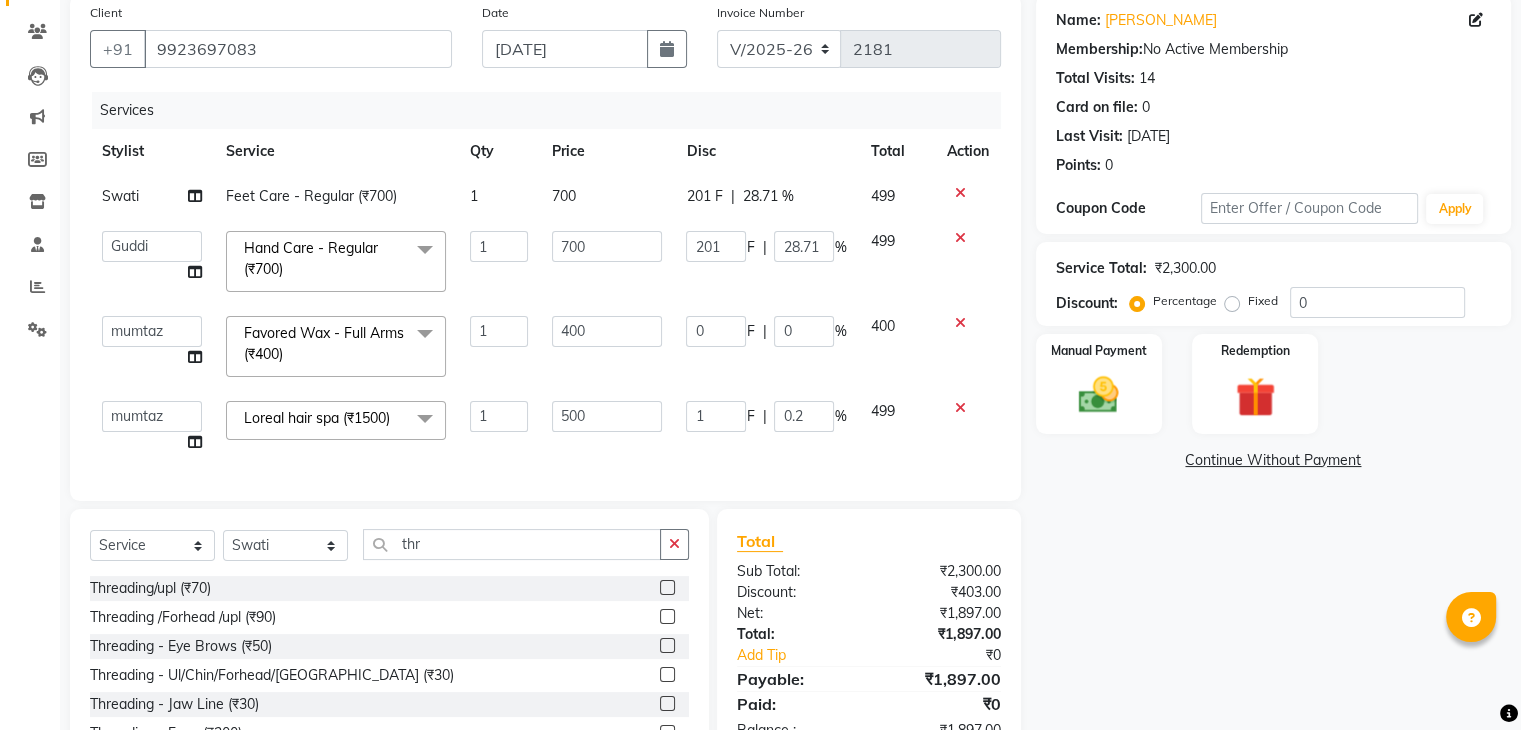 click at bounding box center (666, 646) 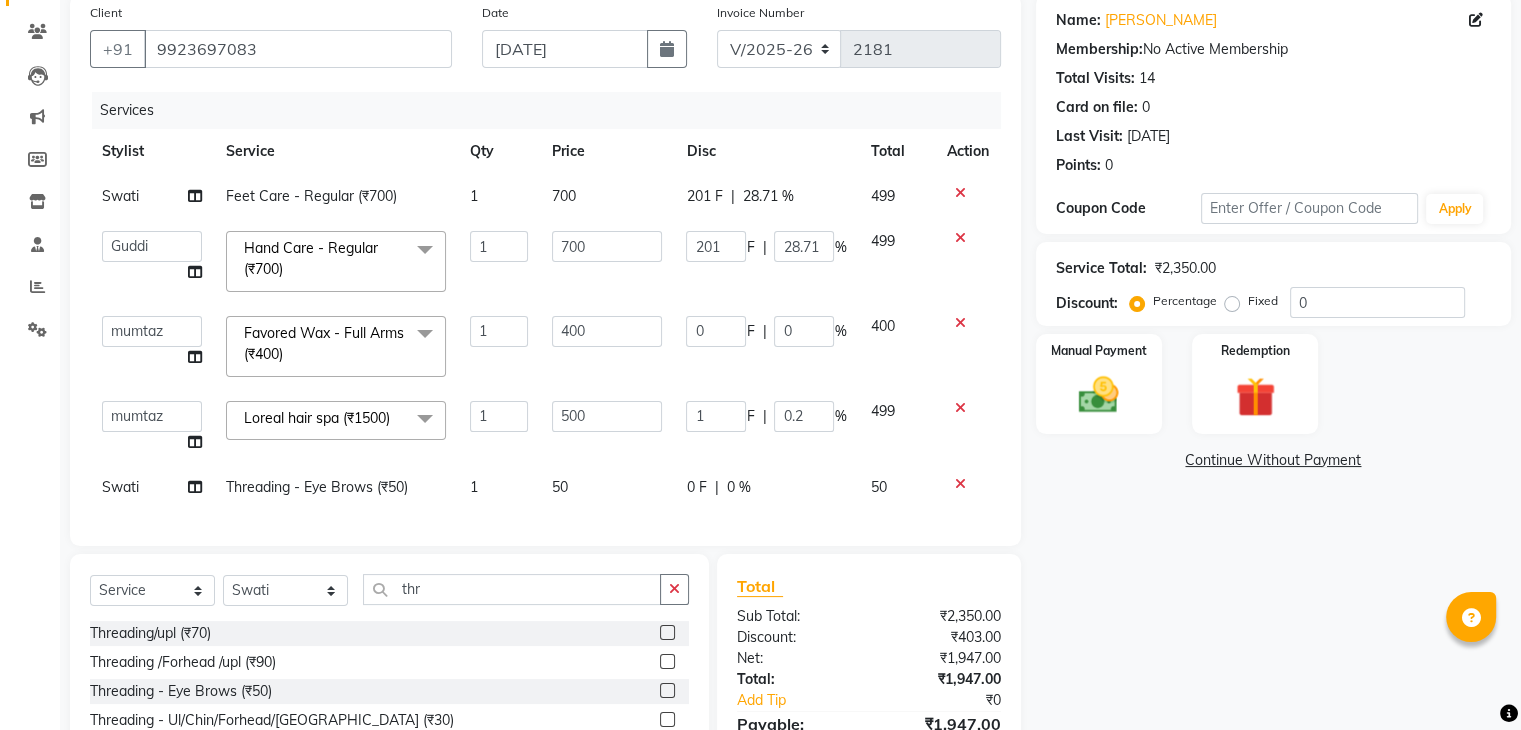 scroll, scrollTop: 320, scrollLeft: 0, axis: vertical 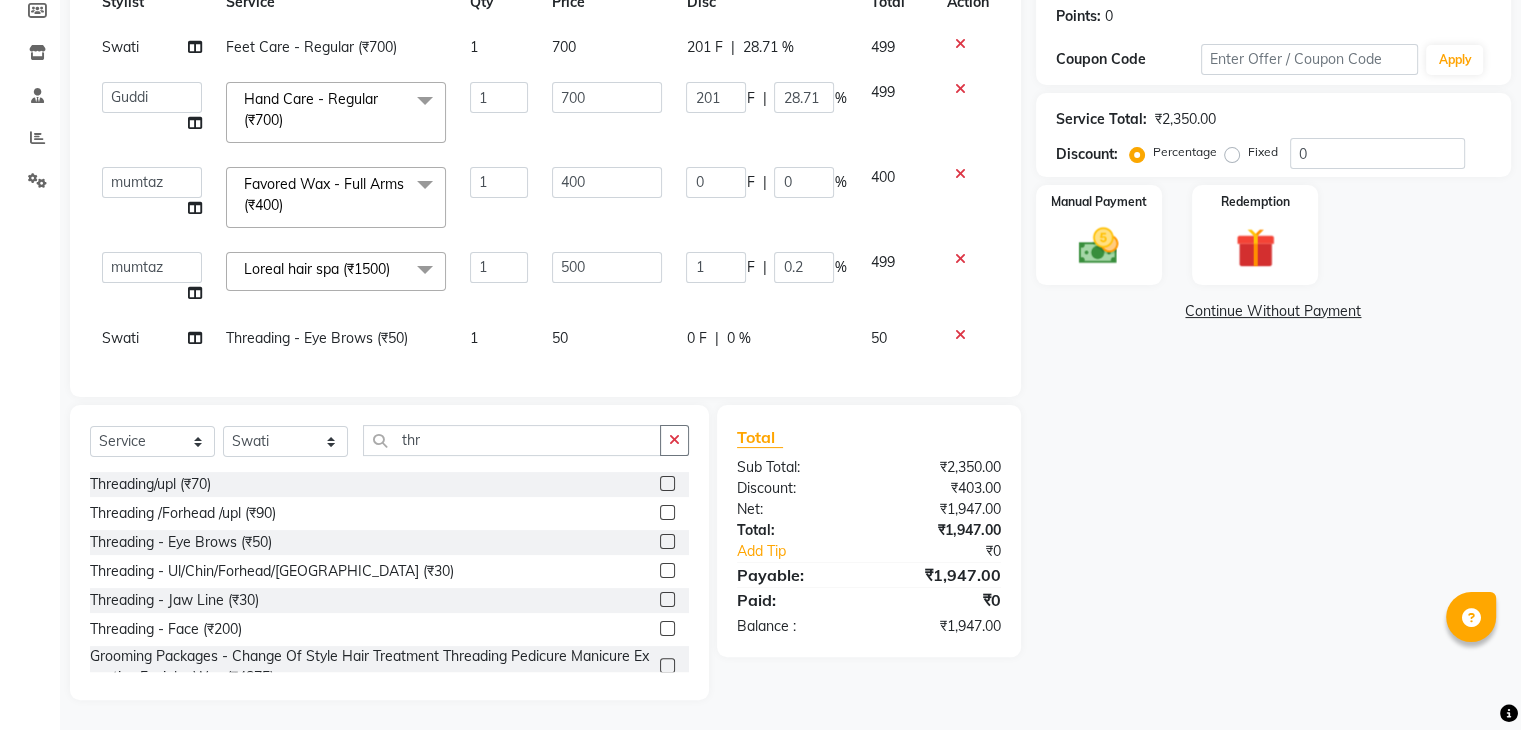 click on "50" 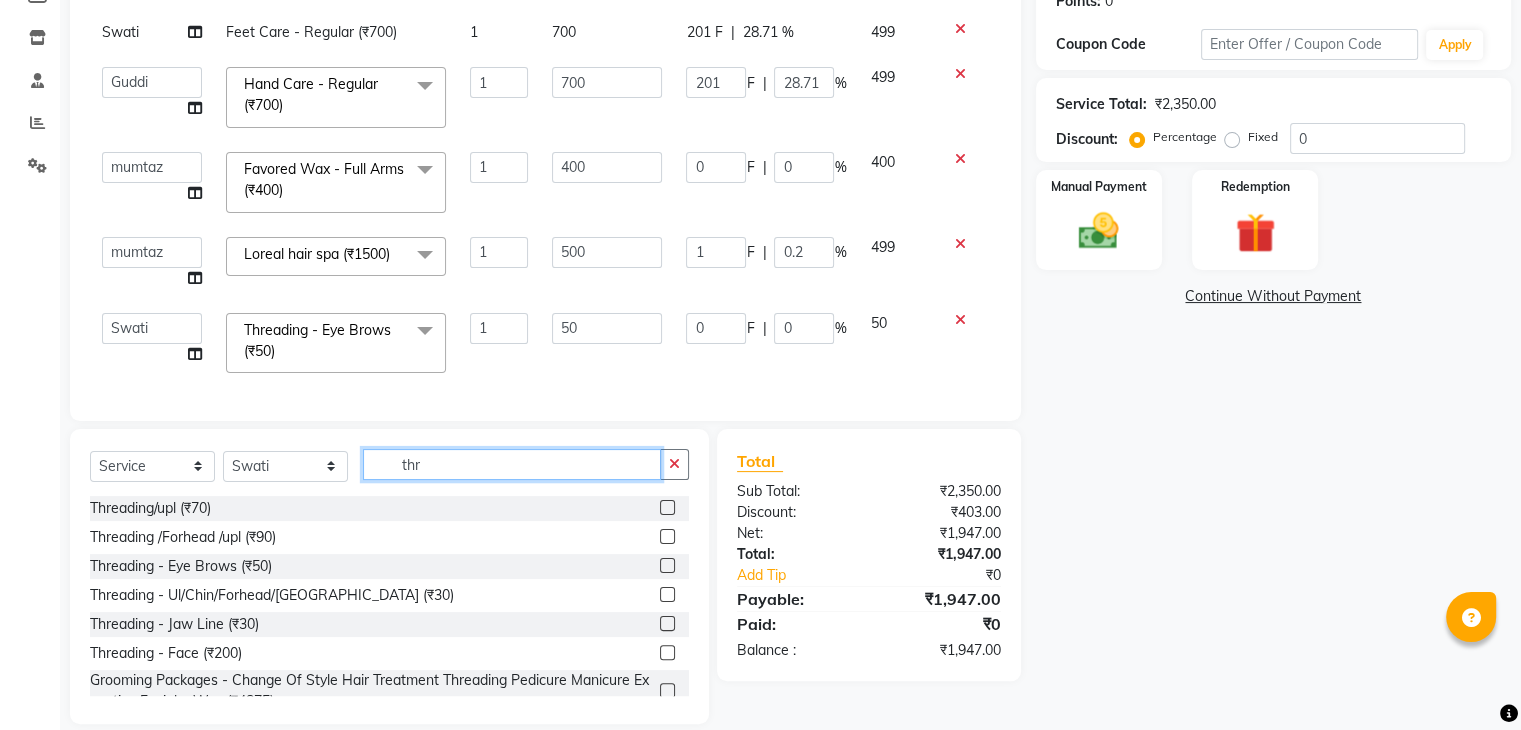 click on "thr" 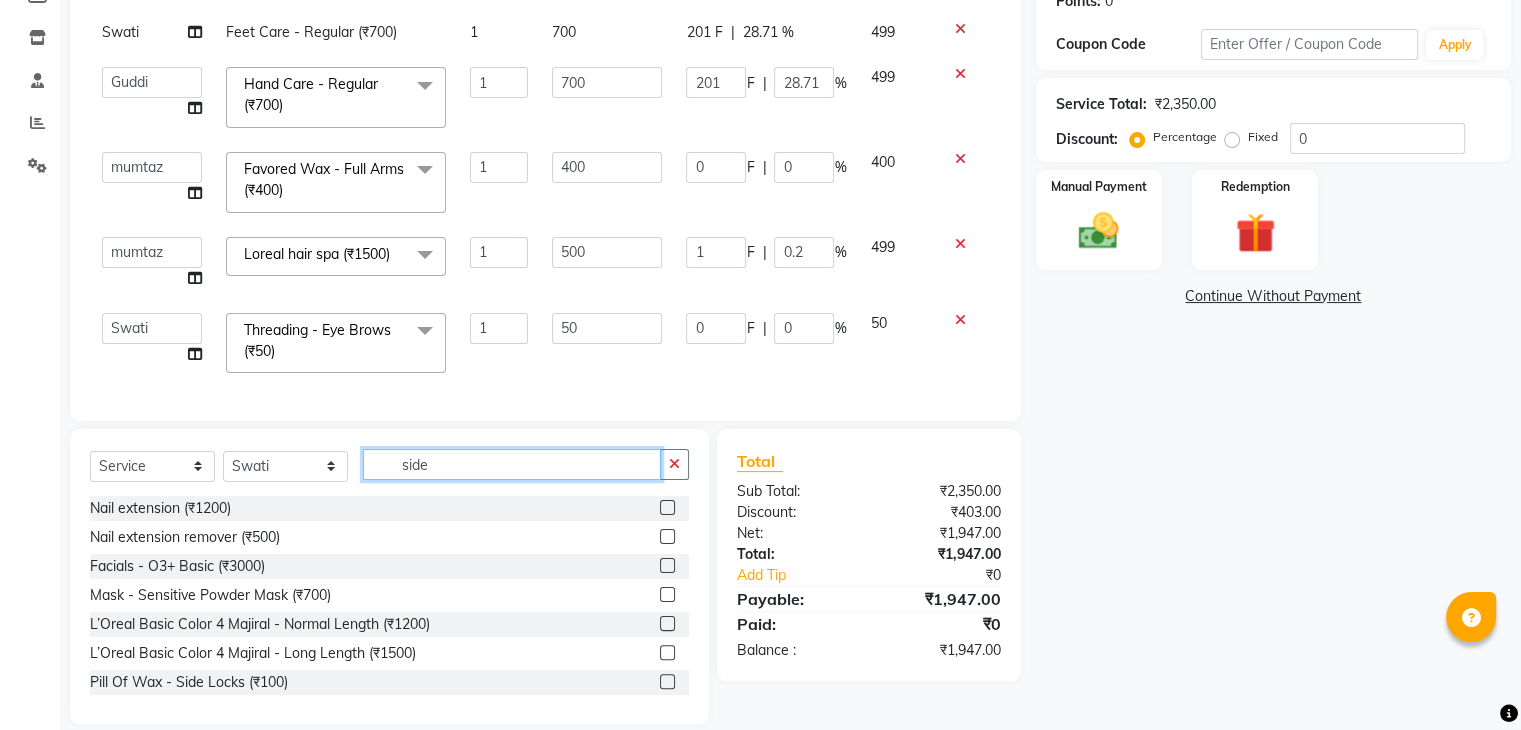 scroll, scrollTop: 316, scrollLeft: 0, axis: vertical 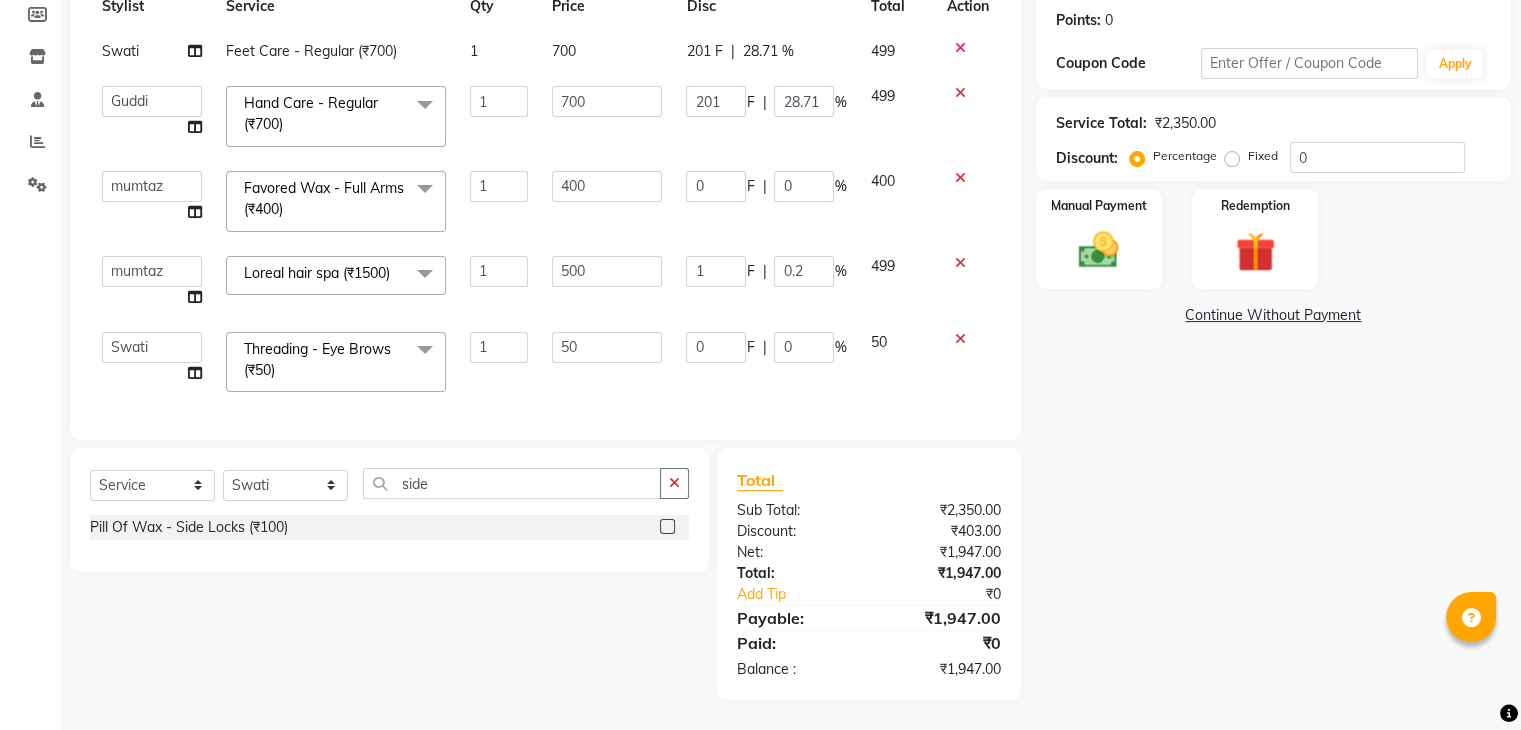 click 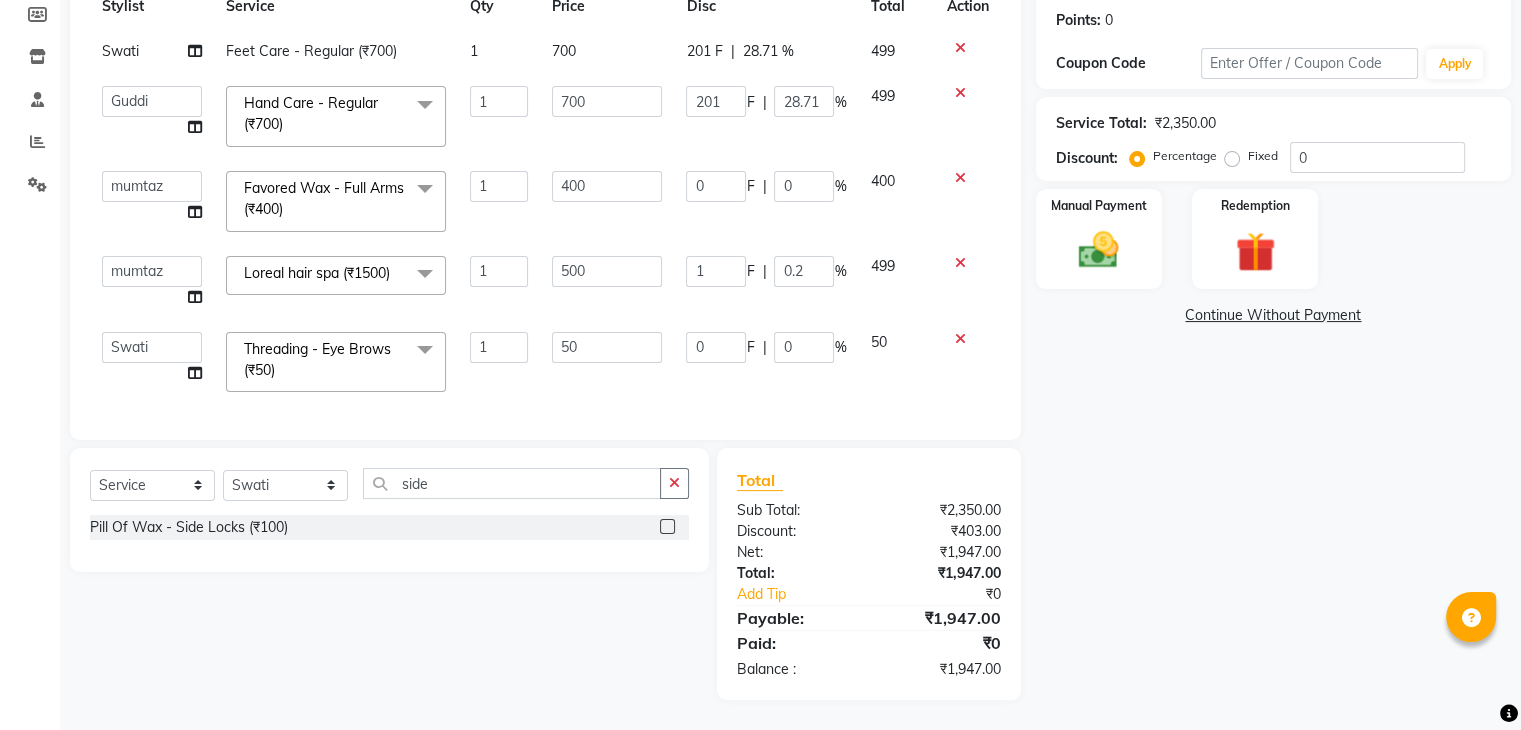click at bounding box center (666, 527) 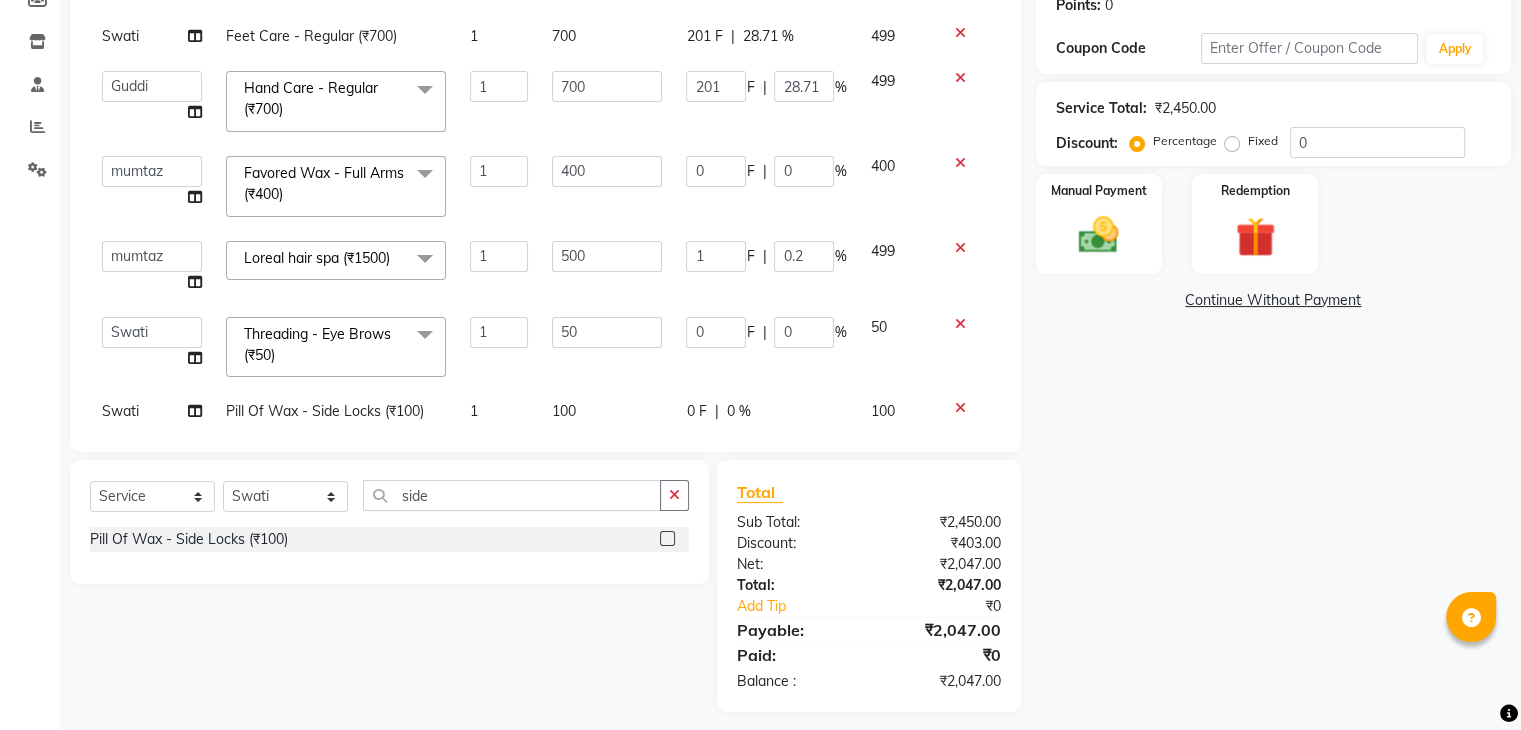 scroll, scrollTop: 32, scrollLeft: 14, axis: both 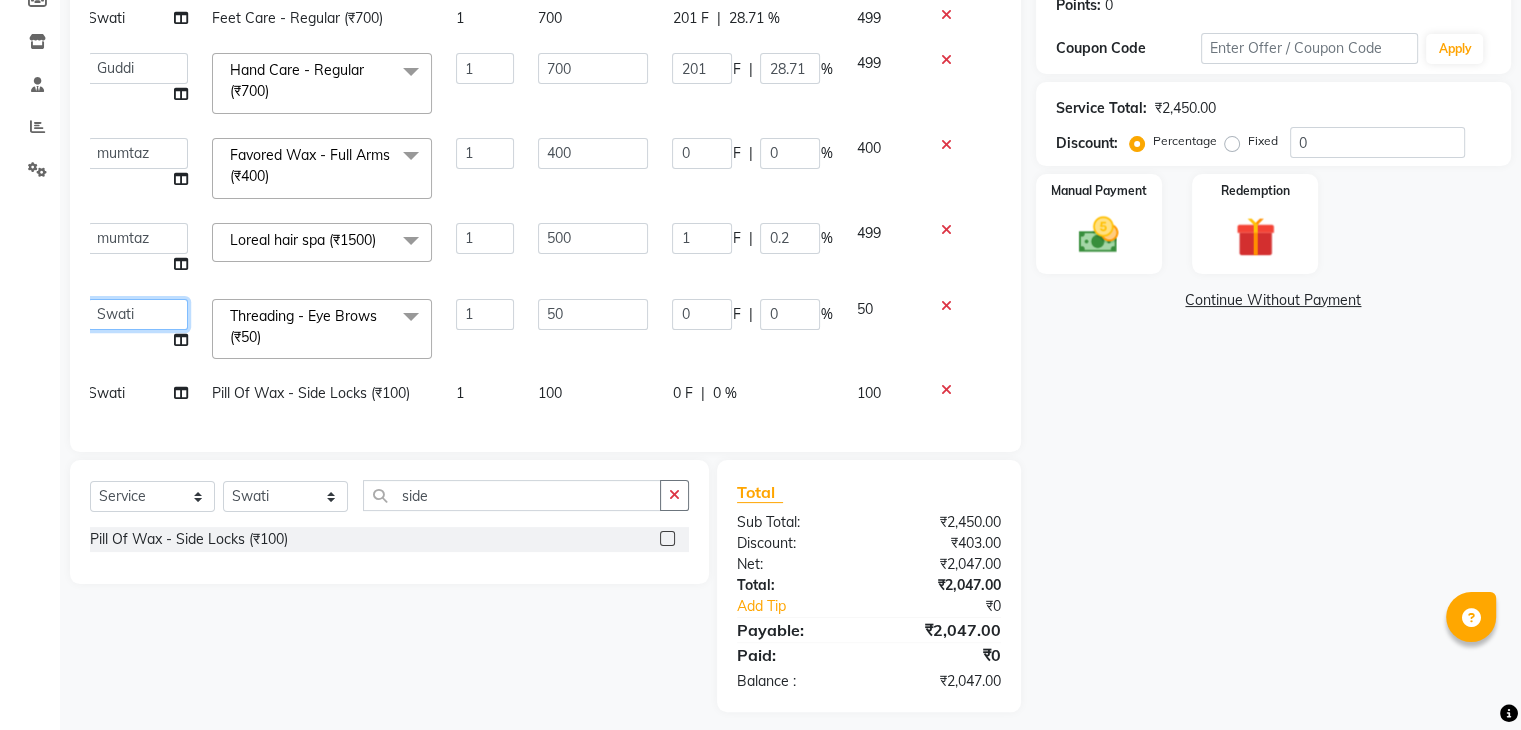 click on "Ajaz   Danish   Guddi   Jayesh    mumtaz     nishu   Riya      Rush   Swati" 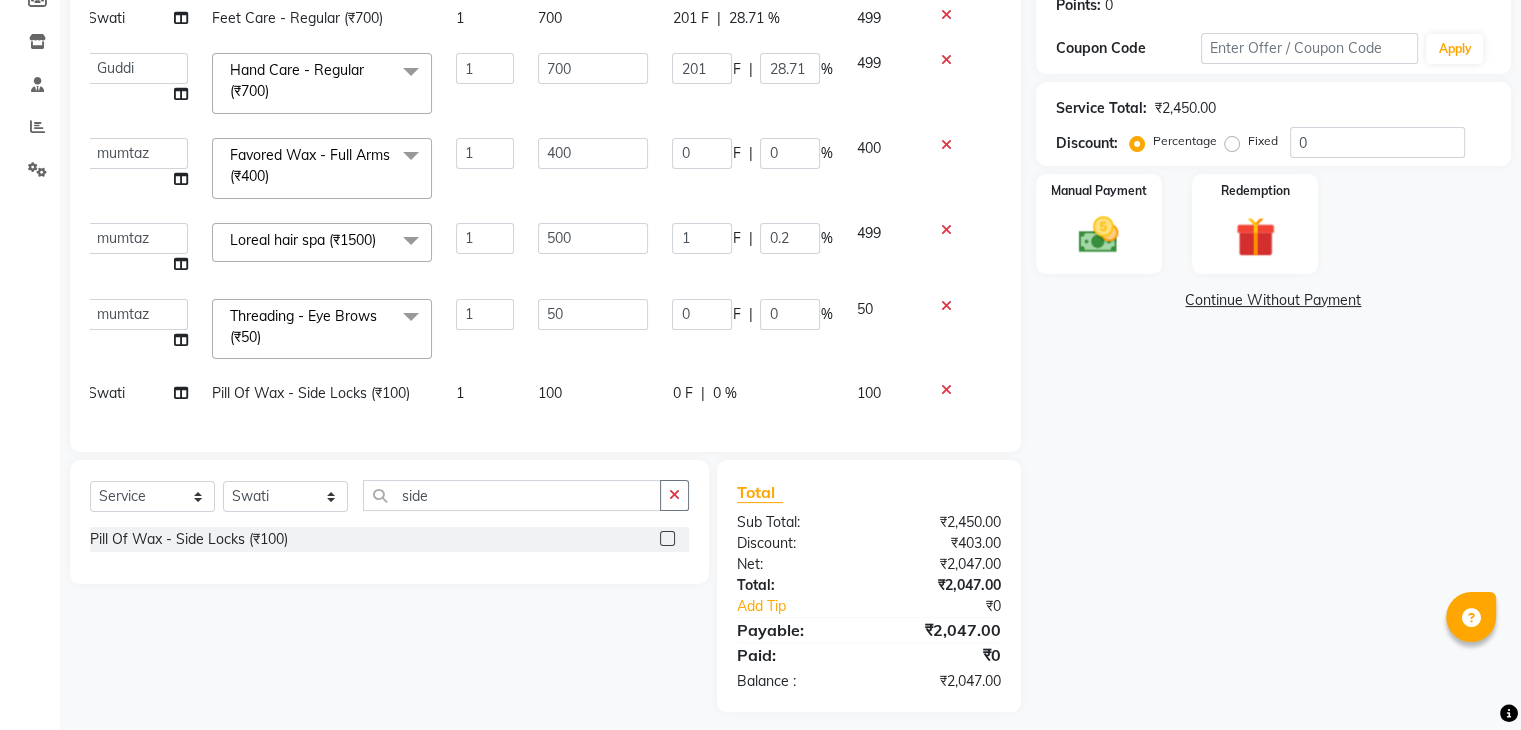 click on "Swati" 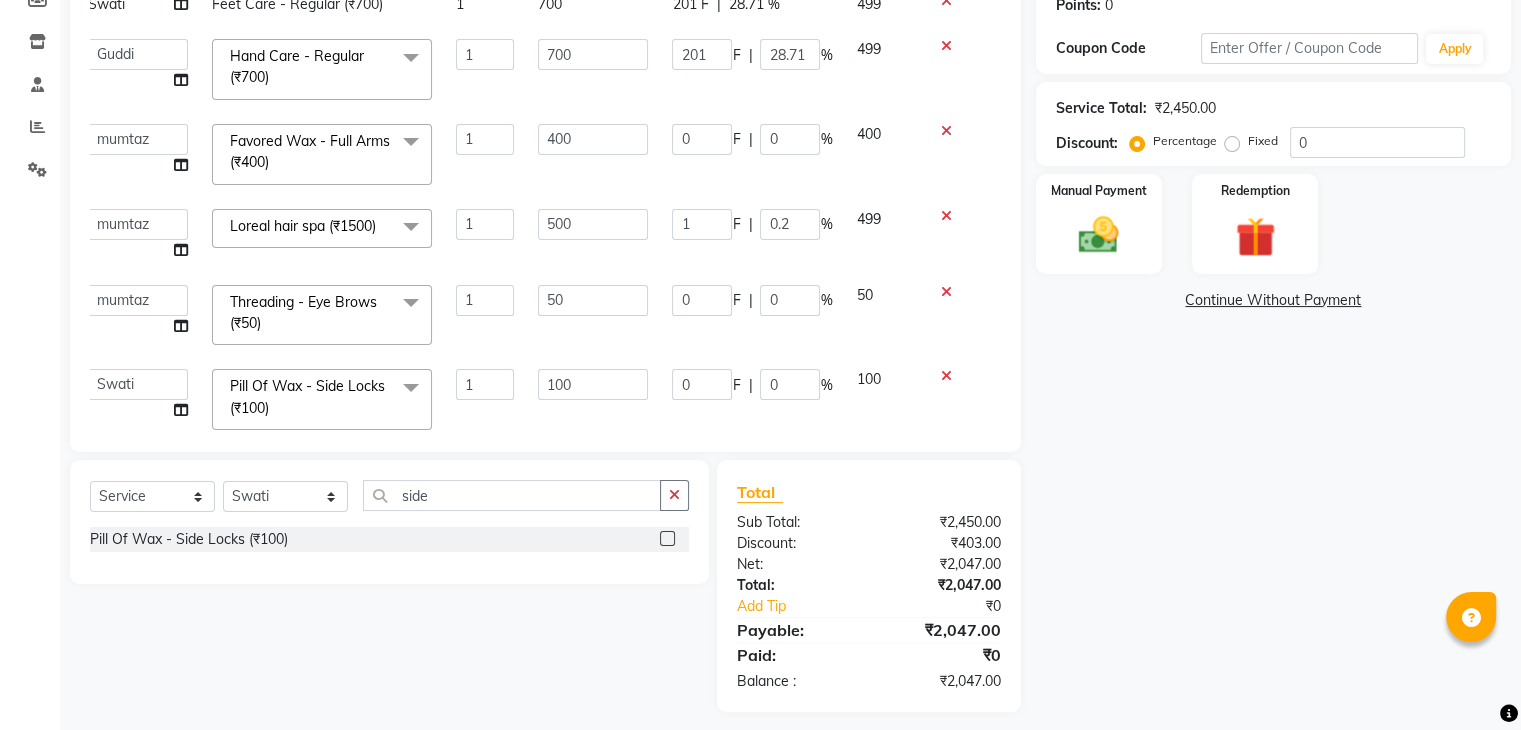 drag, startPoint x: 110, startPoint y: 378, endPoint x: 132, endPoint y: 378, distance: 22 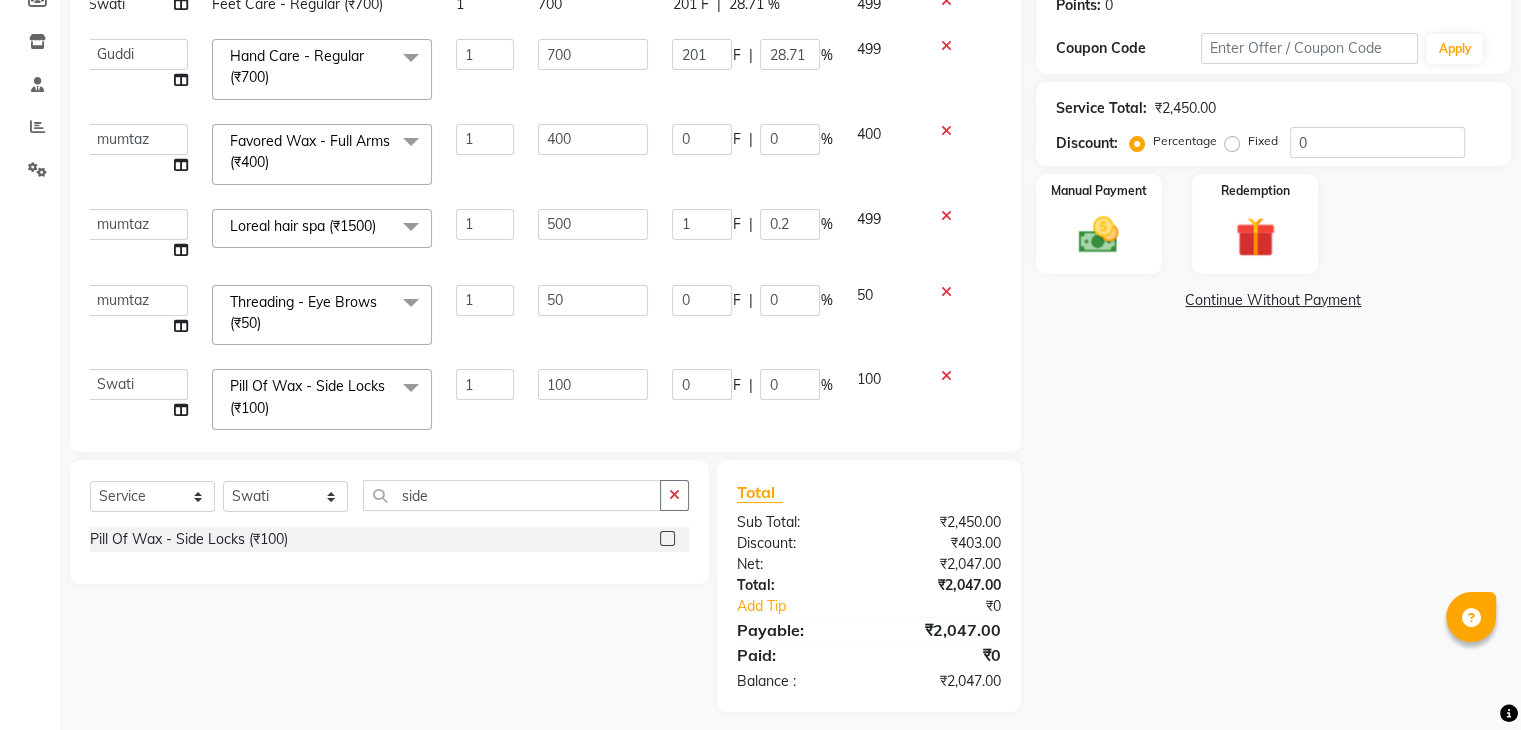 click on "Ajaz   Danish   Guddi   Jayesh    mumtaz     nishu   Riya      Rush   Swati" 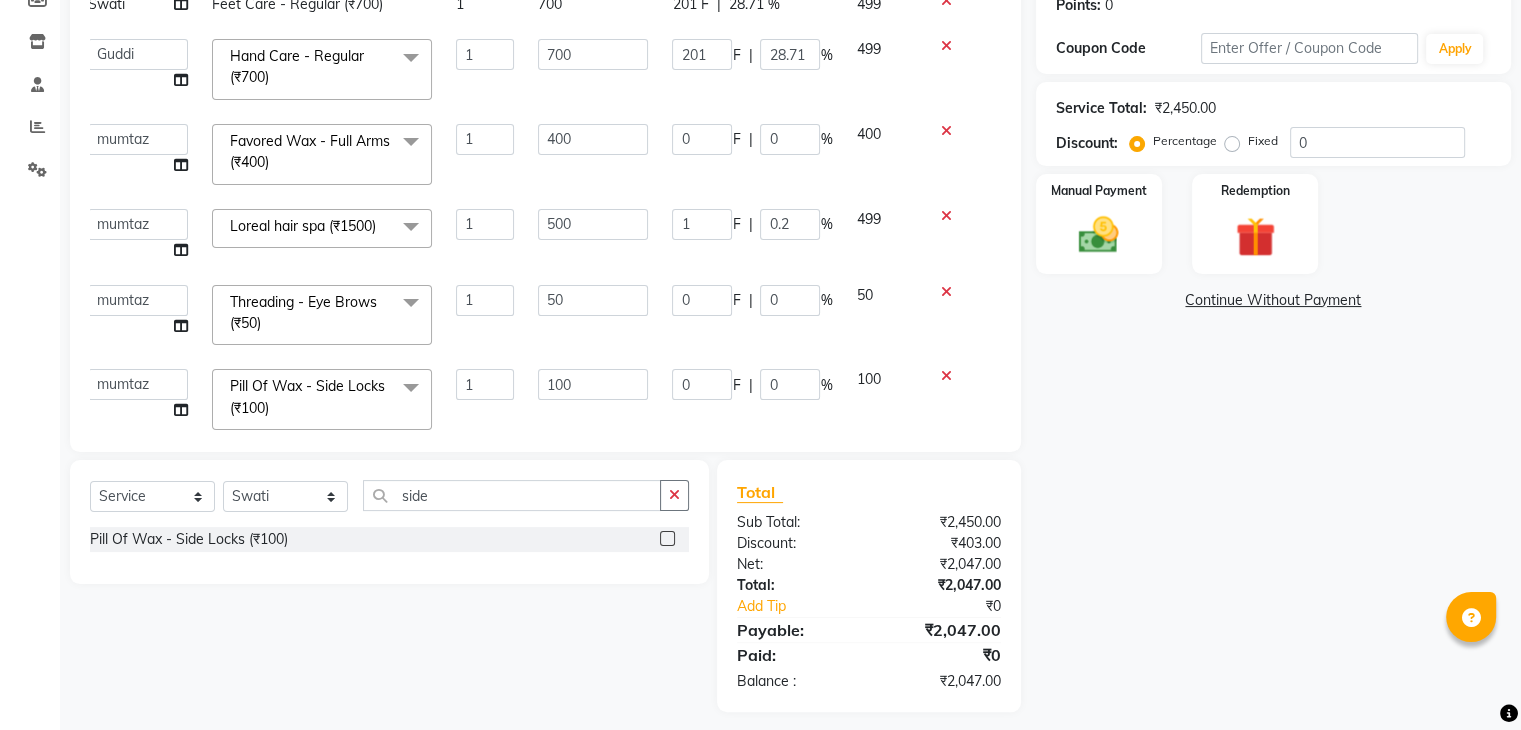scroll, scrollTop: 72, scrollLeft: 14, axis: both 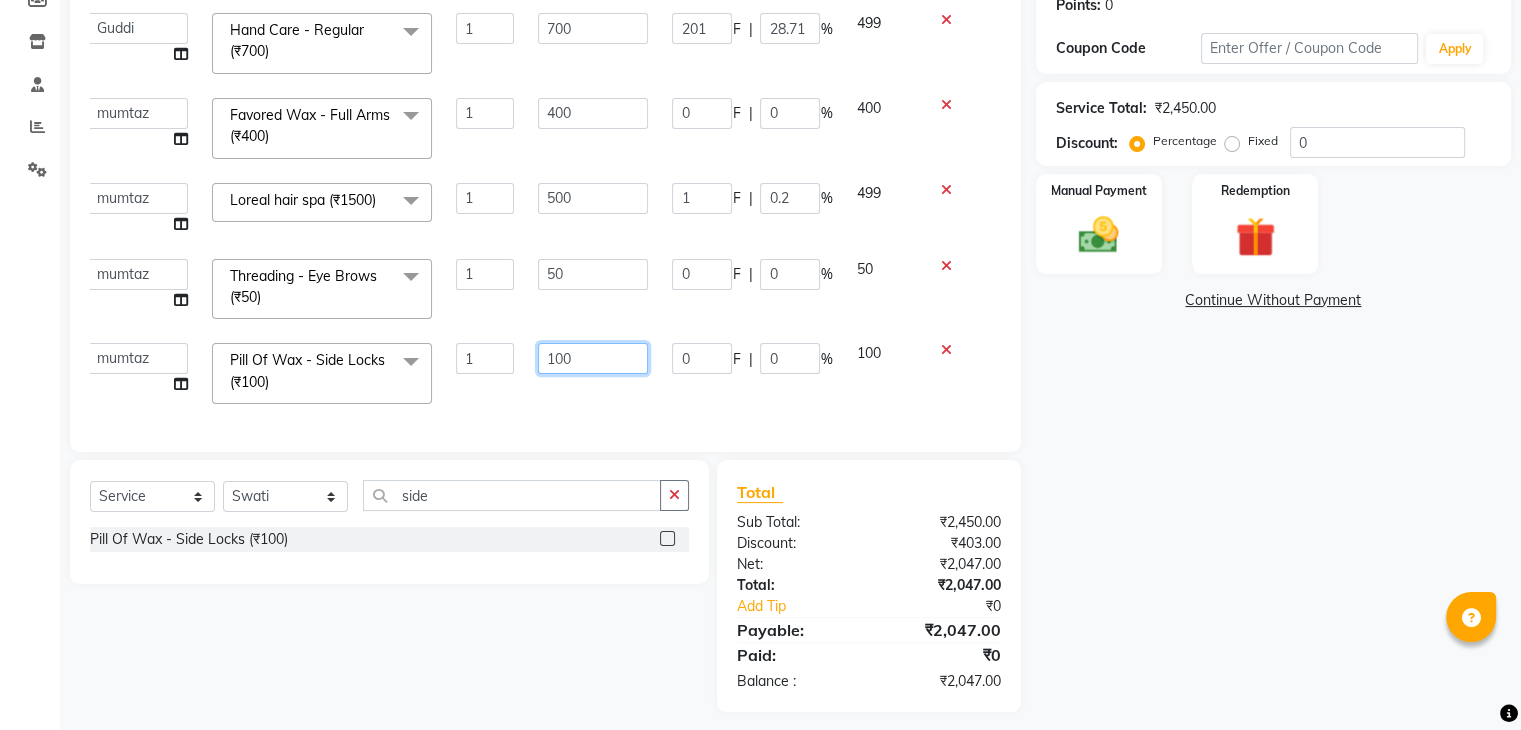 click on "100" 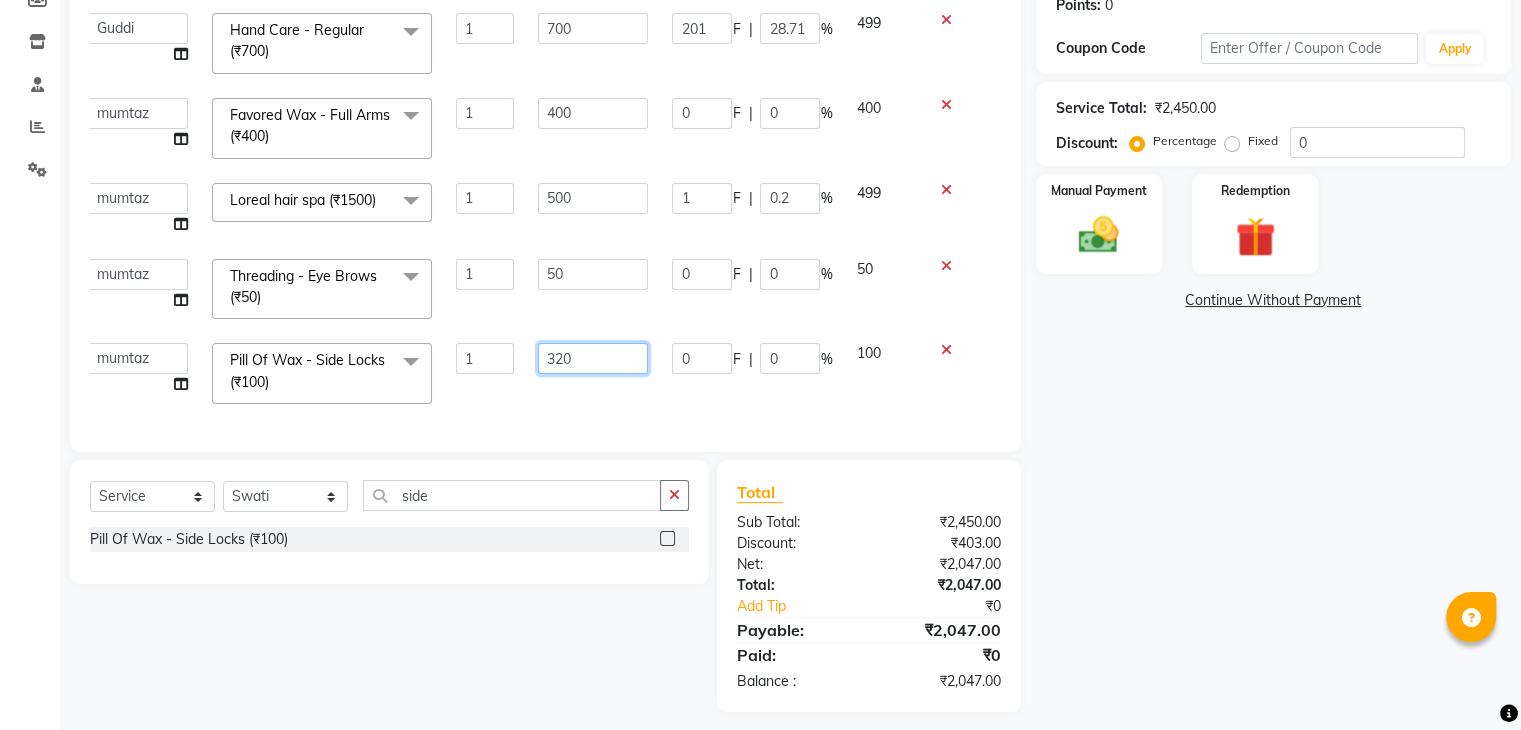click on "320" 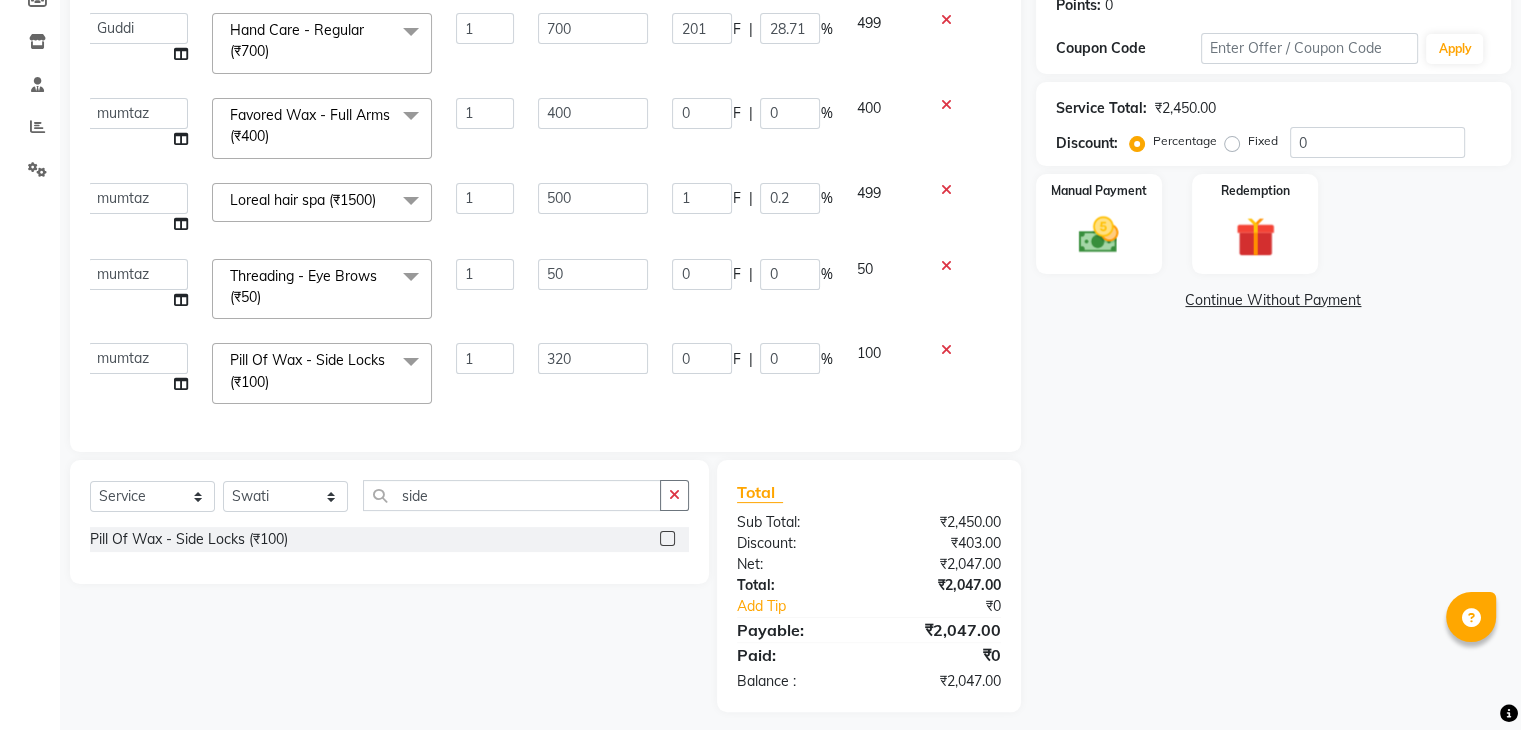click on "0 F | 0 %" 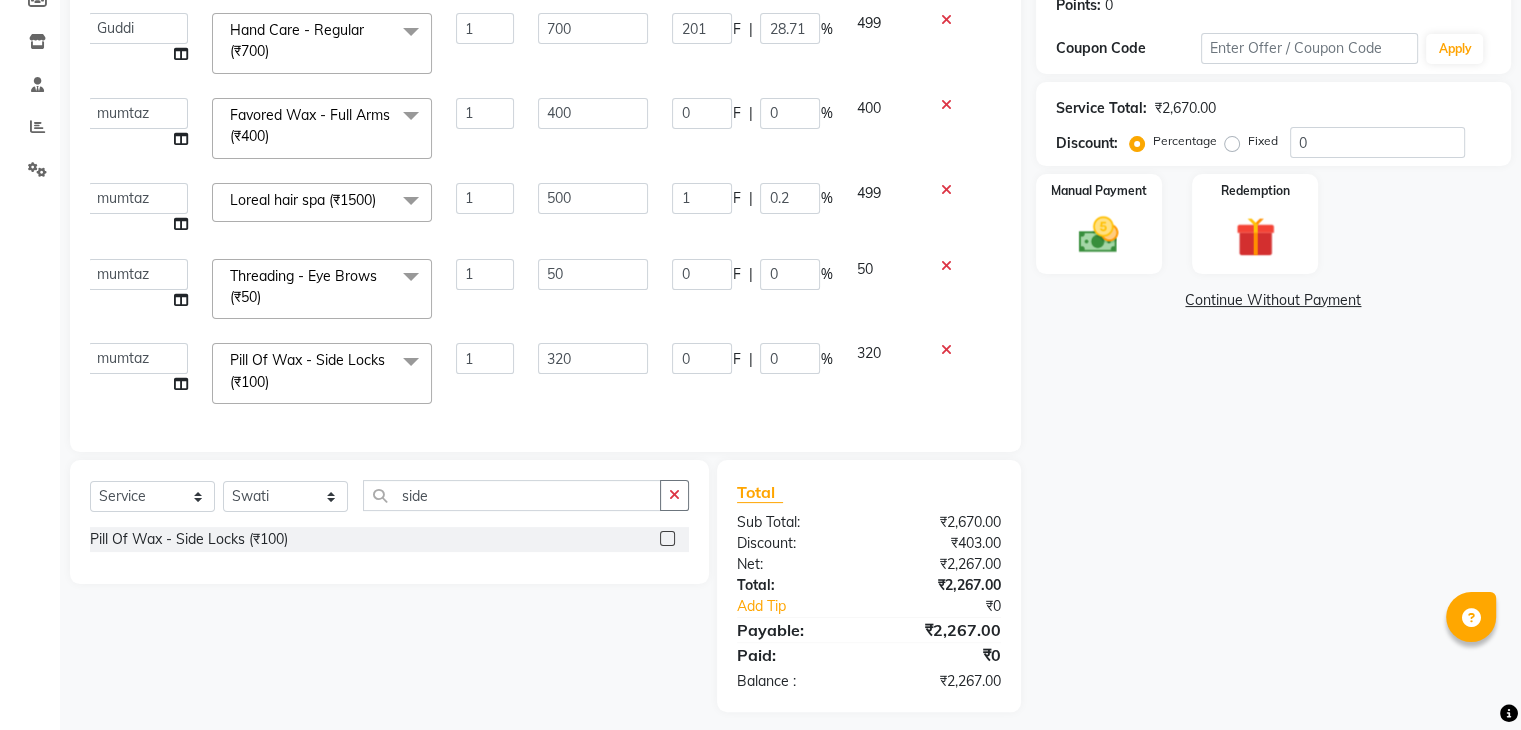 scroll, scrollTop: 72, scrollLeft: 14, axis: both 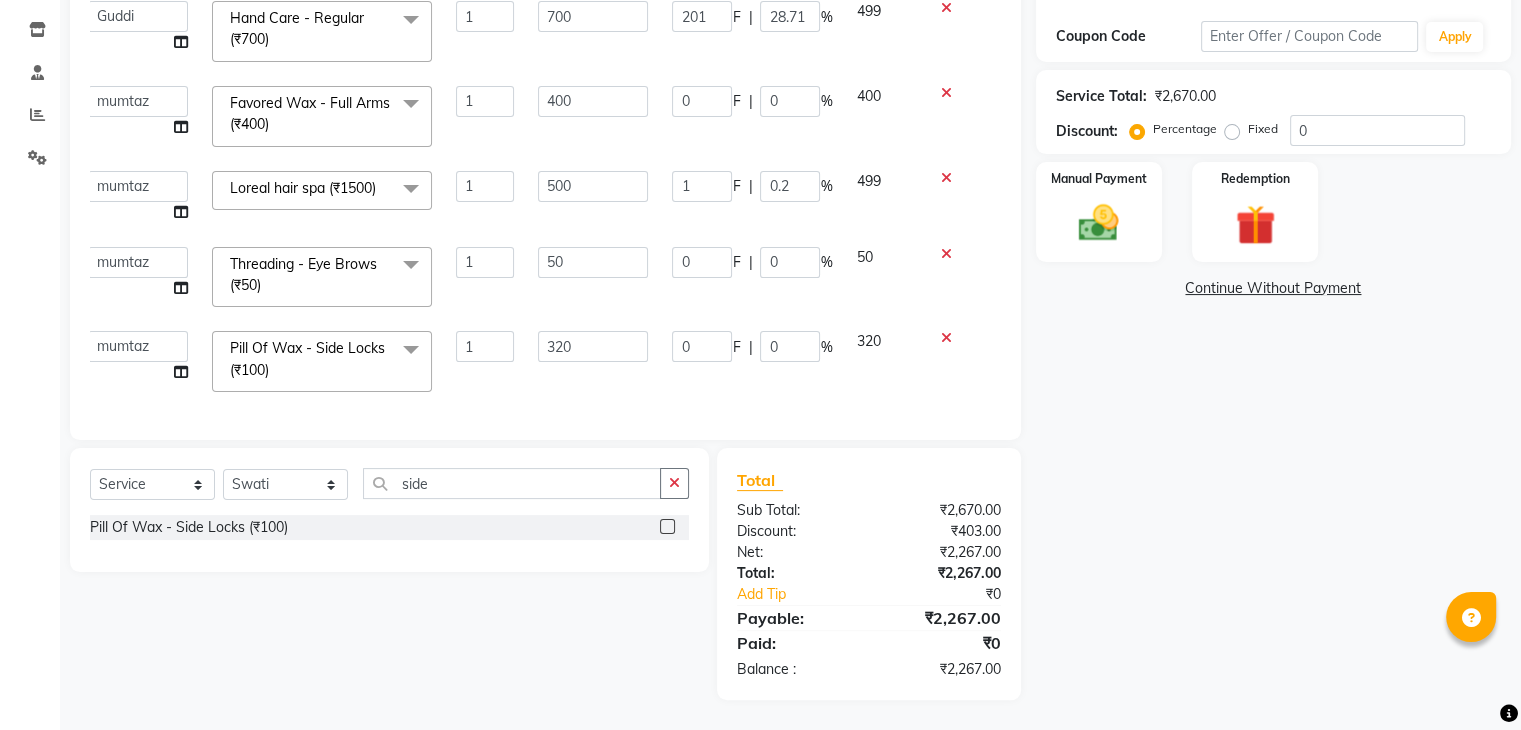 click on "320" 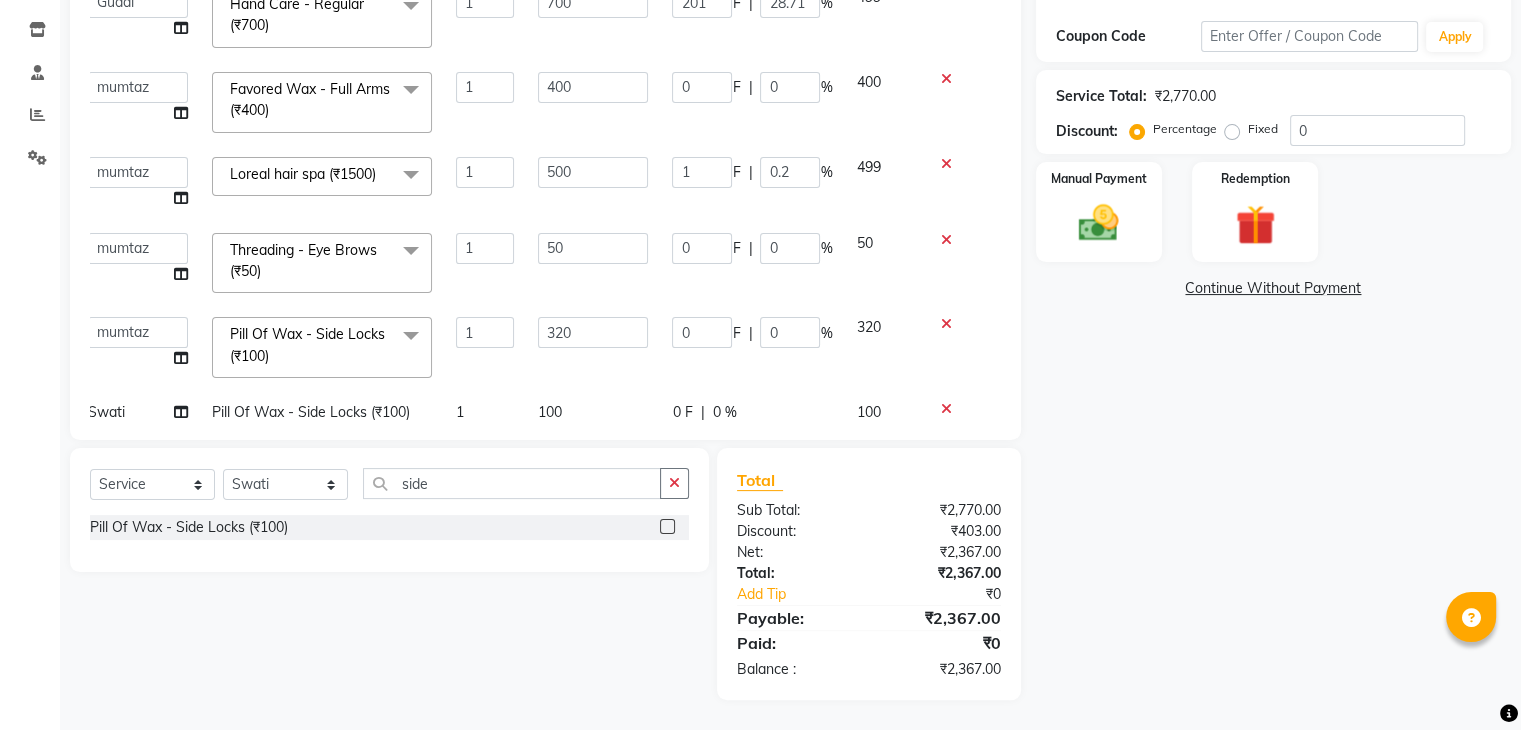 click 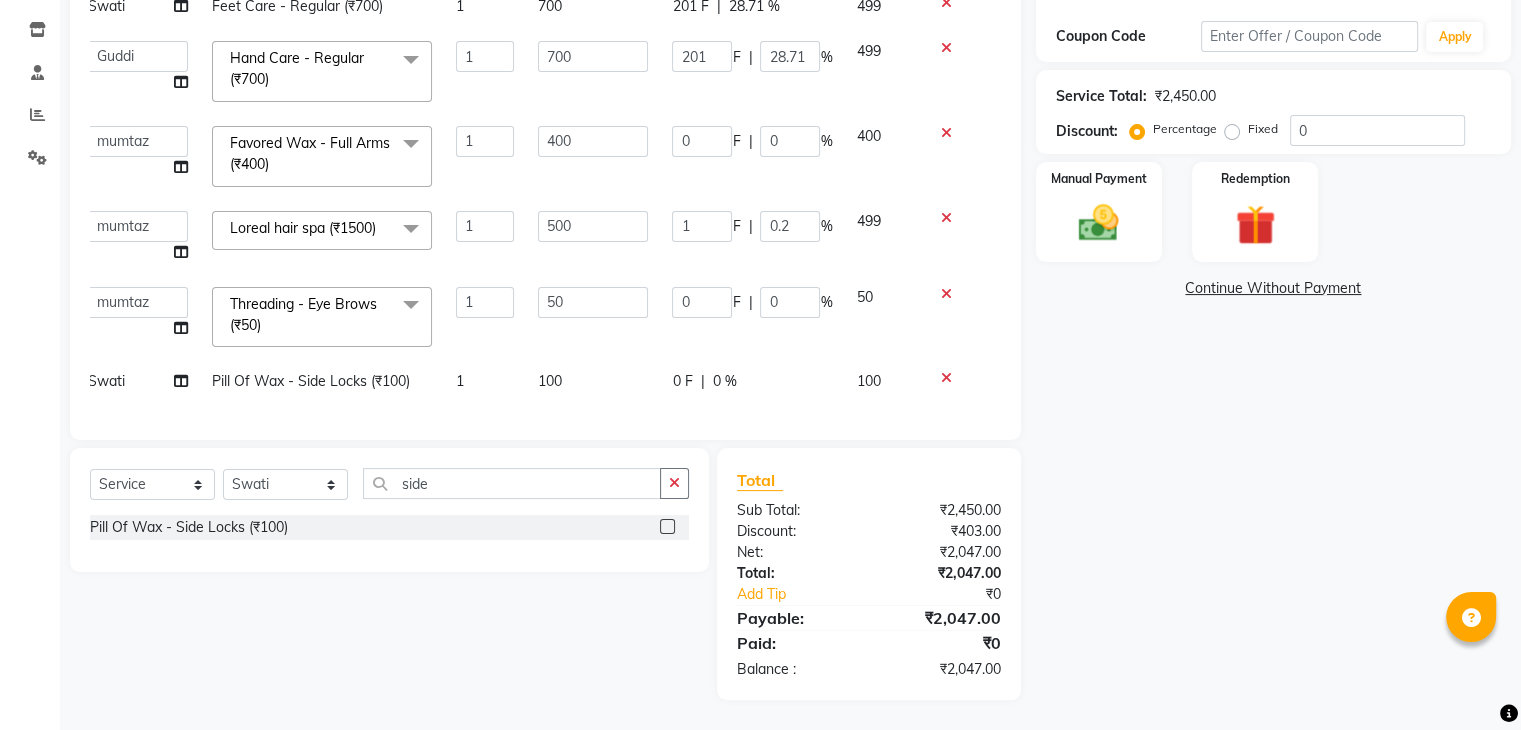 scroll, scrollTop: 32, scrollLeft: 14, axis: both 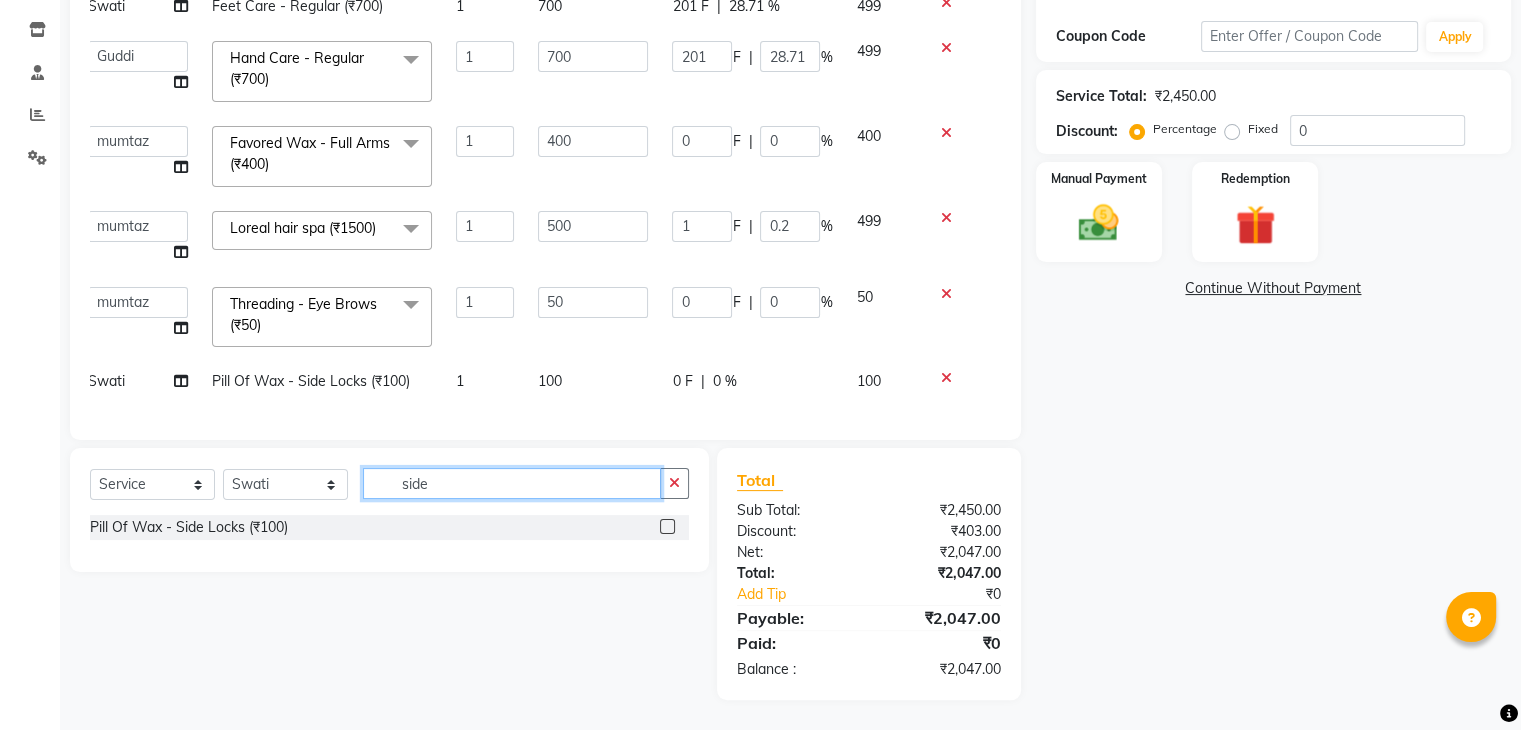 click on "side" 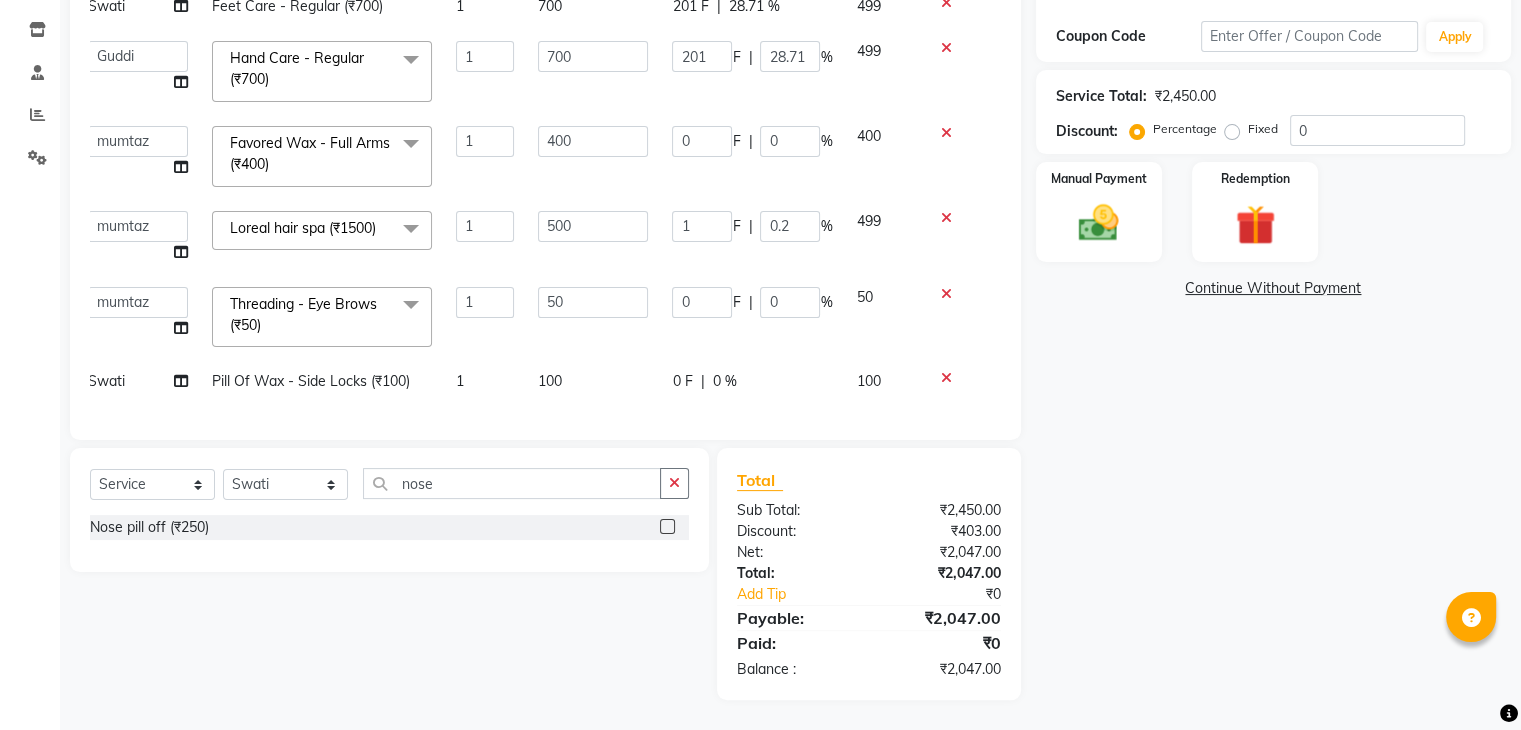 click 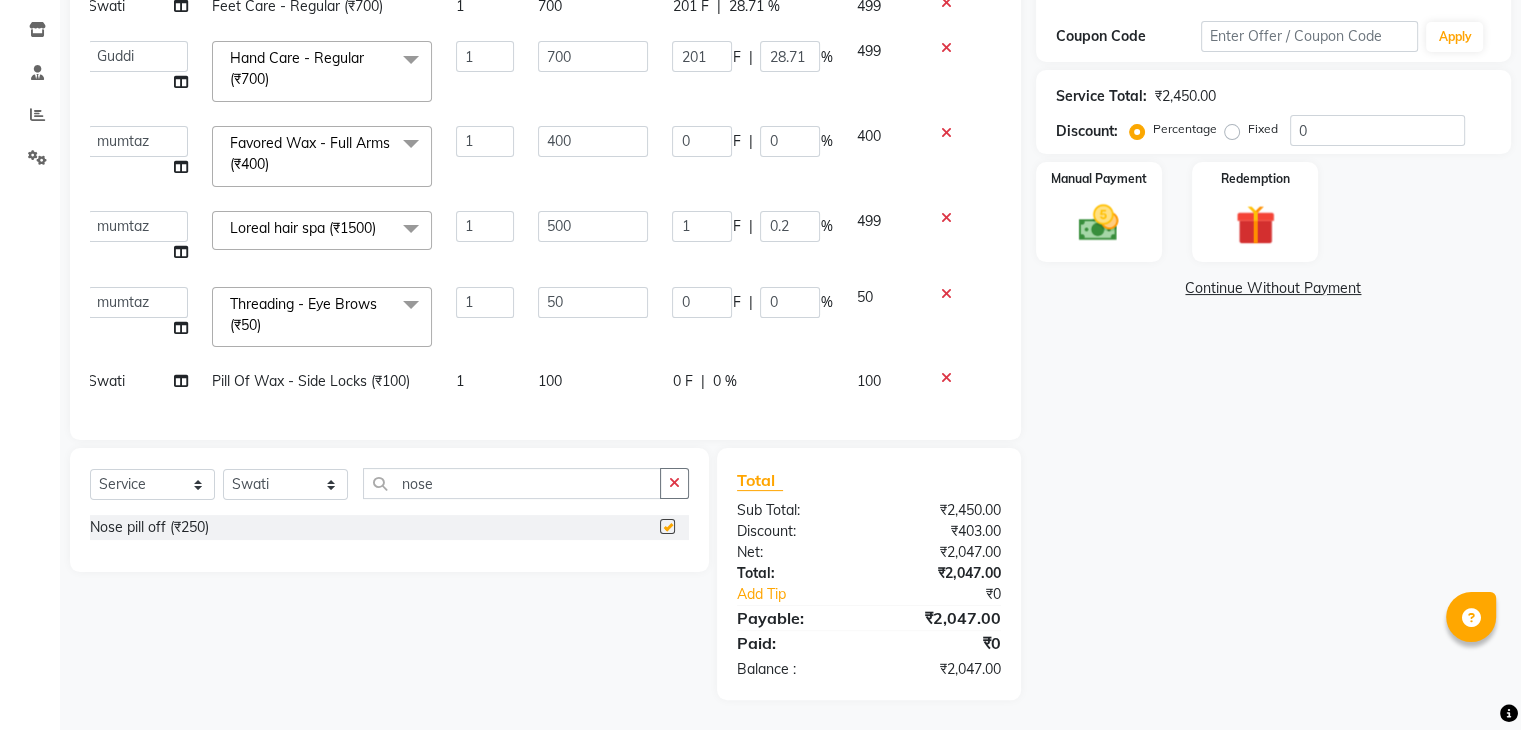 scroll, scrollTop: 72, scrollLeft: 14, axis: both 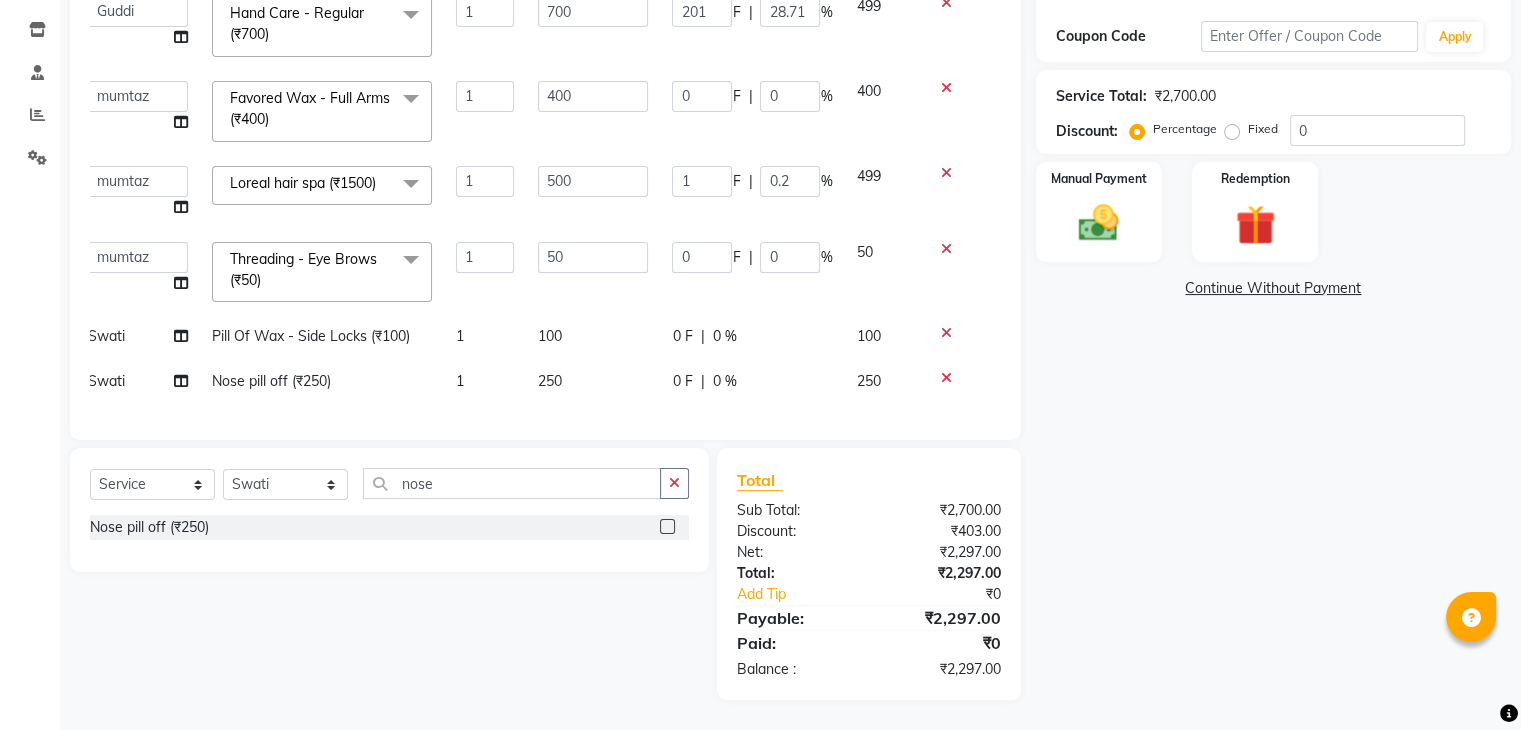 click on "250" 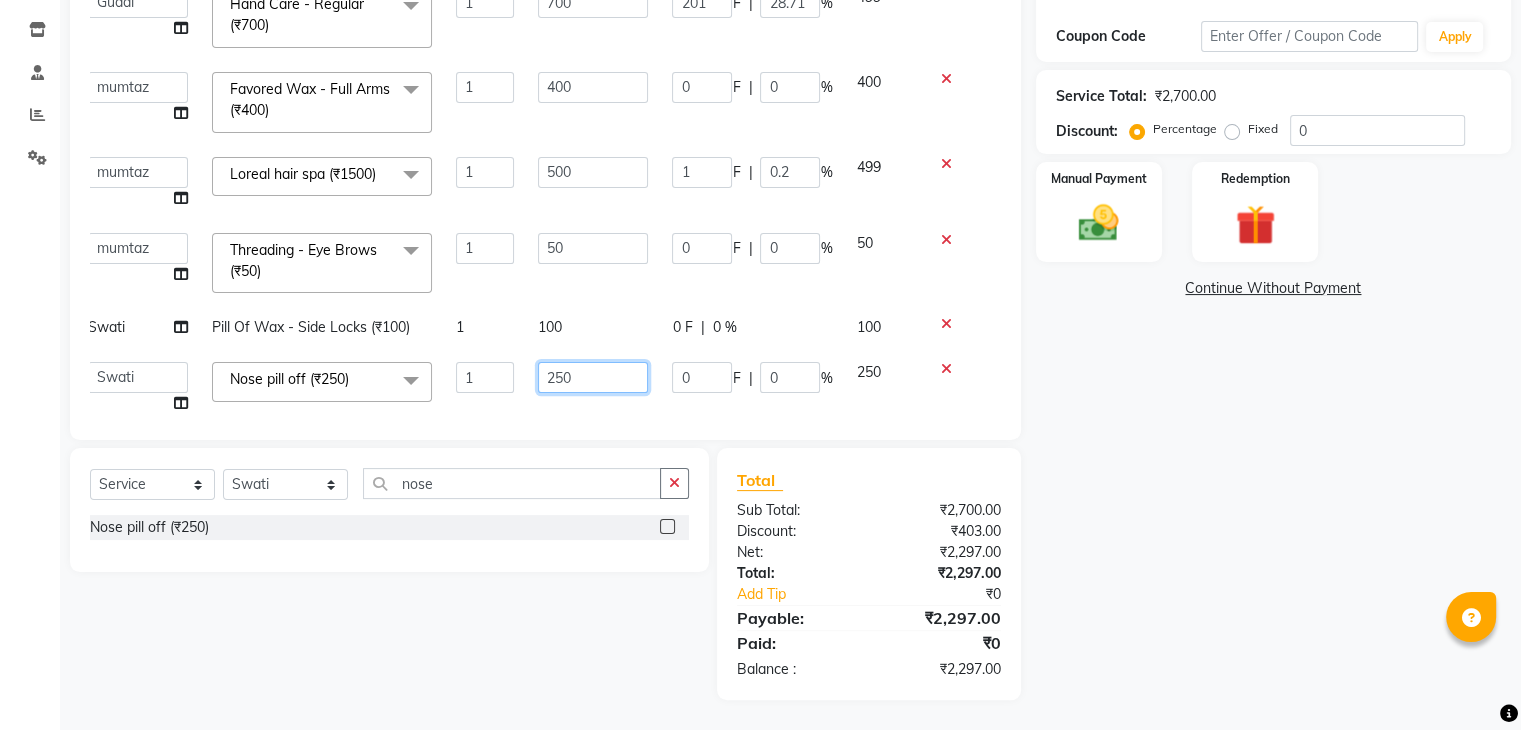 click on "250" 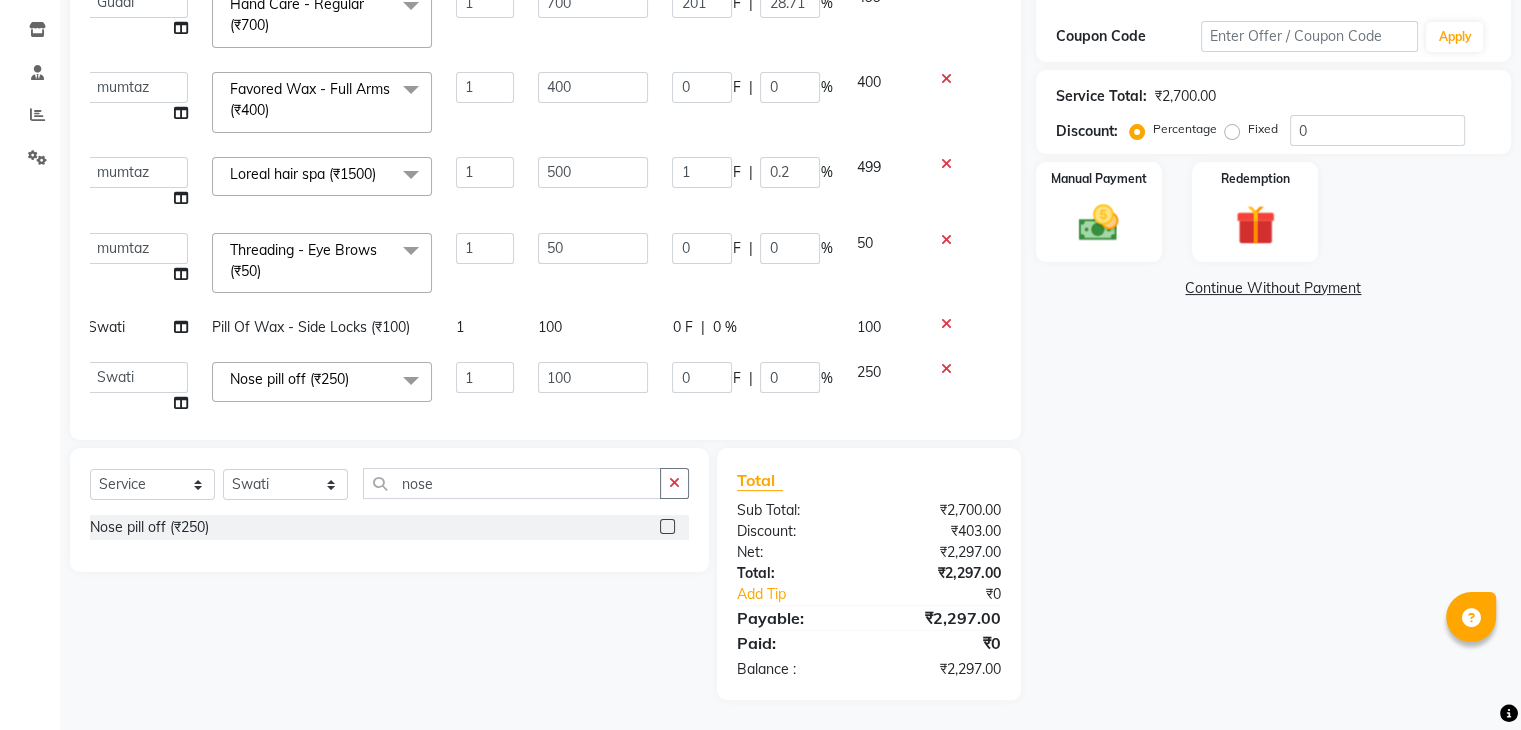click on "100" 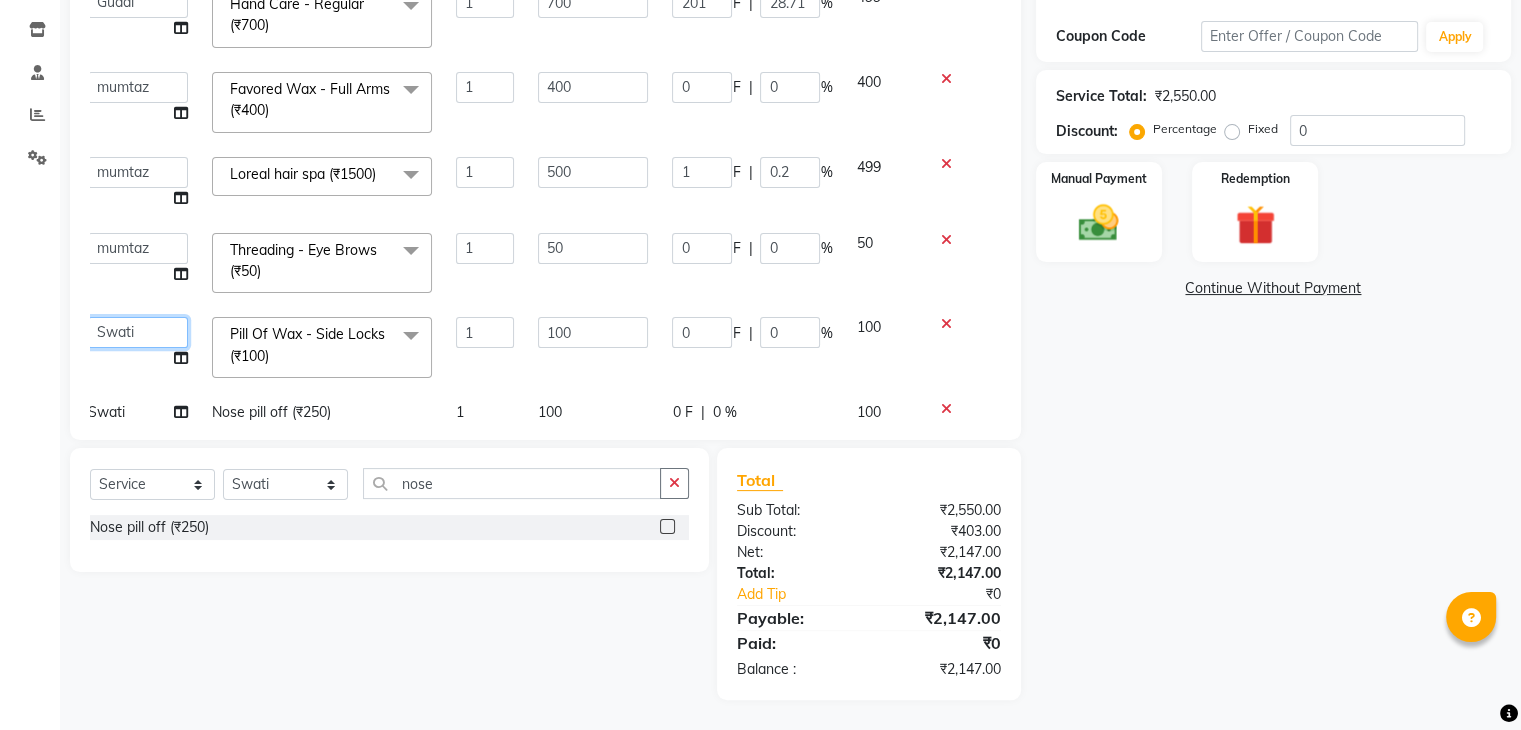 click on "Ajaz   Danish   Guddi   Jayesh    mumtaz     nishu   Riya      Rush   Swati" 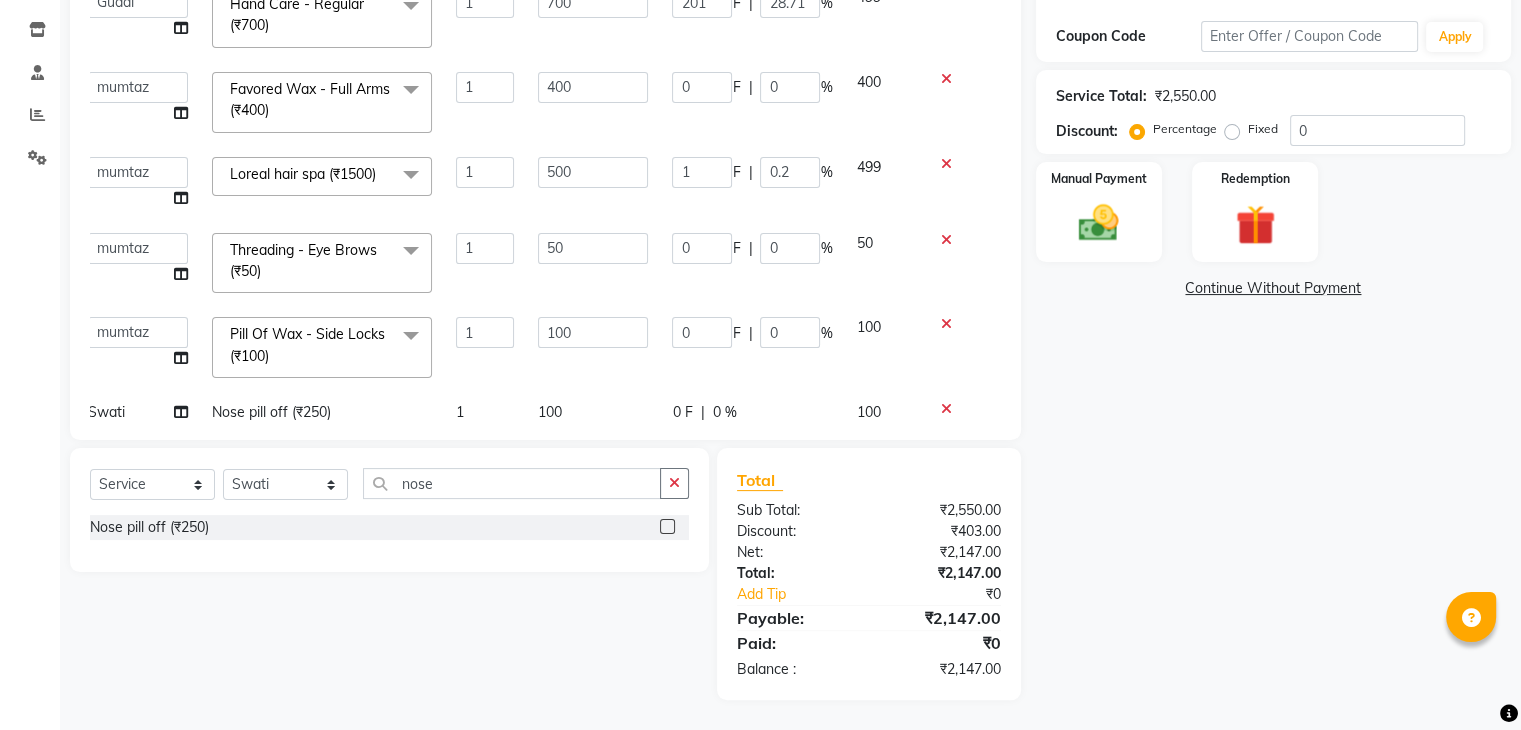 scroll, scrollTop: 116, scrollLeft: 14, axis: both 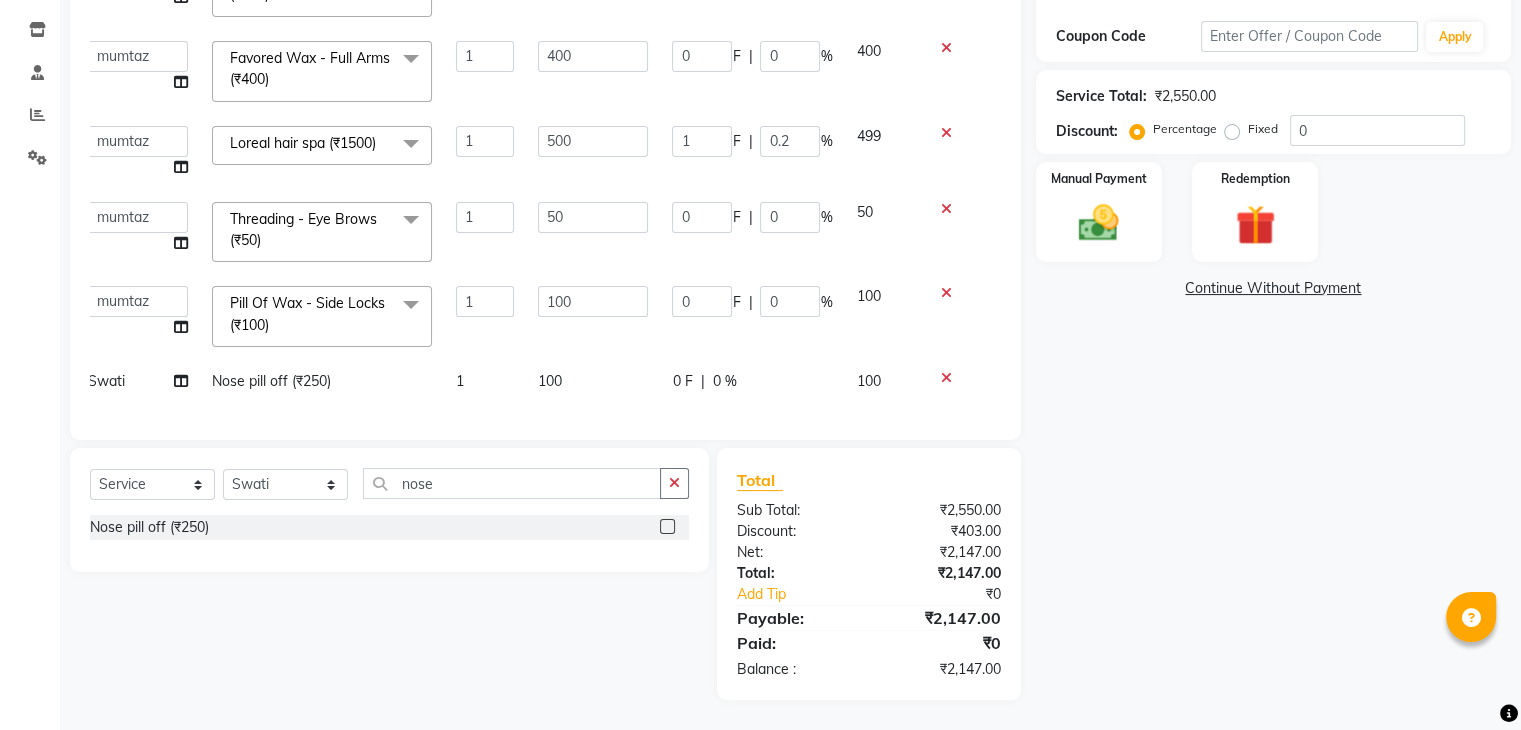 click on "Swati" 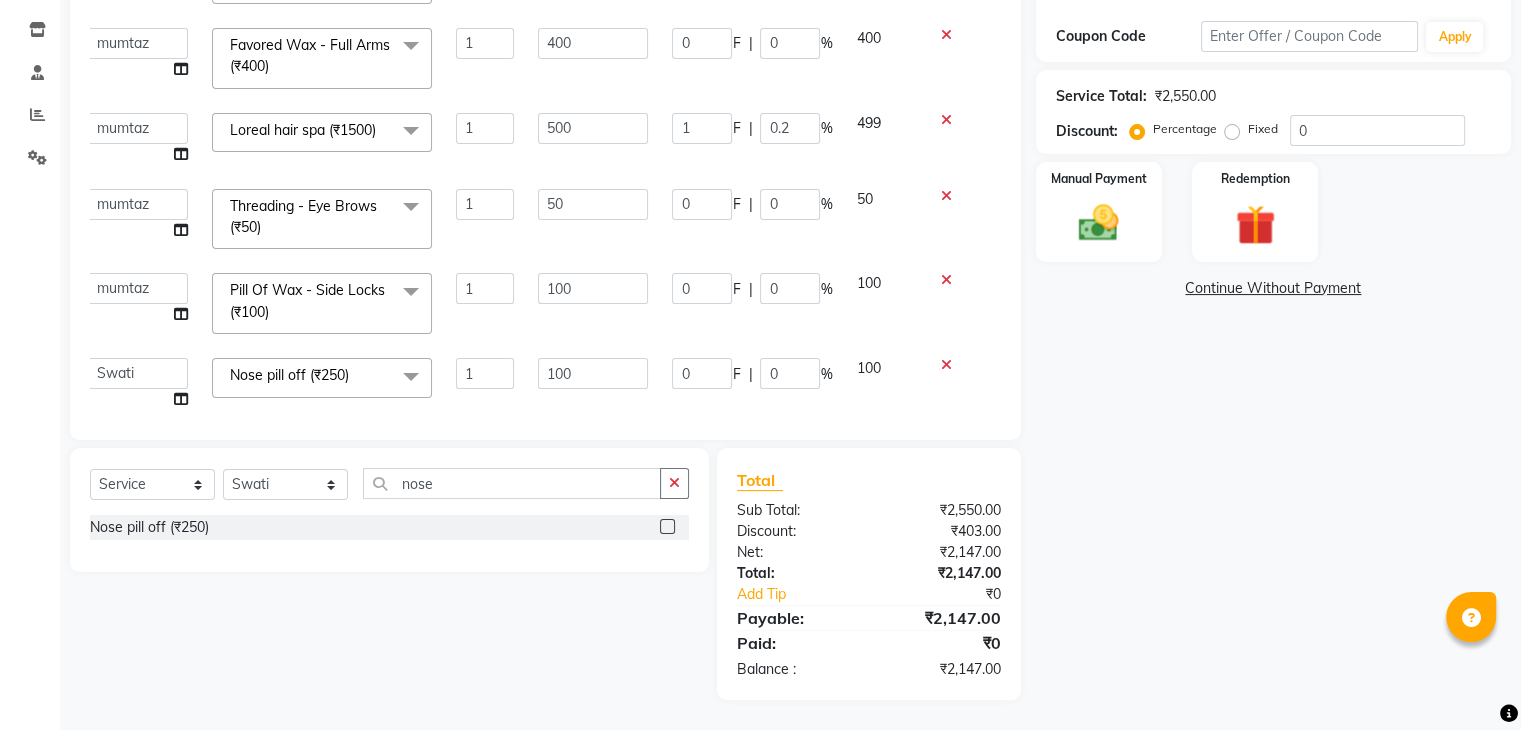 click on "Ajaz   Danish   Guddi   Jayesh    mumtaz     nishu   Riya      Rush   Swati" 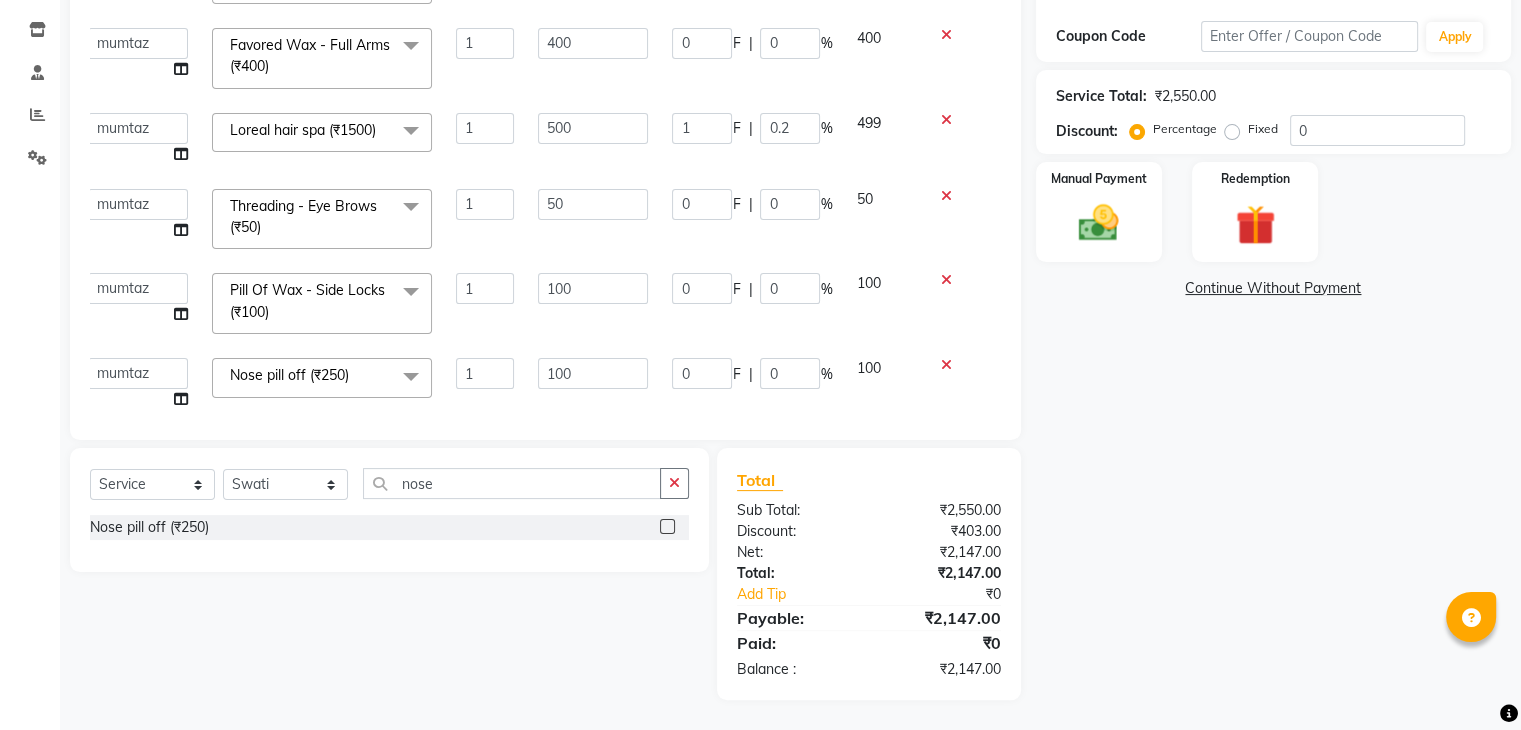 scroll, scrollTop: 148, scrollLeft: 14, axis: both 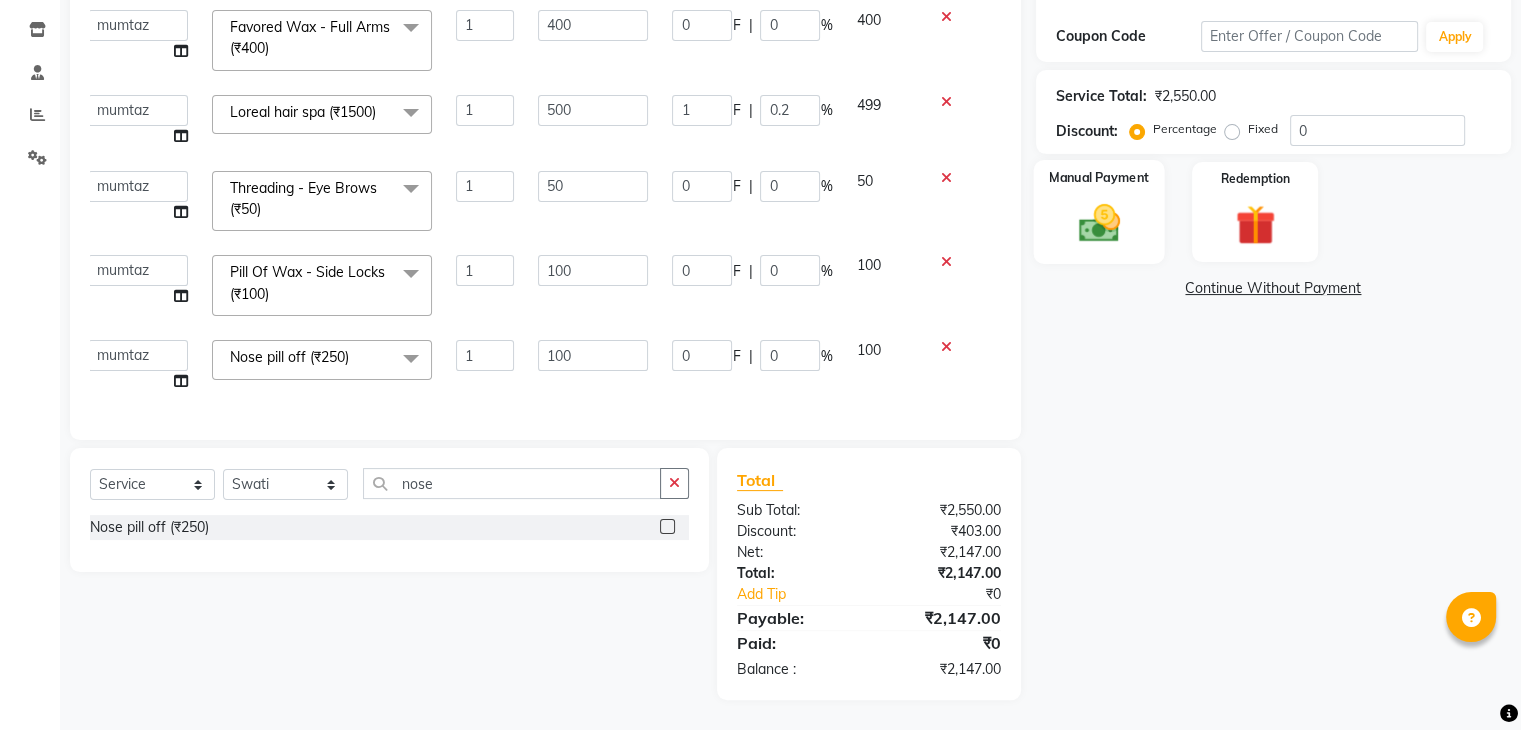 click 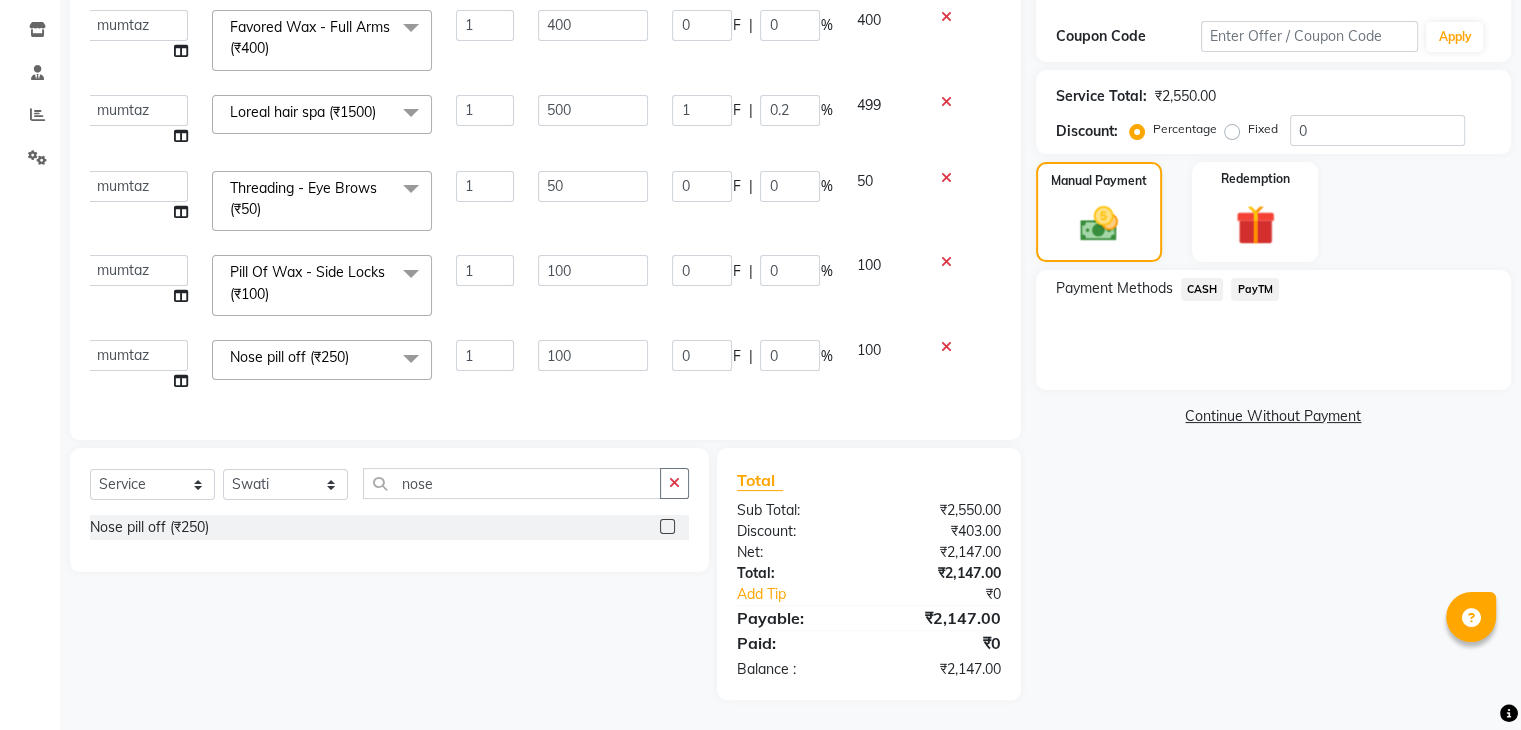 click on "PayTM" 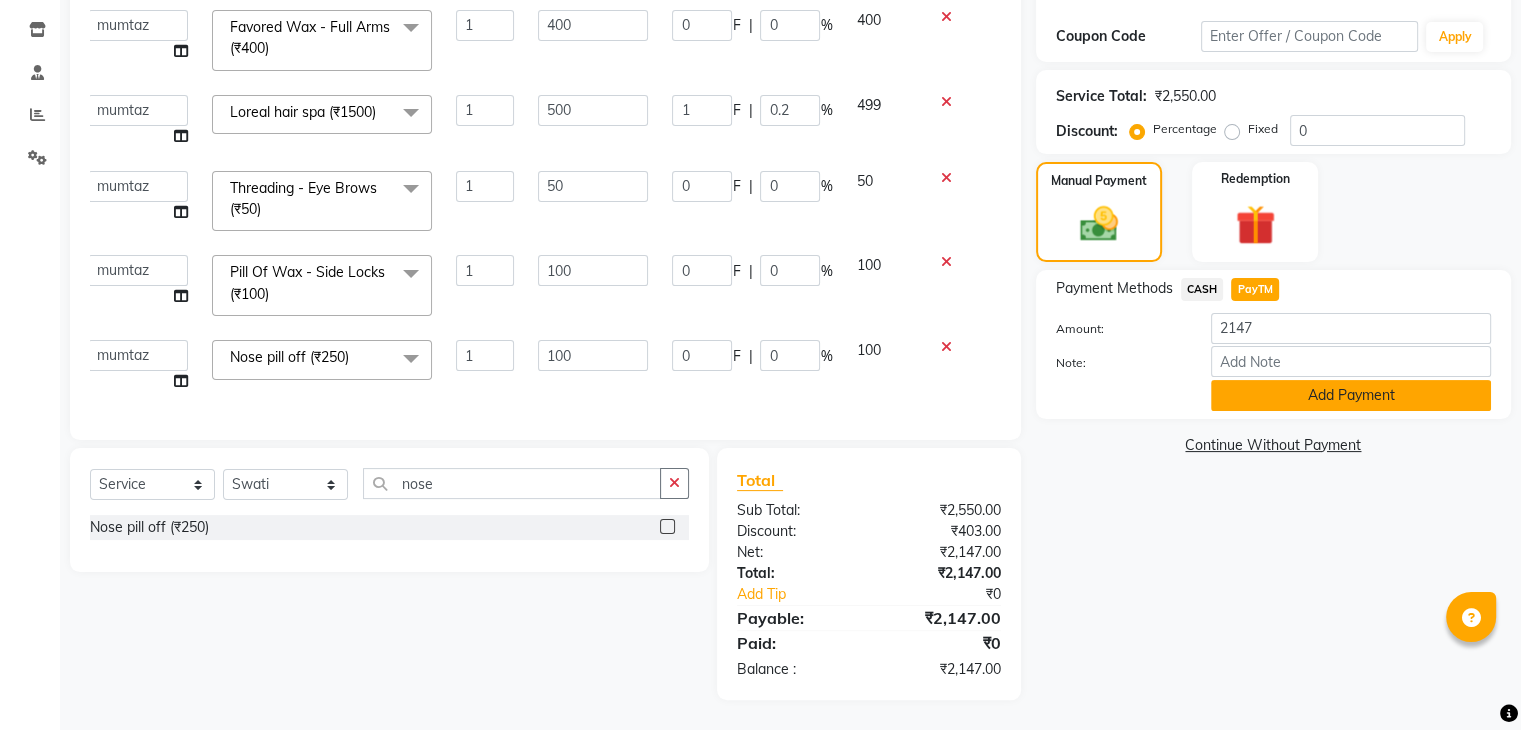click on "Add Payment" 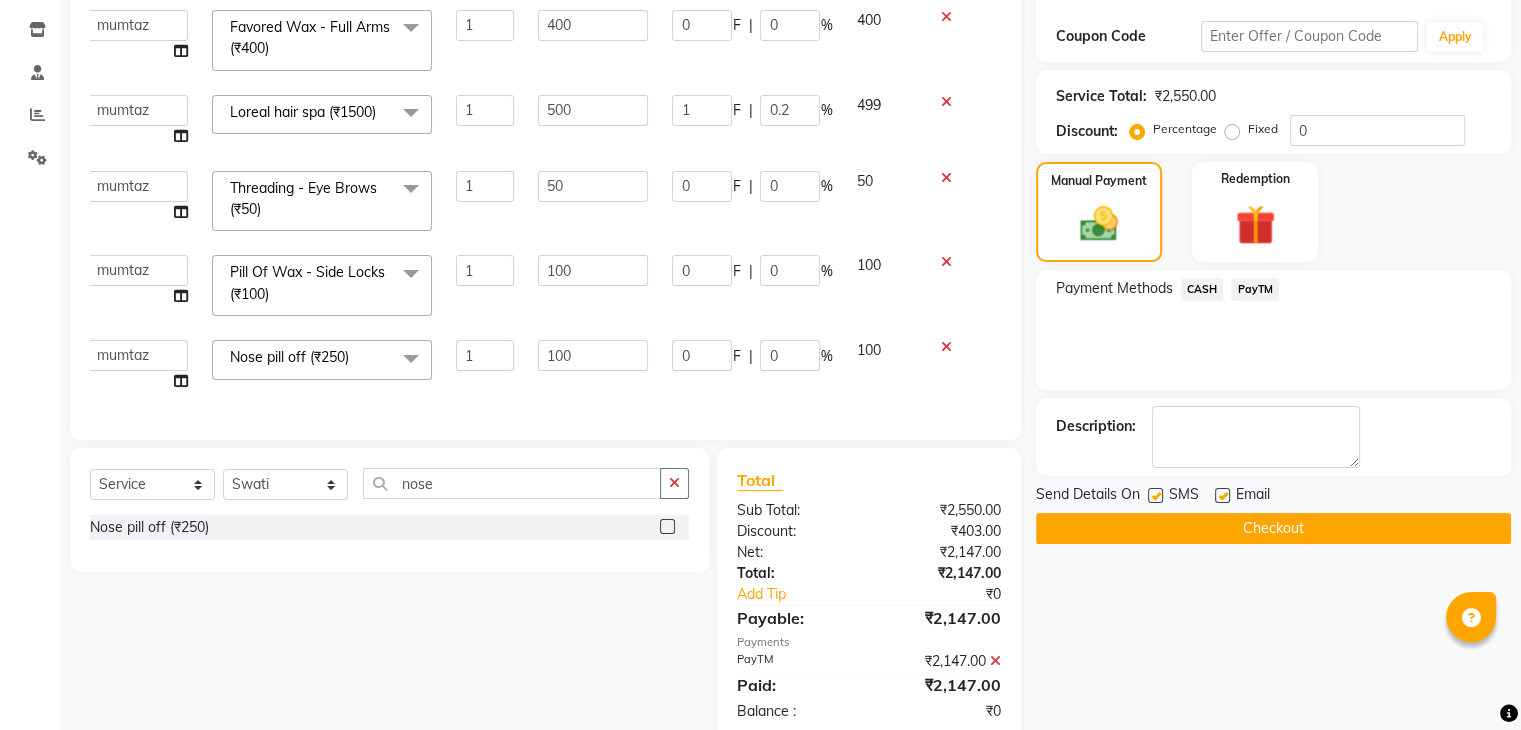 scroll, scrollTop: 328, scrollLeft: 0, axis: vertical 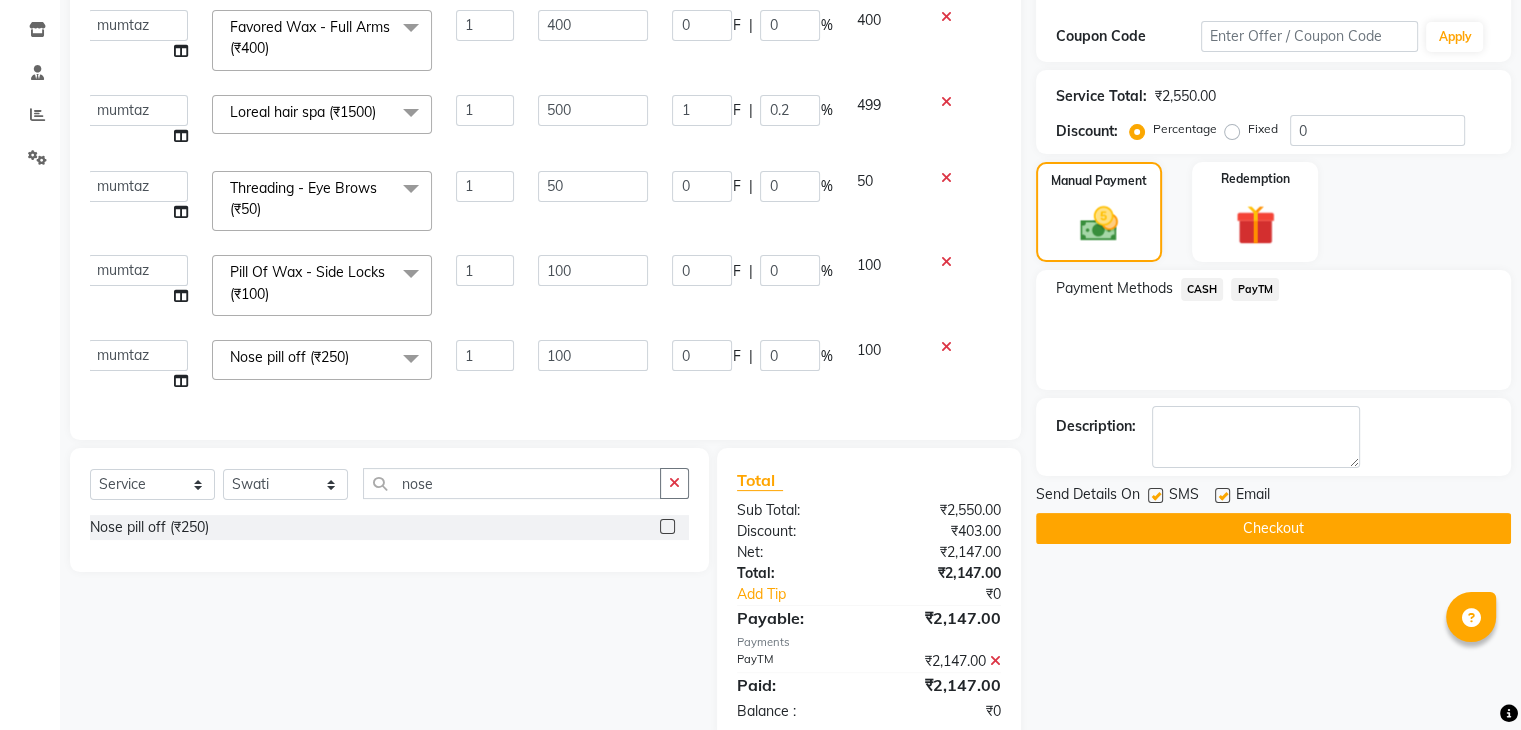 click at bounding box center [1154, 496] 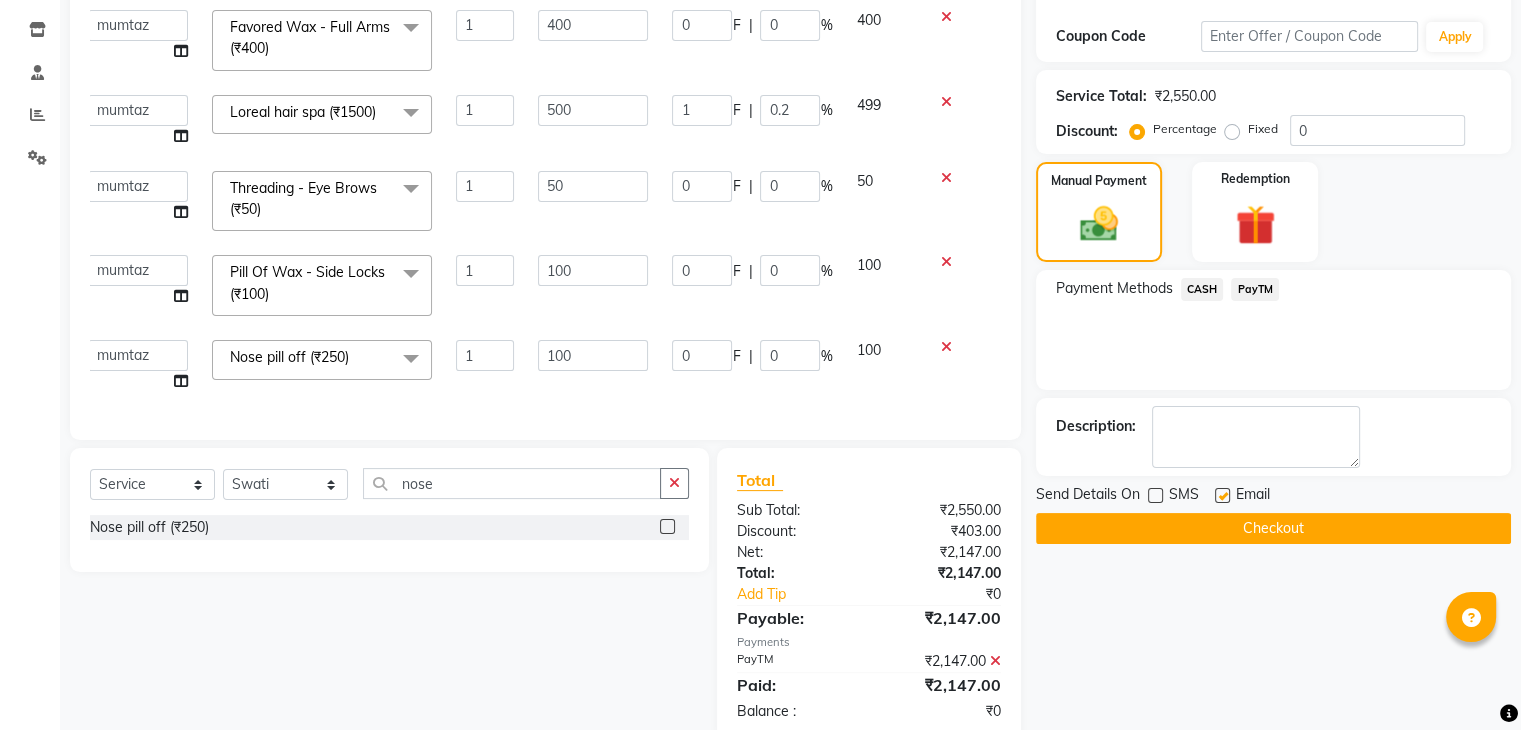 click 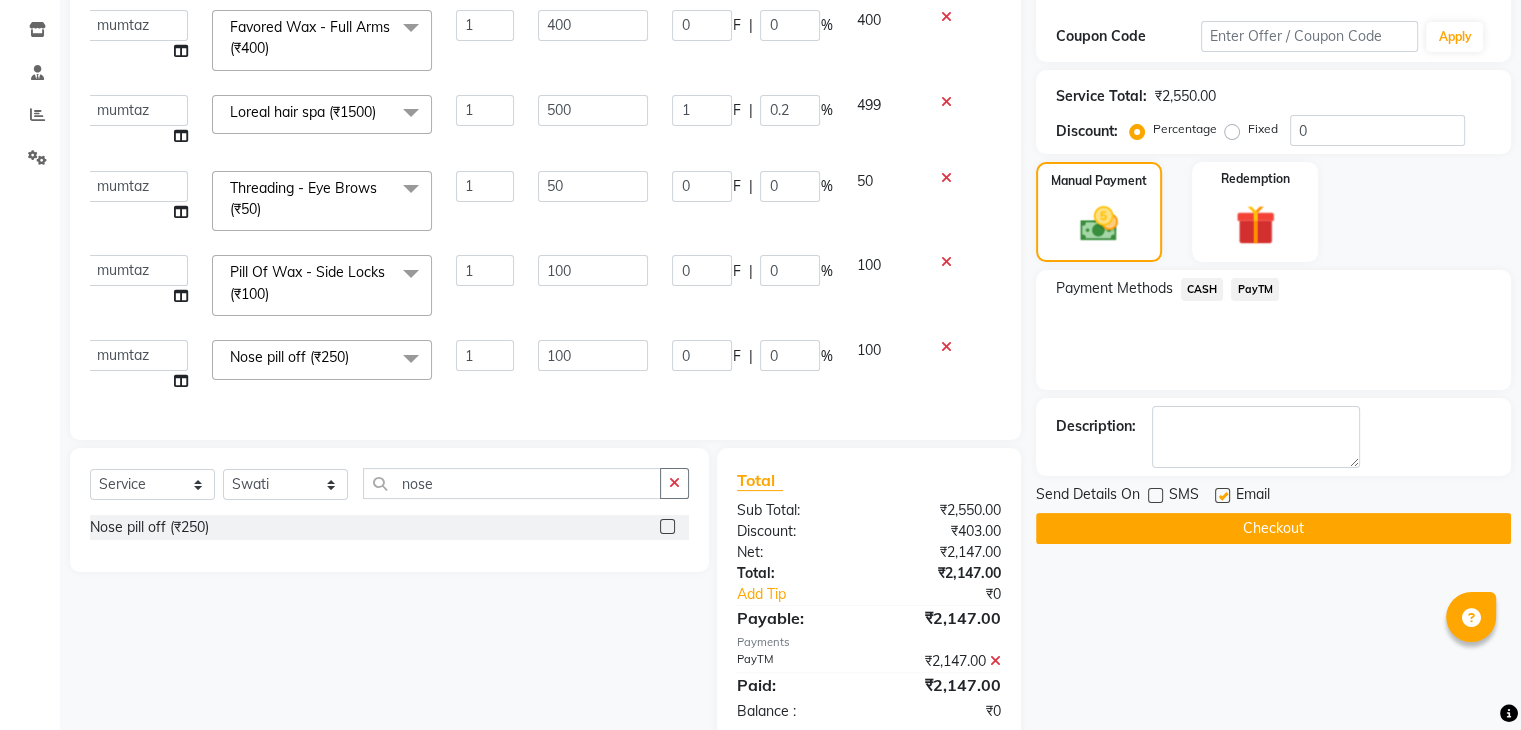 click at bounding box center [1221, 496] 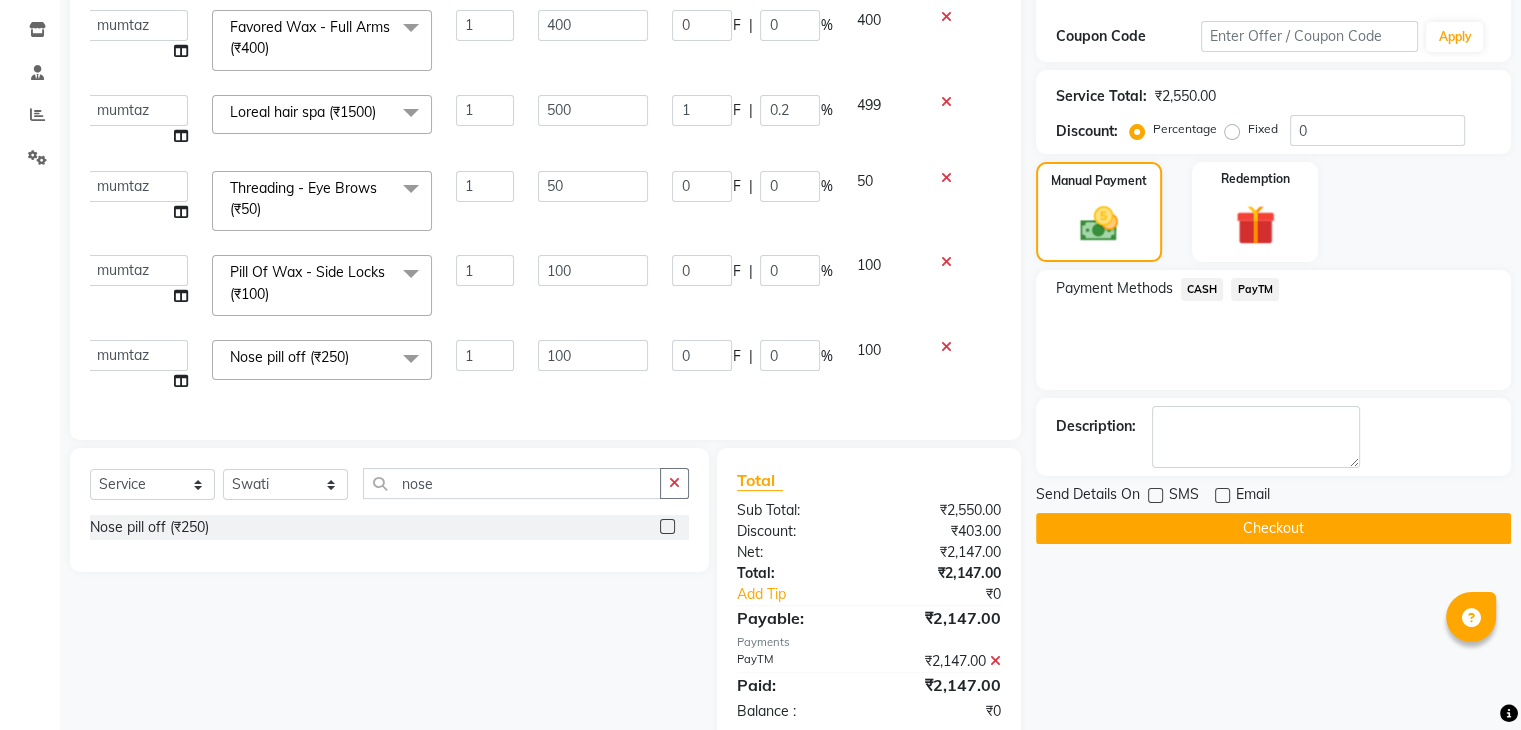 click on "Checkout" 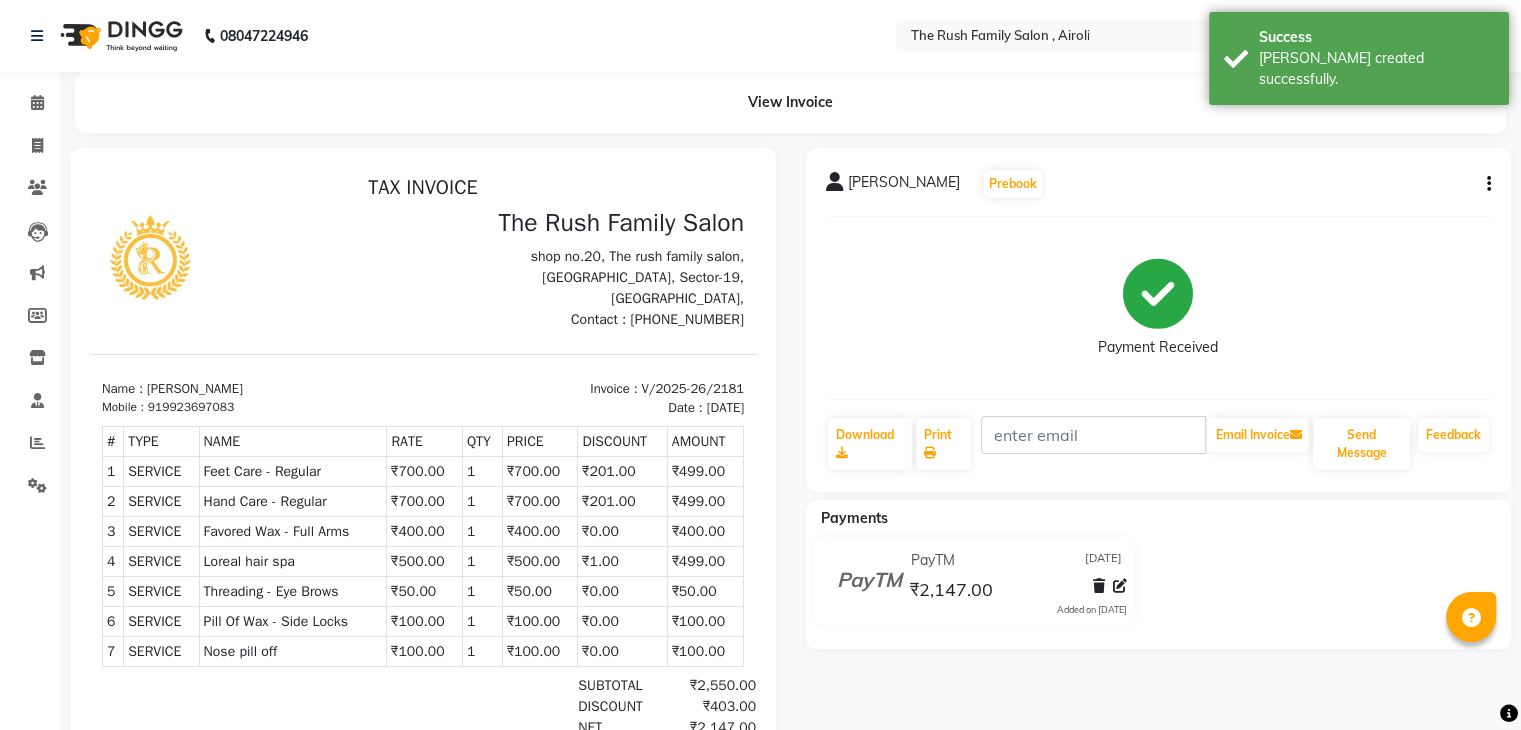 scroll, scrollTop: 0, scrollLeft: 0, axis: both 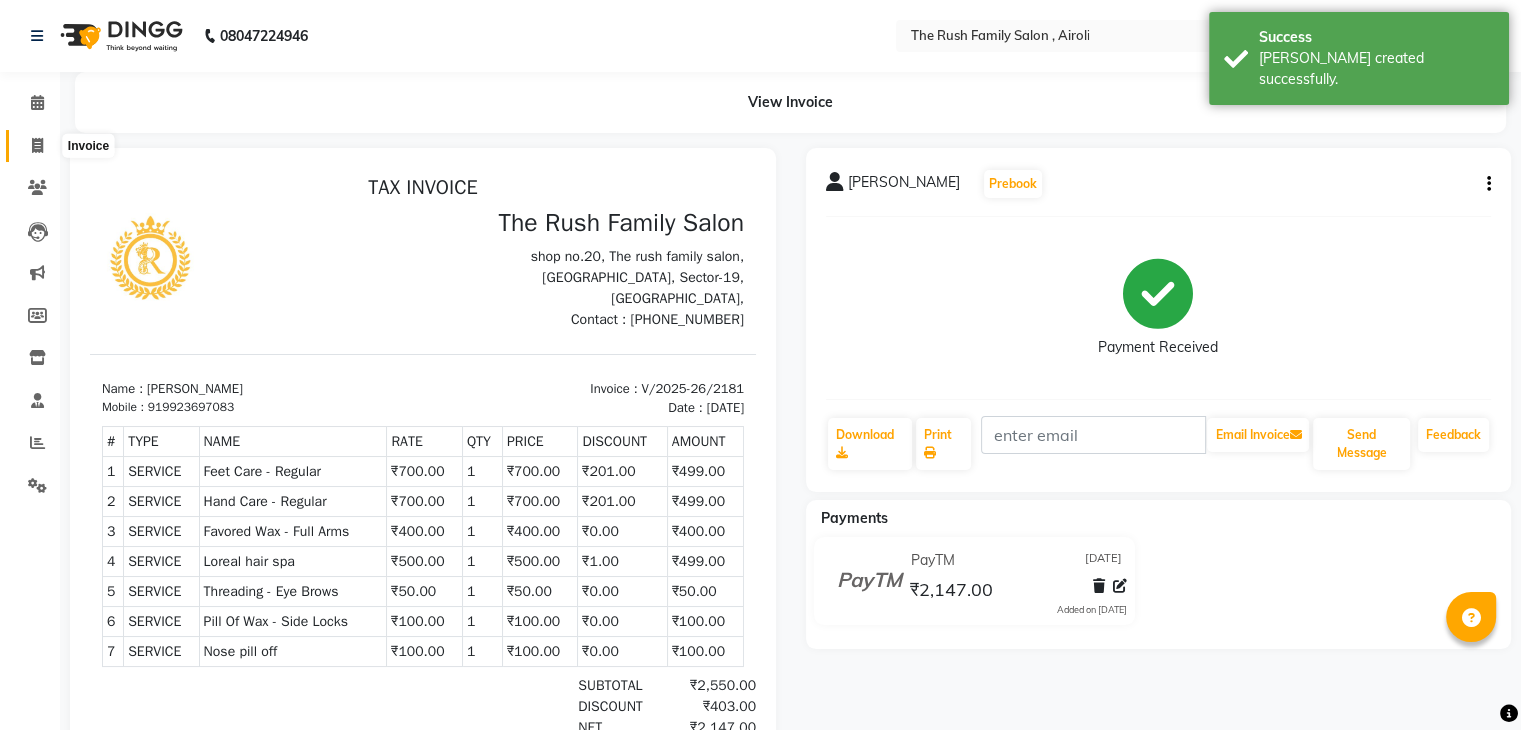 click 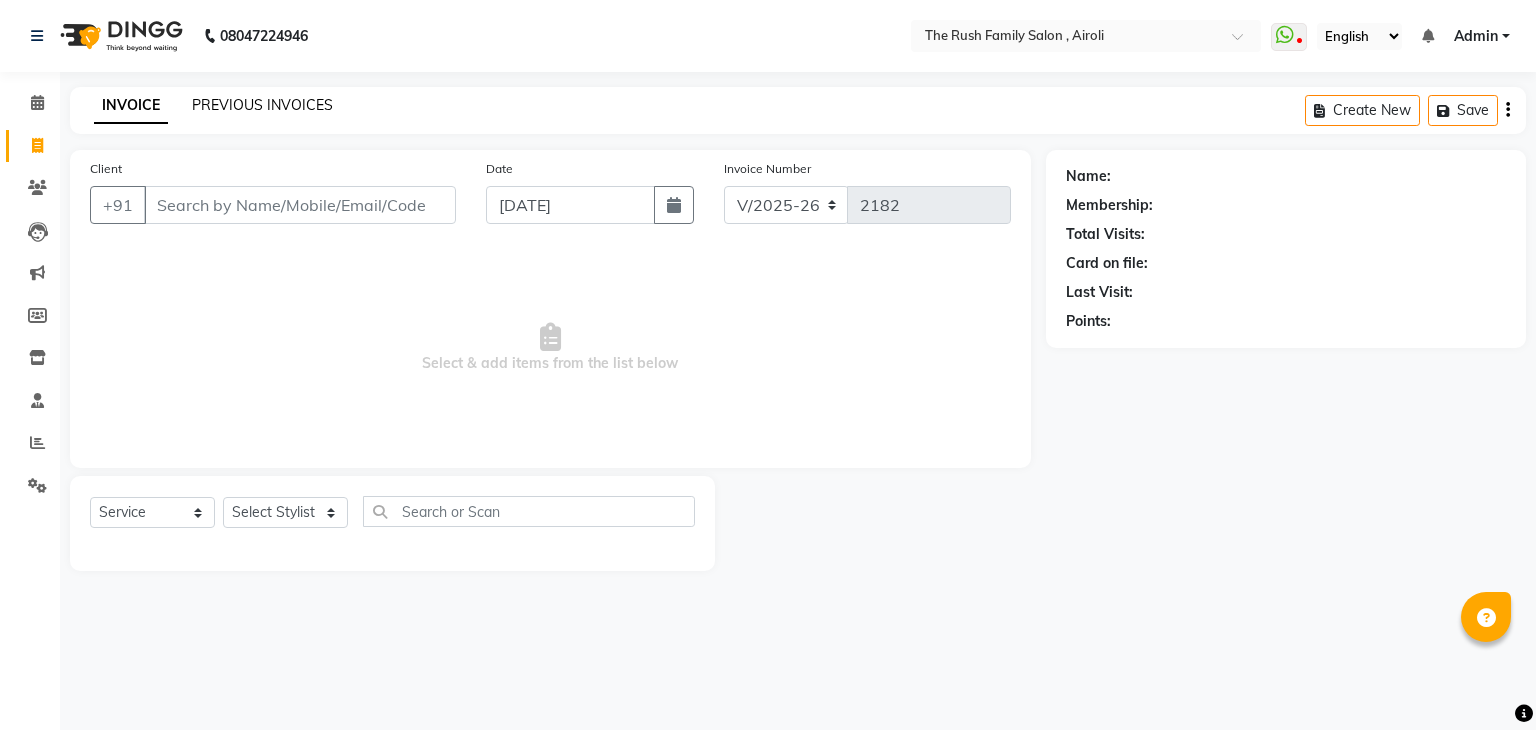 click on "PREVIOUS INVOICES" 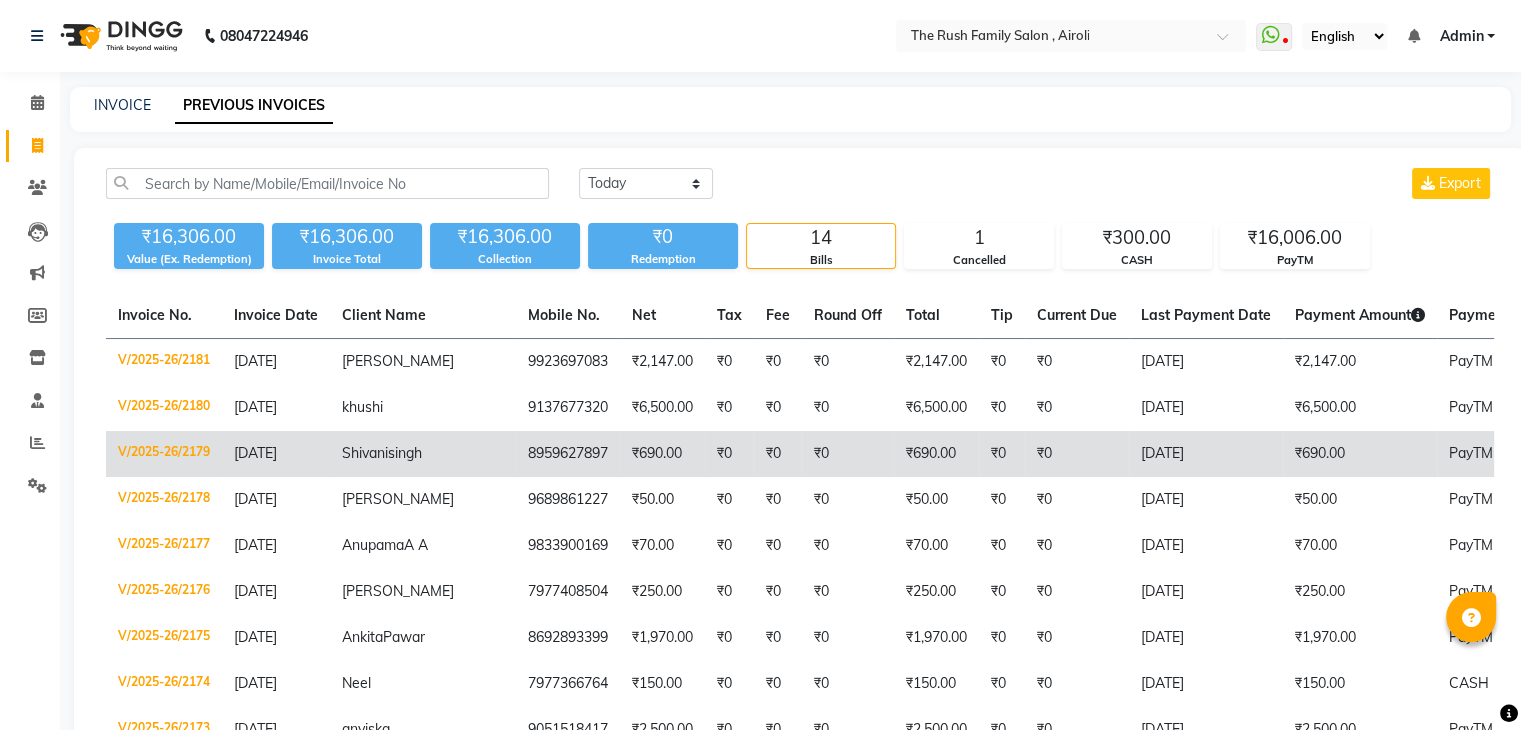click on "₹0" 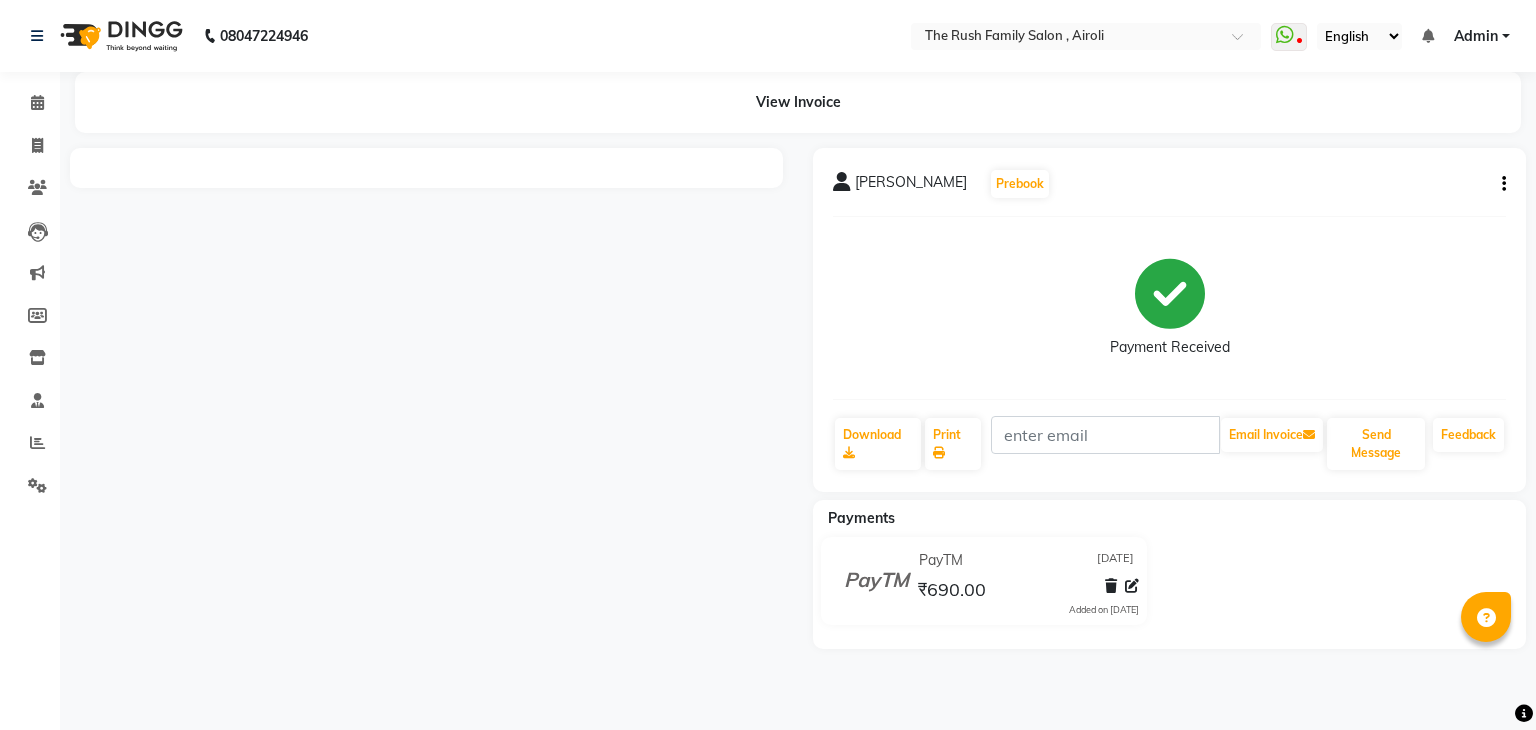 scroll, scrollTop: 0, scrollLeft: 0, axis: both 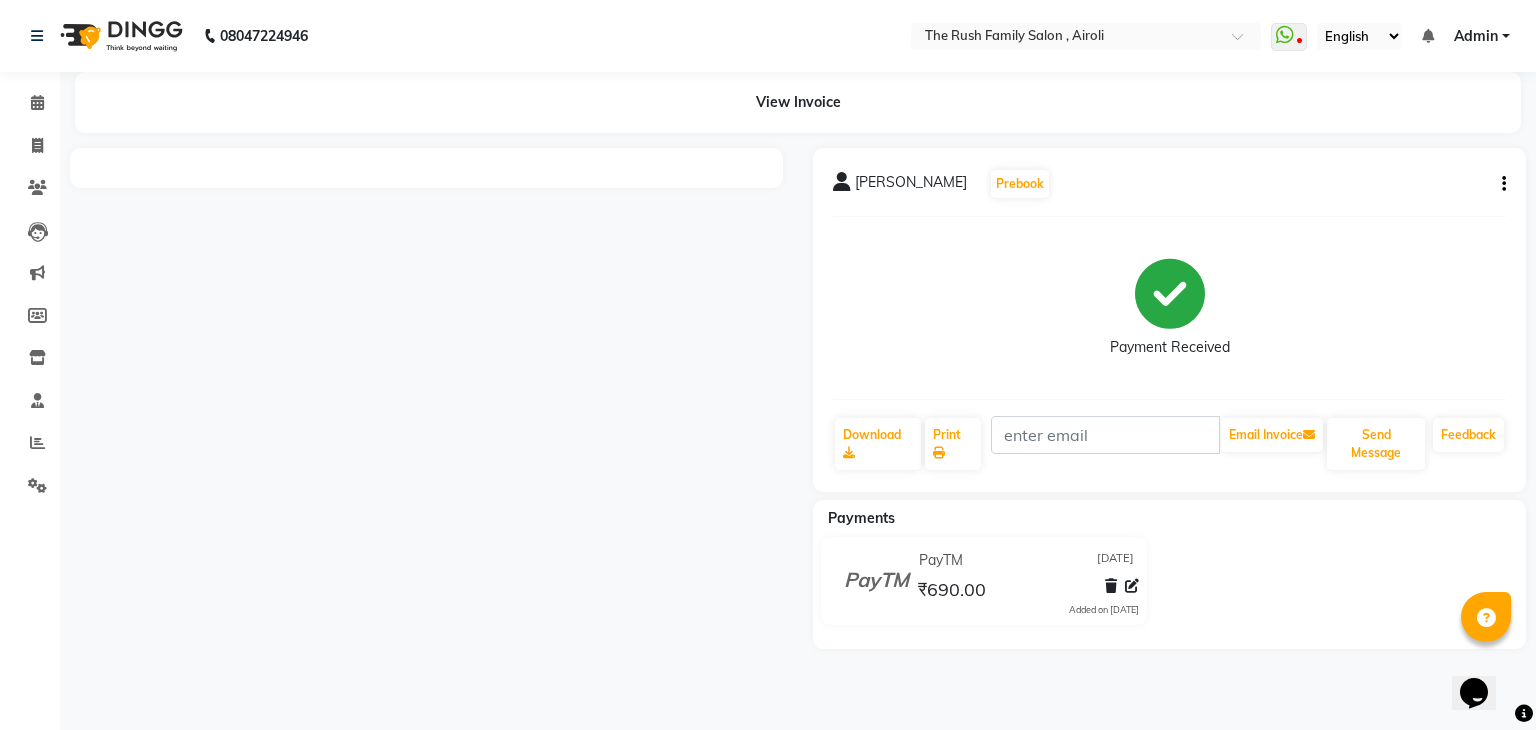 click 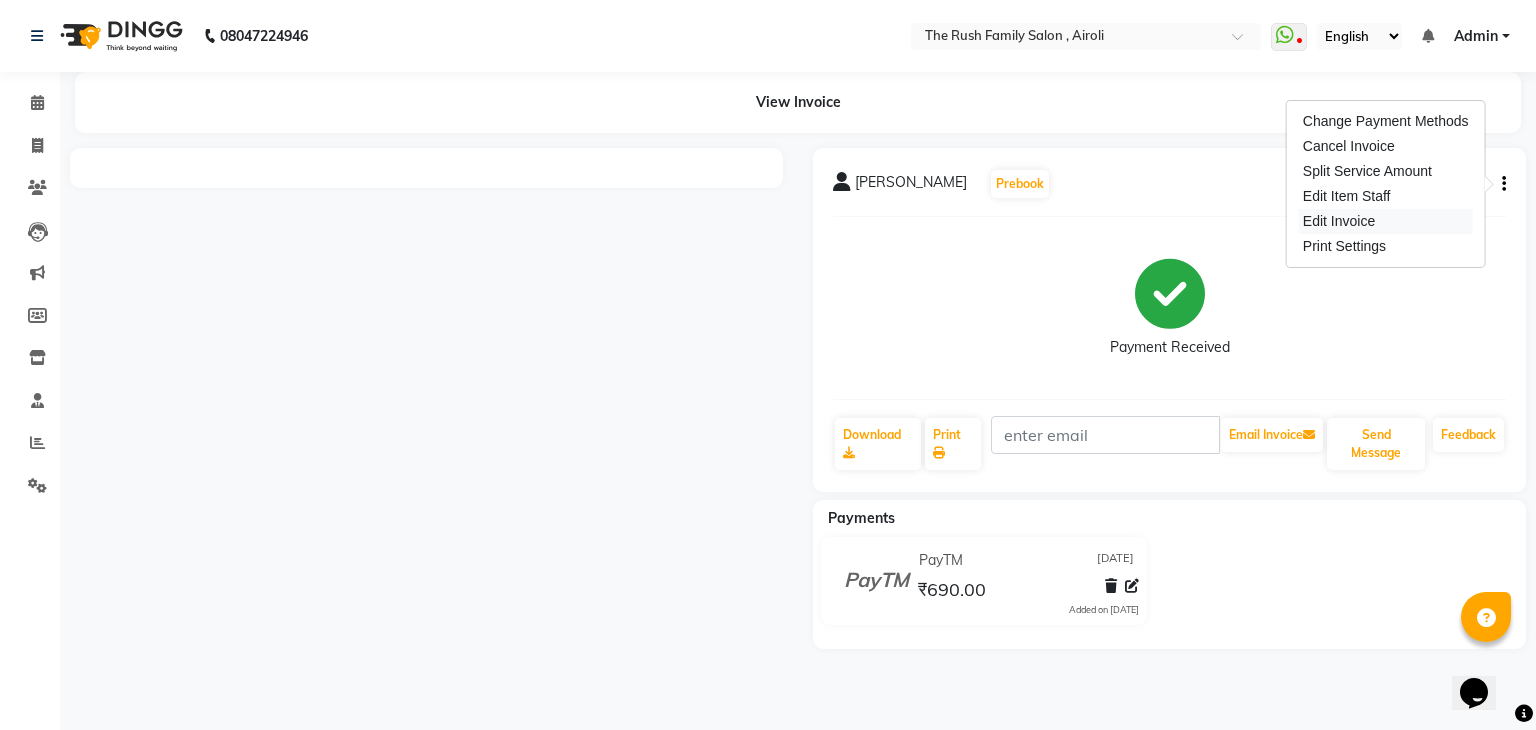 click on "Edit Invoice" at bounding box center (1386, 221) 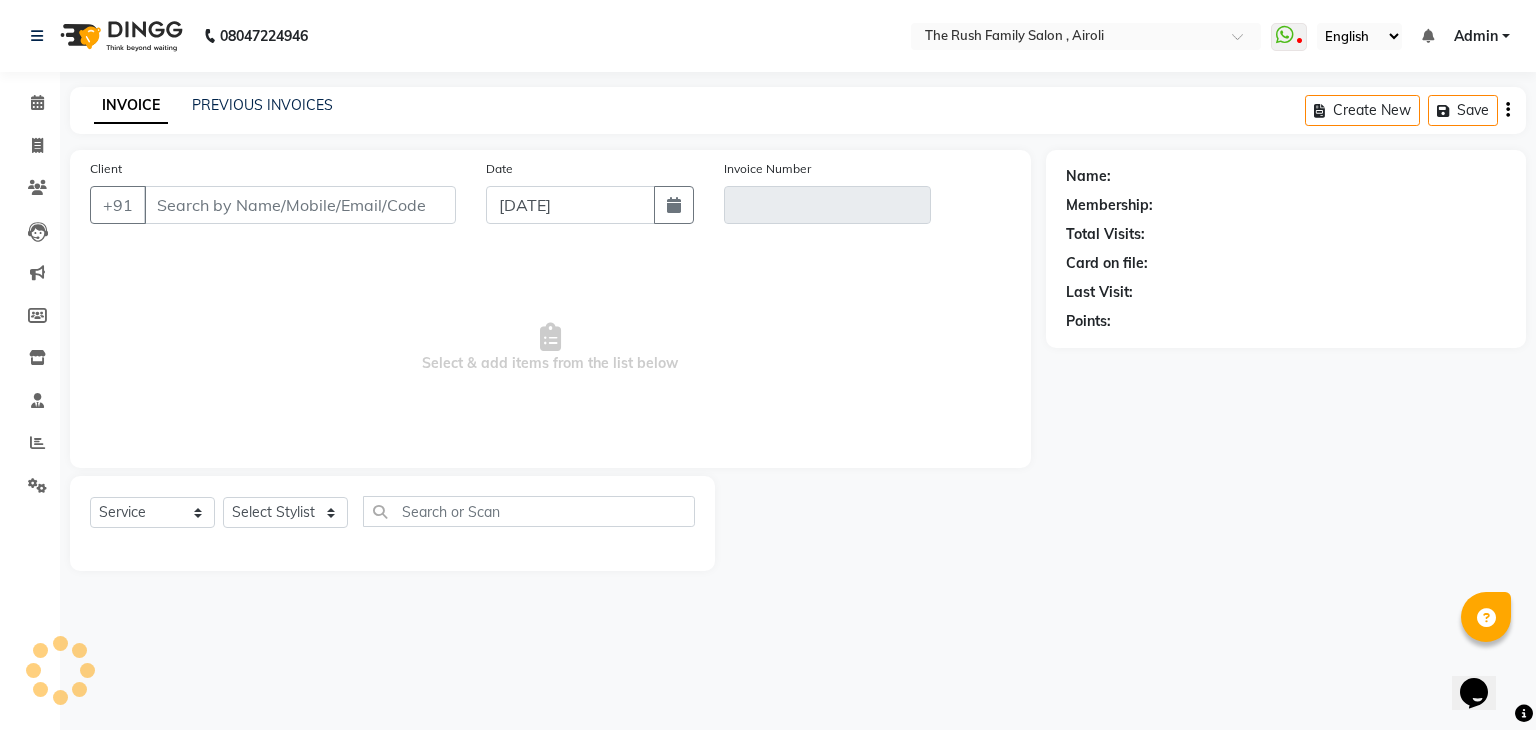 type on "8959627897" 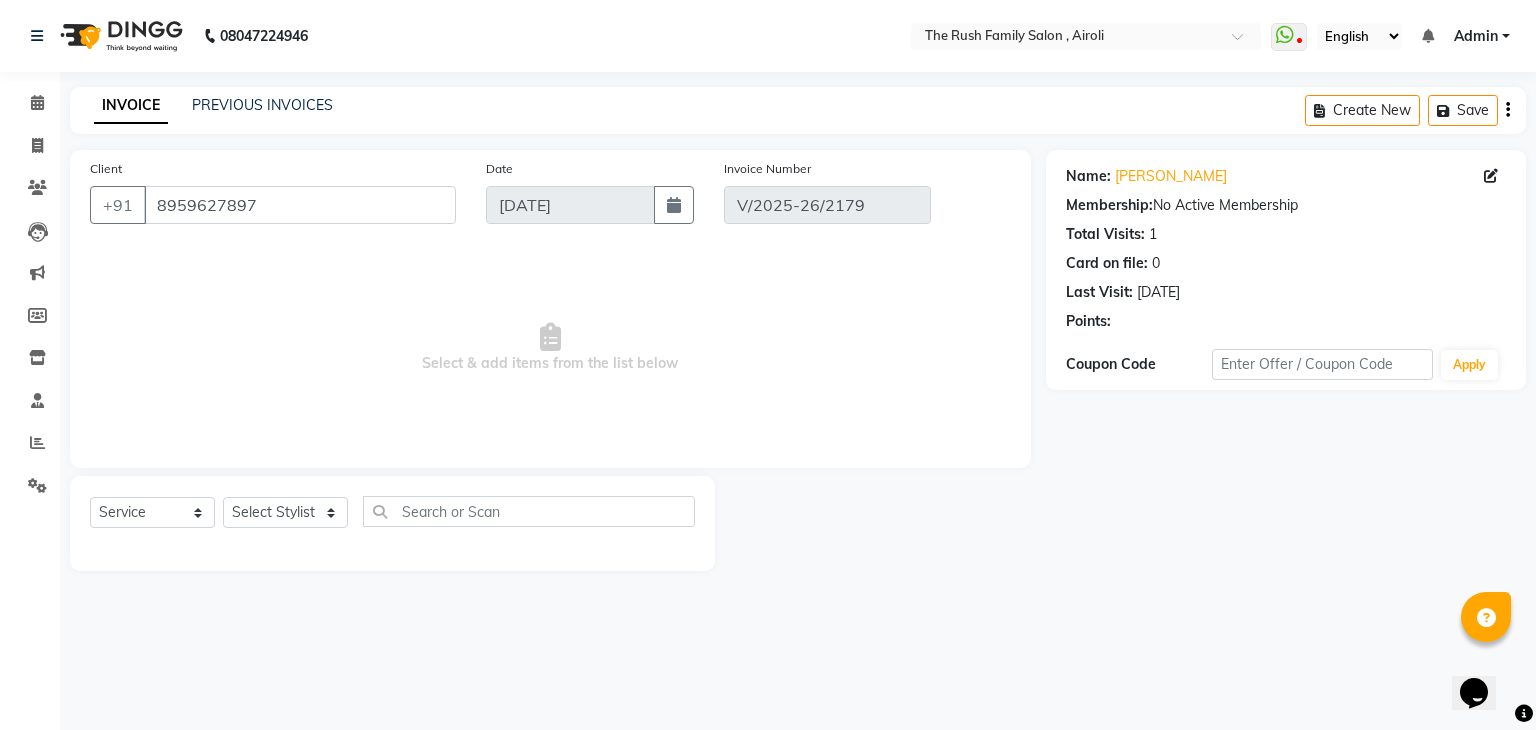 select on "select" 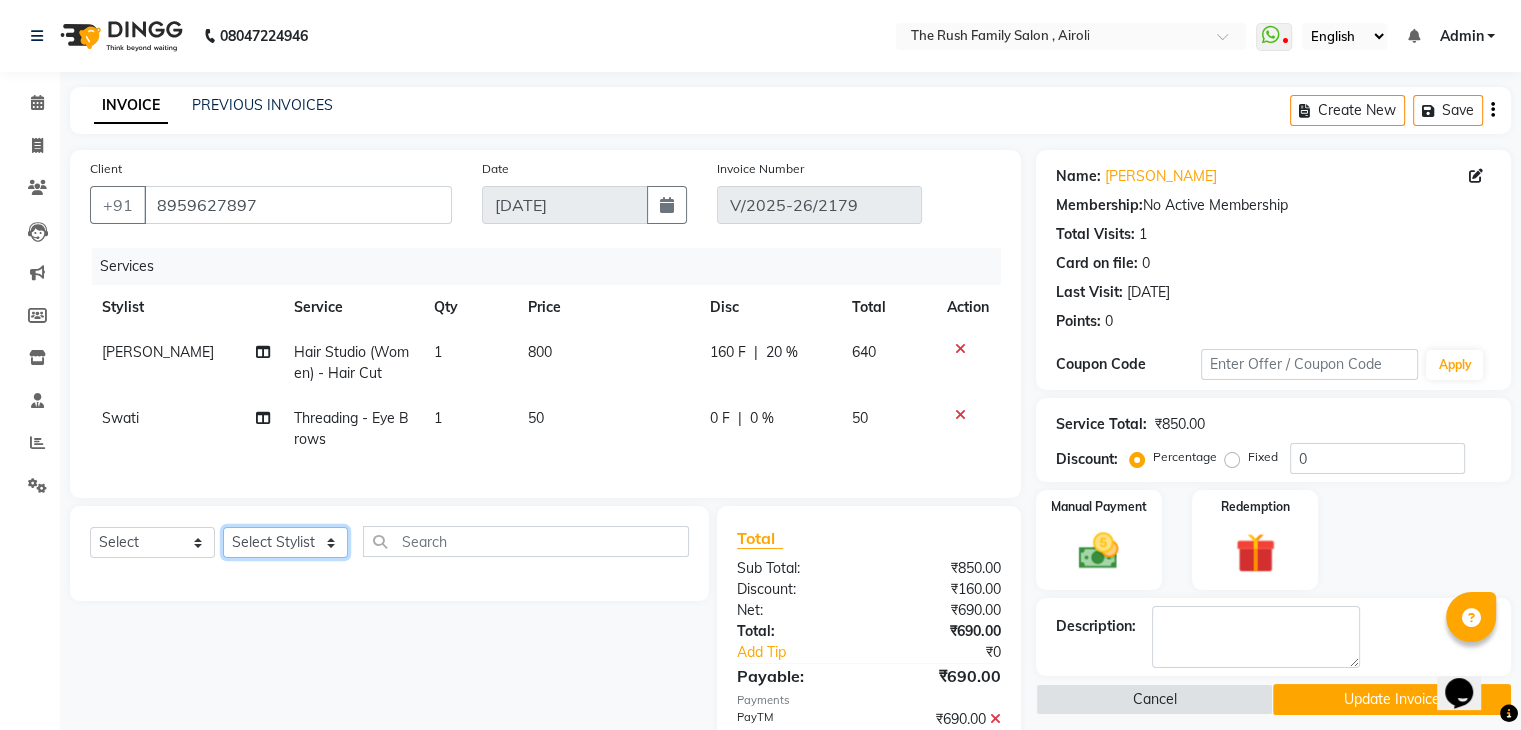 click on "Select Stylist [PERSON_NAME] Guddi [PERSON_NAME]   [PERSON_NAME] [PERSON_NAME]" 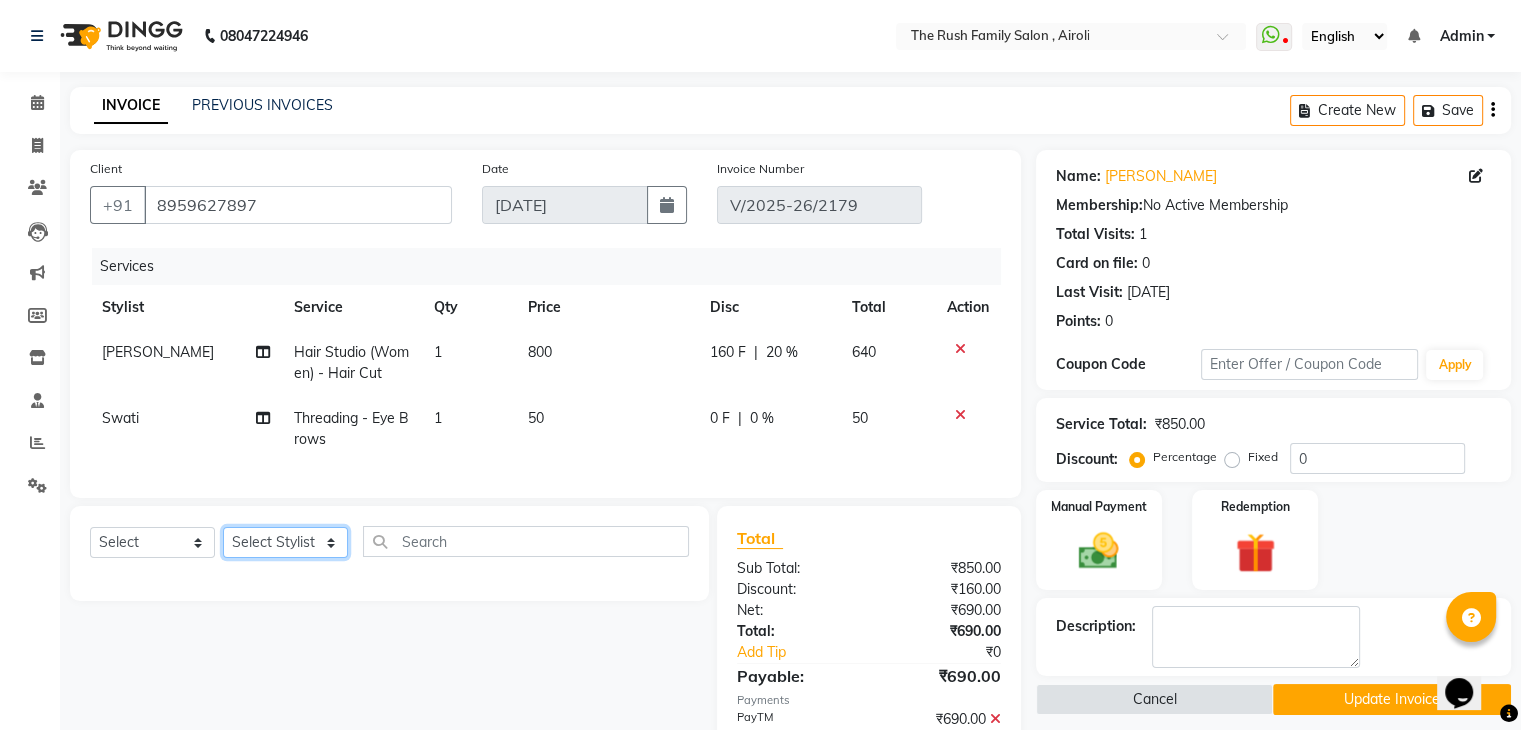 select on "53300" 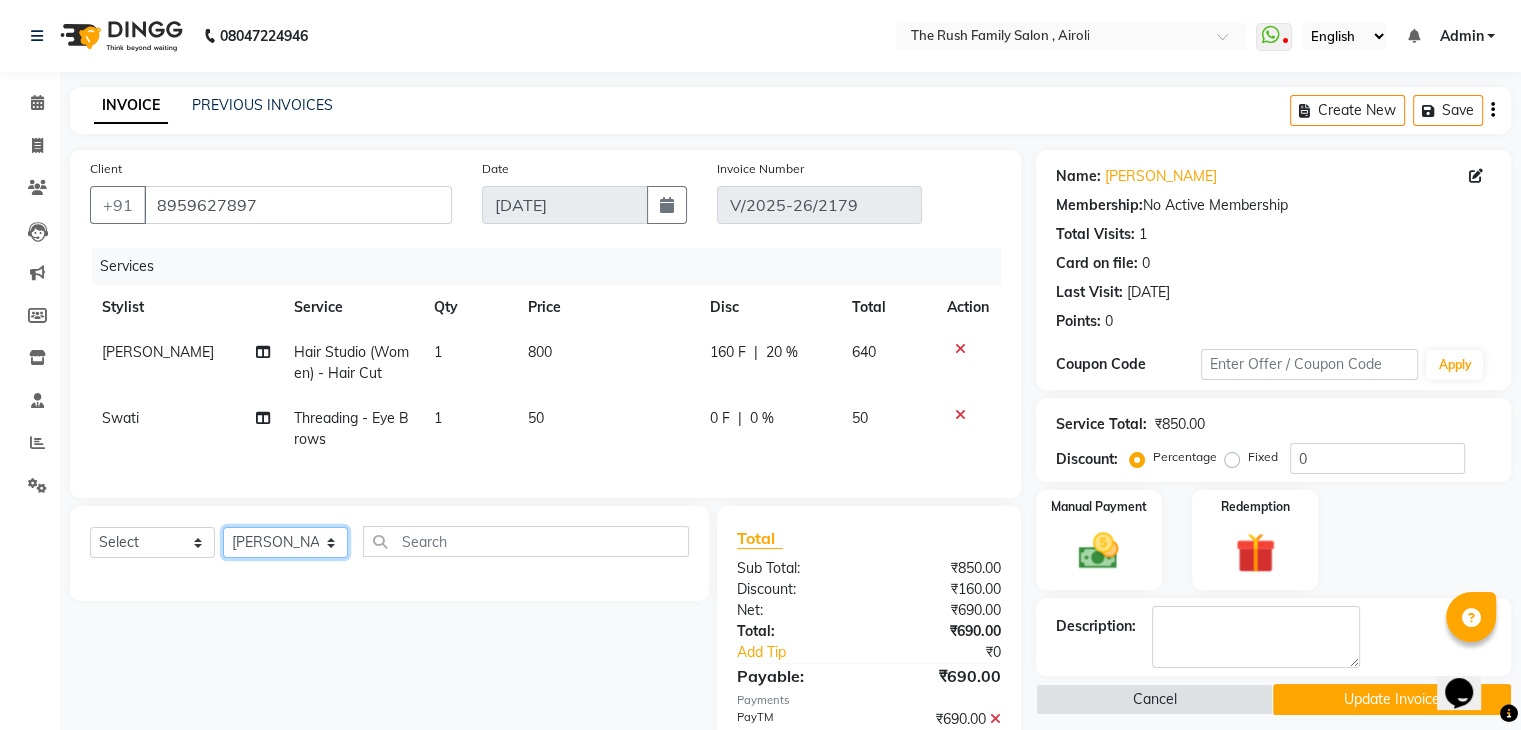 click on "Select Stylist [PERSON_NAME] Guddi [PERSON_NAME]   [PERSON_NAME] [PERSON_NAME]" 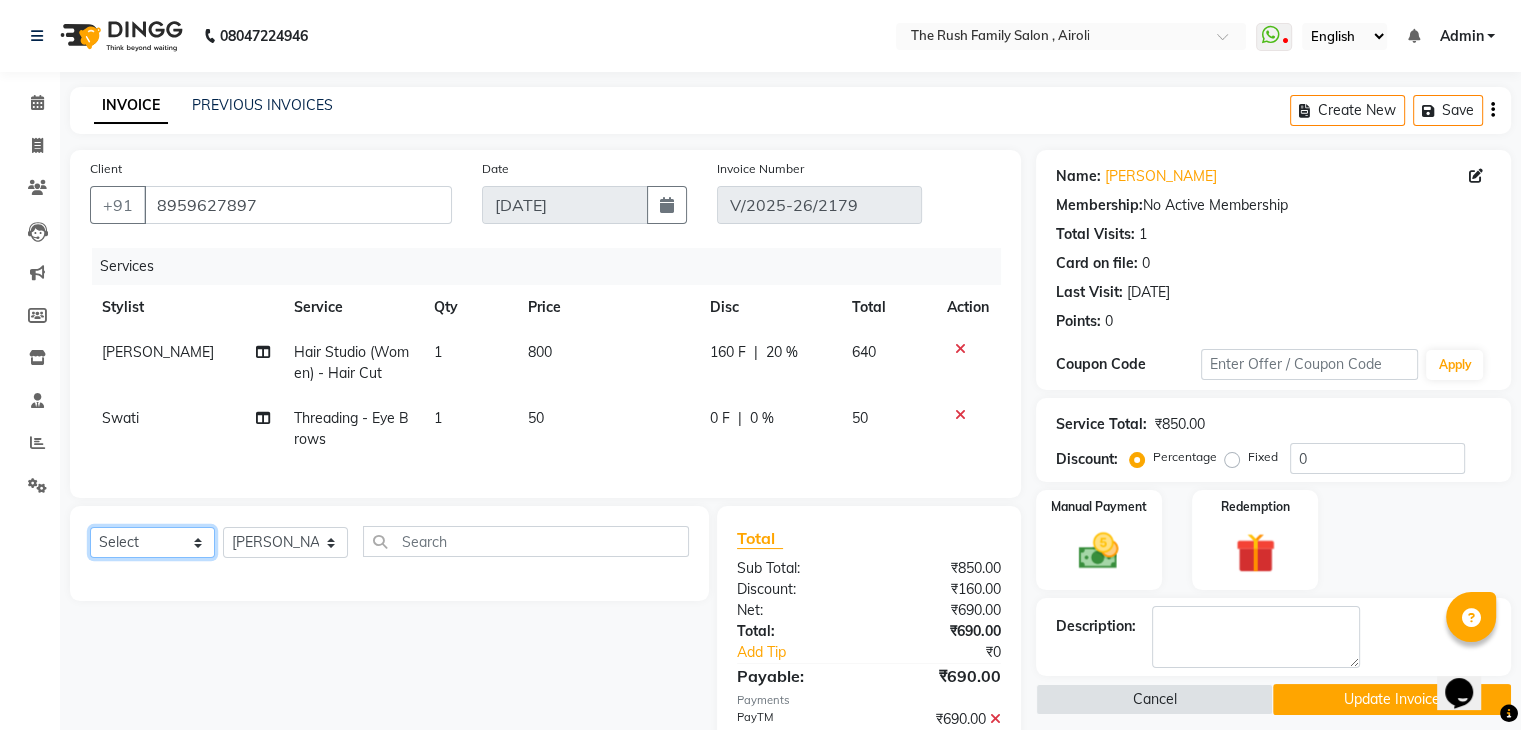 click on "Select  Service  Product  Membership  Package Voucher Prepaid Gift Card" 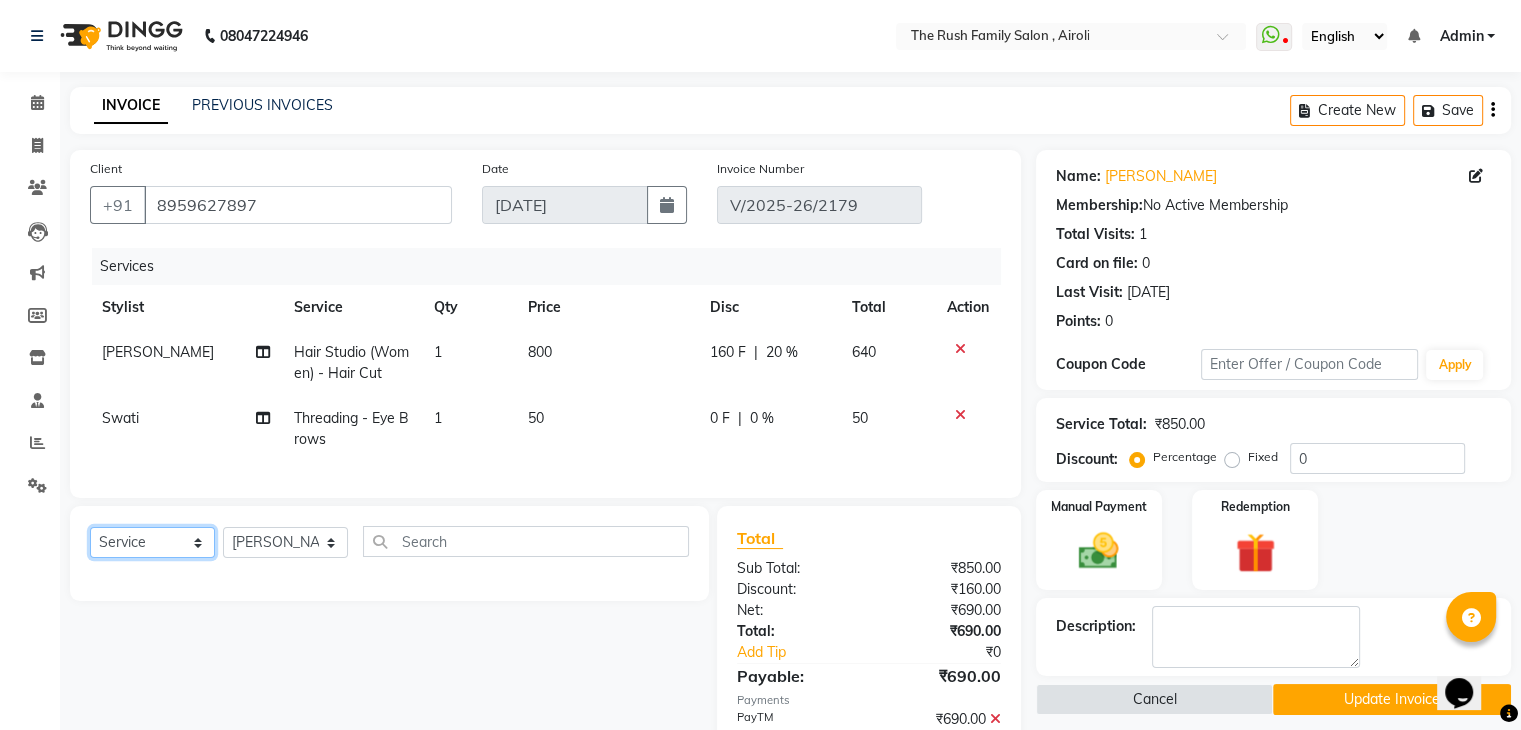 click on "Select  Service  Product  Membership  Package Voucher Prepaid Gift Card" 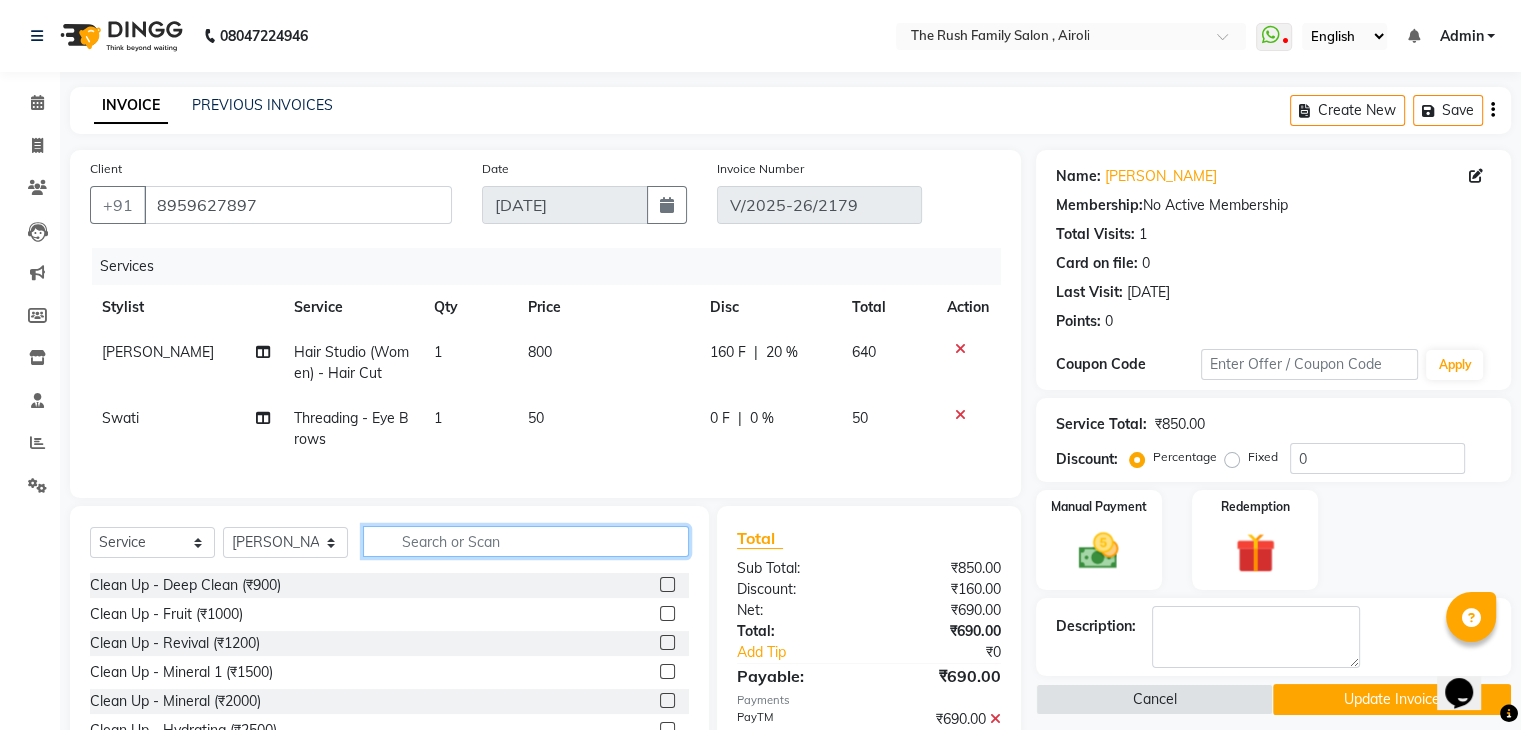 click 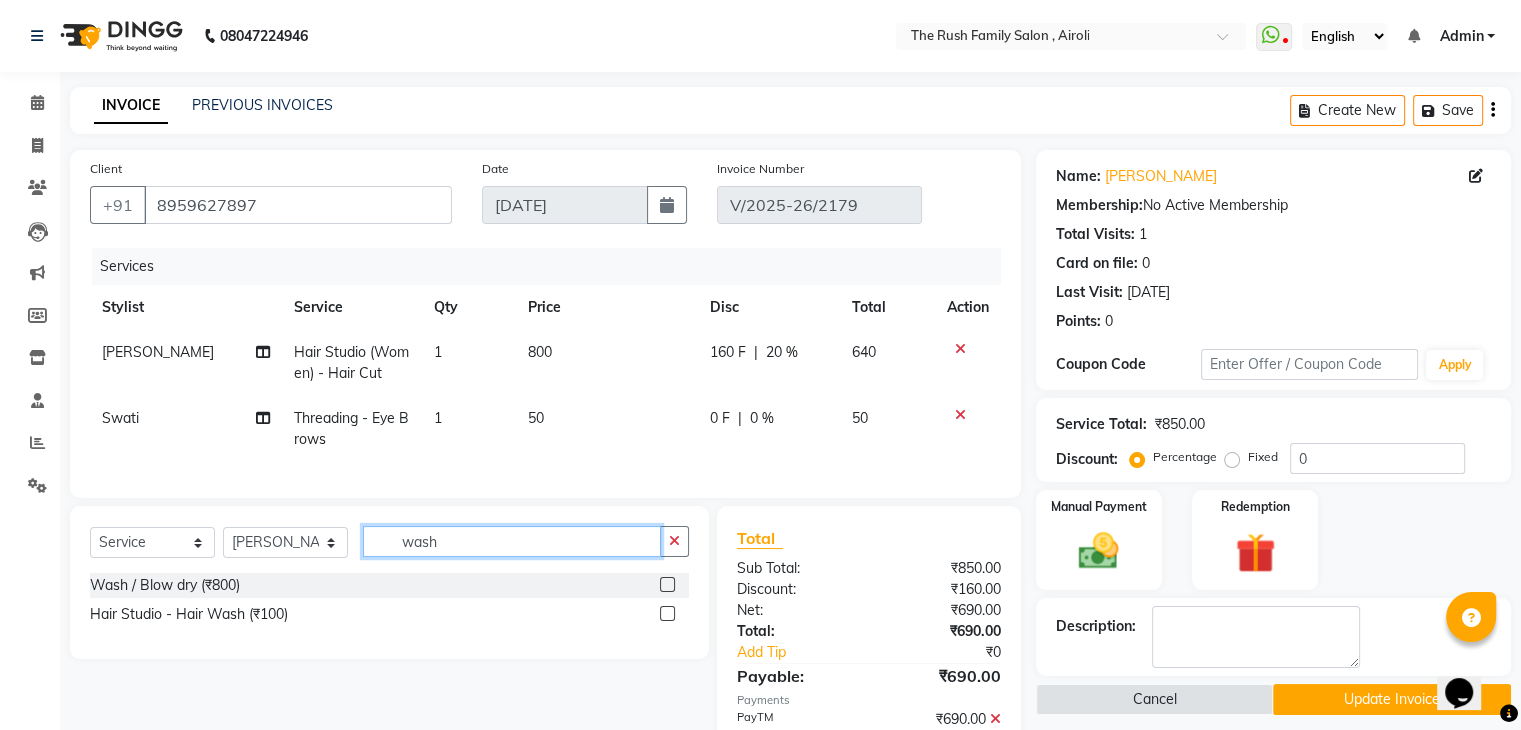 type on "wash" 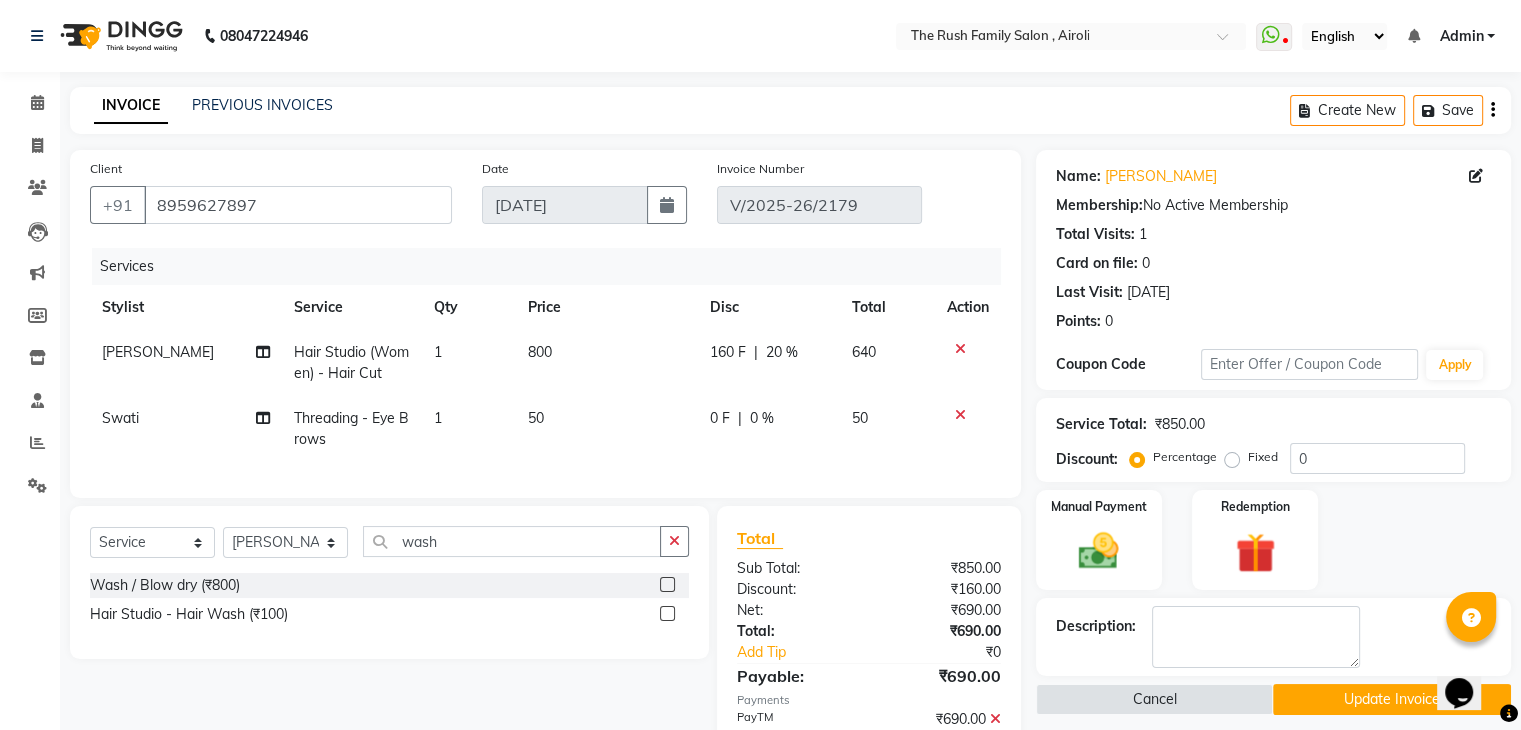click 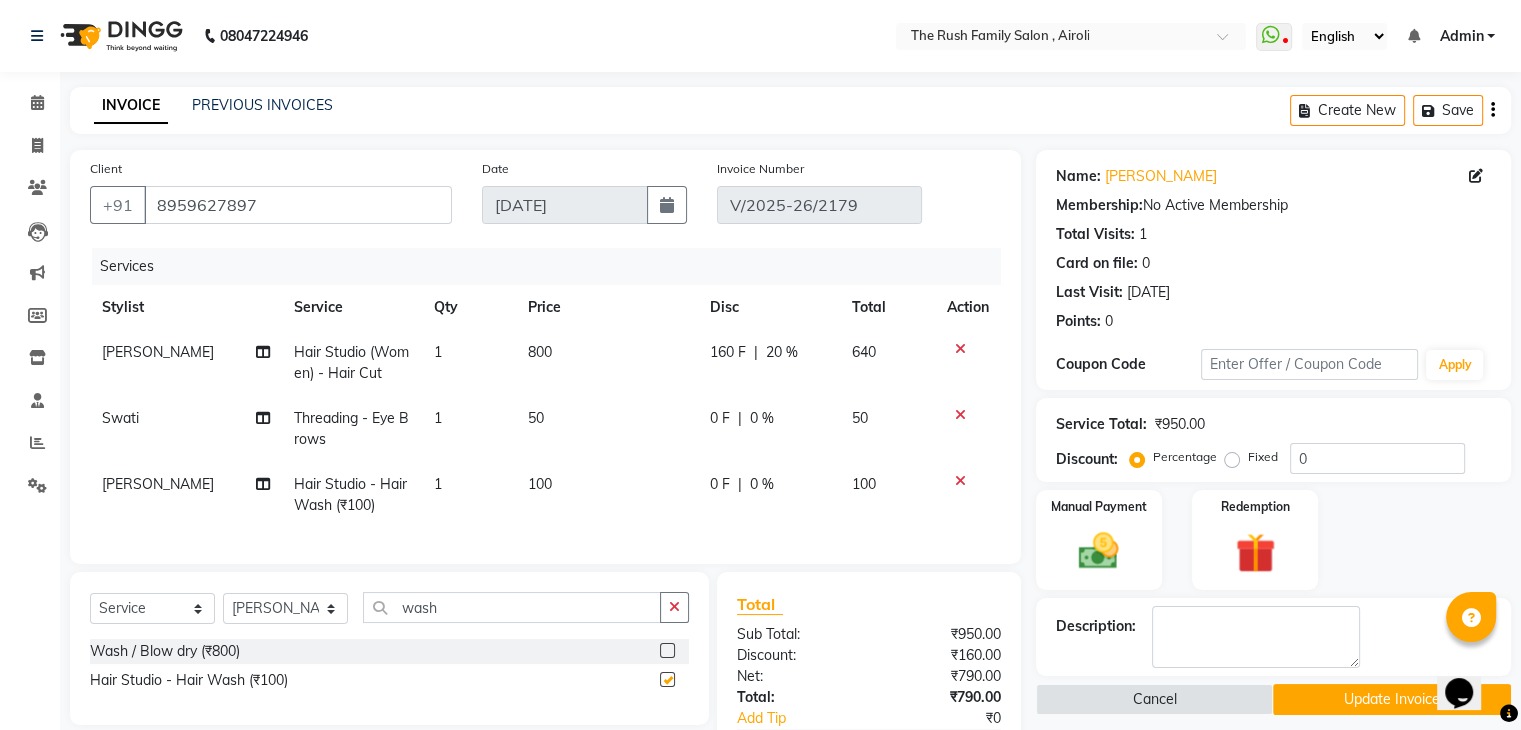 checkbox on "false" 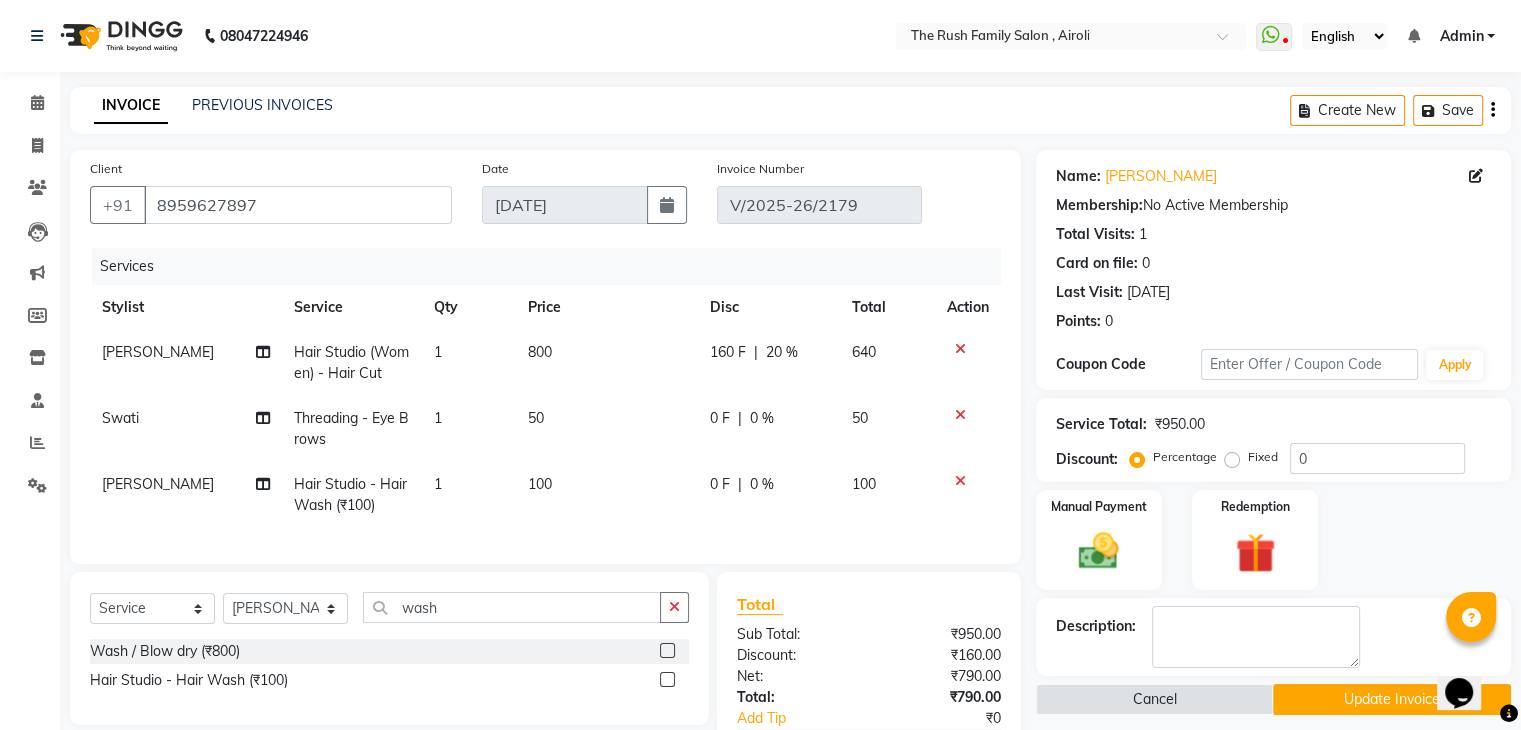 scroll, scrollTop: 181, scrollLeft: 0, axis: vertical 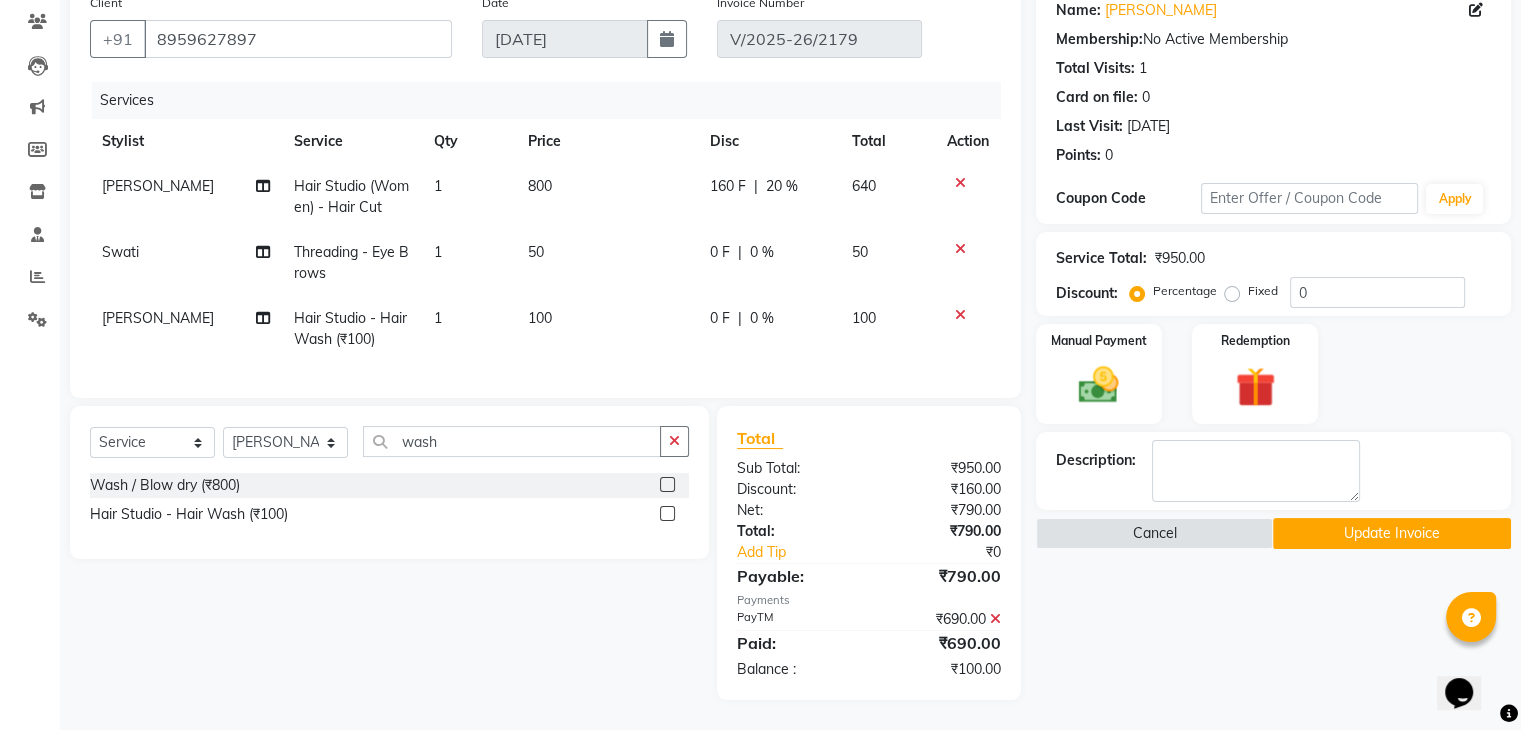 click 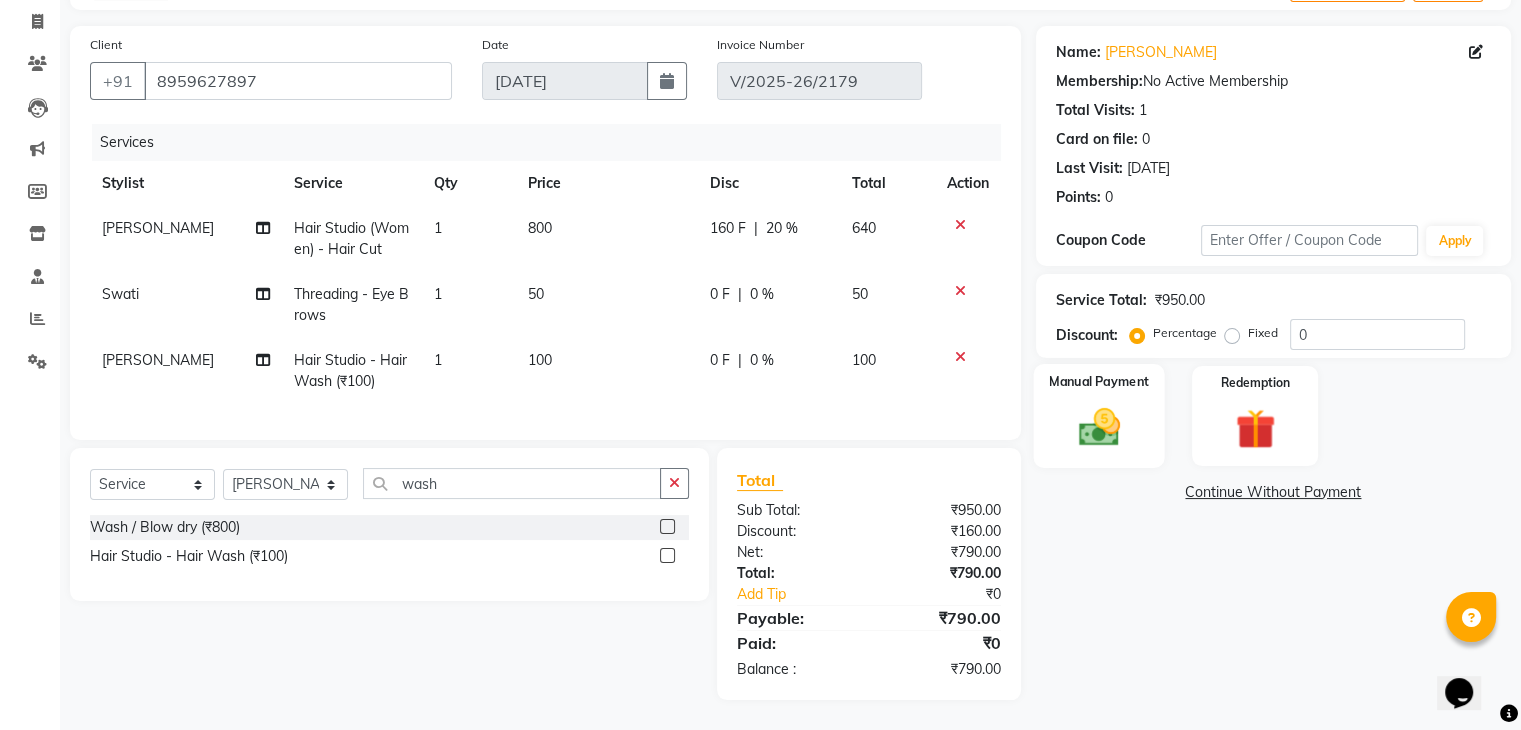 click 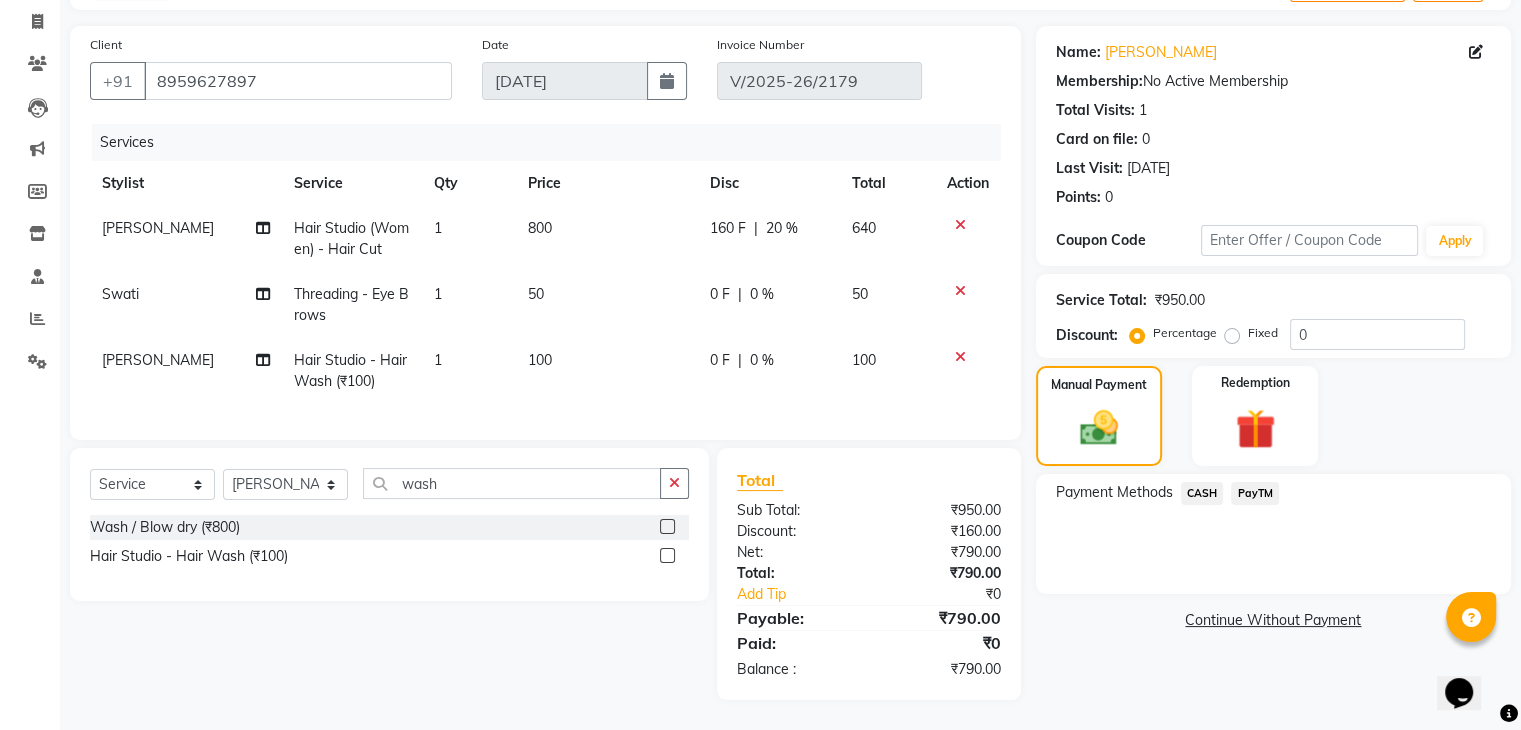 click on "PayTM" 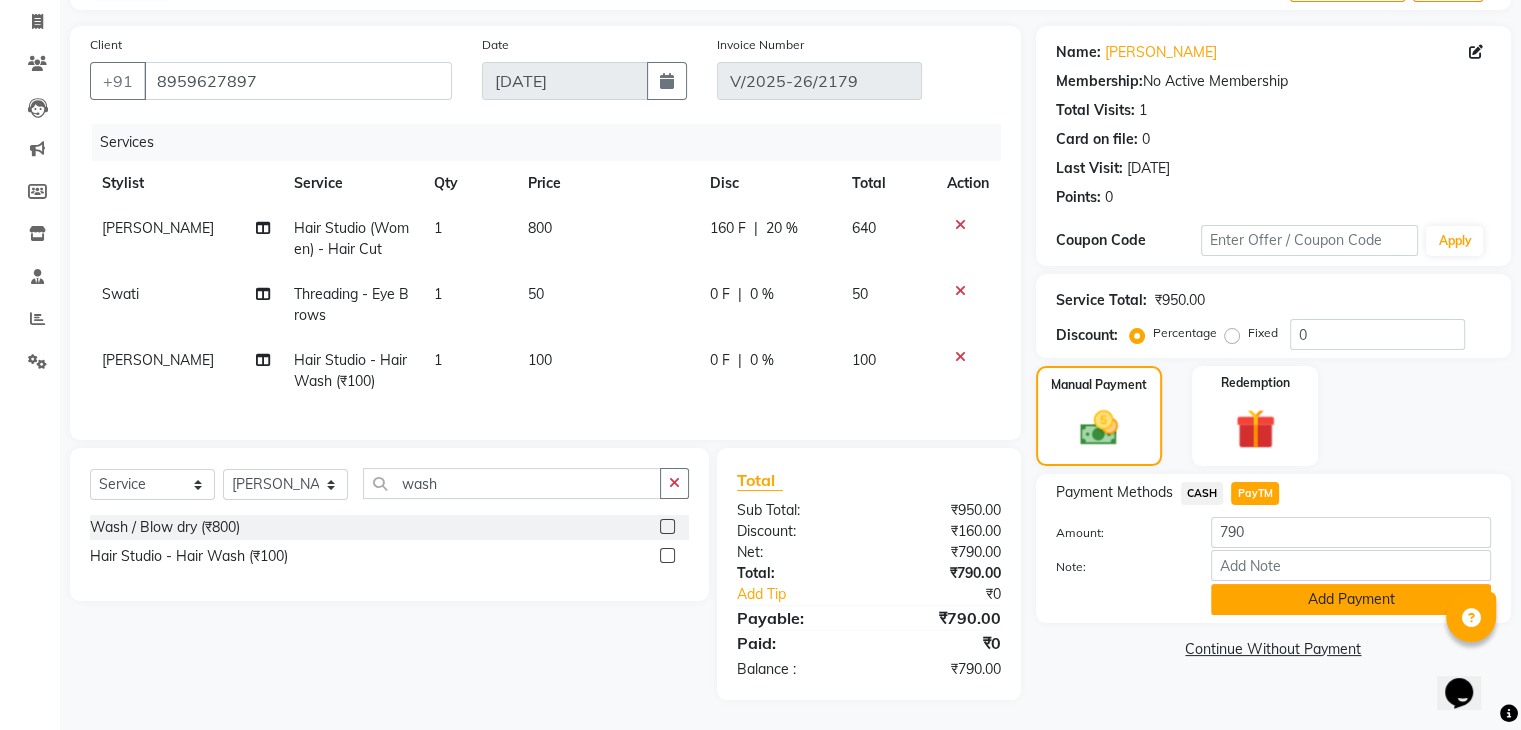 click on "Add Payment" 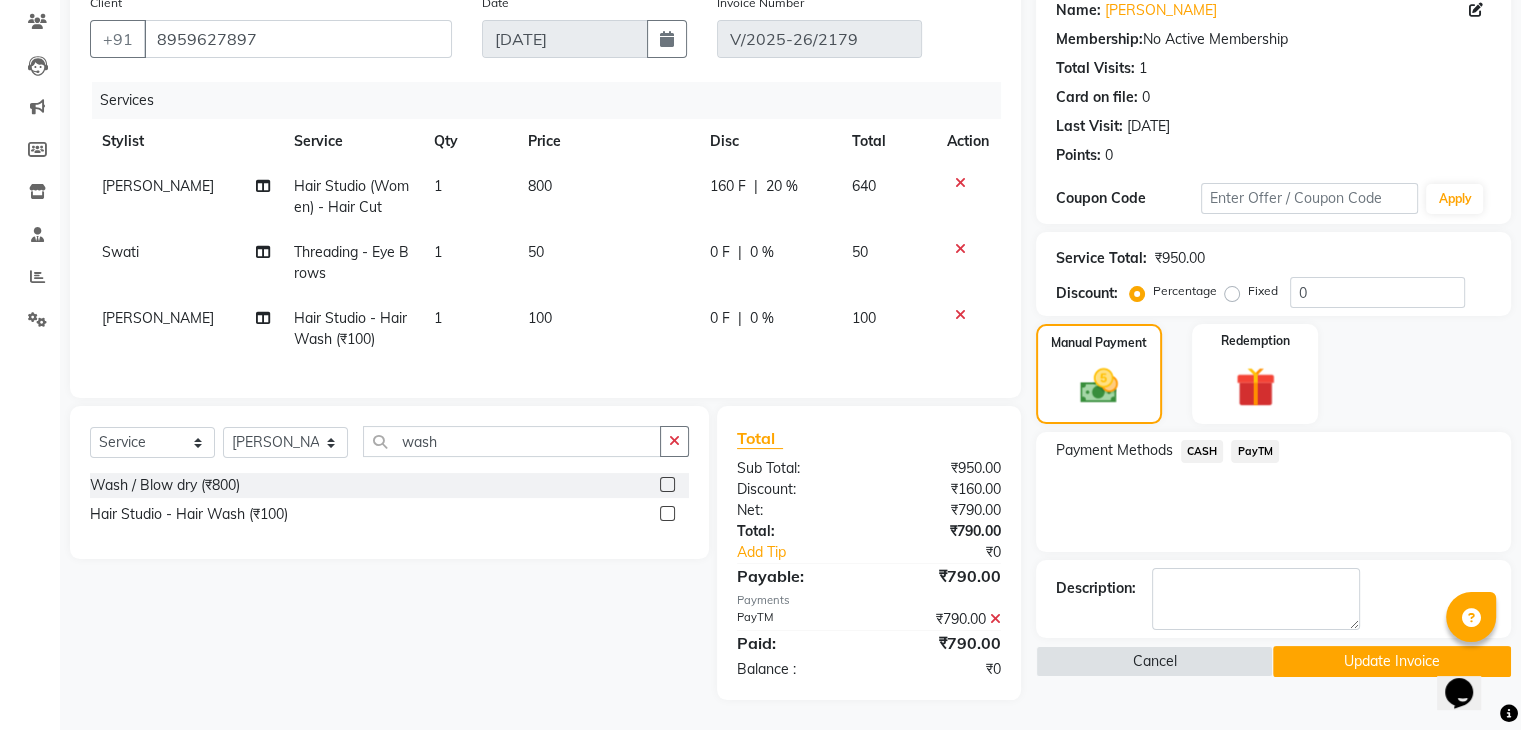click on "Update Invoice" 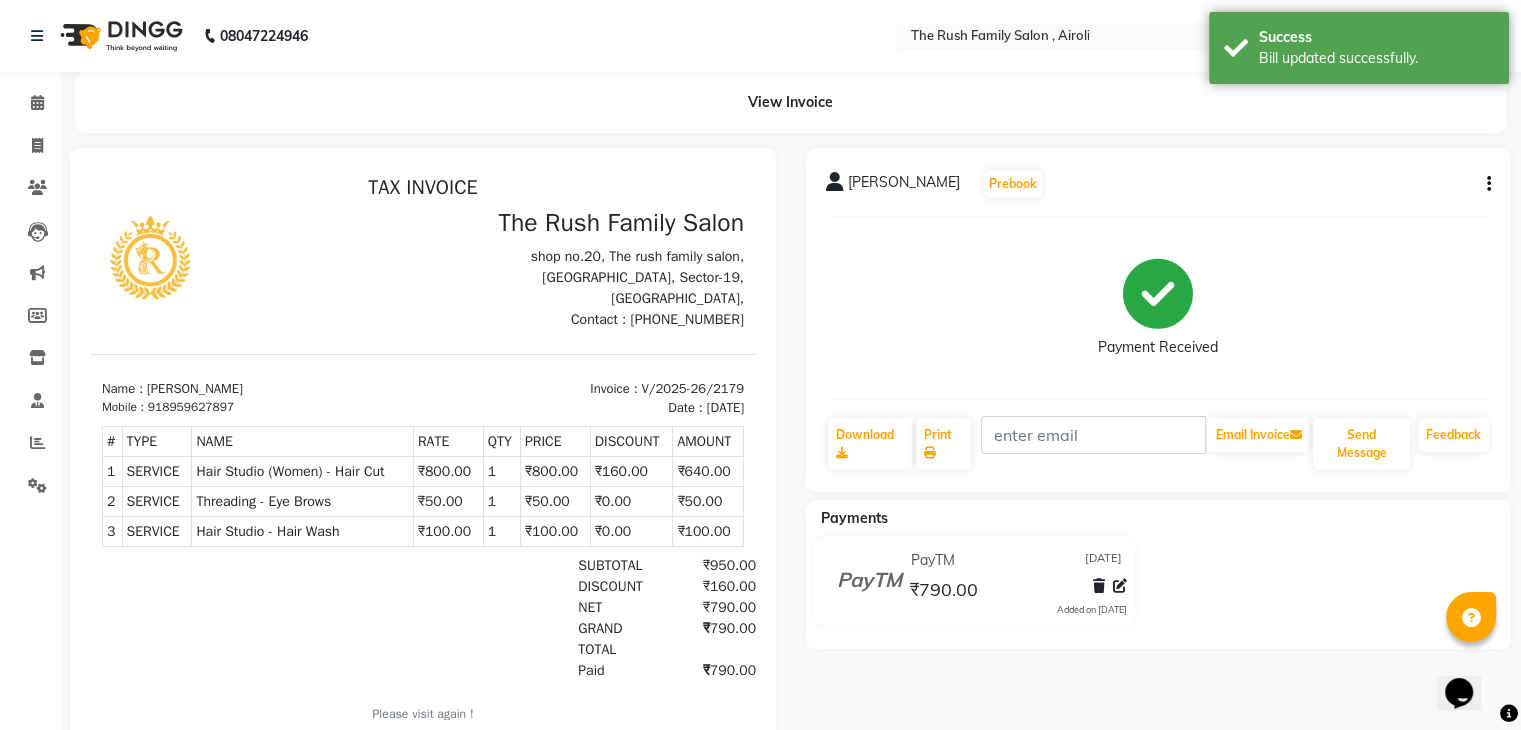 scroll, scrollTop: 0, scrollLeft: 0, axis: both 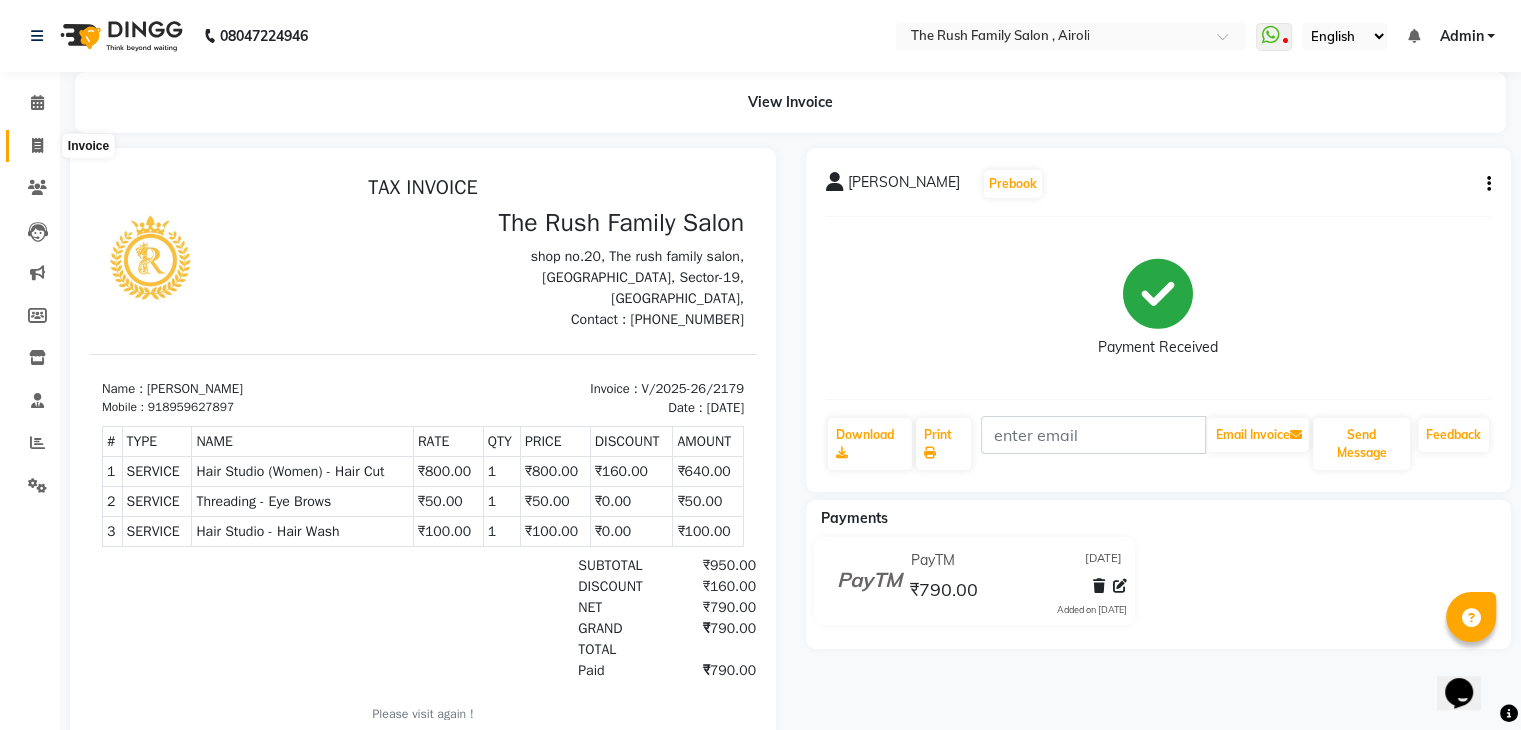 click 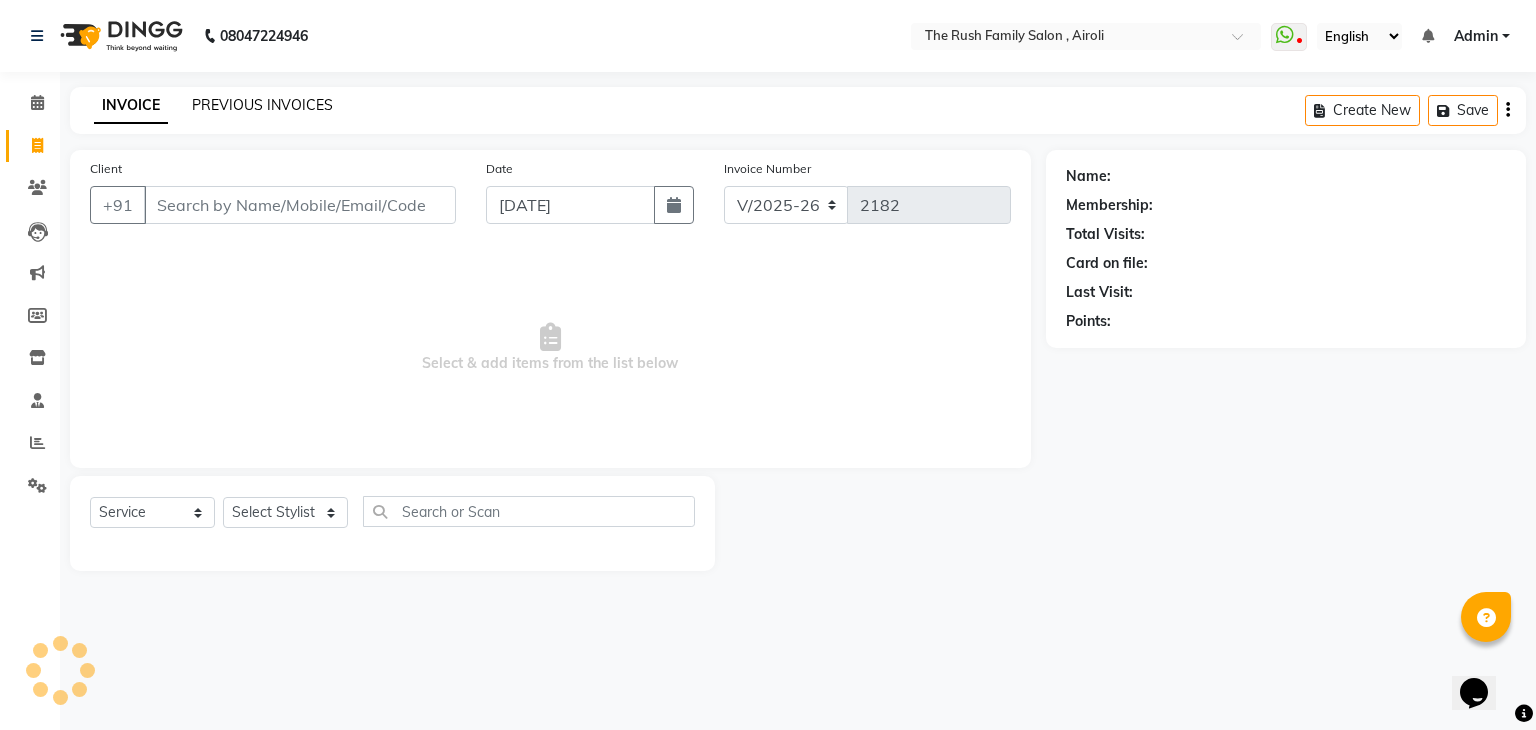 click on "PREVIOUS INVOICES" 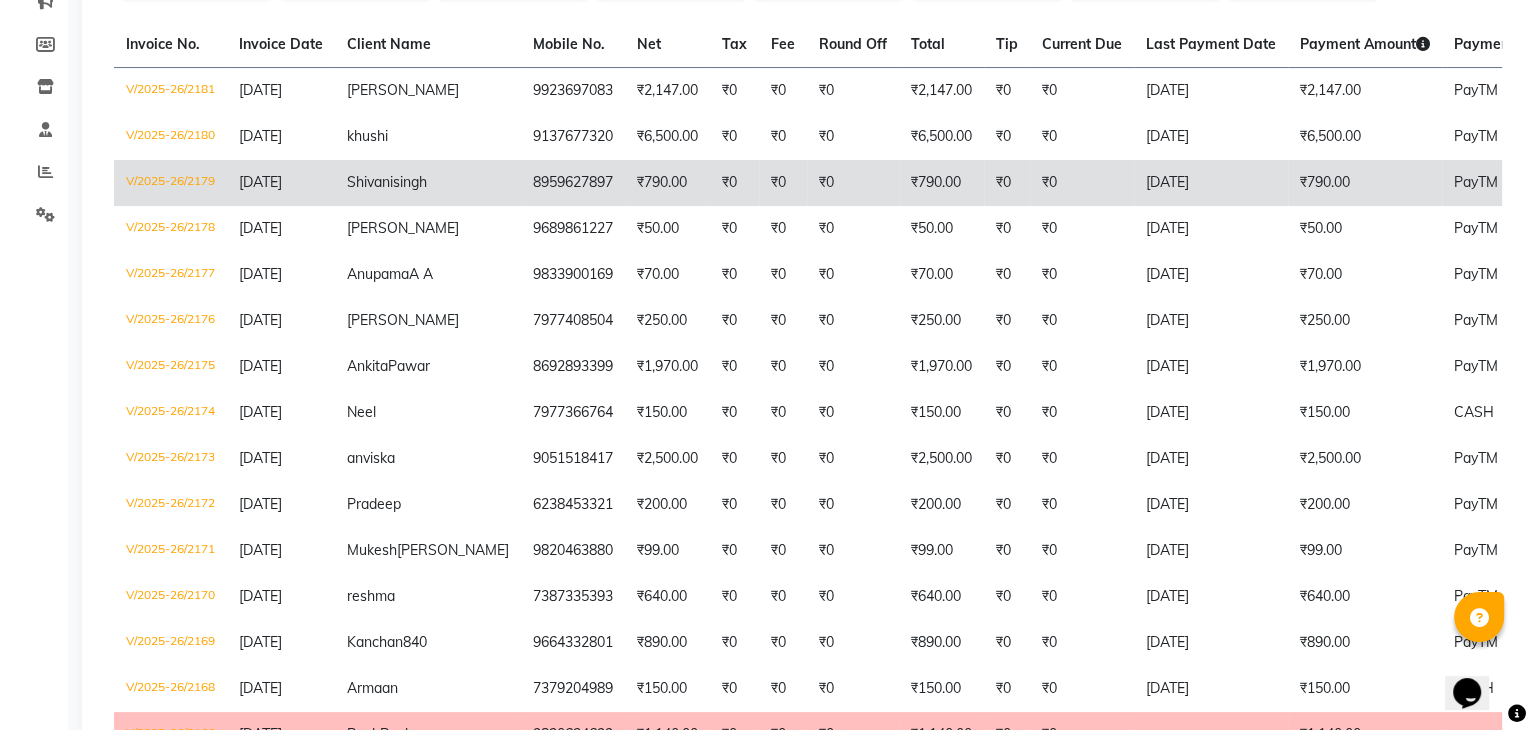 scroll, scrollTop: 0, scrollLeft: 0, axis: both 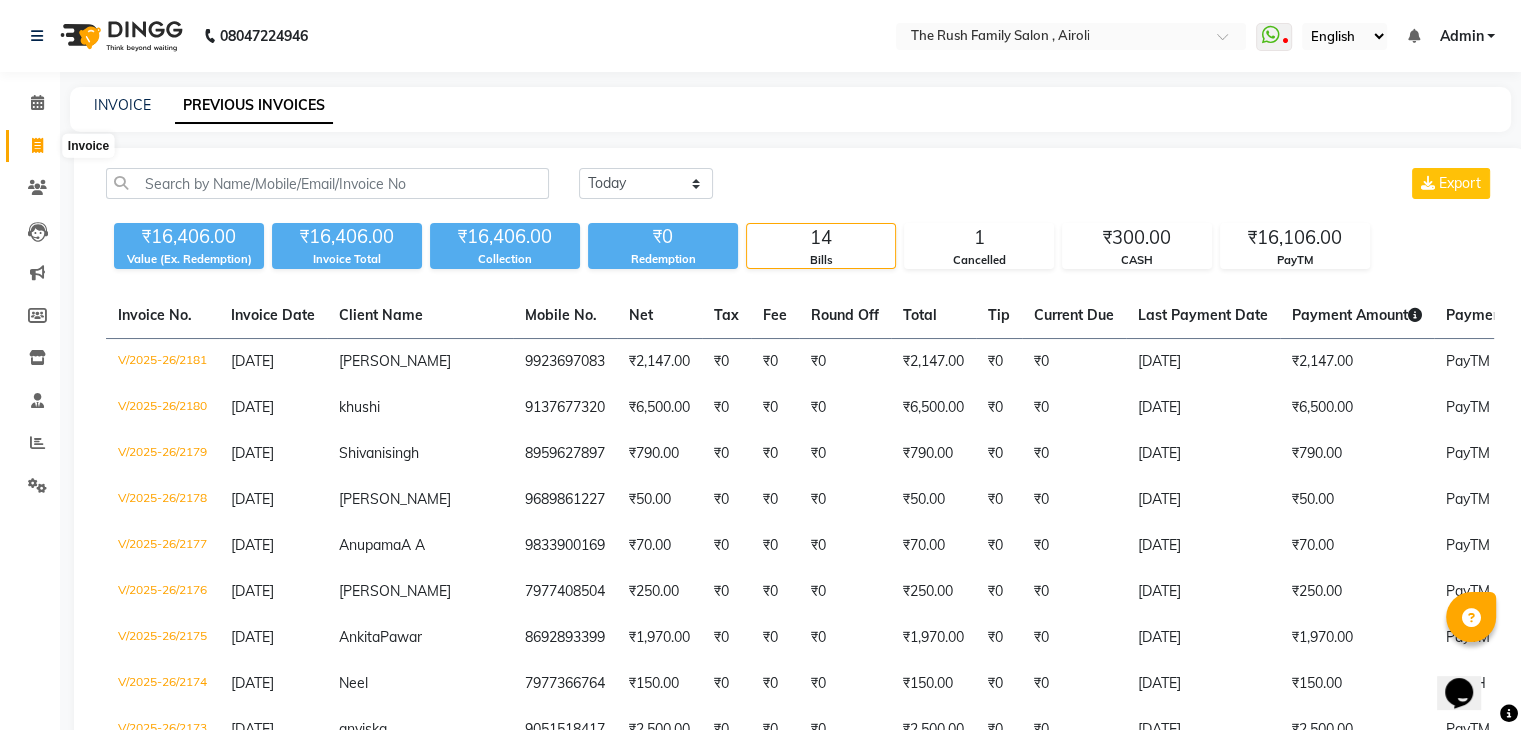 click 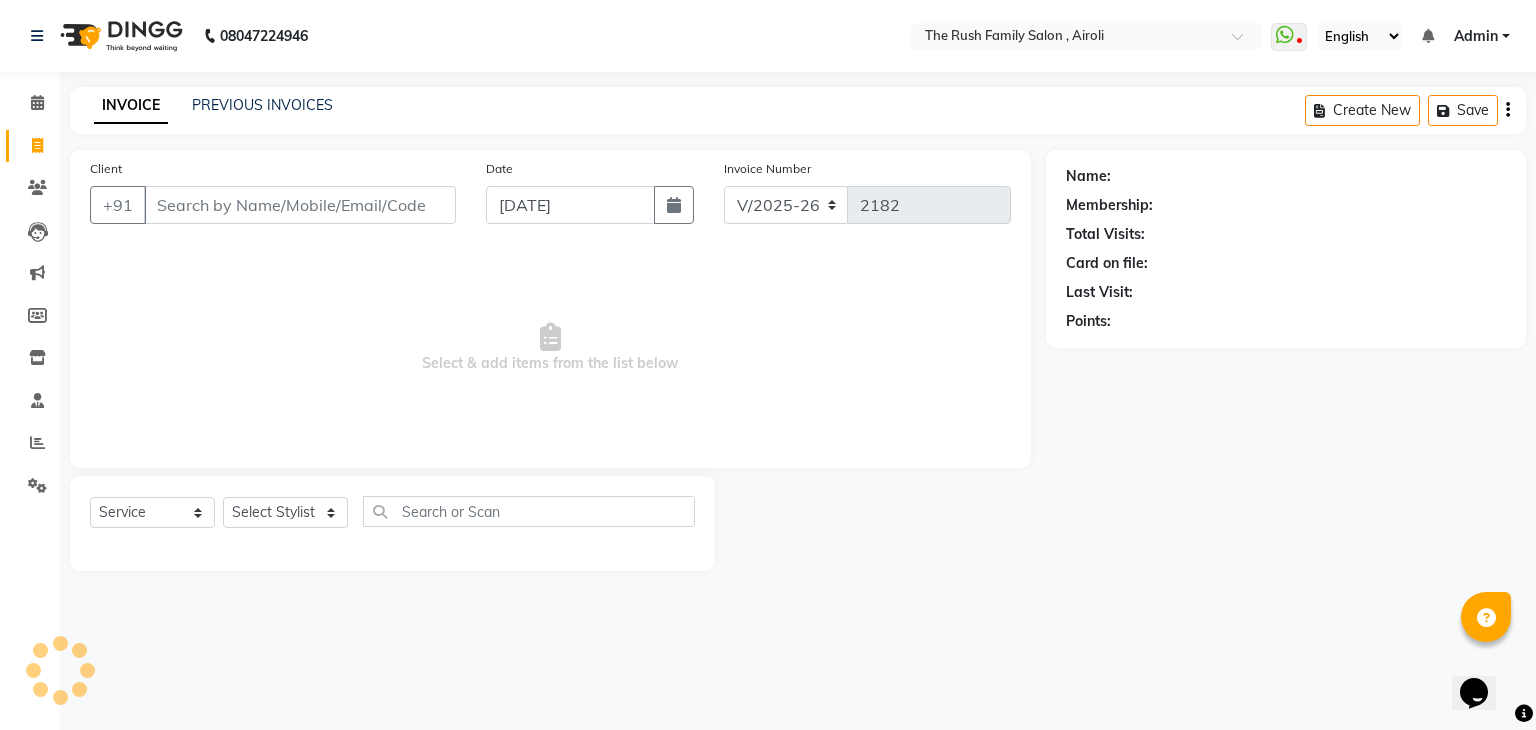 click on "Client" at bounding box center (300, 205) 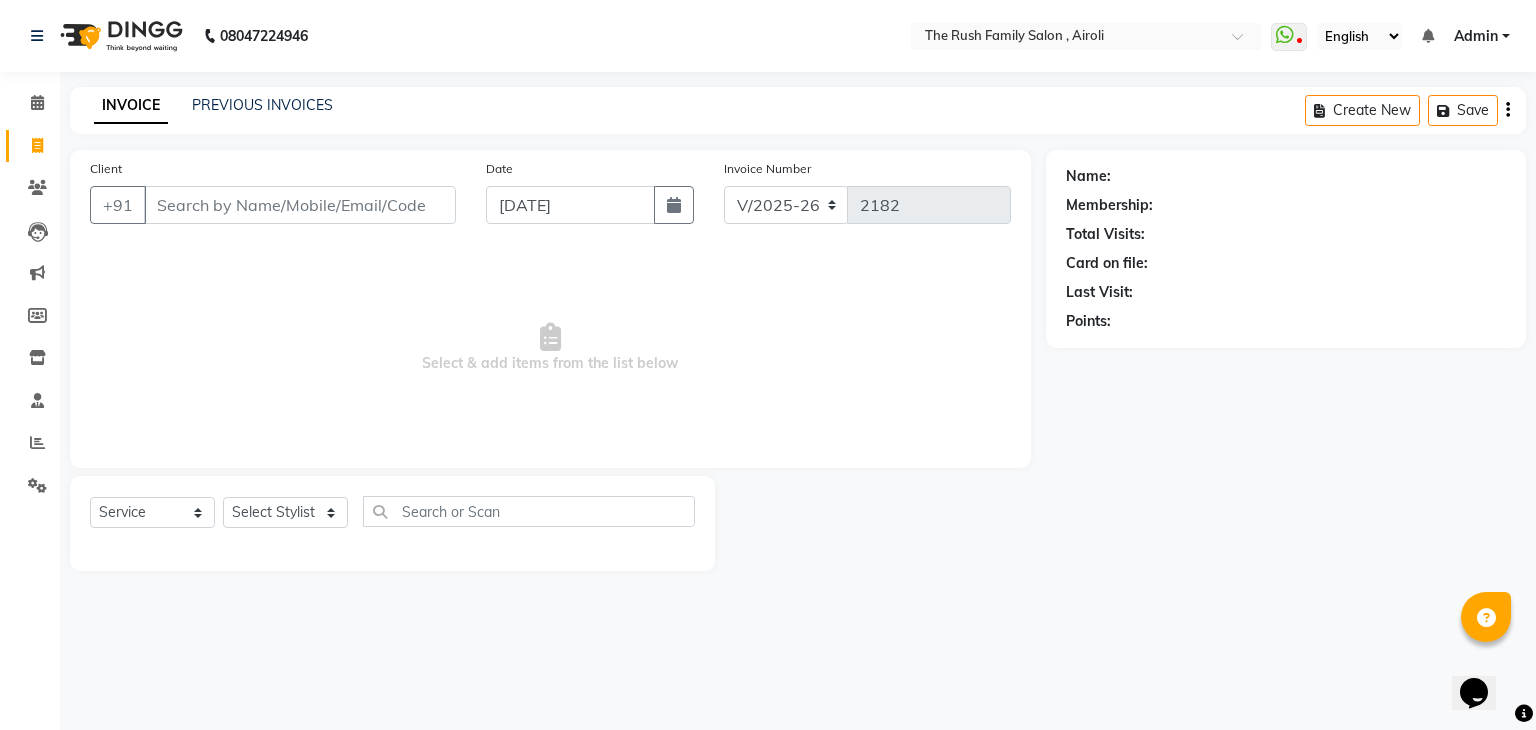 click on "Client" at bounding box center [300, 205] 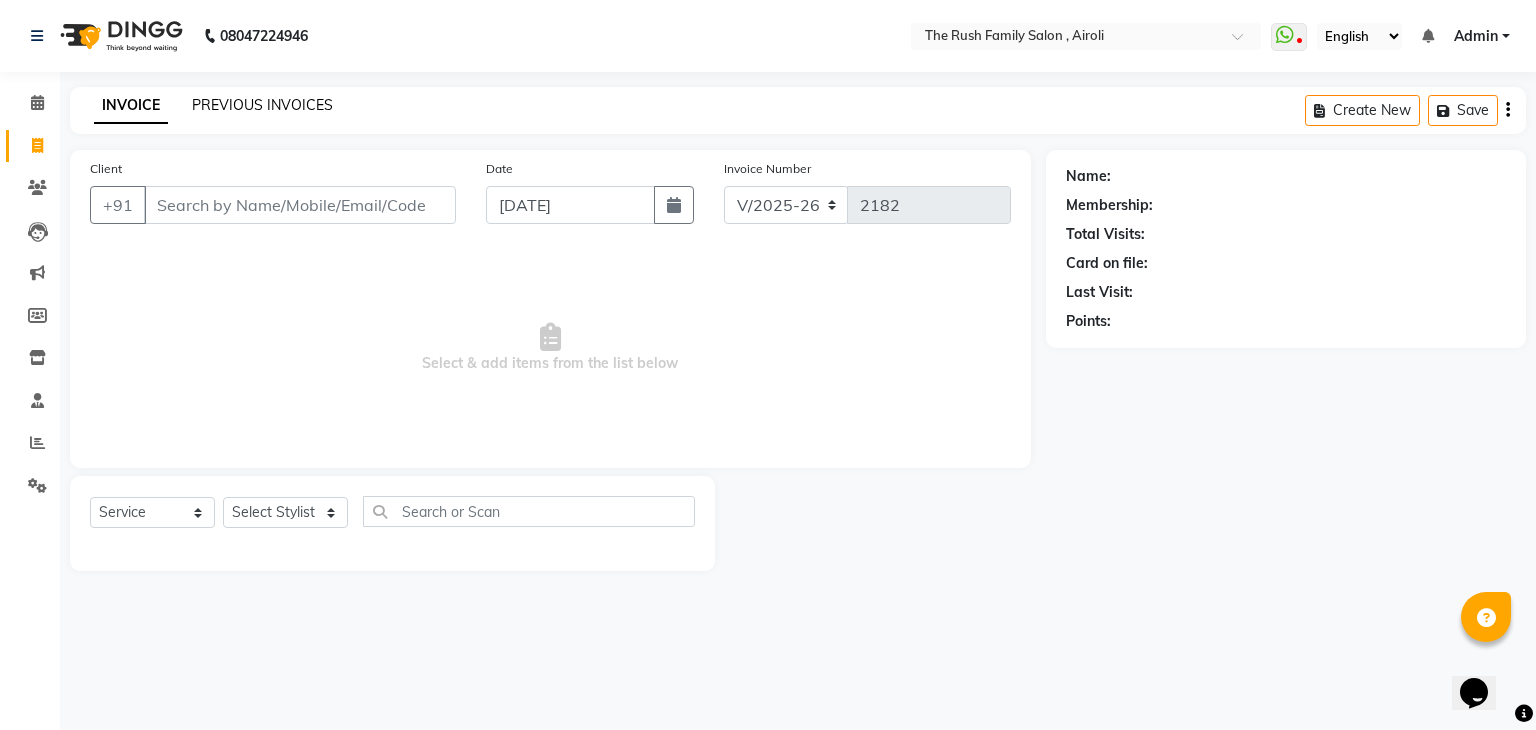 click on "PREVIOUS INVOICES" 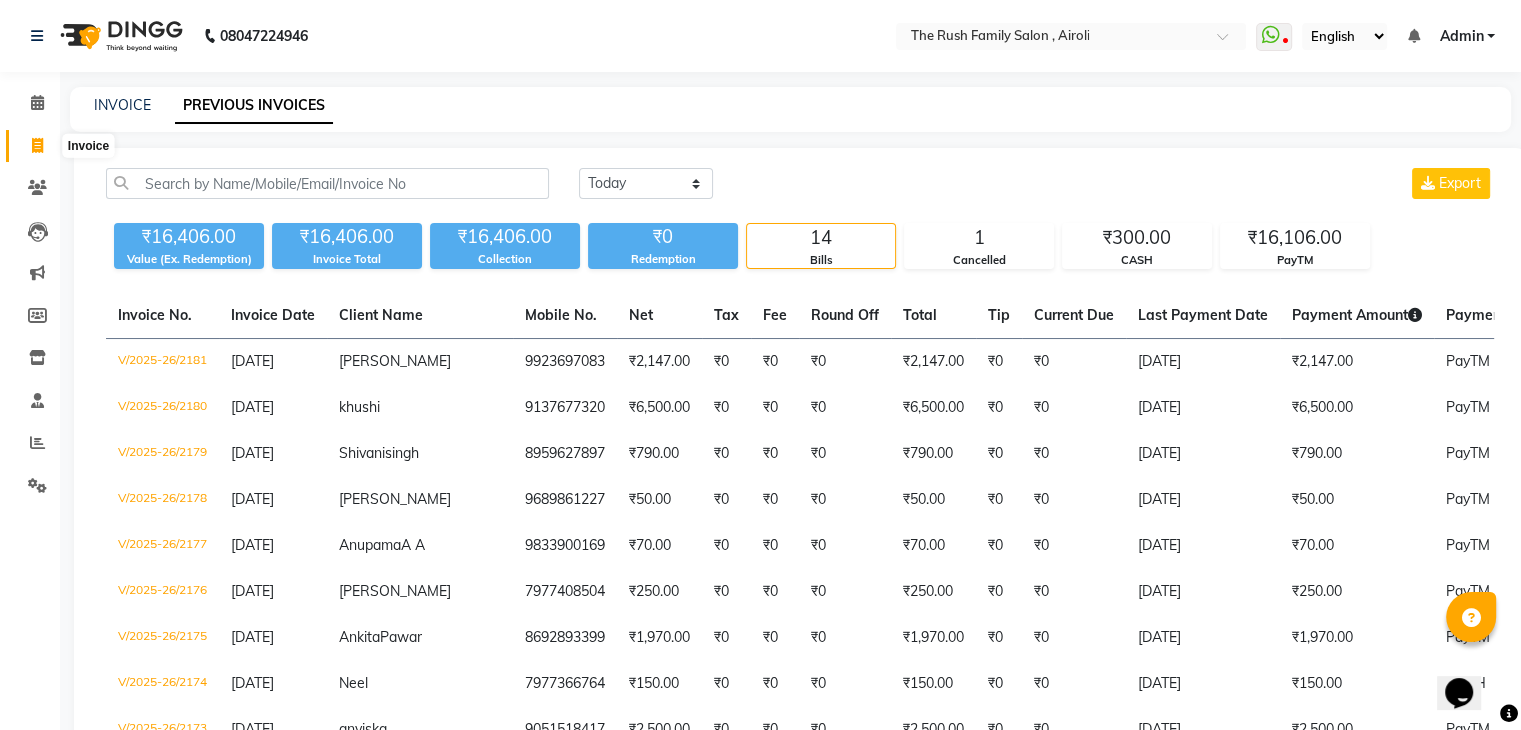 click 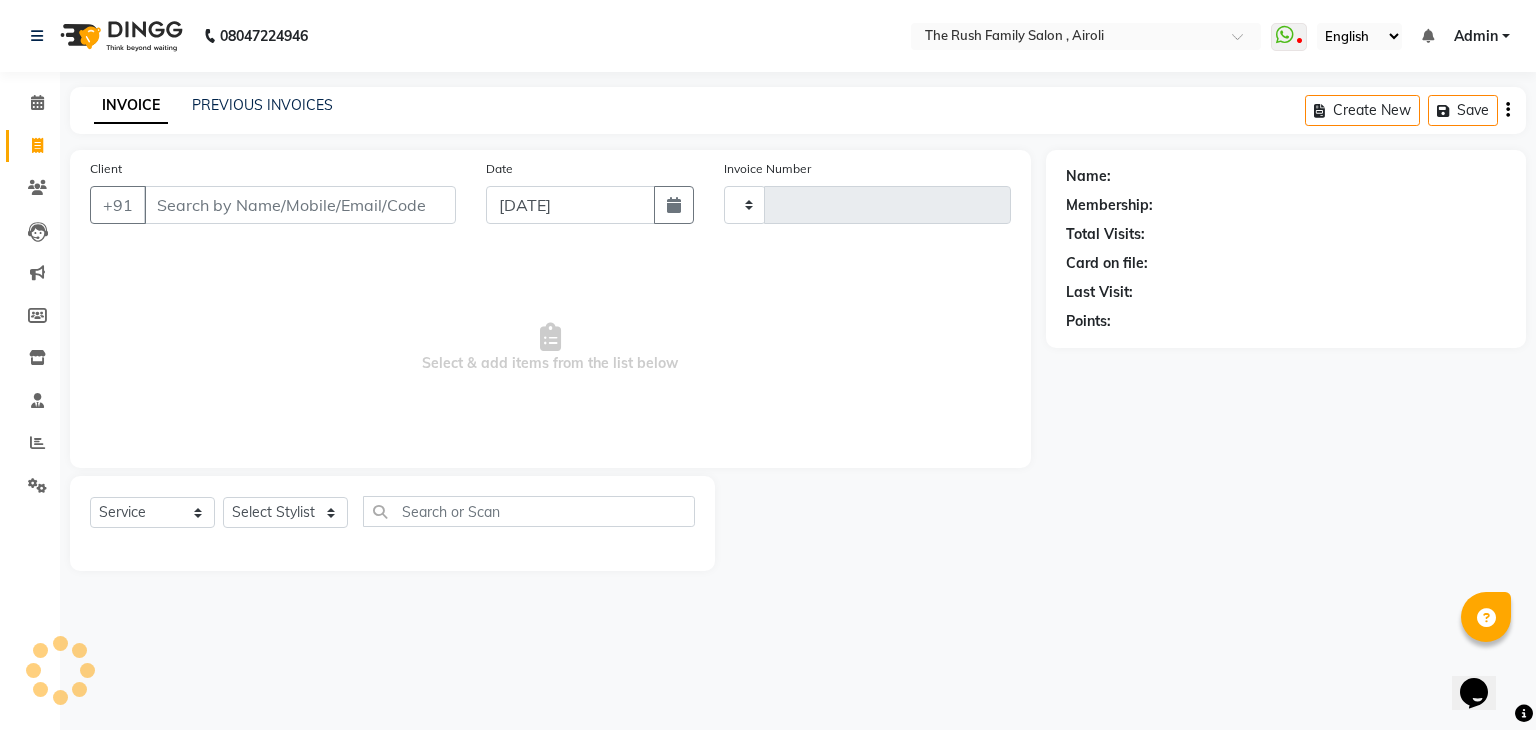 type on "2182" 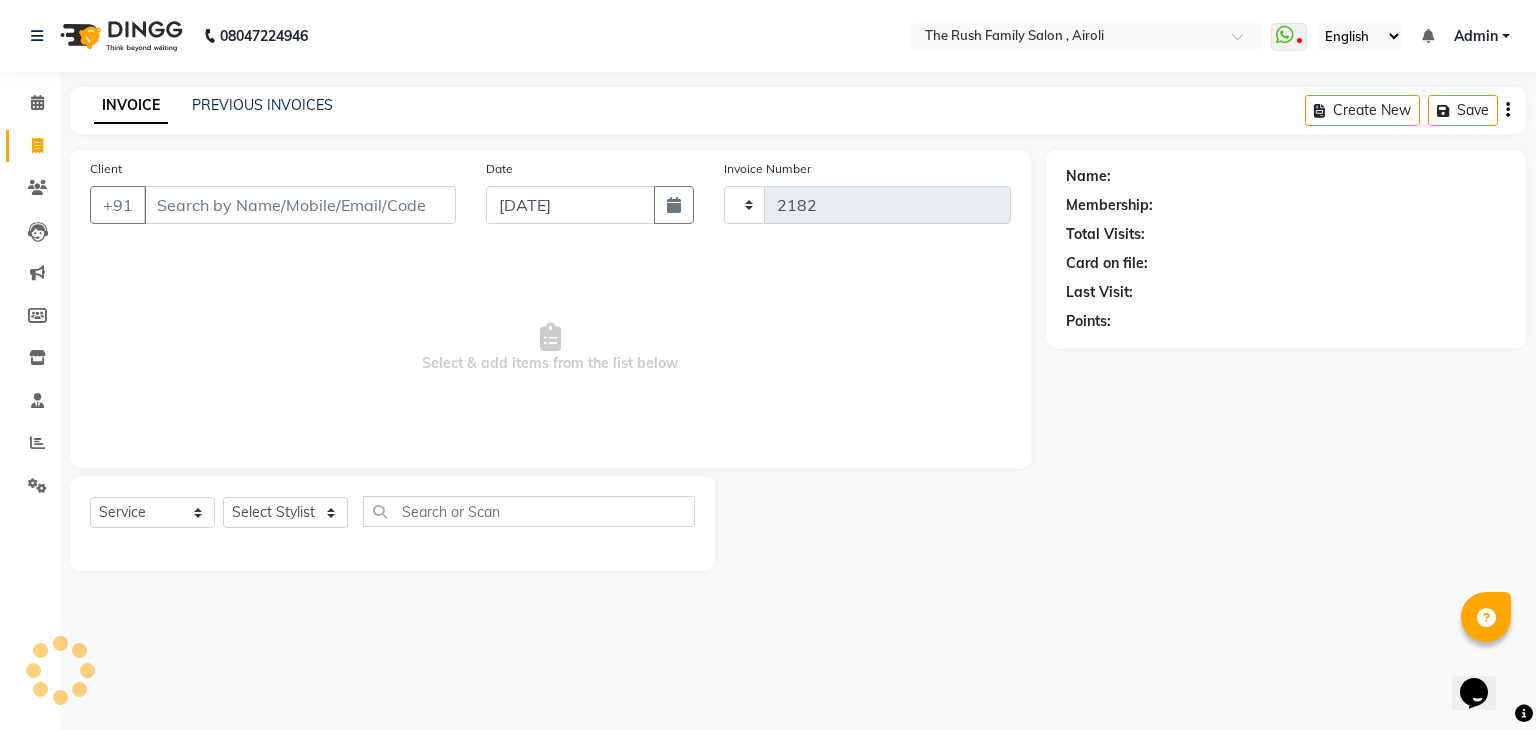 select on "5419" 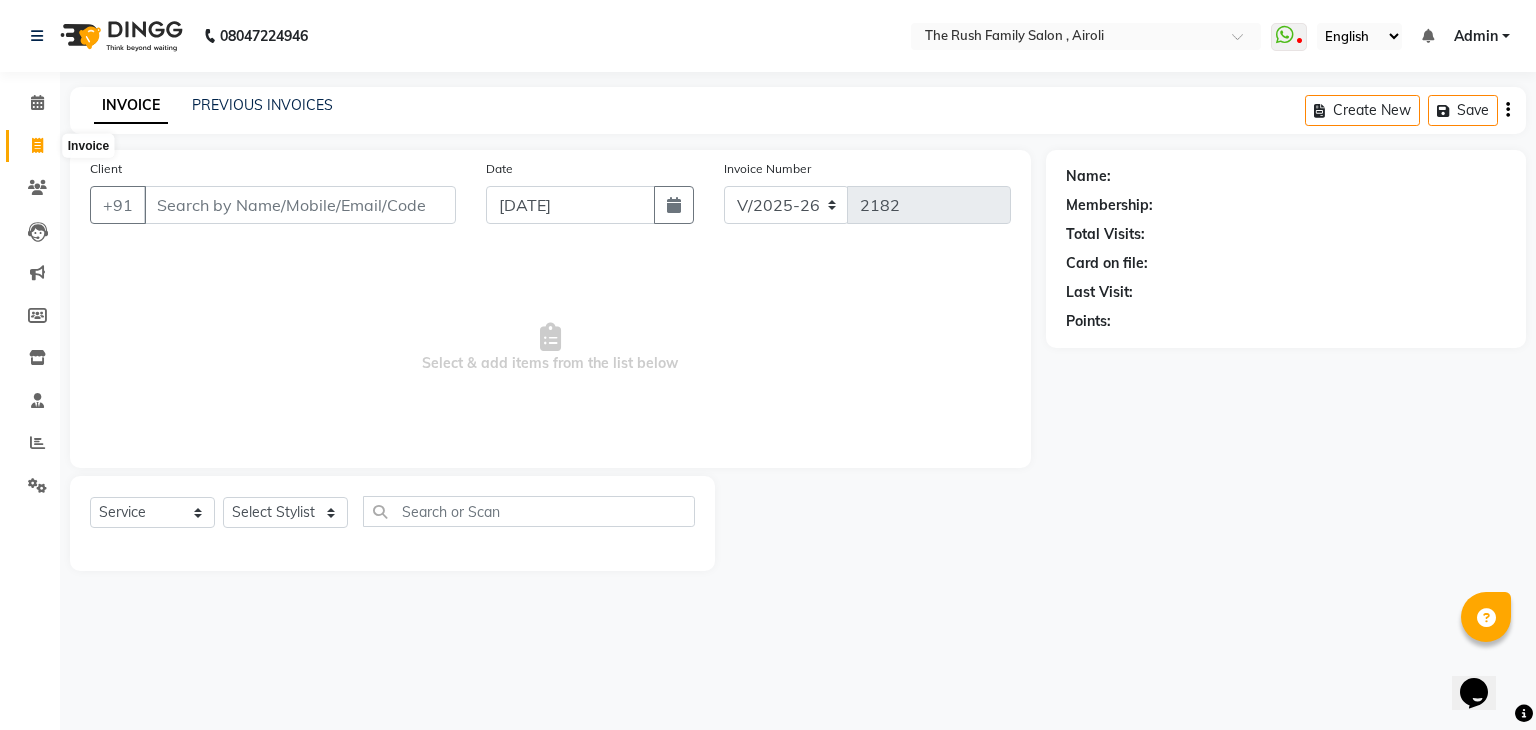 click 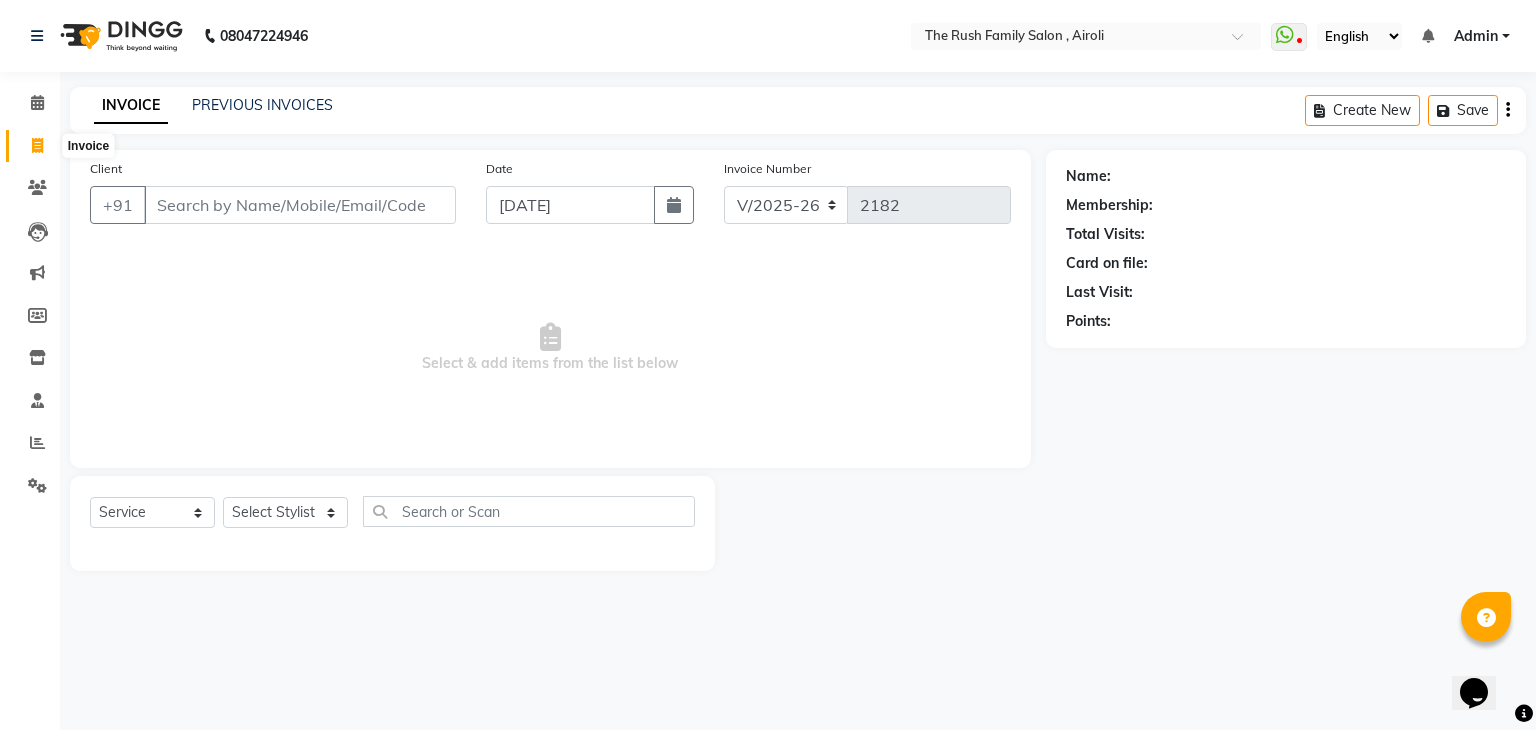 select on "5419" 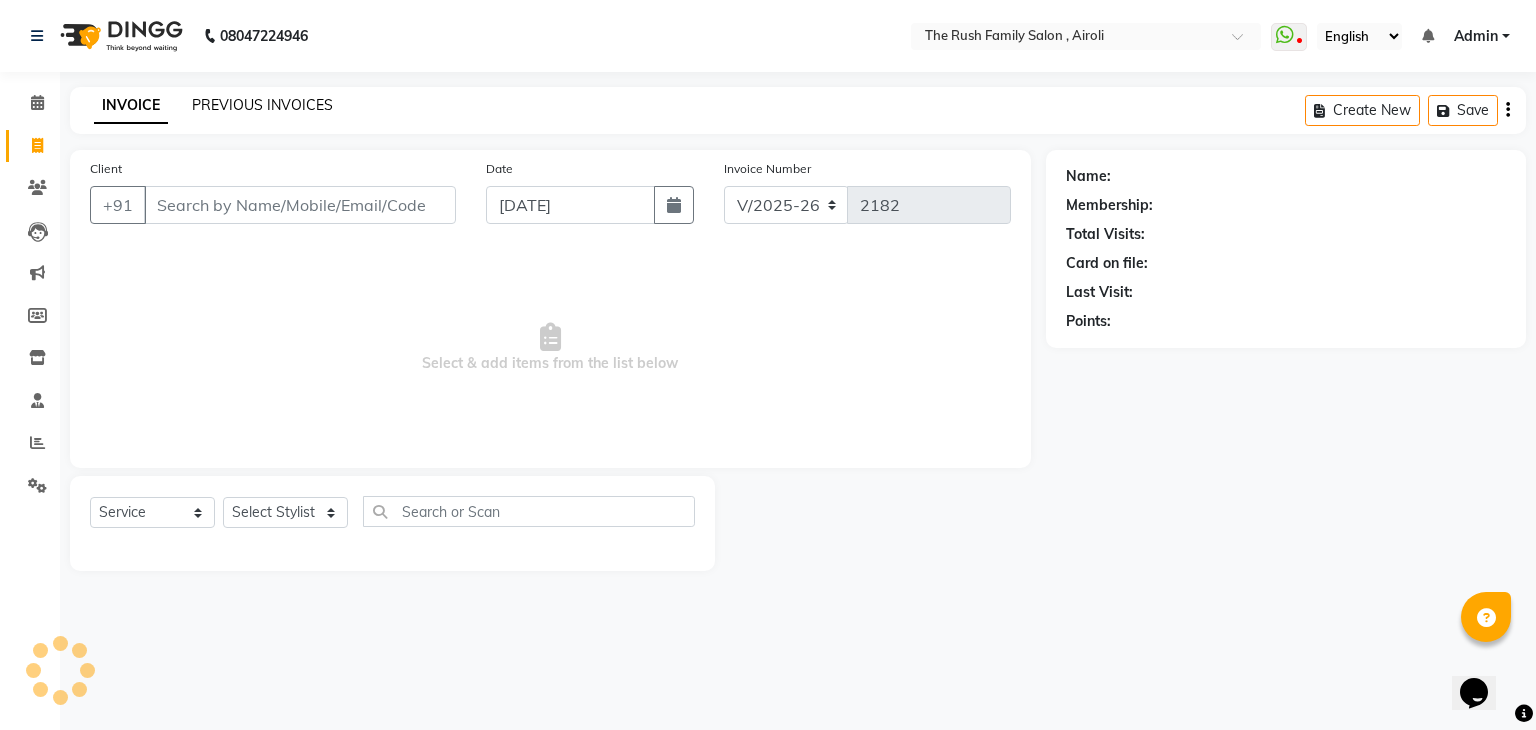 click on "PREVIOUS INVOICES" 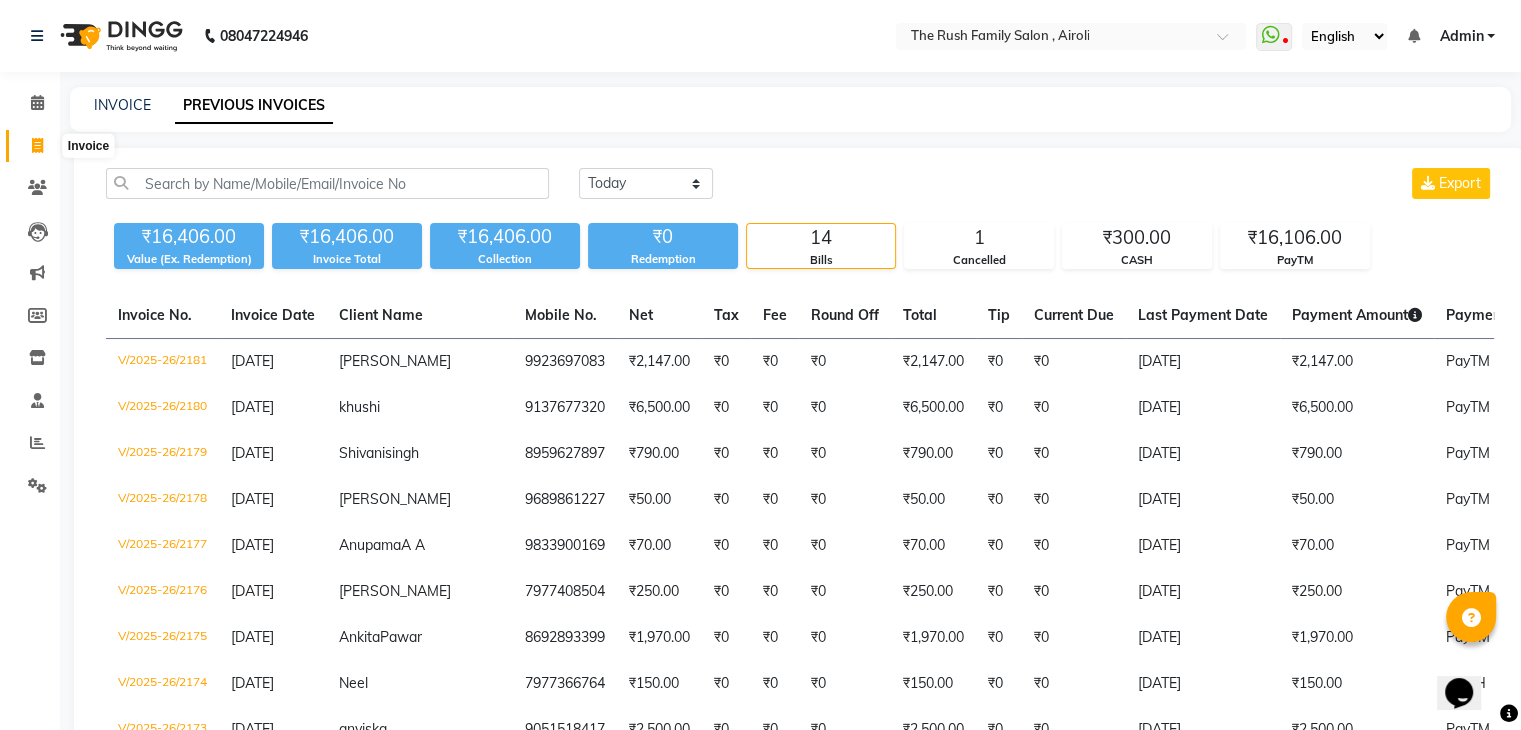 click 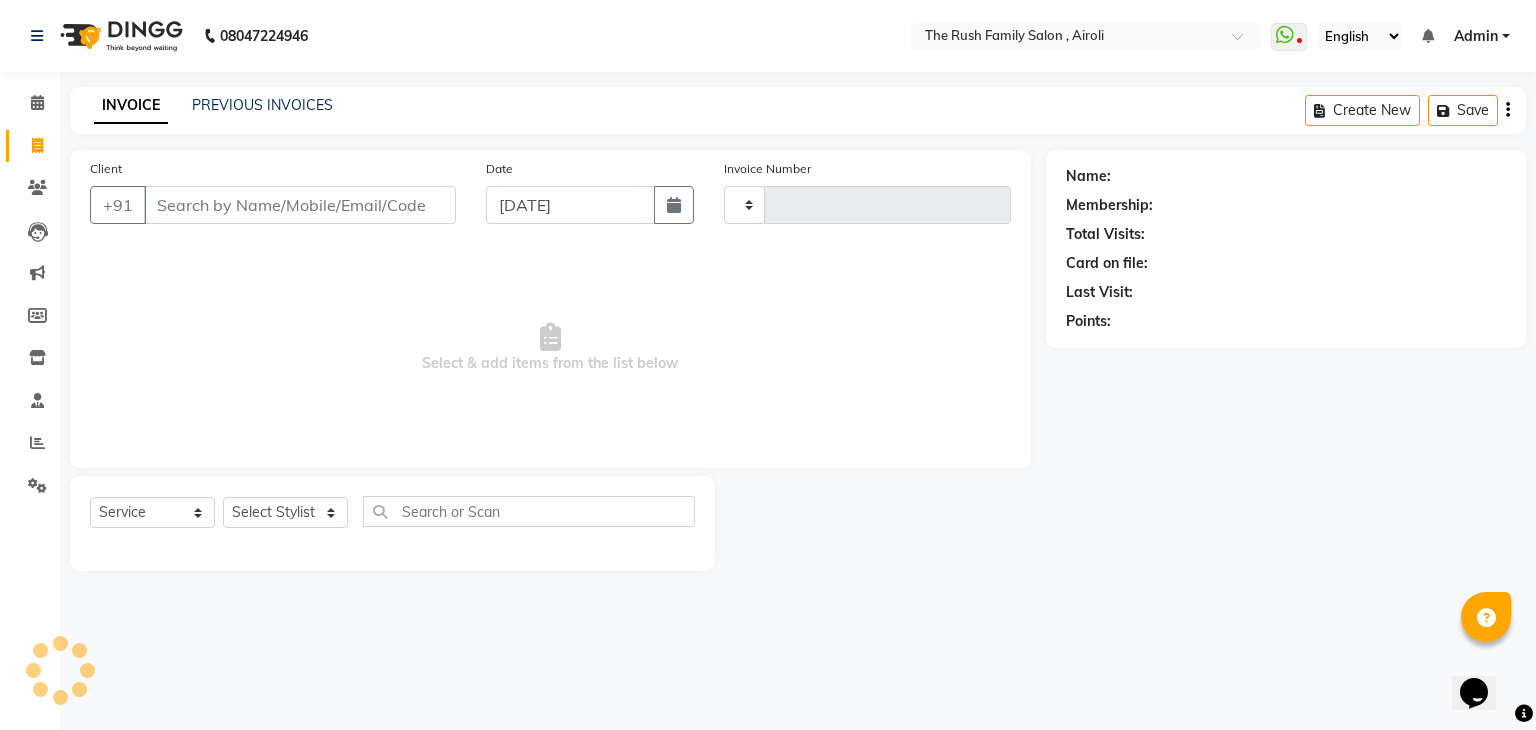 type on "2182" 